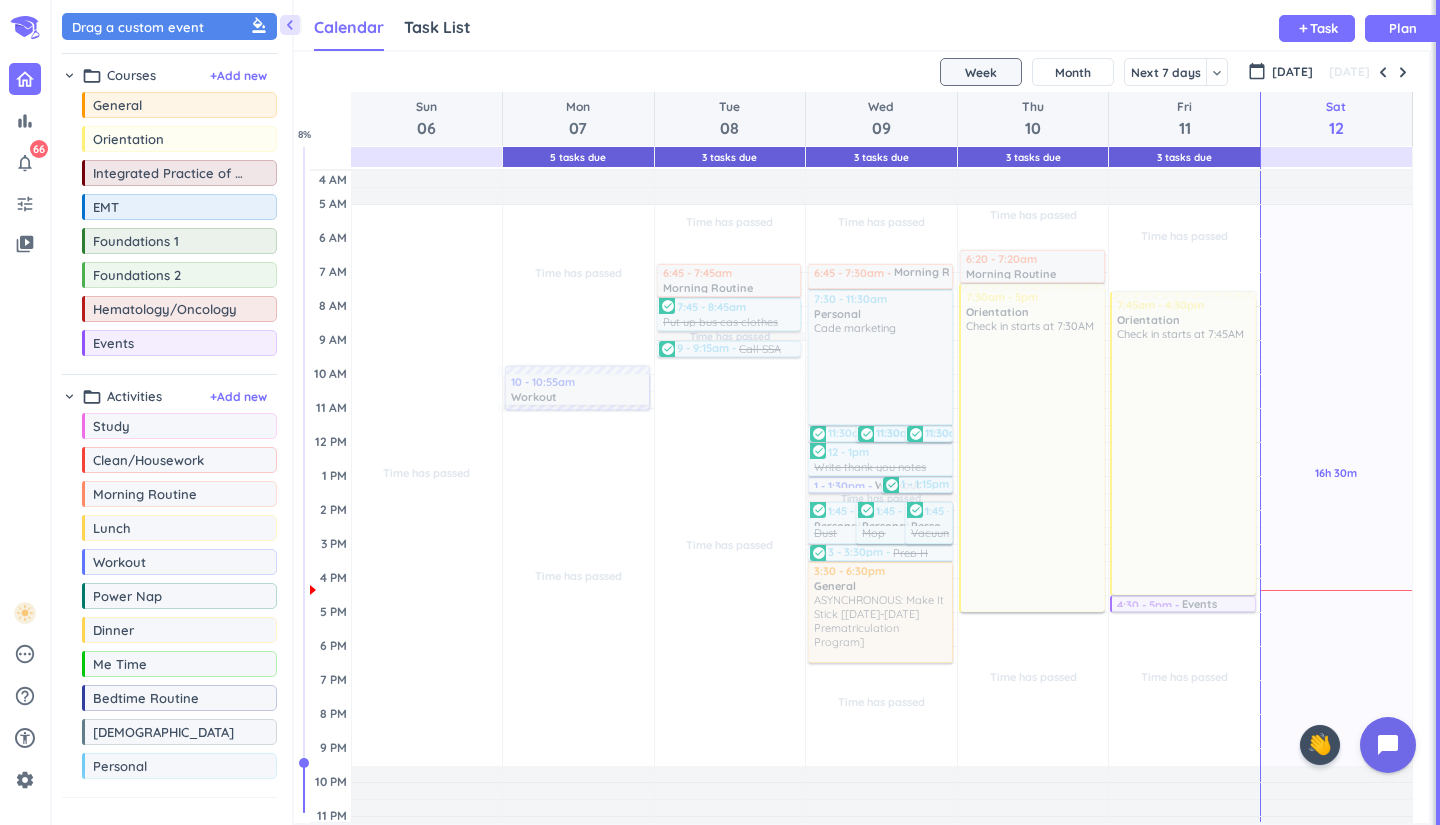 scroll, scrollTop: 0, scrollLeft: 0, axis: both 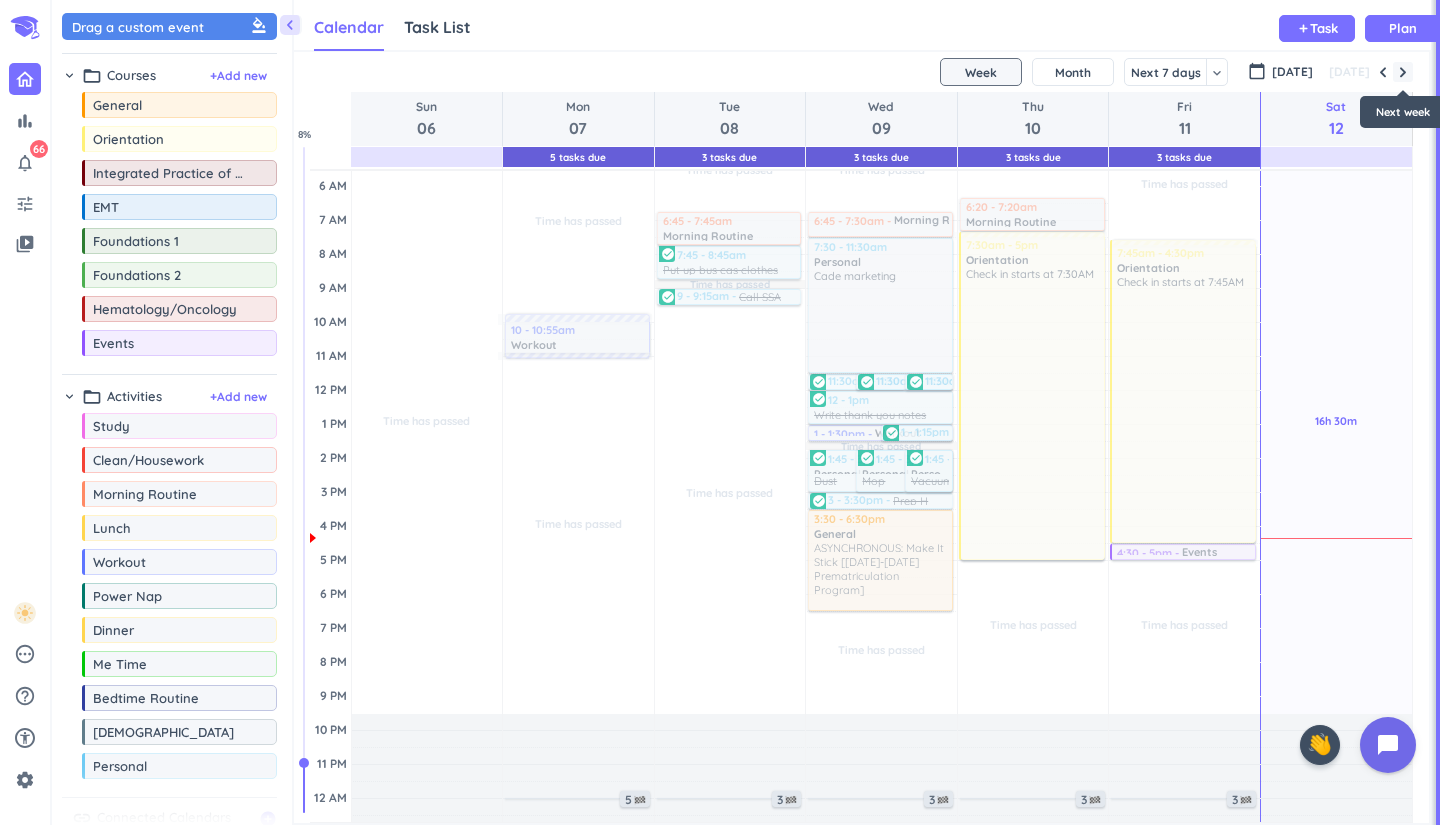 click at bounding box center [1403, 72] 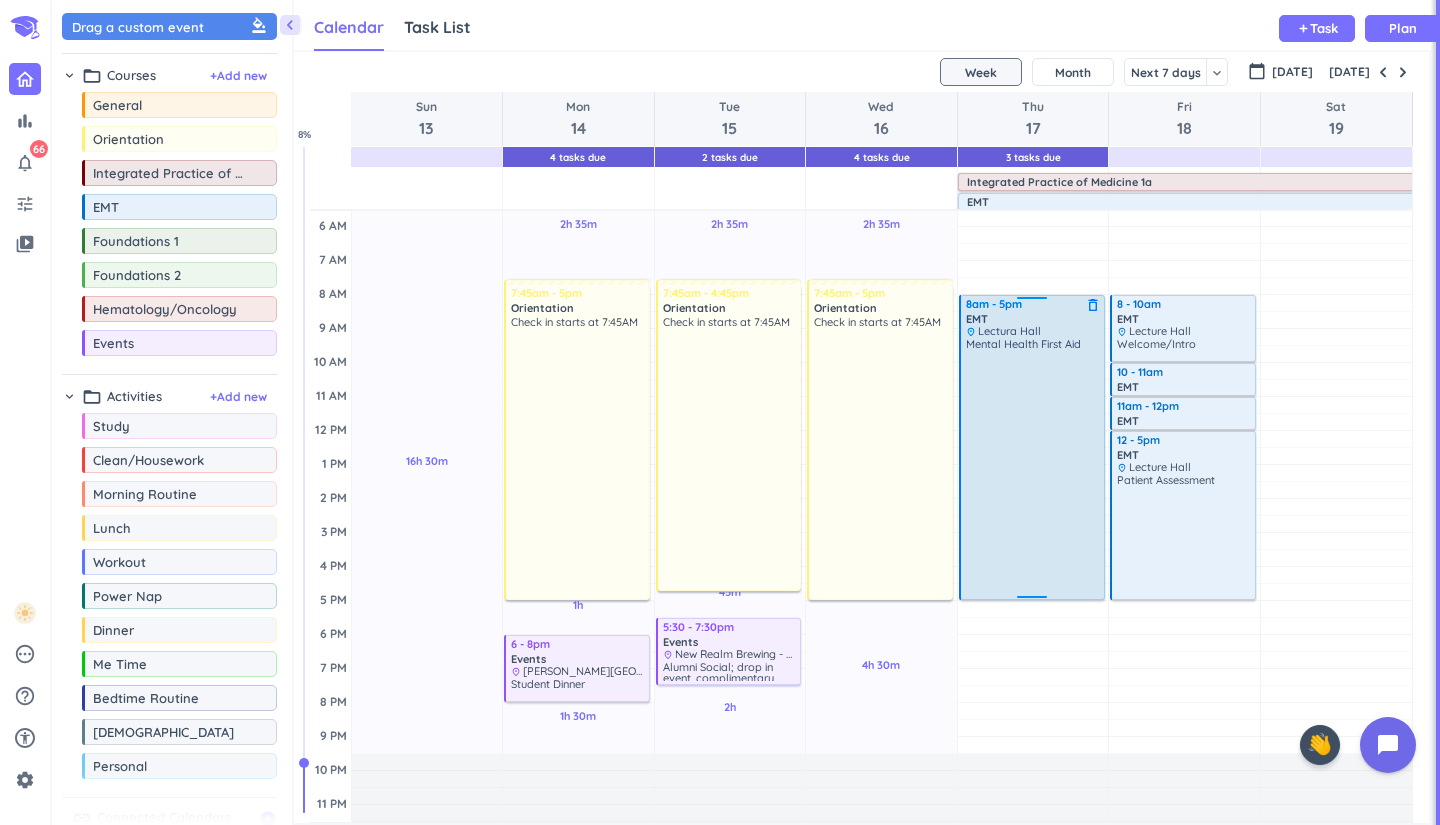 click on "Mental Health First Aid" at bounding box center [1033, 467] 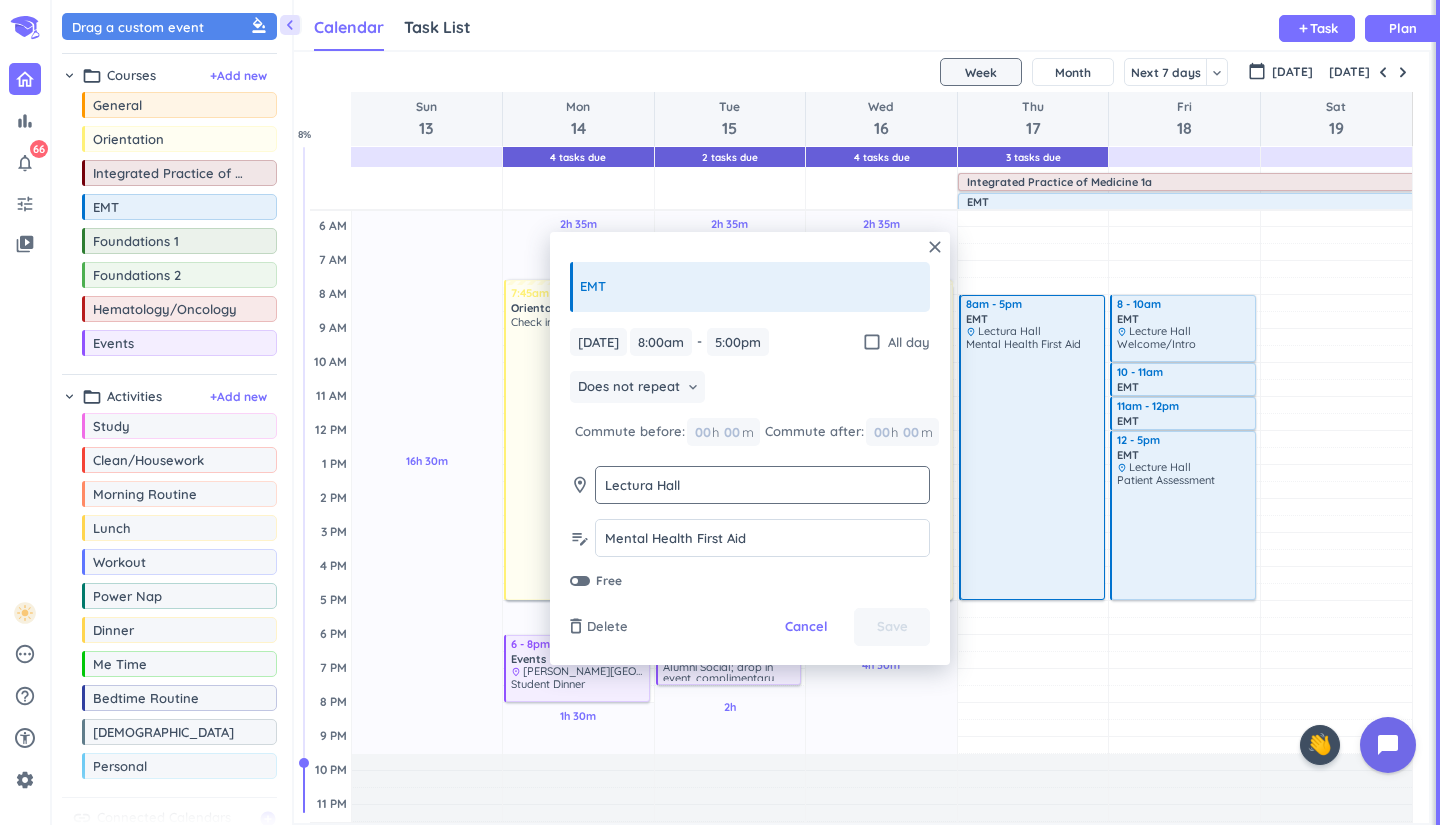 click on "Lectura Hall" at bounding box center (762, 485) 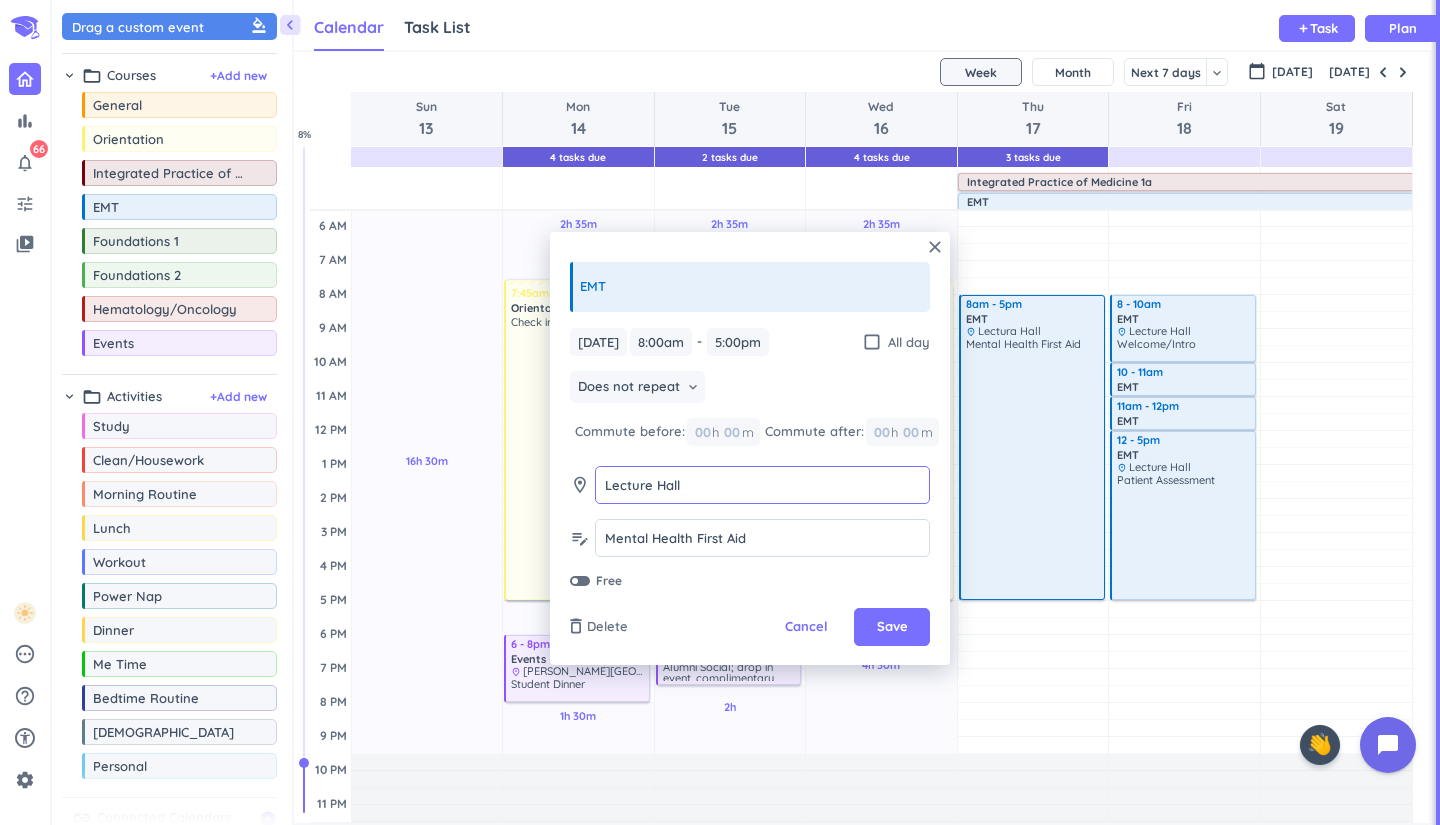 click on "Lecture Hall" at bounding box center (762, 485) 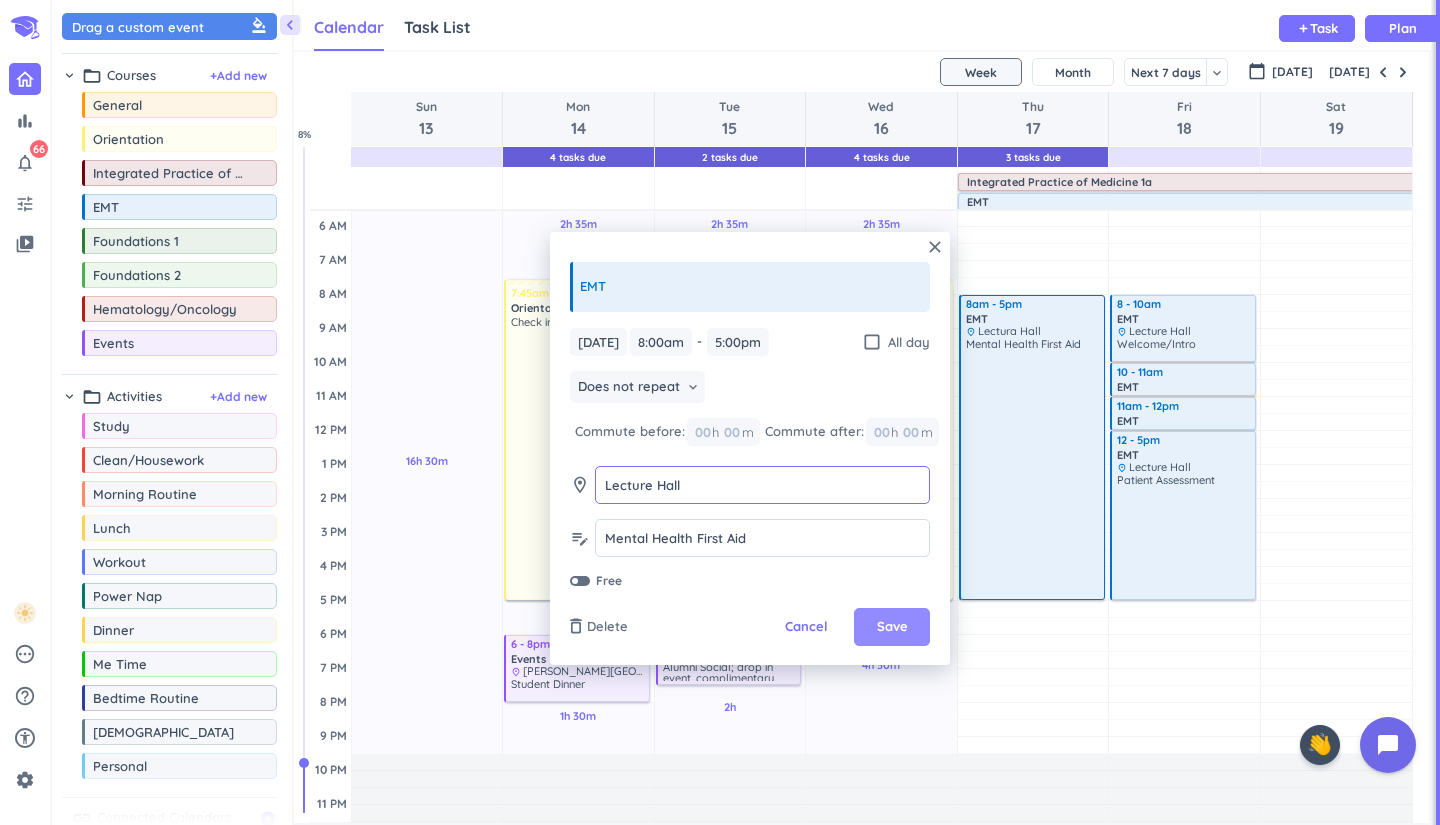 type on "Lecture Hall" 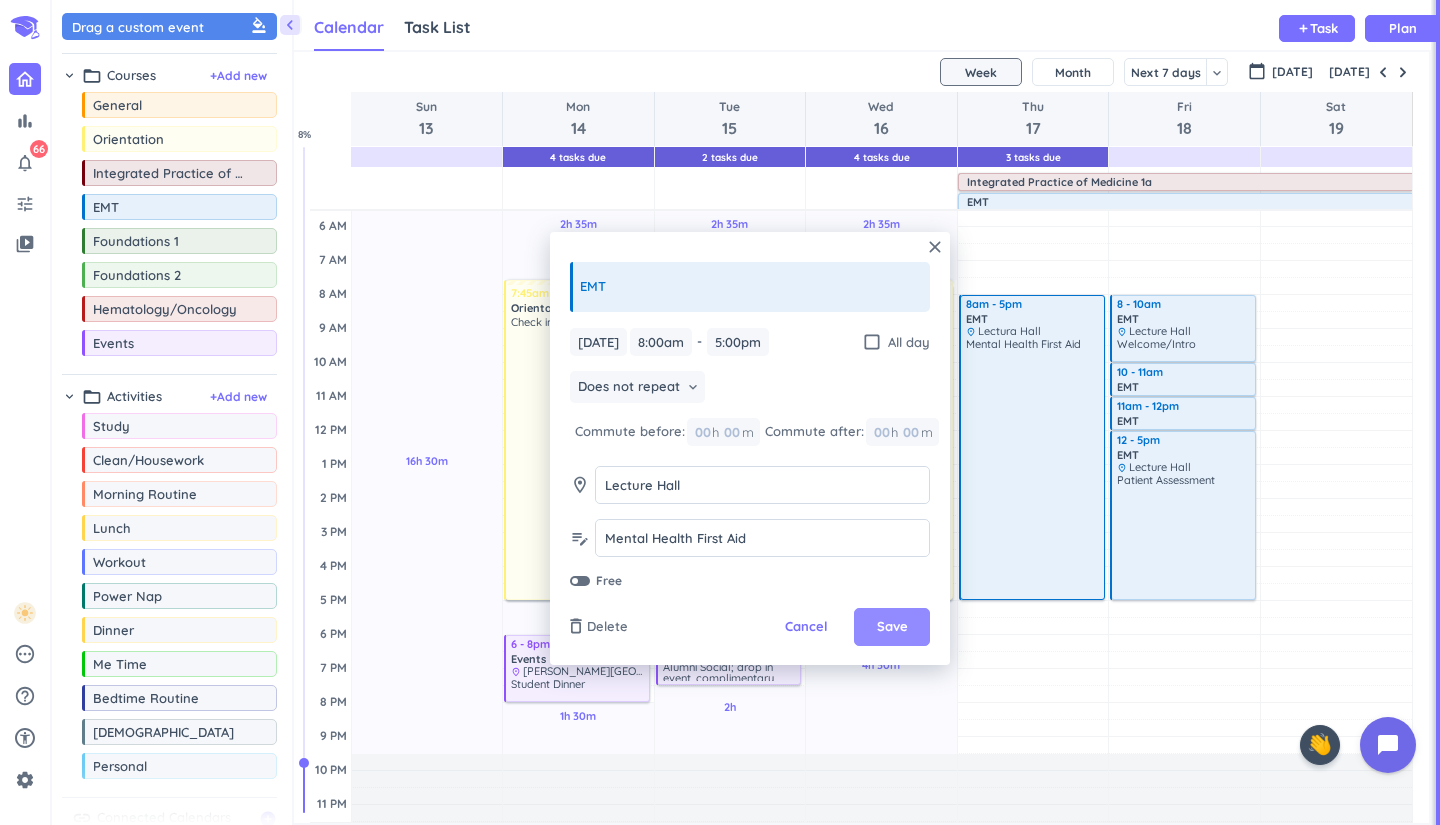 click on "Save" at bounding box center (892, 627) 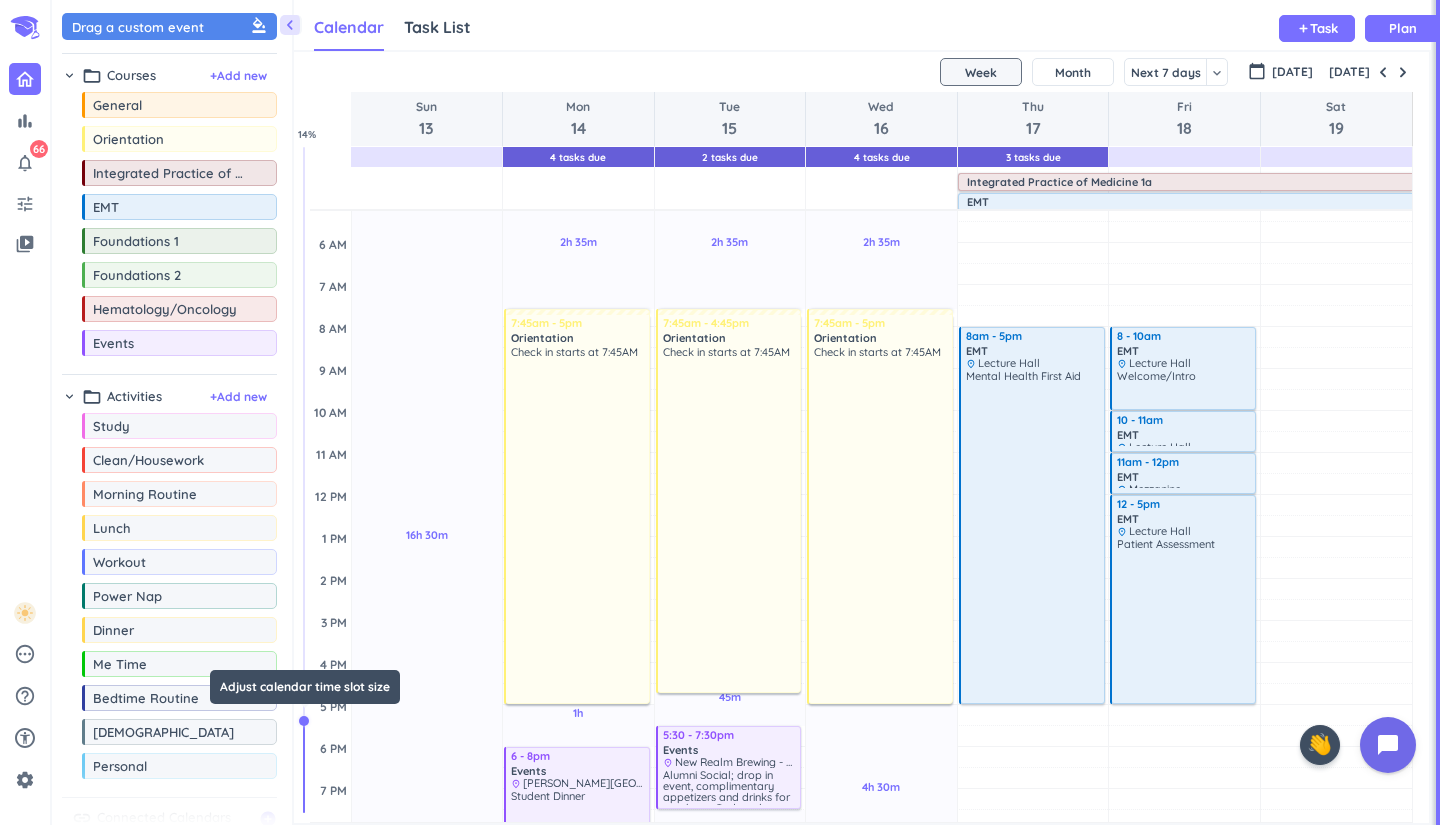 drag, startPoint x: 305, startPoint y: 761, endPoint x: 310, endPoint y: 723, distance: 38.327538 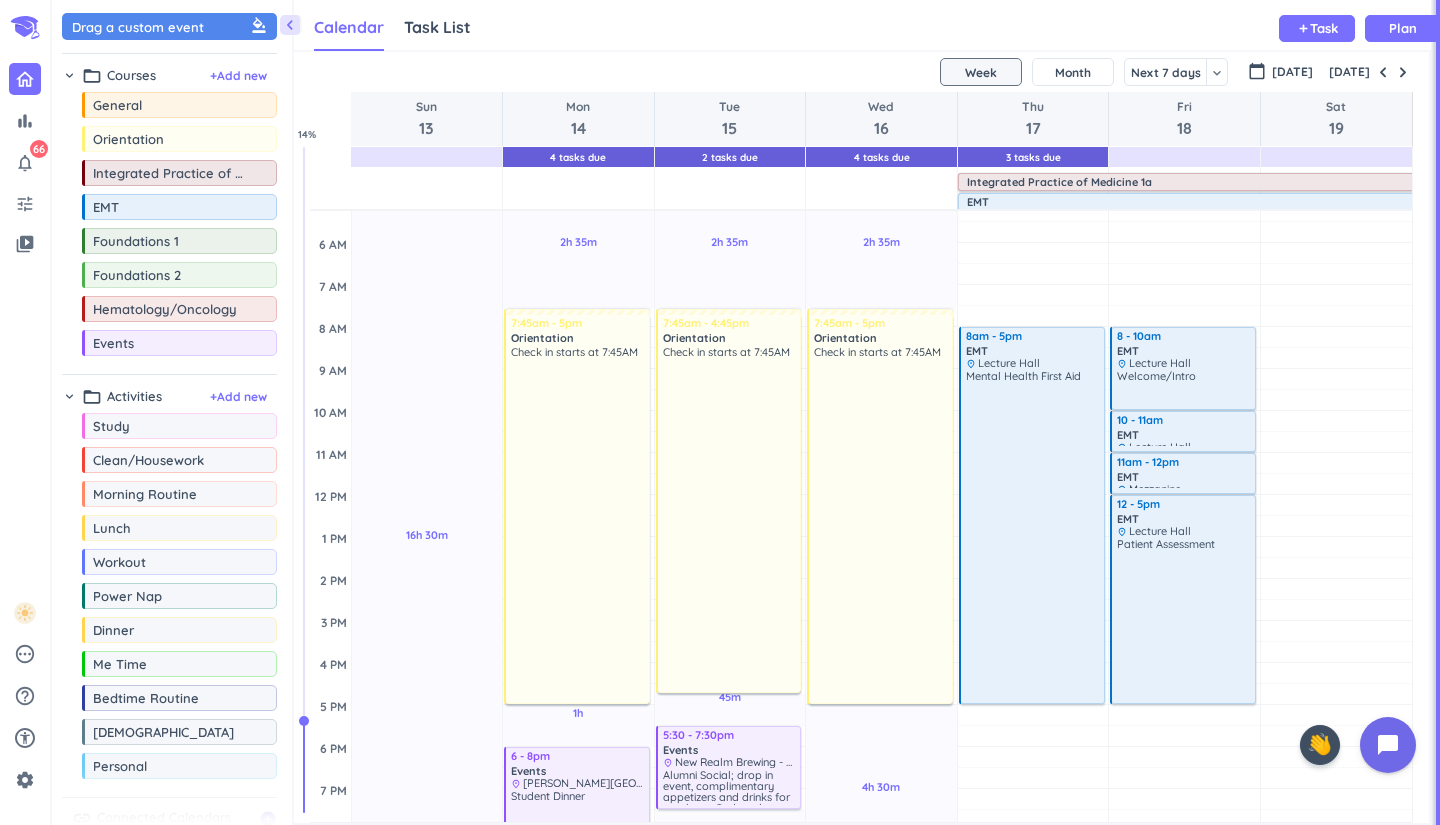 drag, startPoint x: 310, startPoint y: 723, endPoint x: 319, endPoint y: 687, distance: 37.107952 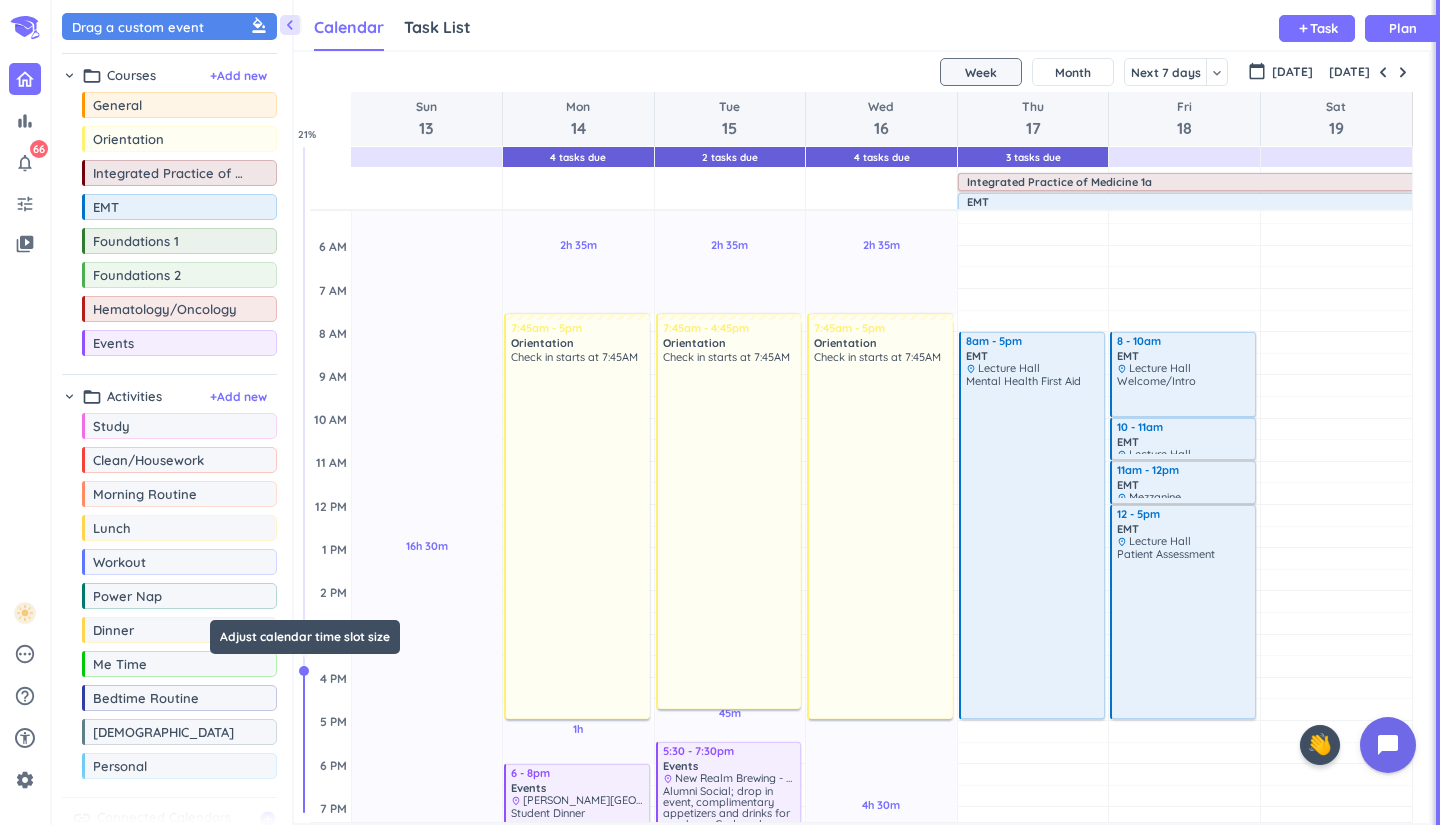 drag, startPoint x: 298, startPoint y: 721, endPoint x: 312, endPoint y: 672, distance: 50.96077 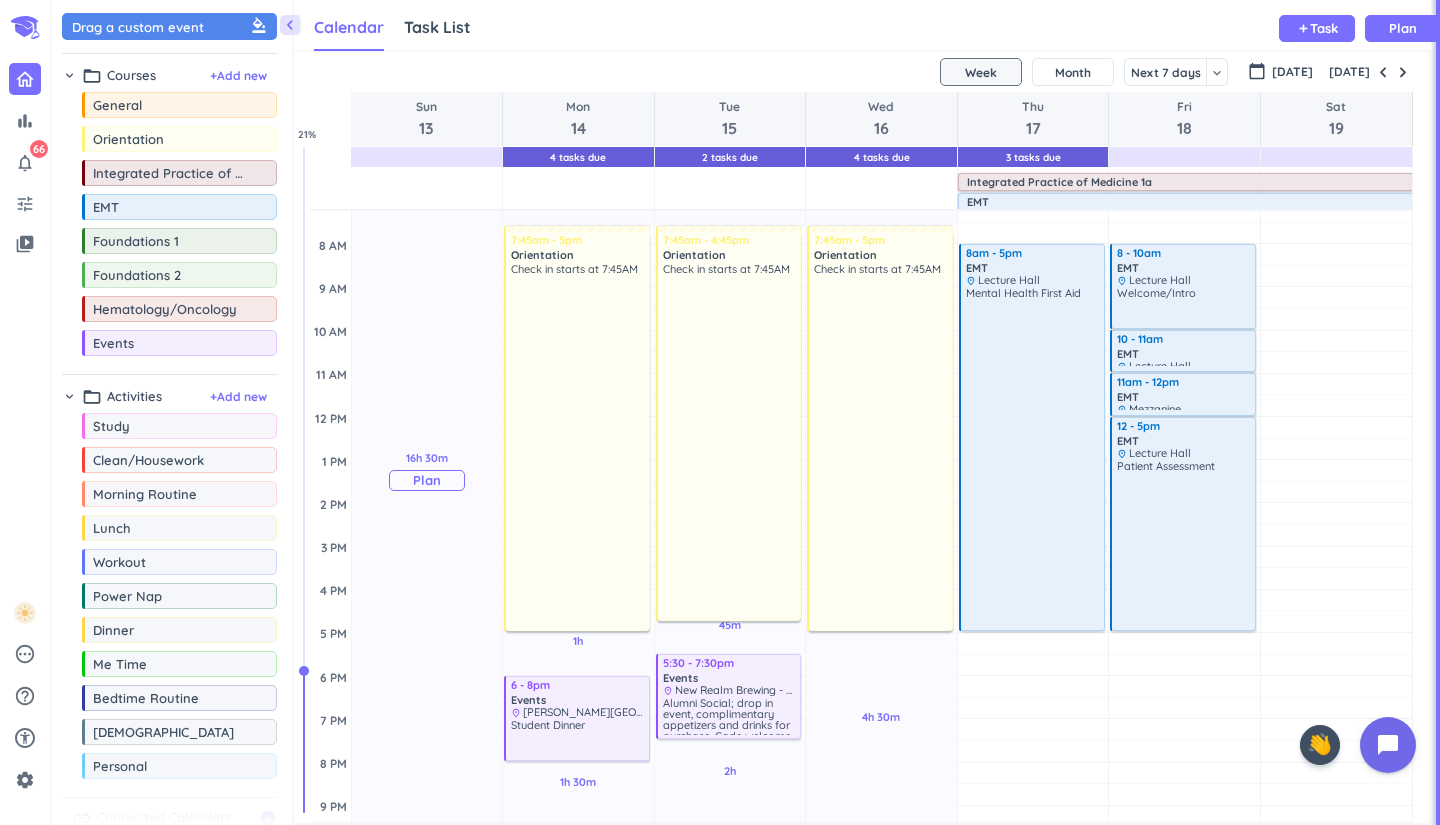 scroll, scrollTop: 154, scrollLeft: 0, axis: vertical 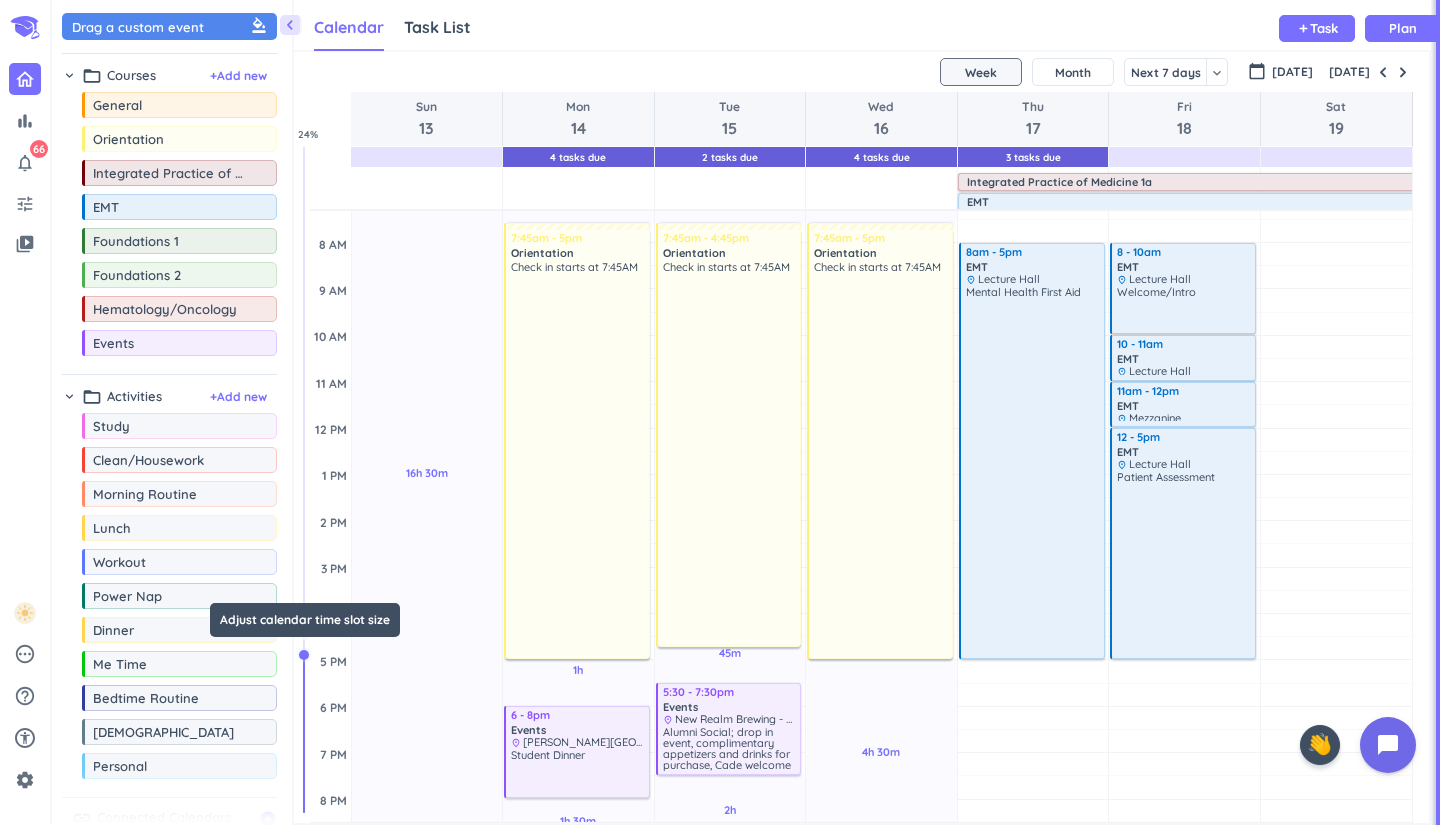 drag, startPoint x: 302, startPoint y: 673, endPoint x: 303, endPoint y: 655, distance: 18.027756 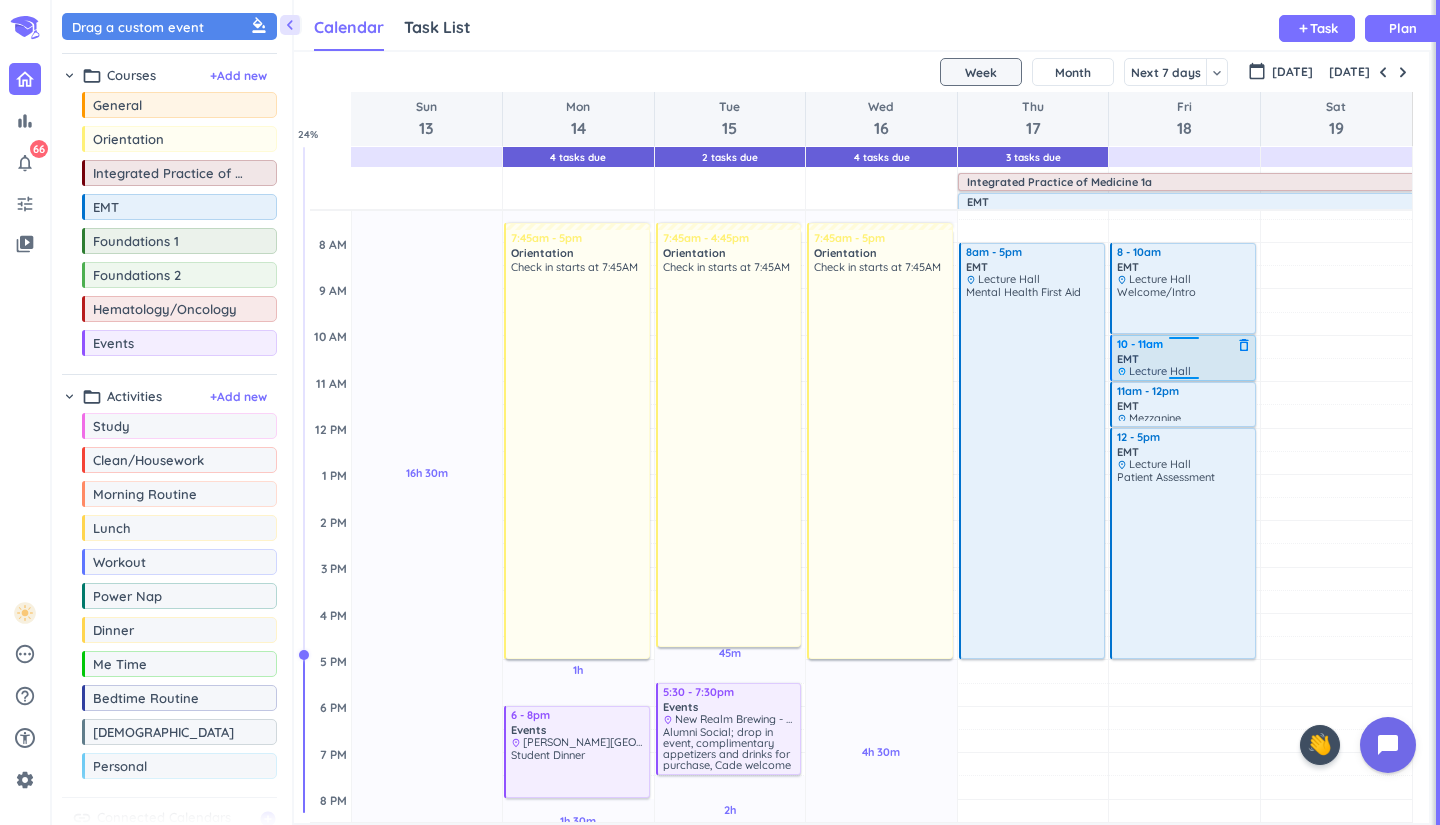click on "EMT" at bounding box center [1184, 359] 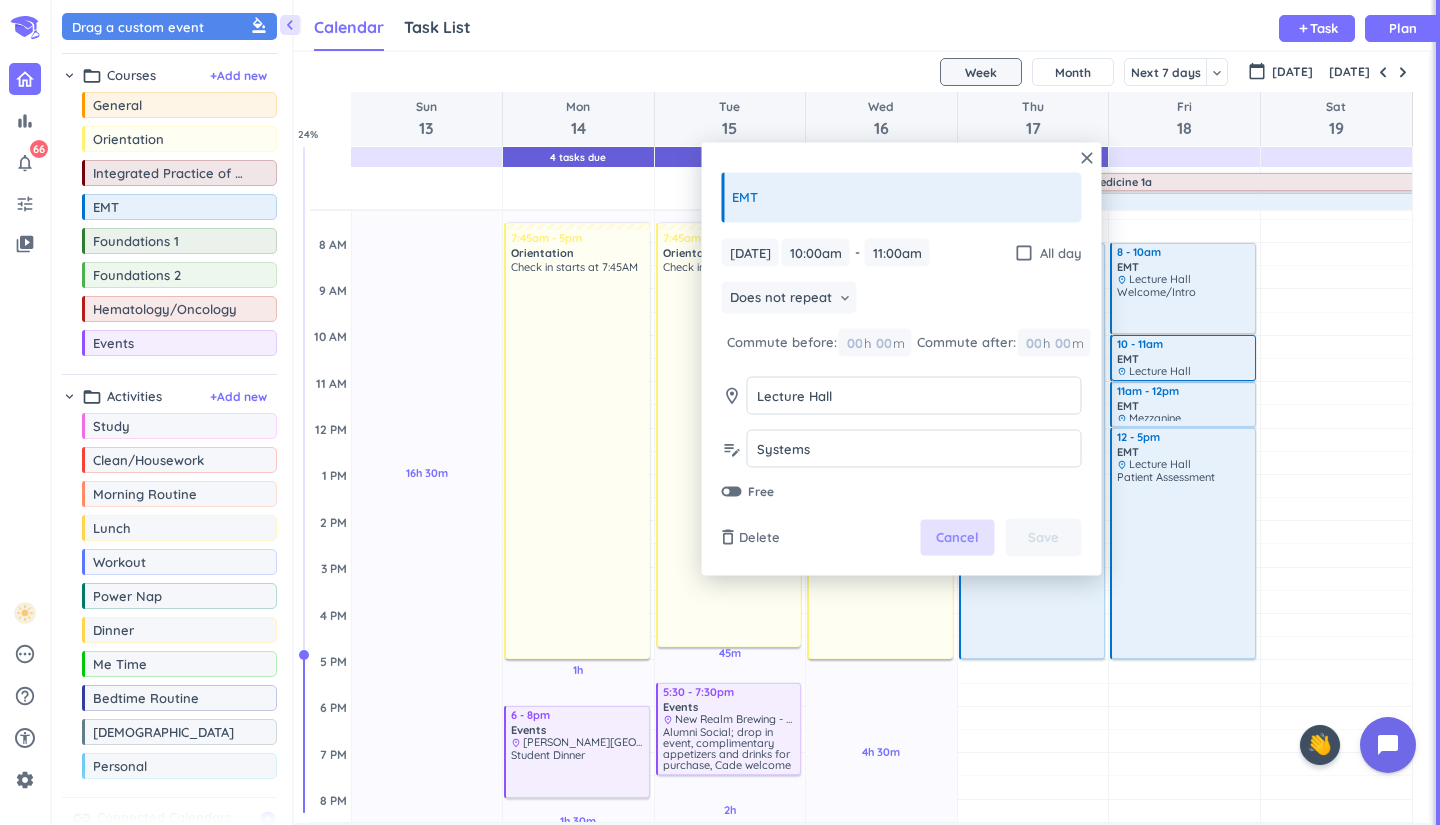 click on "Cancel" at bounding box center (958, 538) 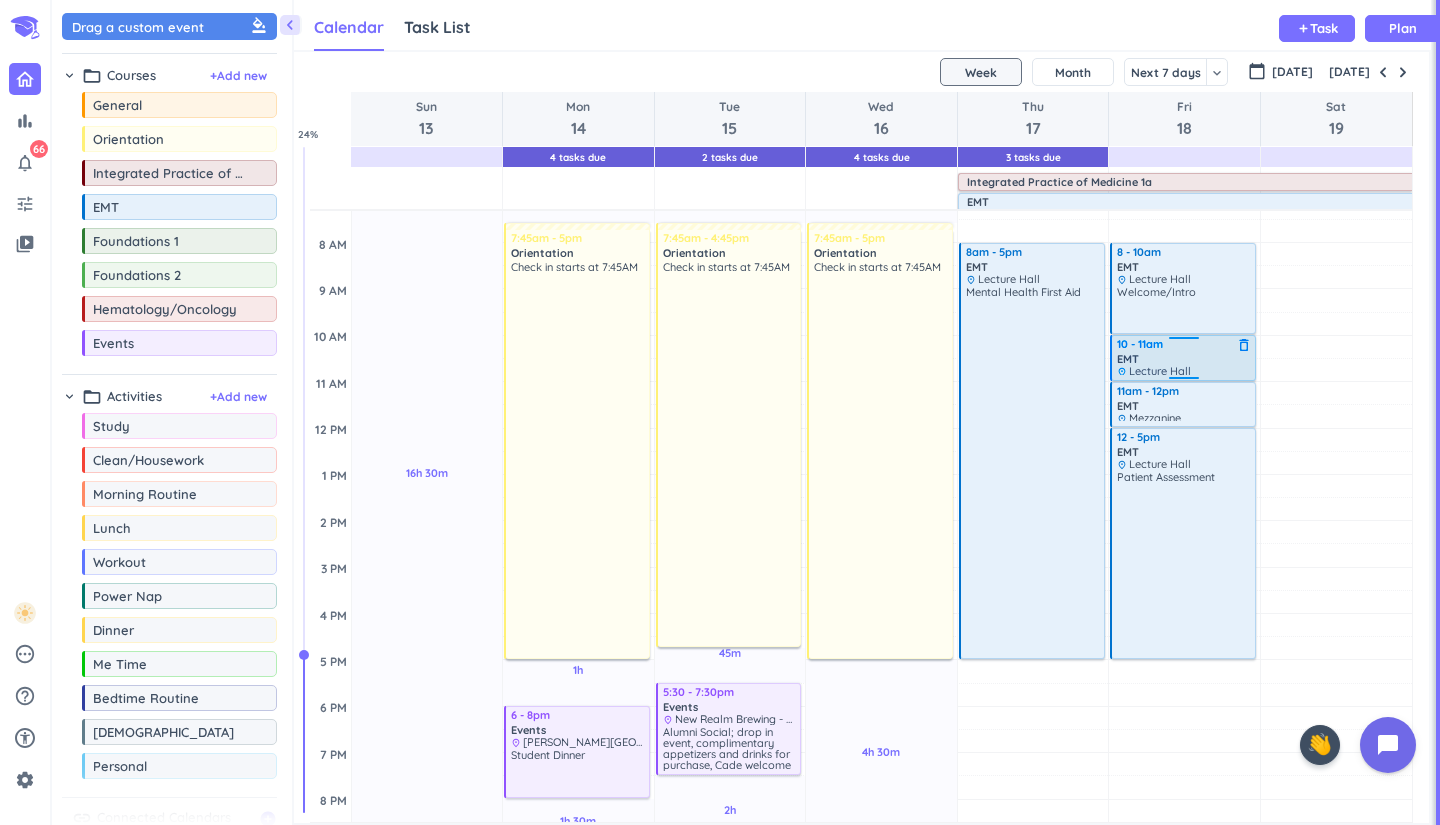 click on "10 - 11am" at bounding box center [1184, 344] 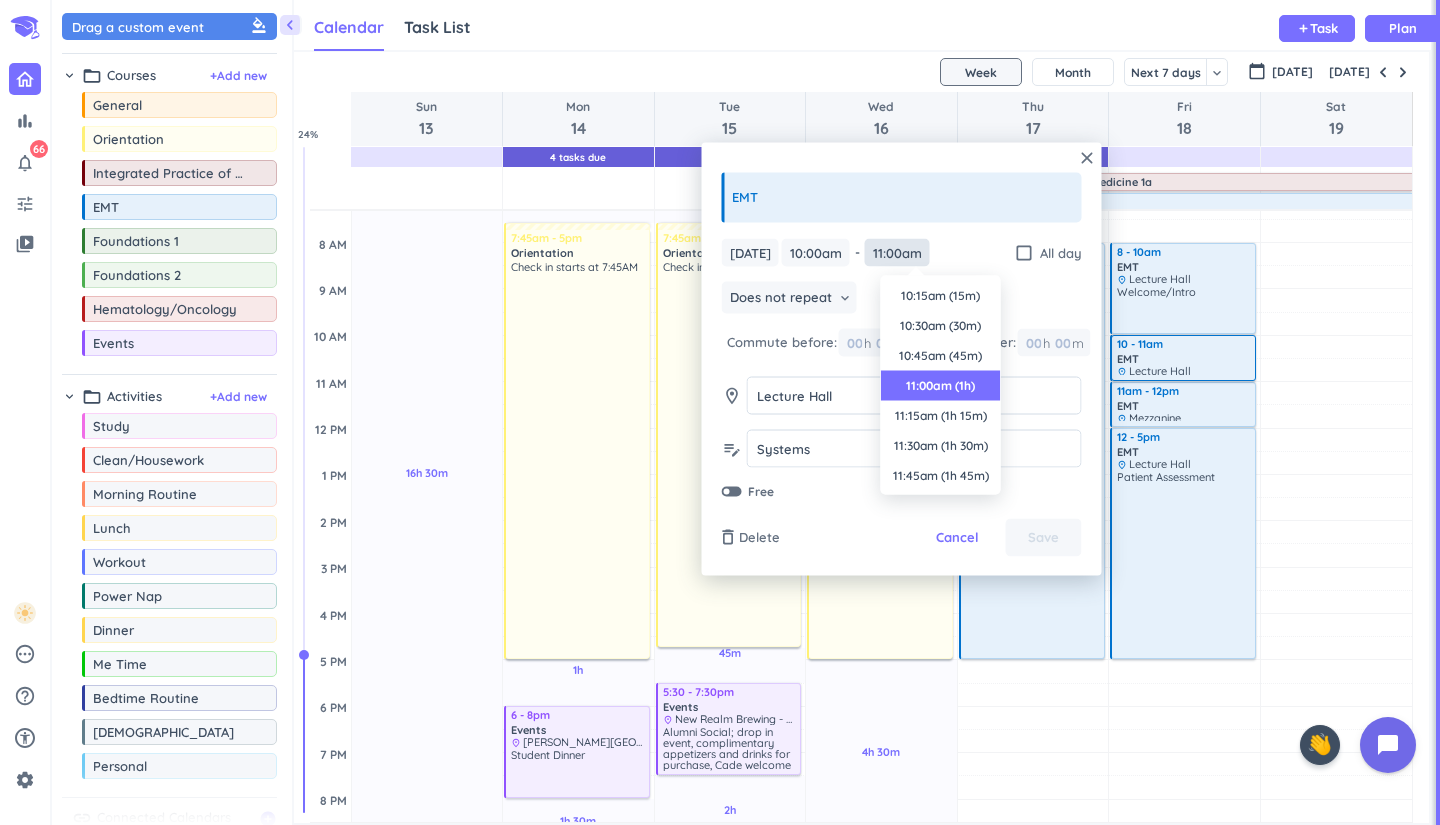 click on "11:00am" at bounding box center (897, 252) 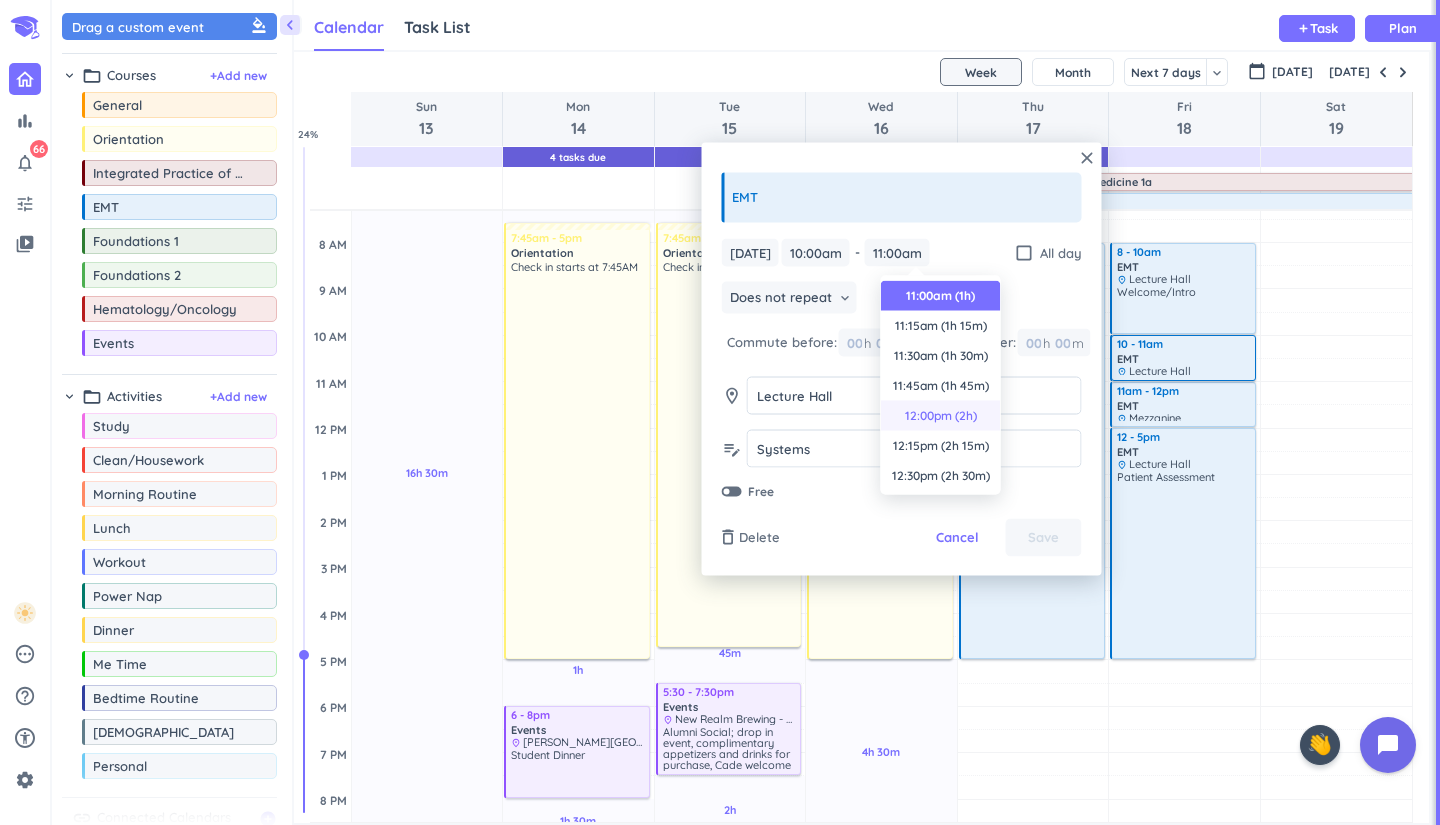 click on "12:00pm (2h)" at bounding box center (941, 416) 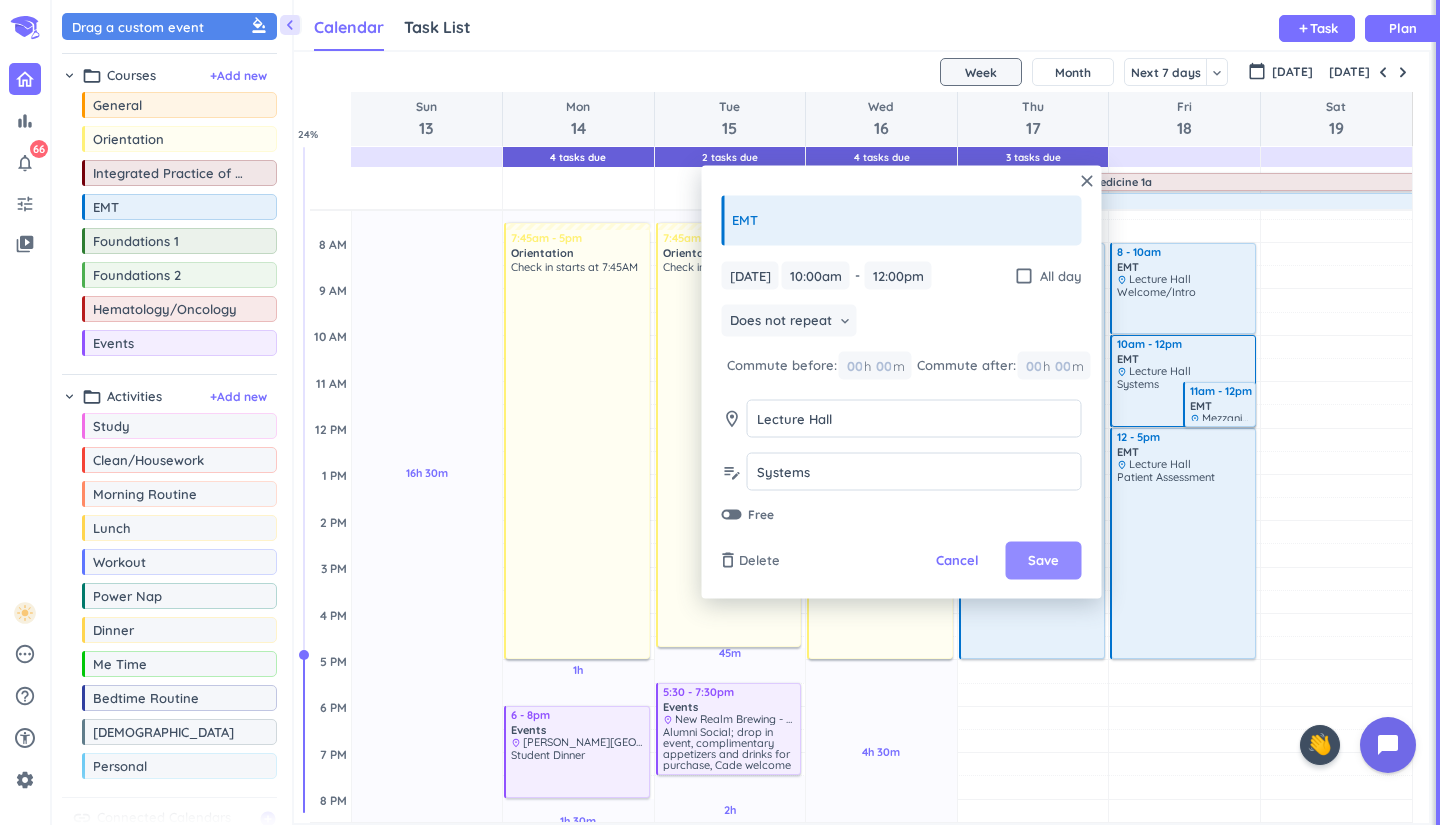 click on "Save" at bounding box center (1043, 561) 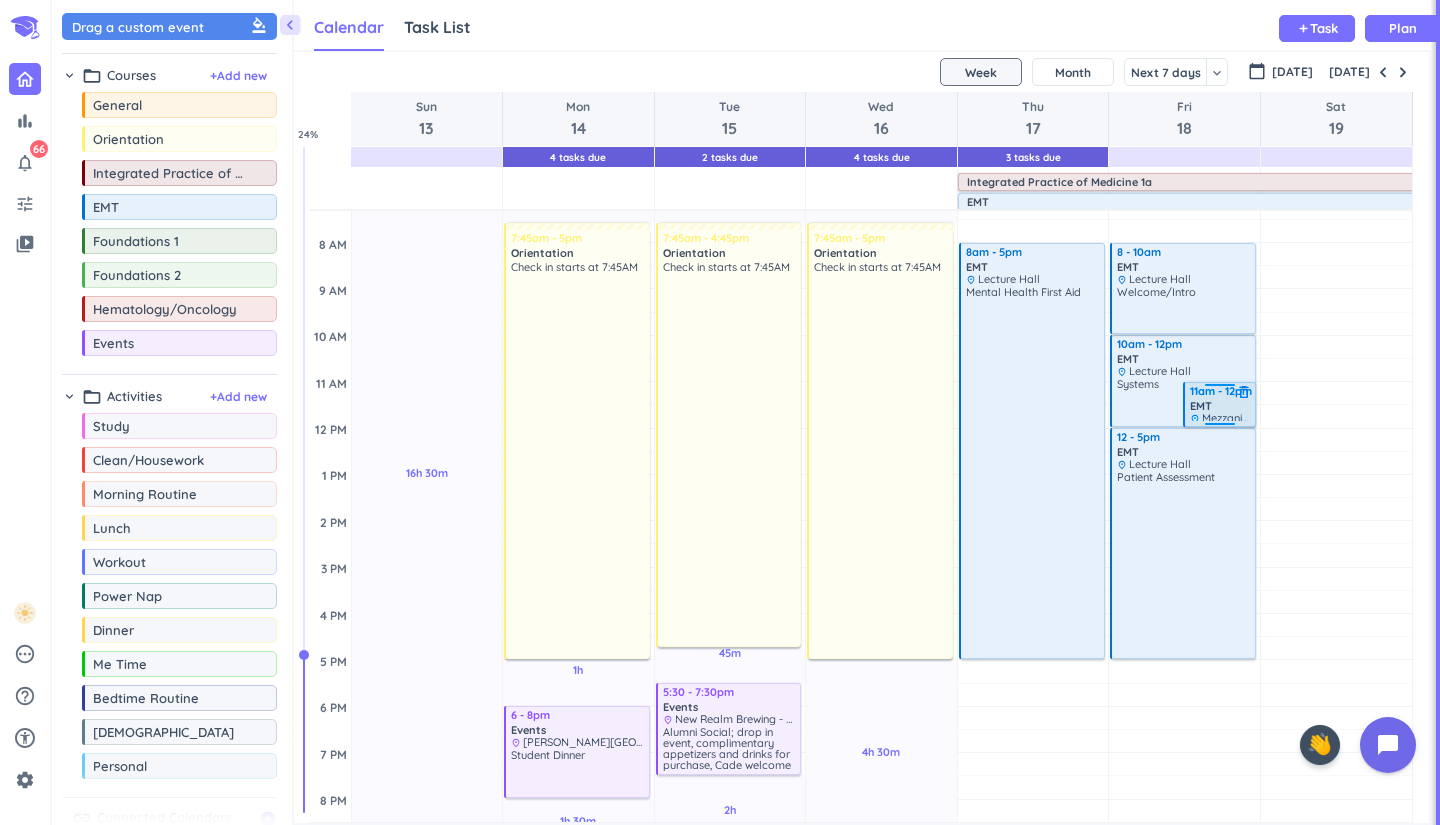 click on "EMT" at bounding box center (1201, 406) 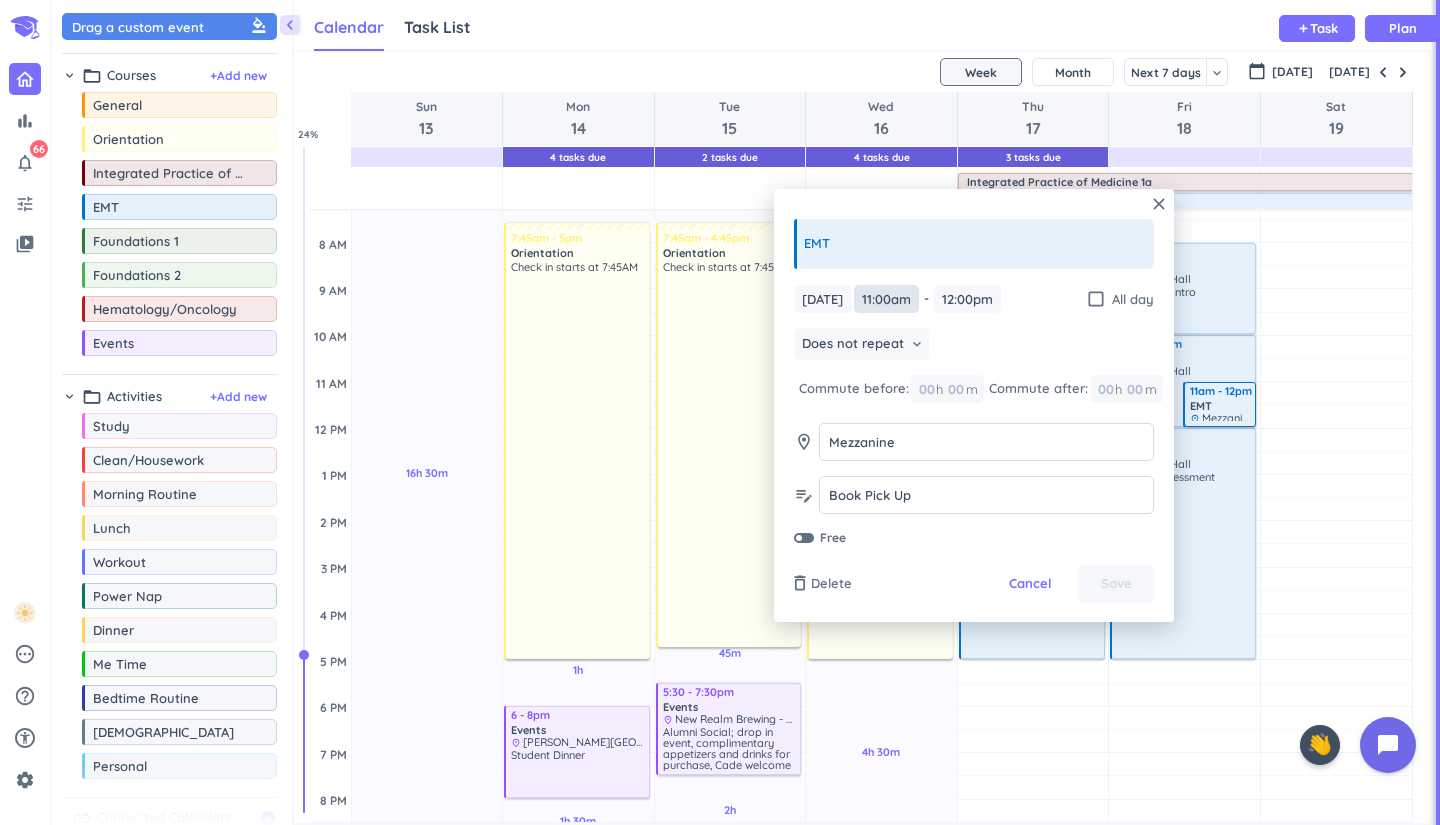 click on "11:00am" at bounding box center [886, 299] 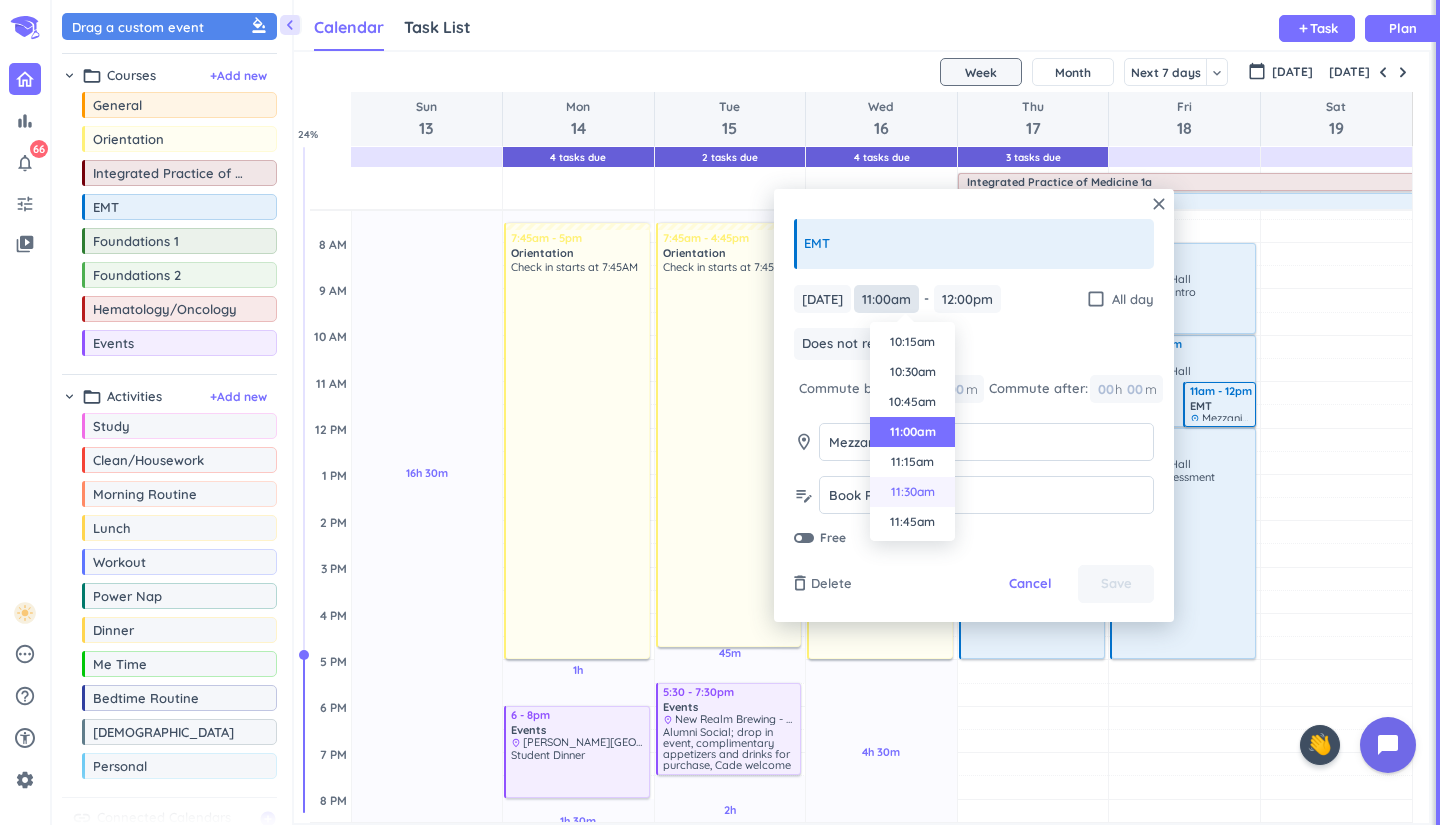 scroll, scrollTop: 1359, scrollLeft: 0, axis: vertical 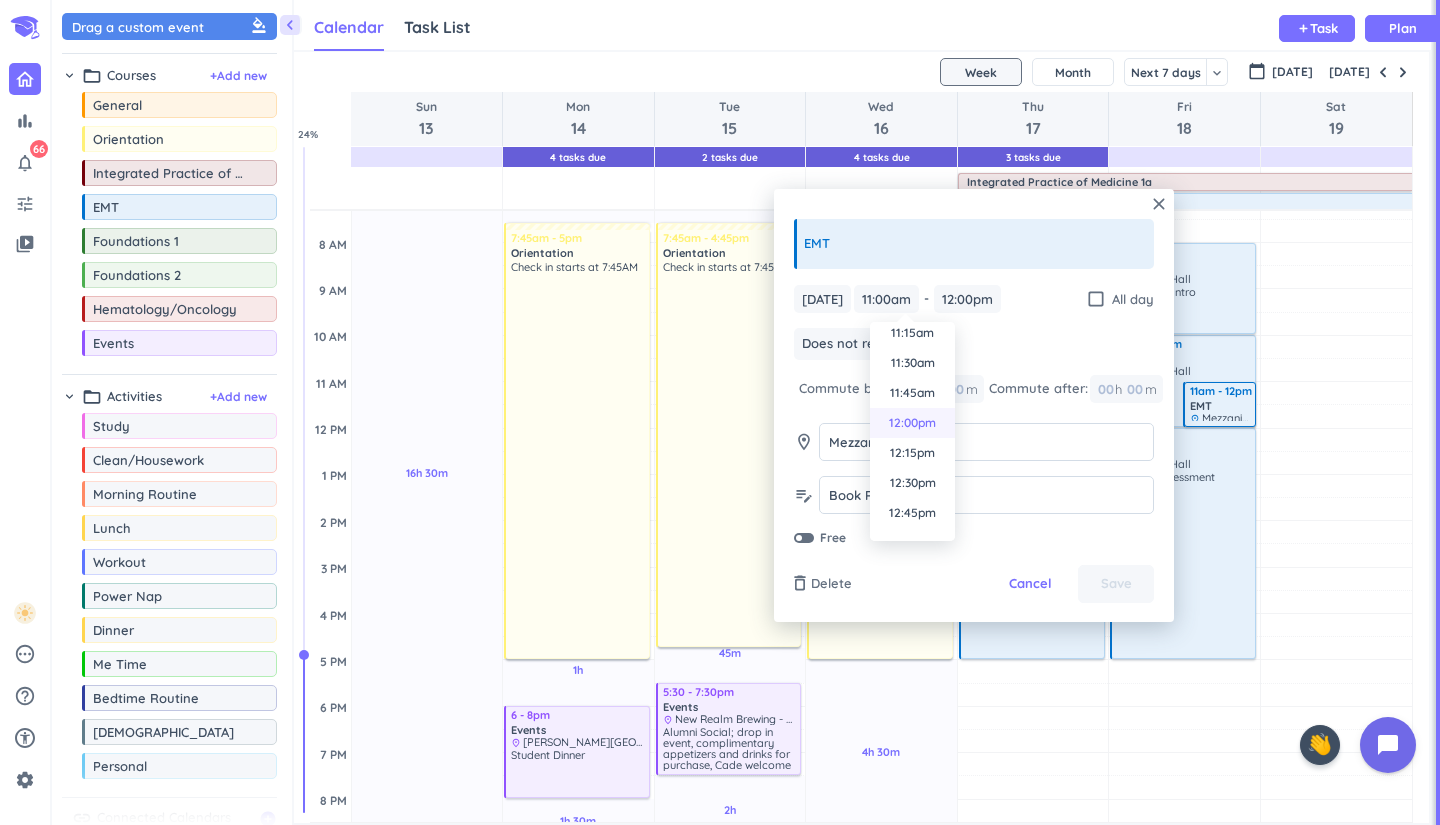 click on "12:00pm" at bounding box center [912, 423] 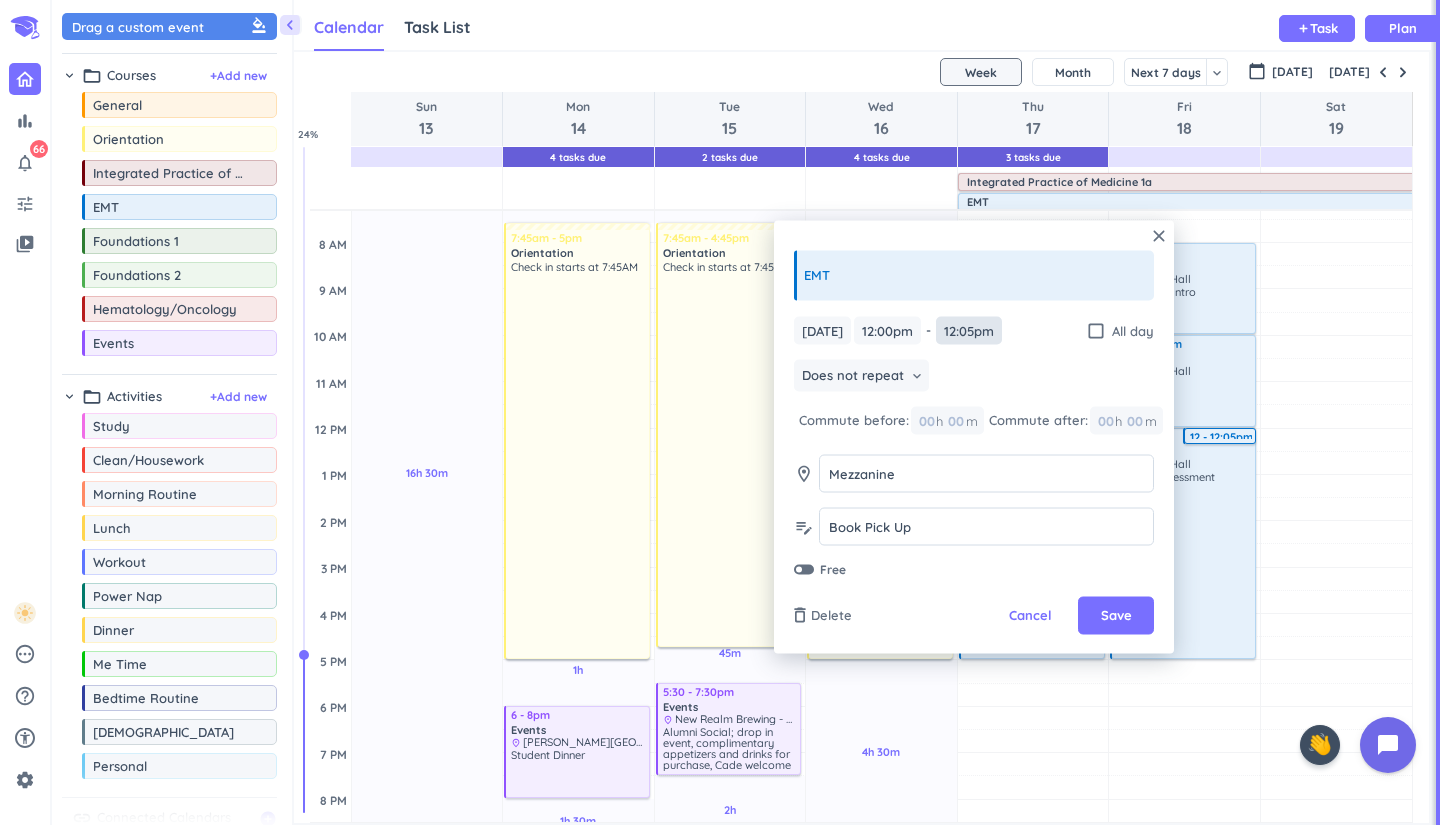 click on "12:05pm" at bounding box center [969, 330] 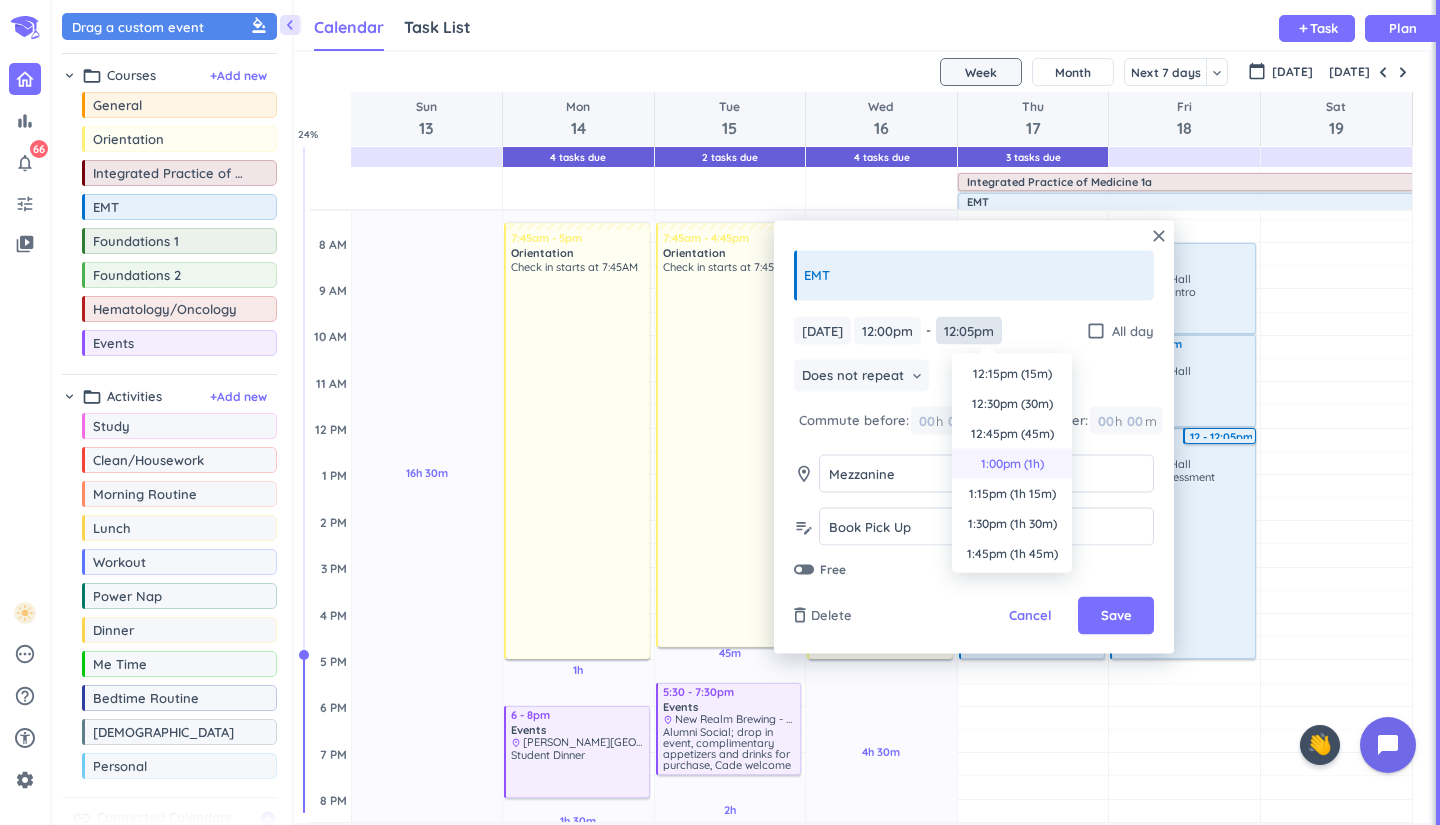 scroll, scrollTop: 14, scrollLeft: 0, axis: vertical 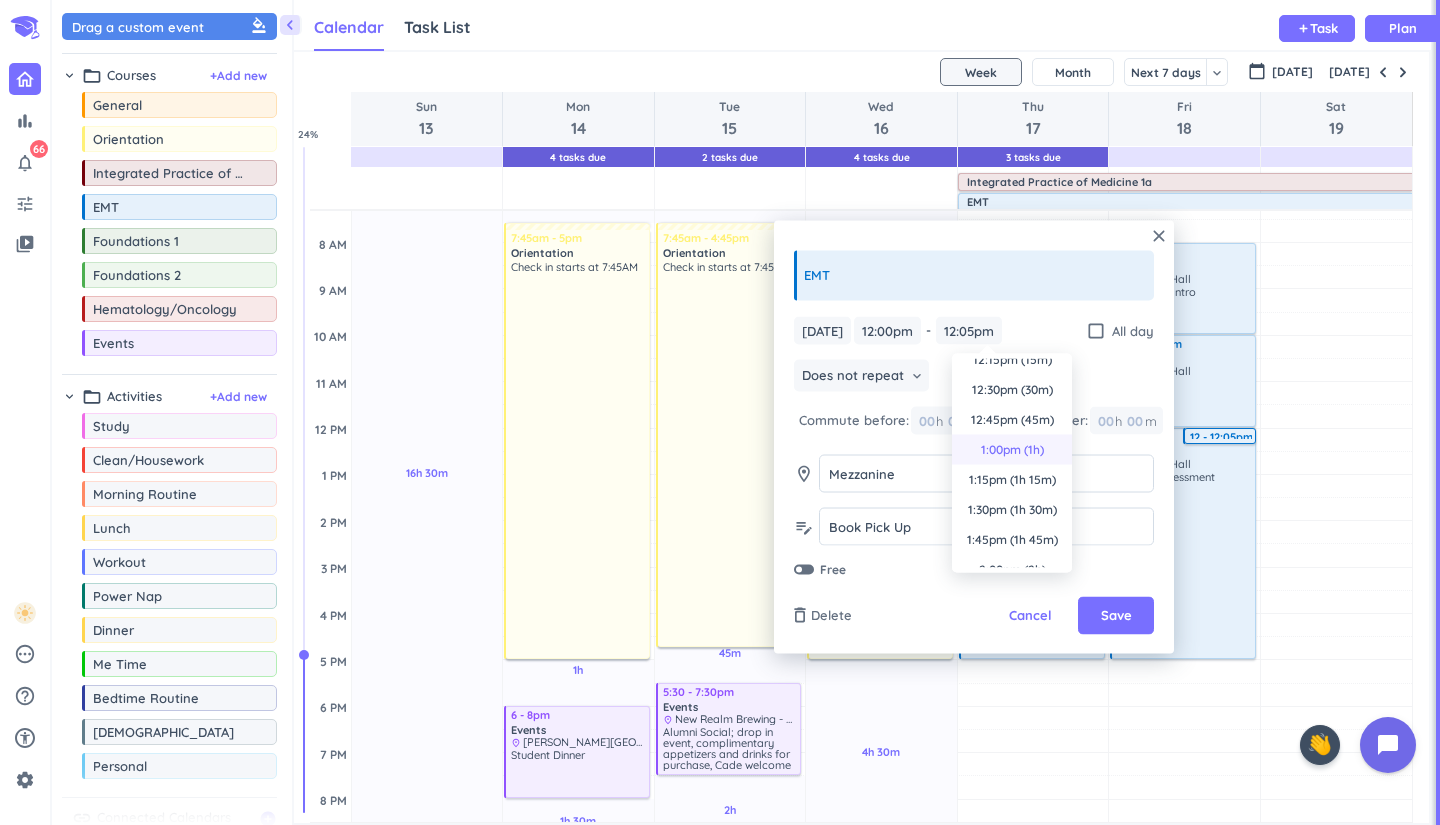 click on "1:00pm (1h)" at bounding box center [1012, 450] 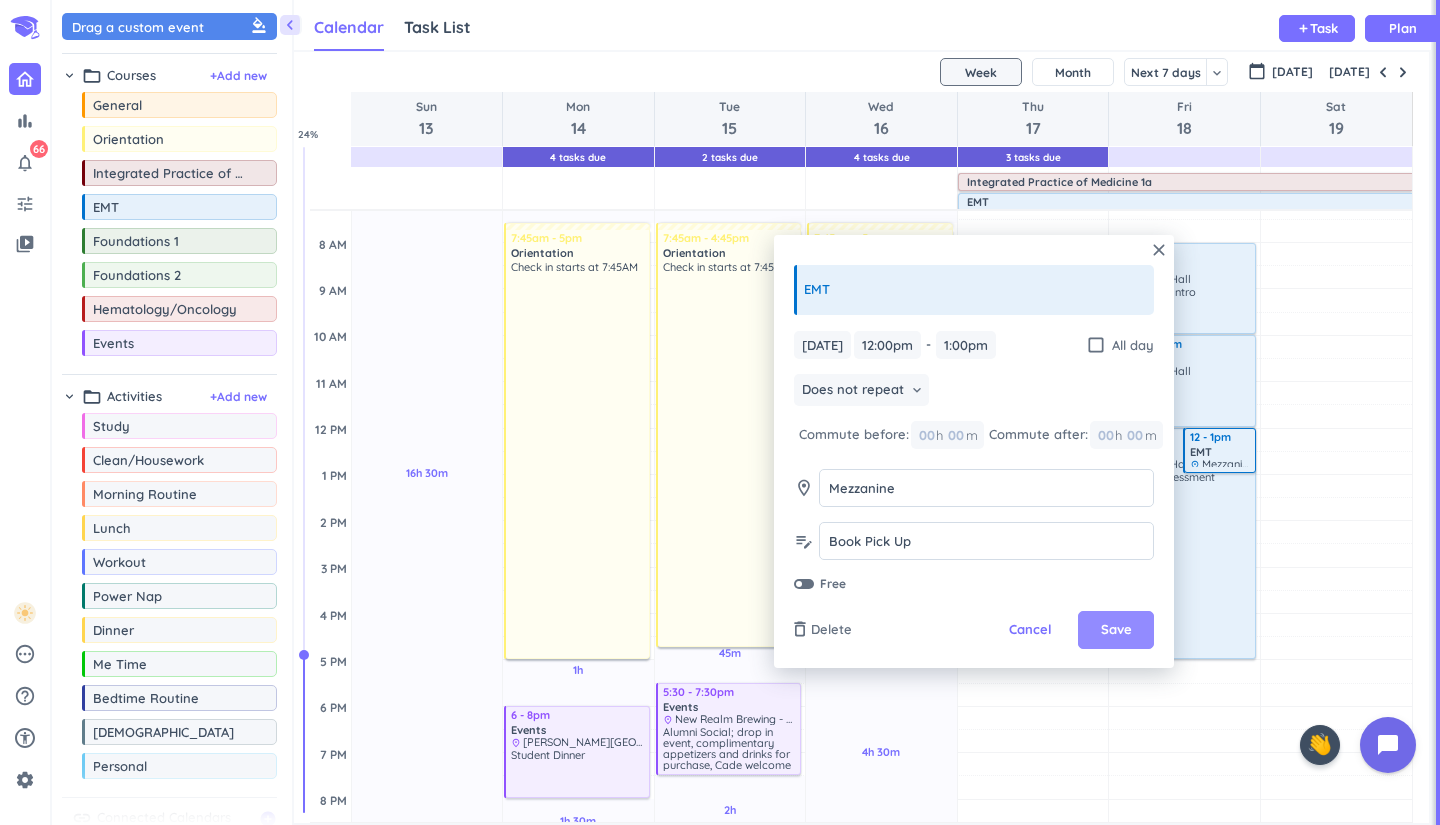 click on "Save" at bounding box center [1116, 630] 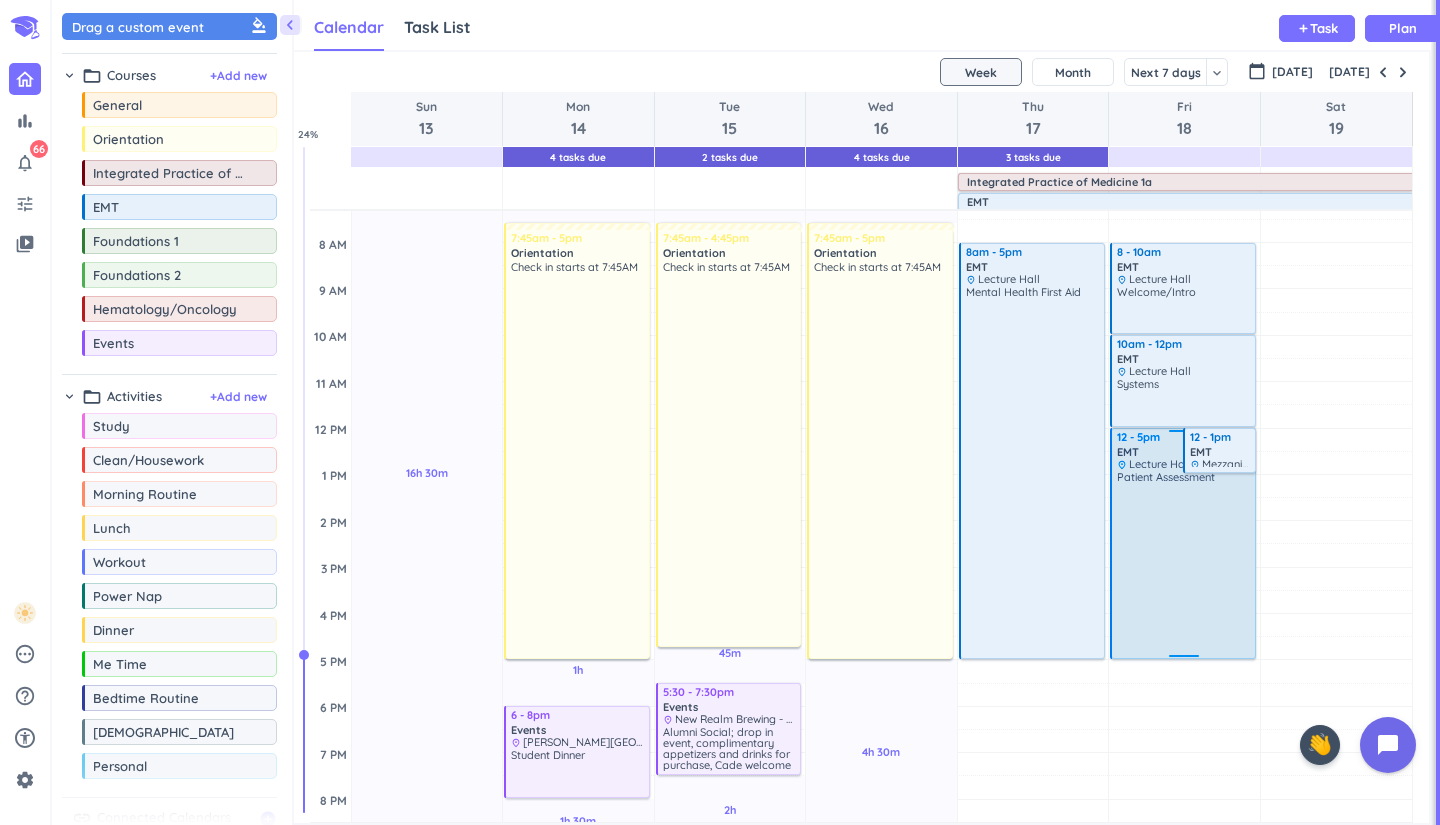 click on "Patient Assessment" at bounding box center (1184, 563) 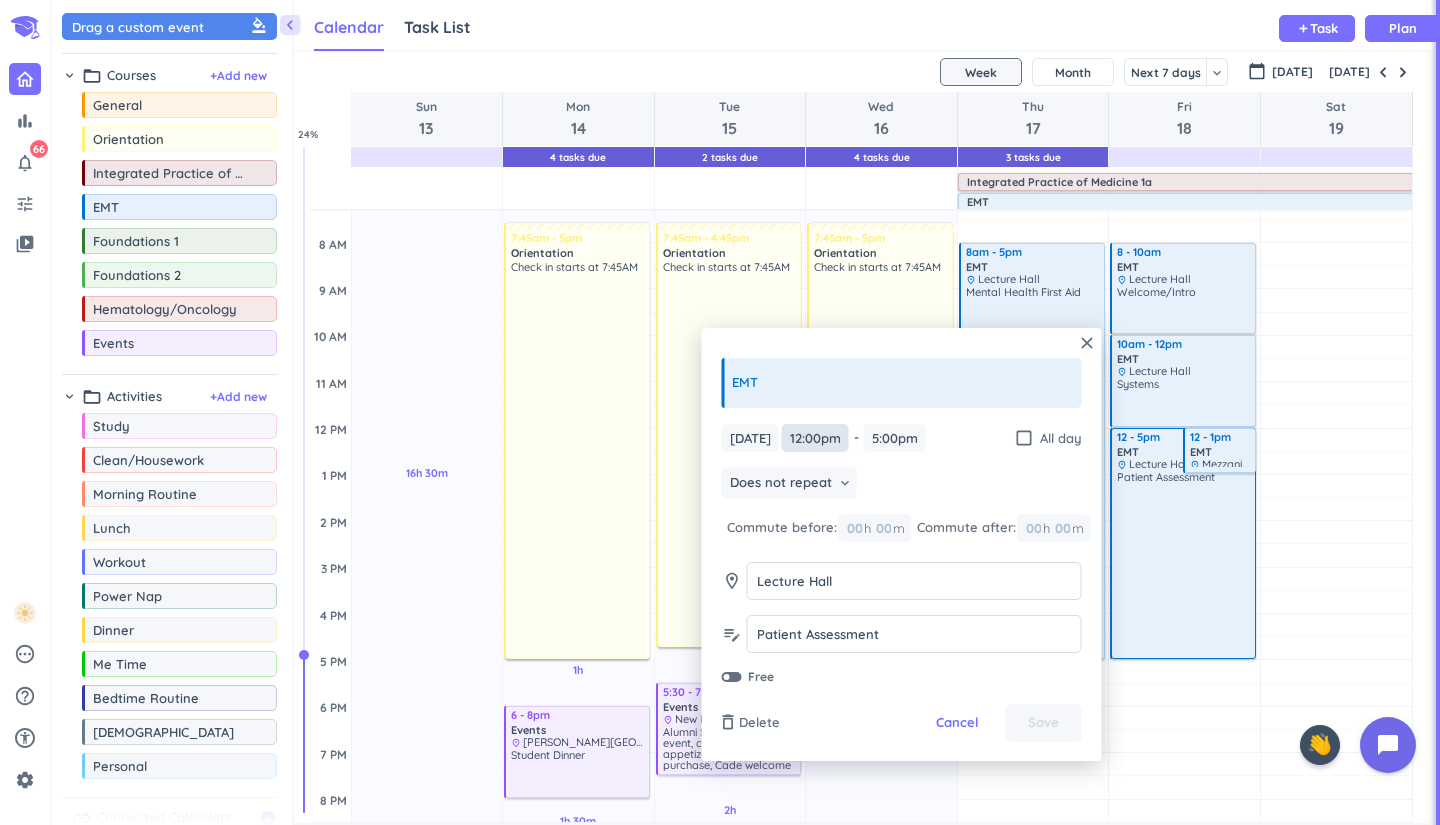 click on "12:00pm" at bounding box center [815, 438] 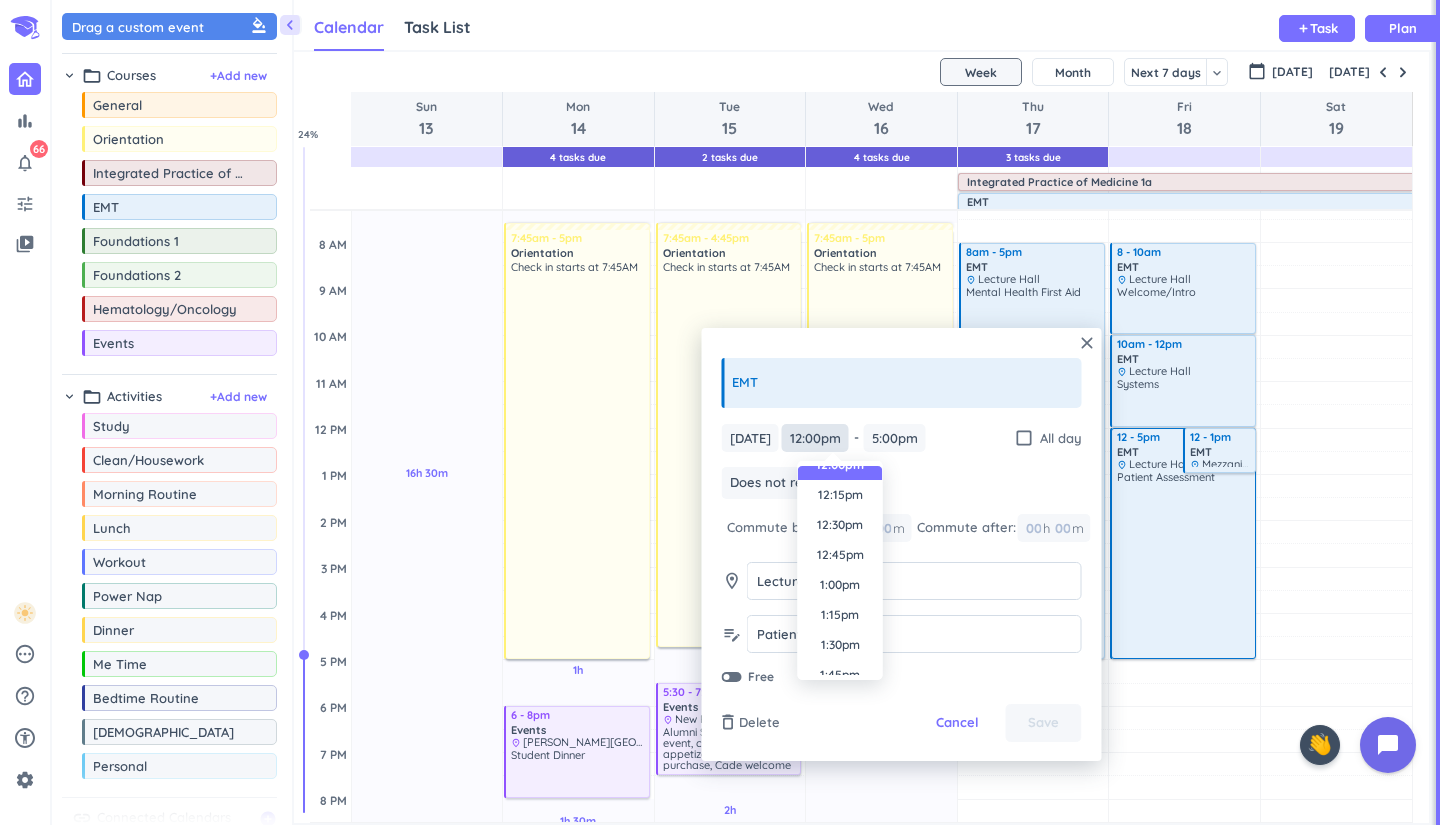 scroll, scrollTop: 1459, scrollLeft: 0, axis: vertical 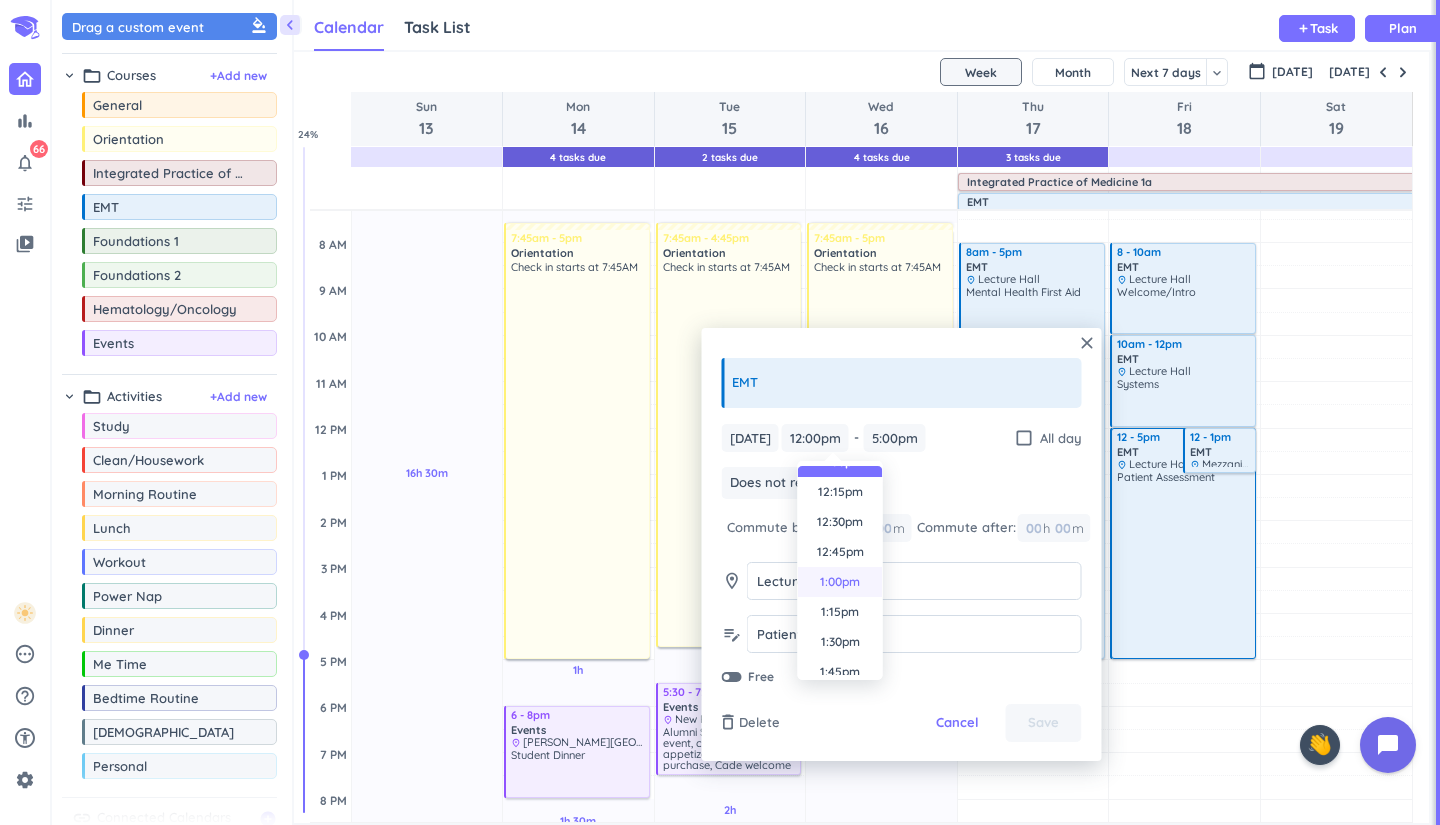 click on "1:00pm" at bounding box center [840, 582] 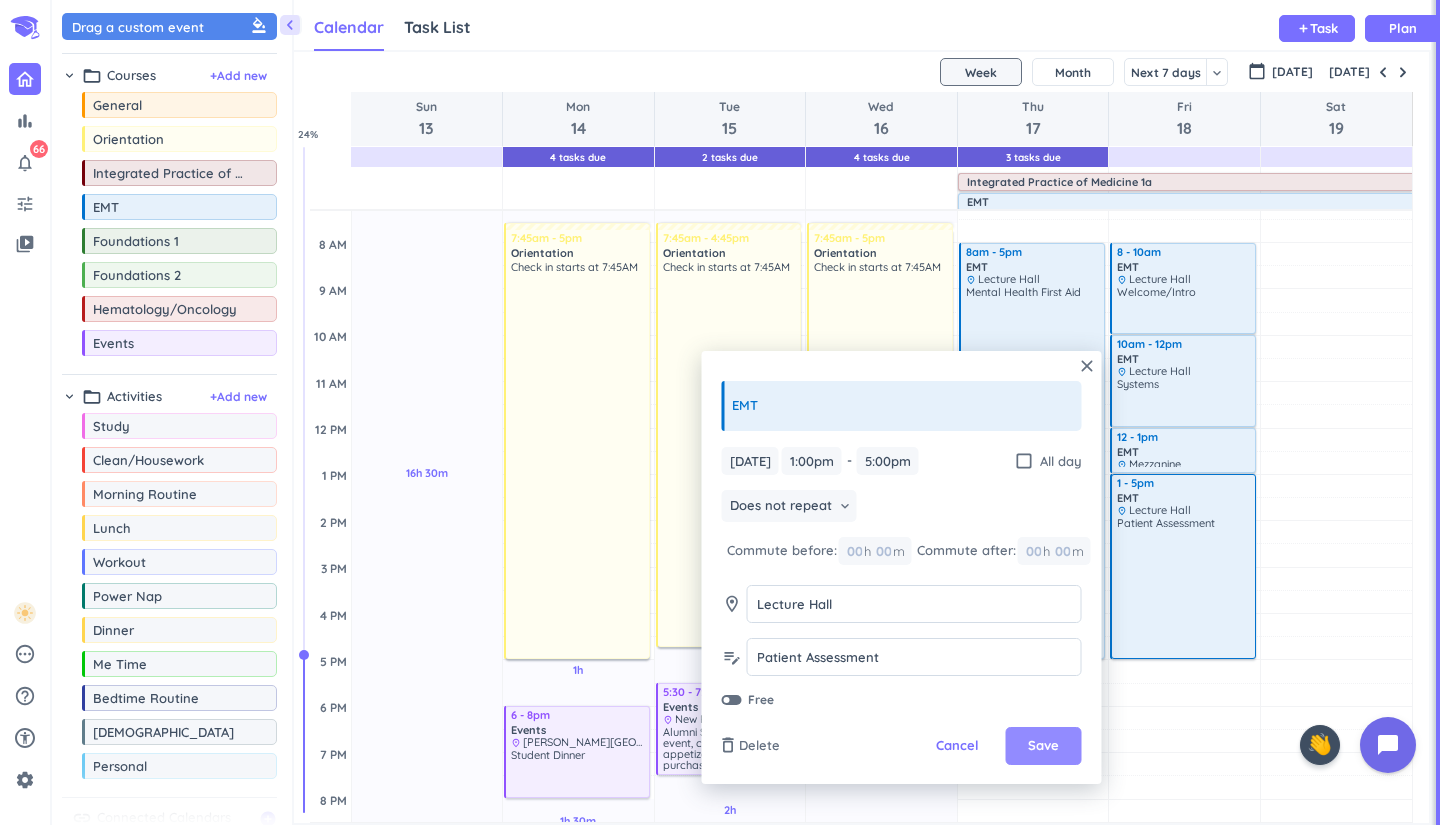 click on "Save" at bounding box center [1043, 746] 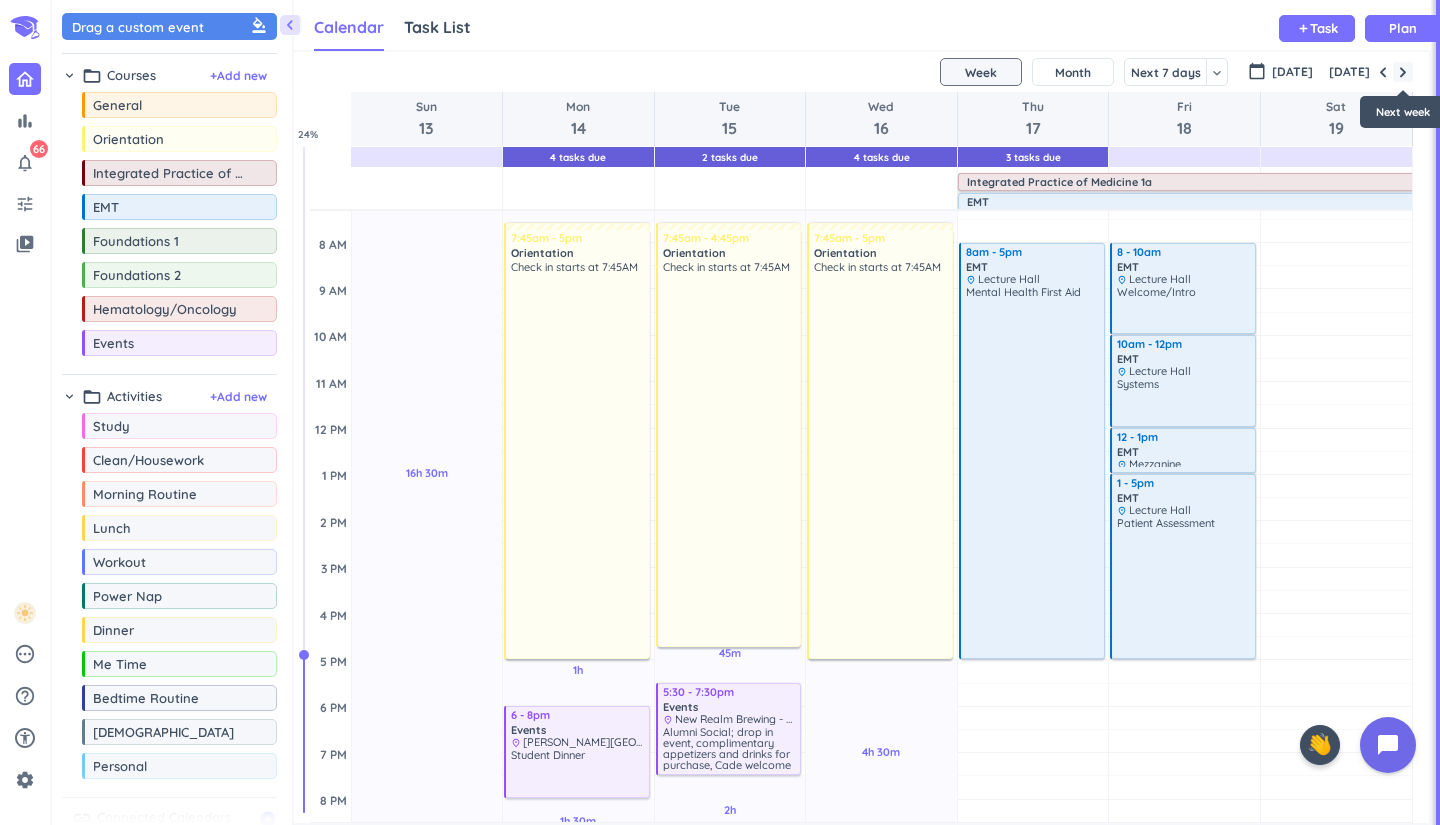 click at bounding box center (1403, 72) 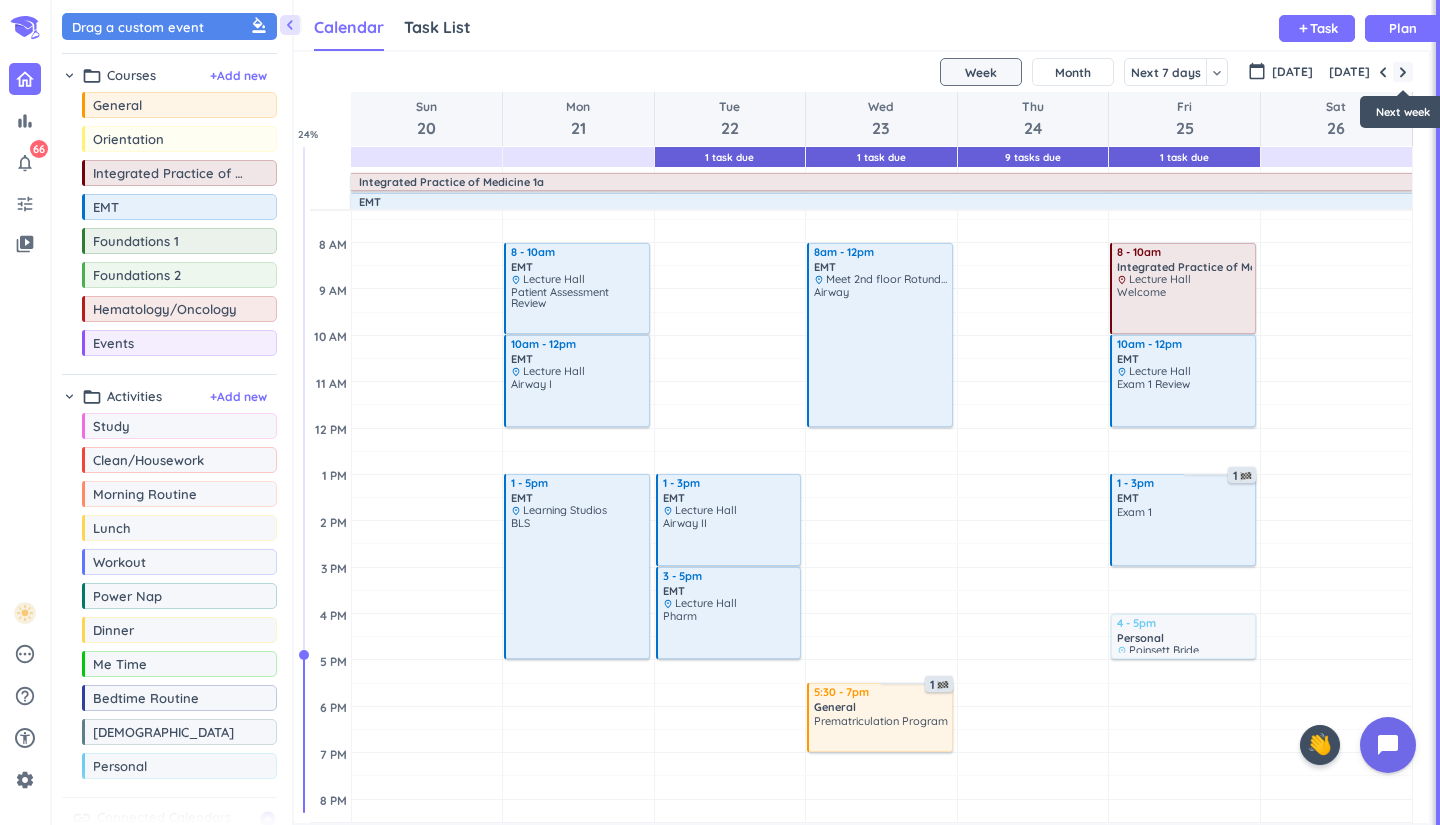 scroll, scrollTop: 71, scrollLeft: 0, axis: vertical 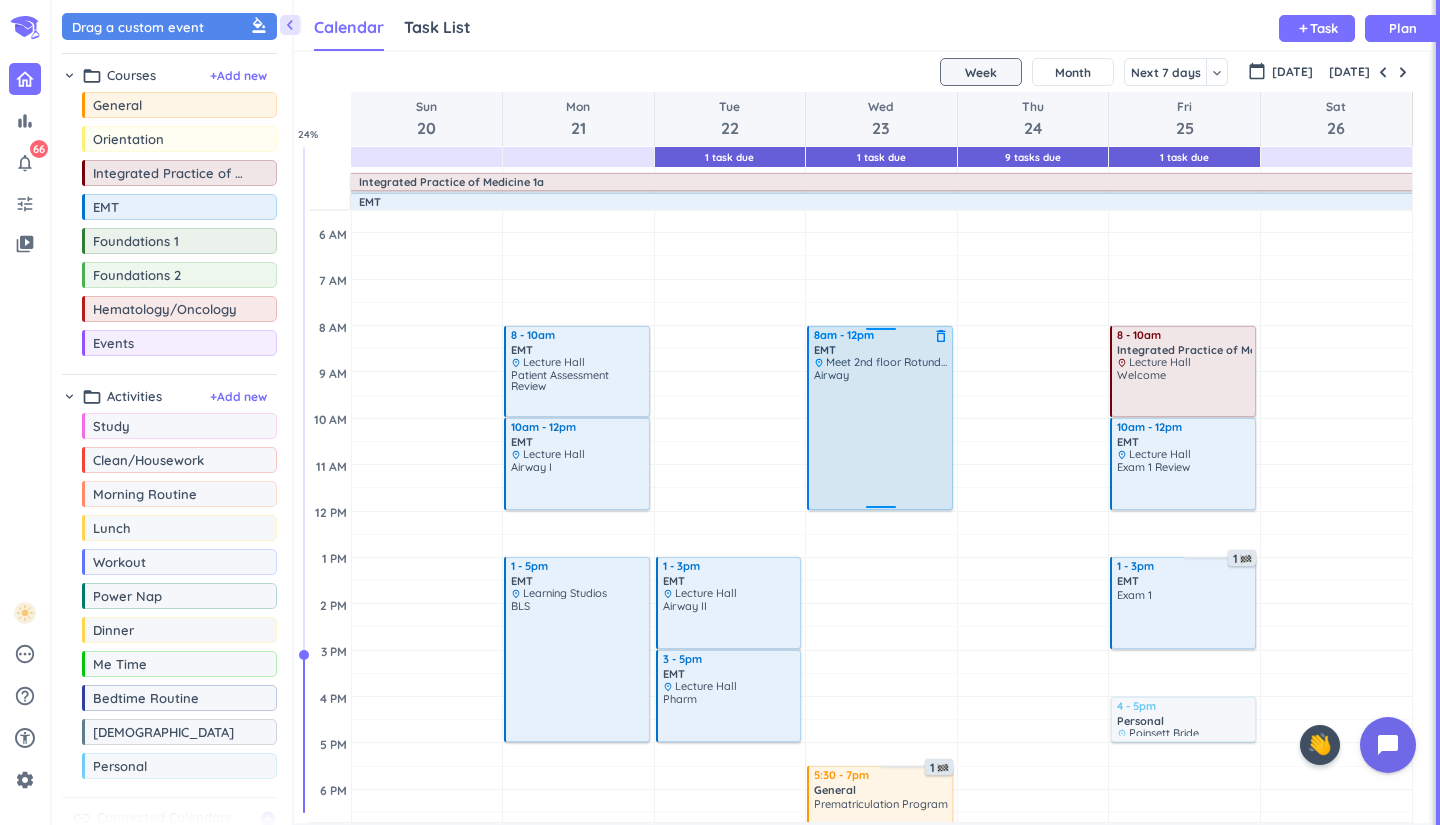 click on "Airway" at bounding box center [881, 438] 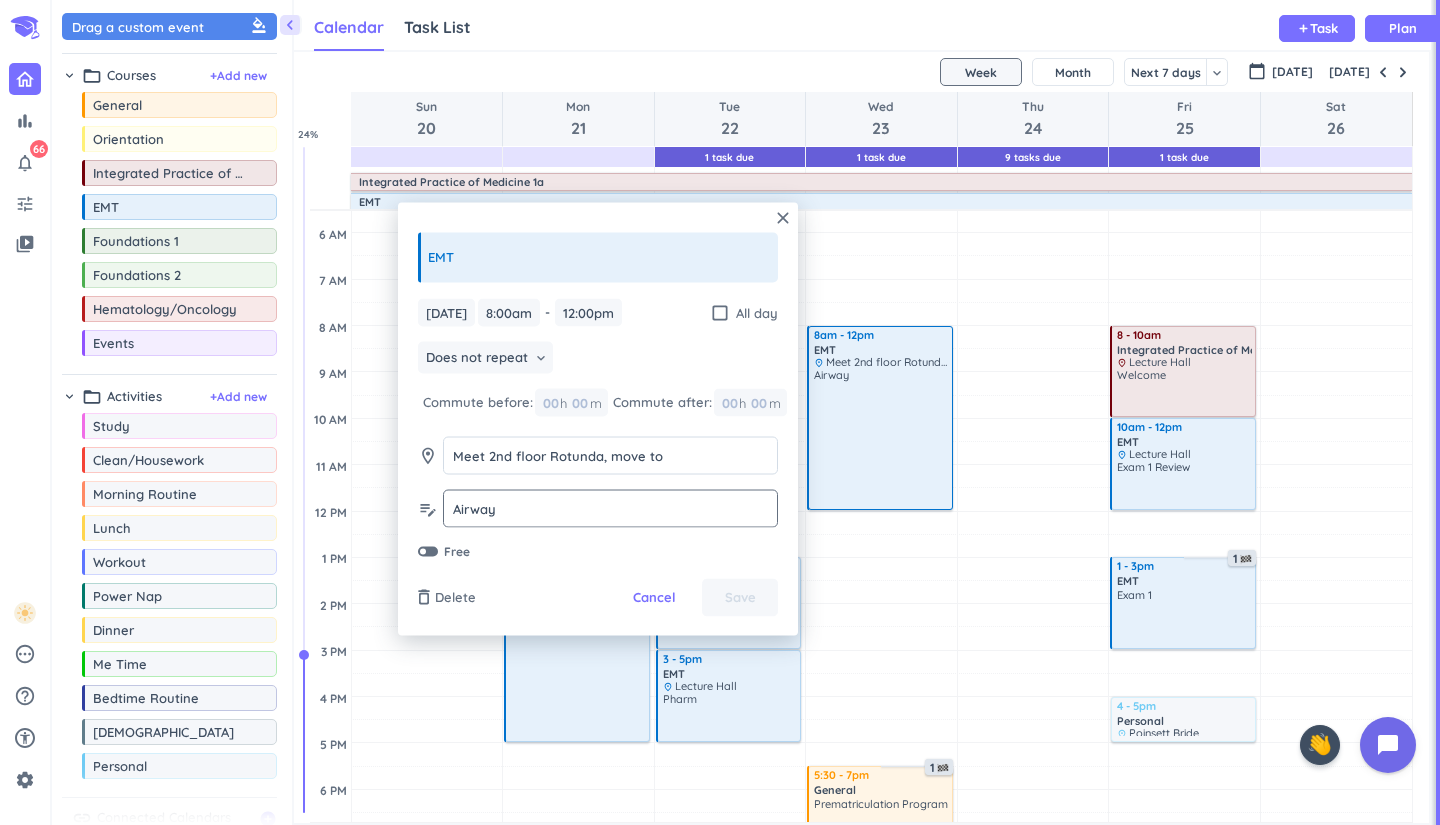 click on "Airway" at bounding box center (610, 508) 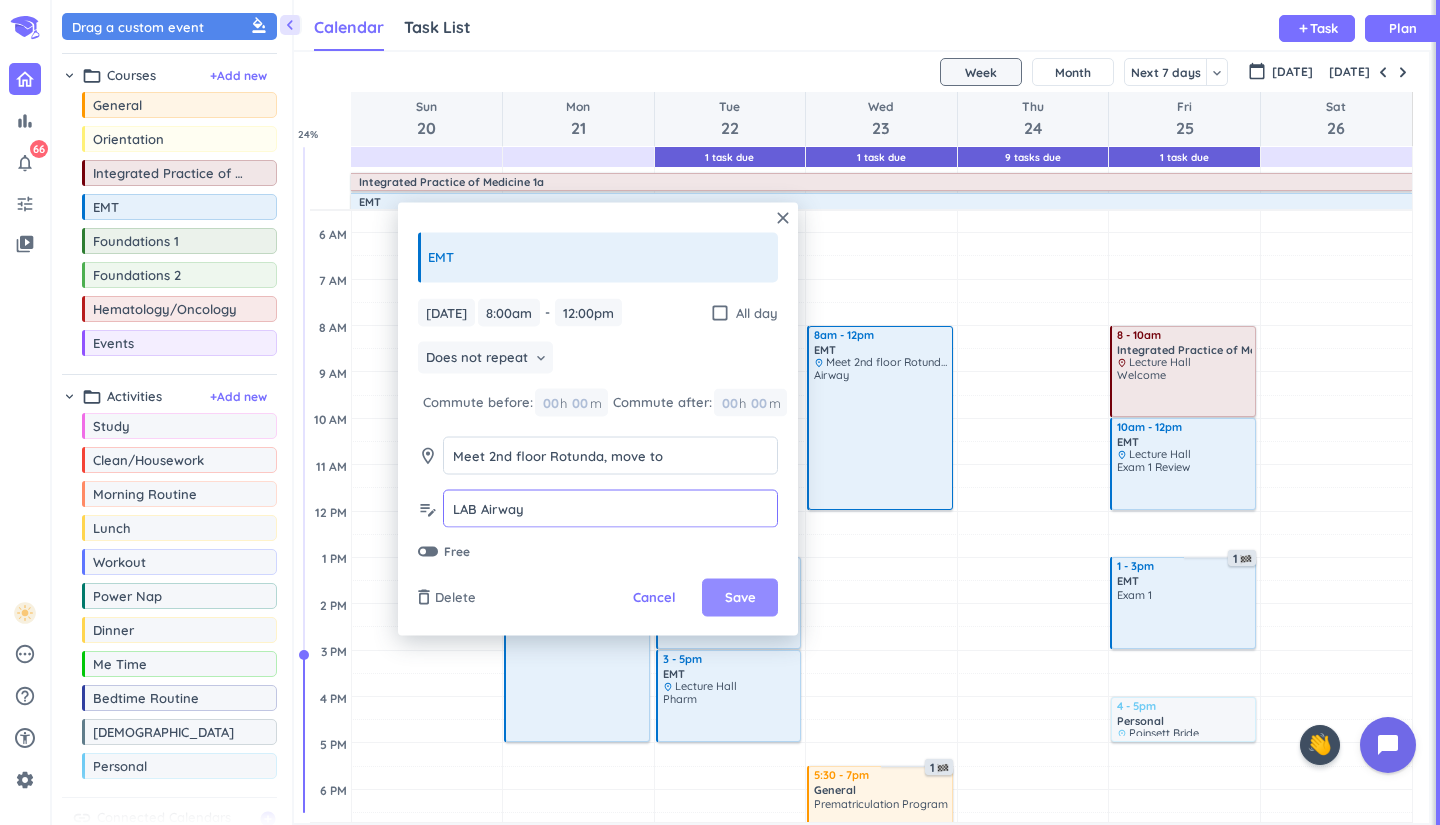 type on "LAB Airway" 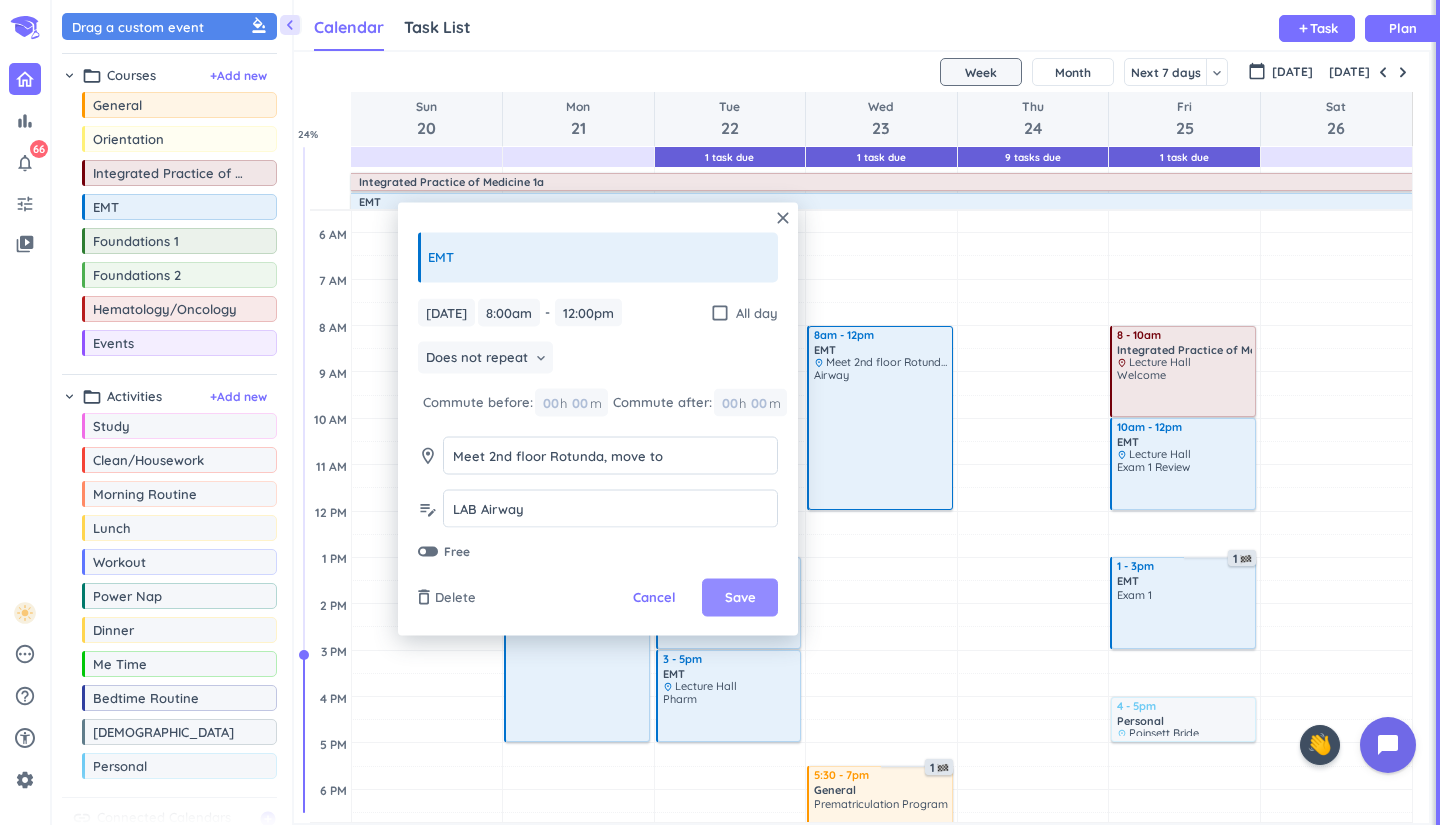 click on "Save" at bounding box center (740, 598) 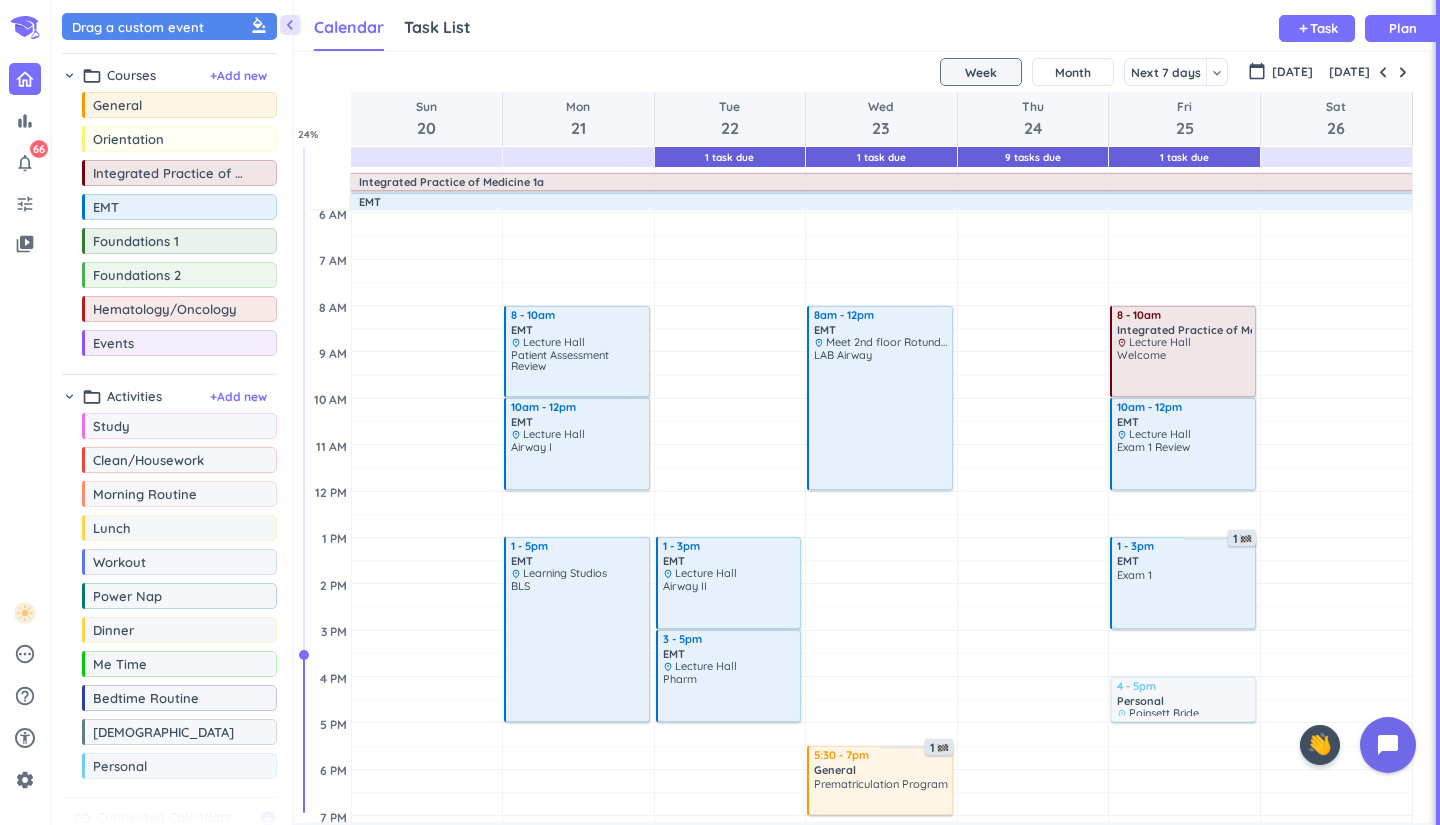 scroll, scrollTop: 97, scrollLeft: 0, axis: vertical 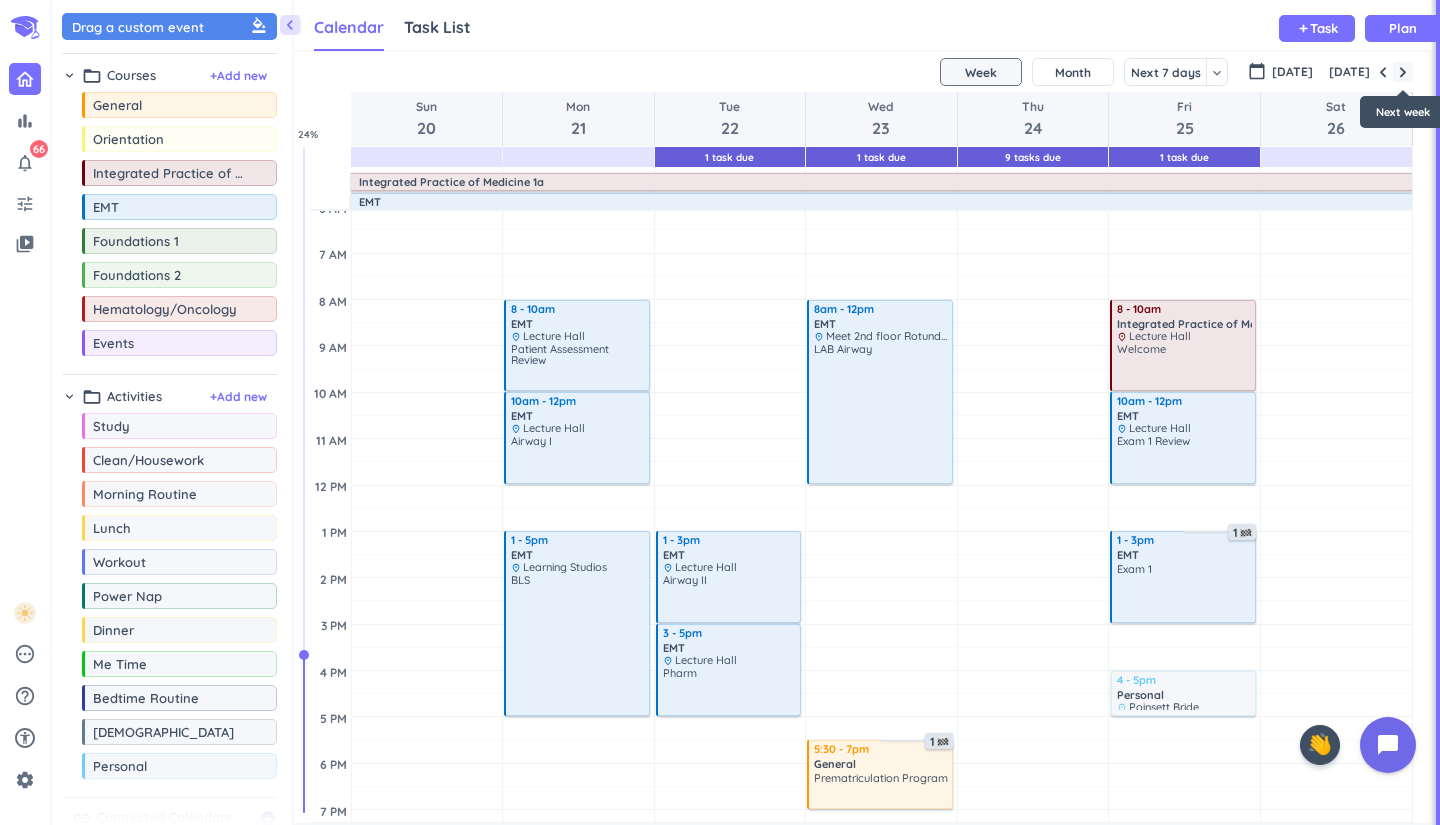 click at bounding box center [1403, 72] 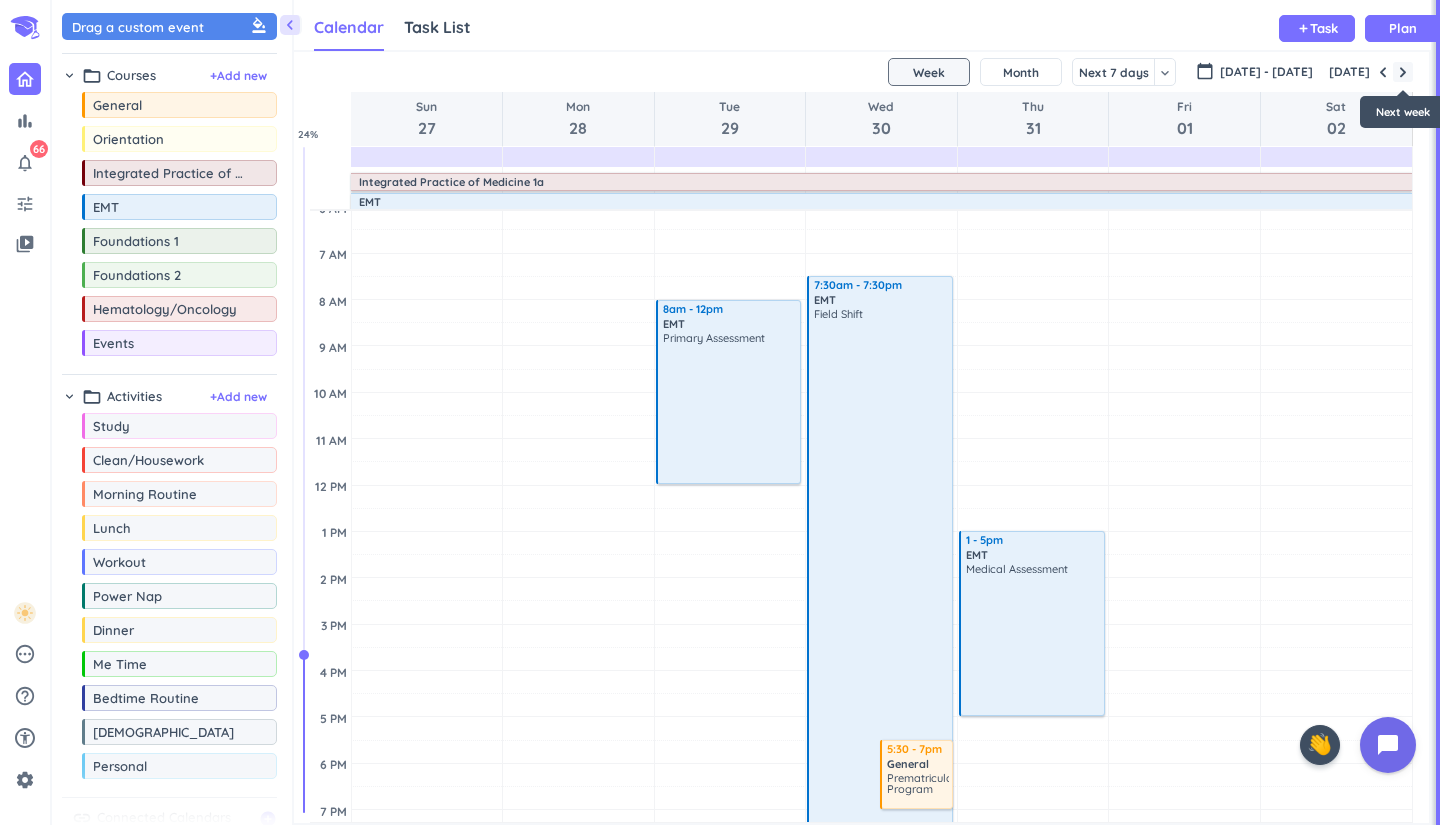 scroll, scrollTop: 71, scrollLeft: 0, axis: vertical 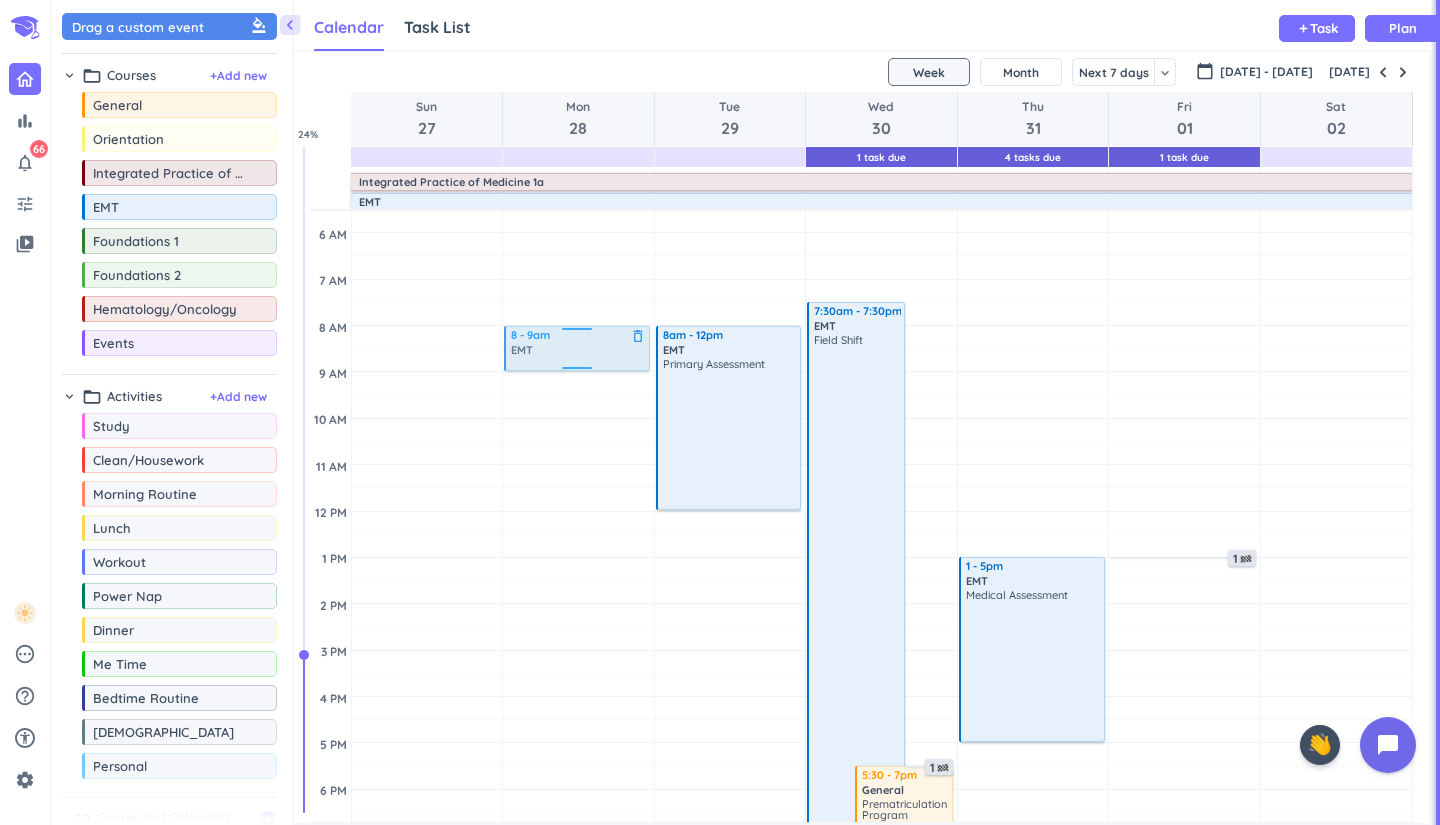 drag, startPoint x: 159, startPoint y: 213, endPoint x: 621, endPoint y: 327, distance: 475.85712 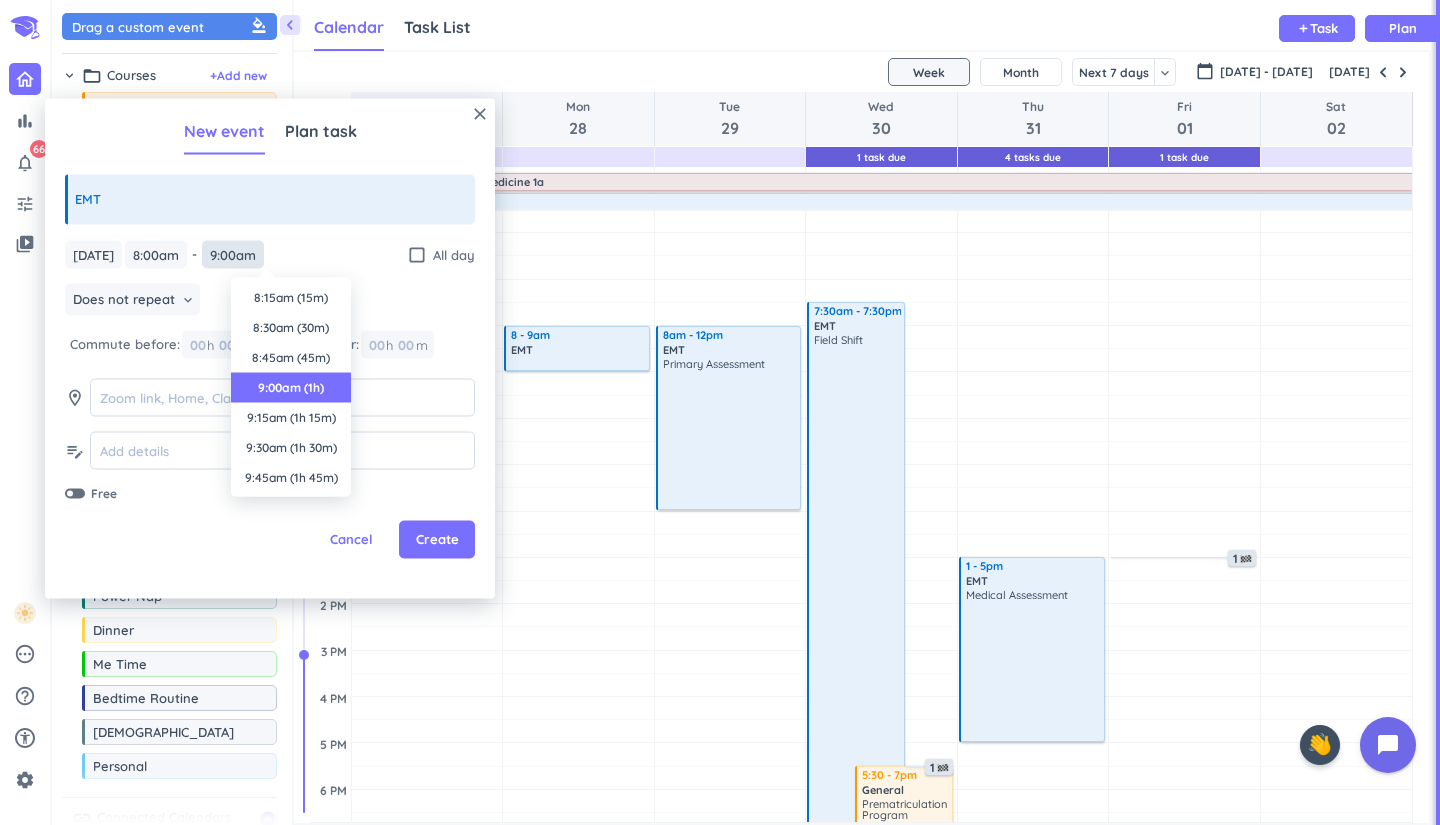 scroll, scrollTop: 90, scrollLeft: 0, axis: vertical 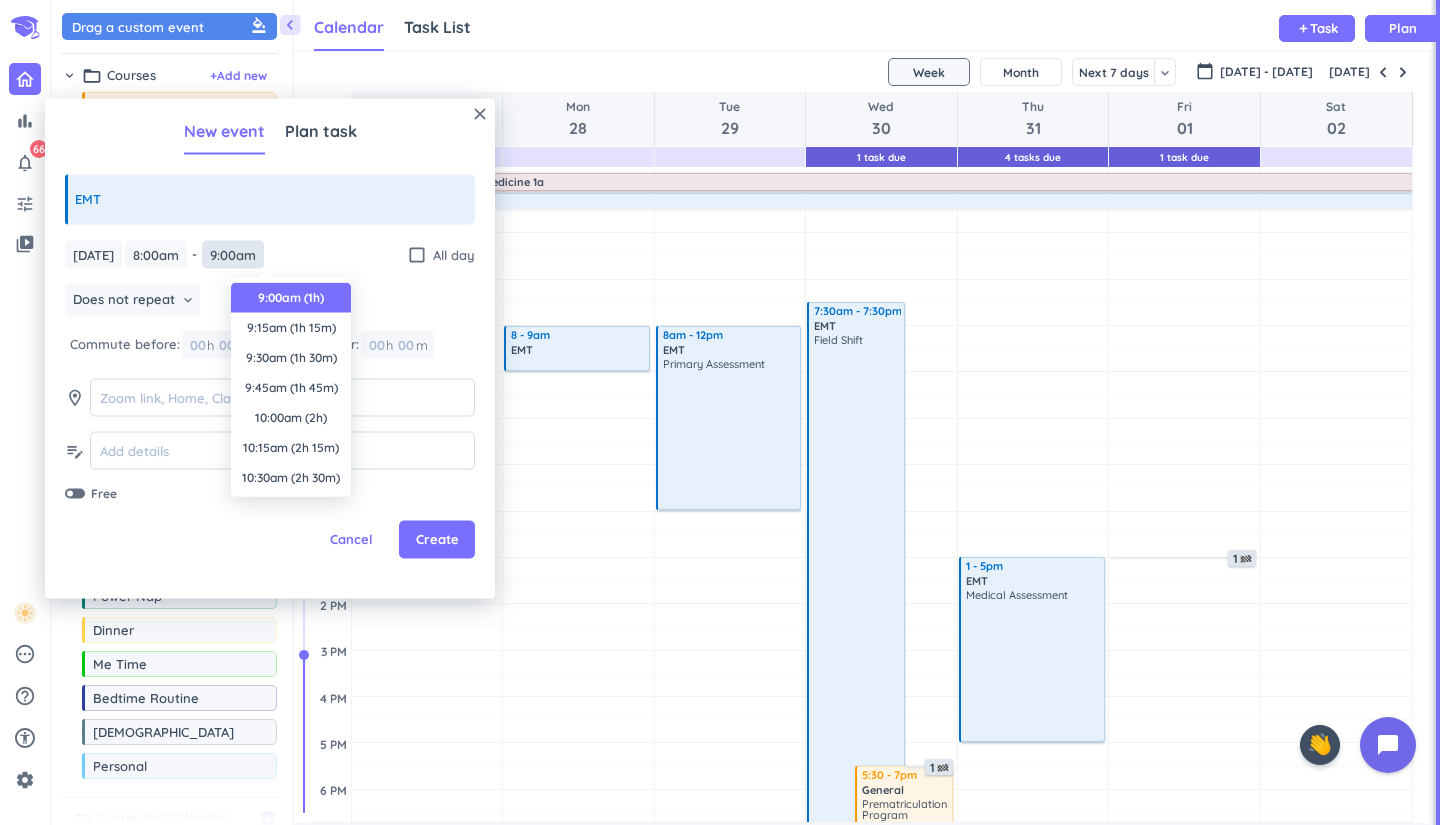 click on "9:00am" at bounding box center [233, 254] 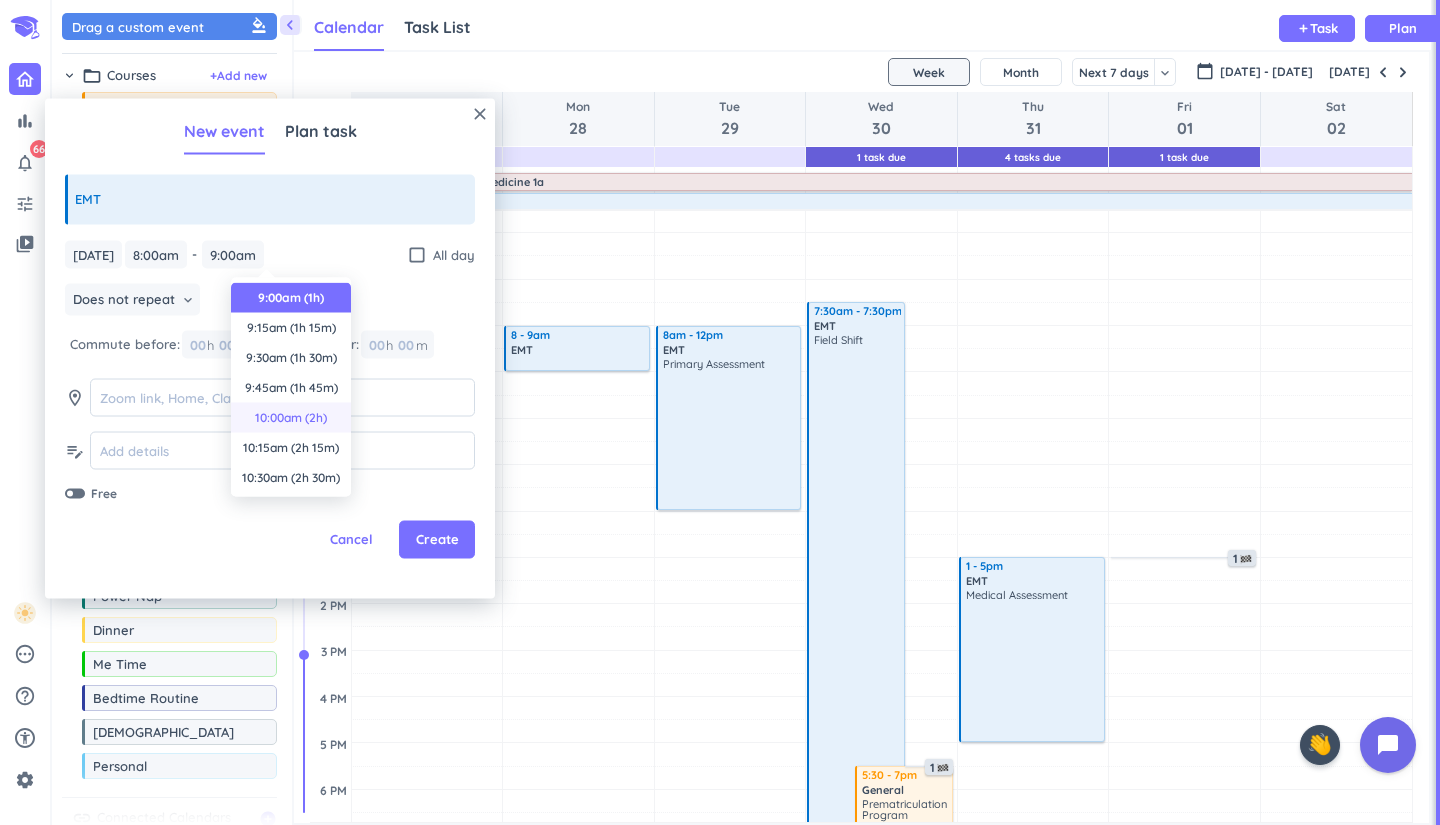 click on "10:00am (2h)" at bounding box center (291, 418) 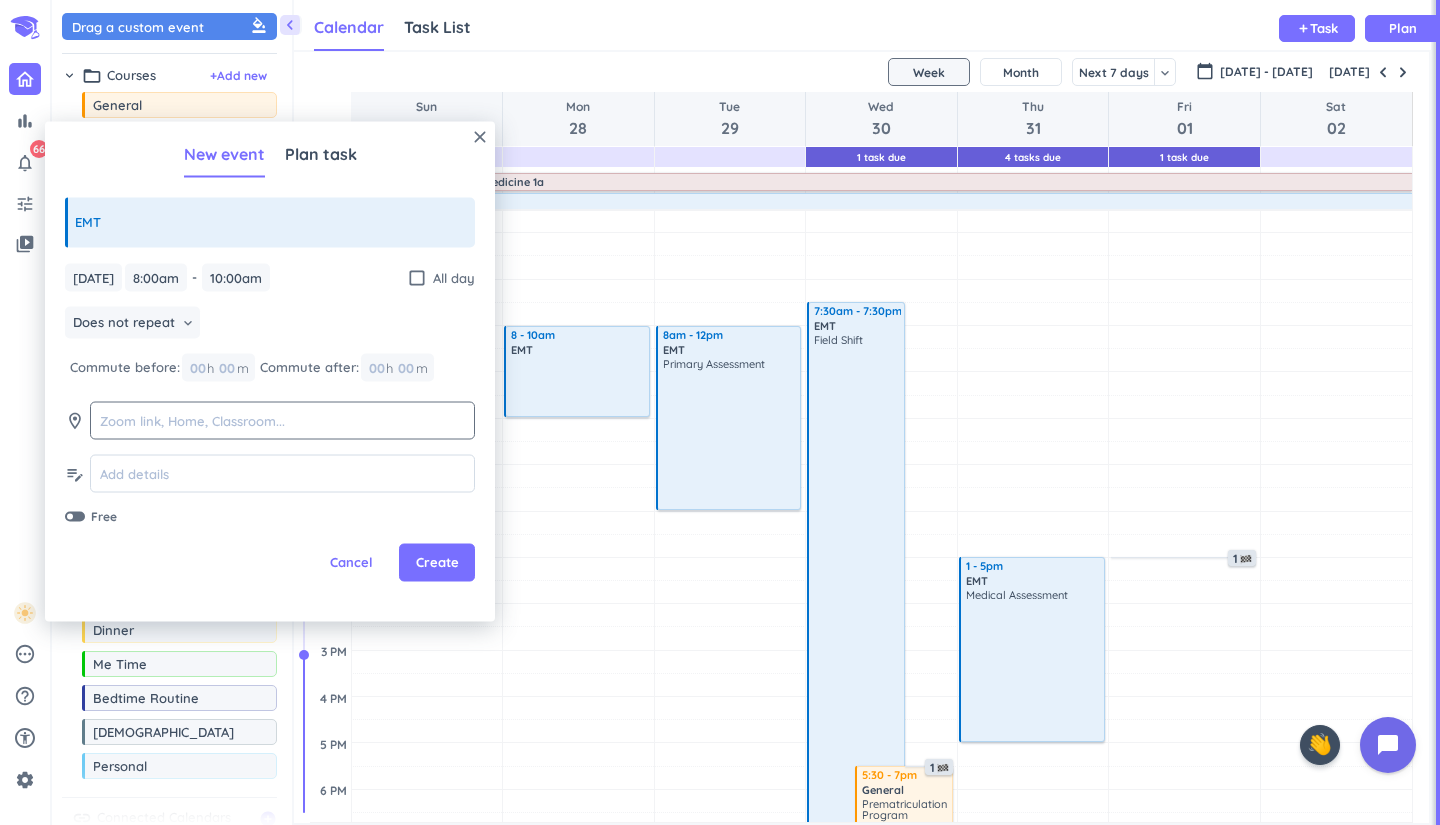 click 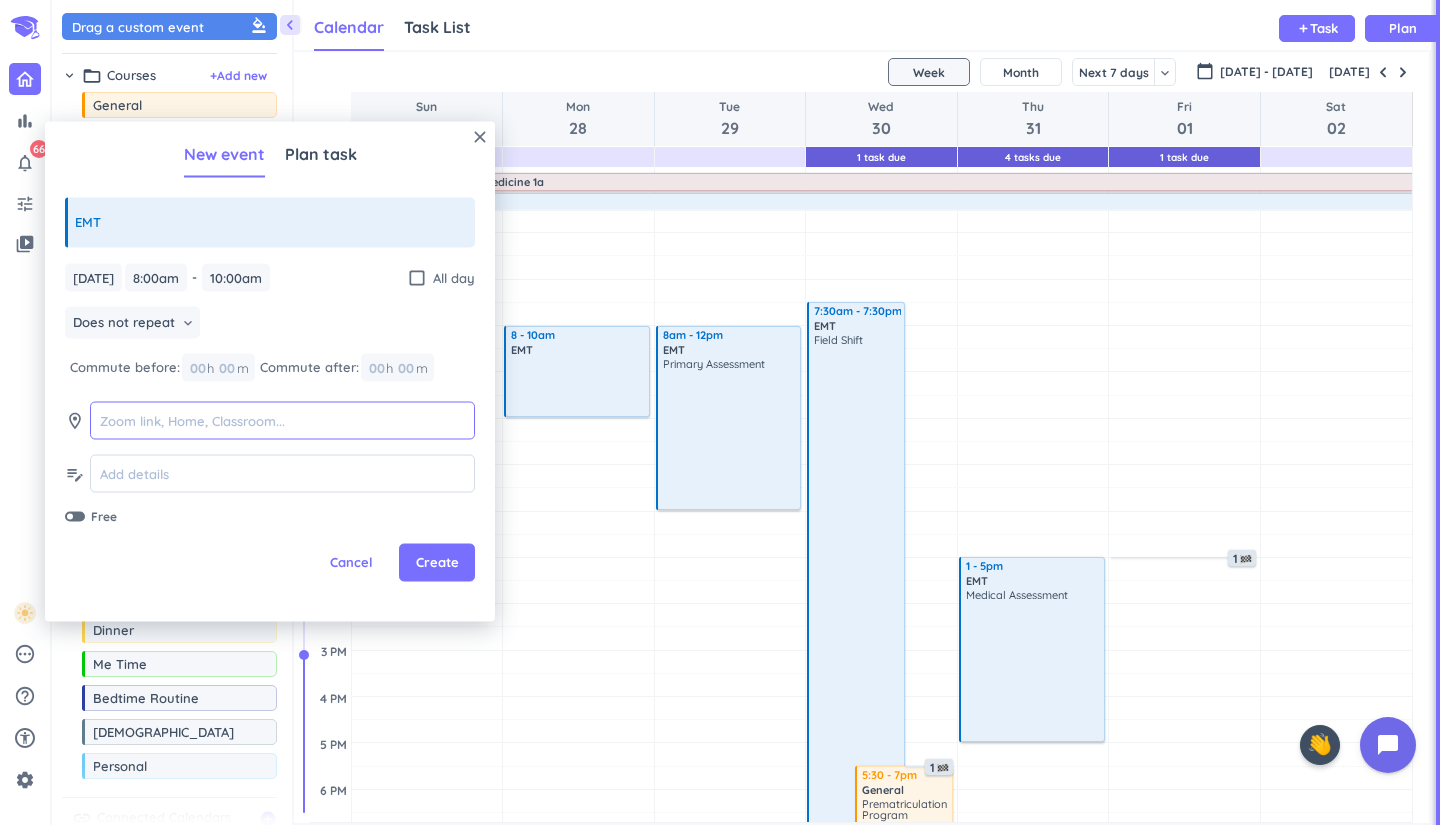 click at bounding box center [282, 420] 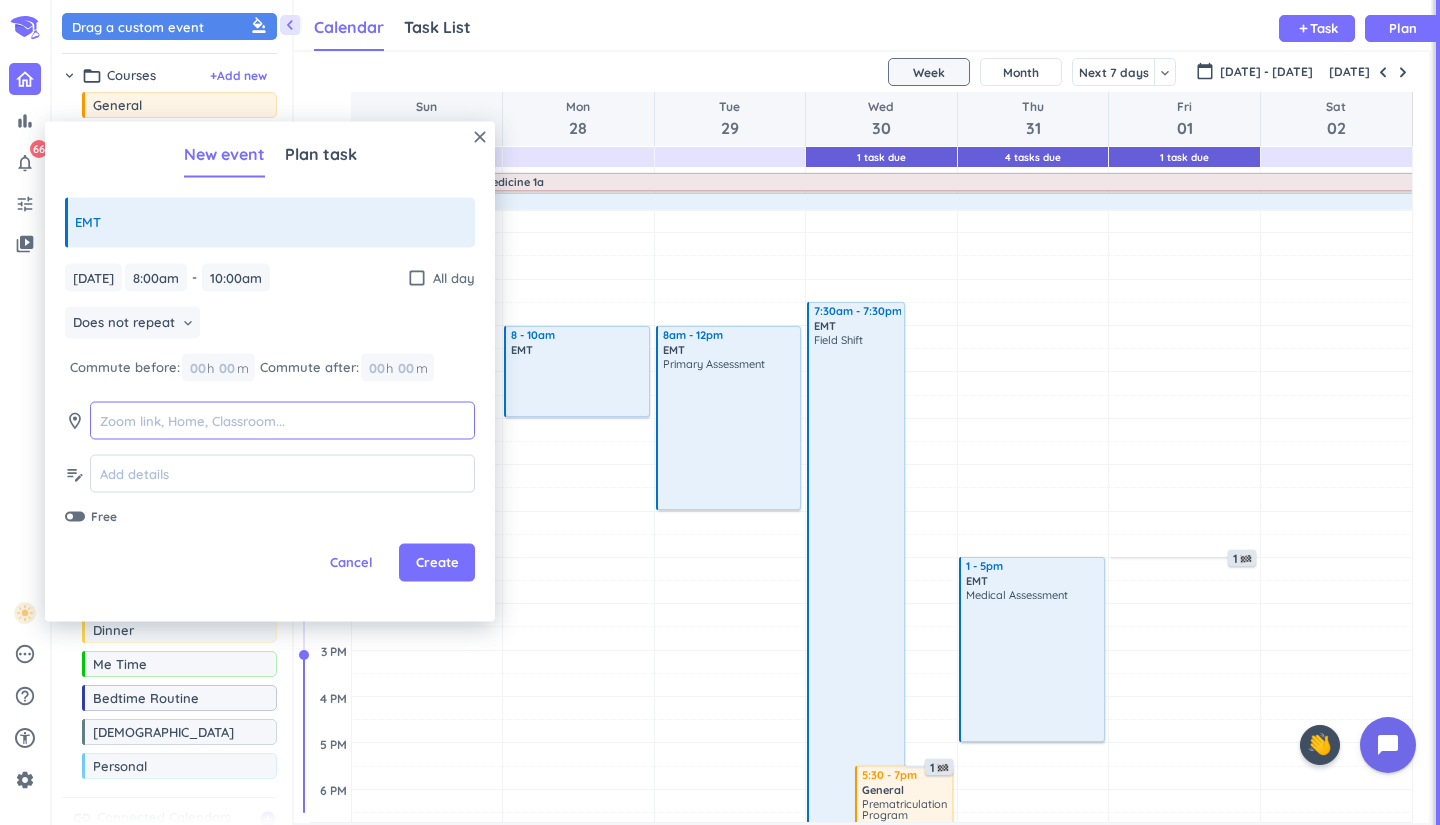 paste on "Lecture Hall" 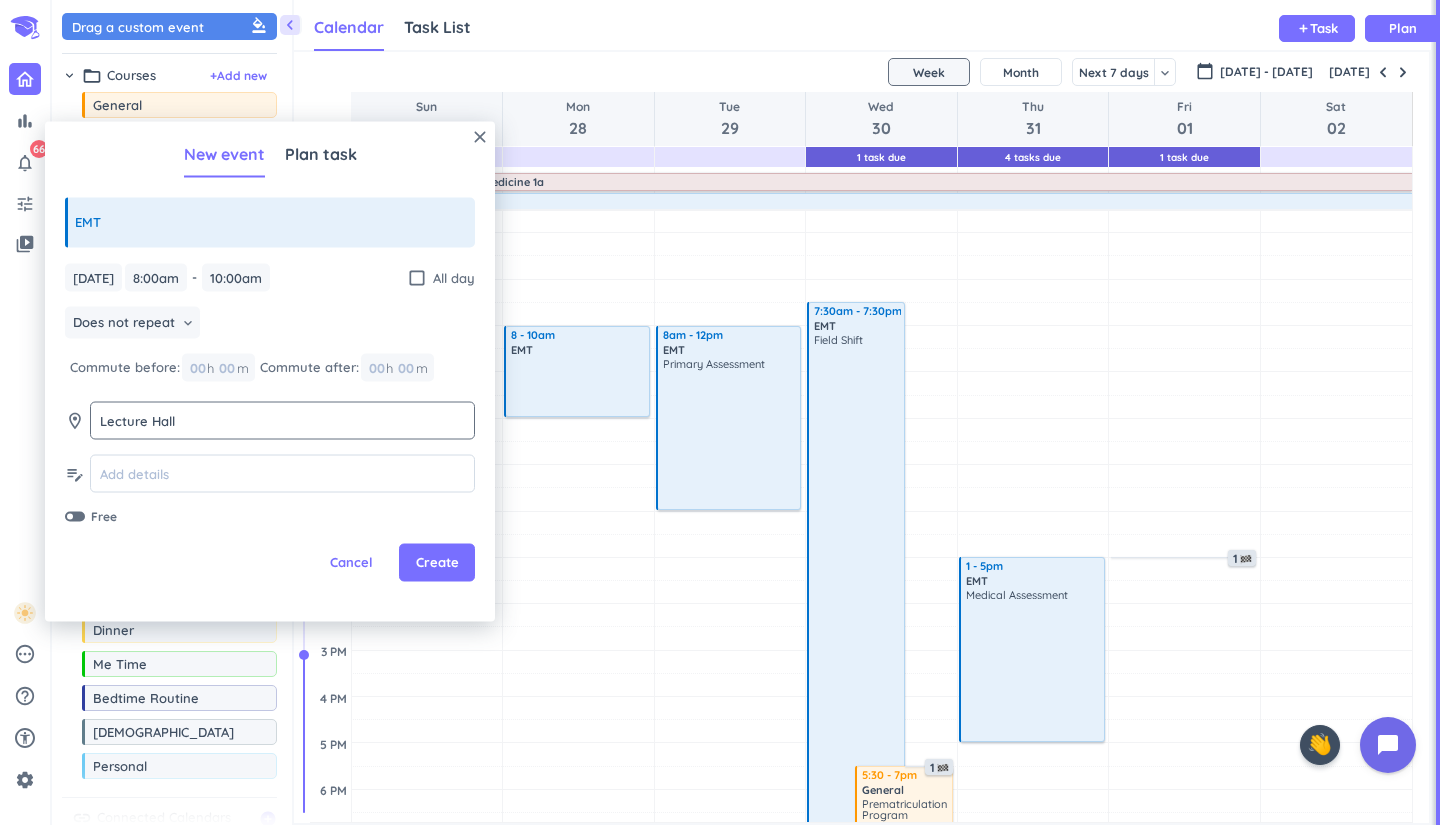 click on "Lecture Hall Lecture Hall" 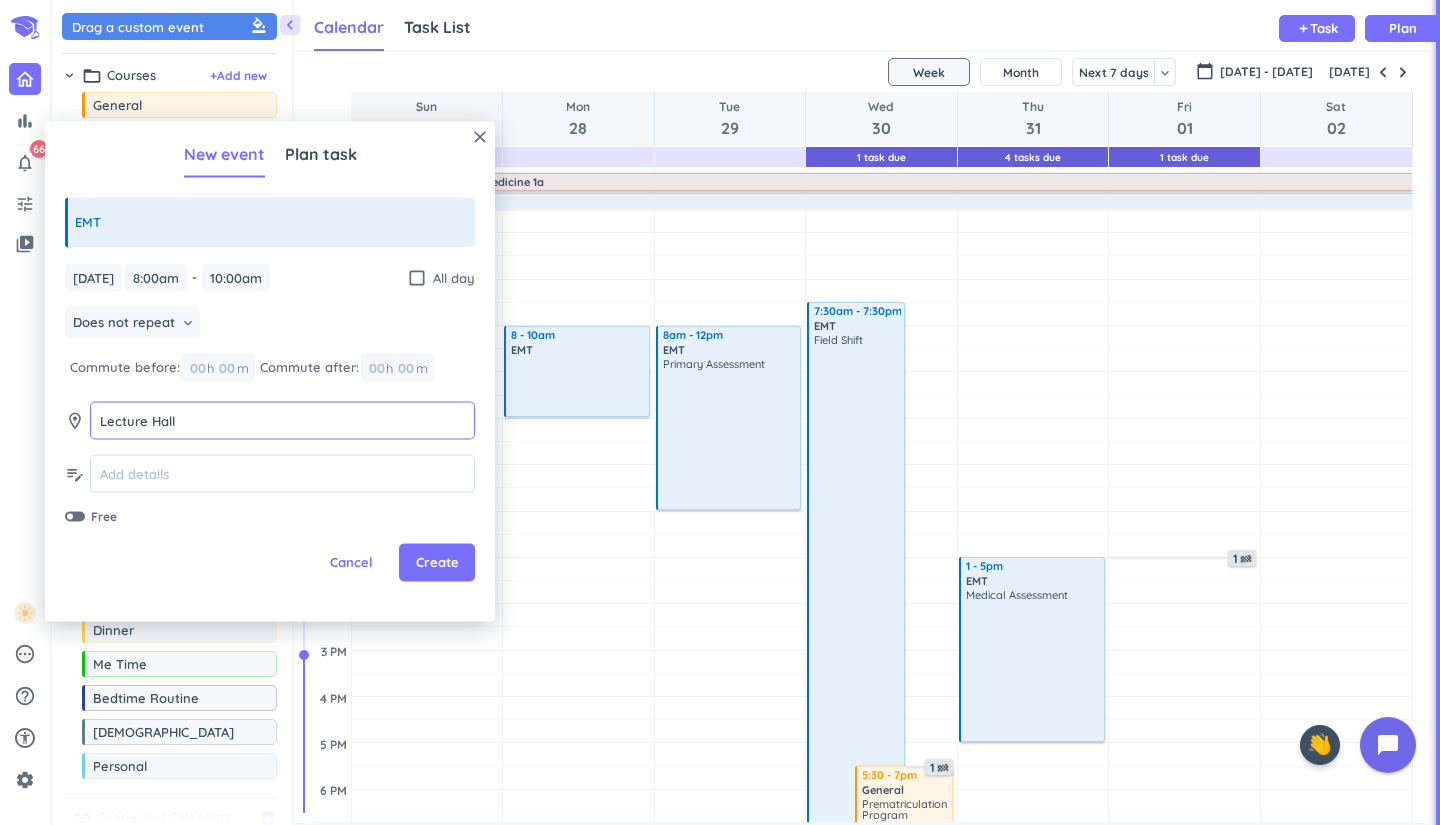 click on "Lecture Hall" at bounding box center [282, 420] 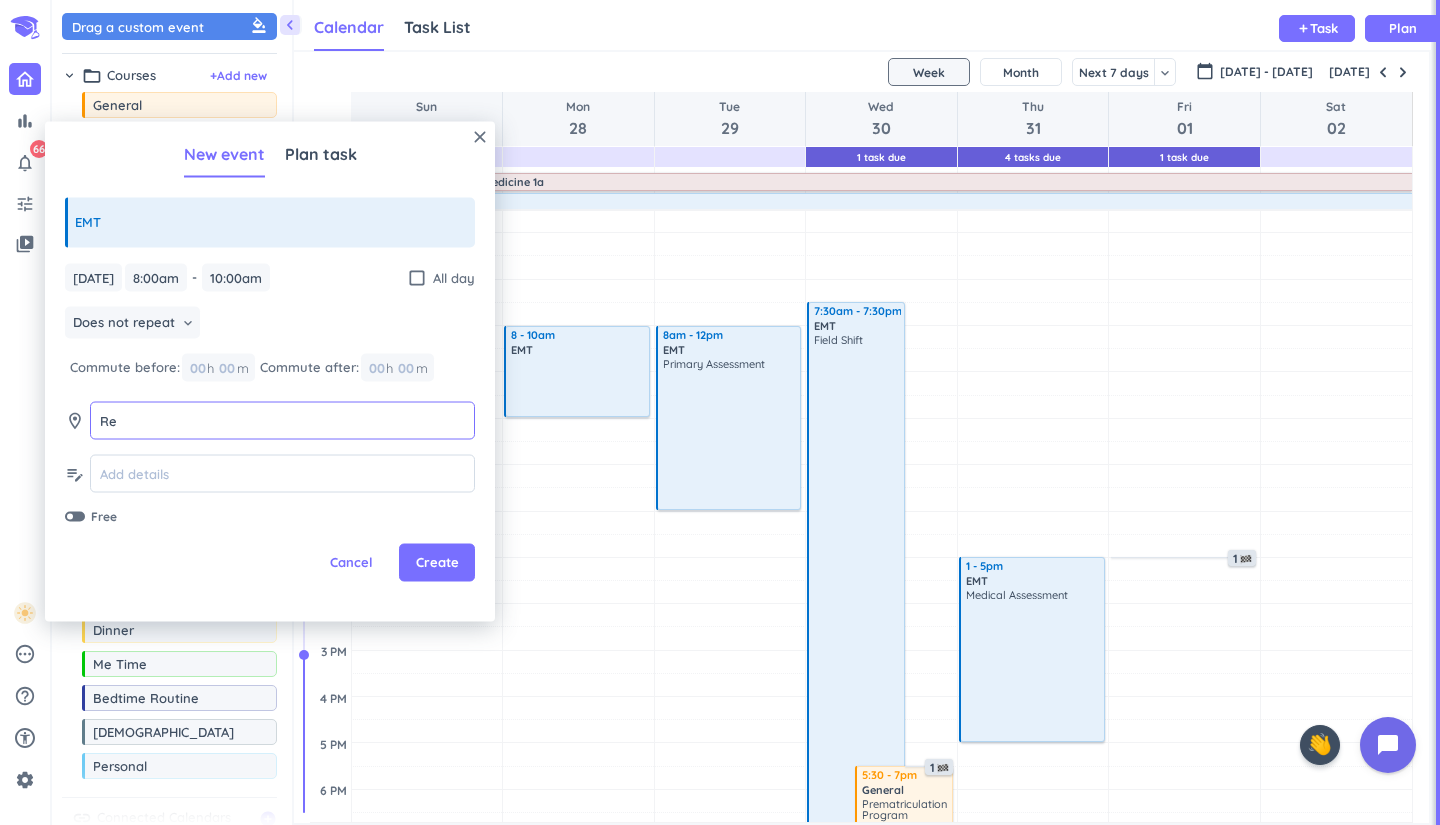 type on "R" 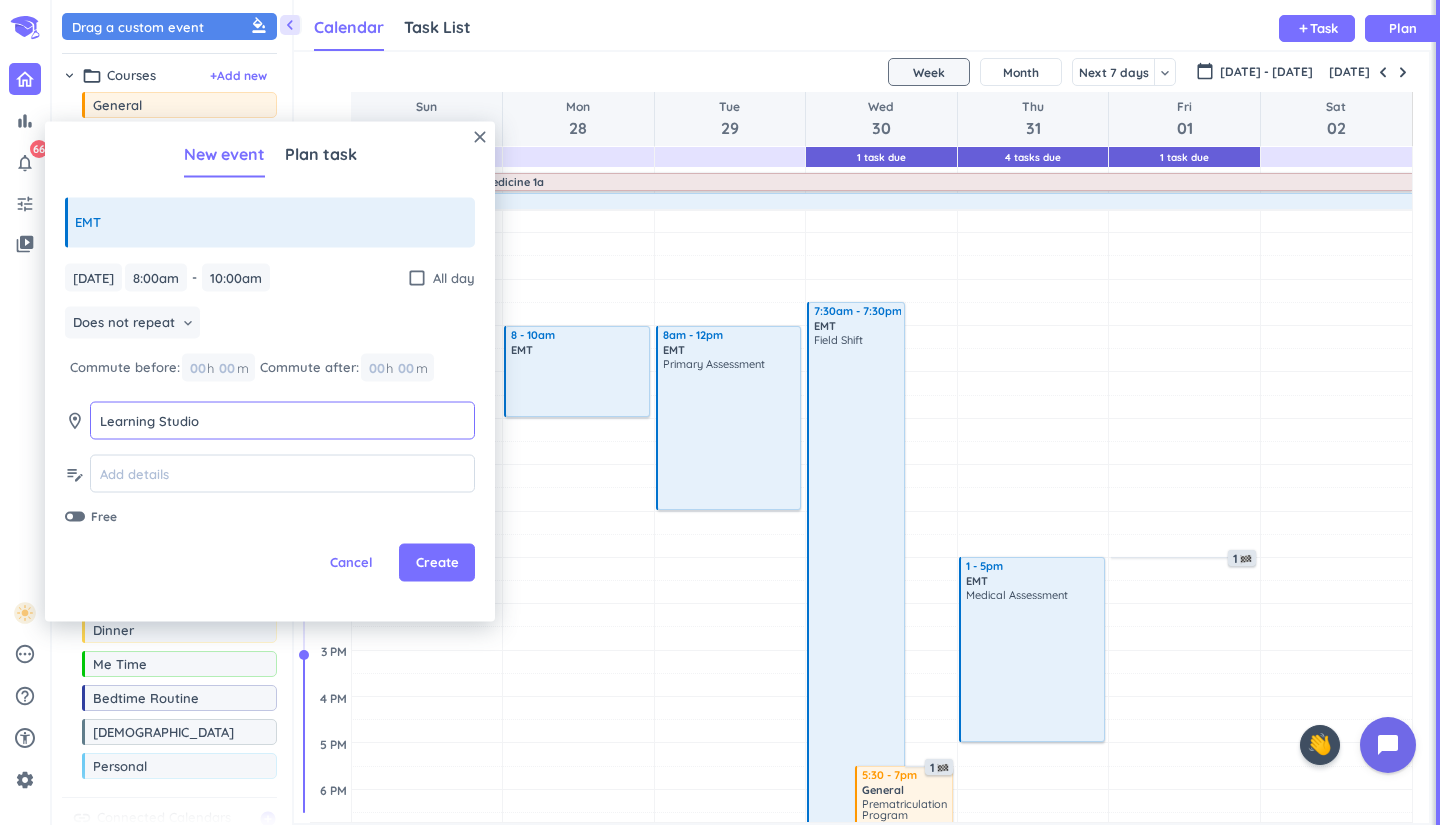 type on "Learning Studio" 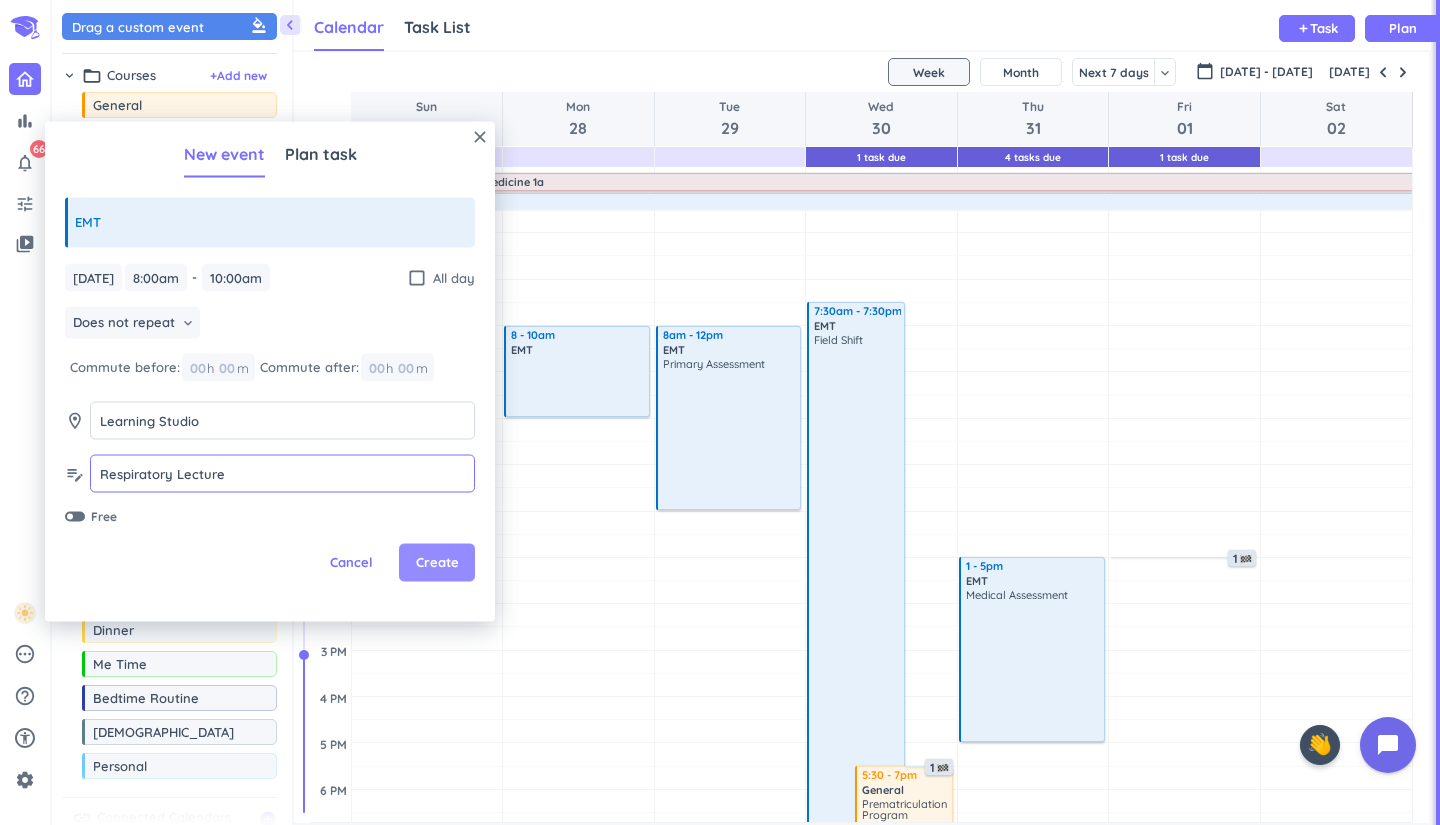 type on "Respiratory Lecture" 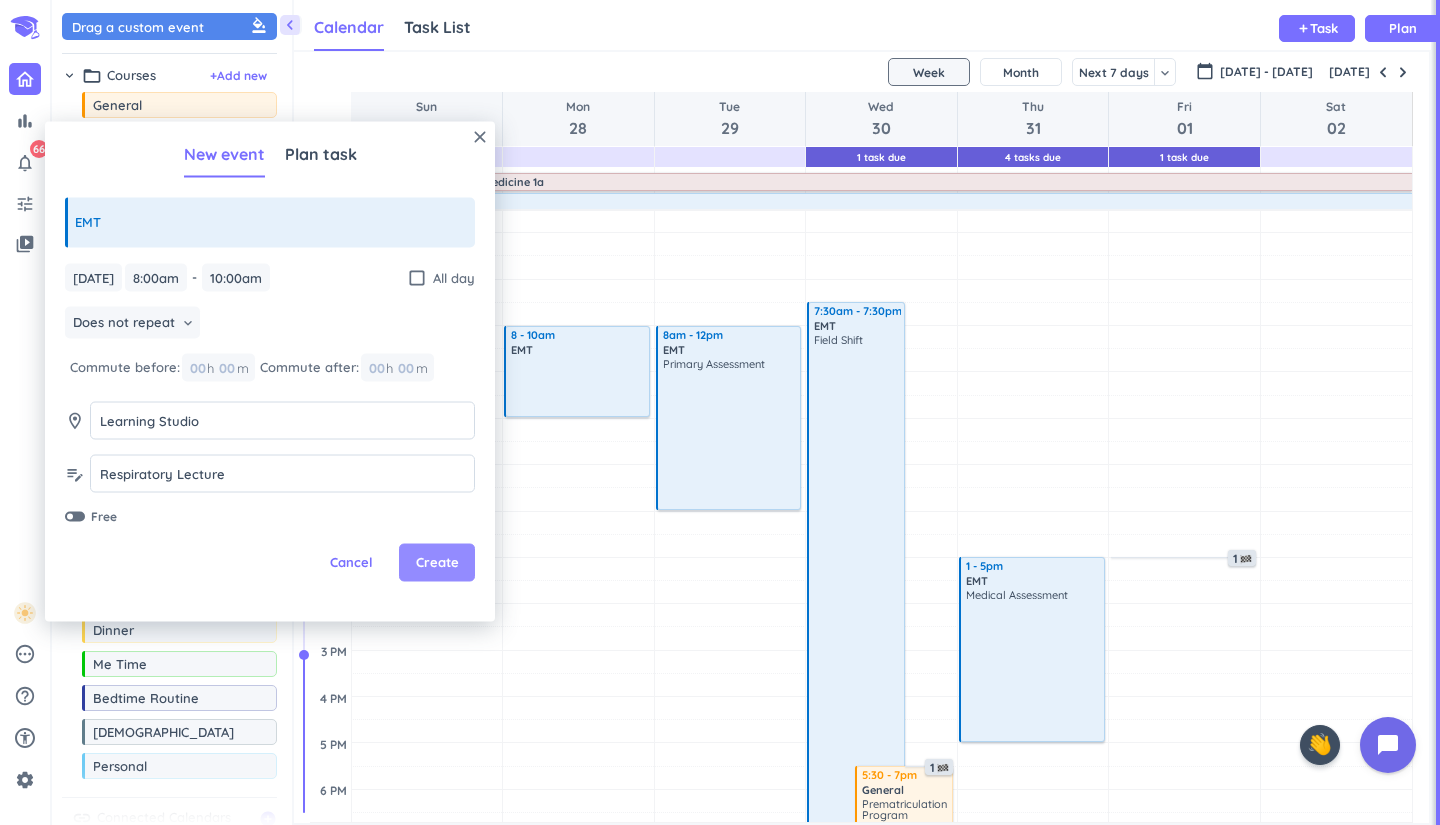 click on "Create" at bounding box center (437, 563) 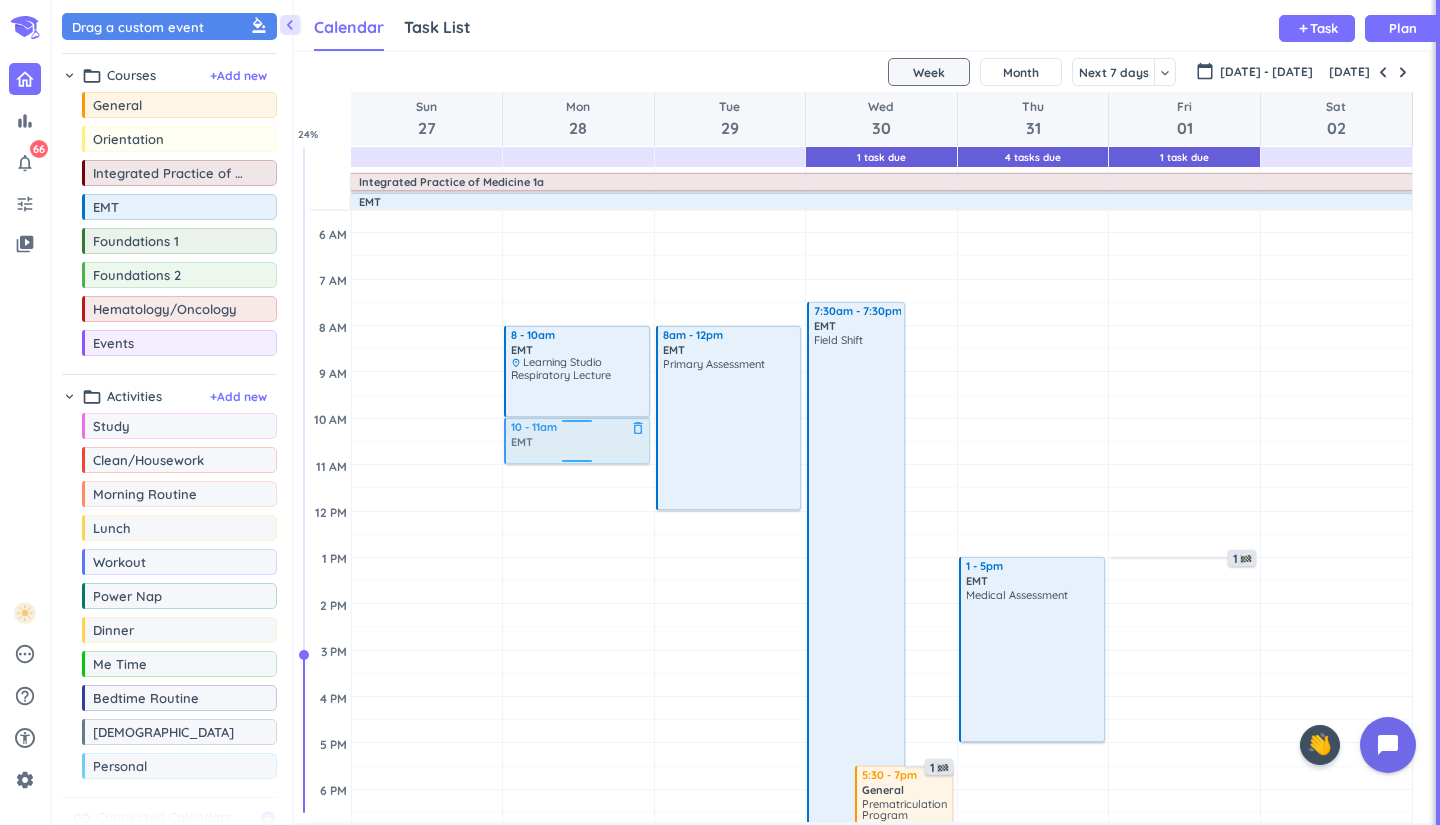 drag, startPoint x: 158, startPoint y: 214, endPoint x: 599, endPoint y: 422, distance: 487.591 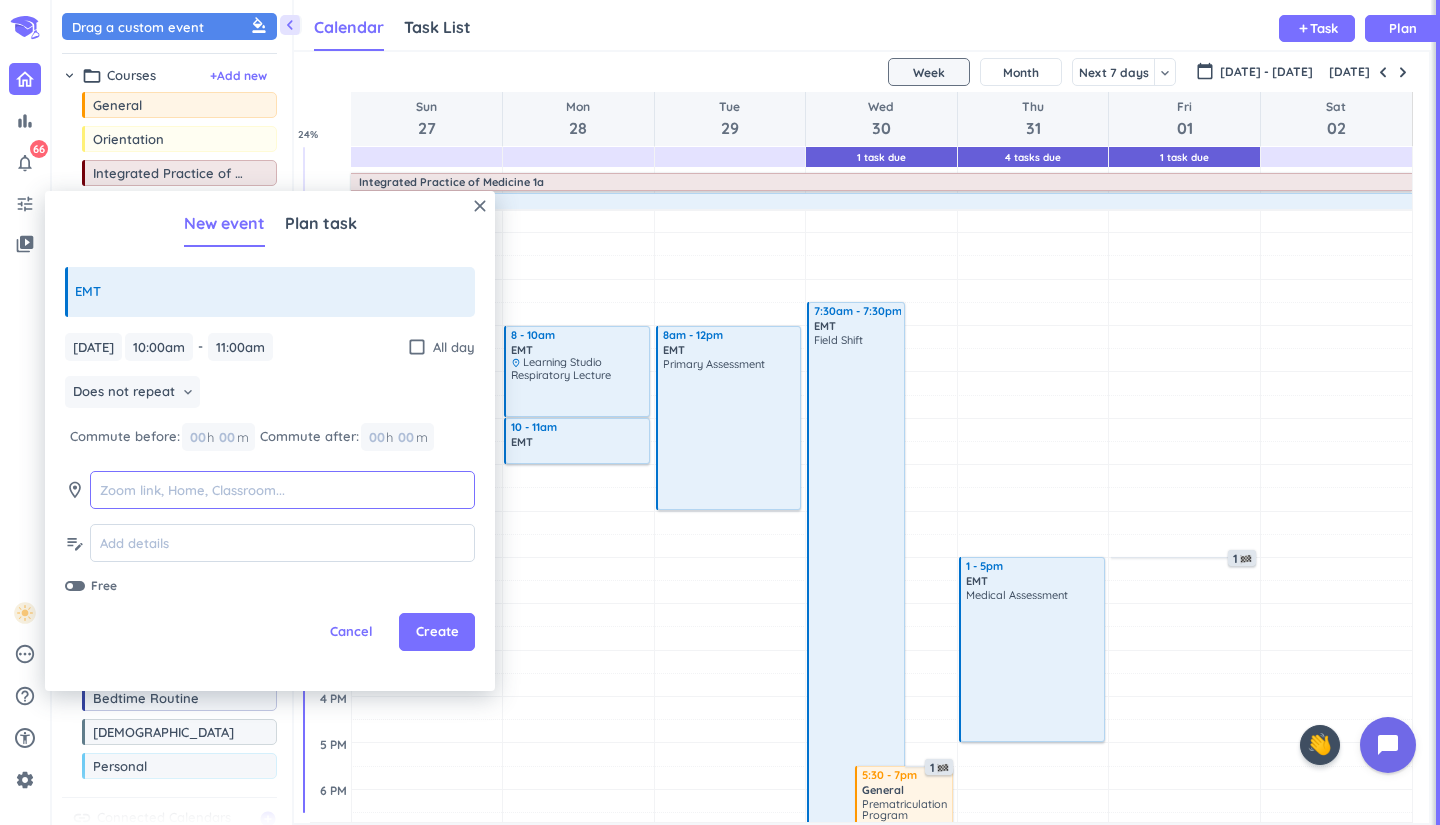click at bounding box center (282, 490) 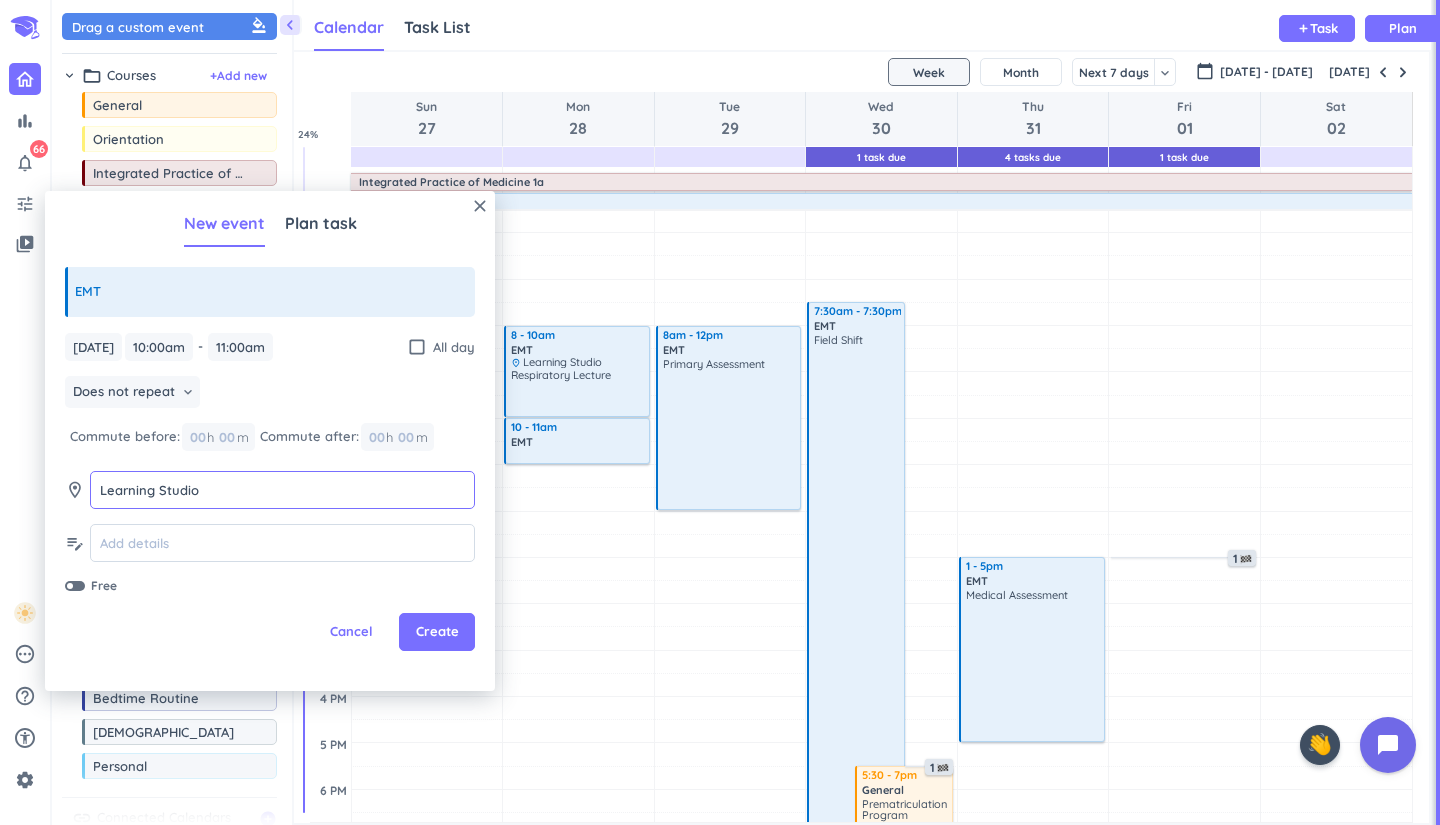 type on "Learning Studio" 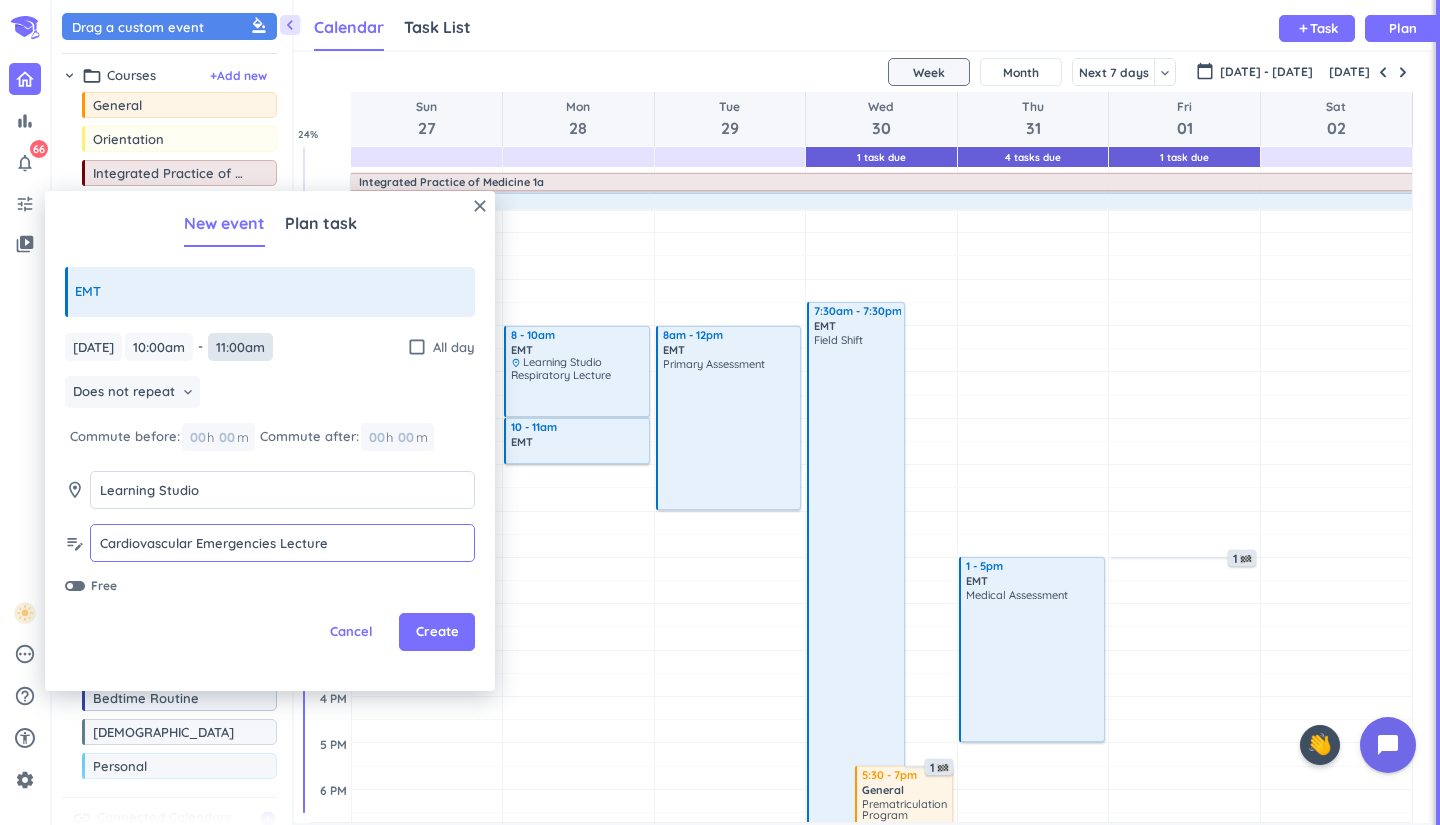 type on "Cardiovascular Emergencies Lecture" 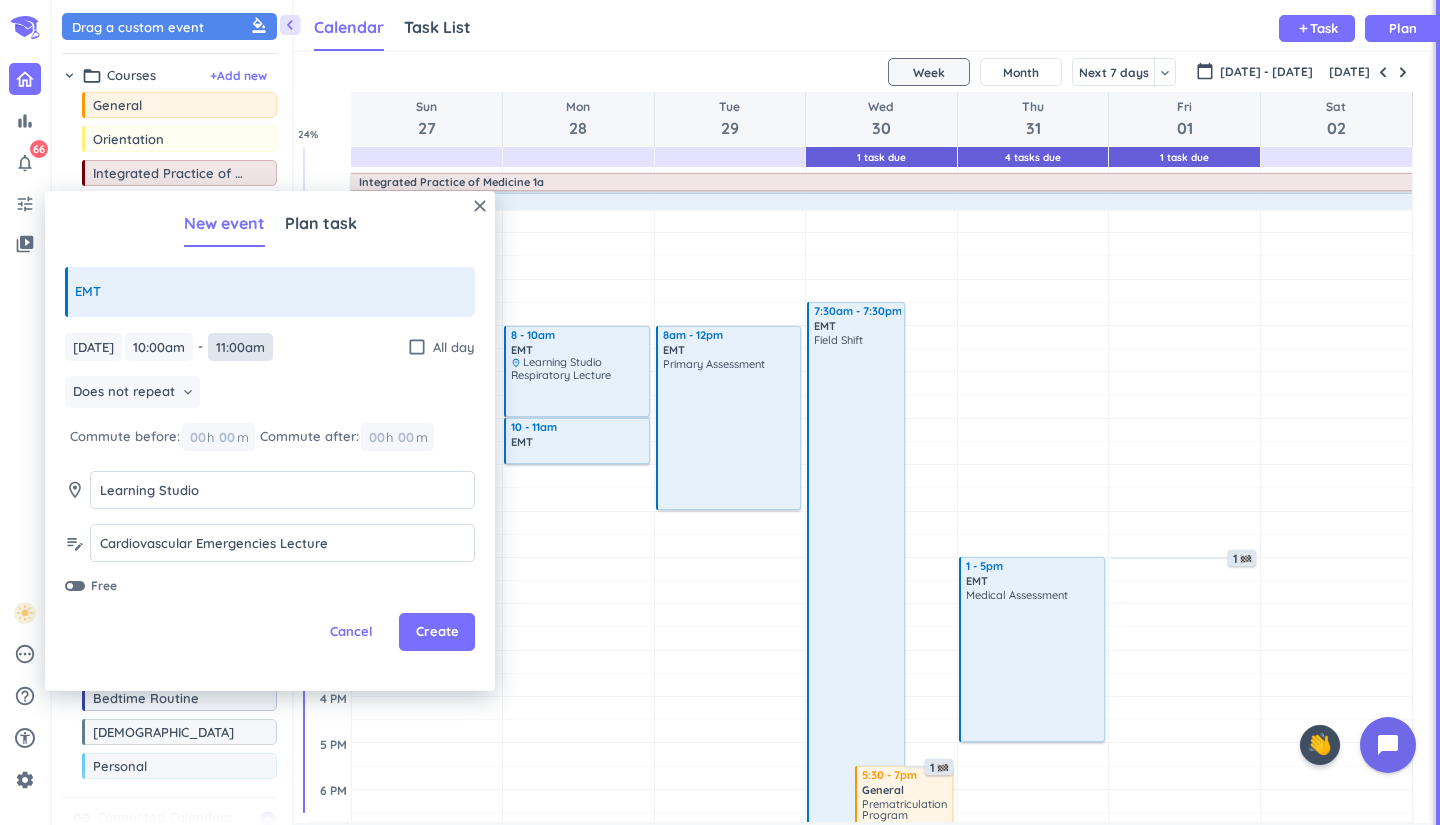 click on "11:00am" at bounding box center (240, 347) 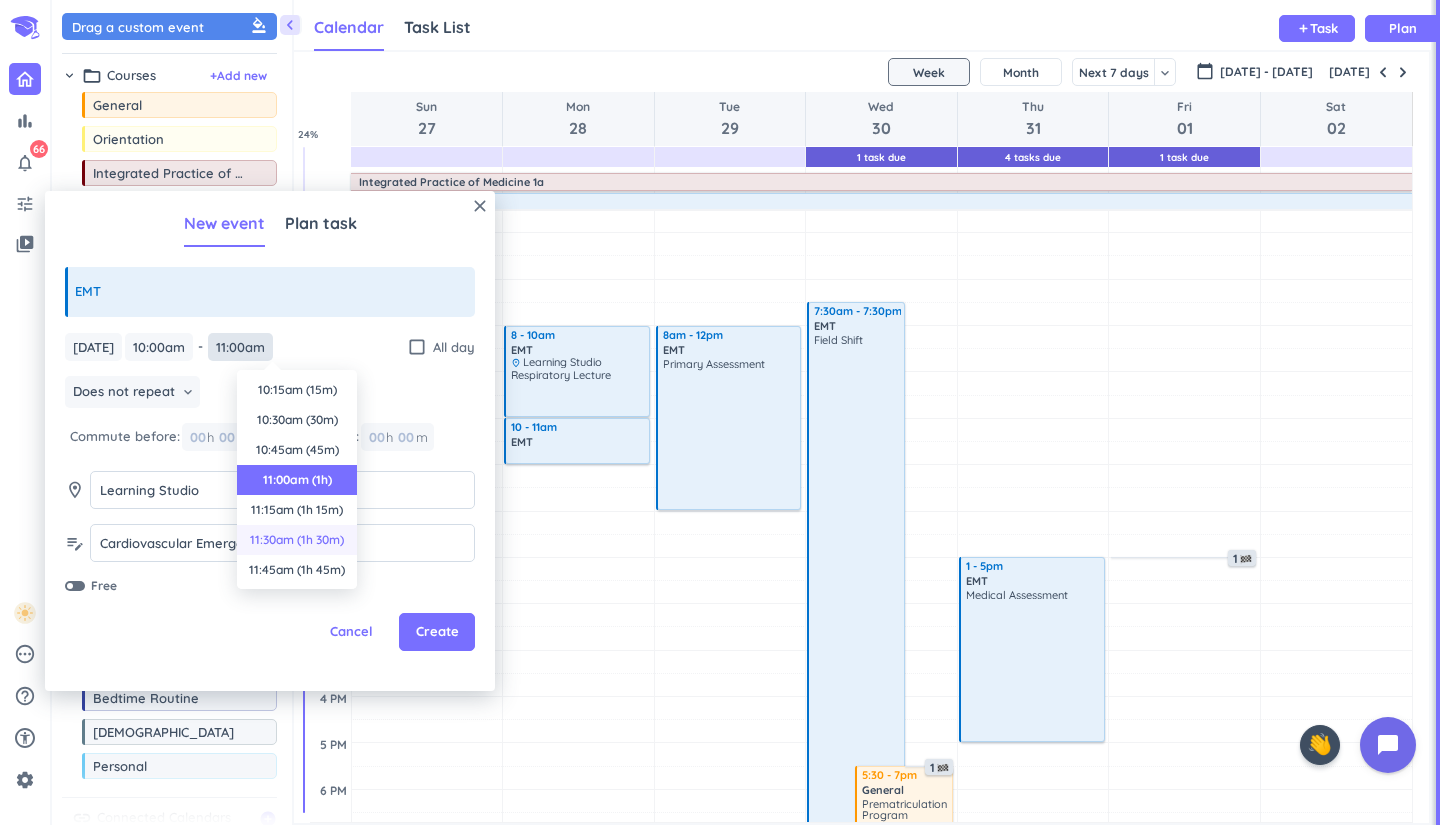 scroll, scrollTop: 90, scrollLeft: 0, axis: vertical 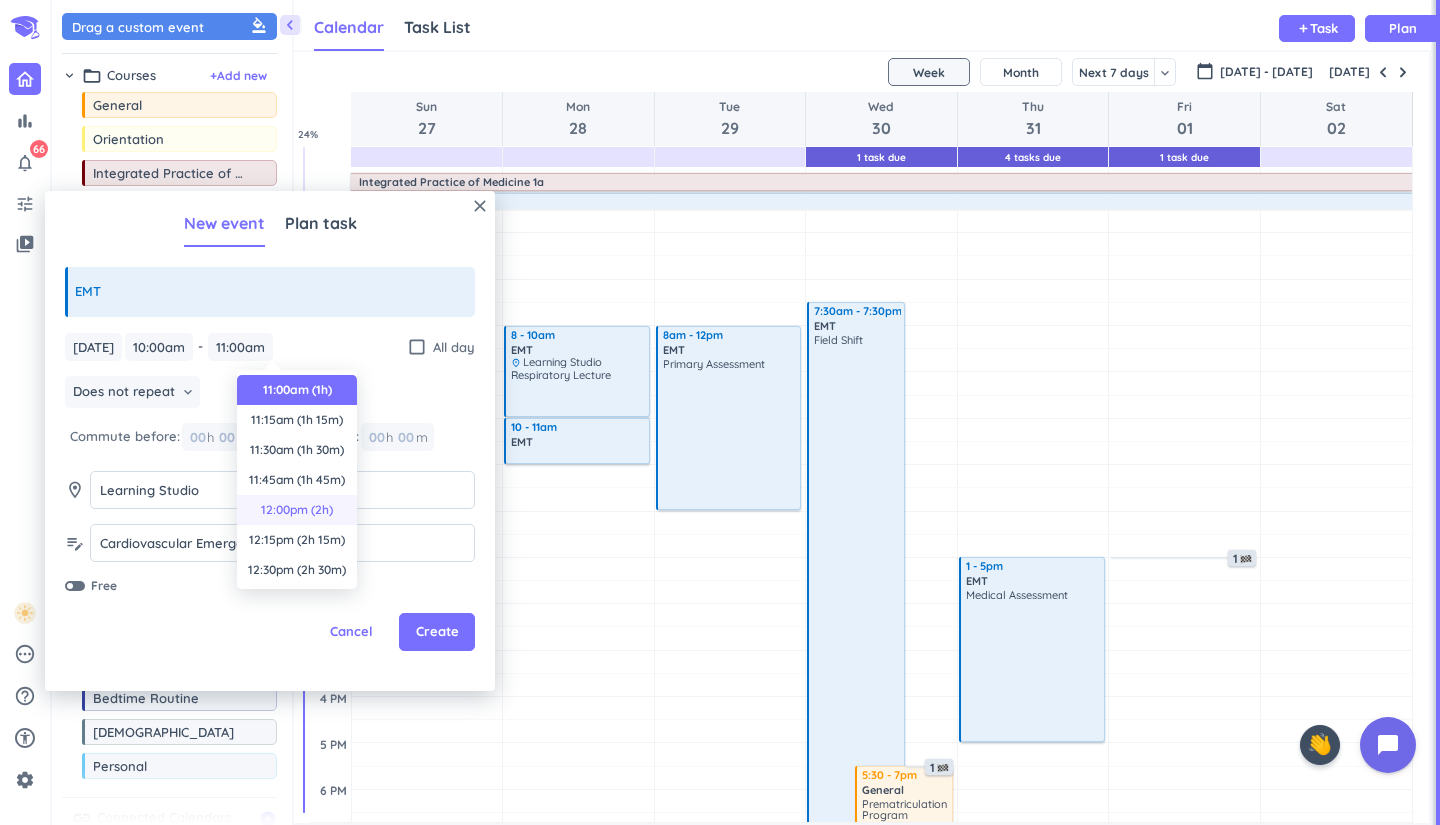 click on "12:00pm (2h)" at bounding box center (297, 510) 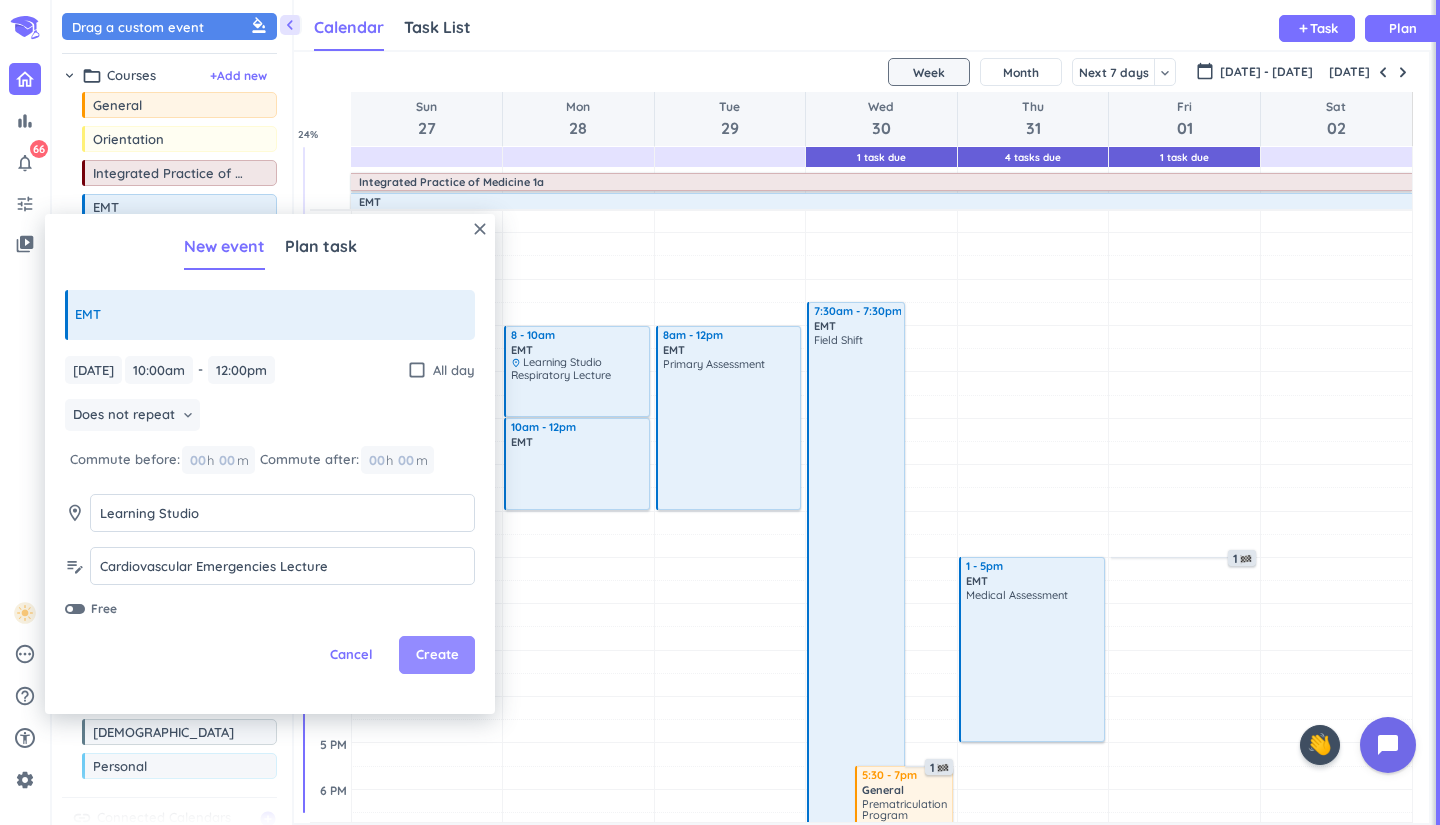 click on "Create" at bounding box center (437, 655) 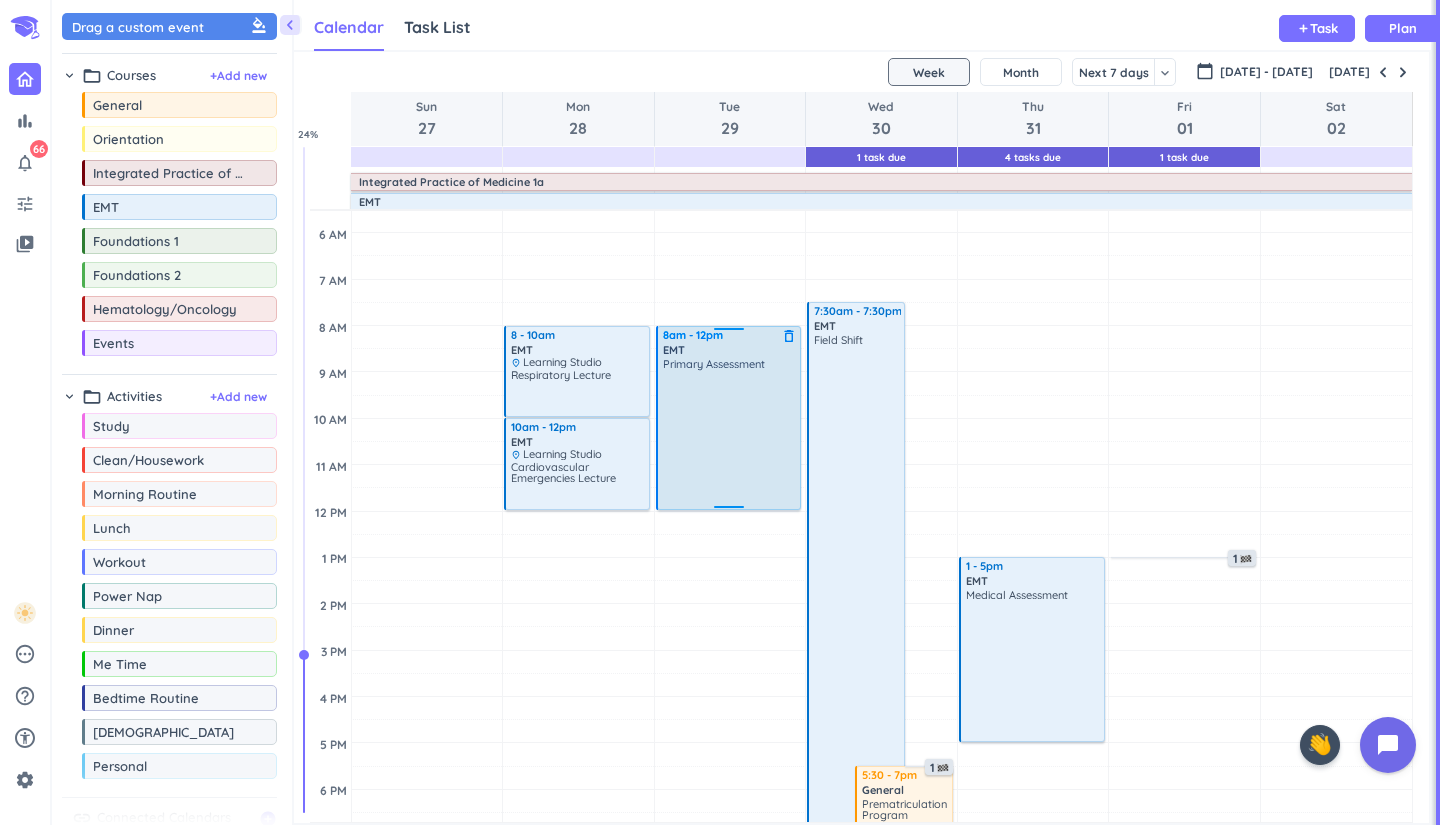 click on "Primary Assessment" at bounding box center [730, 432] 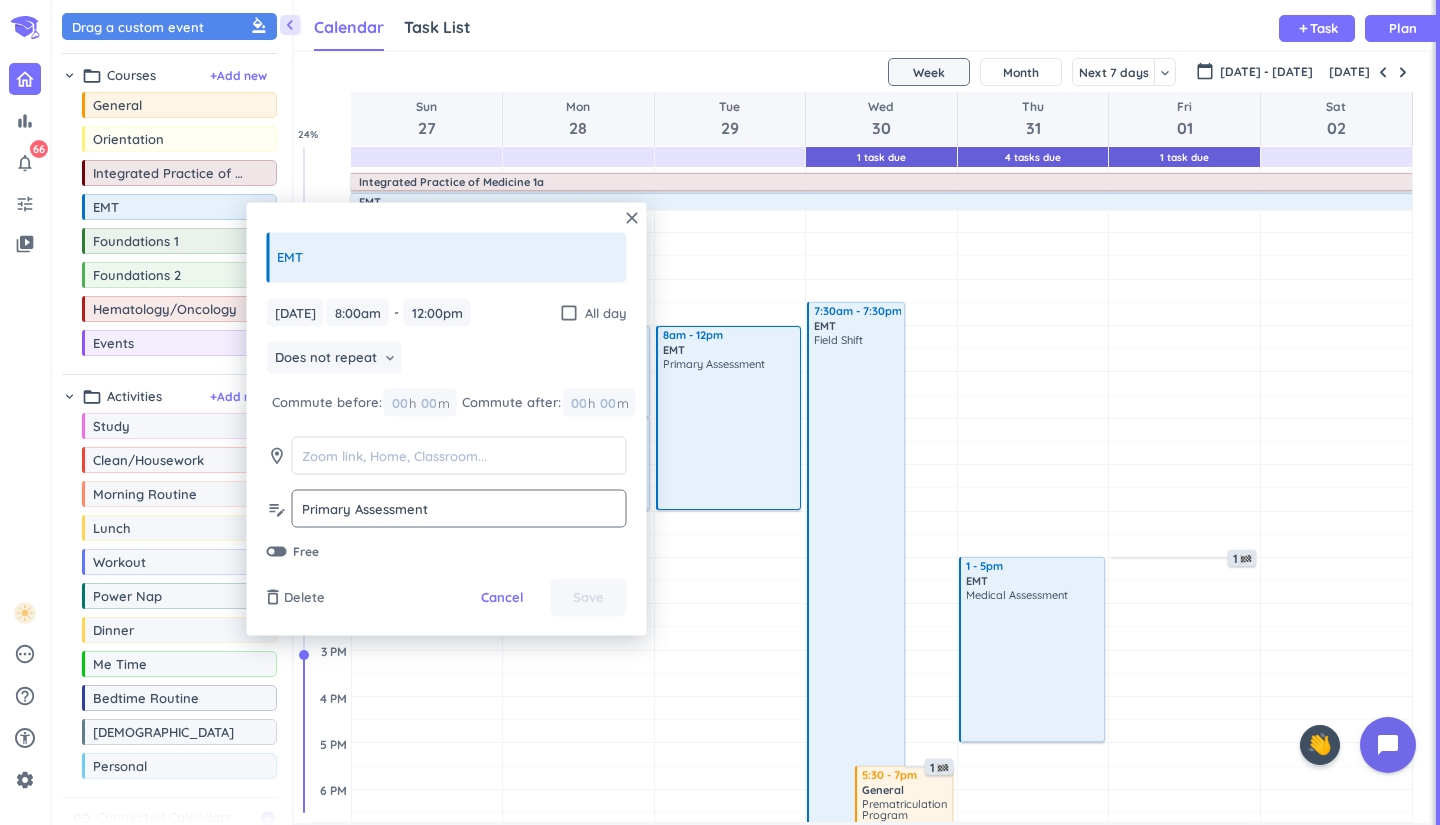 click on "Primary Assessment" at bounding box center [459, 508] 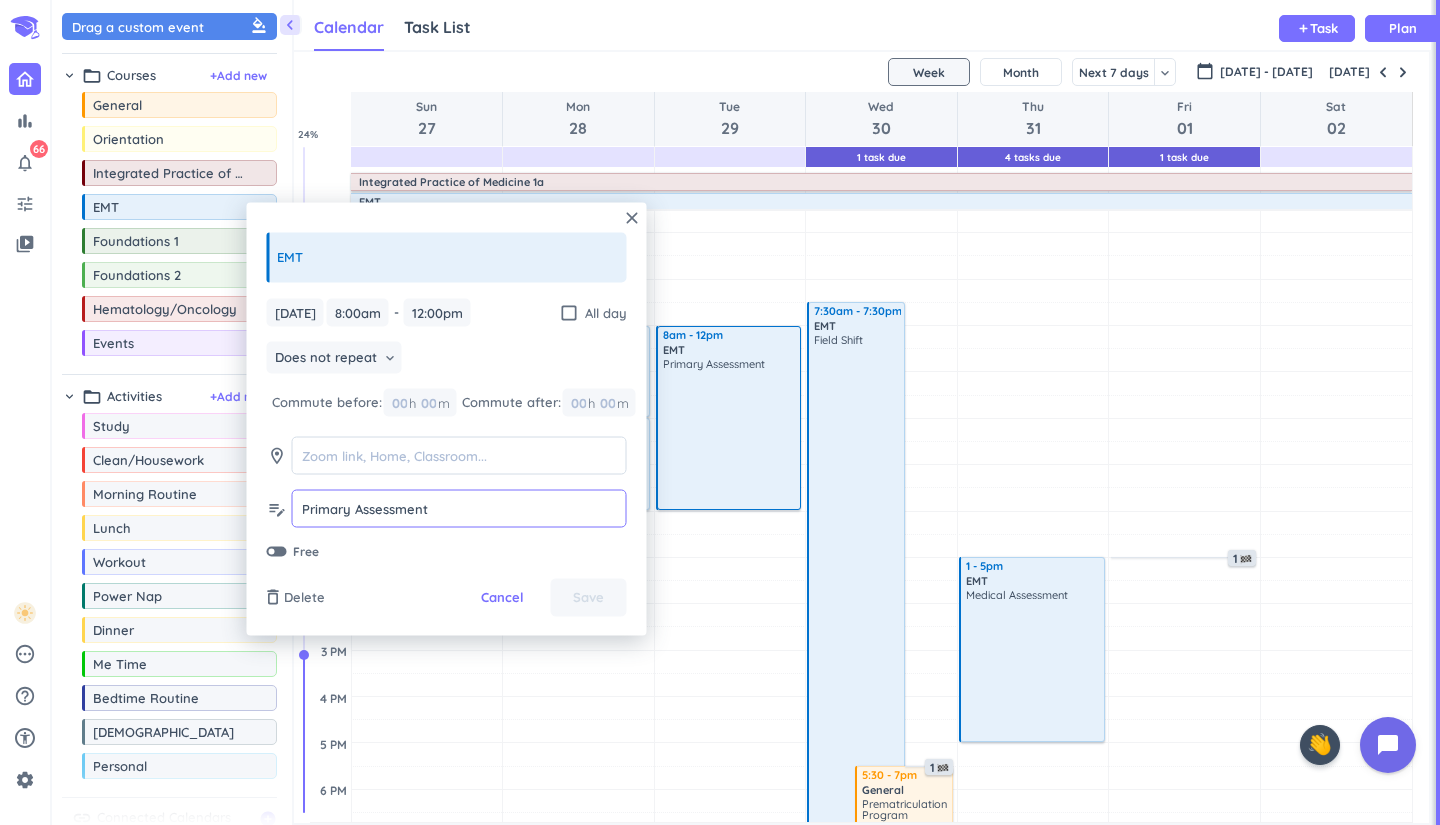 click on "Primary Assessment" at bounding box center [459, 508] 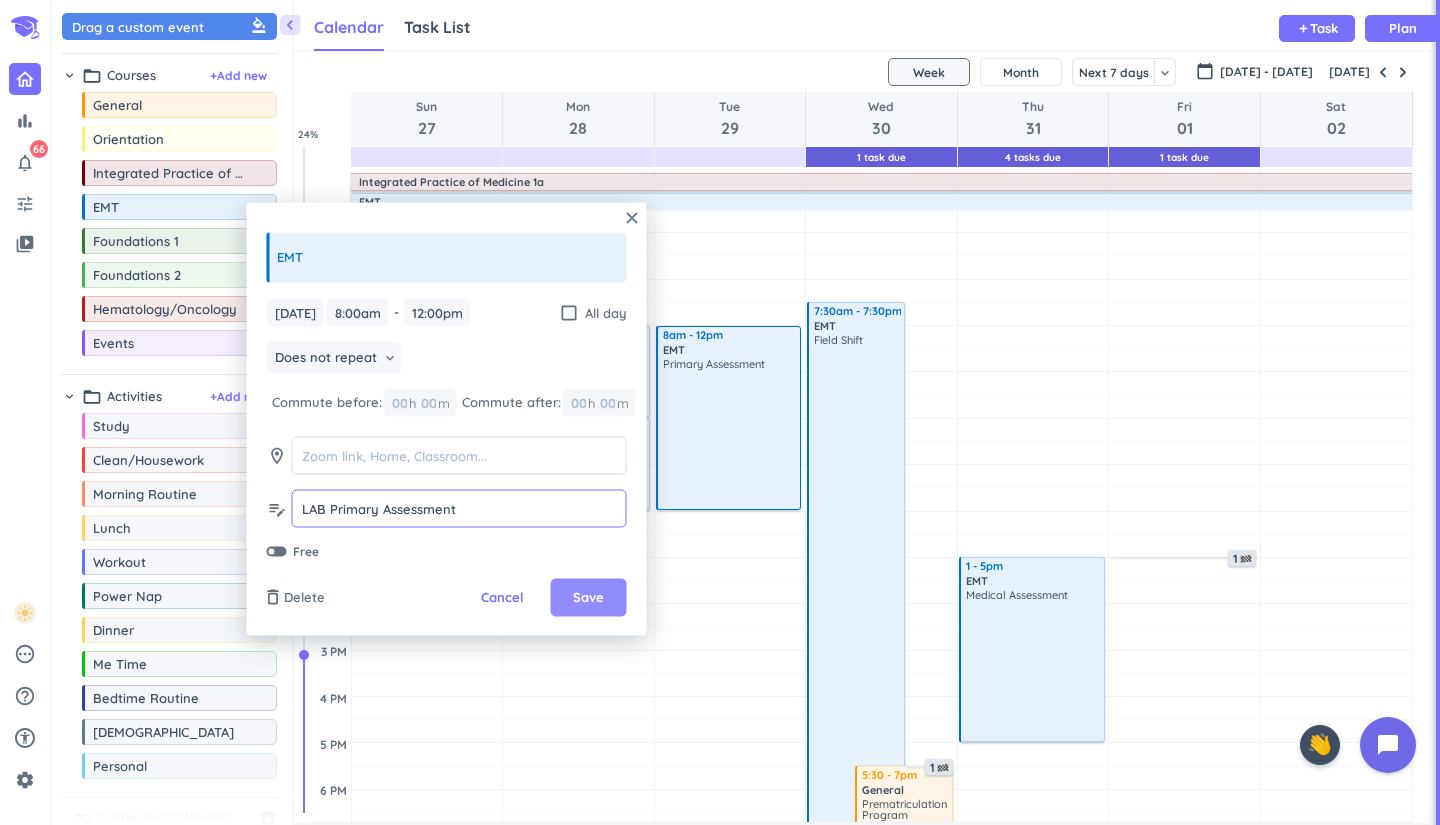 type on "LAB Primary Assessment" 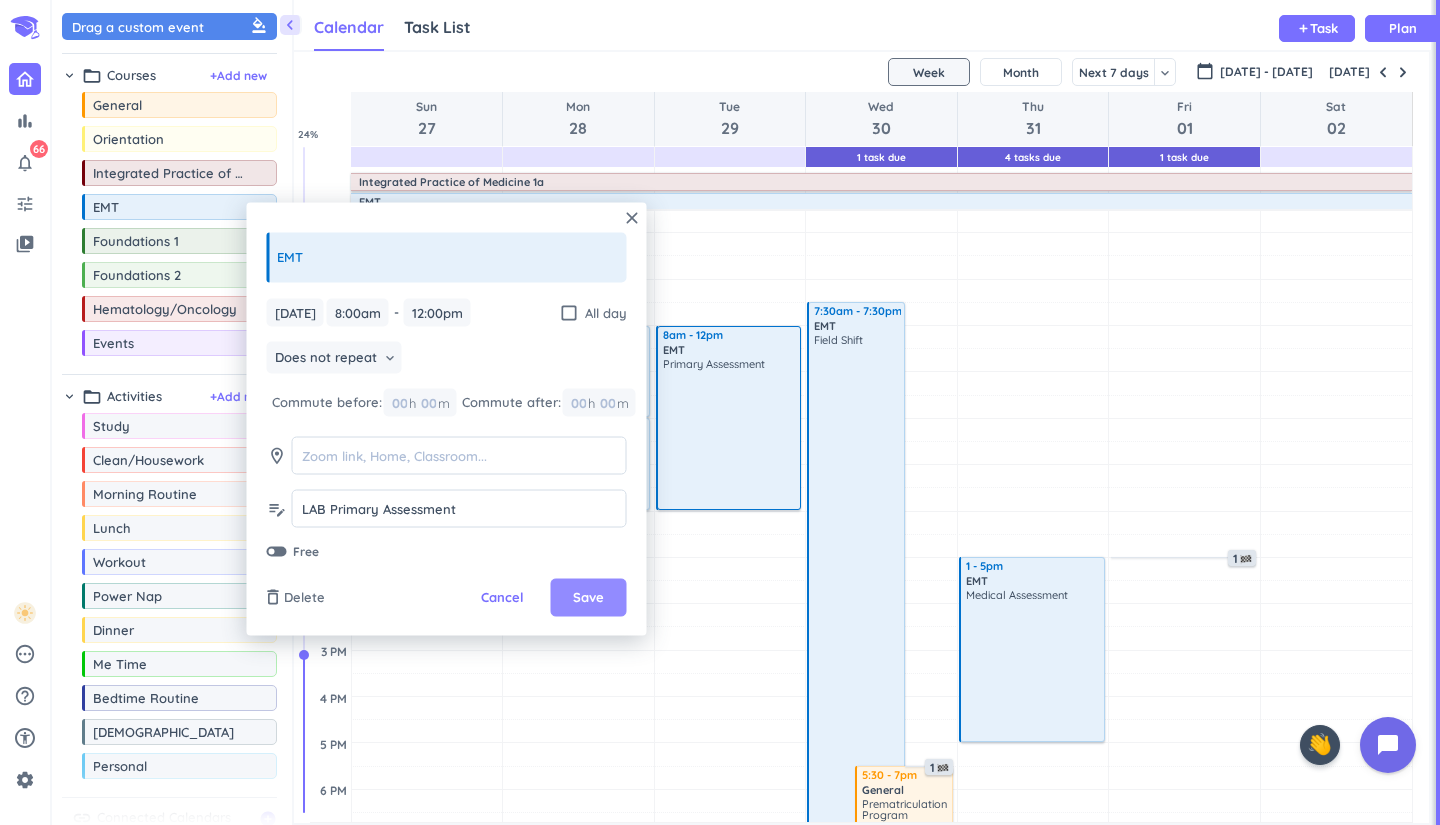 click on "Save" at bounding box center [589, 598] 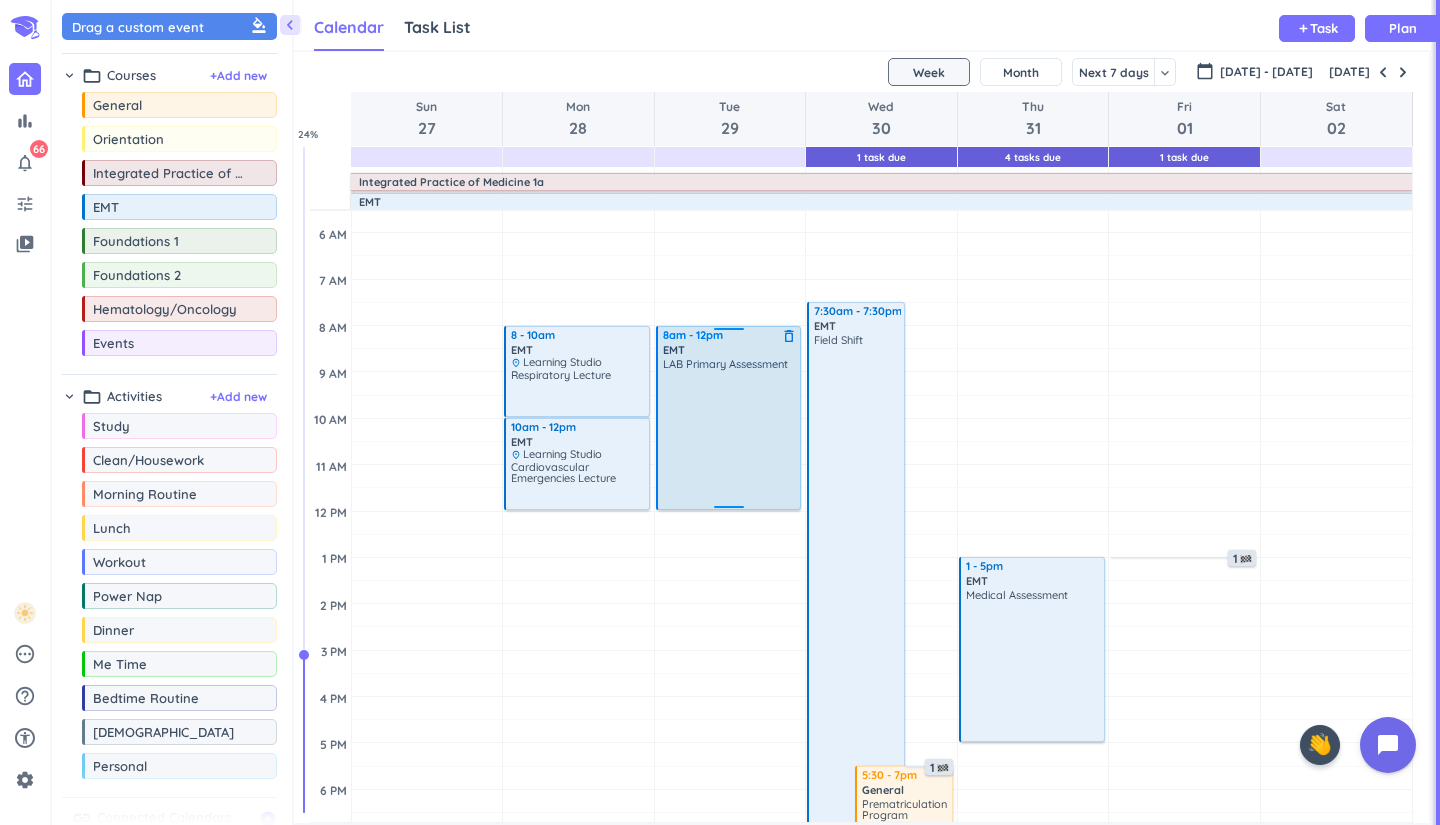 click on "LAB Primary Assessment" at bounding box center (730, 432) 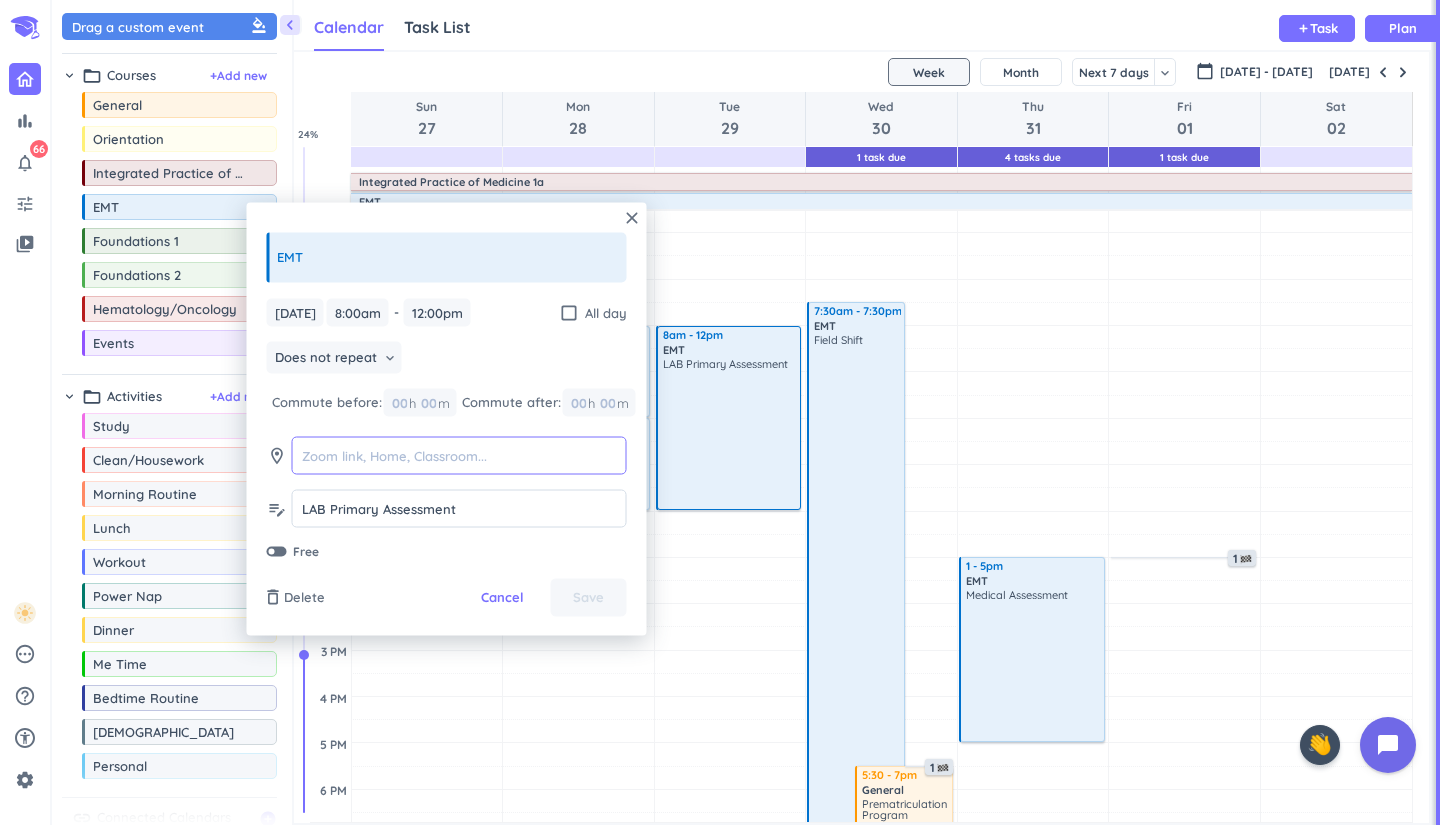 click at bounding box center [459, 455] 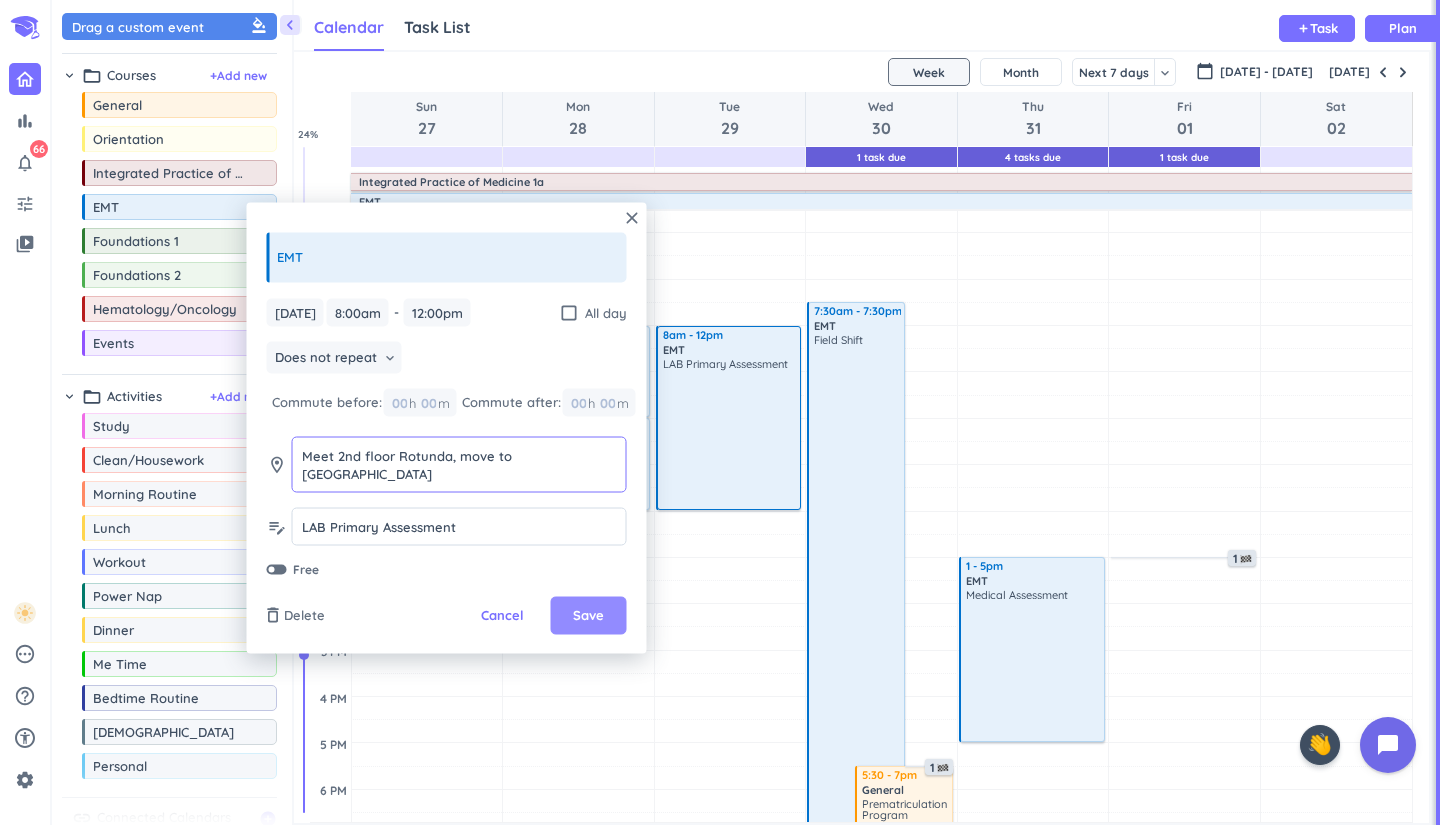 type on "Meet 2nd floor Rotunda, move to [GEOGRAPHIC_DATA]" 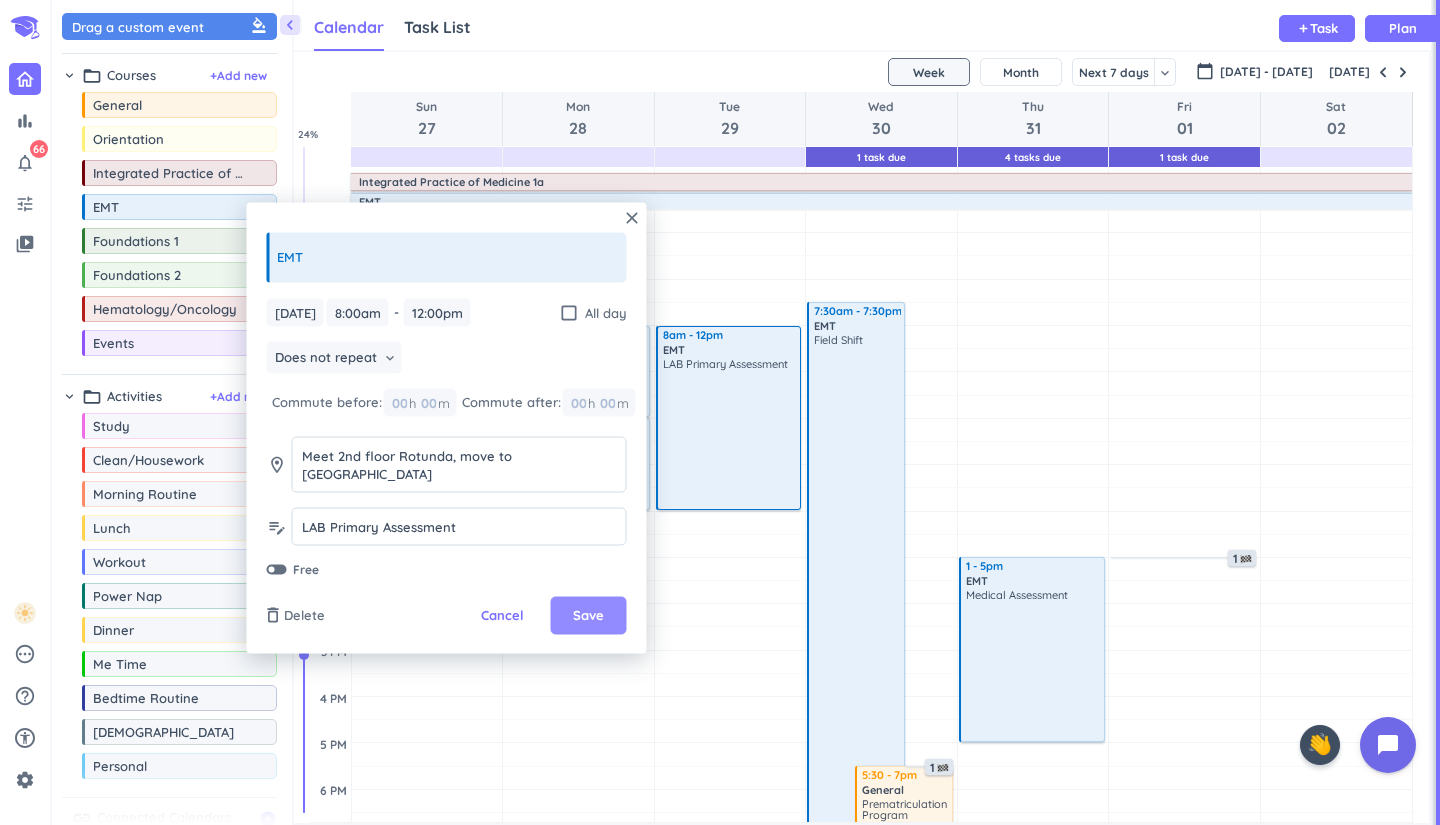 click on "Save" at bounding box center (588, 616) 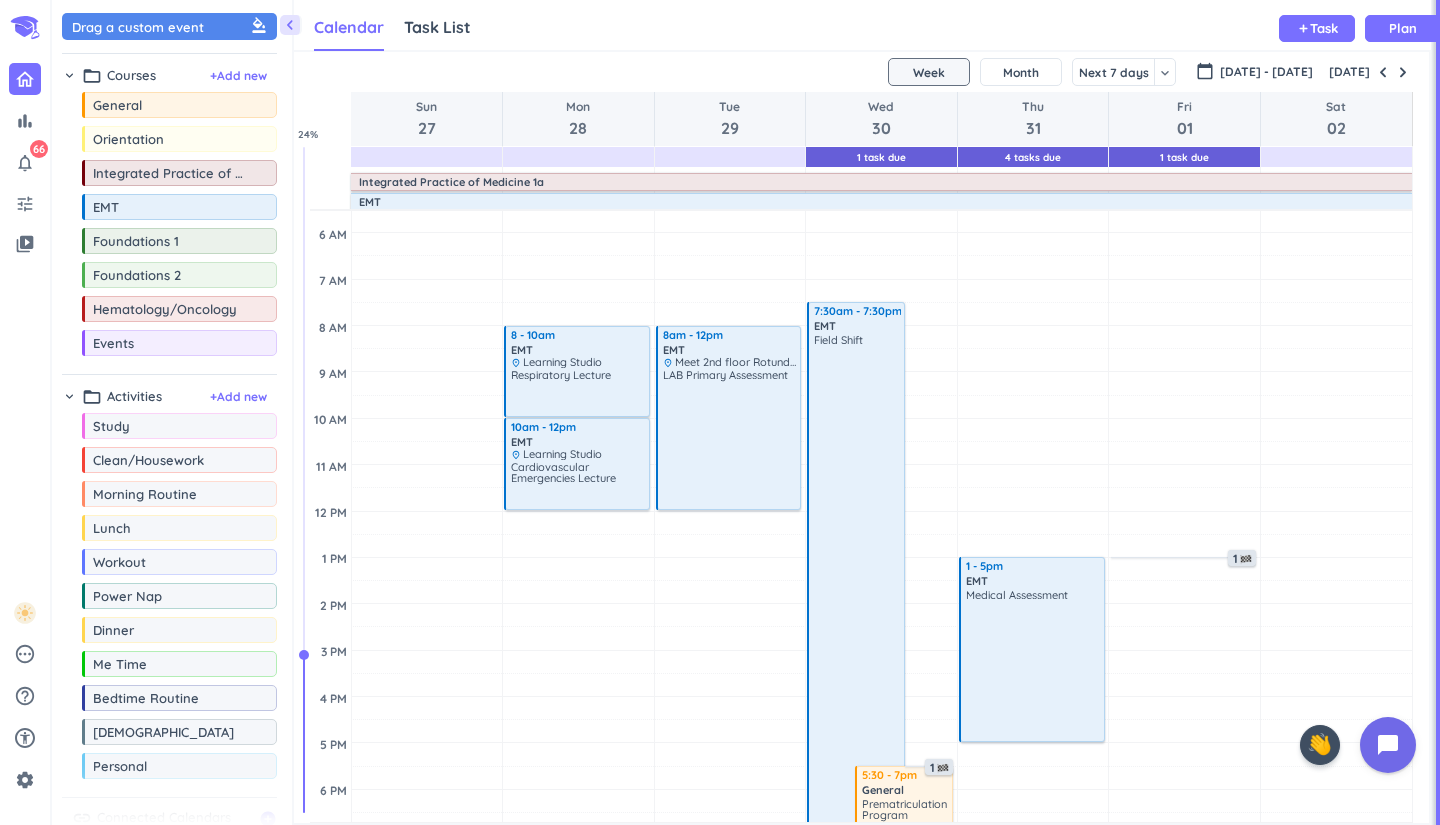 scroll, scrollTop: 96, scrollLeft: 0, axis: vertical 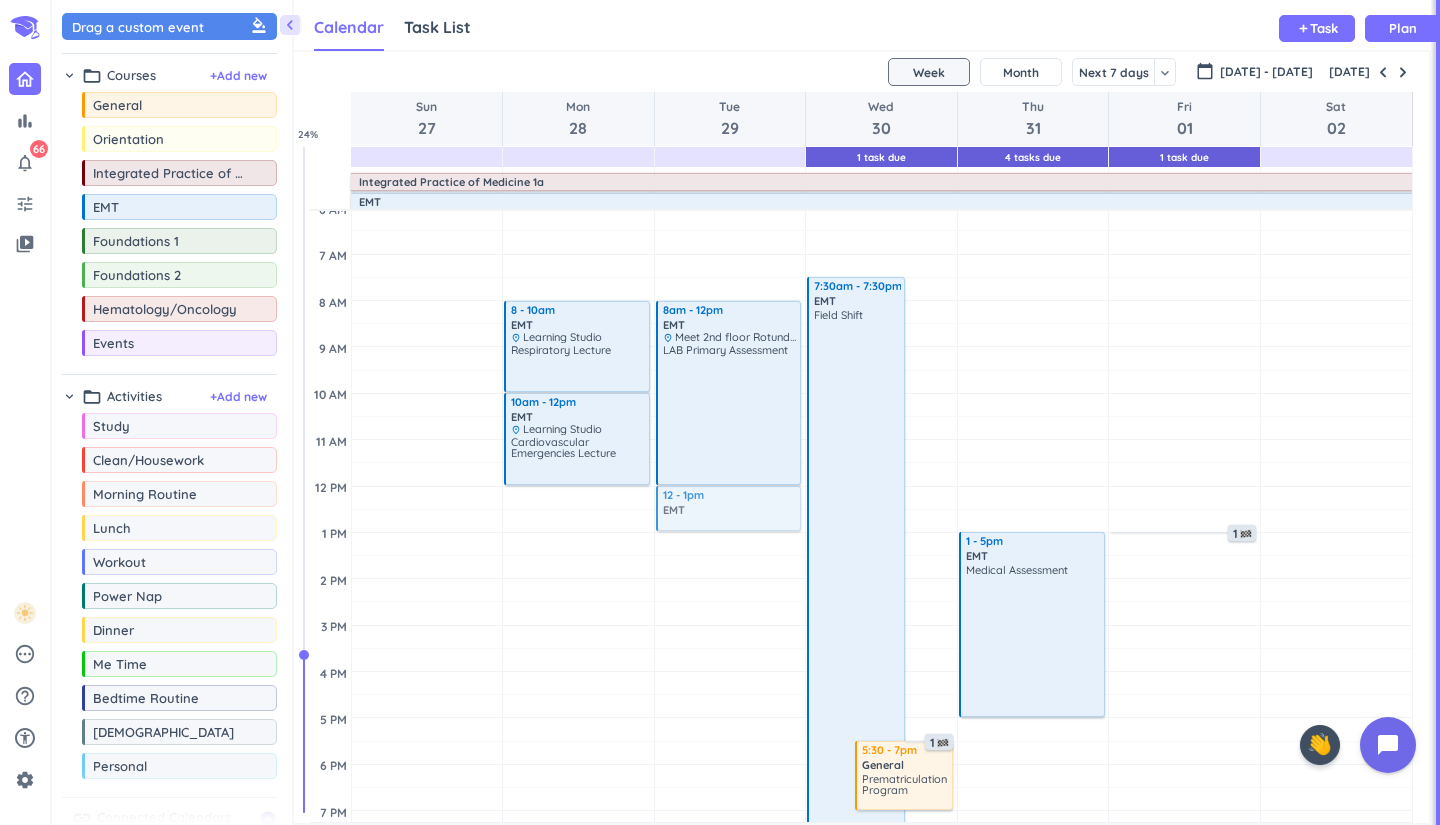 drag, startPoint x: 172, startPoint y: 204, endPoint x: 770, endPoint y: 489, distance: 662.4417 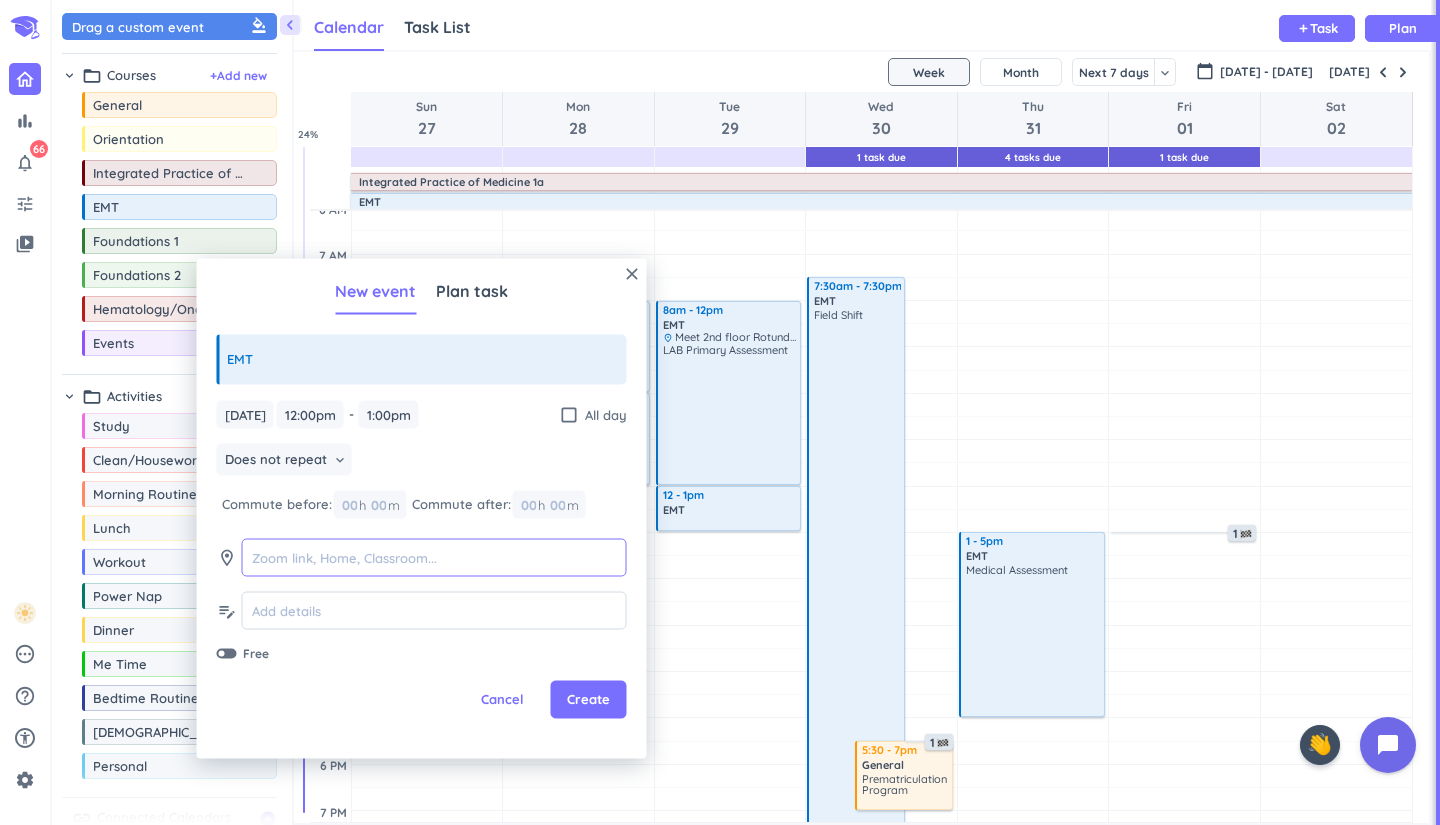click at bounding box center [434, 557] 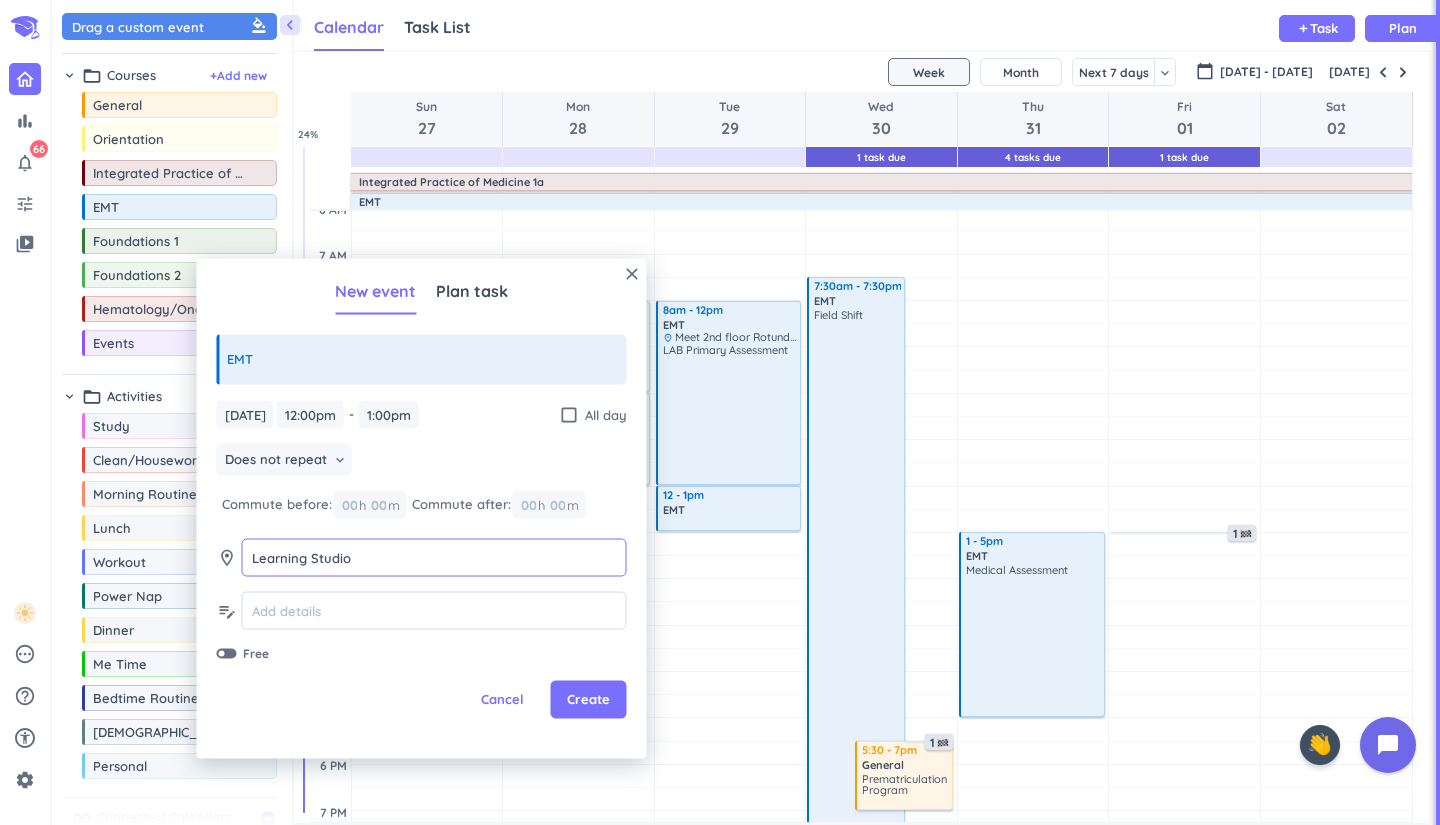 type on "Learning Studio" 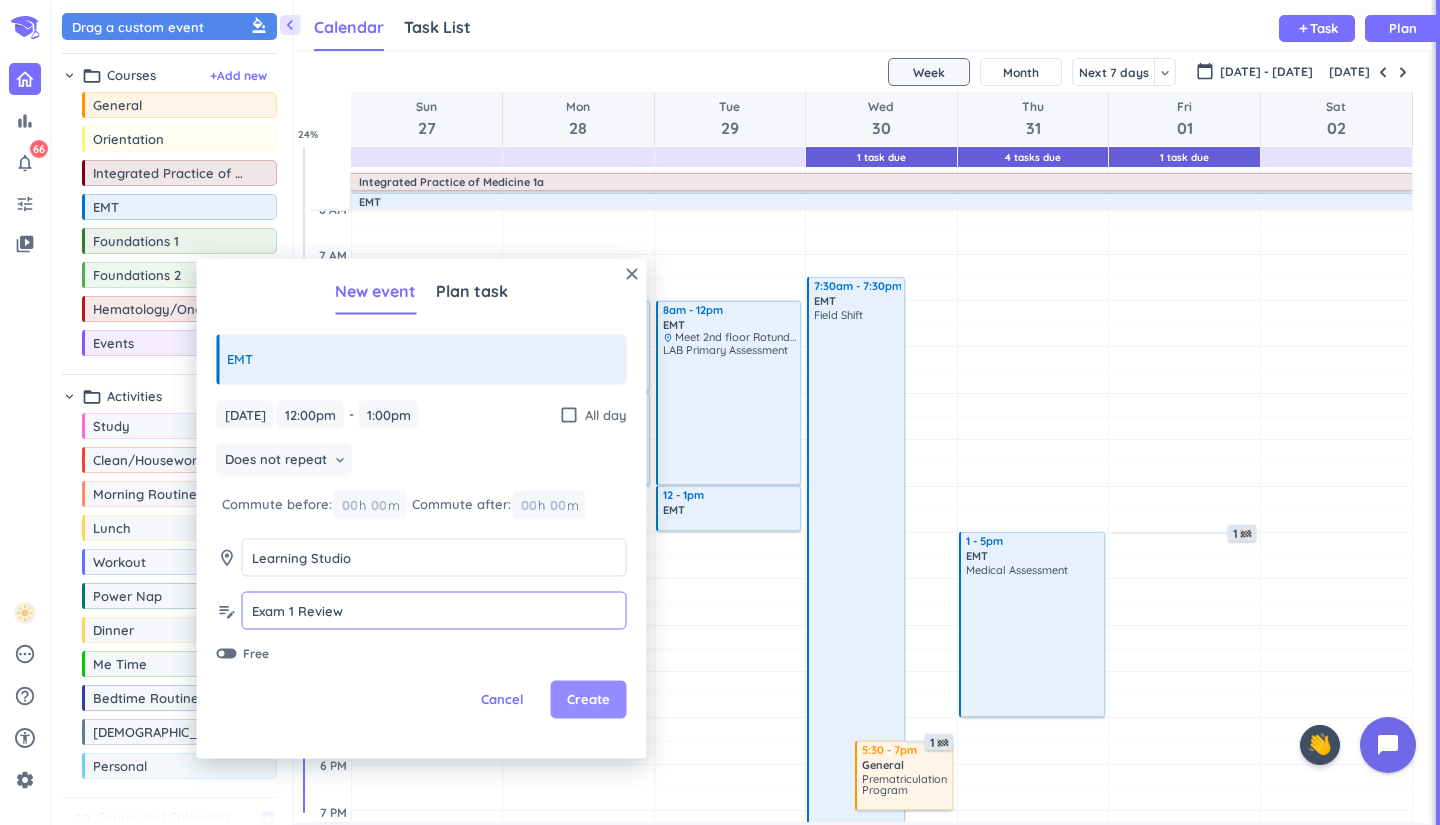 type on "Exam 1 Review" 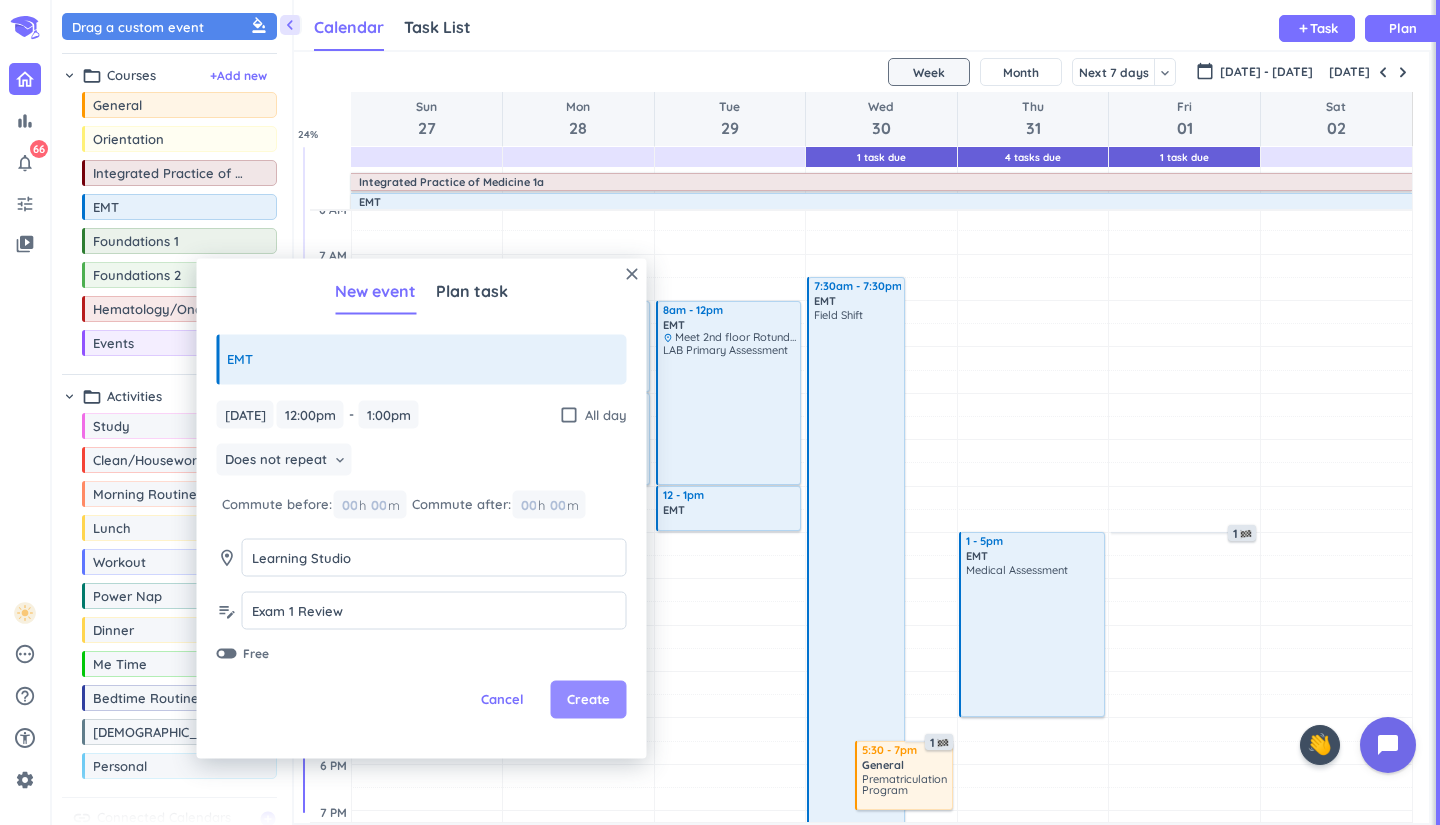 click on "Create" at bounding box center (588, 700) 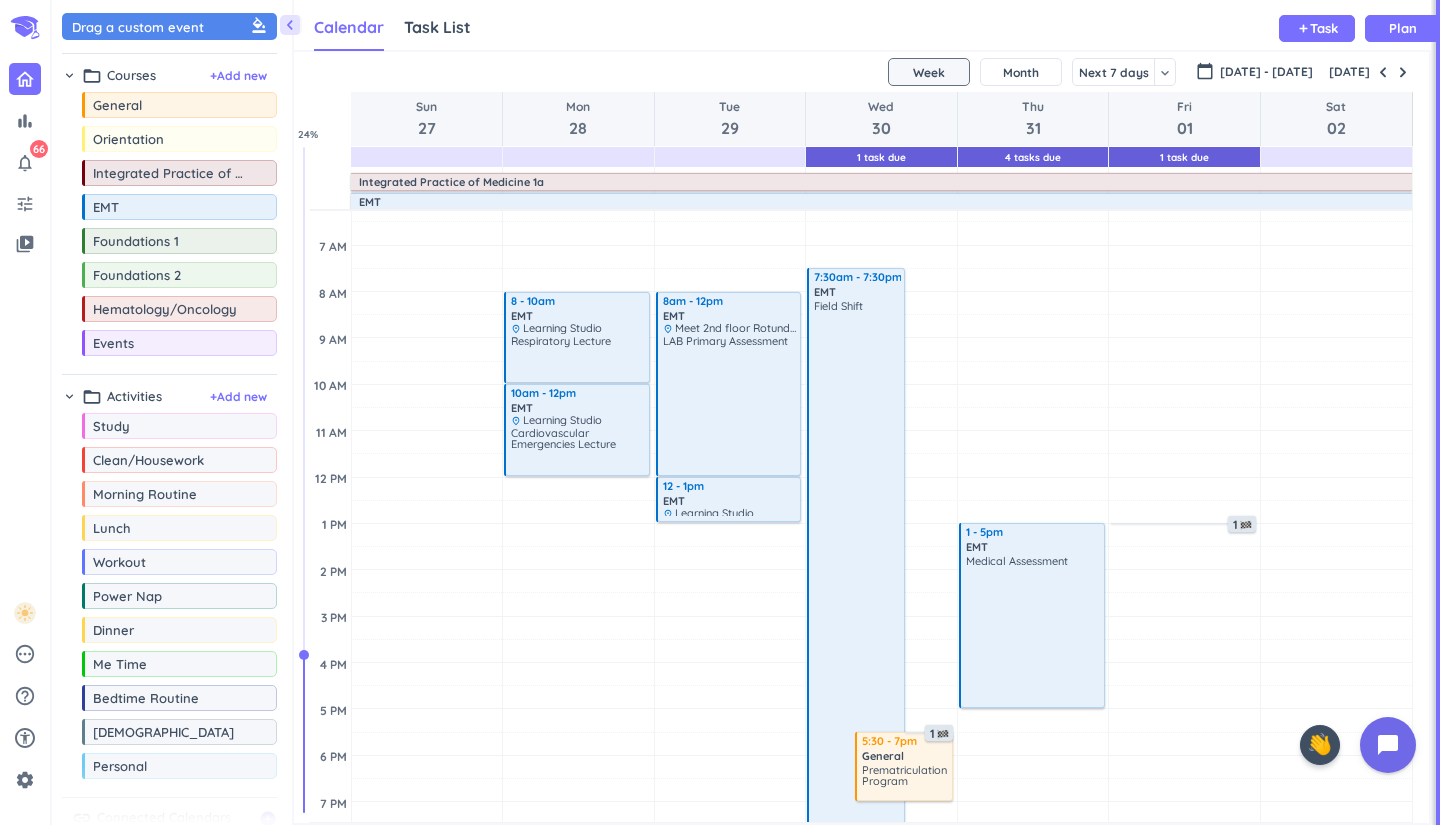 scroll, scrollTop: 108, scrollLeft: 0, axis: vertical 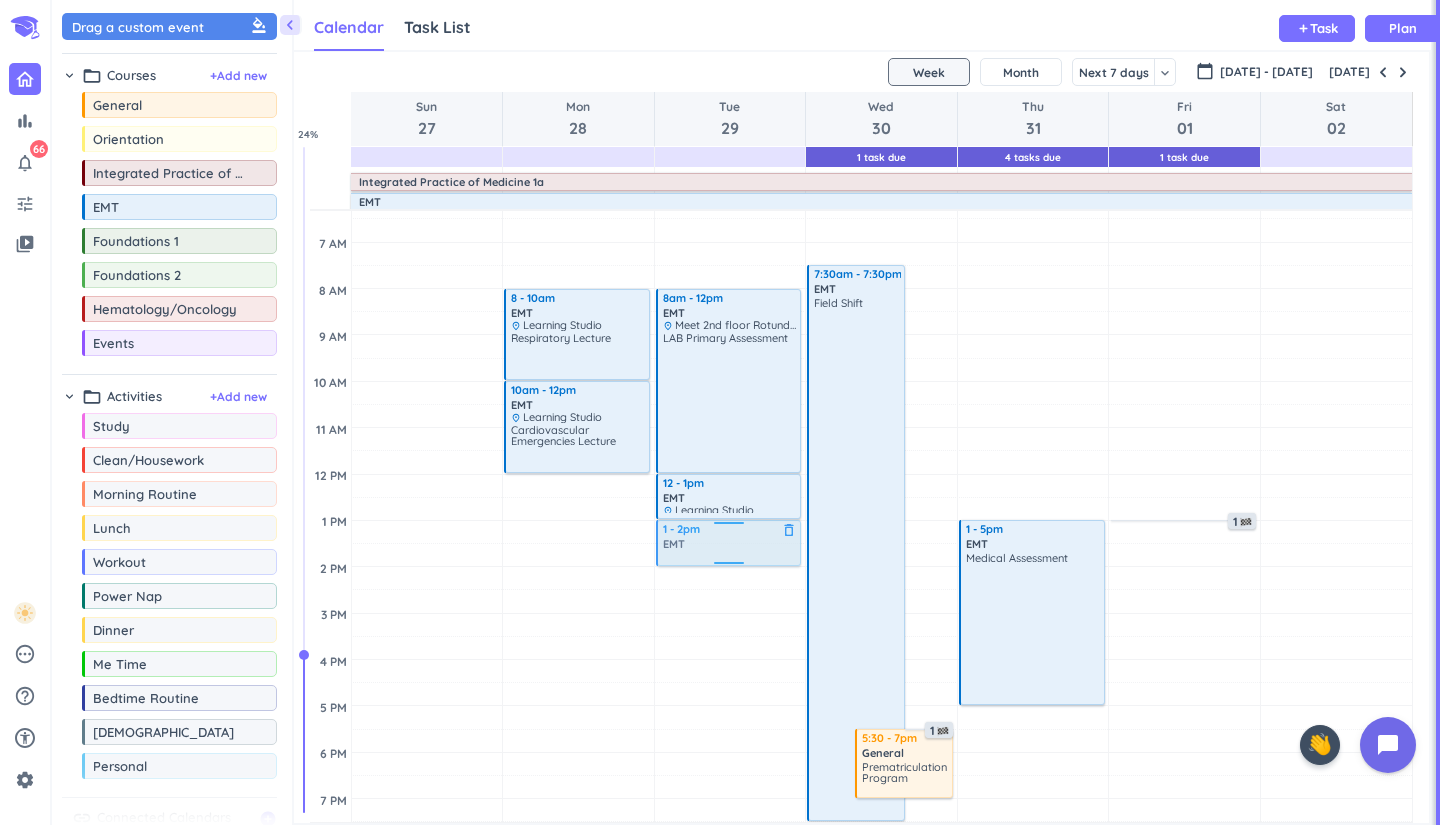drag, startPoint x: 206, startPoint y: 208, endPoint x: 745, endPoint y: 522, distance: 623.7924 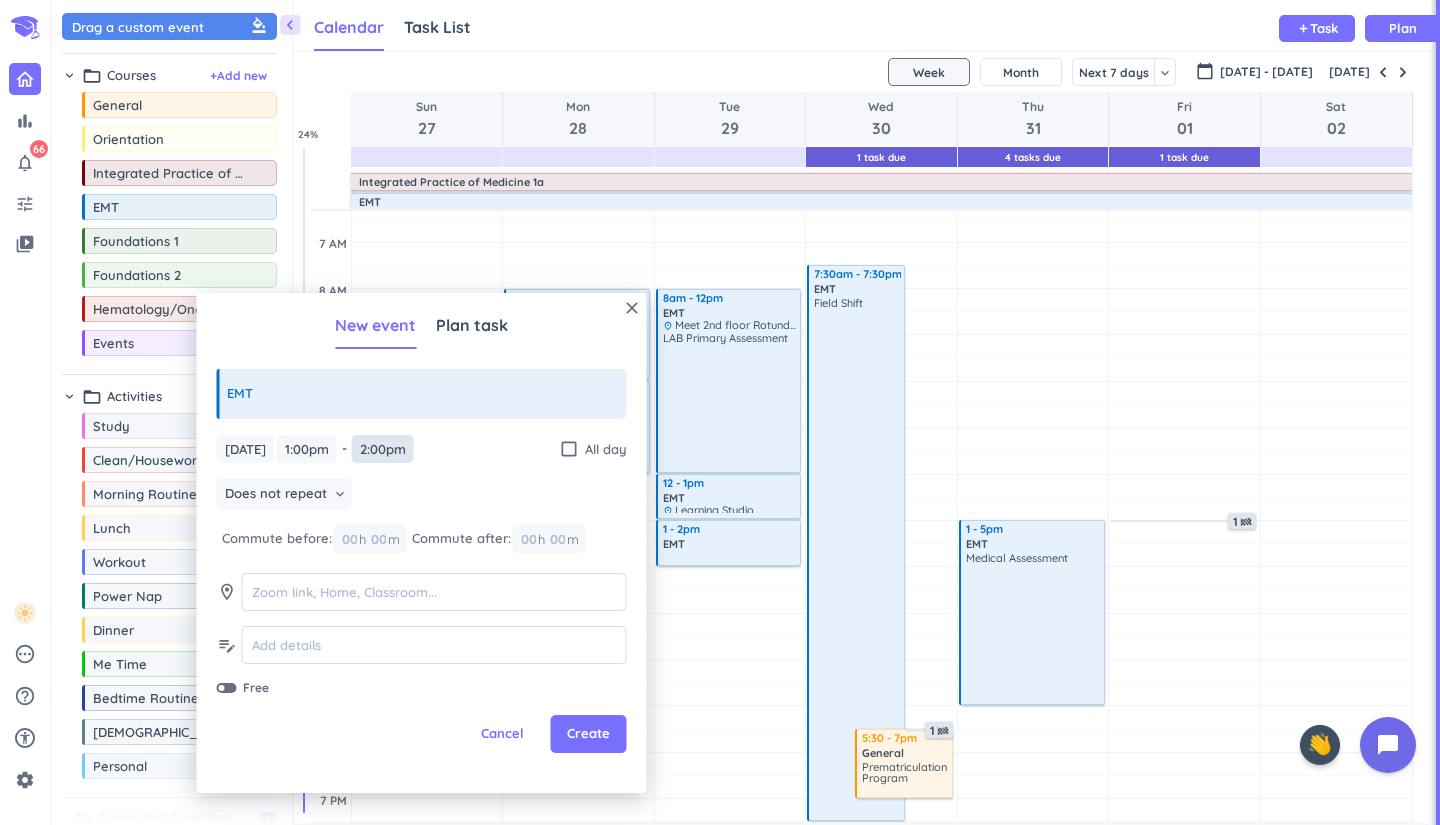 click on "2:00pm" at bounding box center [383, 449] 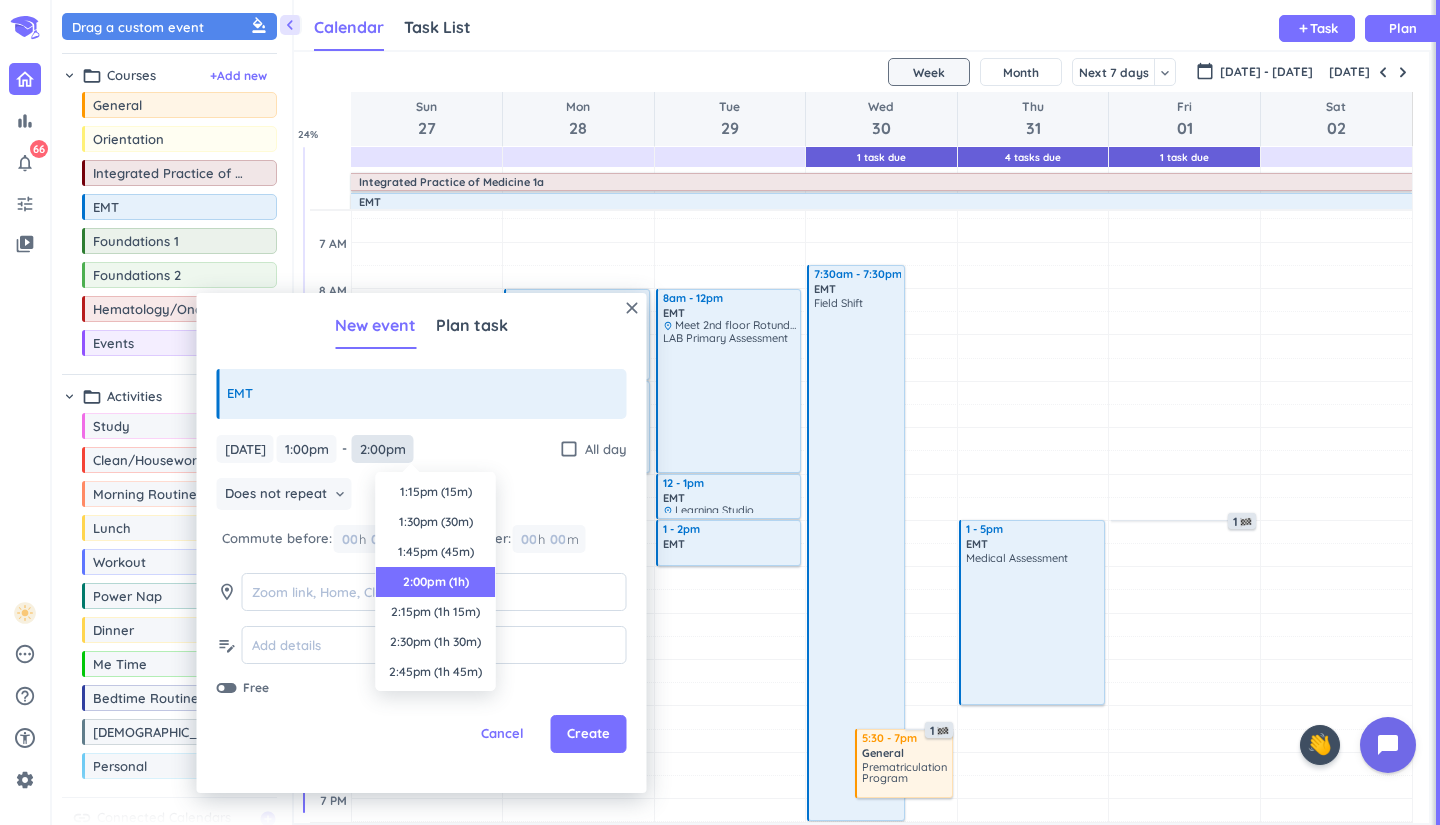 scroll, scrollTop: 90, scrollLeft: 0, axis: vertical 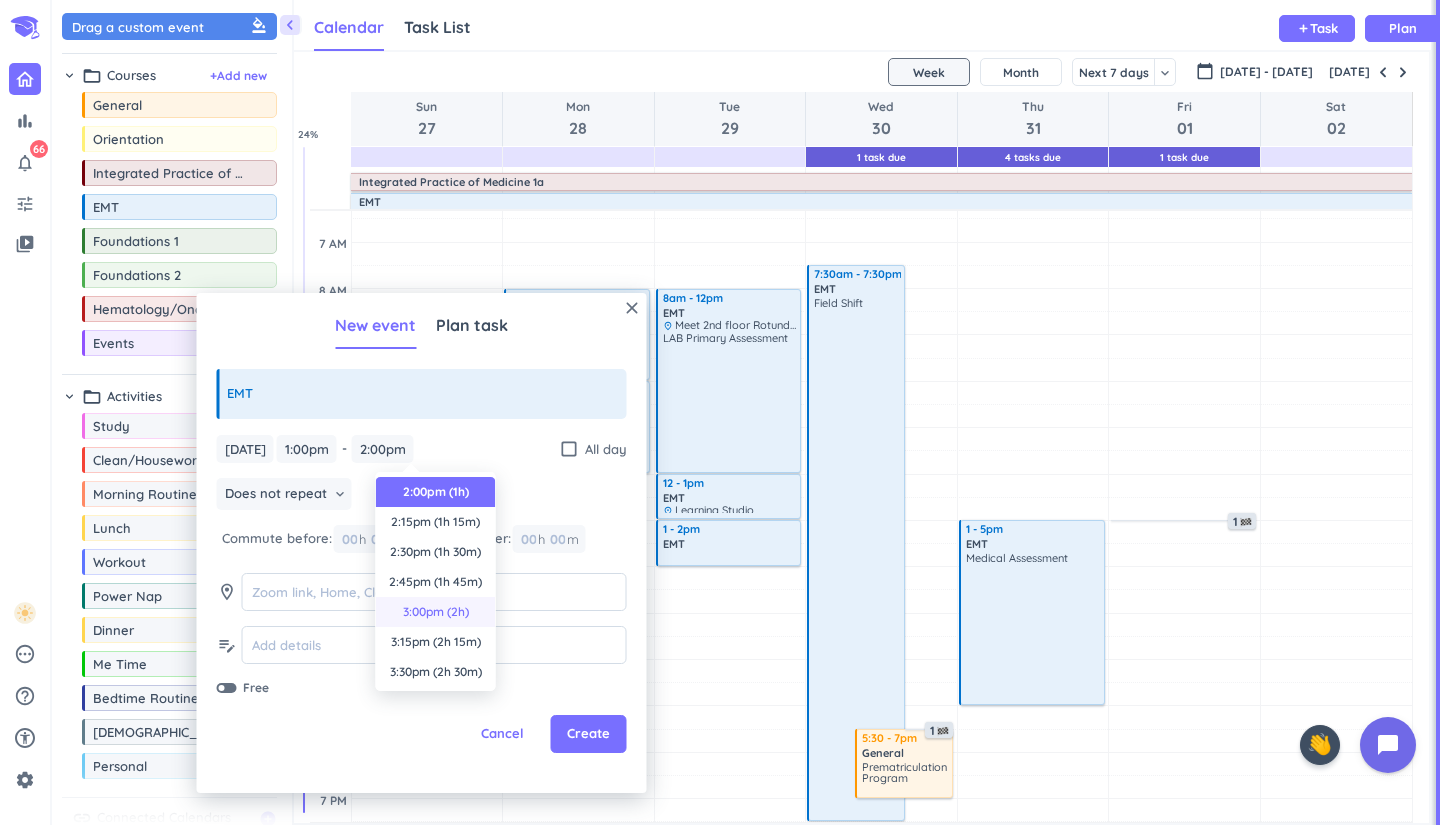 click on "3:00pm (2h)" at bounding box center (436, 612) 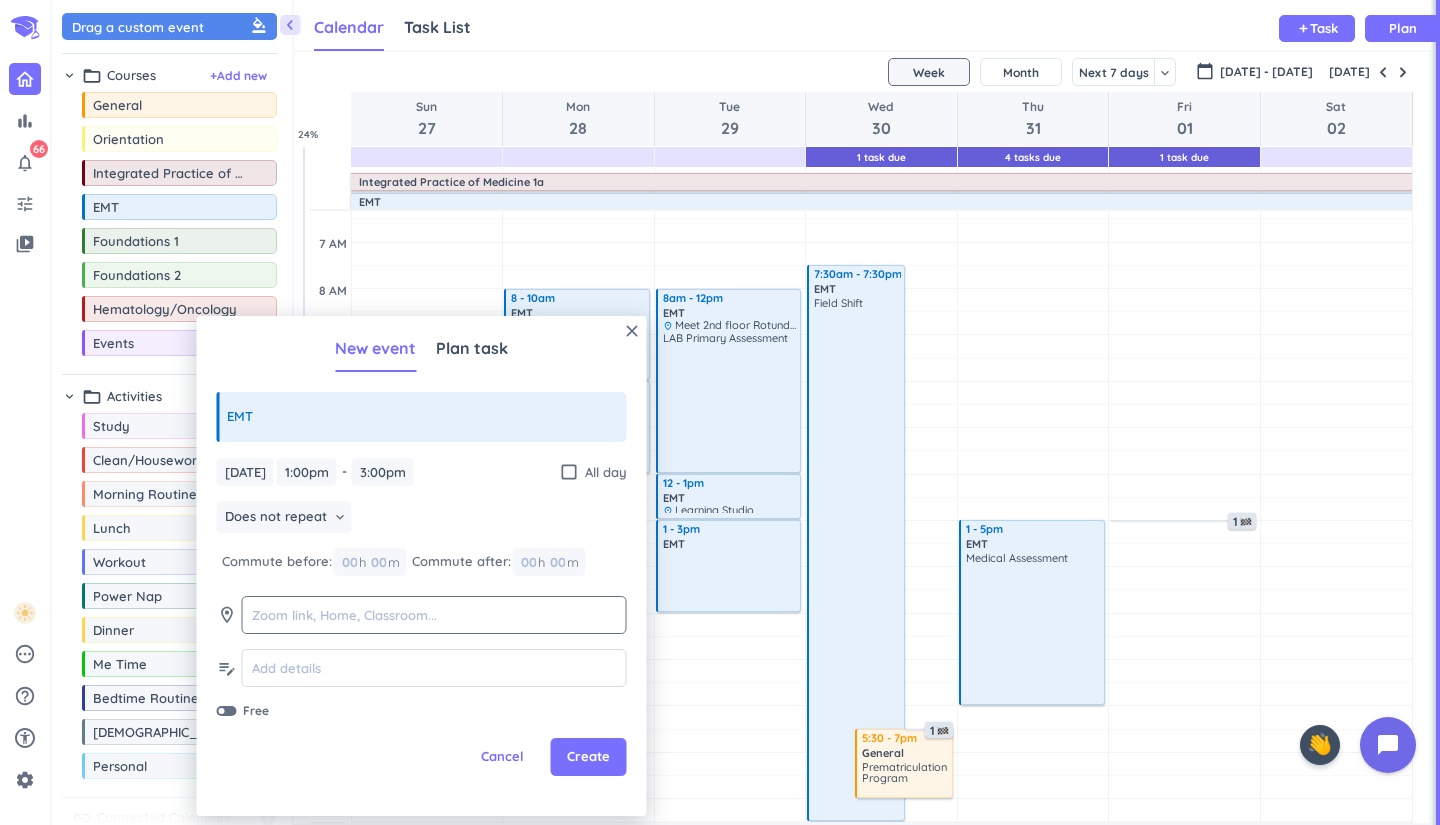 click 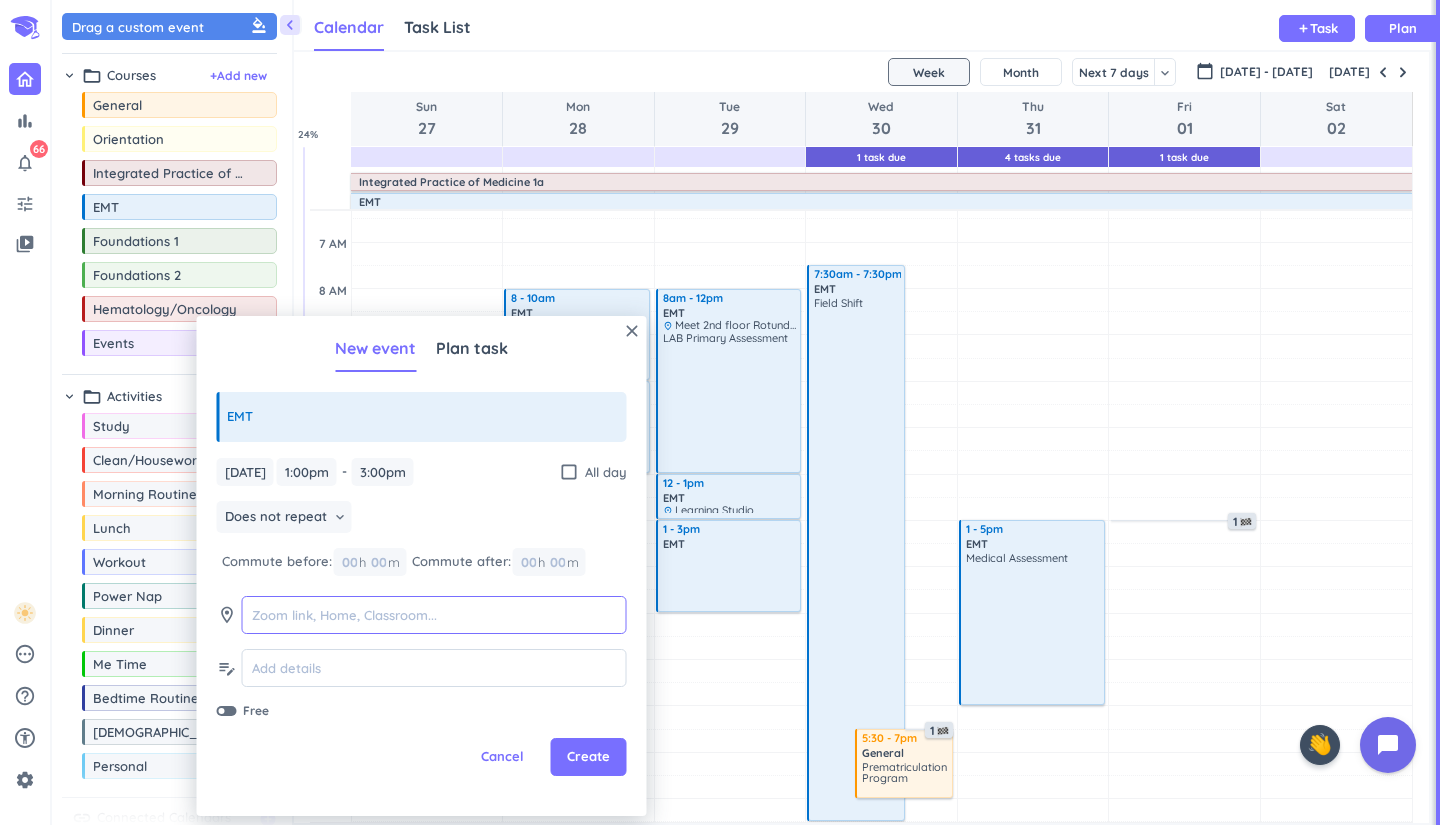 click at bounding box center [434, 615] 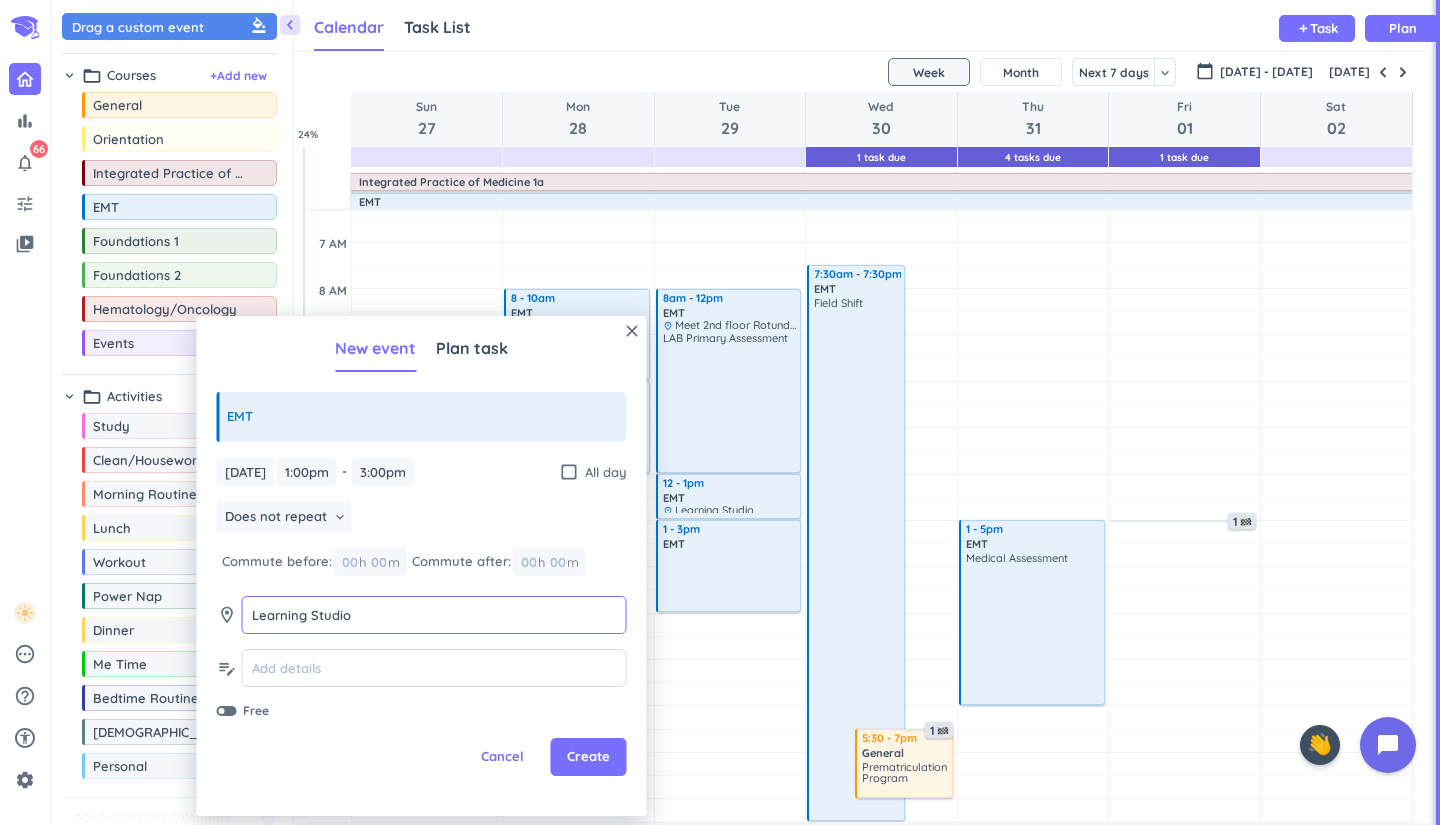 type on "Learning Studio" 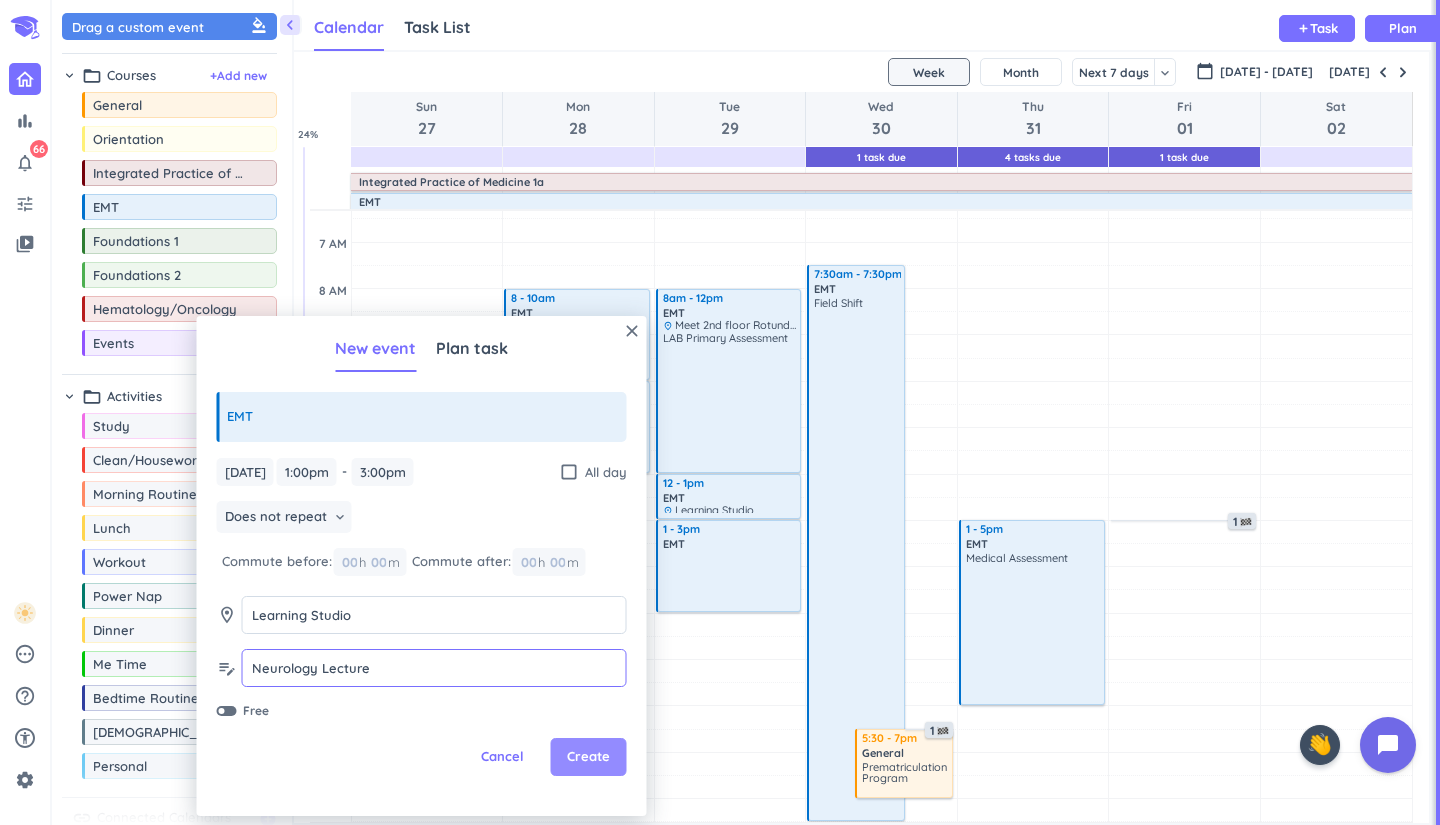 type on "Neurology Lecture" 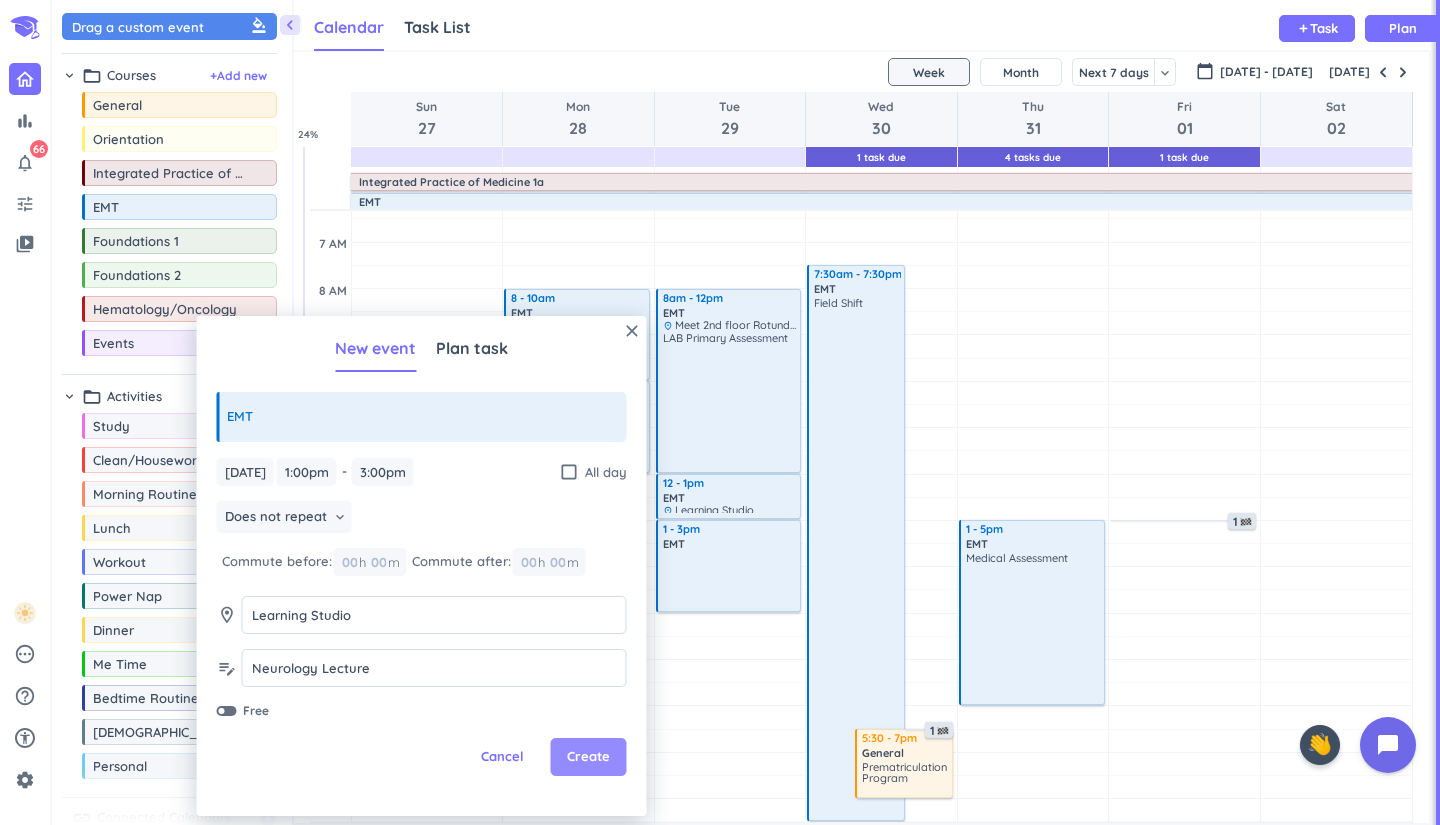 click on "Create" at bounding box center [589, 757] 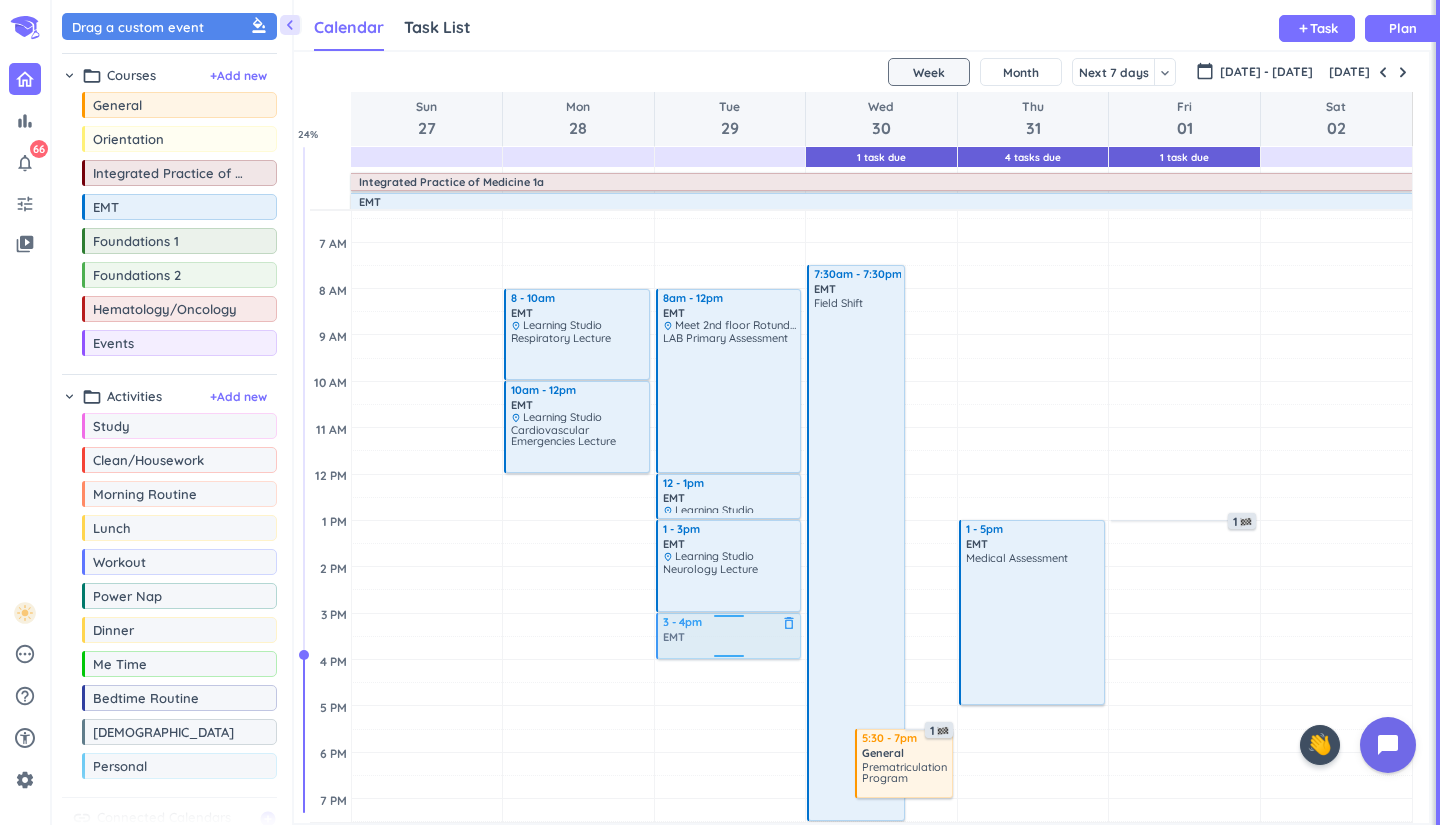 drag, startPoint x: 202, startPoint y: 205, endPoint x: 769, endPoint y: 615, distance: 699.70636 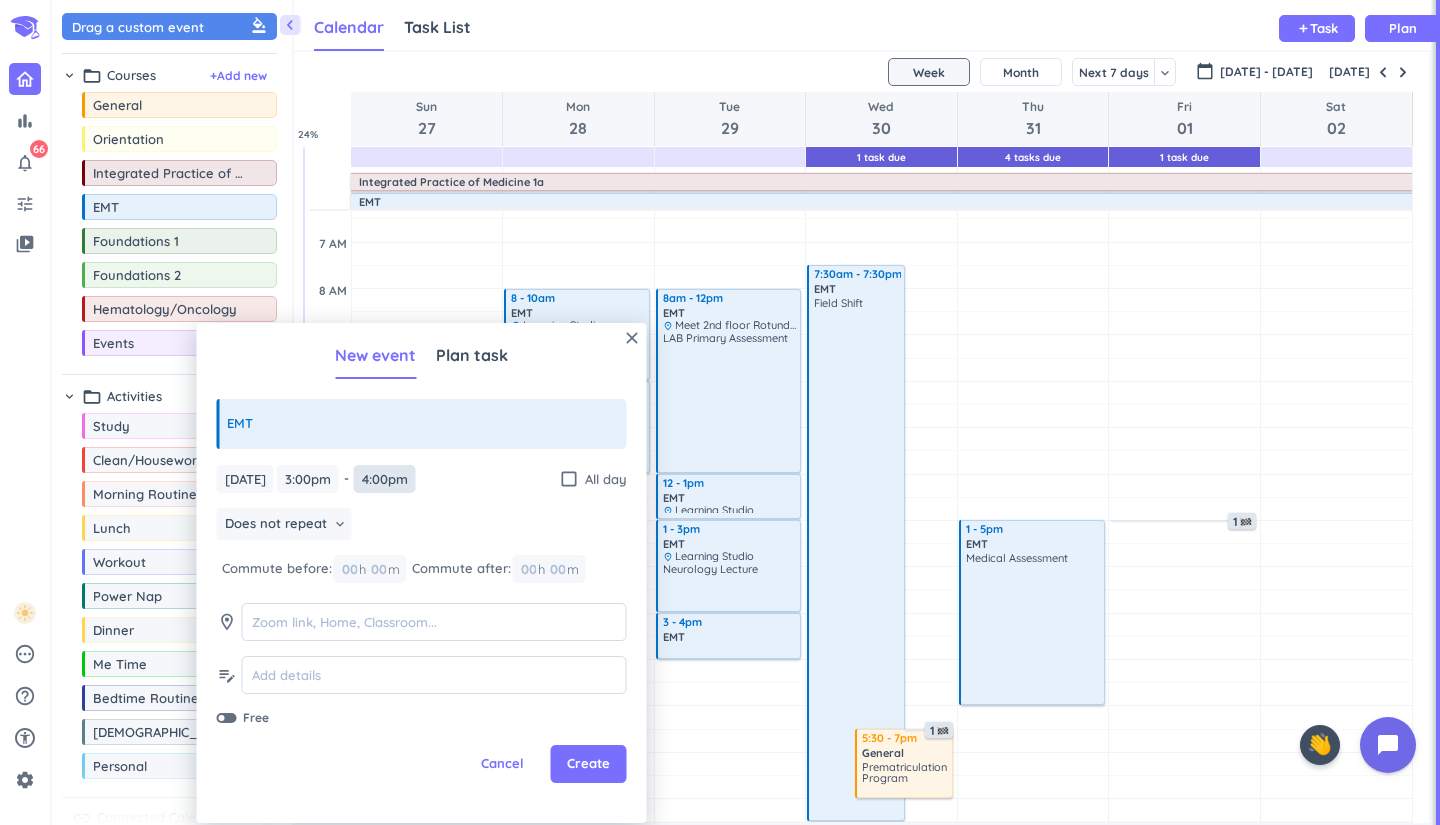 click on "4:00pm" at bounding box center [385, 479] 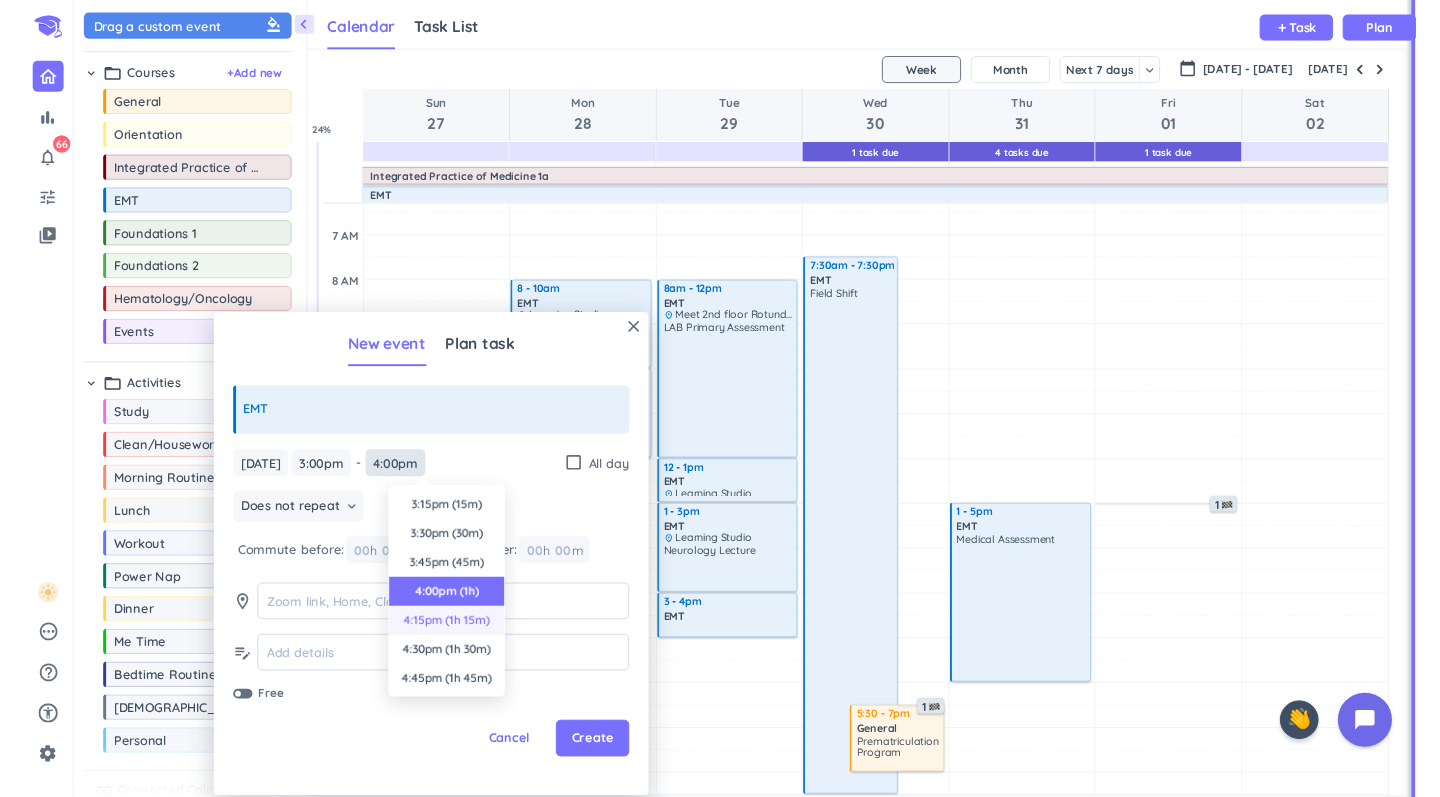 scroll, scrollTop: 90, scrollLeft: 0, axis: vertical 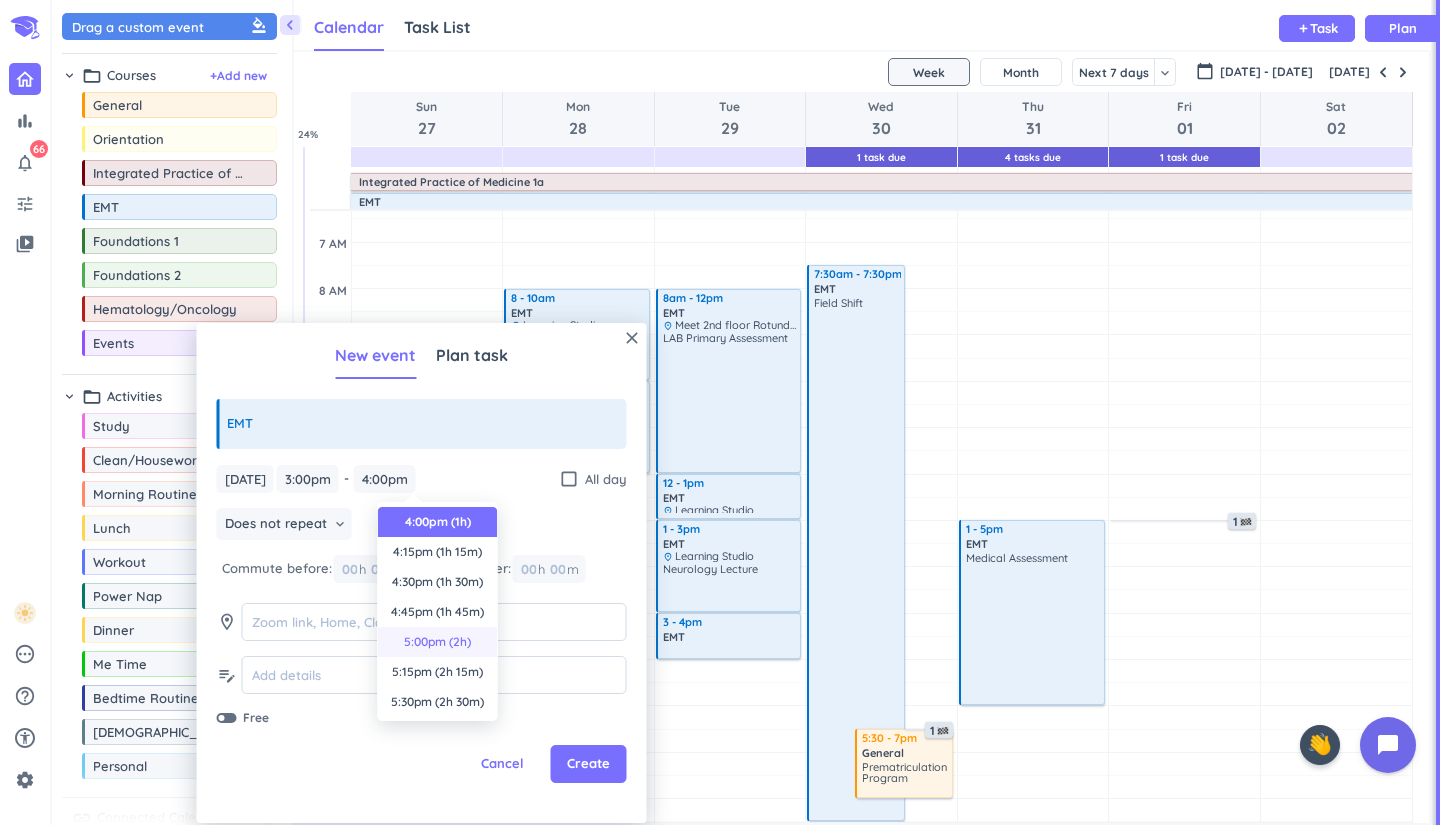 click on "5:00pm (2h)" at bounding box center [438, 642] 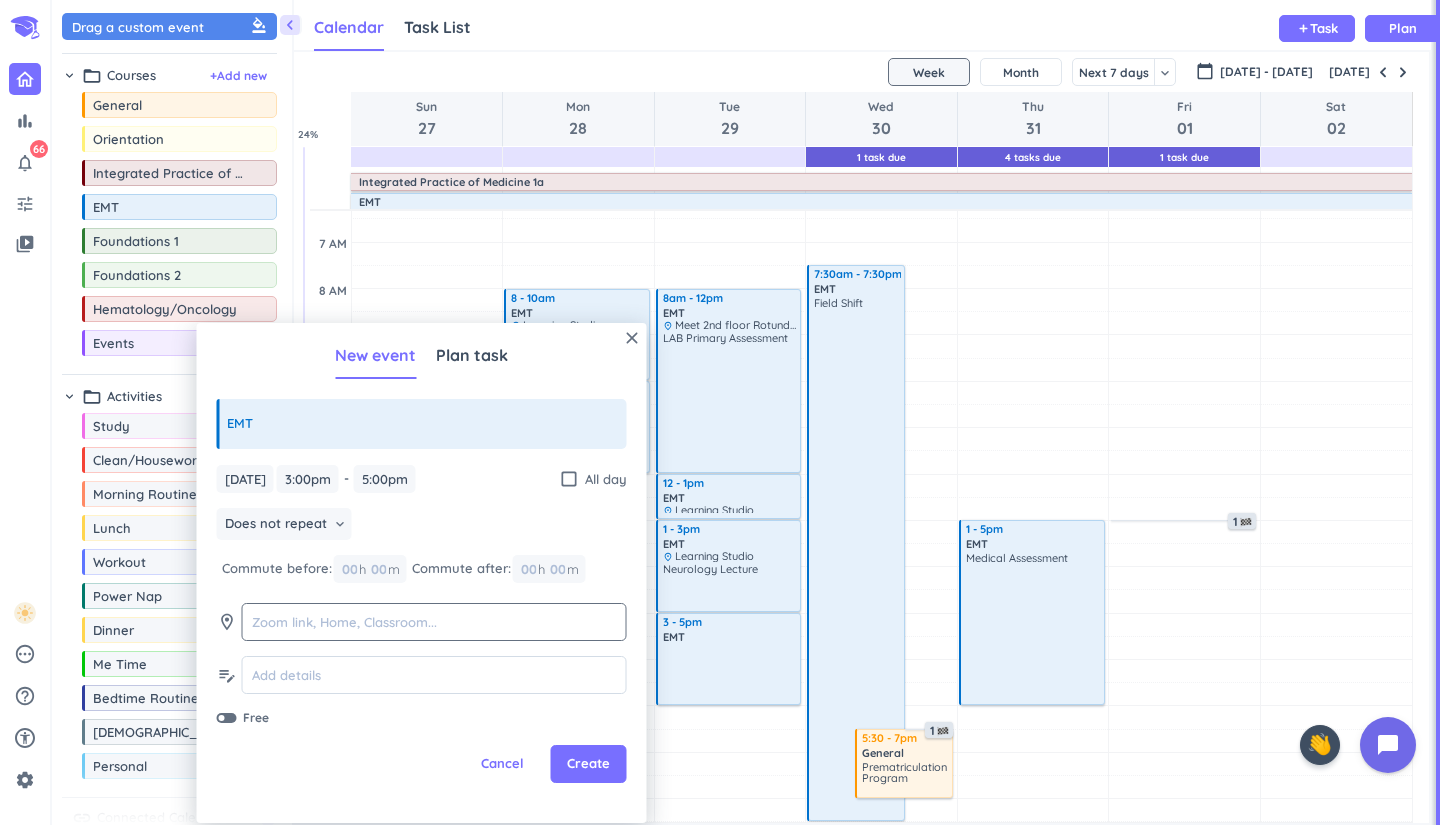 click 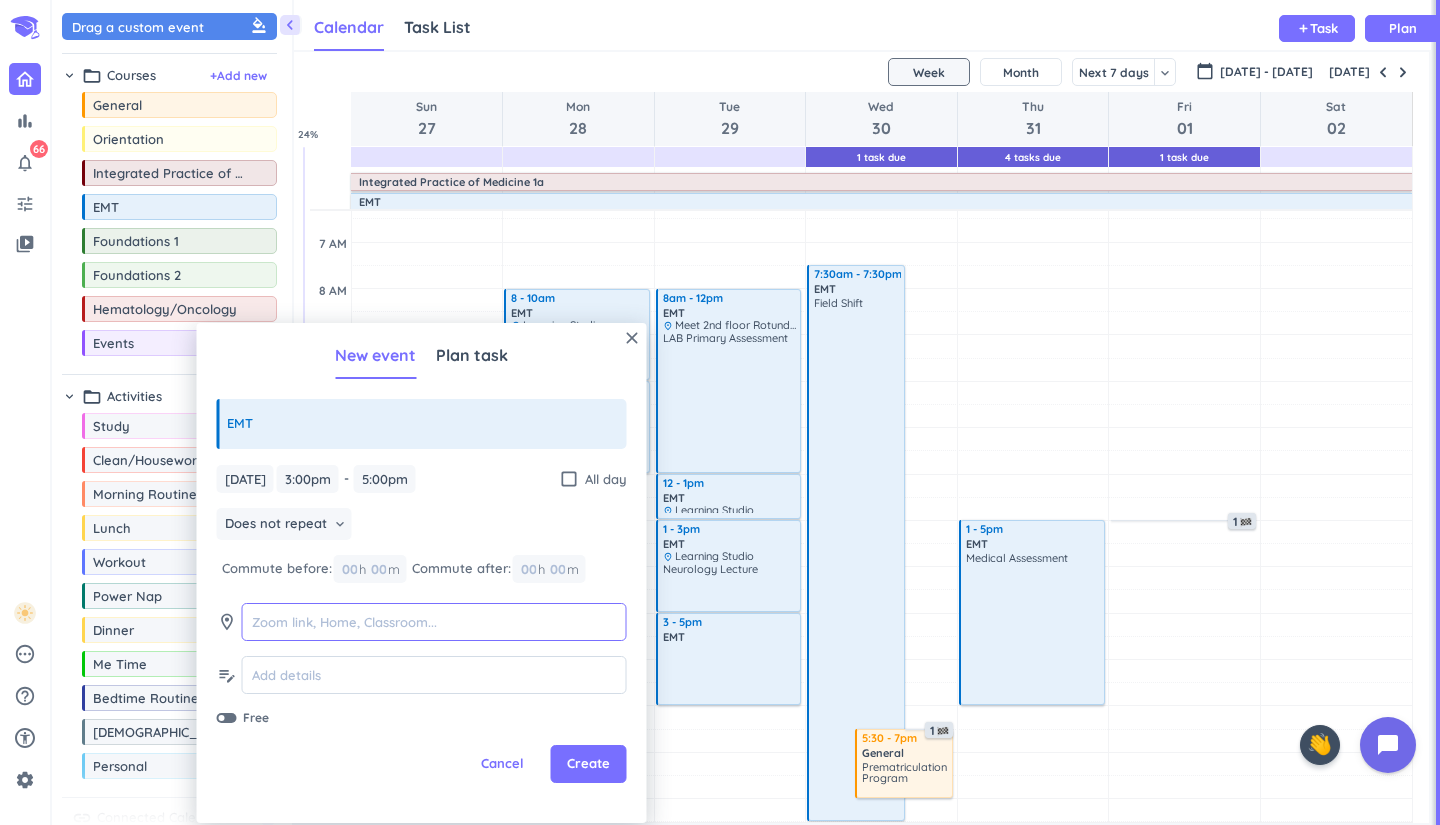 click at bounding box center [434, 622] 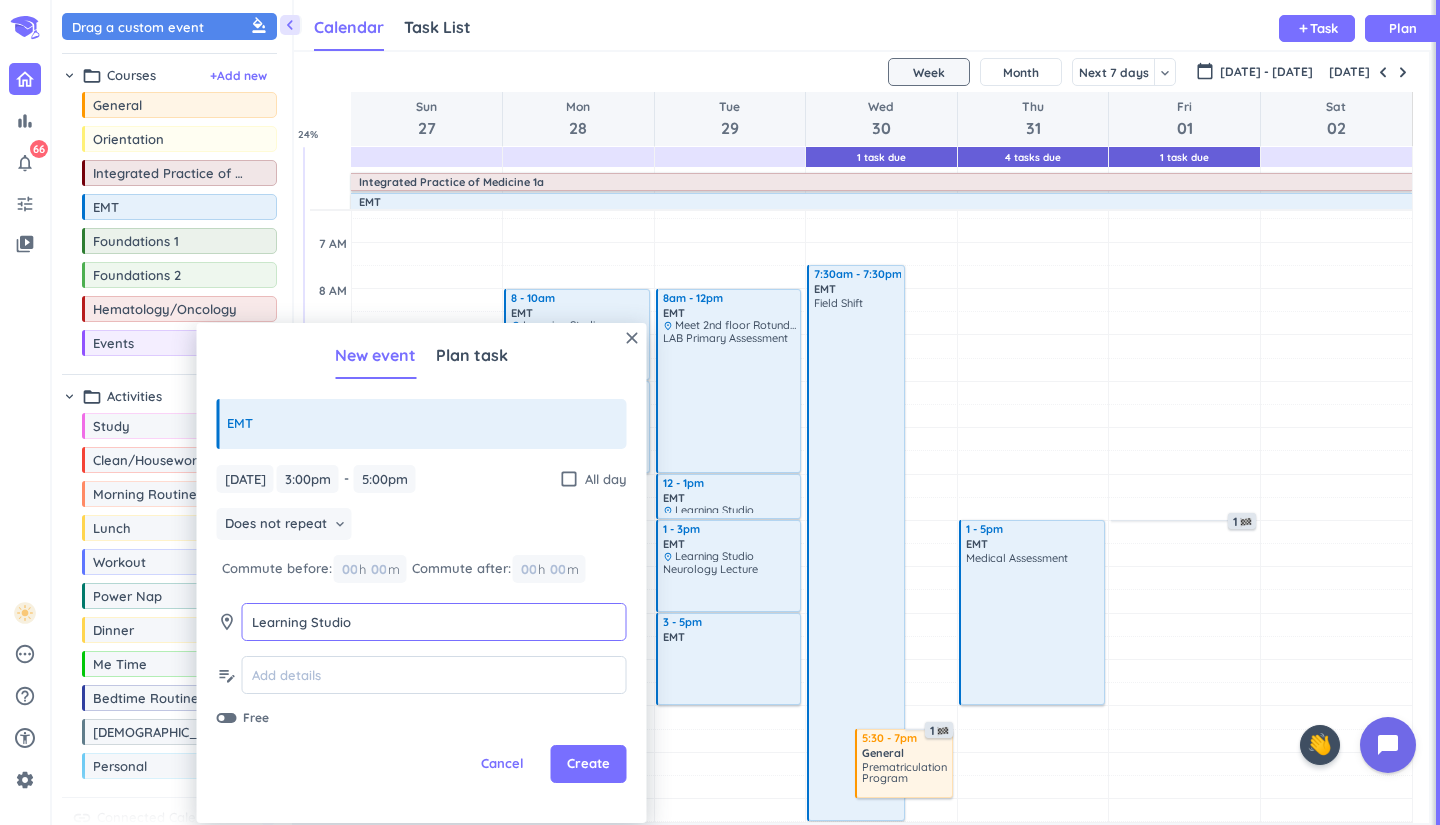 type on "Learning Studio" 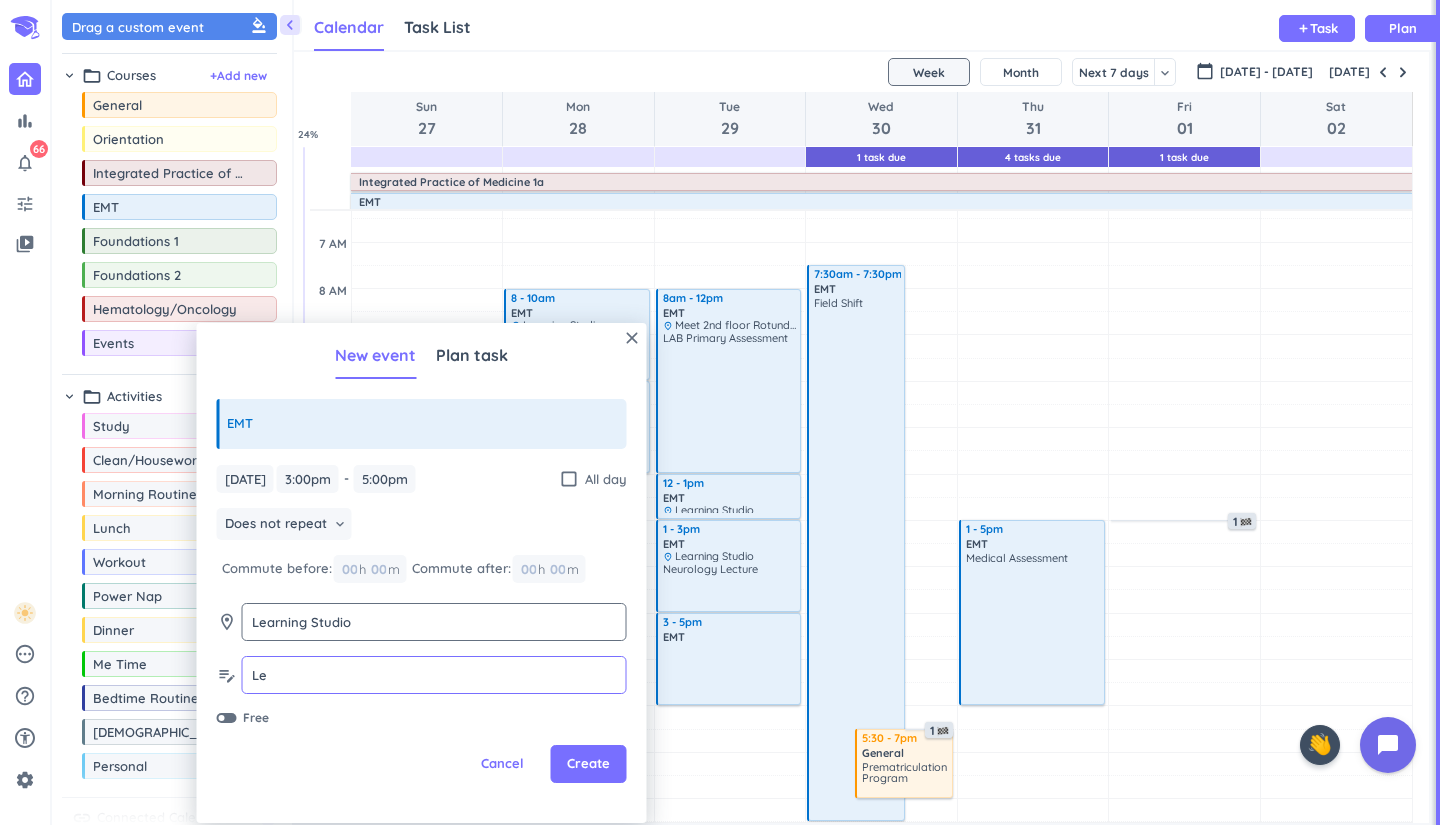 type on "L" 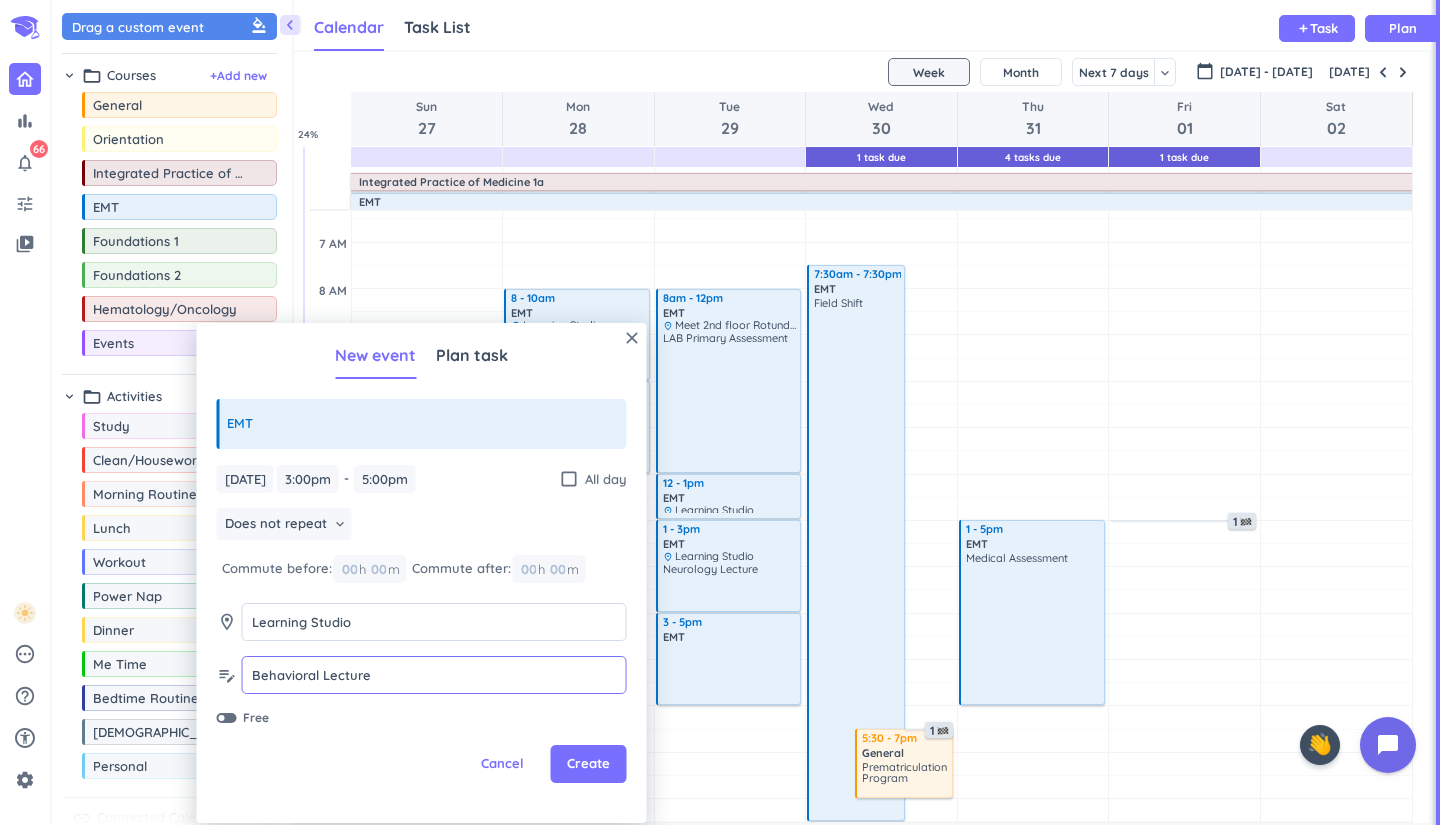 type on "Behavioral Lecture" 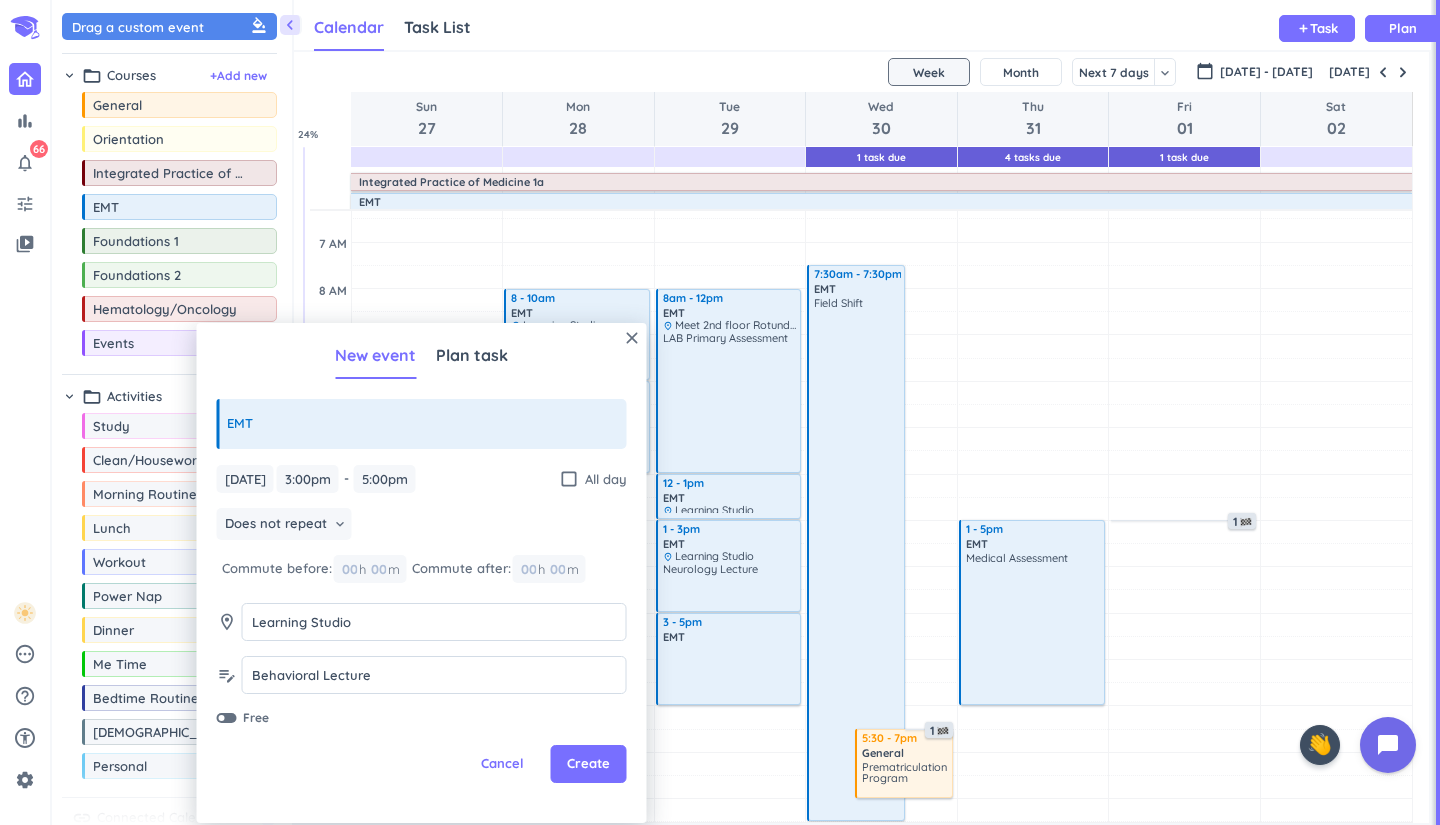click on "Cancel Create" 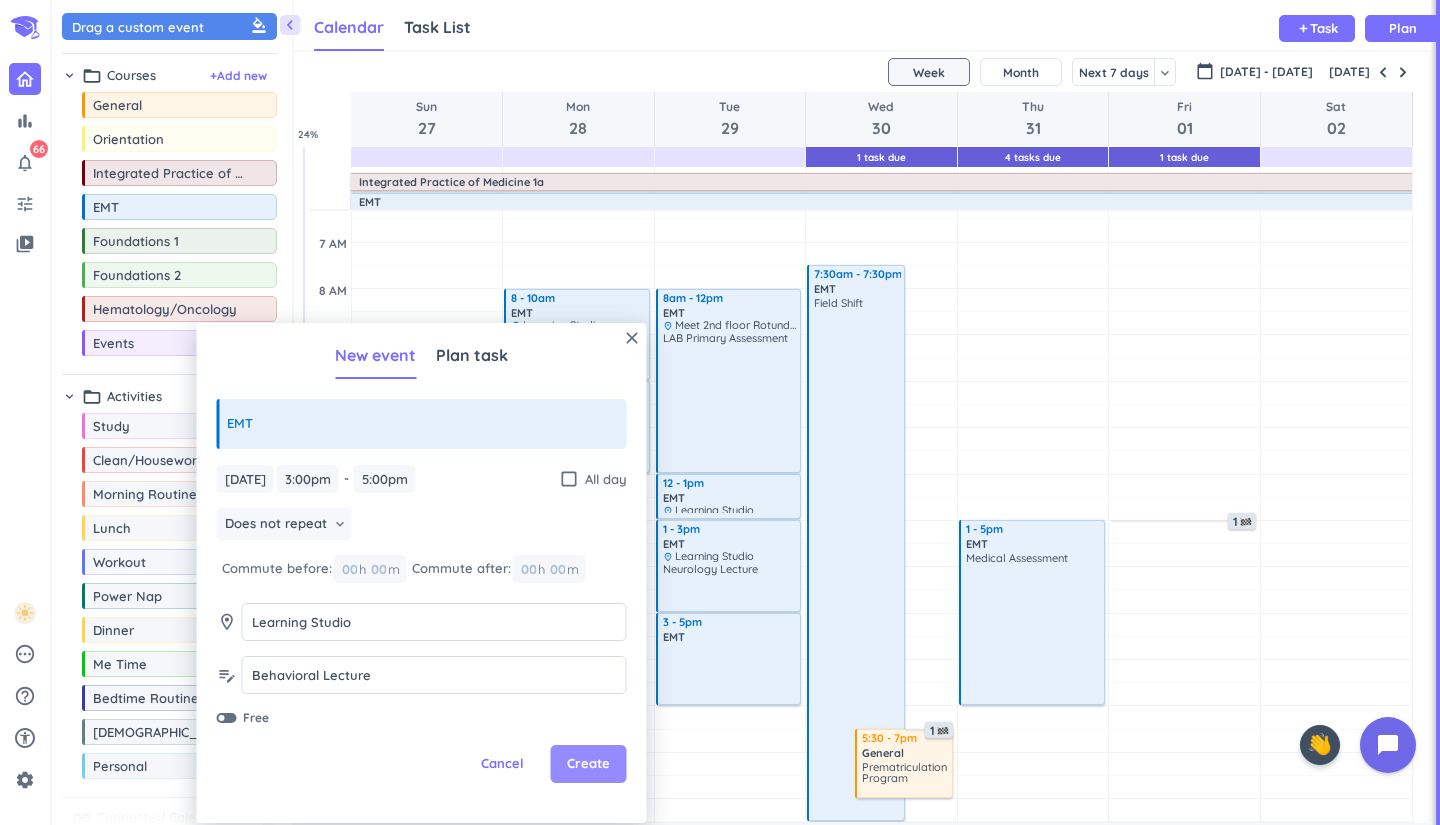click on "Create" at bounding box center (589, 764) 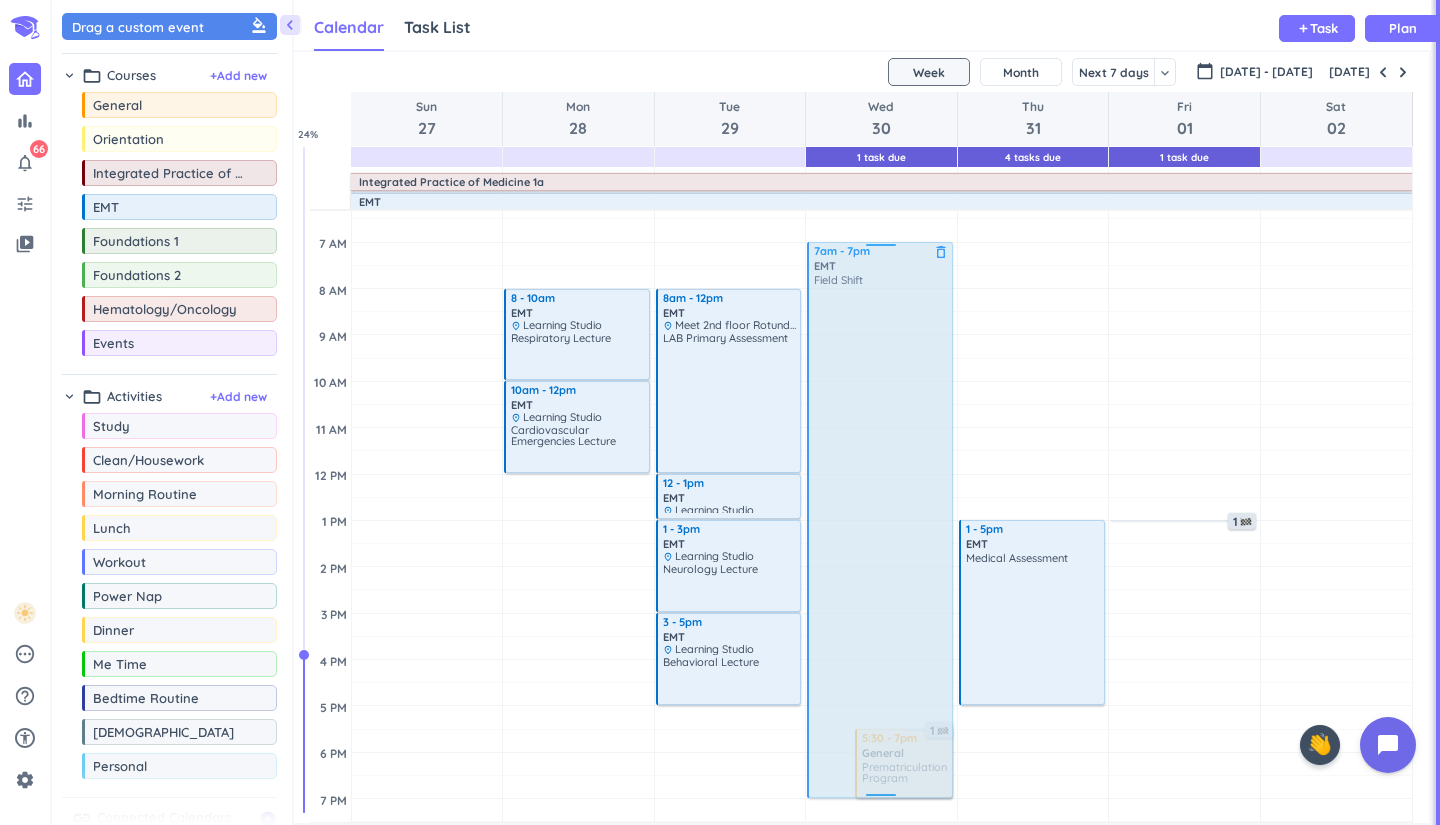 drag, startPoint x: 856, startPoint y: 571, endPoint x: 859, endPoint y: 541, distance: 30.149628 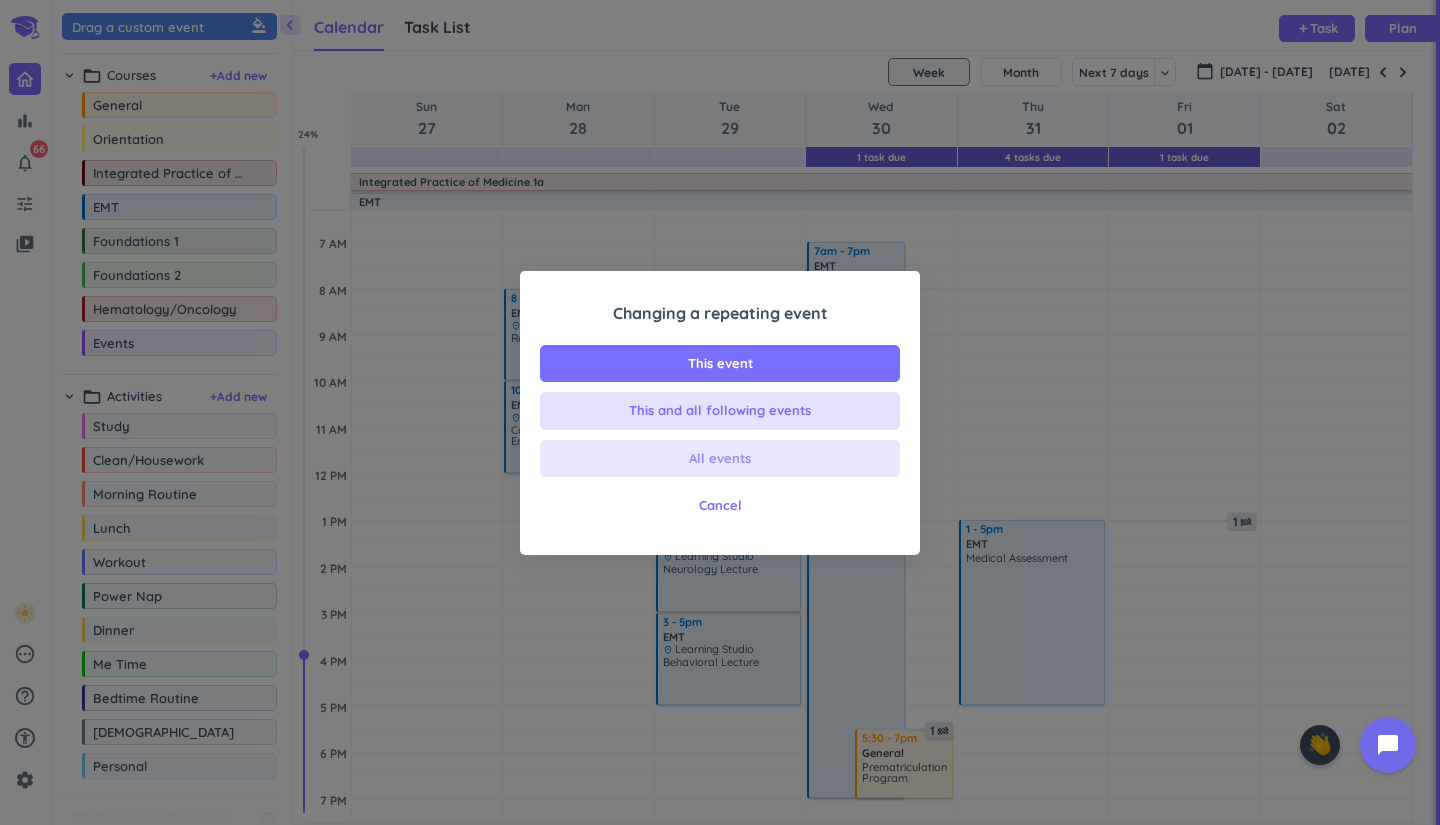 click on "All events" at bounding box center (720, 459) 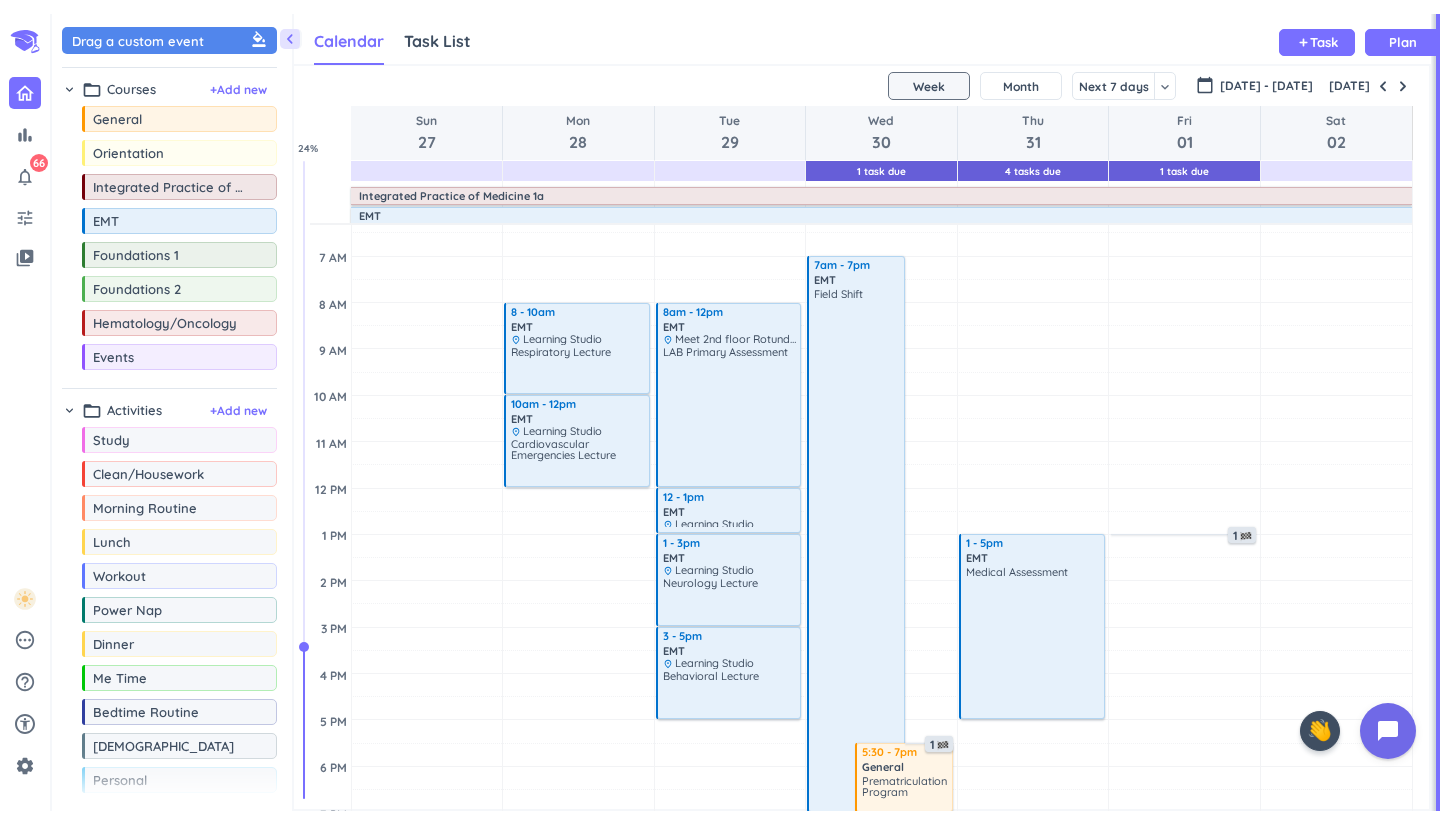 scroll, scrollTop: 743, scrollLeft: 1135, axis: both 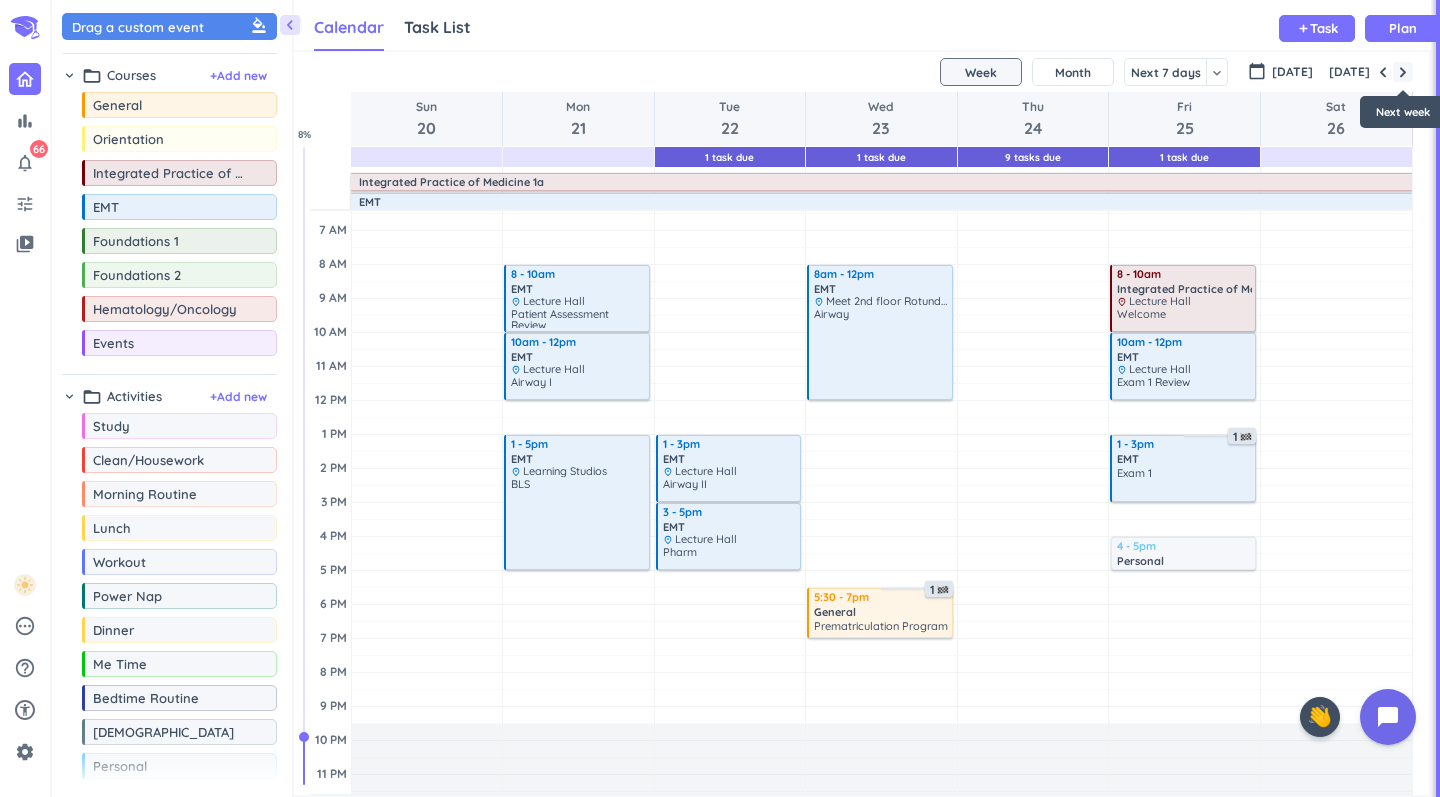 click at bounding box center (1403, 72) 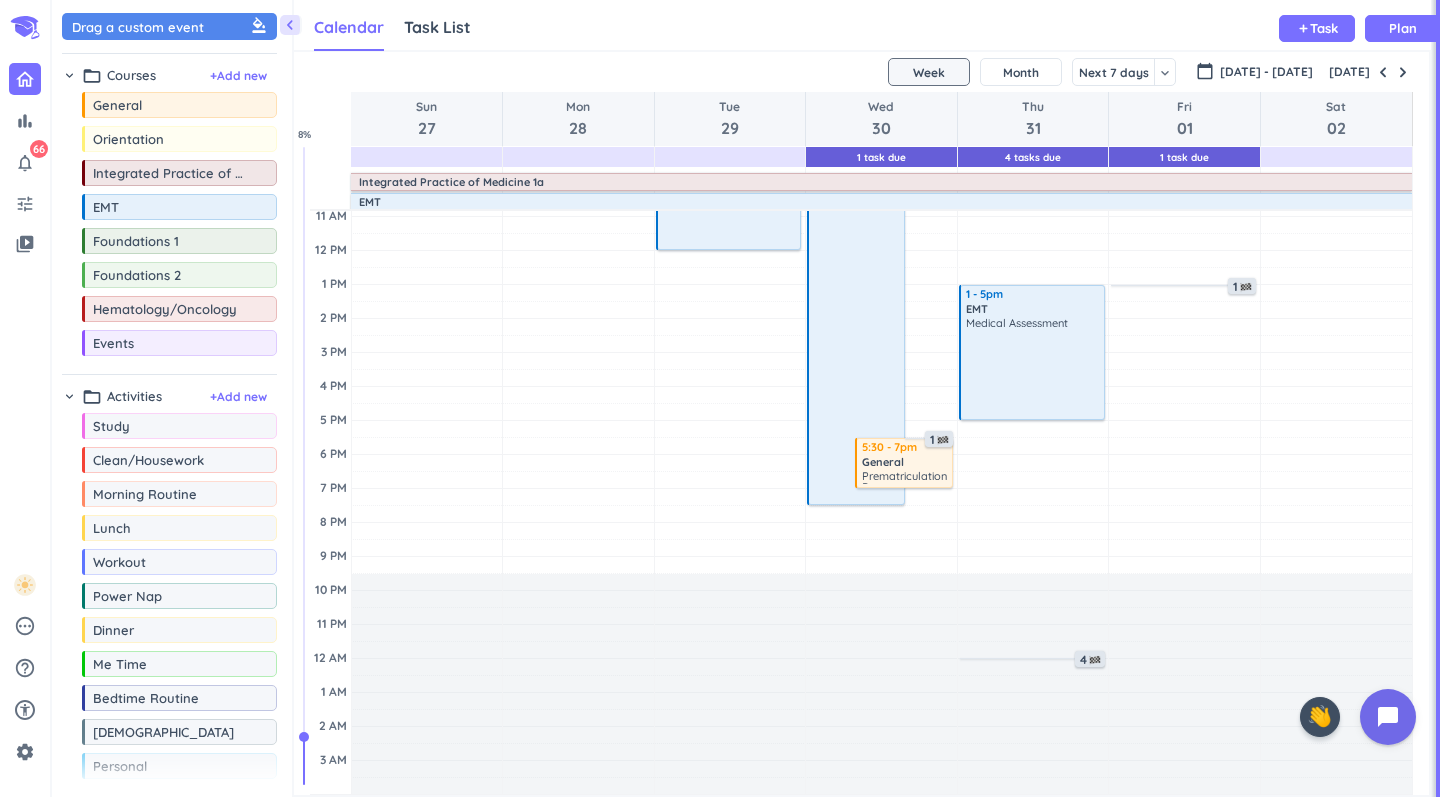scroll, scrollTop: 232, scrollLeft: 0, axis: vertical 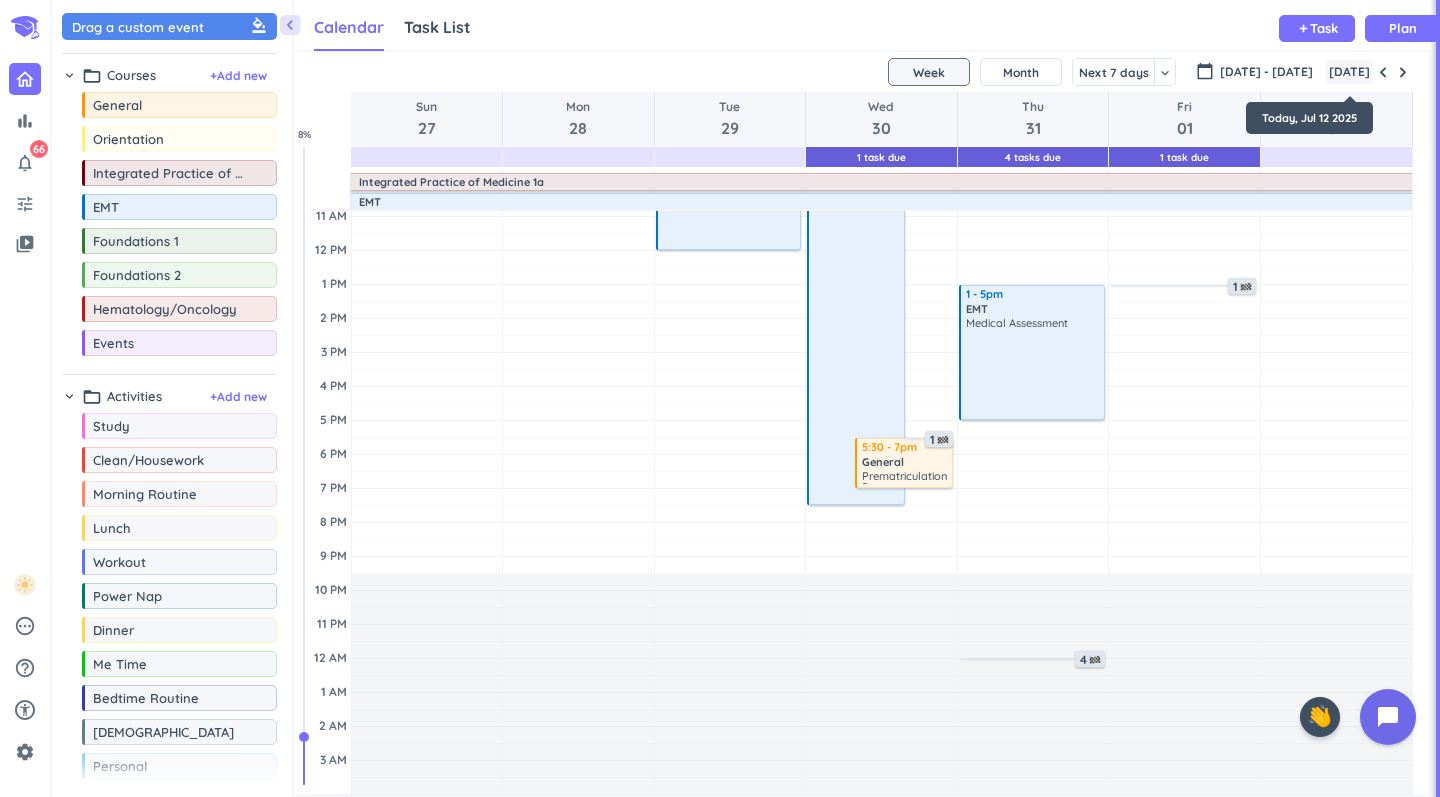 click on "[DATE]" at bounding box center [1349, 72] 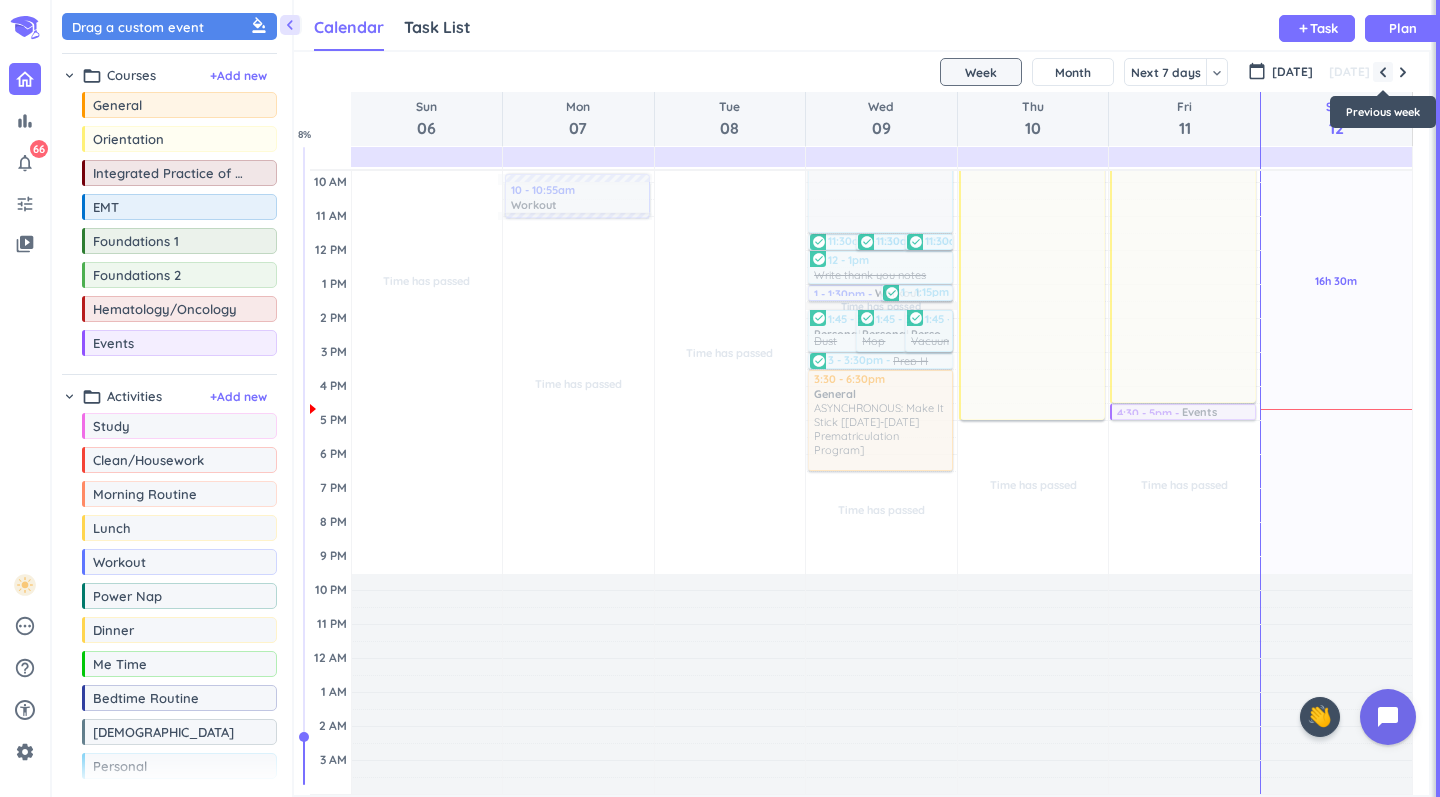 scroll, scrollTop: 52, scrollLeft: 0, axis: vertical 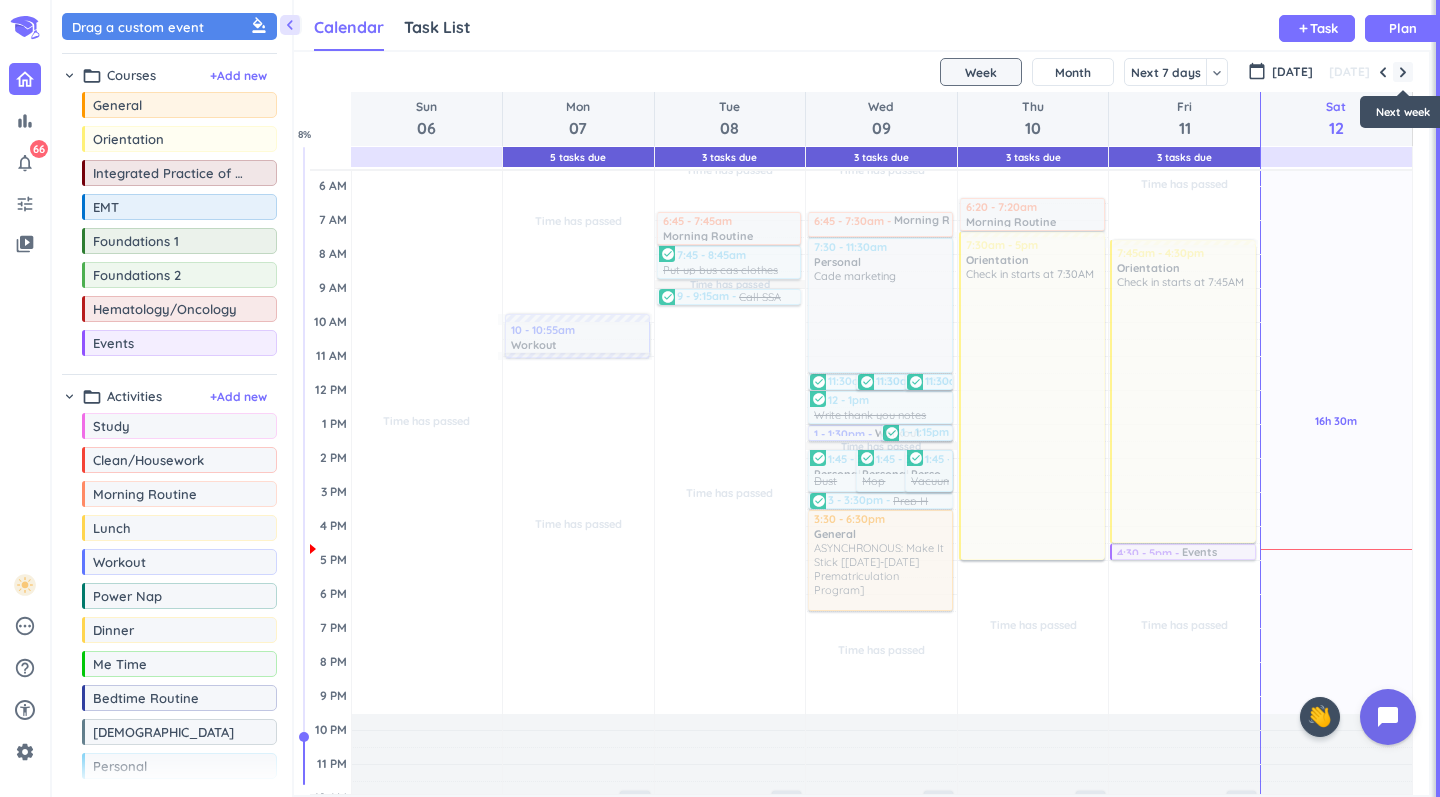 click at bounding box center (1403, 72) 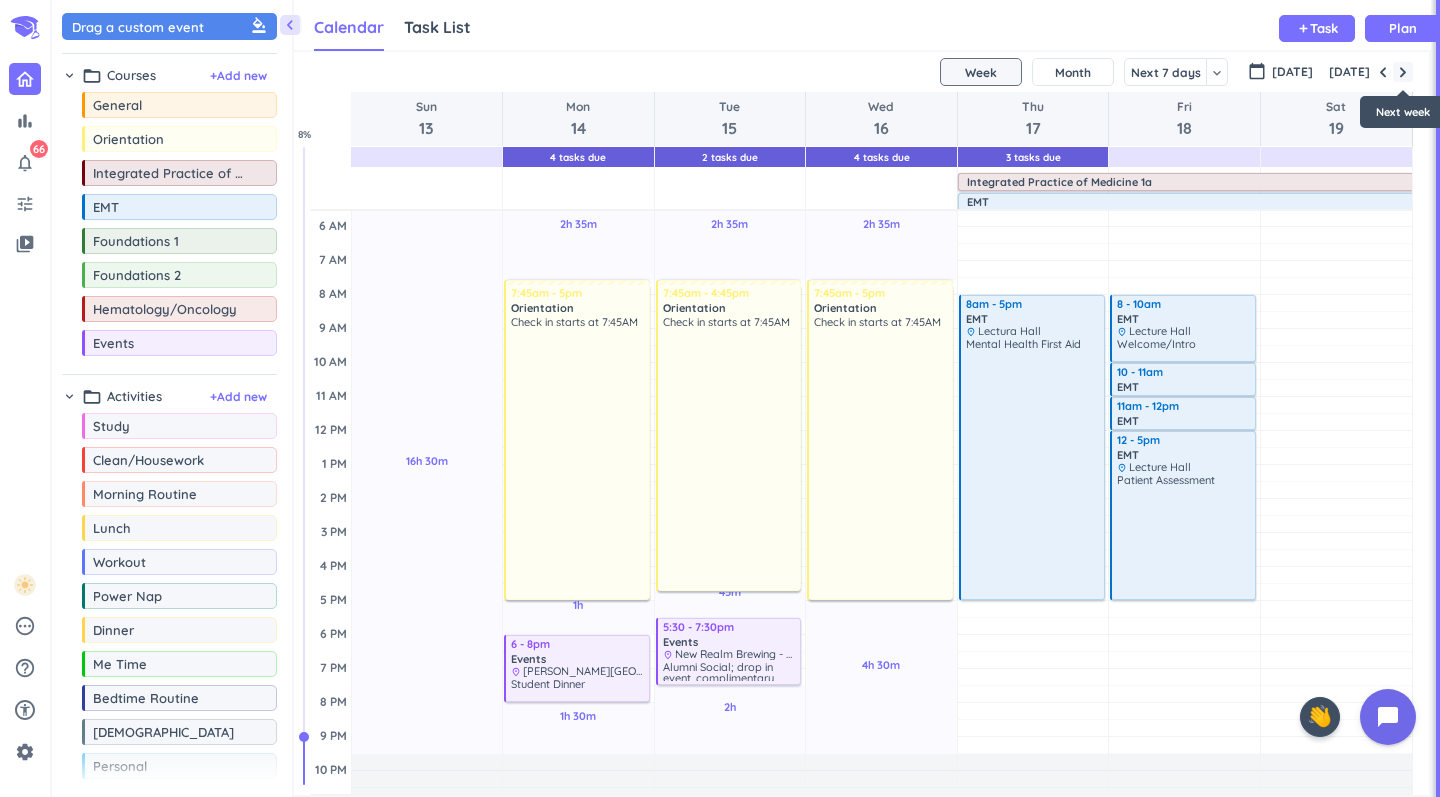 click at bounding box center [1403, 72] 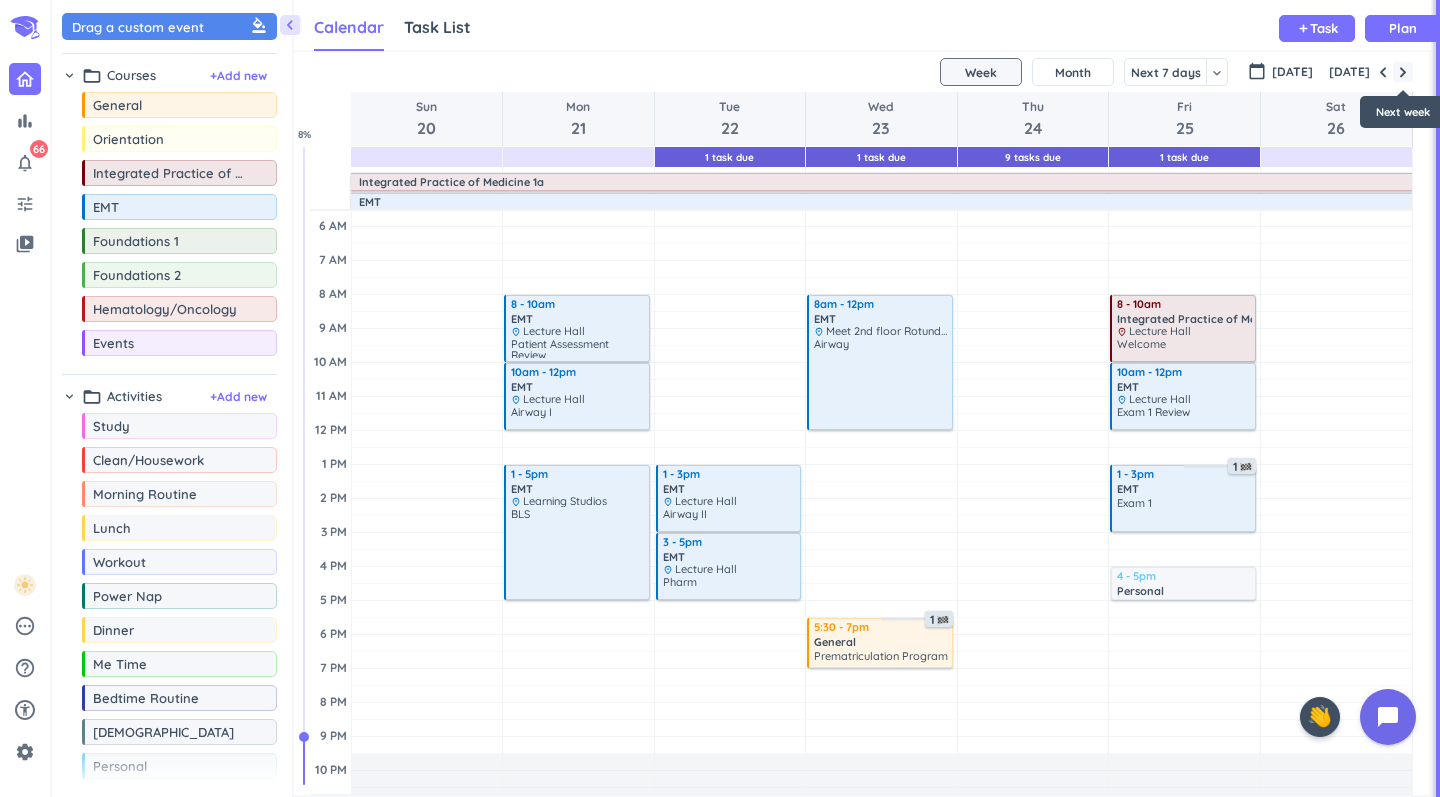 click at bounding box center (1403, 72) 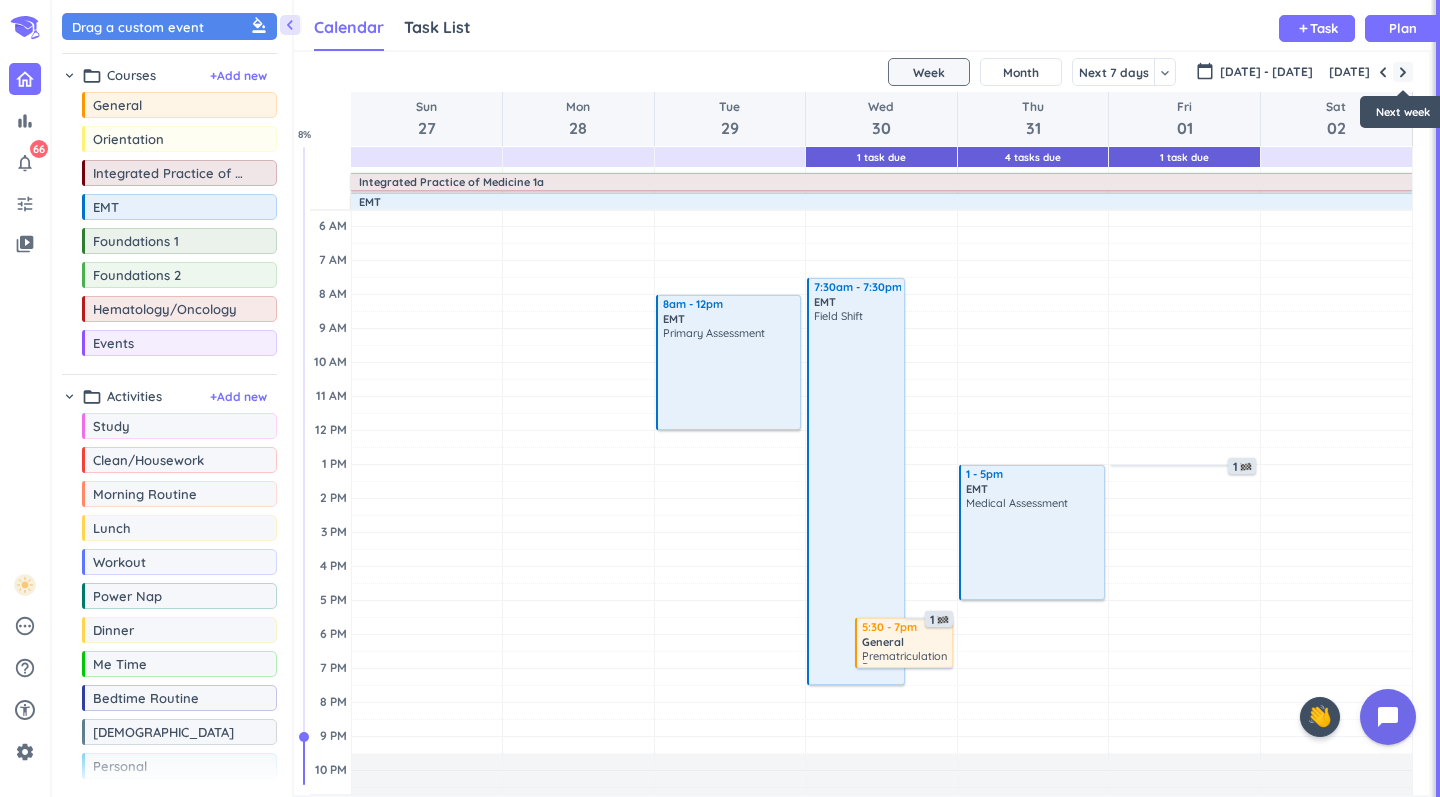 click at bounding box center [1403, 72] 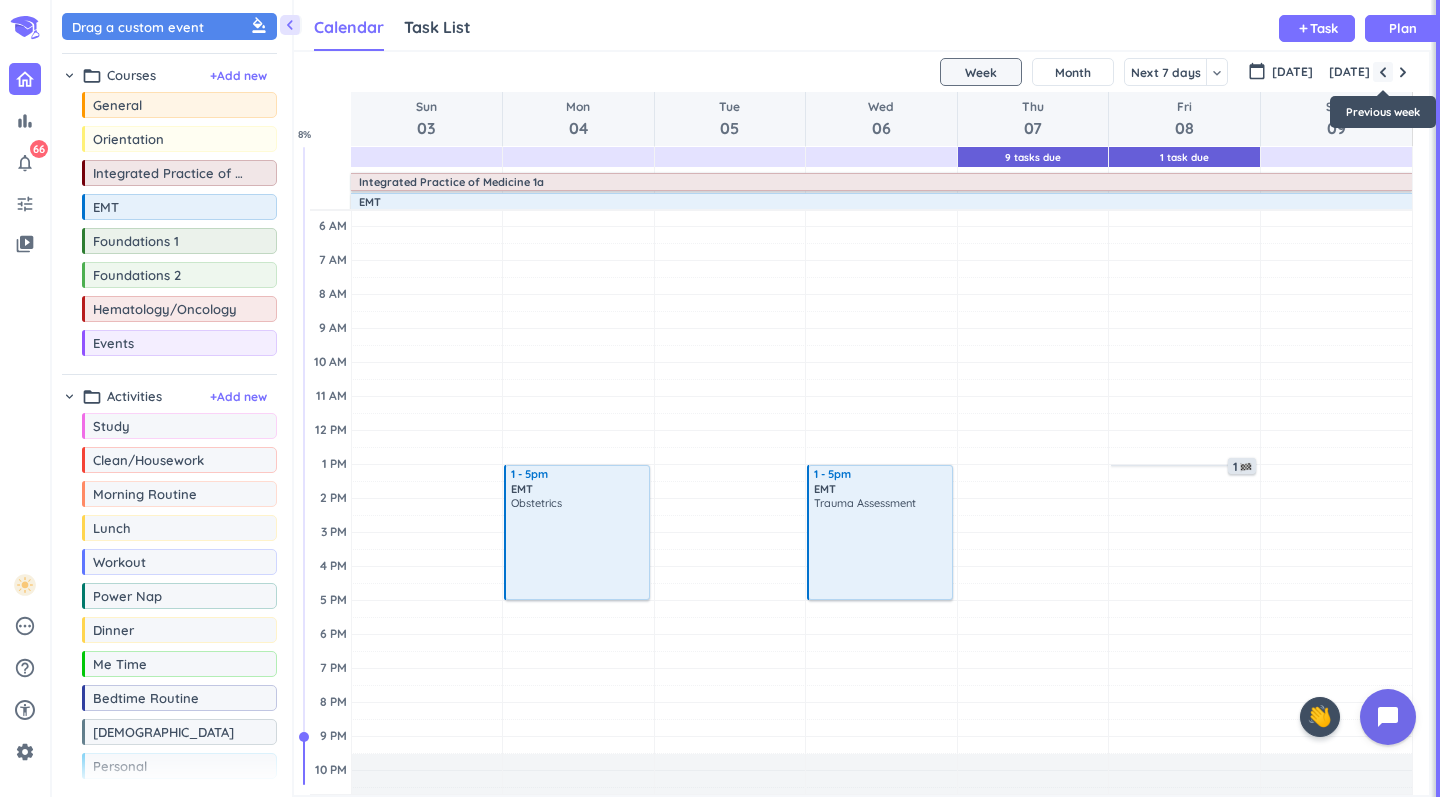 click at bounding box center [1383, 72] 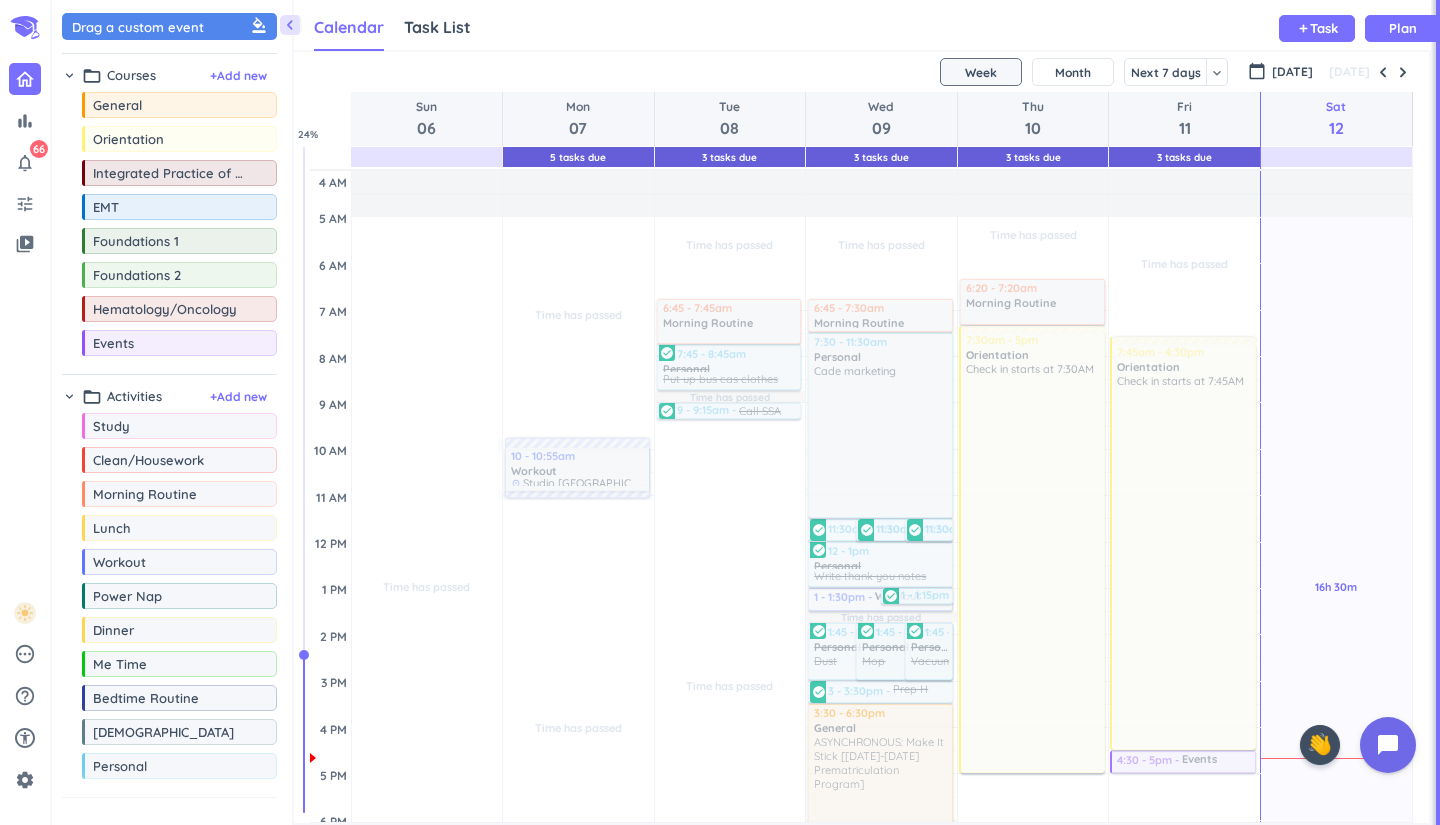 scroll, scrollTop: 0, scrollLeft: 0, axis: both 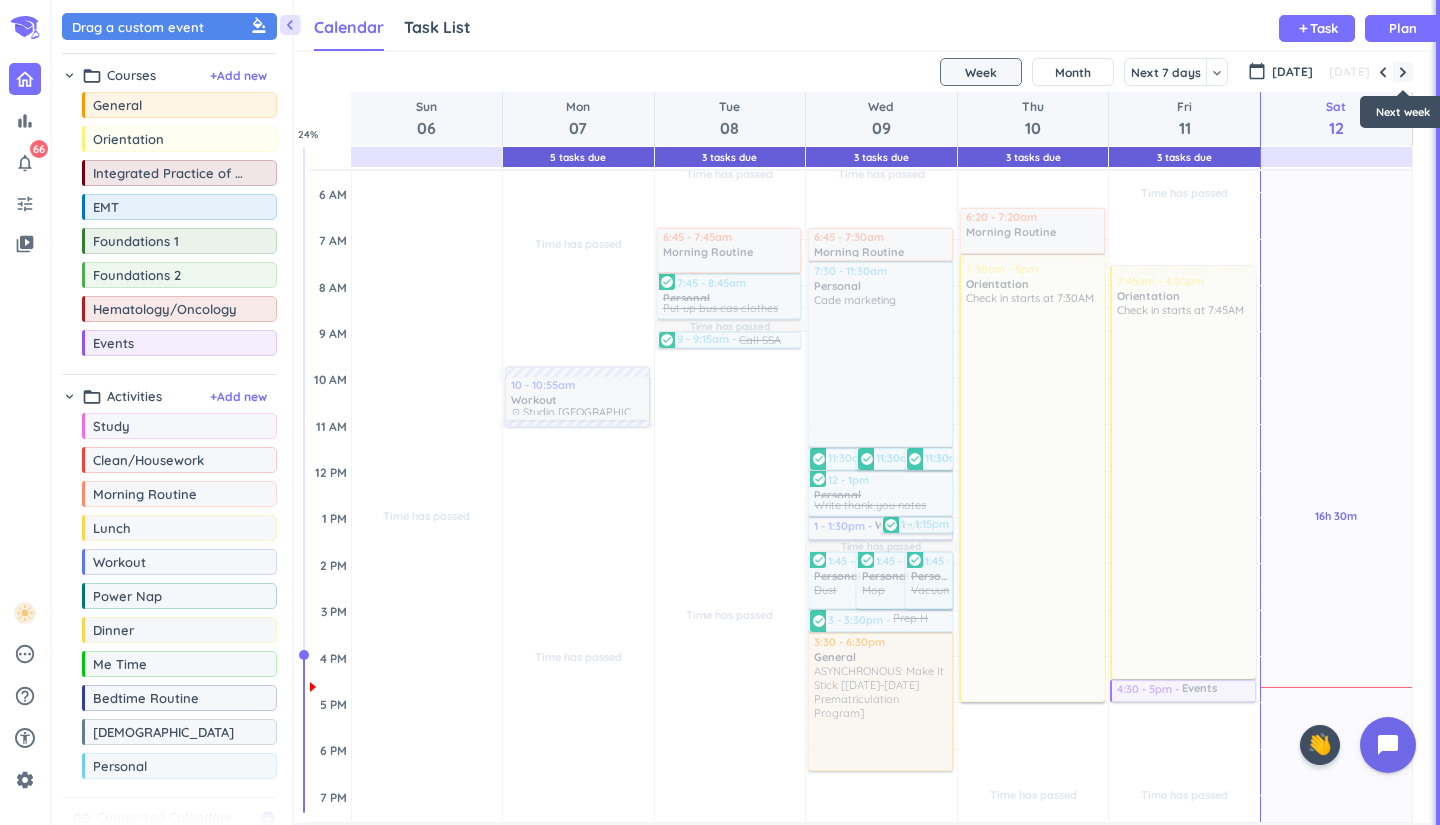 click at bounding box center (1403, 72) 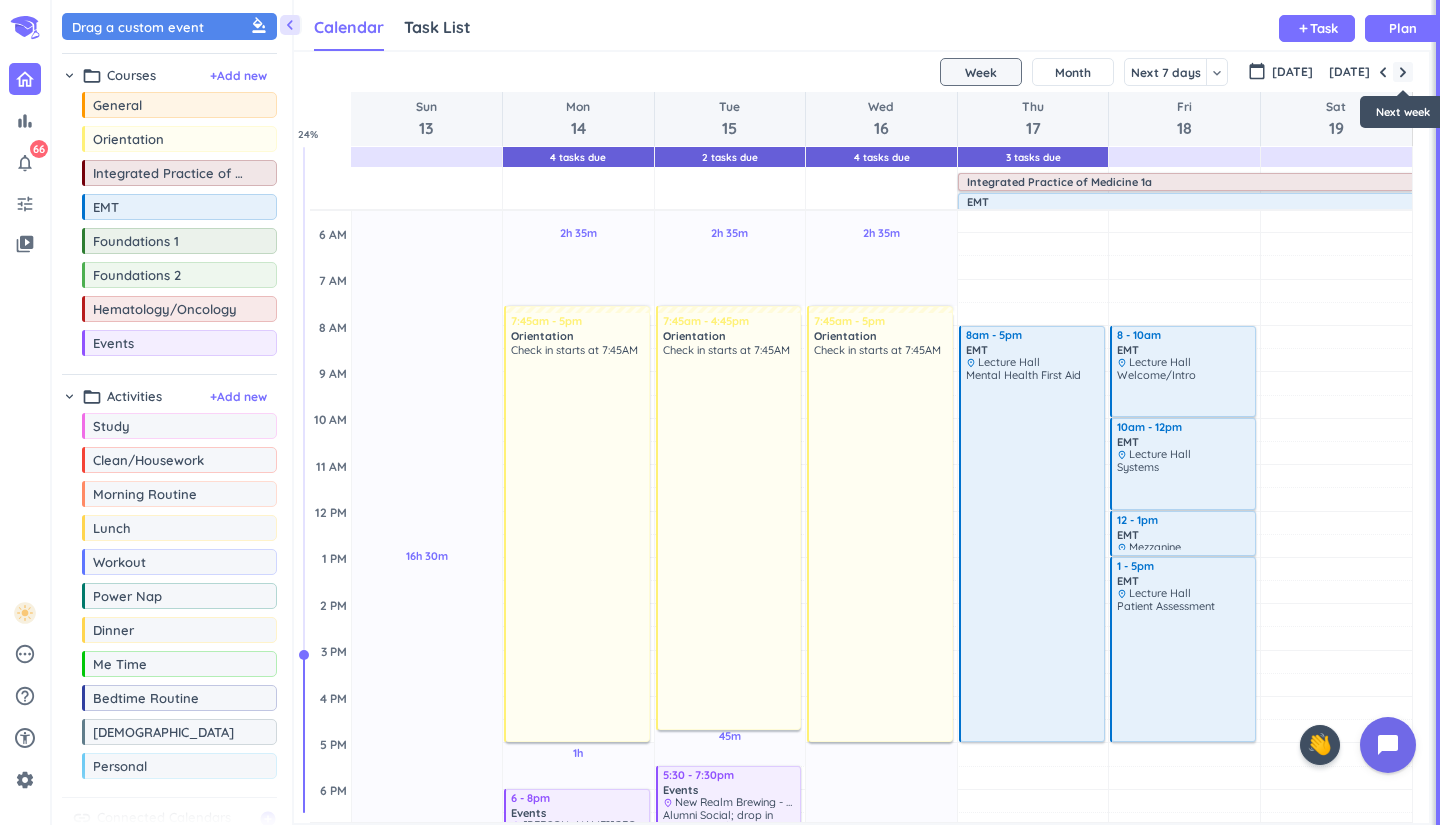 click at bounding box center [1403, 72] 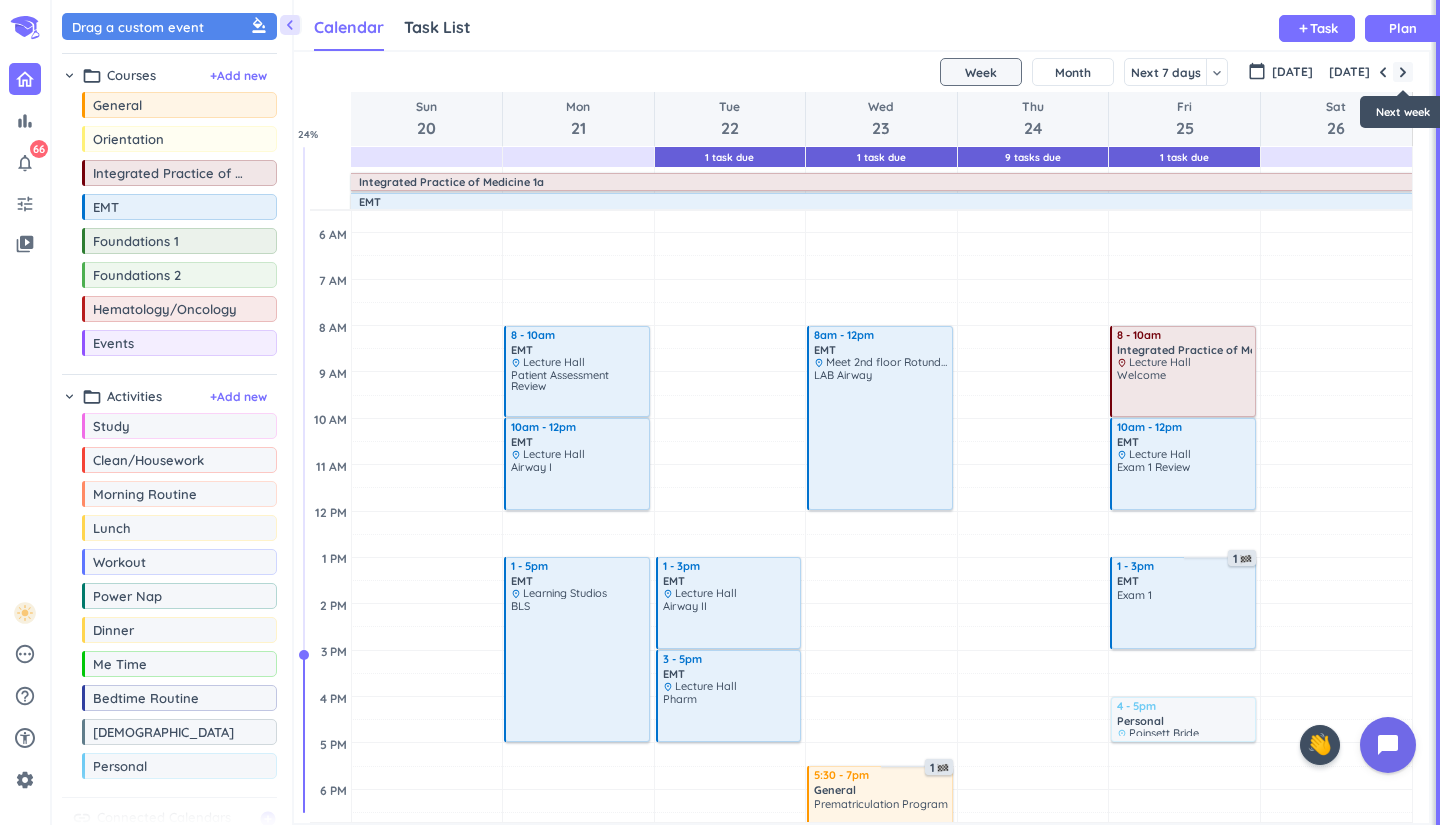 click at bounding box center [1403, 72] 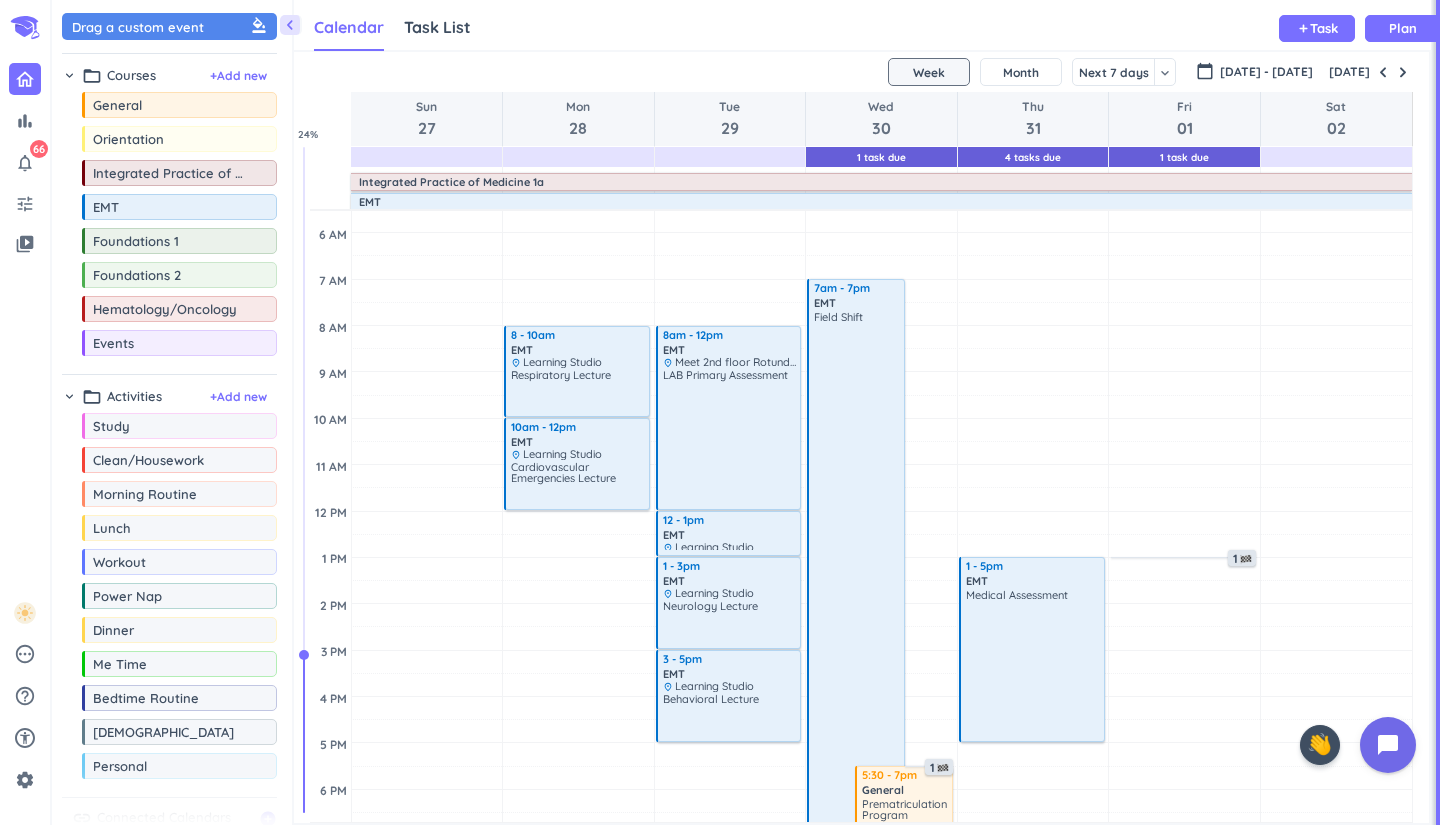 scroll, scrollTop: 139, scrollLeft: 0, axis: vertical 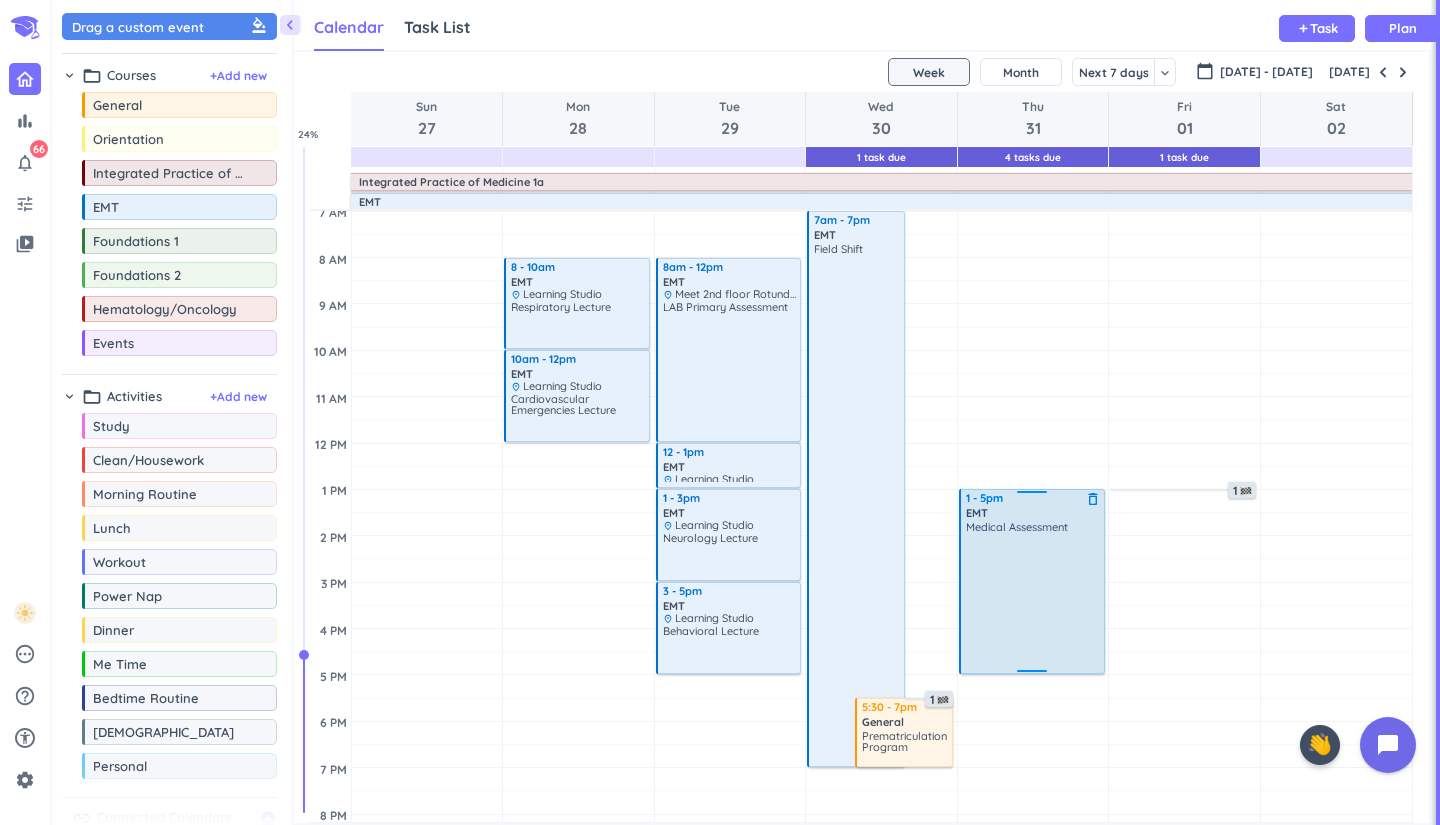 drag, startPoint x: 1051, startPoint y: 599, endPoint x: 1000, endPoint y: 580, distance: 54.42426 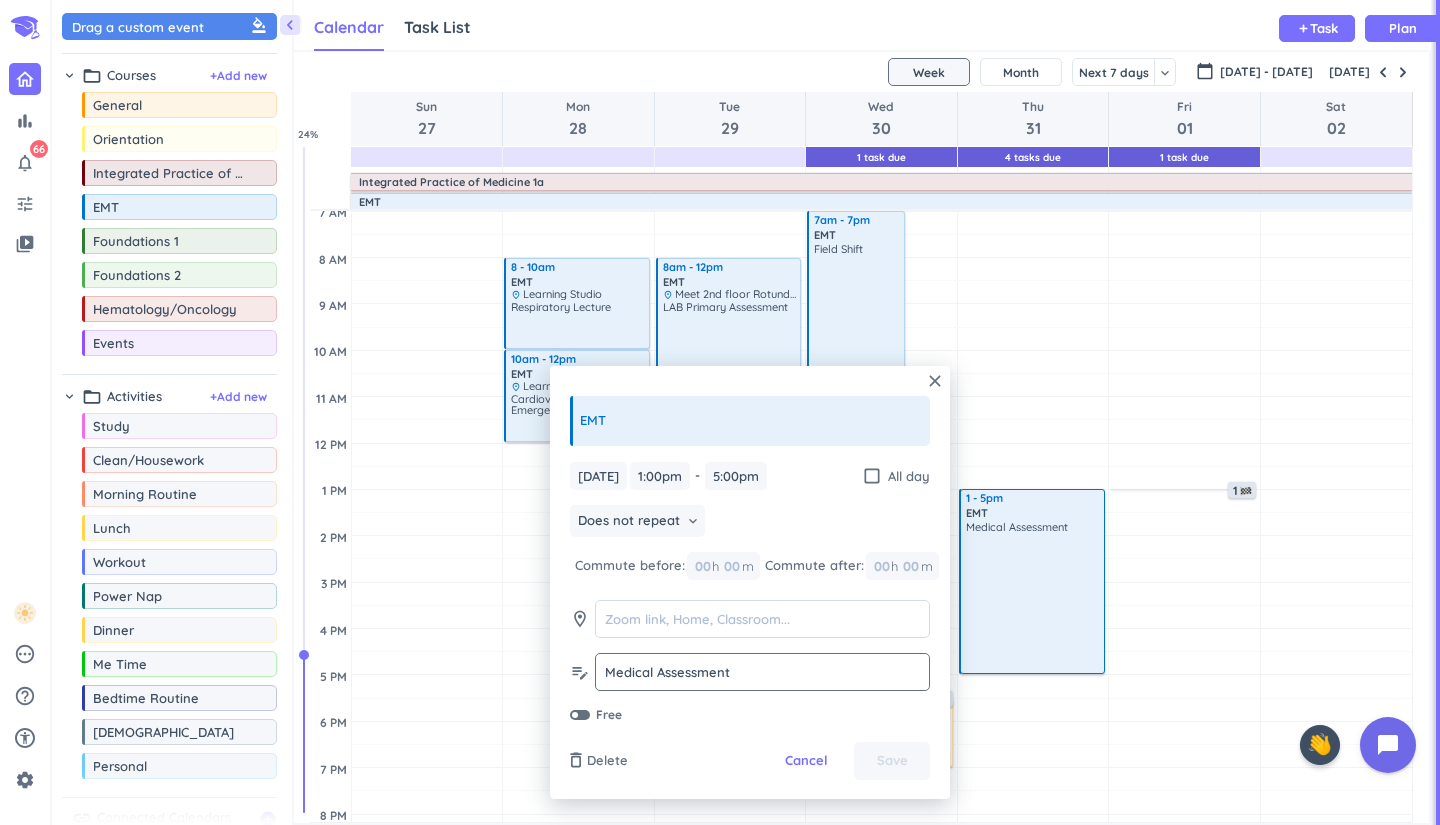 click on "Medical Assessment" at bounding box center (762, 672) 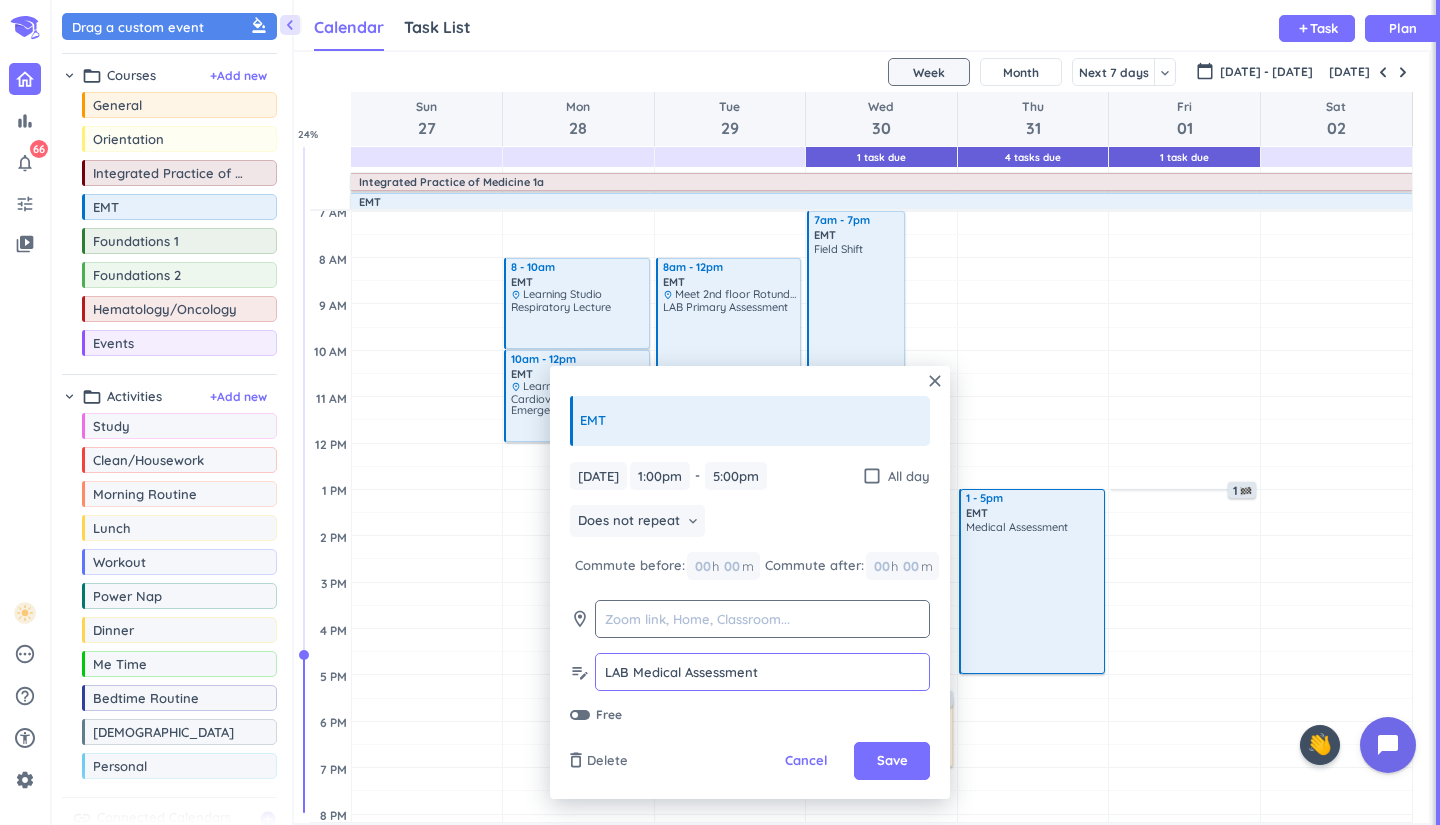type on "LAB Medical Assessment" 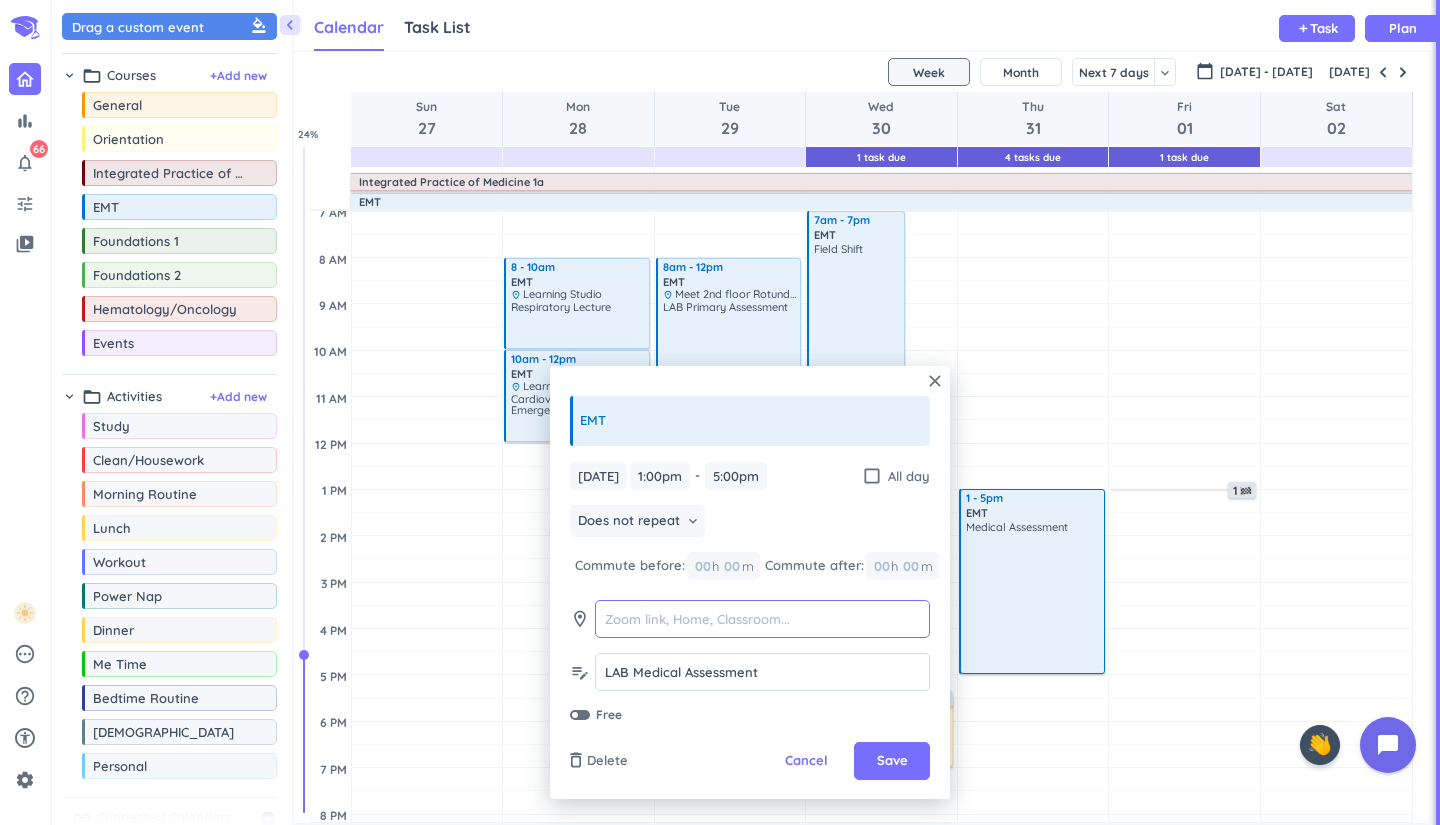 click at bounding box center [762, 619] 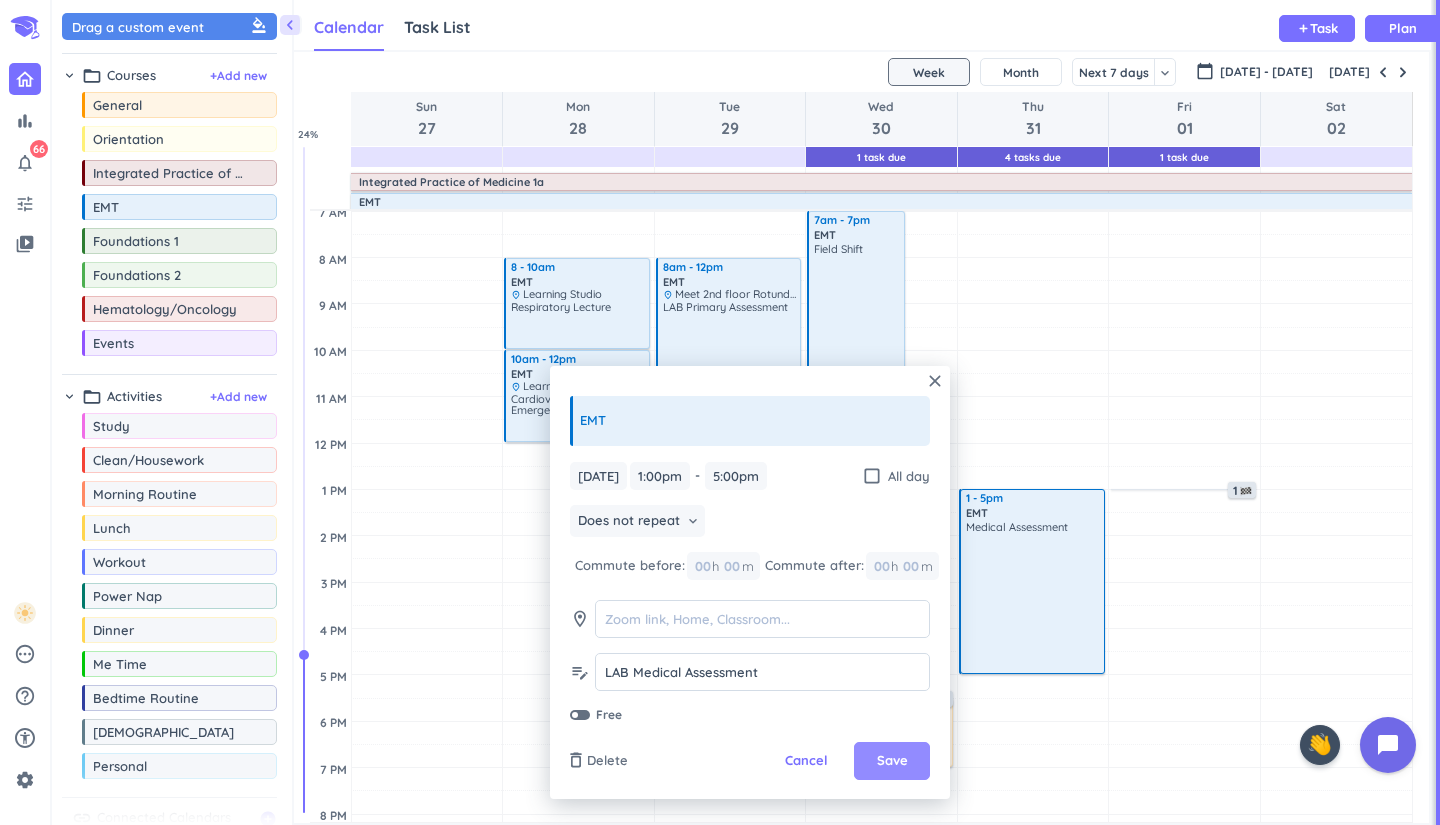 click on "Save" at bounding box center (892, 761) 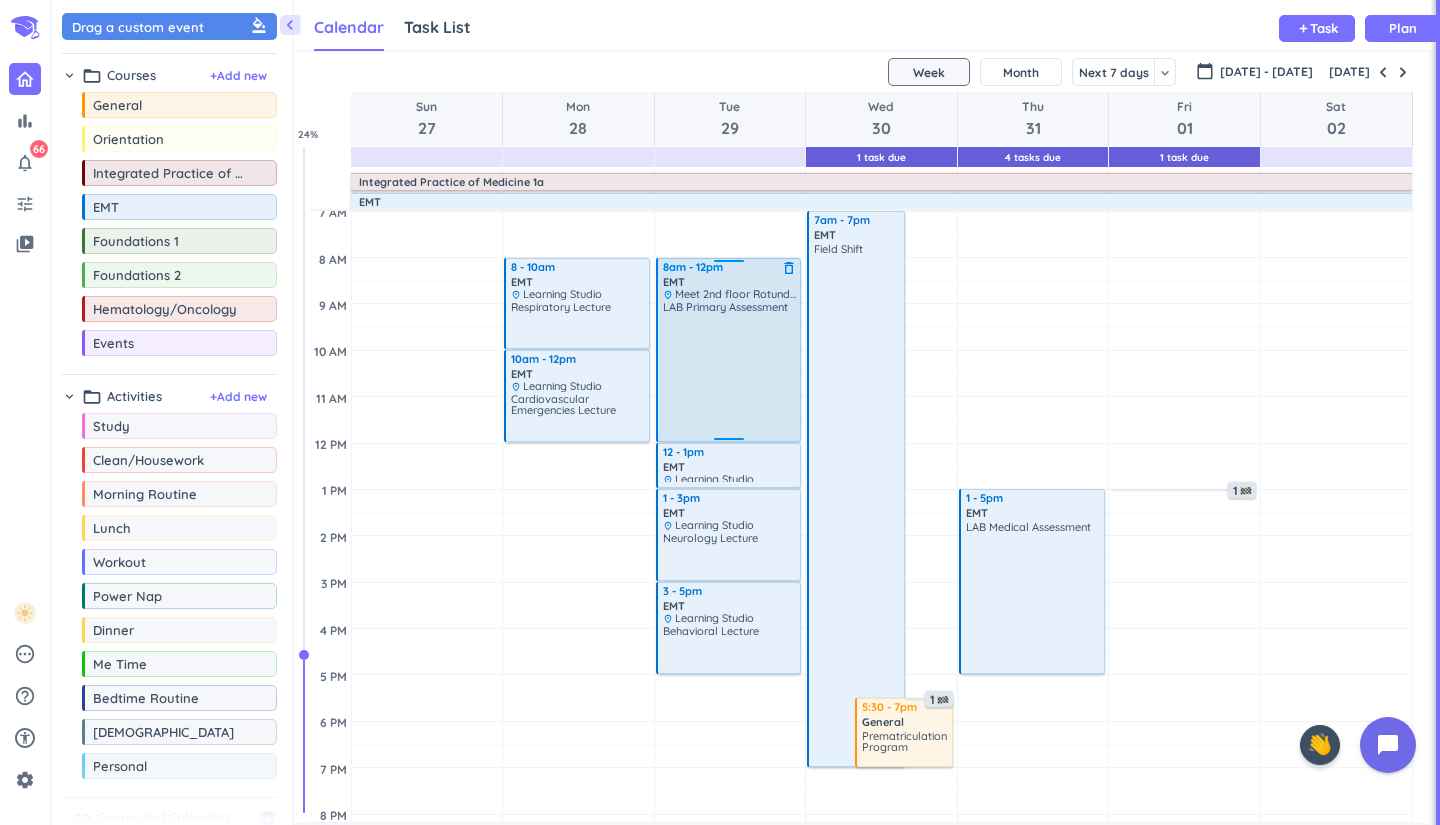 click on "LAB Primary Assessment" at bounding box center (730, 370) 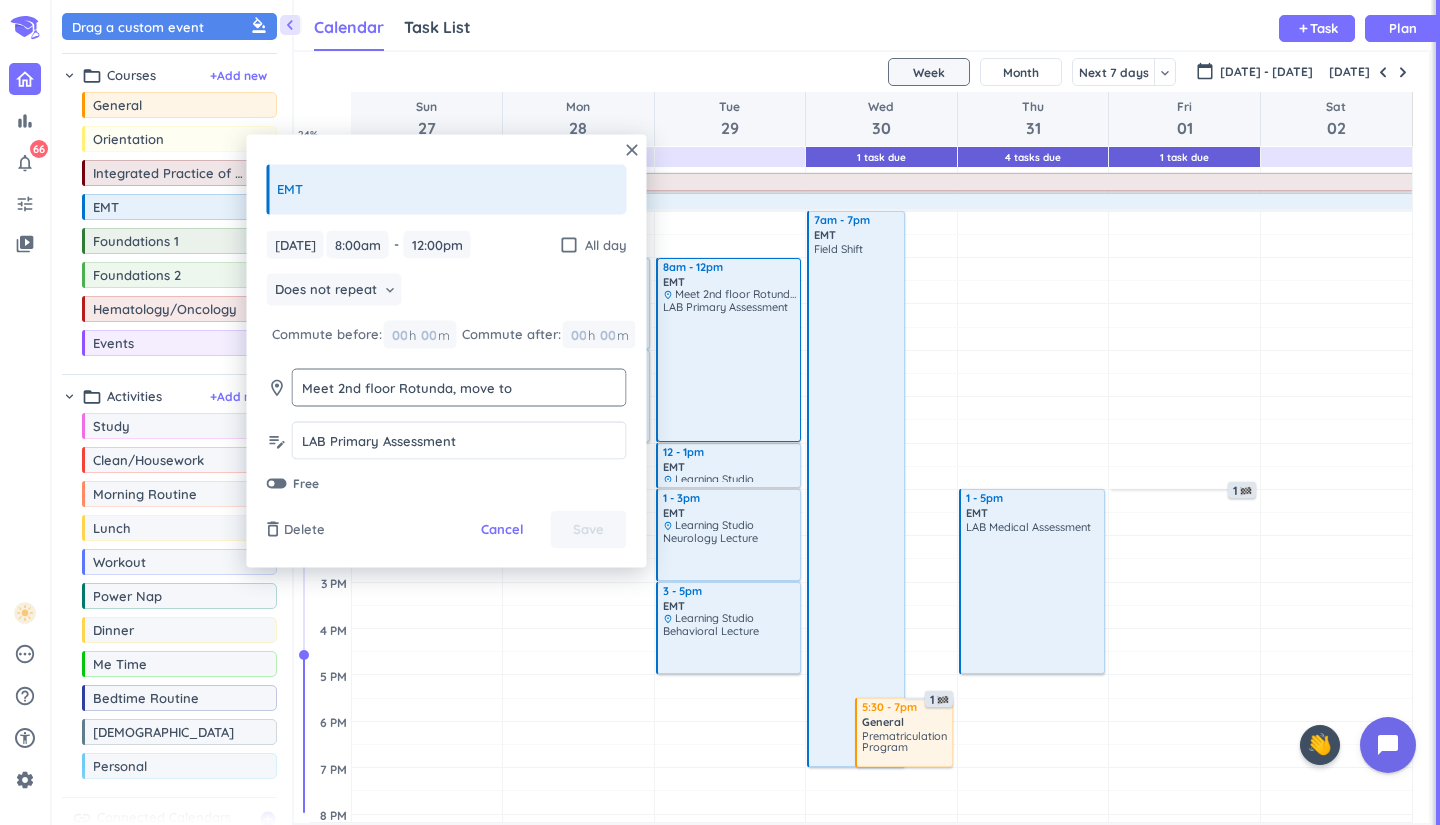 click on "Meet 2nd floor Rotunda, move to [GEOGRAPHIC_DATA]" at bounding box center (459, 396) 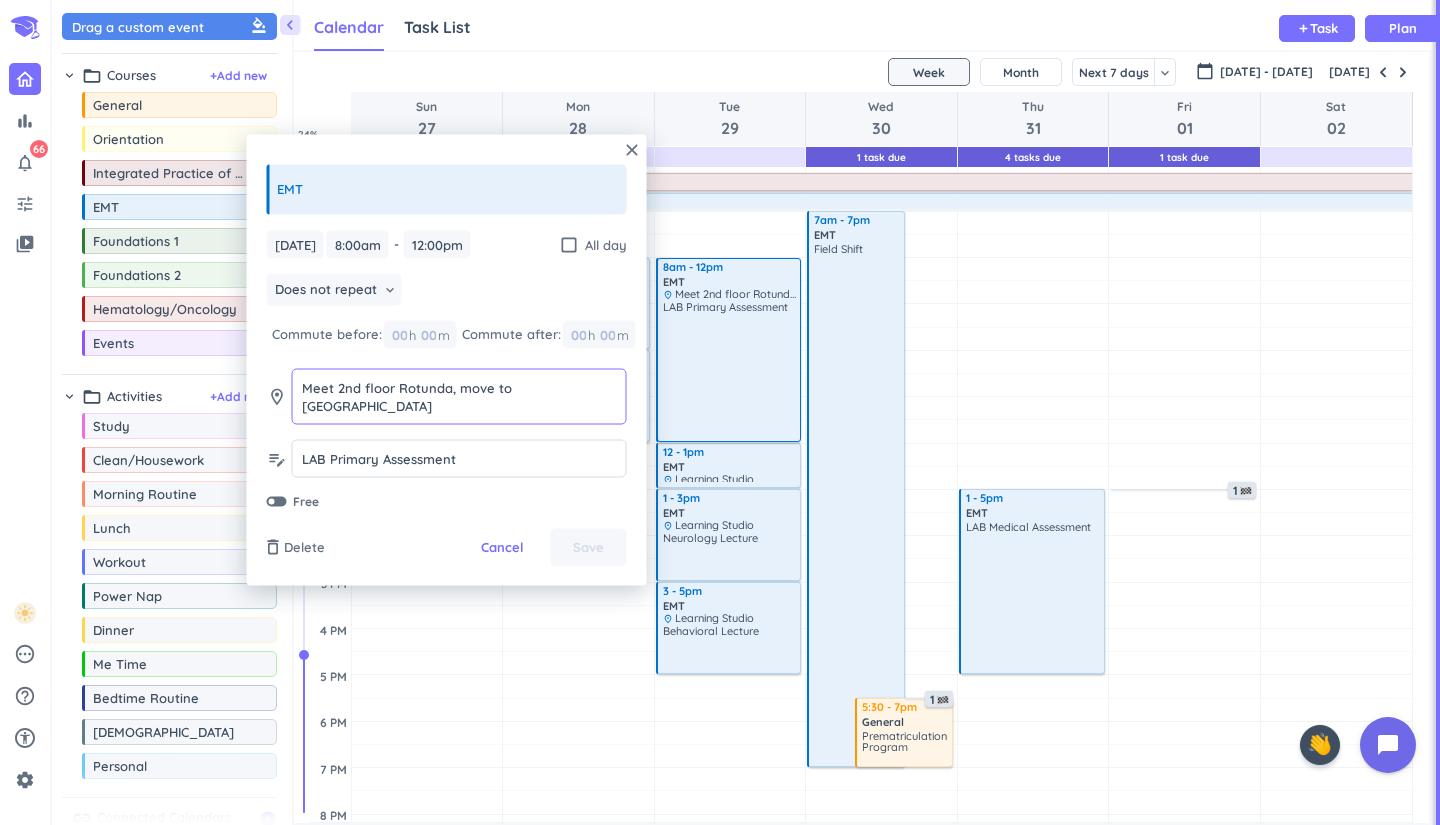 click on "Meet 2nd floor Rotunda, move to [GEOGRAPHIC_DATA]" at bounding box center [459, 396] 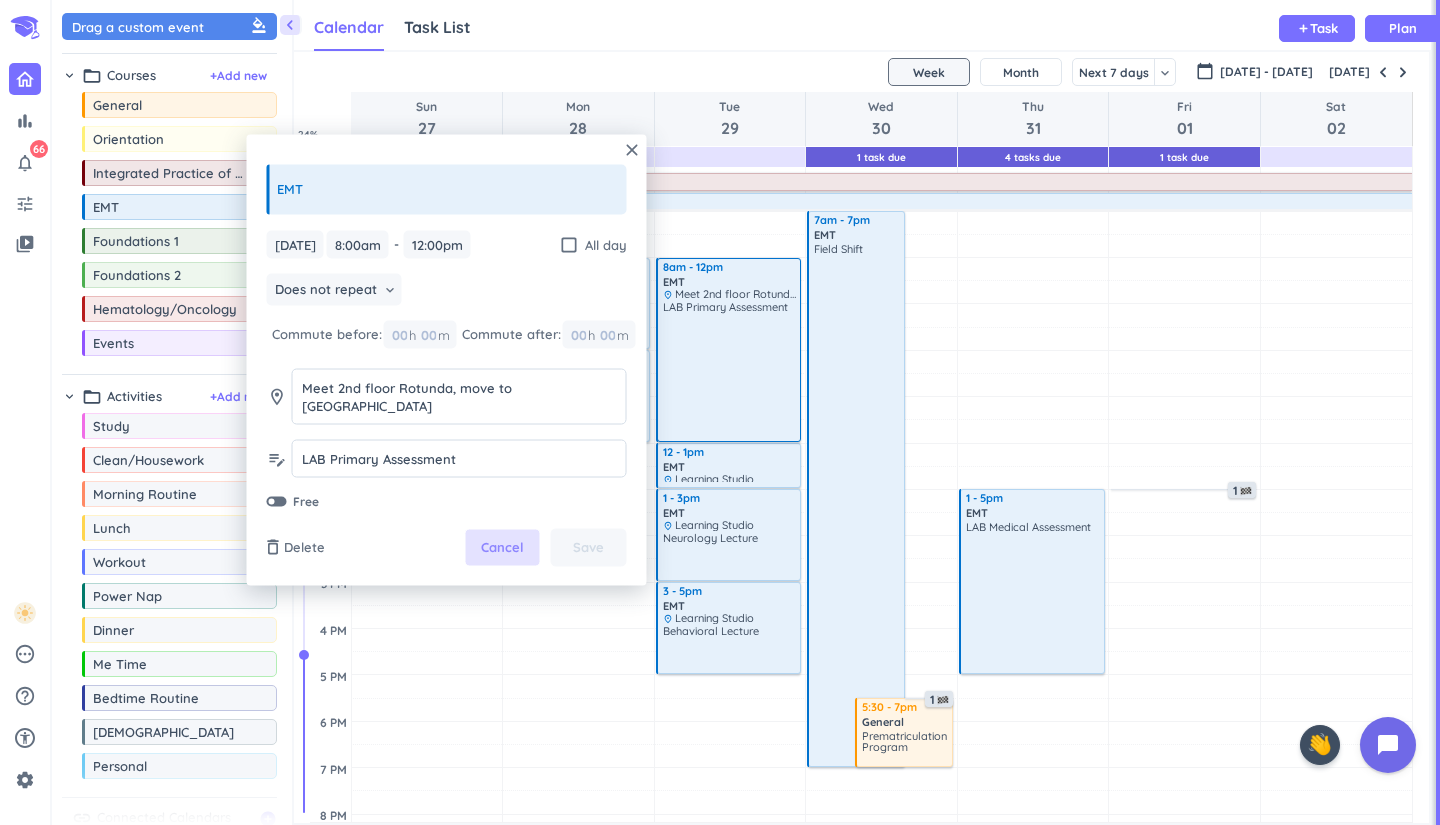 click on "Cancel" at bounding box center (502, 548) 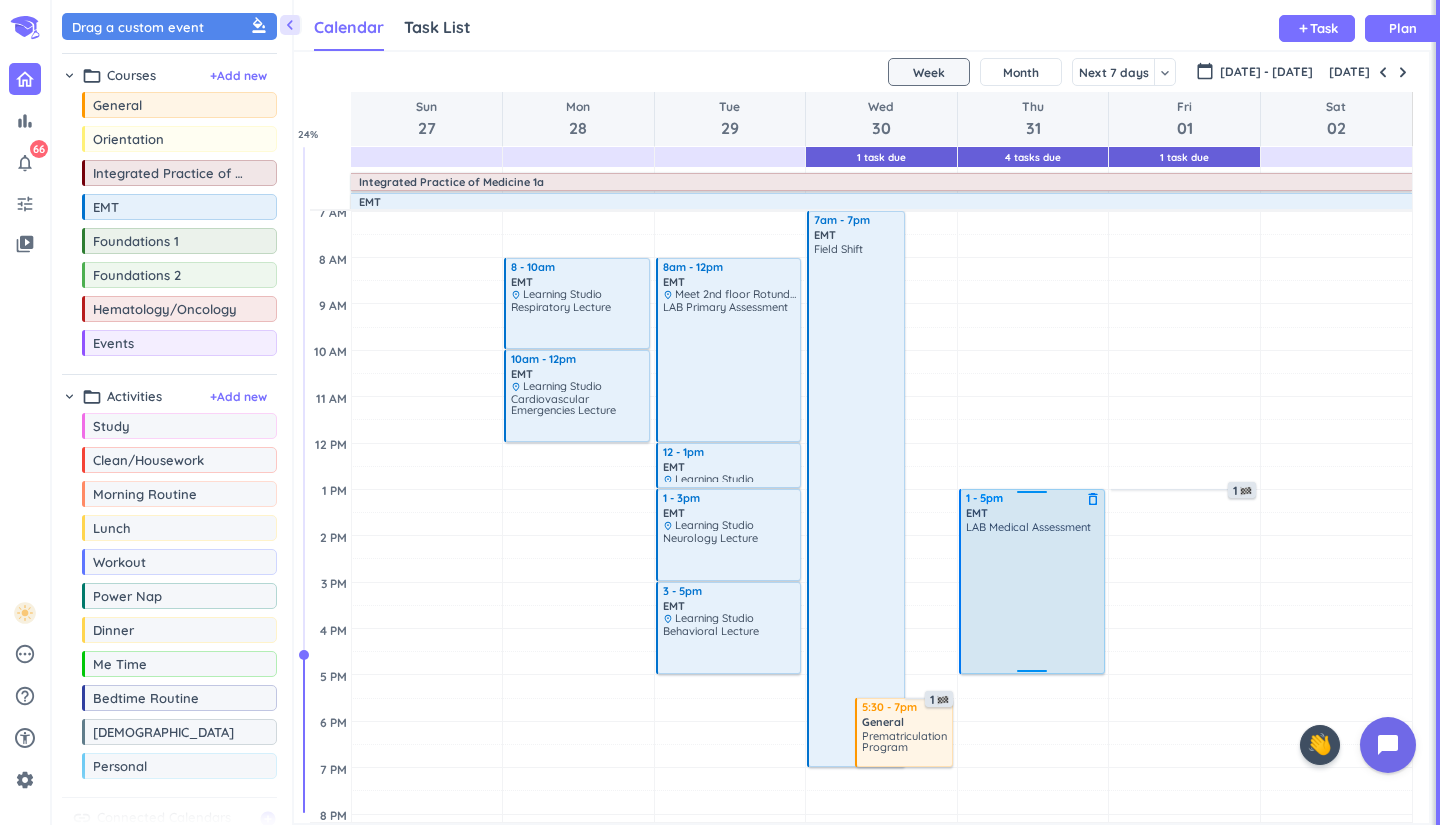 click on "LAB Medical Assessment" at bounding box center (1033, 596) 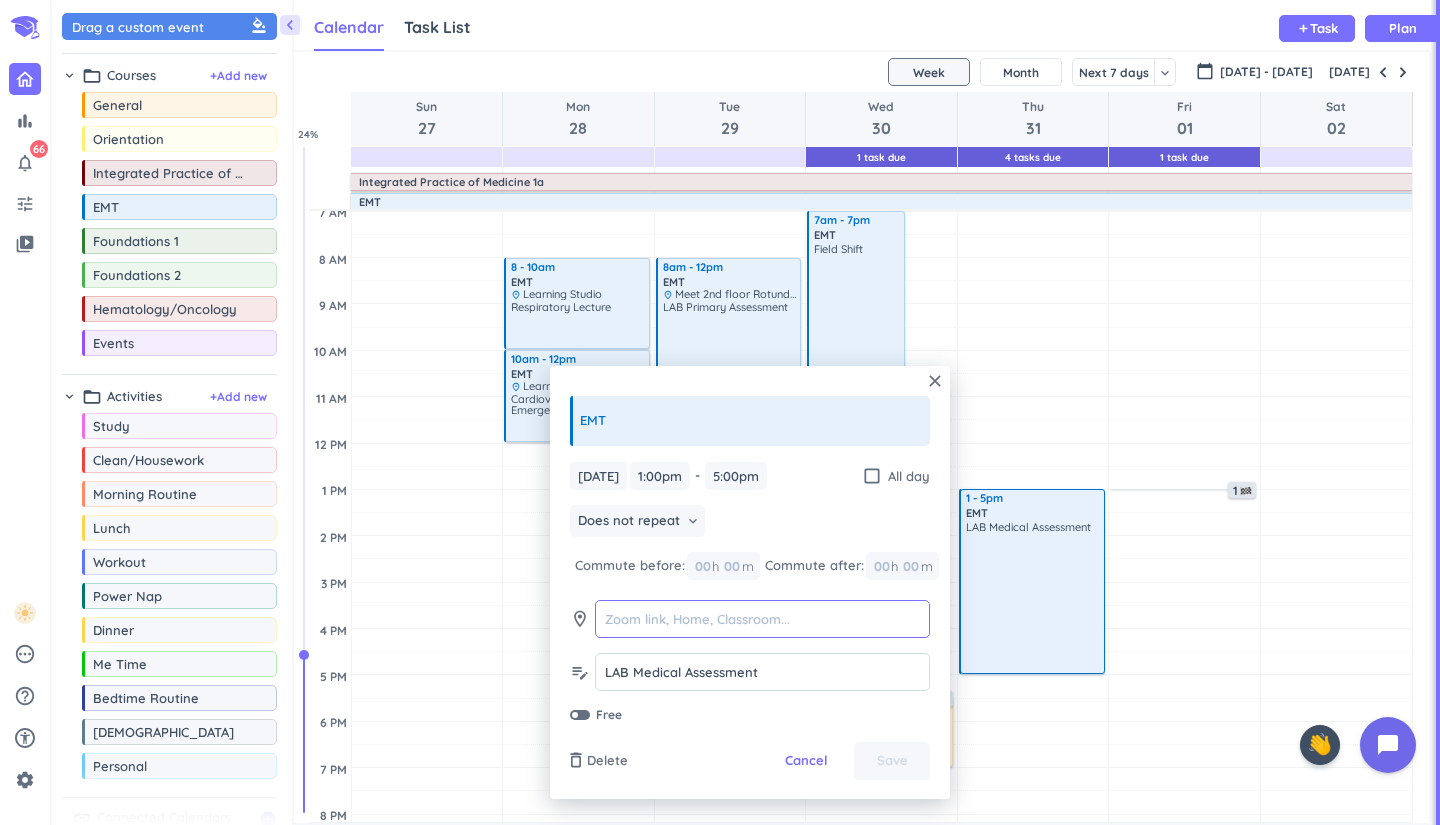 click at bounding box center (762, 619) 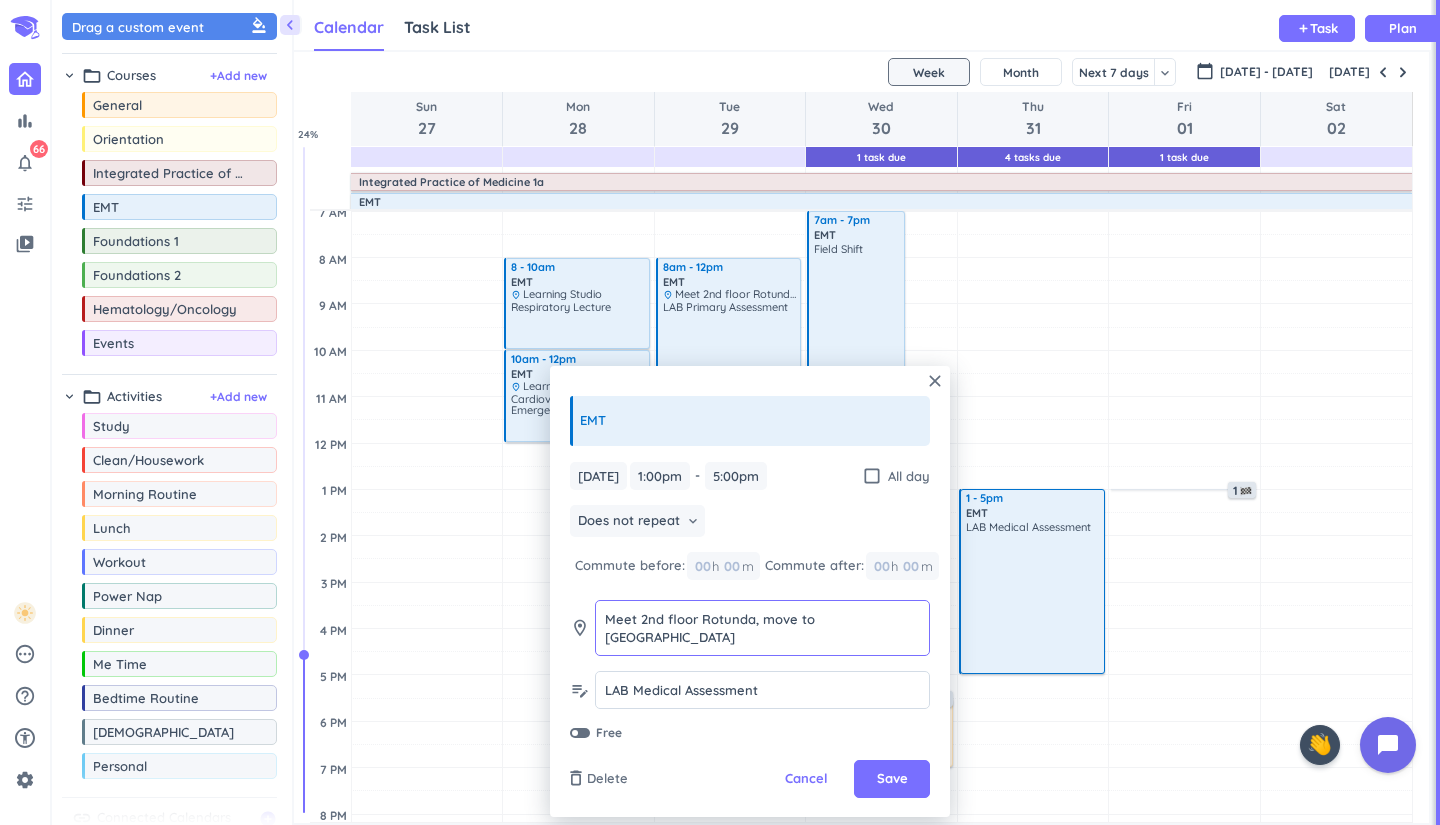 click on "Meet 2nd floor Rotunda, move to [GEOGRAPHIC_DATA]" at bounding box center [762, 628] 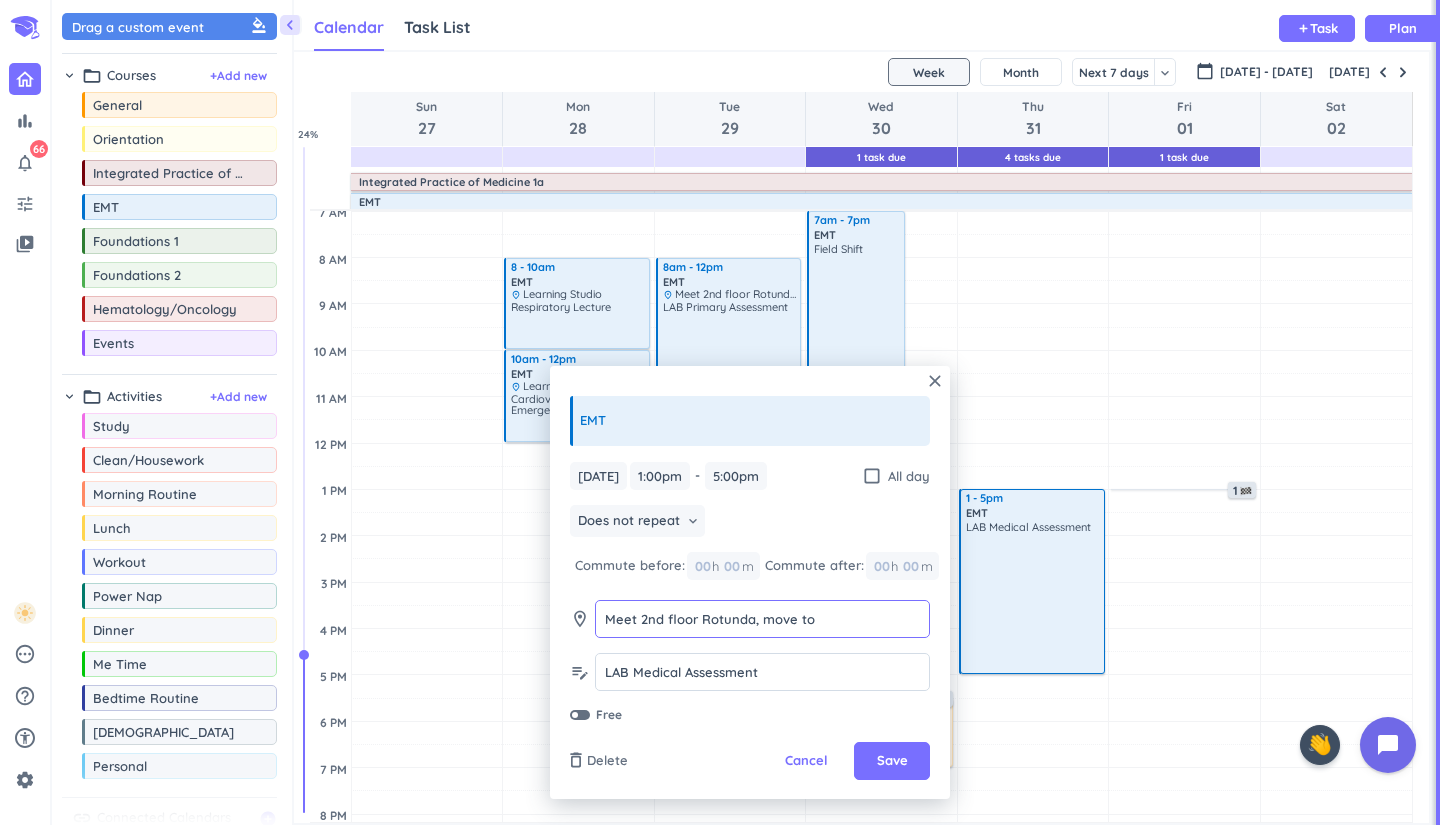 type on "Meet 2nd floor Rotunda, move to [GEOGRAPHIC_DATA]" 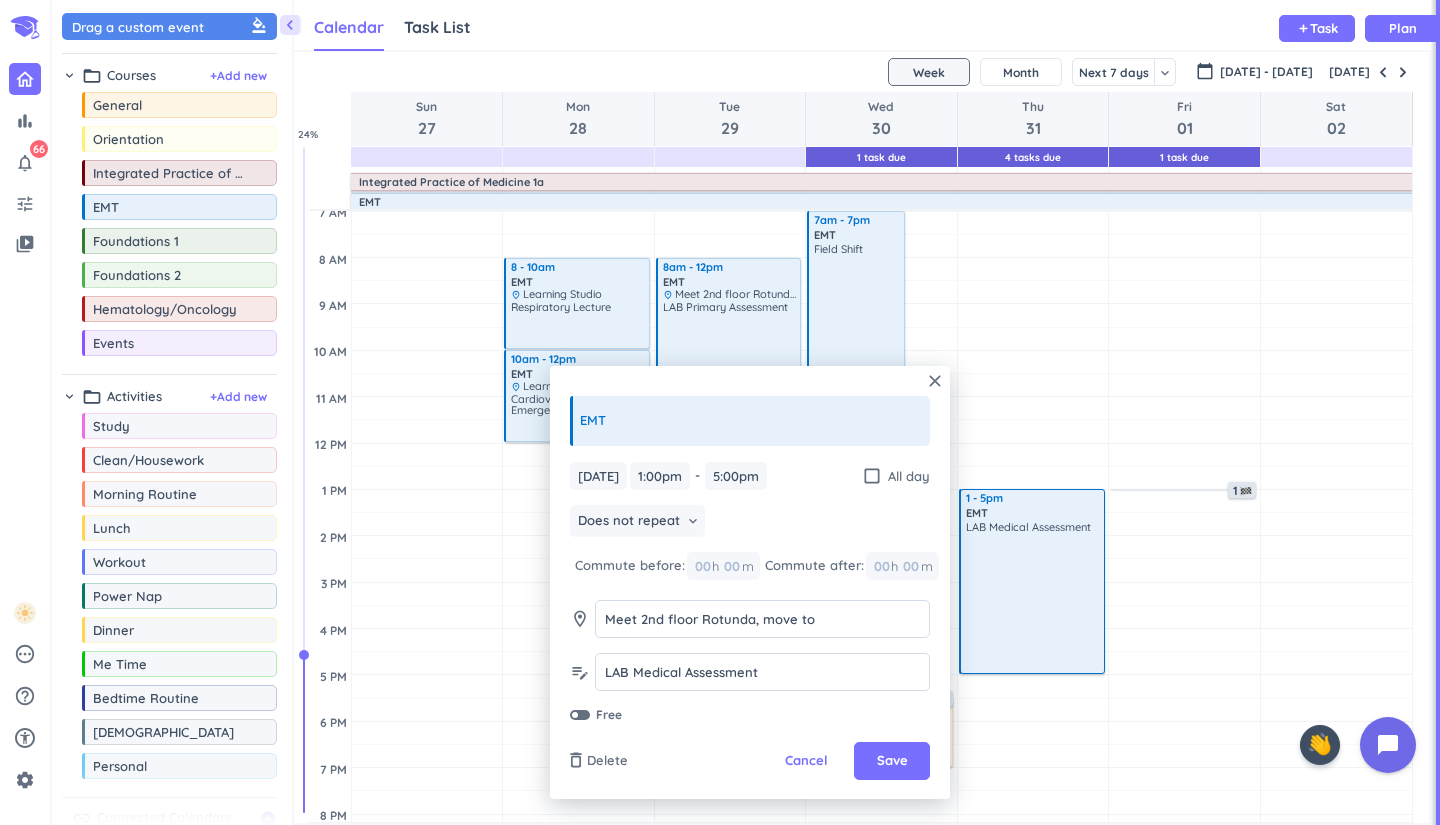 click on "close EMT [DATE] [DATE]   1:00pm 1:00pm - 5:00pm 5:00pm check_box_outline_blank All day Does not repeat keyboard_arrow_down Commute before: 00 h 00 m Commute after: 00 h 00 m room Meet 2nd floor Rotunda, move to [GEOGRAPHIC_DATA] Meet 2nd floor Rotunda, move to Sim Center edit_note LAB Medical Assessment LAB Medical Assessment Free delete_outline Delete Cancel Save" at bounding box center (750, 582) 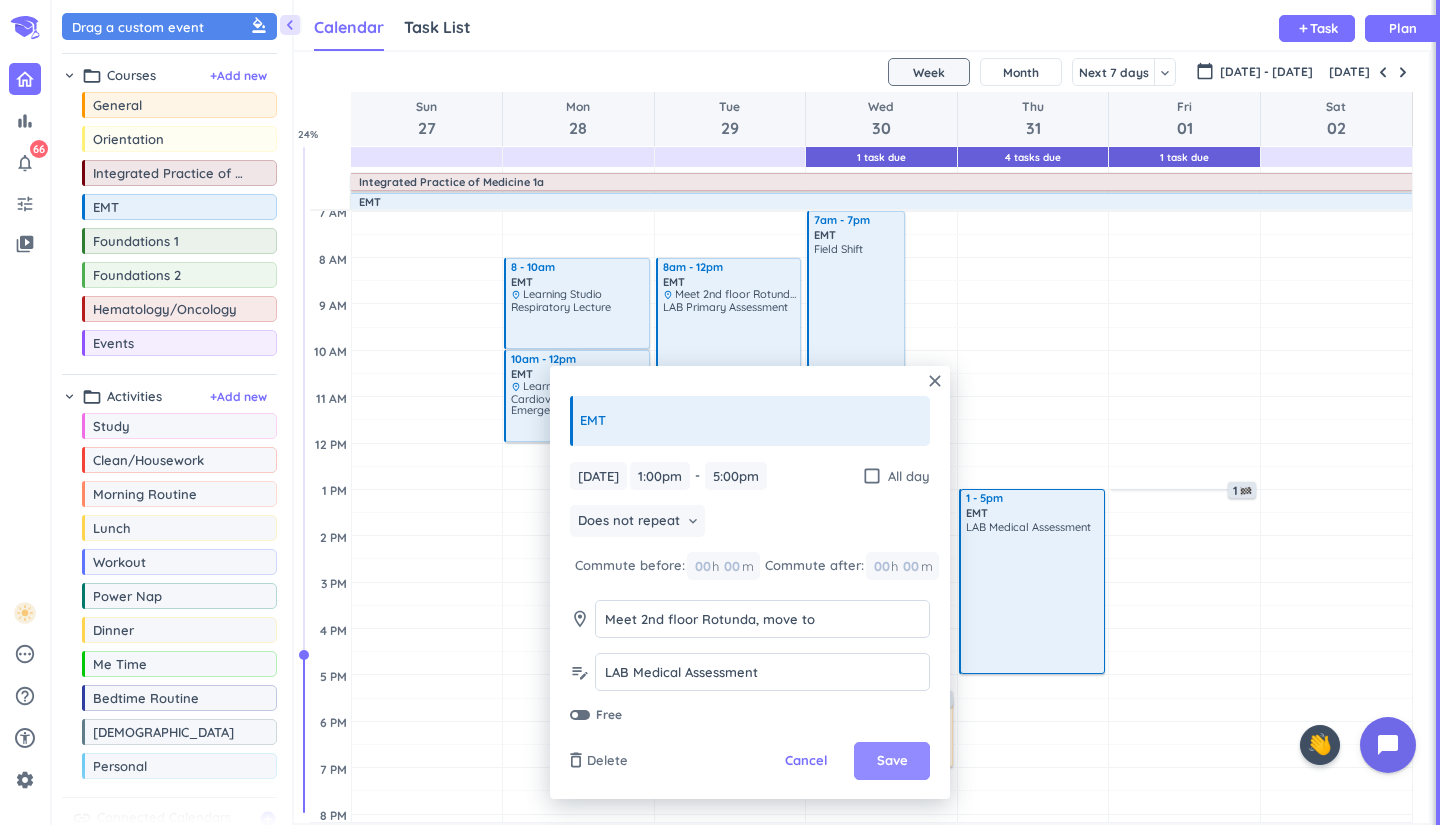click on "Save" at bounding box center (892, 761) 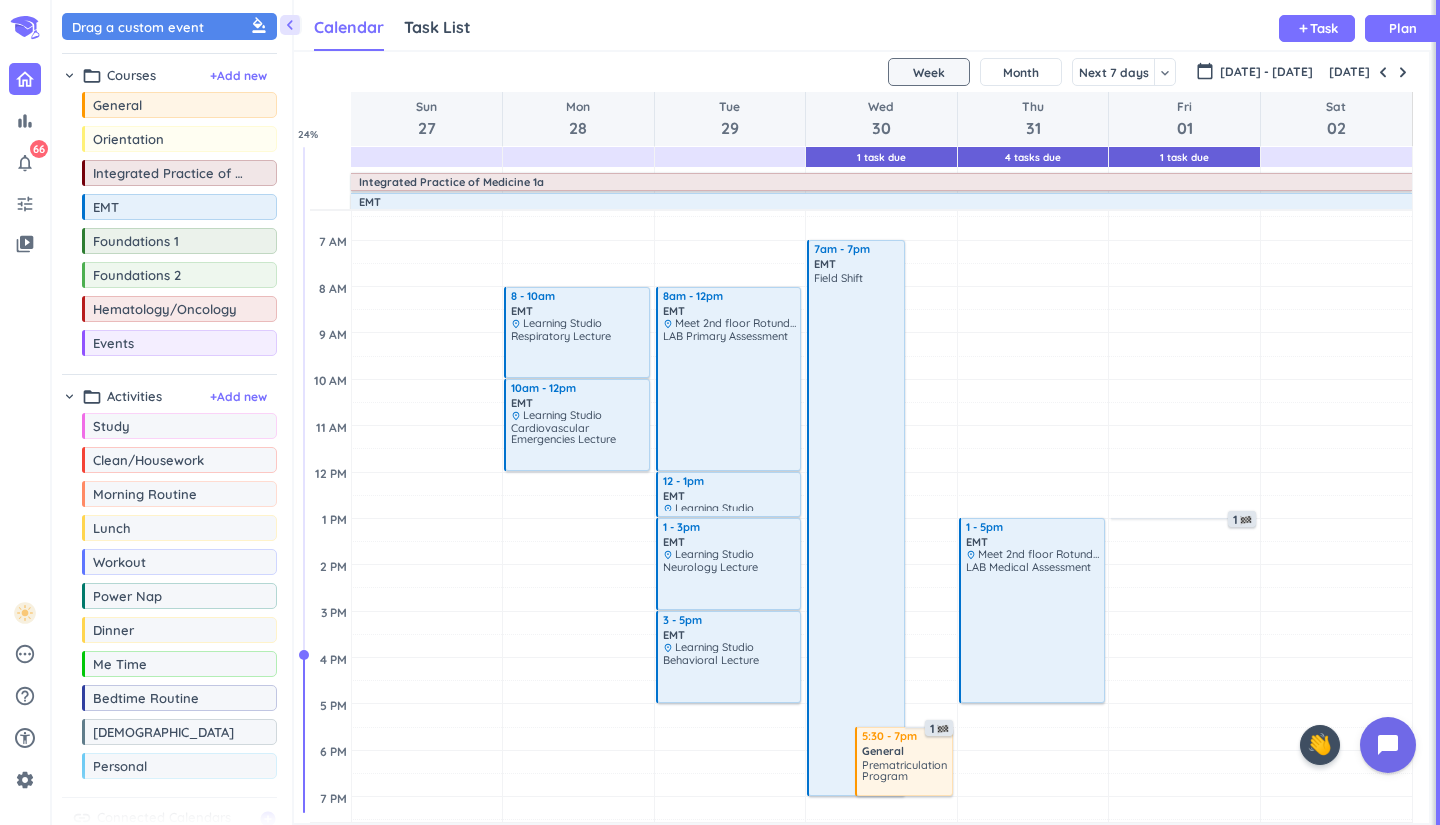 scroll, scrollTop: 117, scrollLeft: 0, axis: vertical 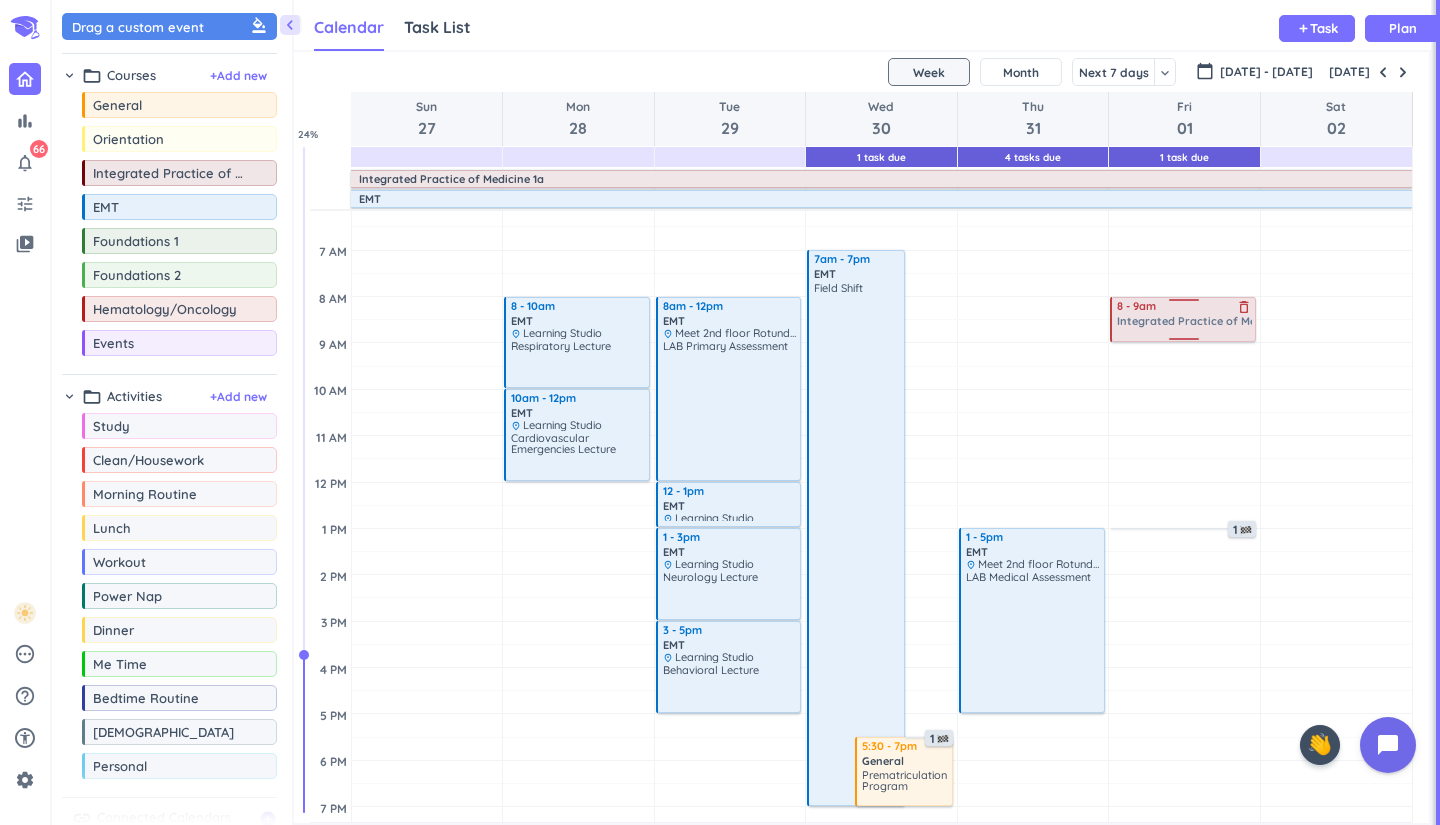 drag, startPoint x: 164, startPoint y: 182, endPoint x: 1190, endPoint y: 298, distance: 1032.5367 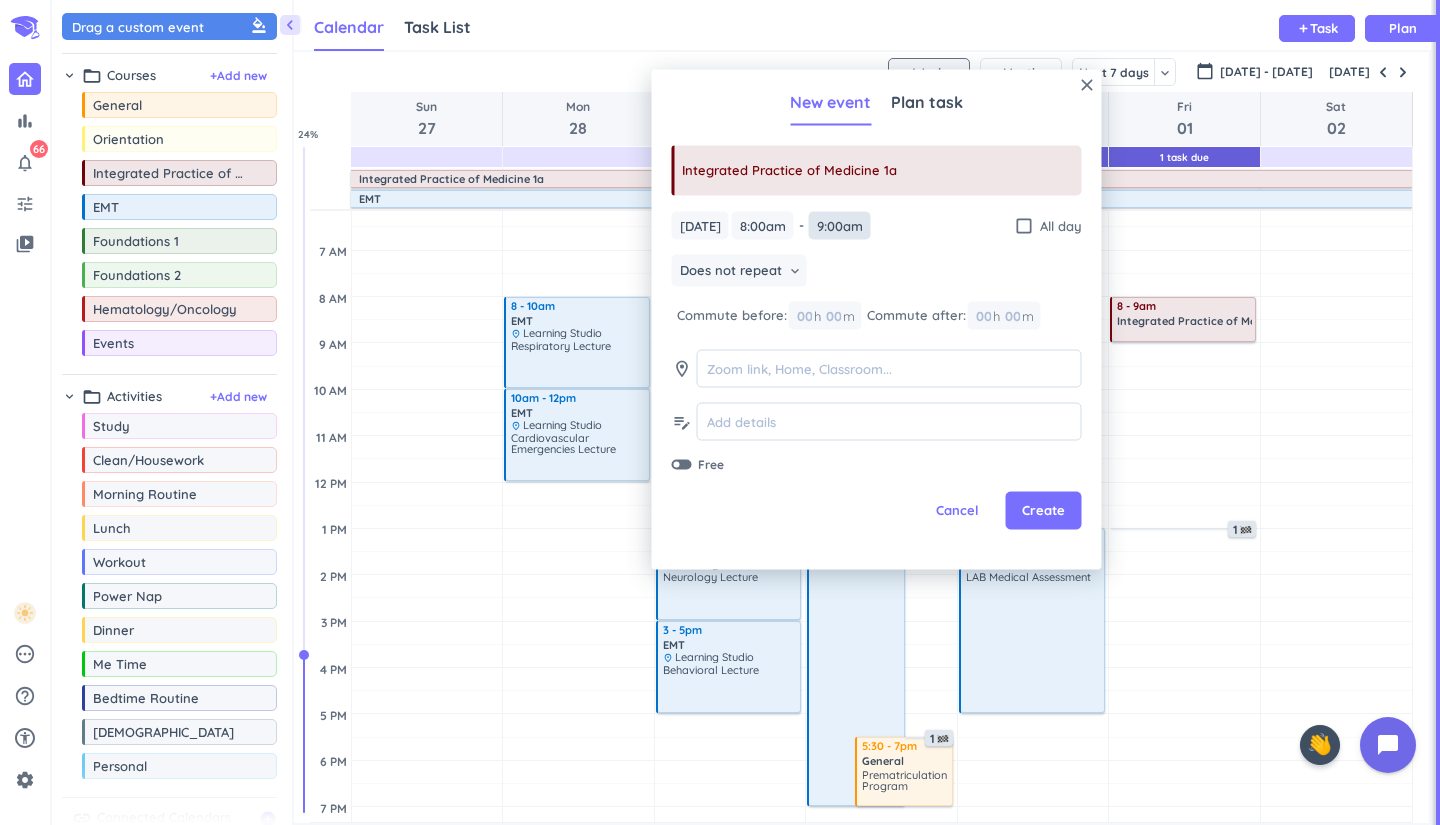 click on "9:00am" at bounding box center [840, 225] 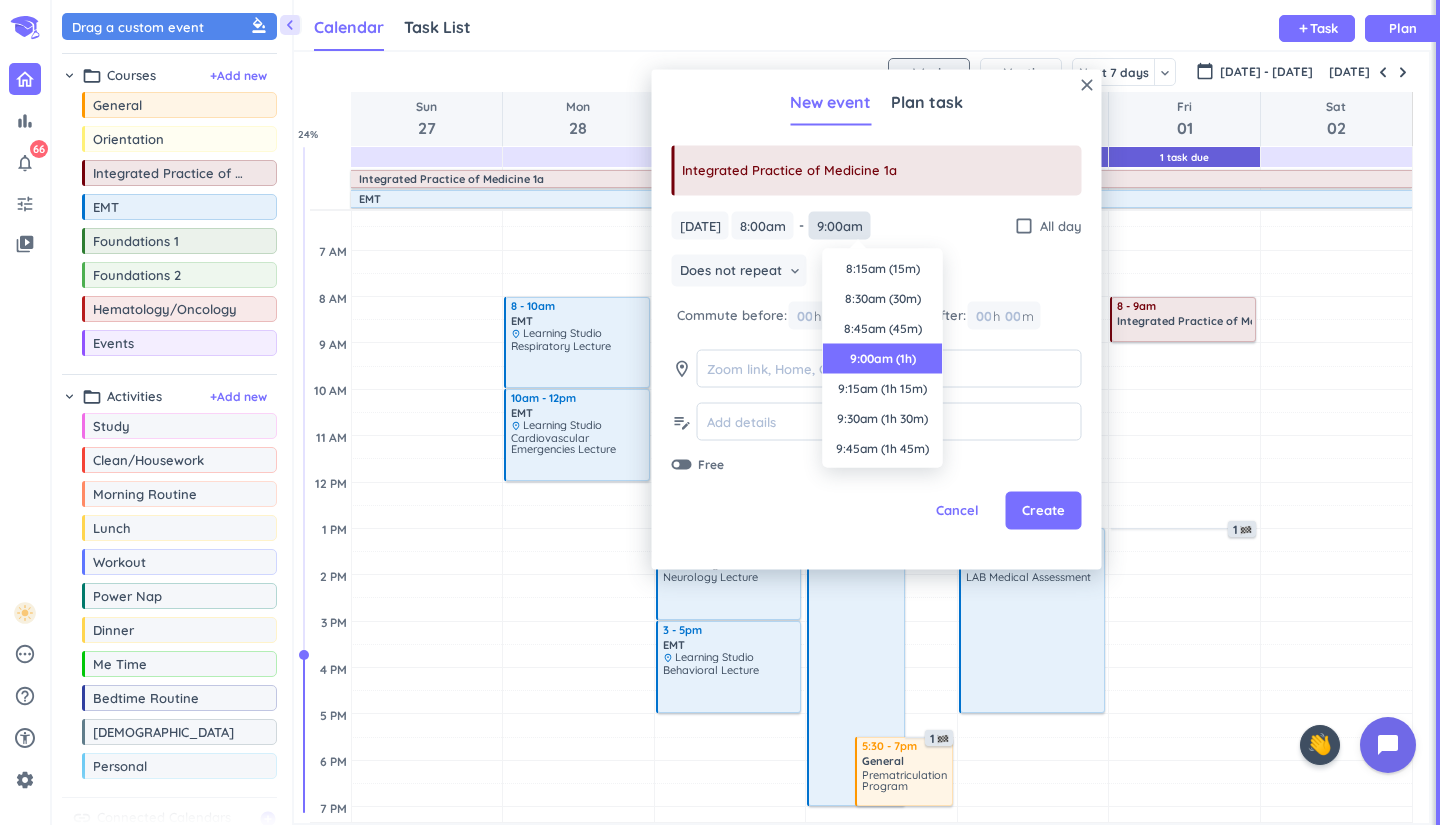 scroll, scrollTop: 90, scrollLeft: 0, axis: vertical 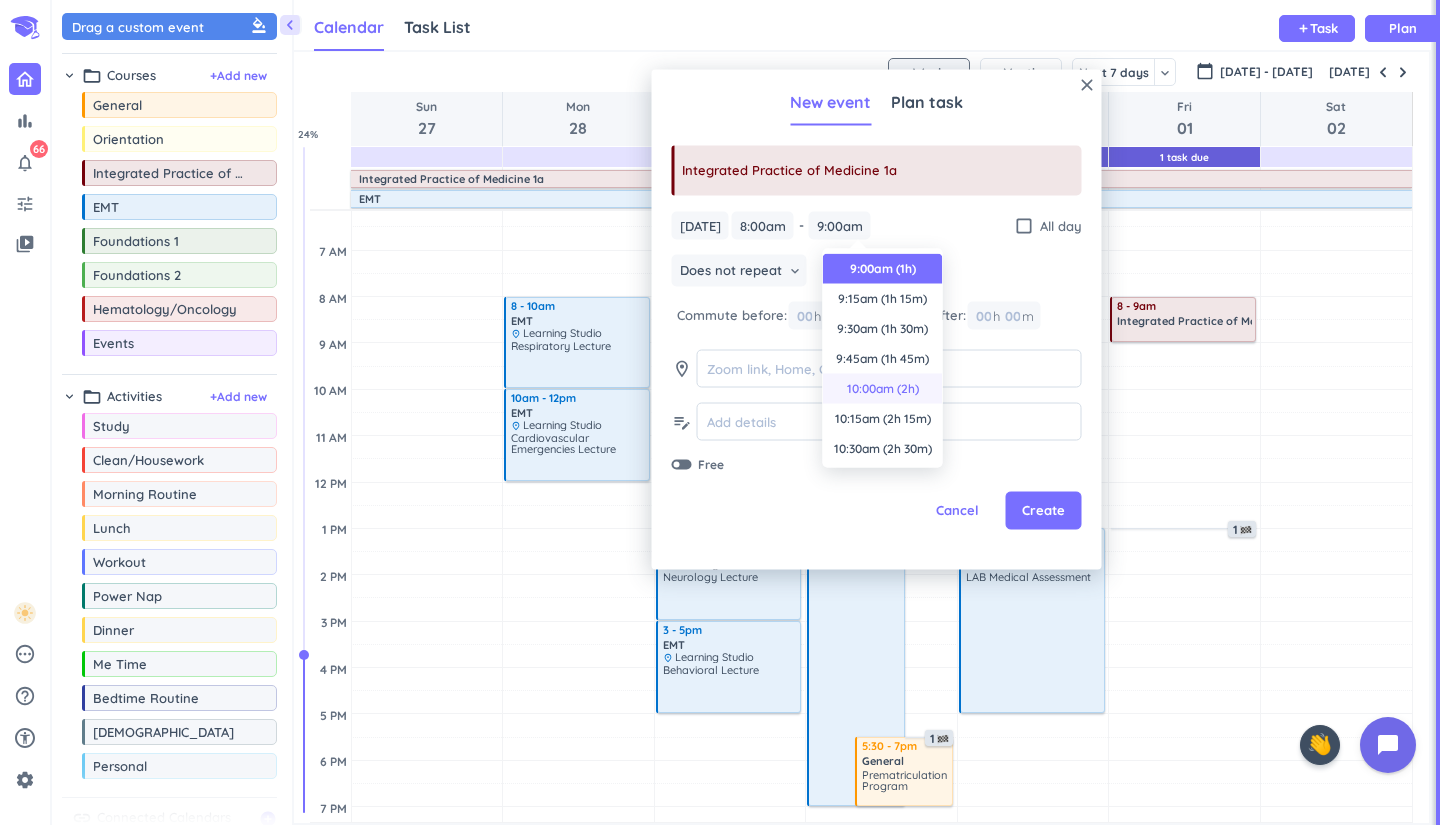 click on "10:00am (2h)" at bounding box center [883, 389] 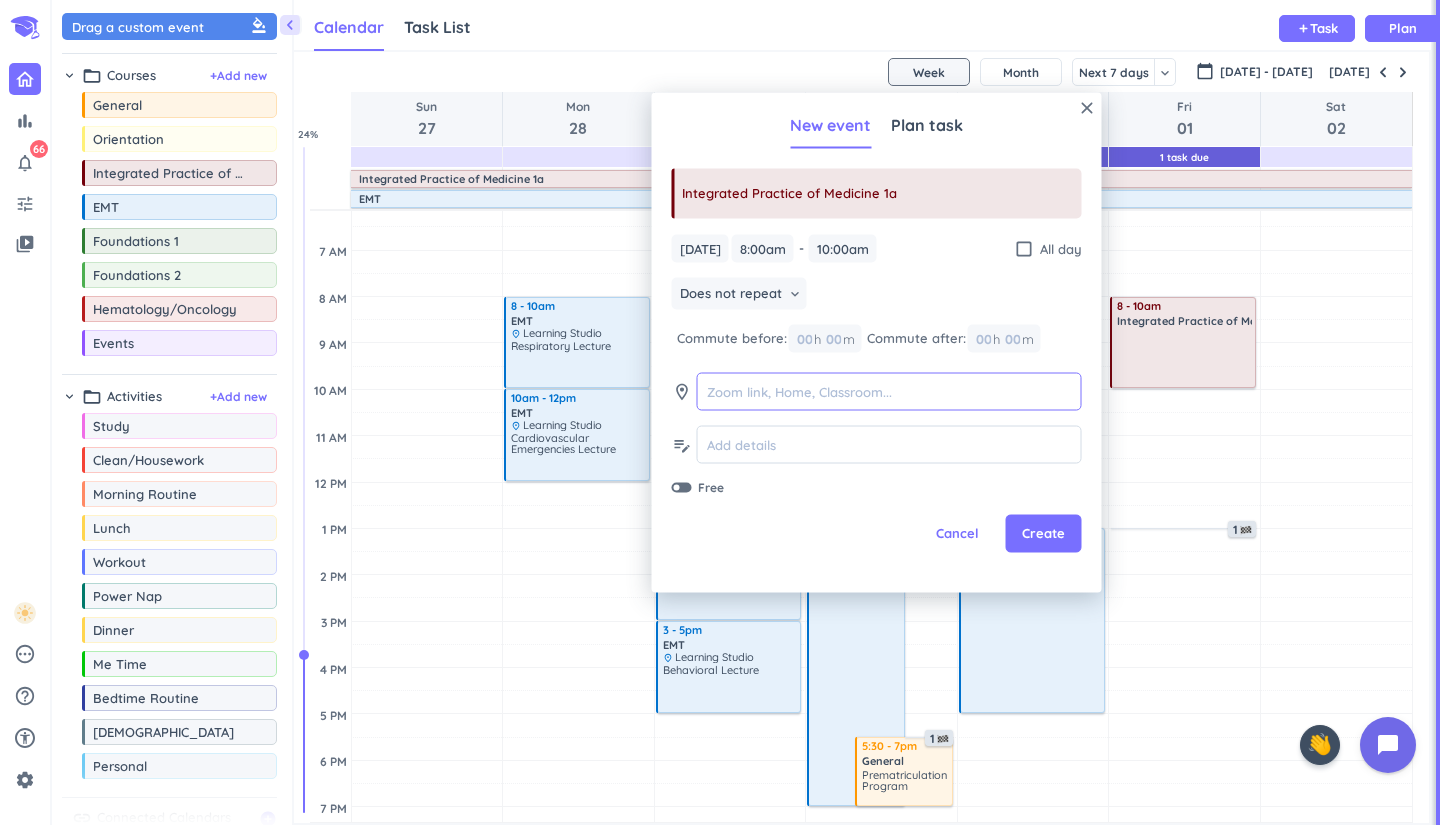 click at bounding box center [889, 391] 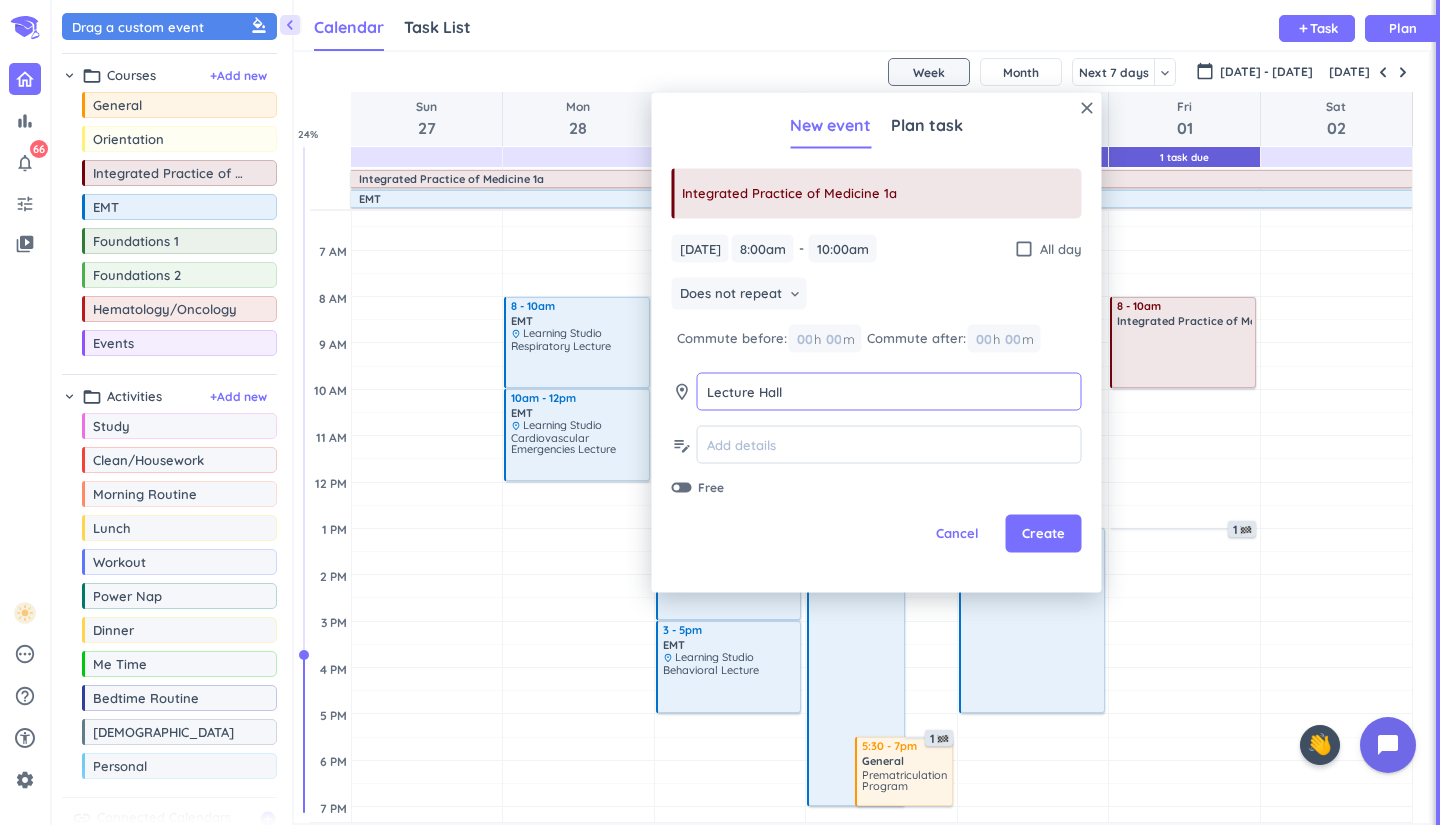 type on "Lecture Hall" 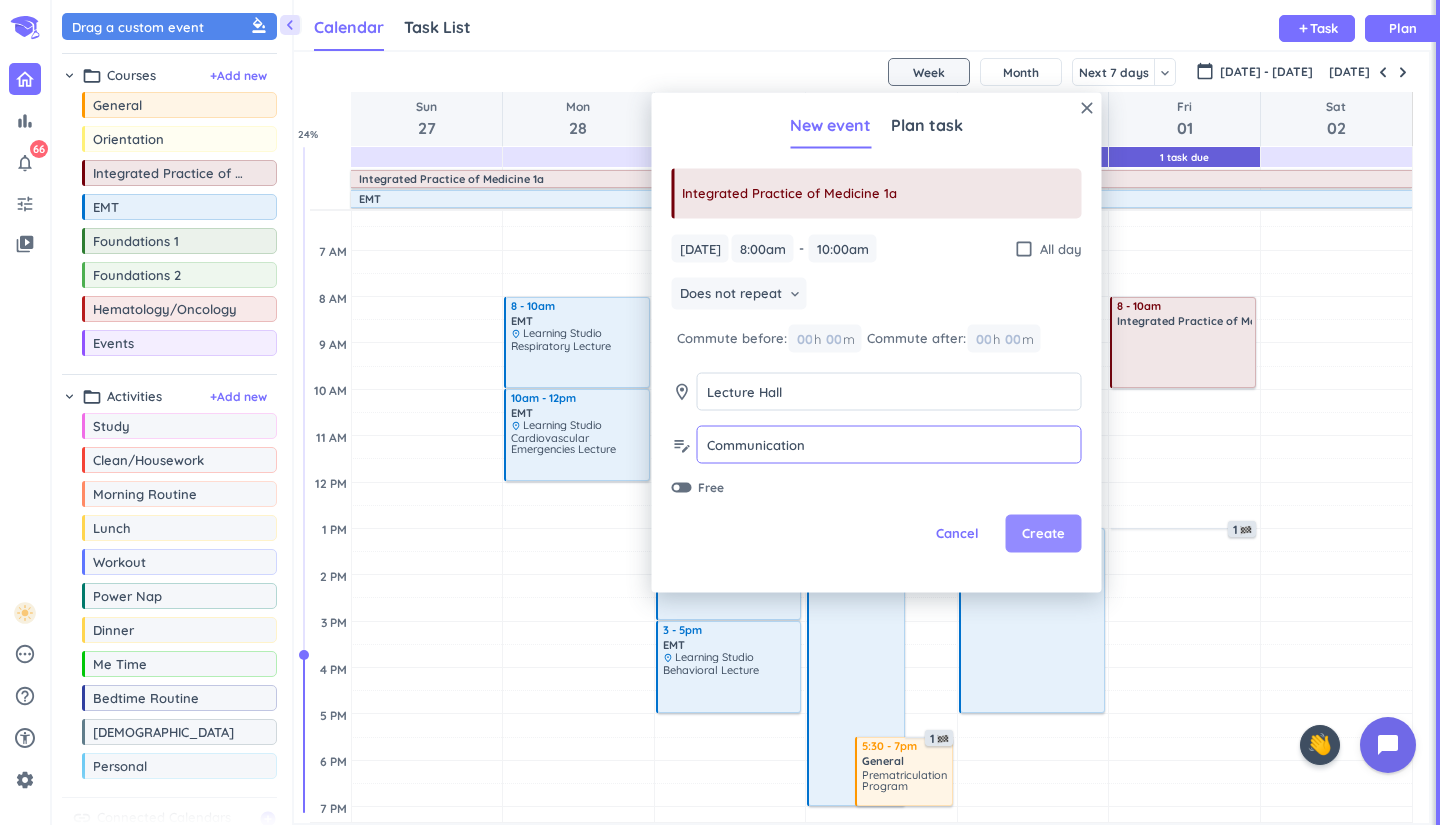 type on "Communication" 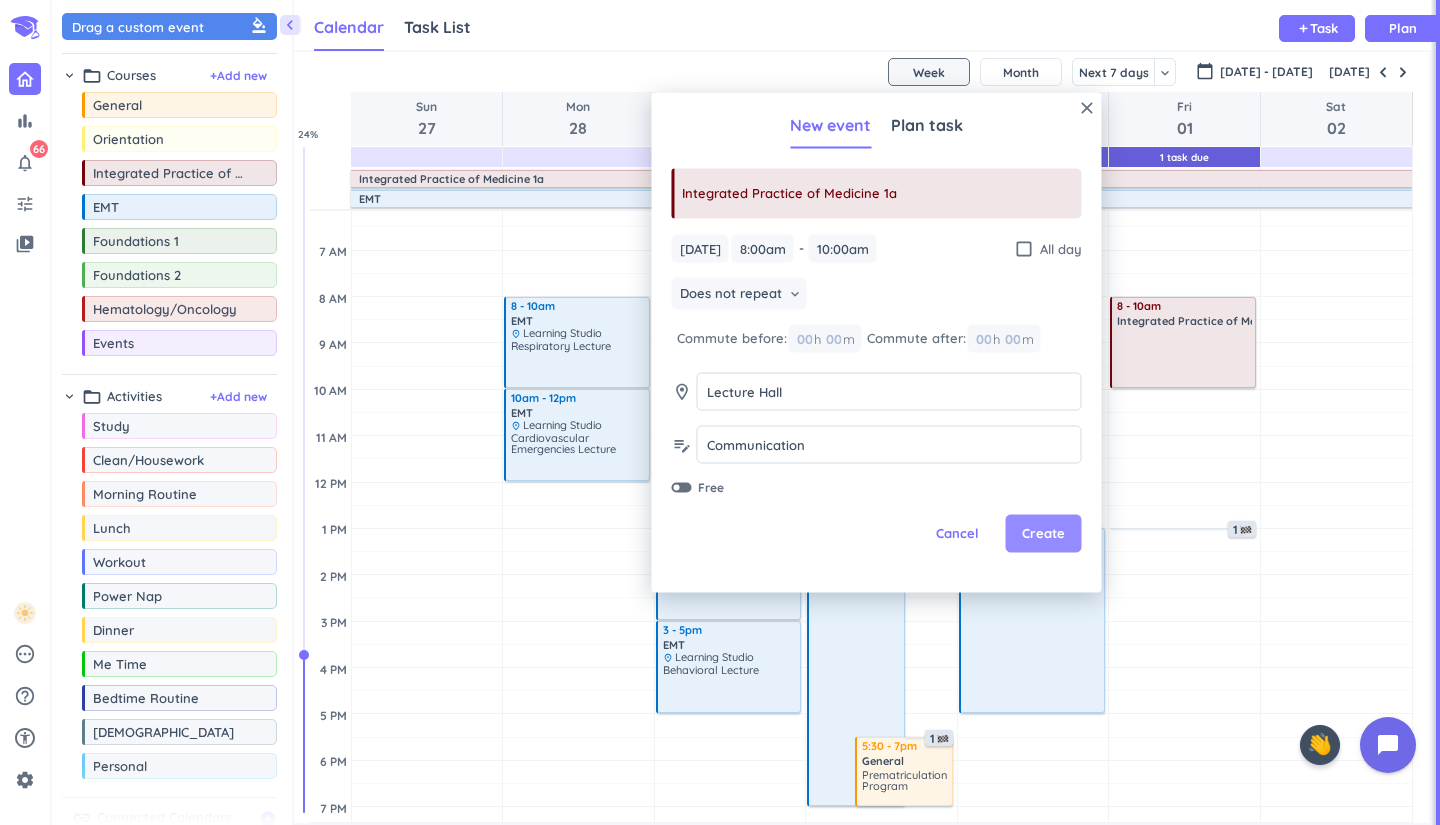click on "Create" at bounding box center [1044, 534] 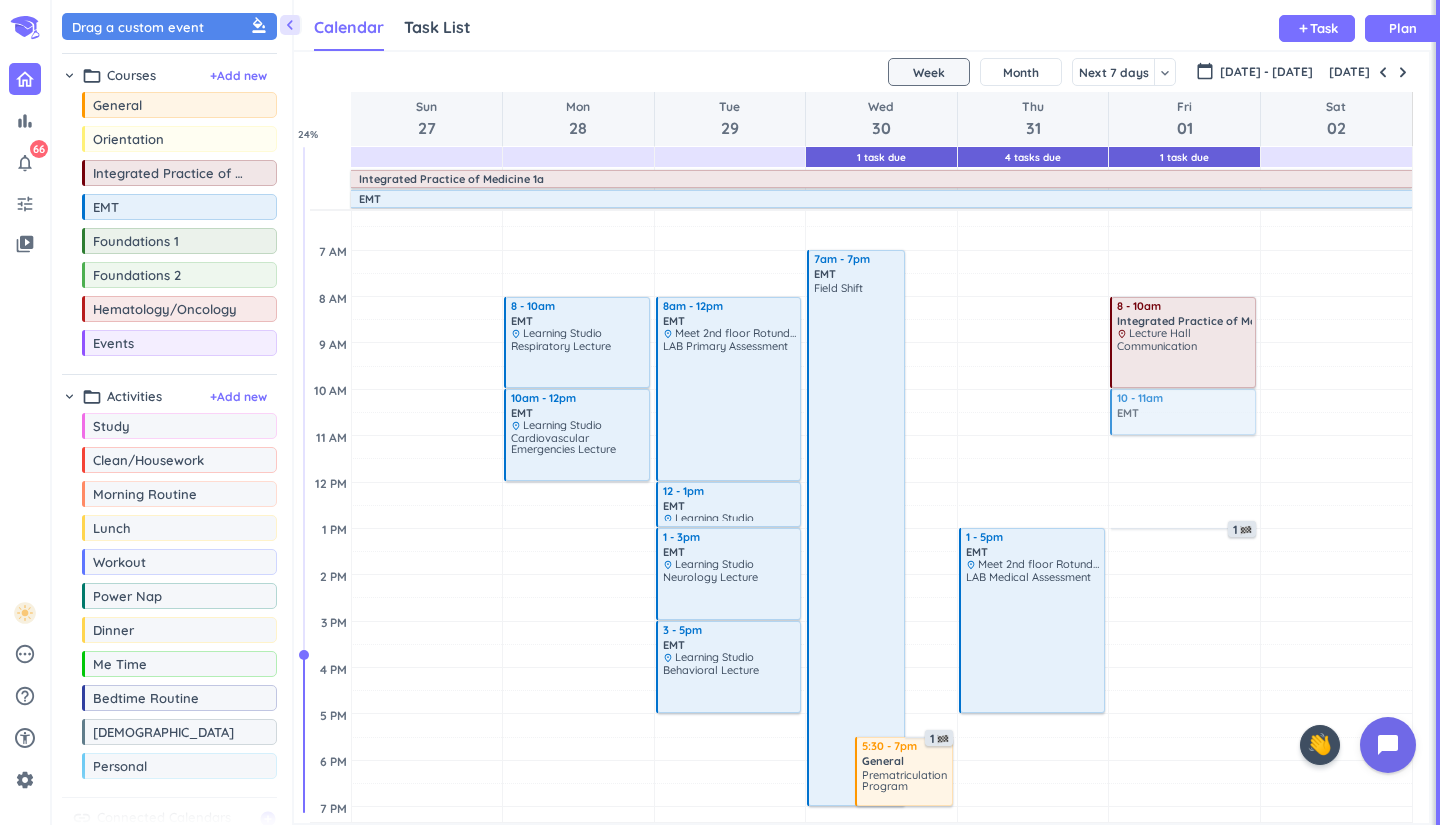 drag, startPoint x: 176, startPoint y: 207, endPoint x: 1226, endPoint y: 396, distance: 1066.8744 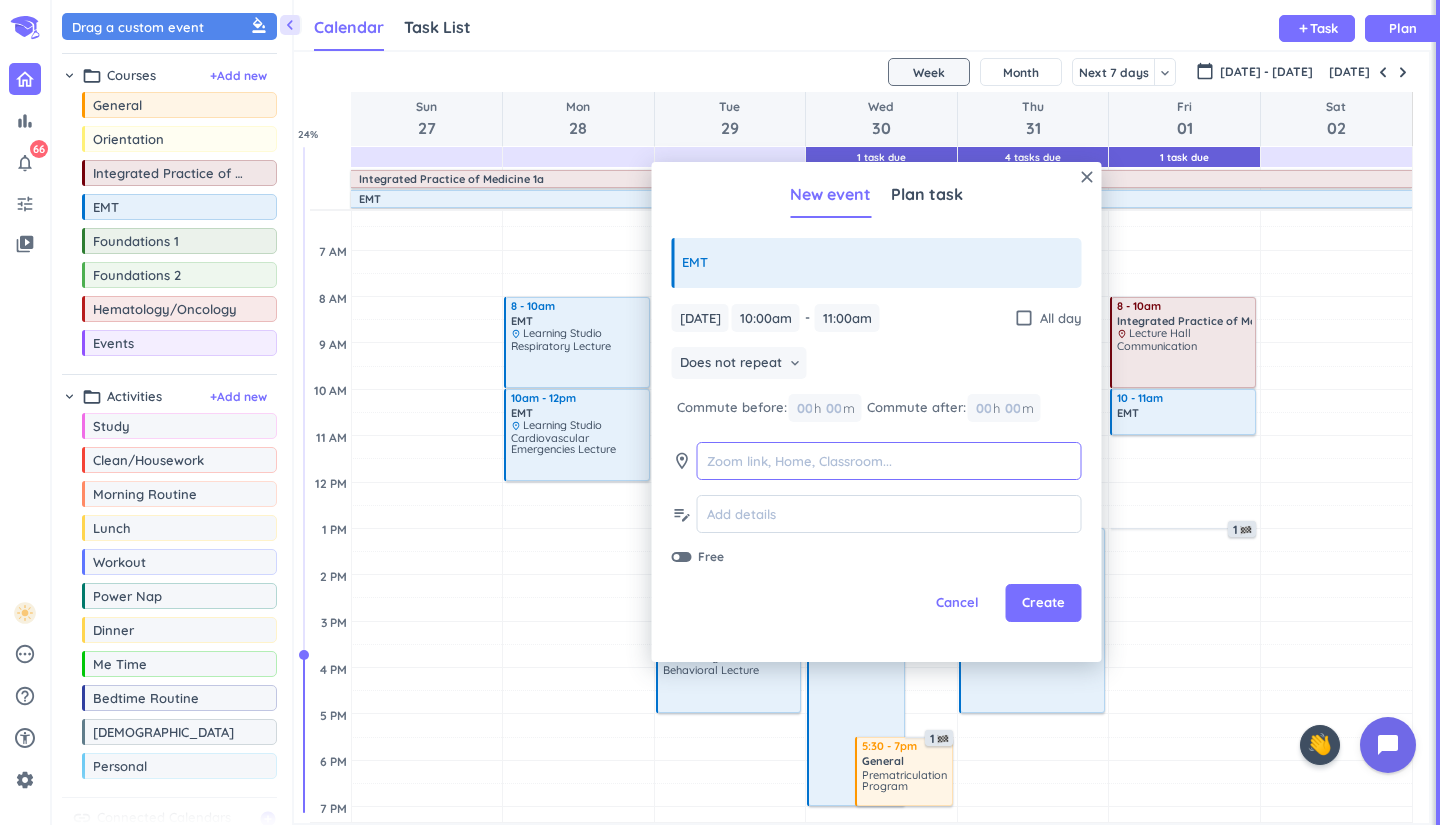 click at bounding box center [889, 461] 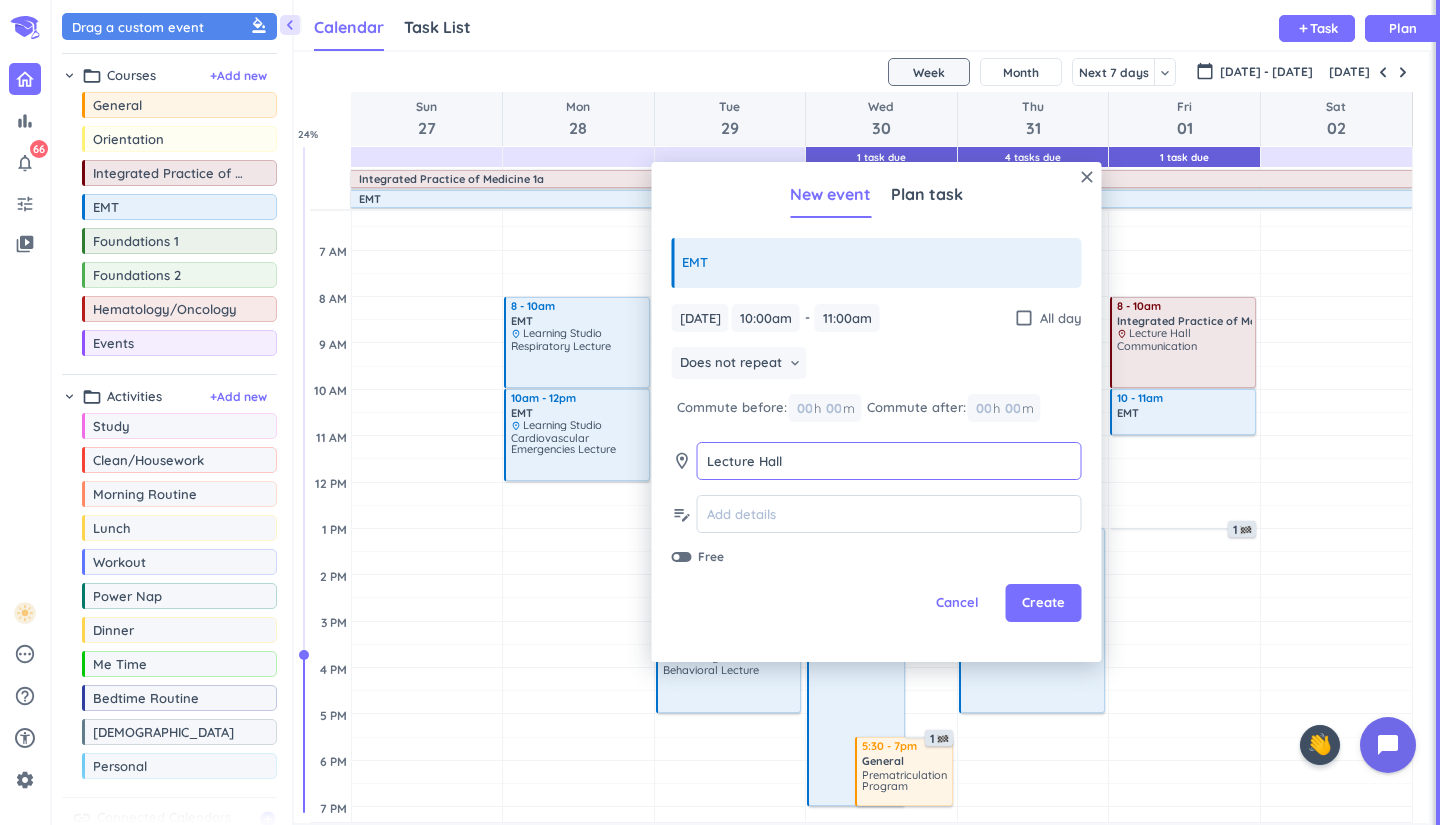 type on "Lecture Hall" 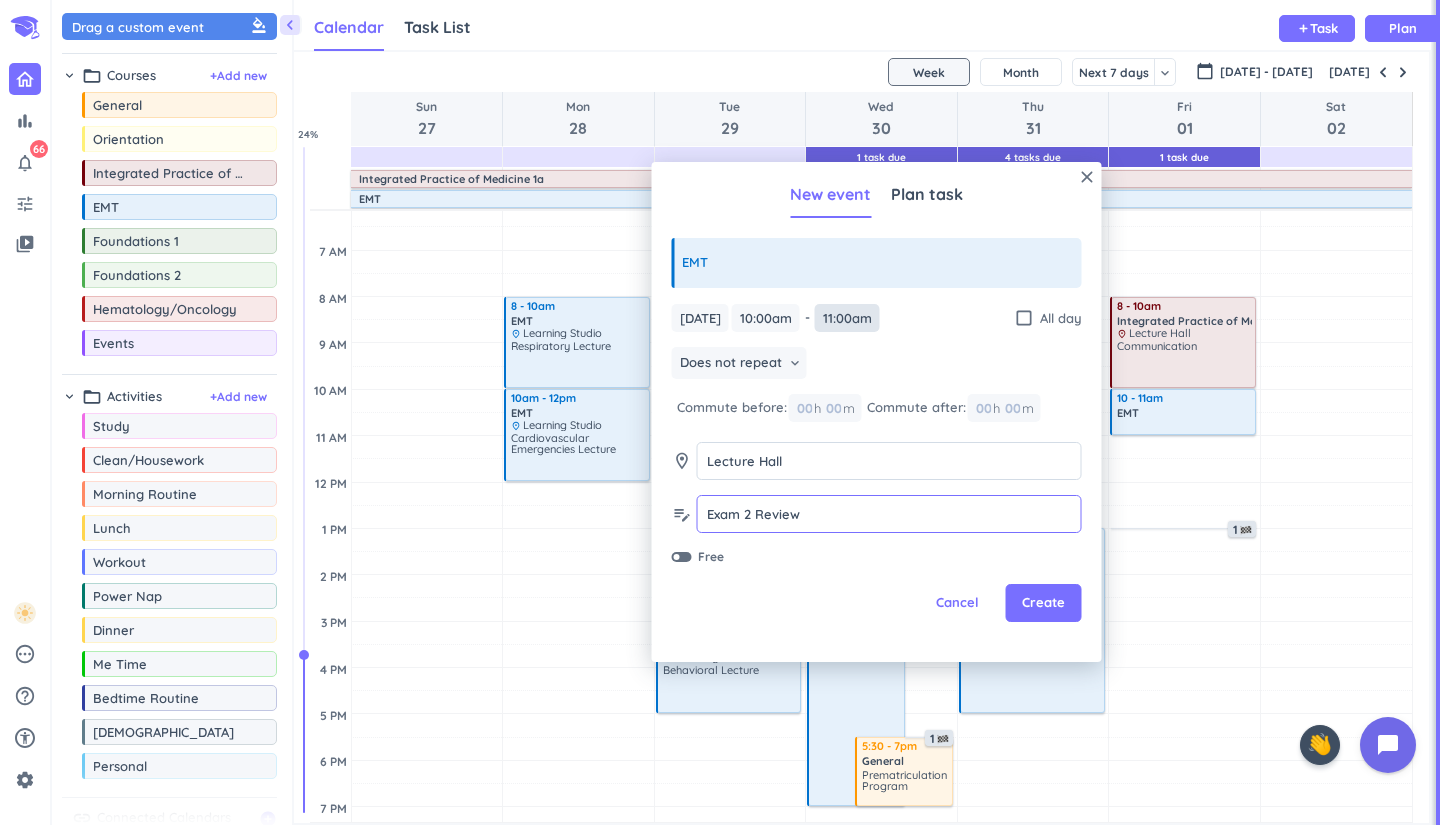 type on "Exam 2 Review" 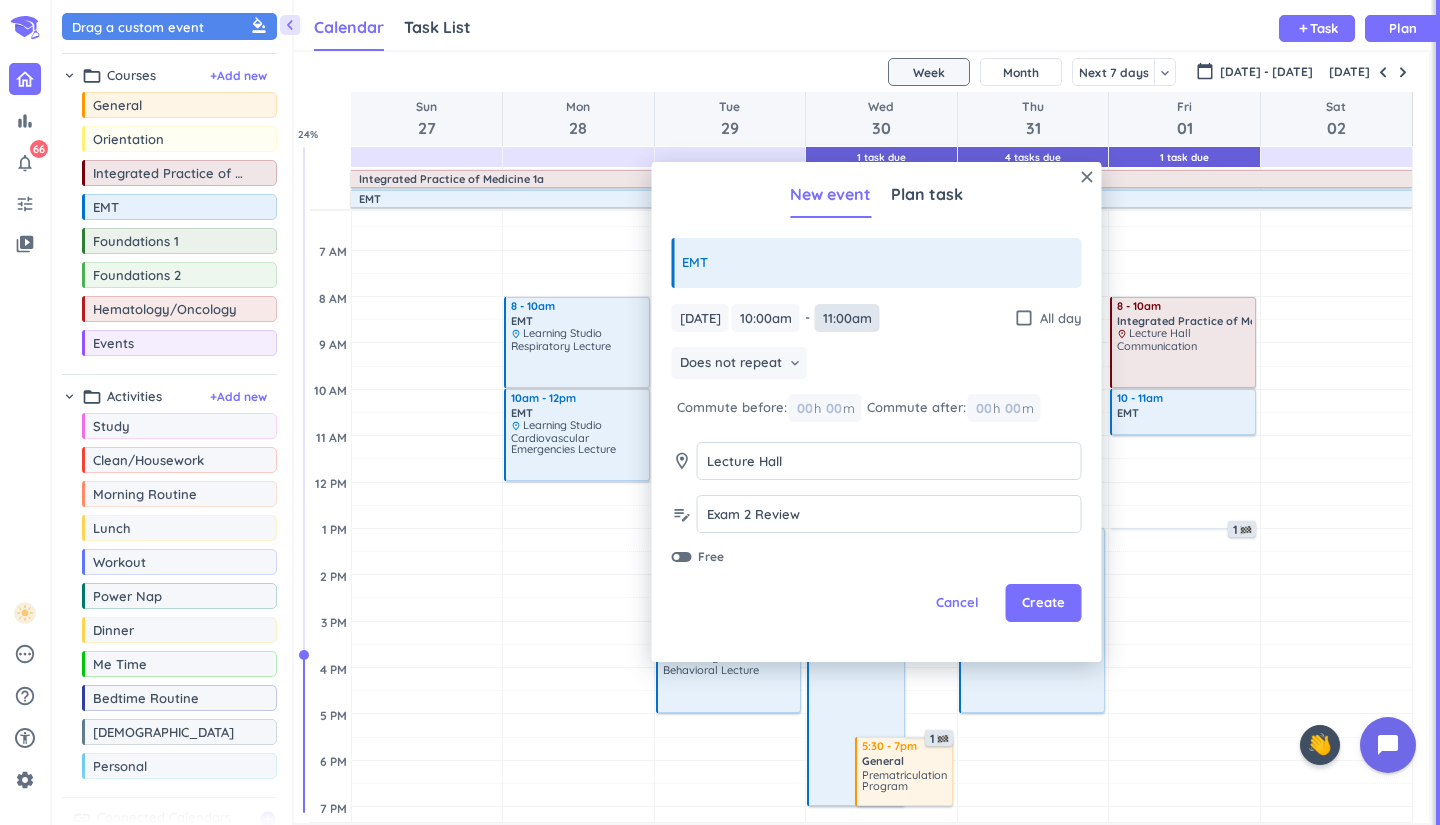 click on "11:00am" at bounding box center [847, 318] 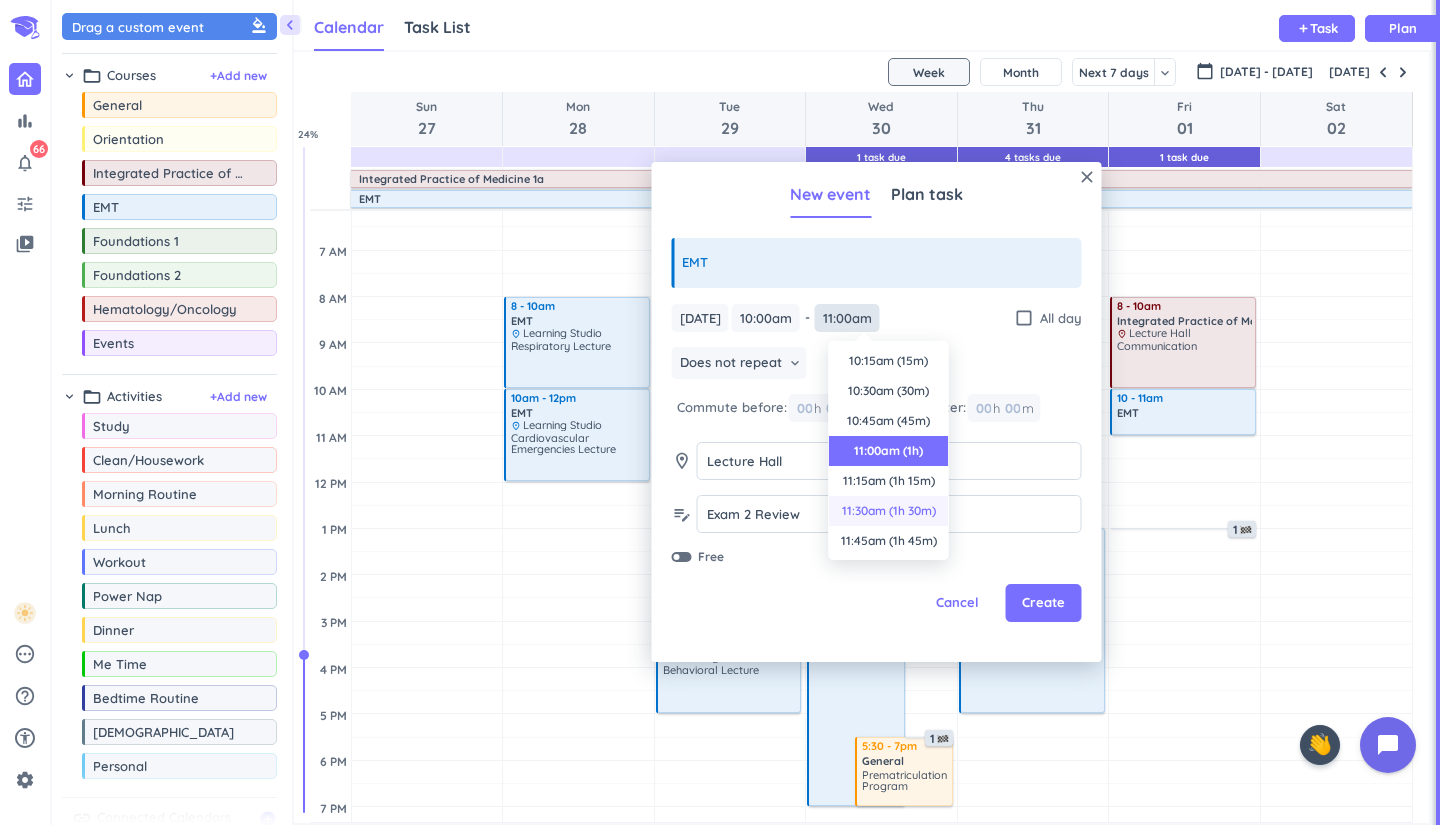 scroll, scrollTop: 90, scrollLeft: 0, axis: vertical 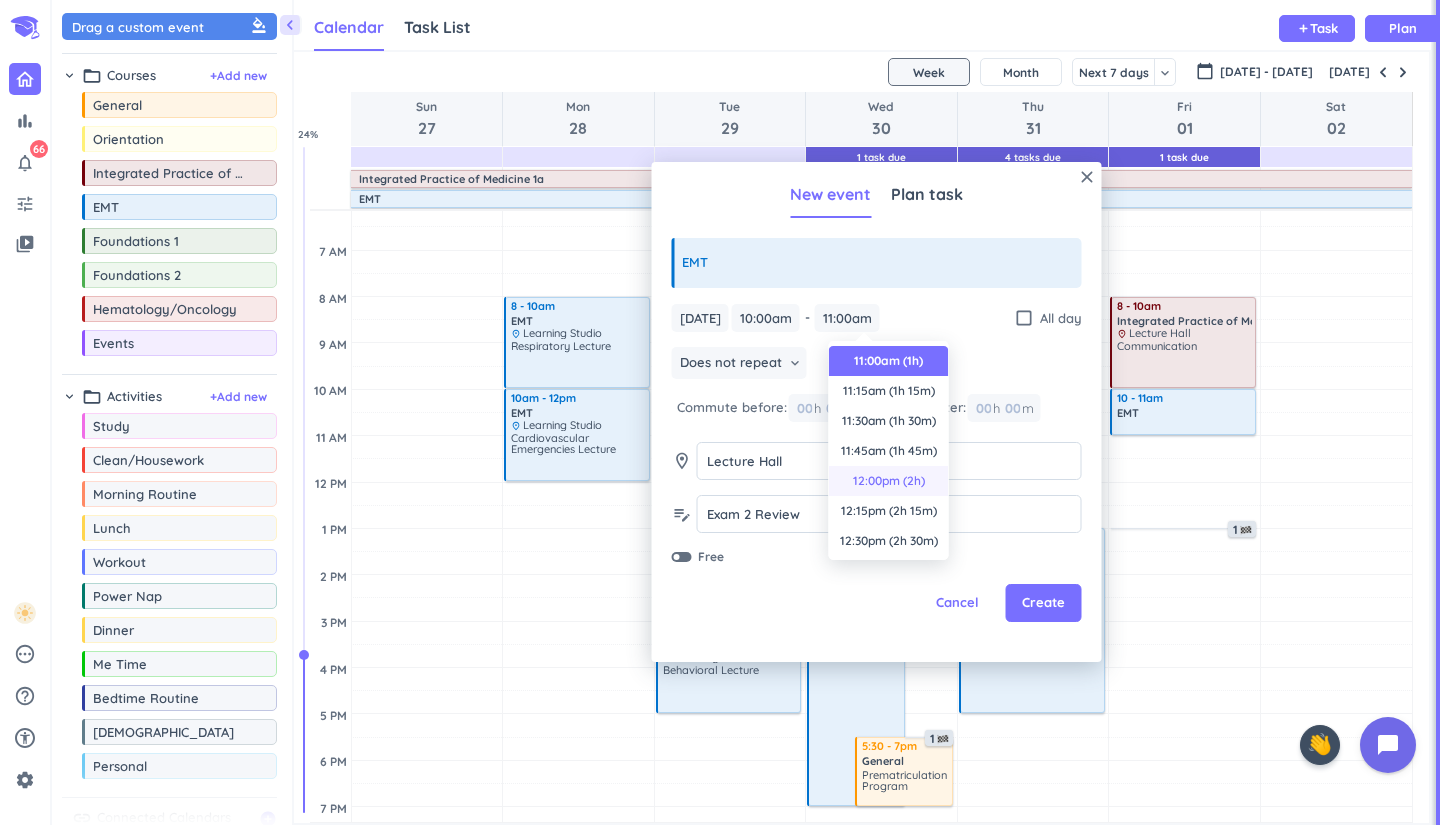 click on "12:00pm (2h)" at bounding box center (889, 481) 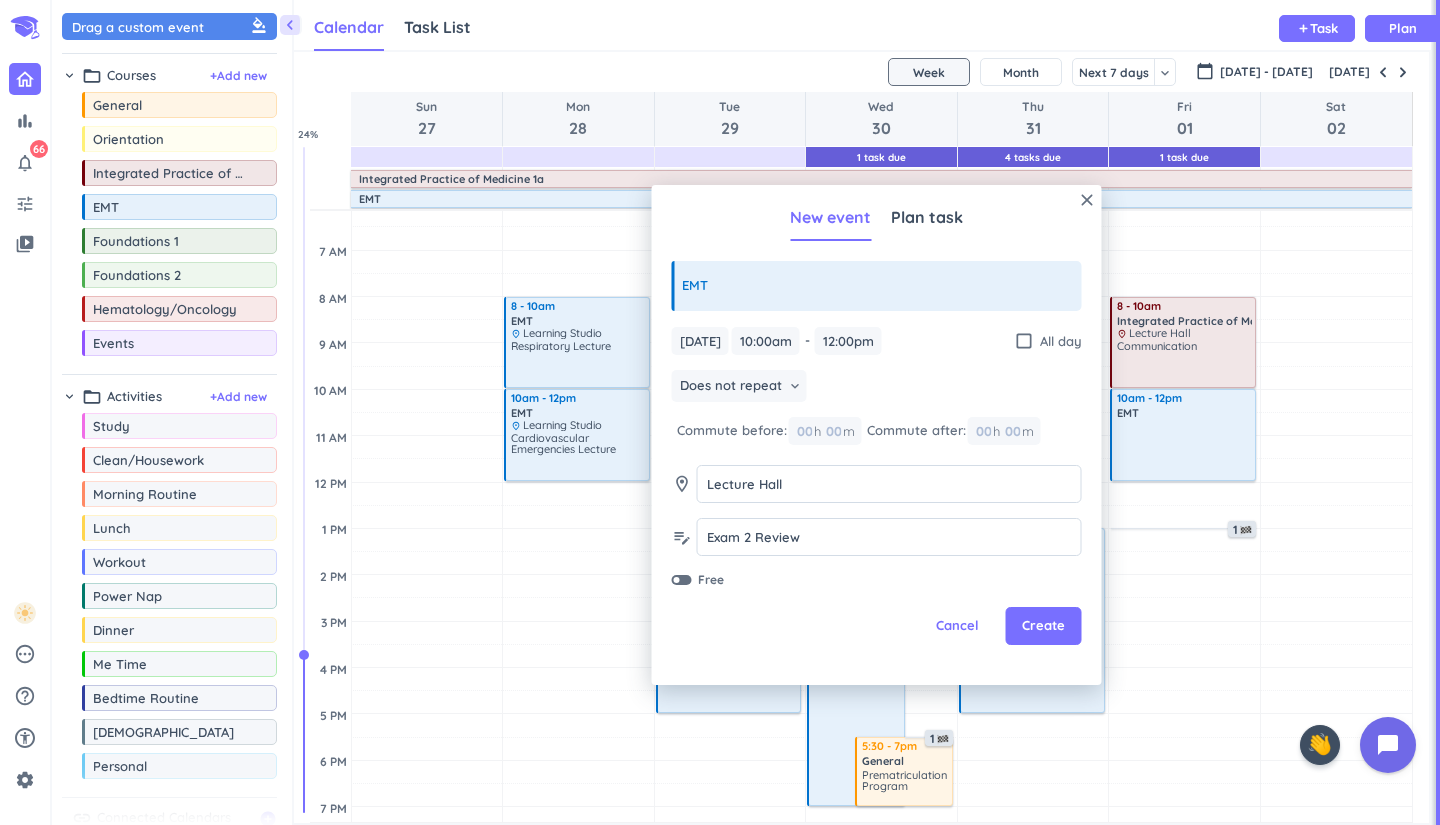 type on "12:00pm" 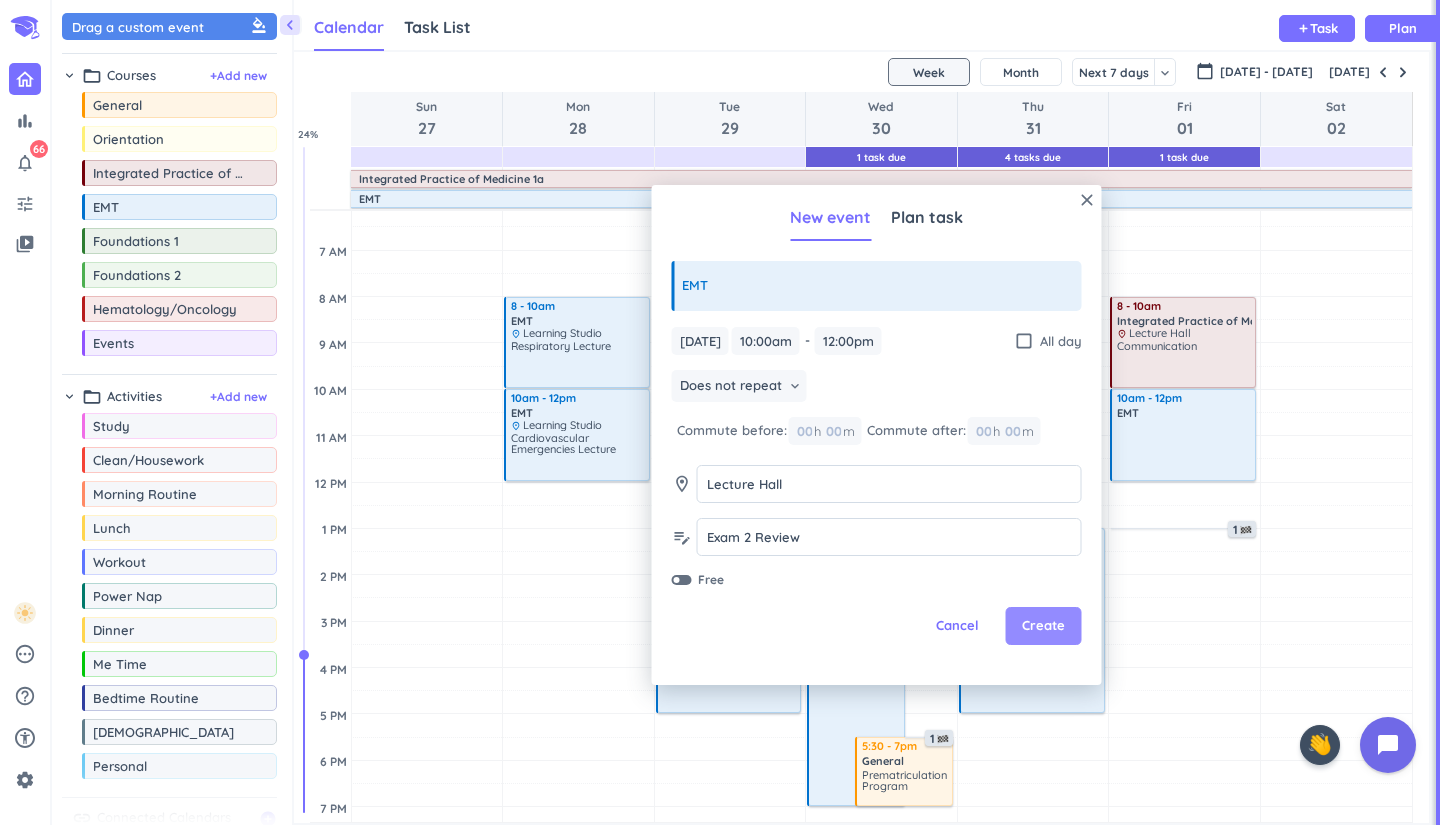 click on "Create" at bounding box center [1043, 626] 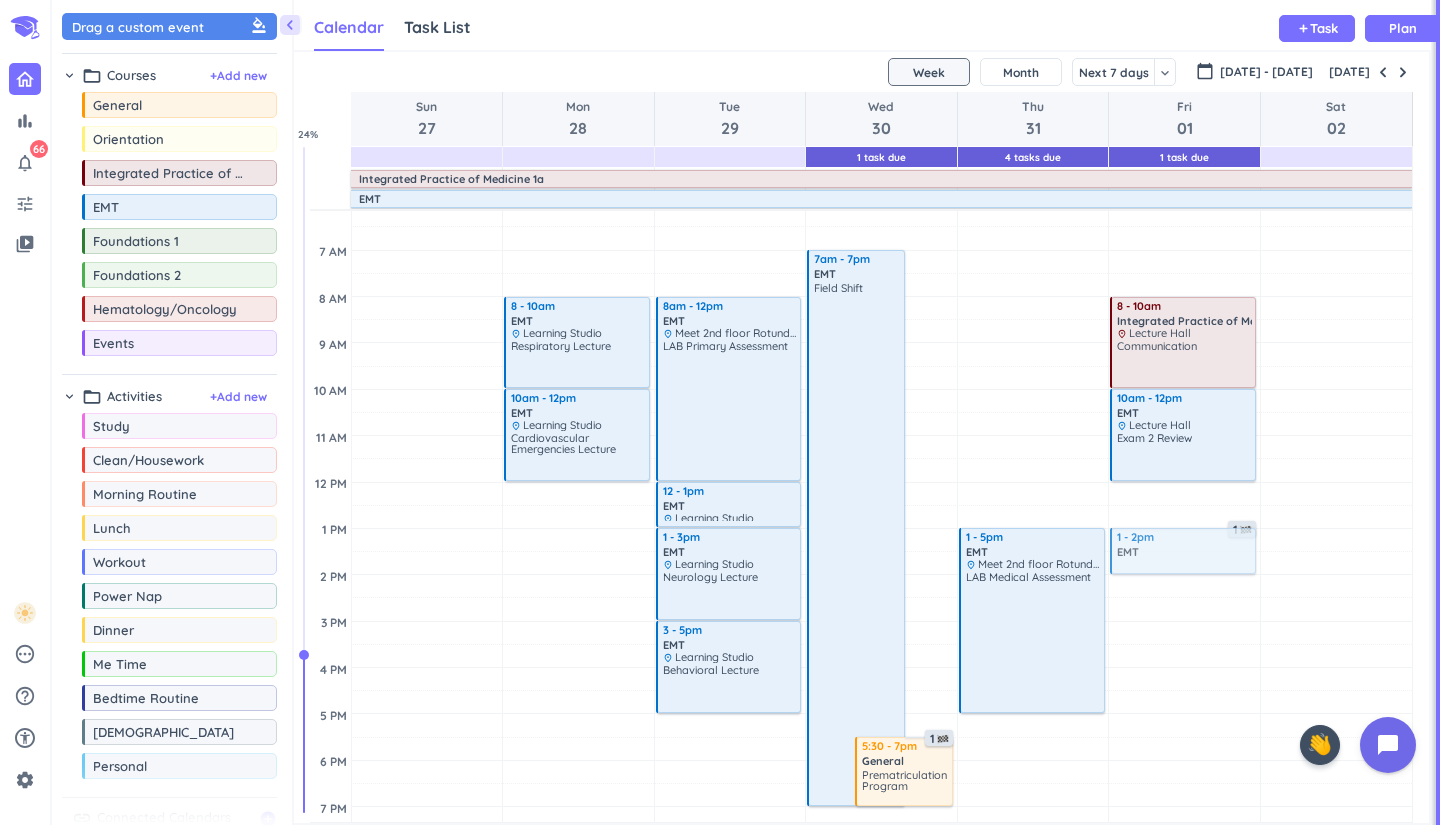 drag, startPoint x: 162, startPoint y: 215, endPoint x: 1229, endPoint y: 532, distance: 1113.0939 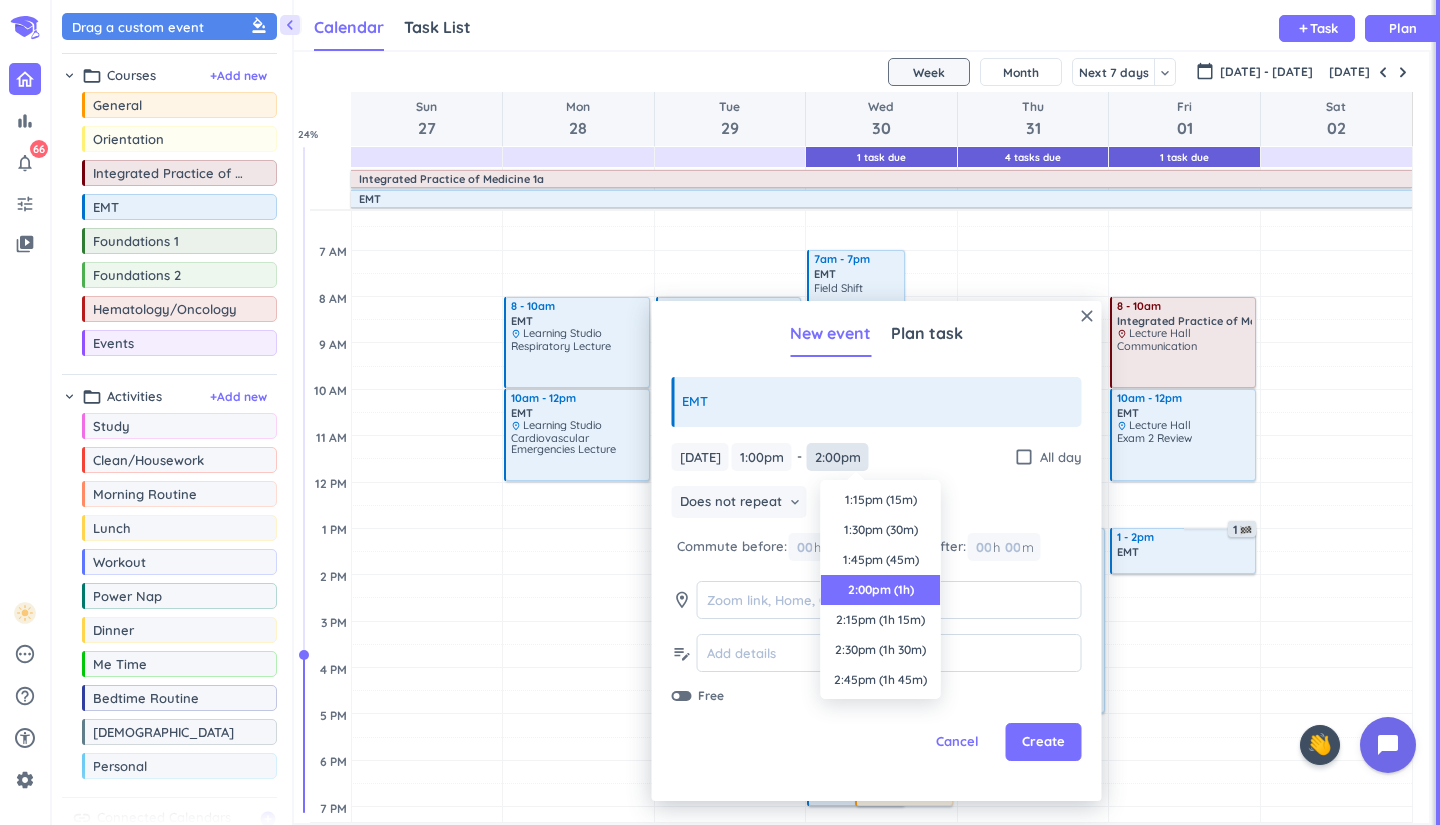 click on "2:00pm" at bounding box center [838, 457] 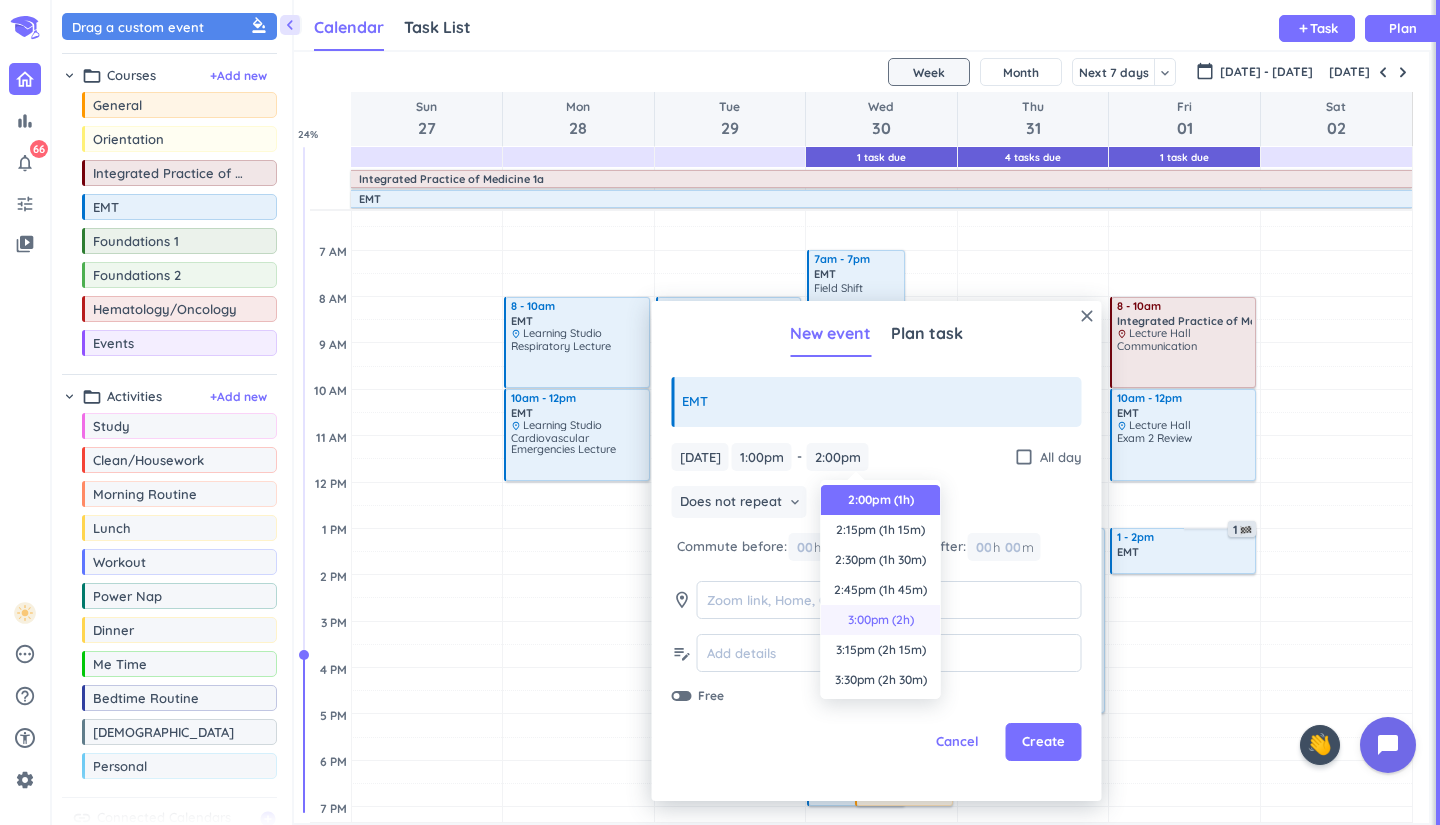 click on "3:00pm (2h)" at bounding box center (881, 620) 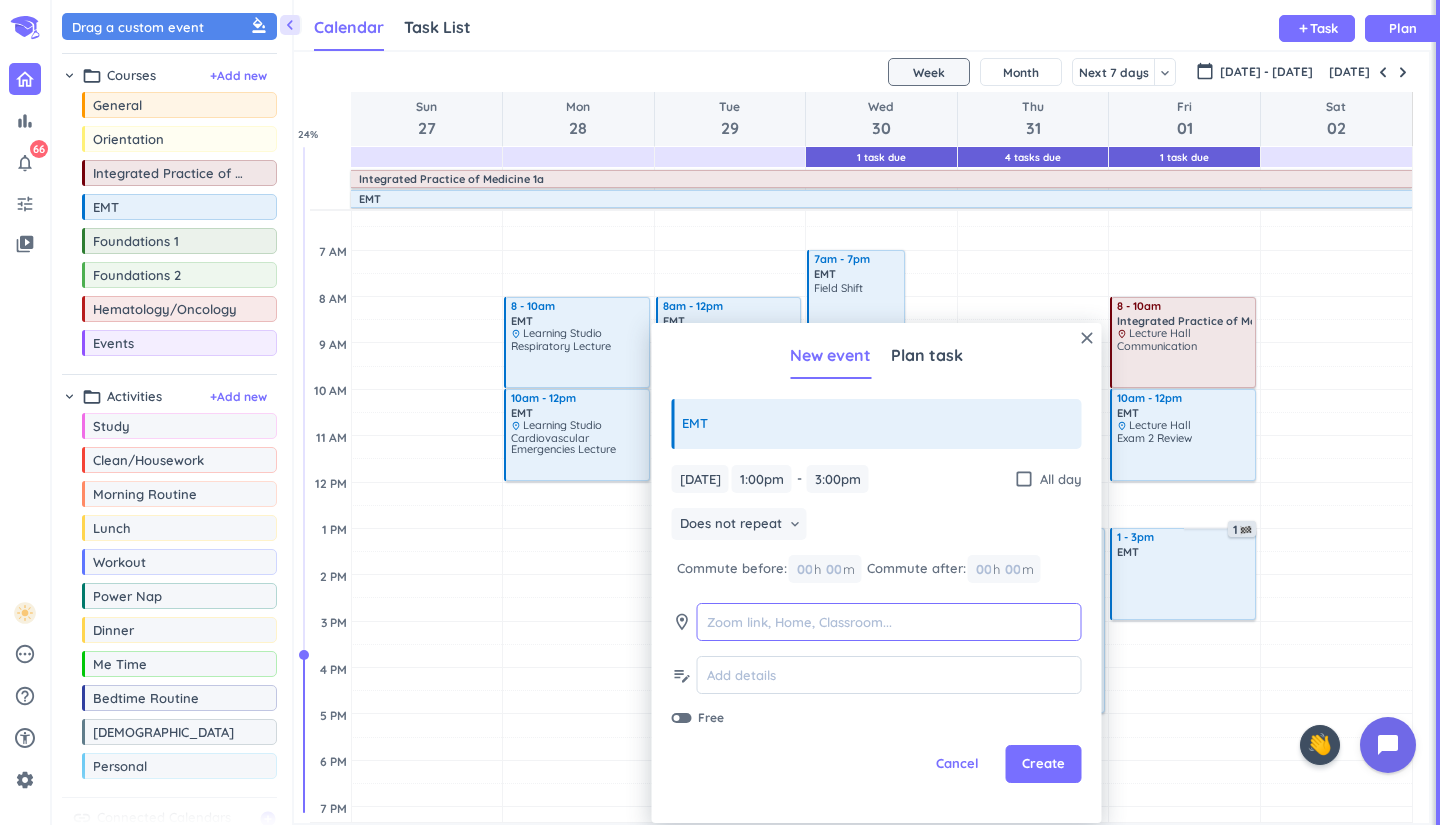 click at bounding box center (889, 622) 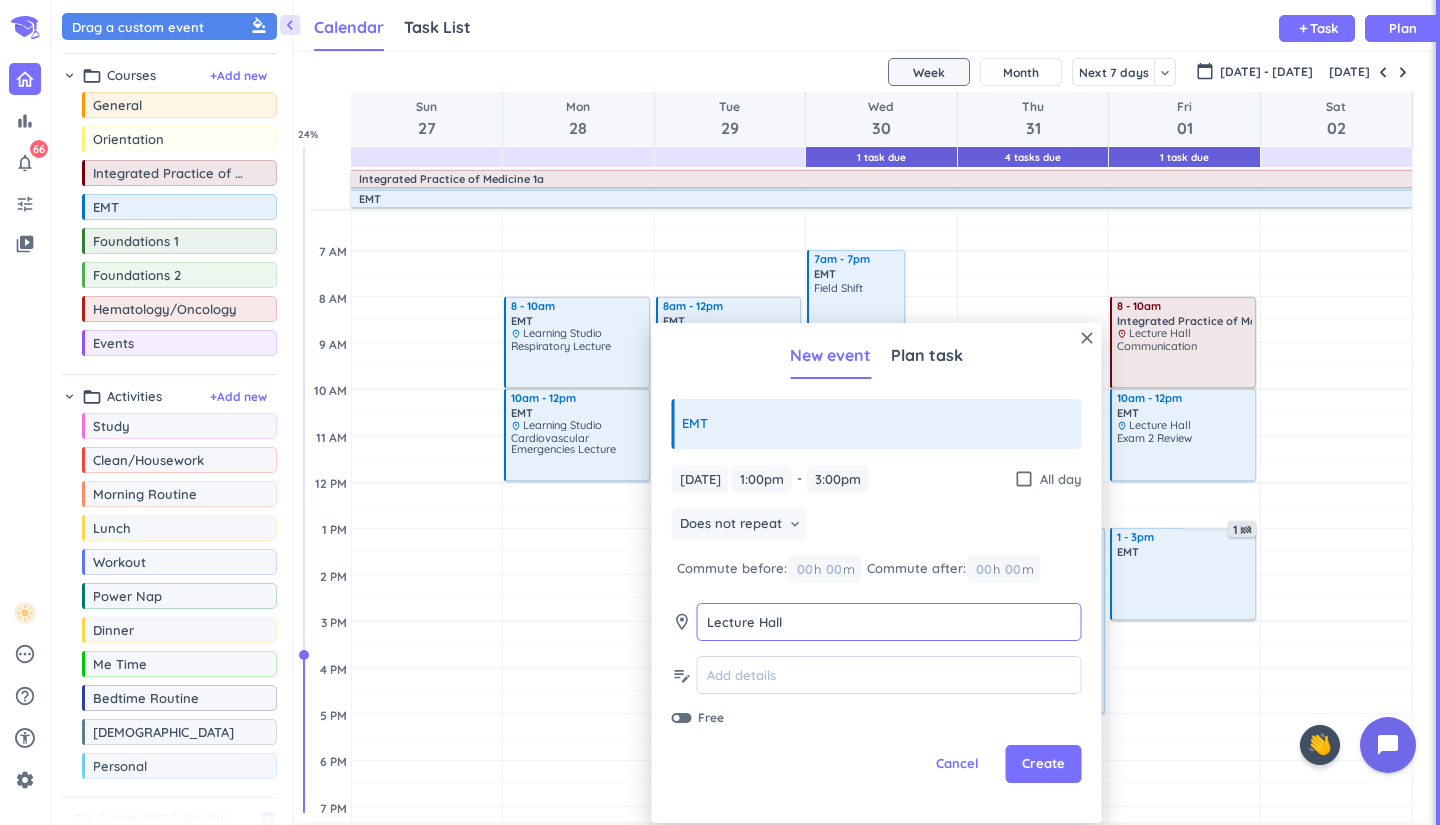type on "Lecture Hall" 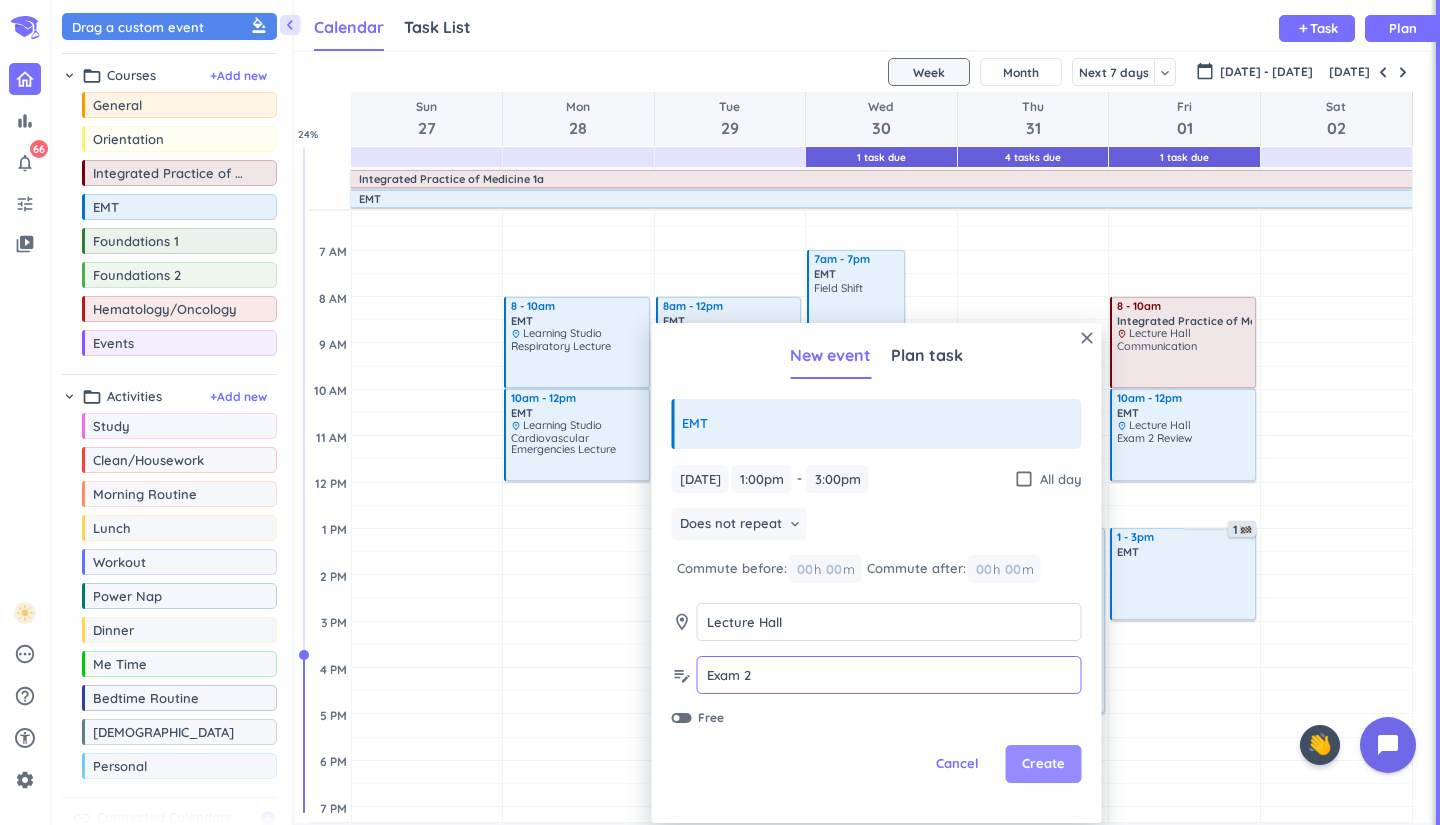 type on "Exam 2" 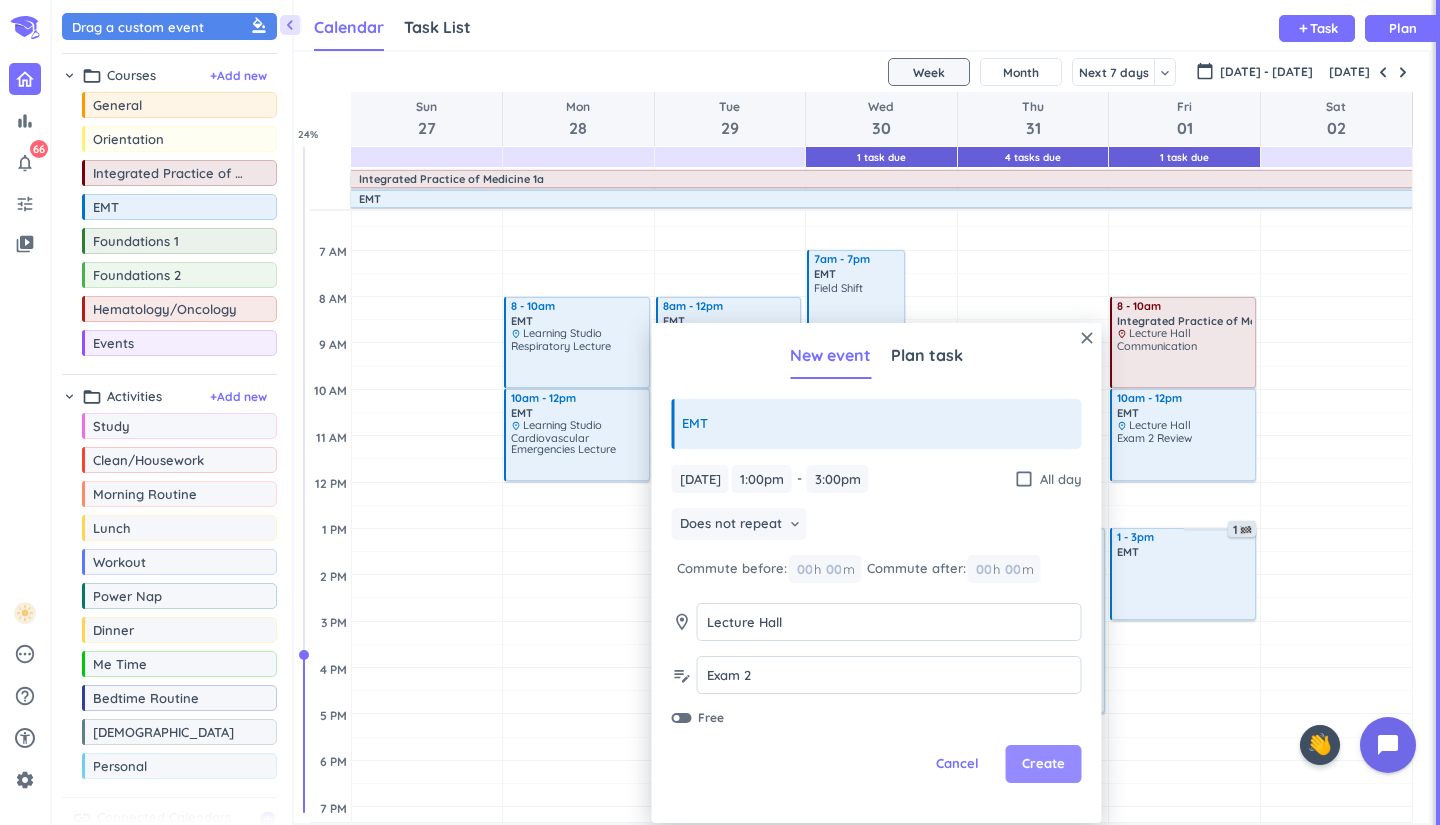 click on "Create" at bounding box center (1044, 764) 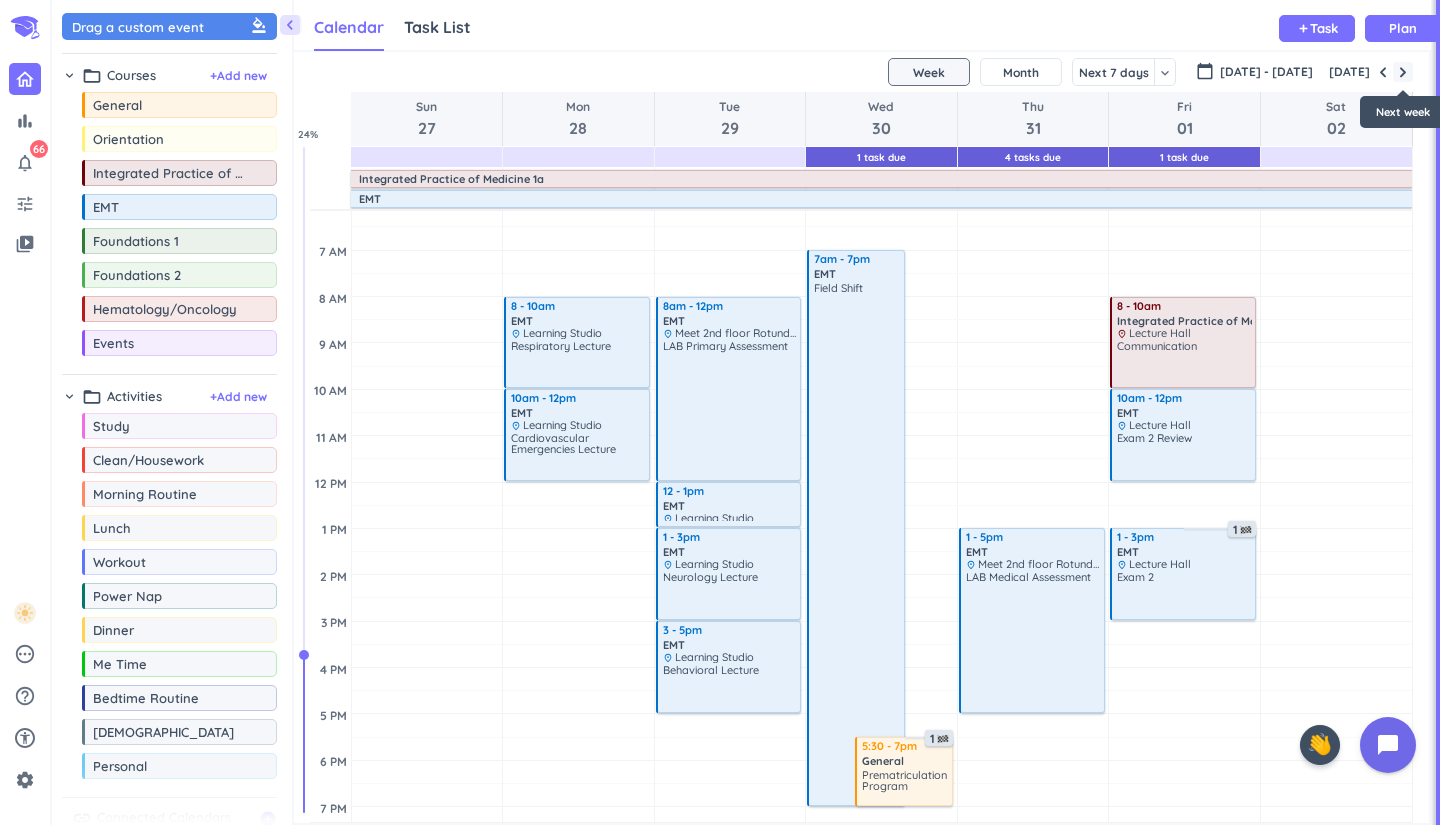 click at bounding box center (1403, 72) 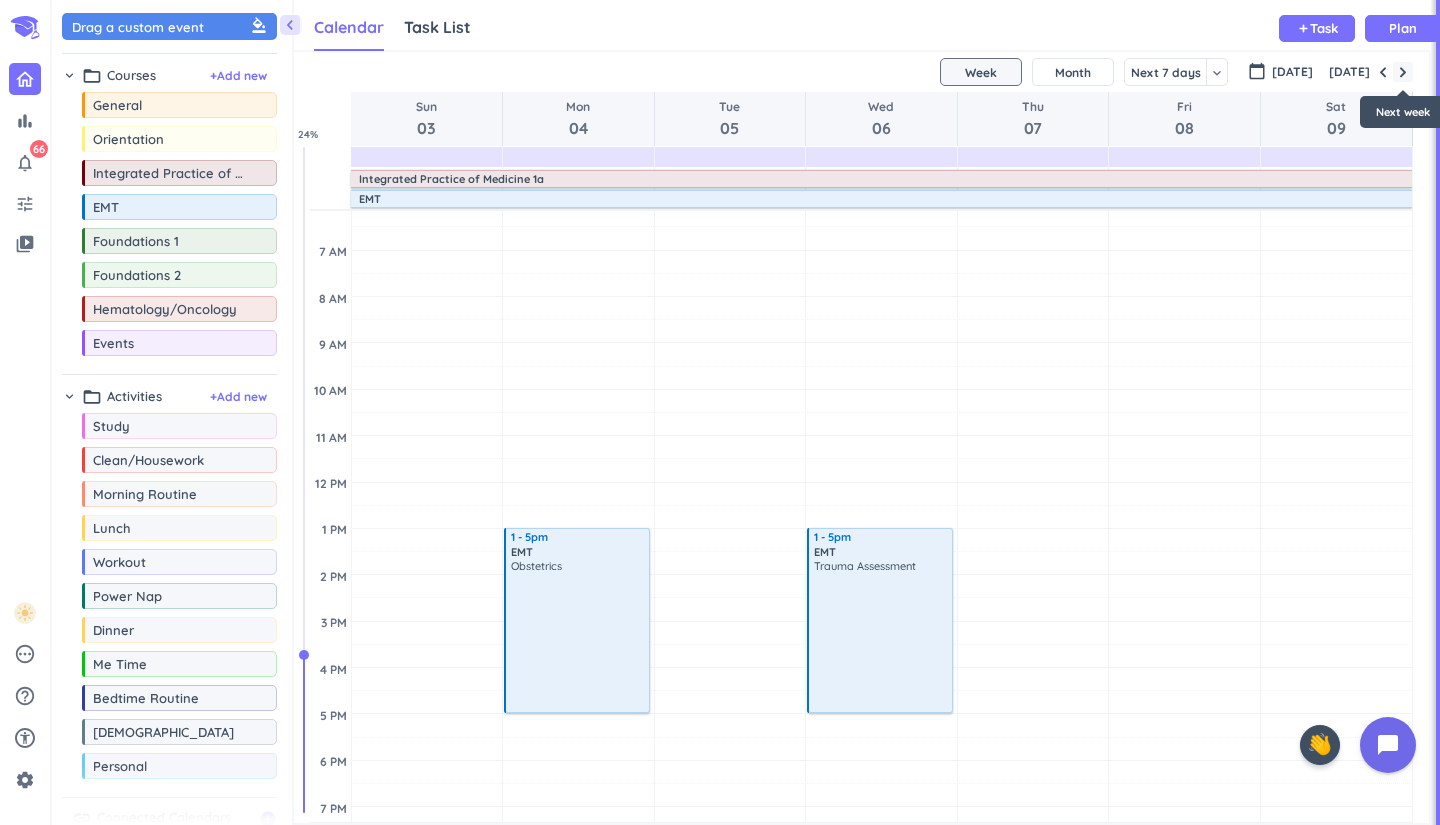 scroll, scrollTop: 0, scrollLeft: 0, axis: both 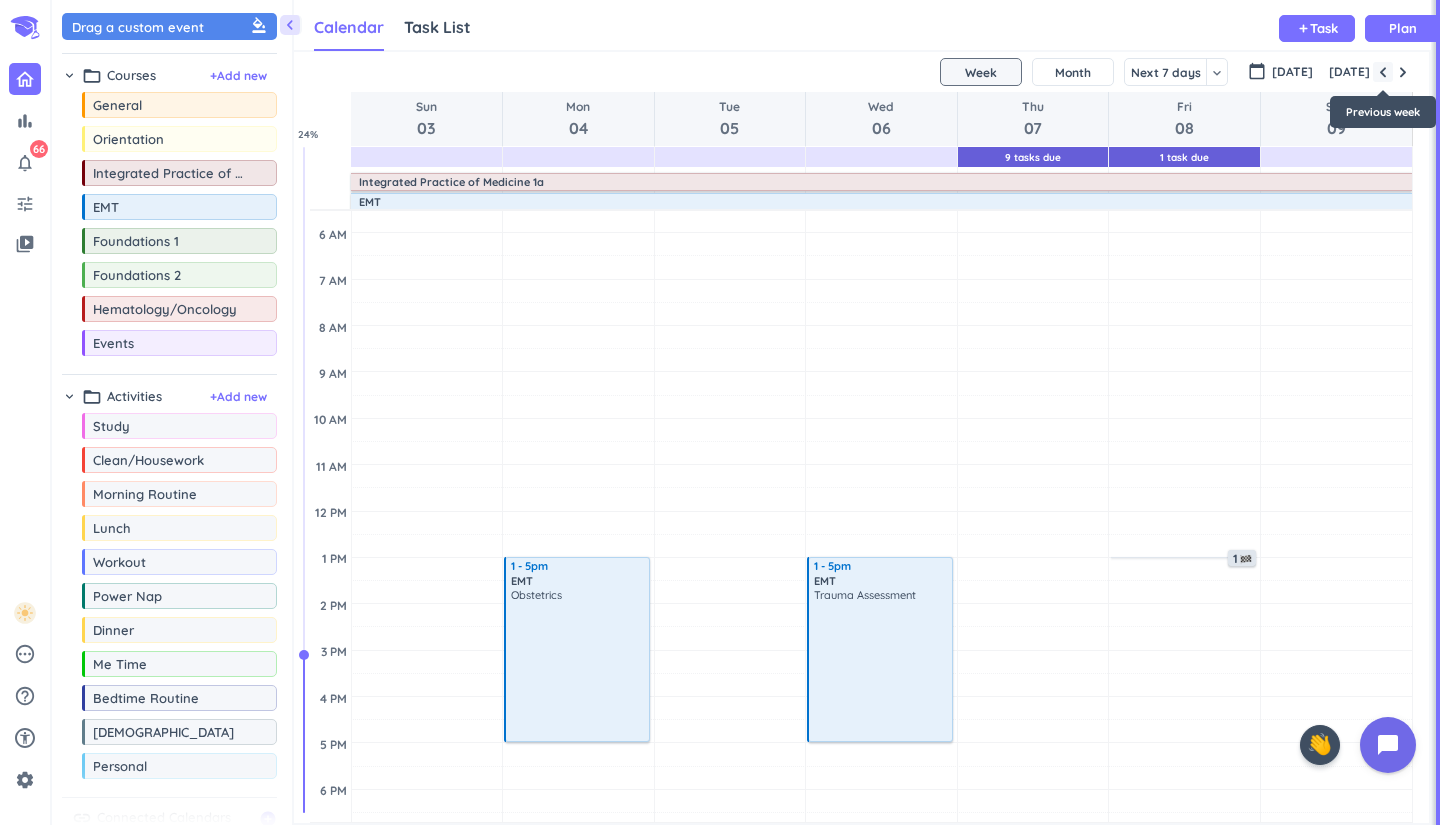 click at bounding box center (1383, 72) 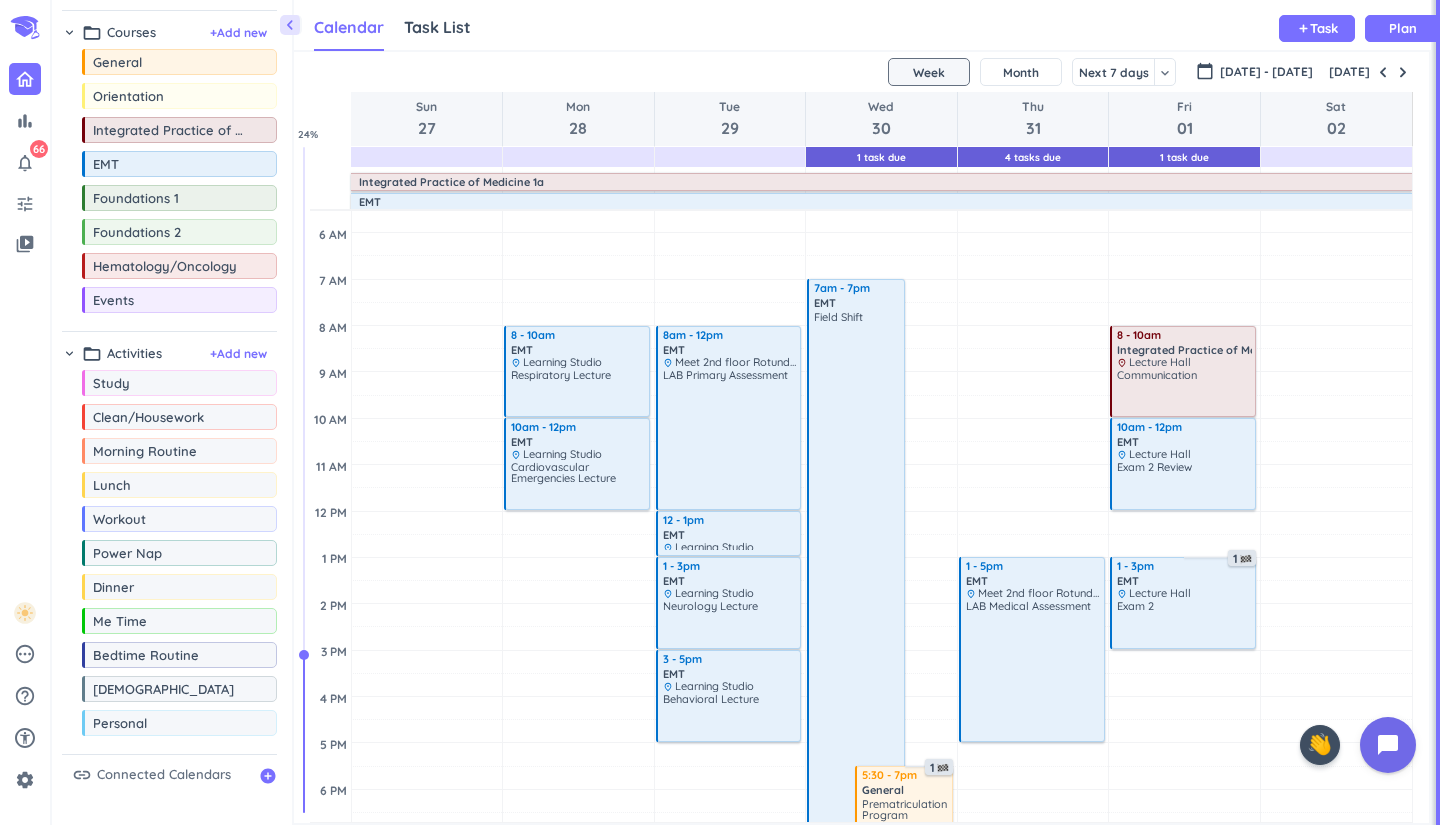 scroll, scrollTop: 43, scrollLeft: 0, axis: vertical 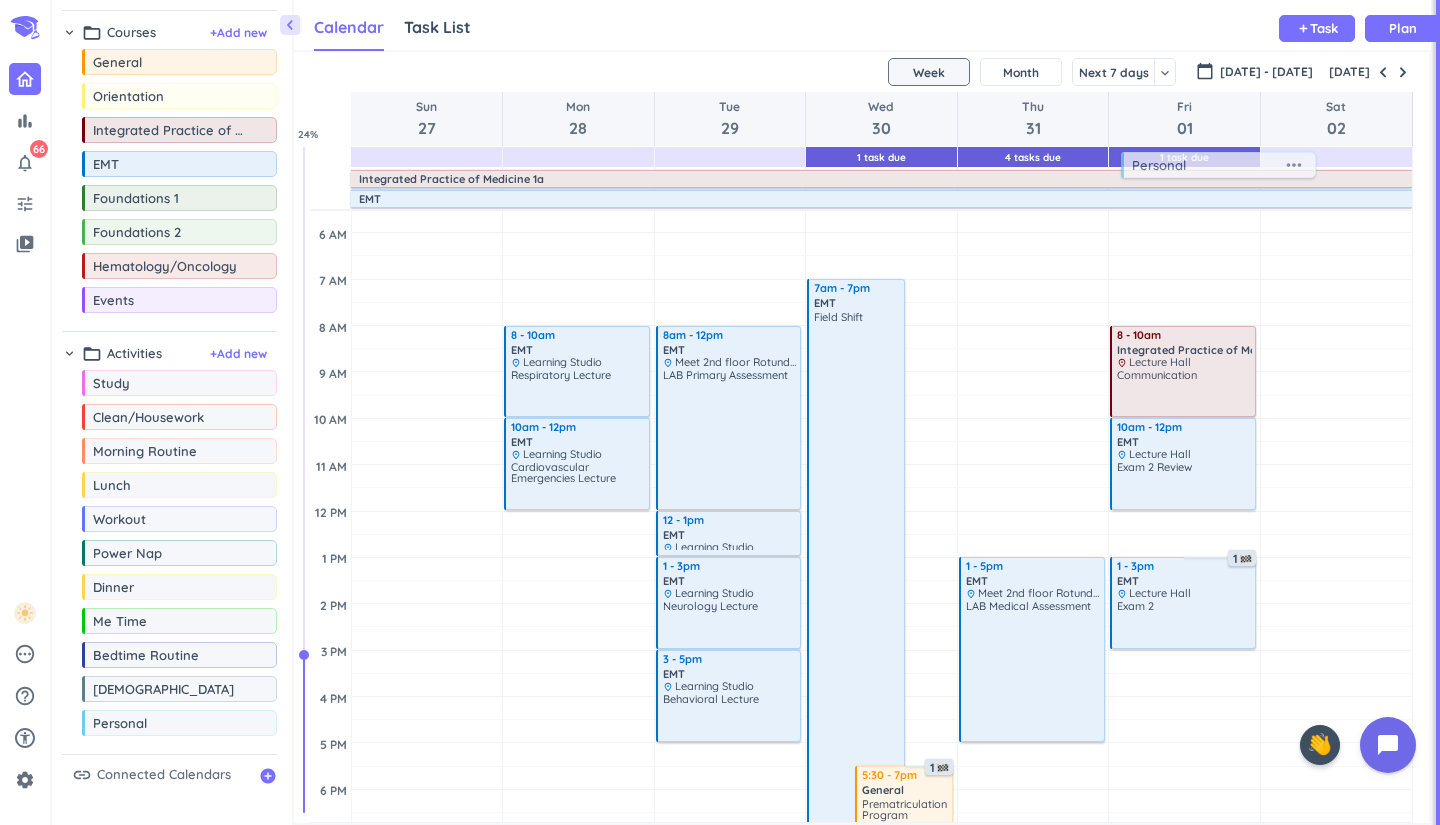 drag, startPoint x: 157, startPoint y: 728, endPoint x: 1196, endPoint y: 170, distance: 1179.3579 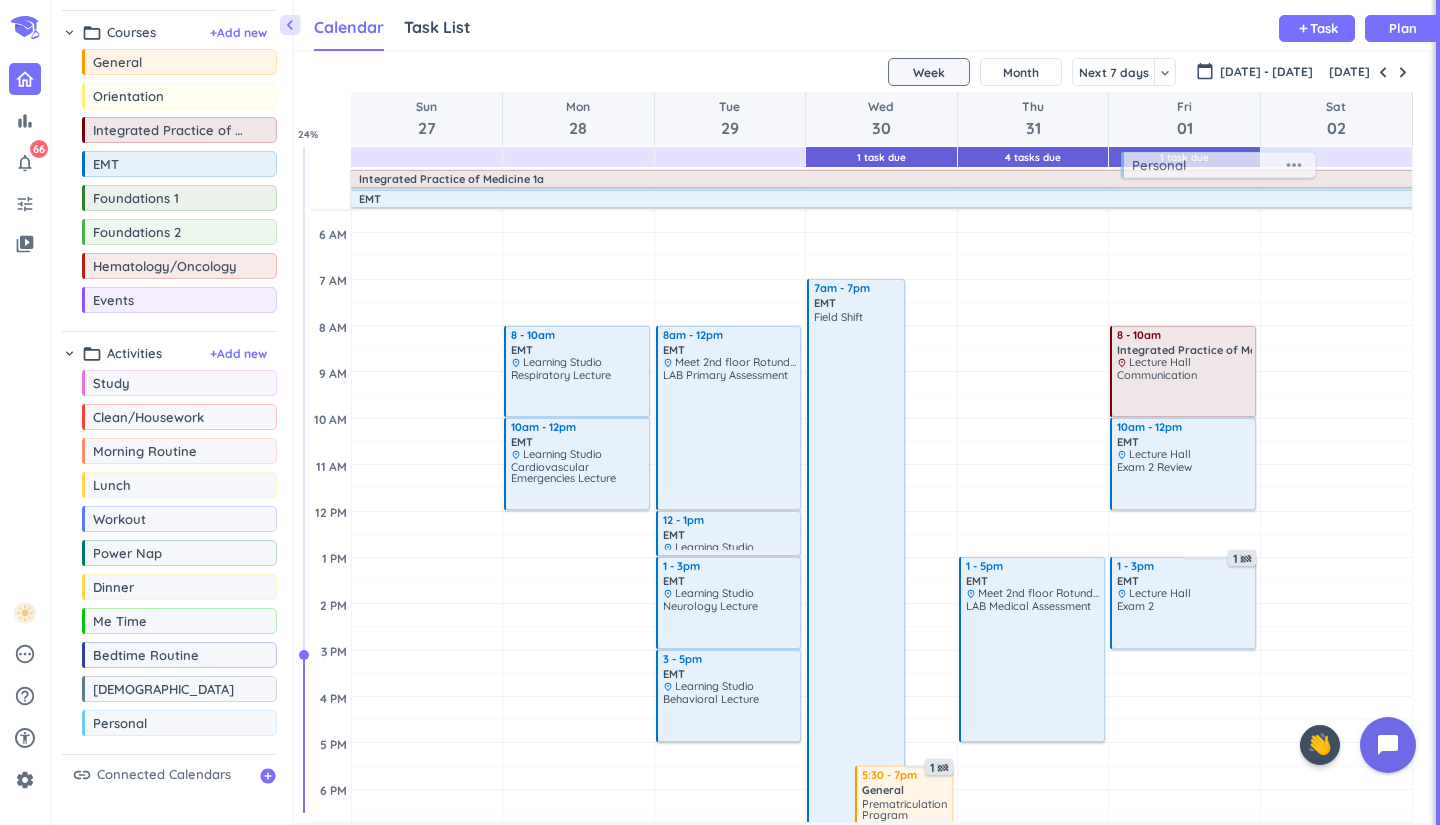 scroll, scrollTop: 3, scrollLeft: 0, axis: vertical 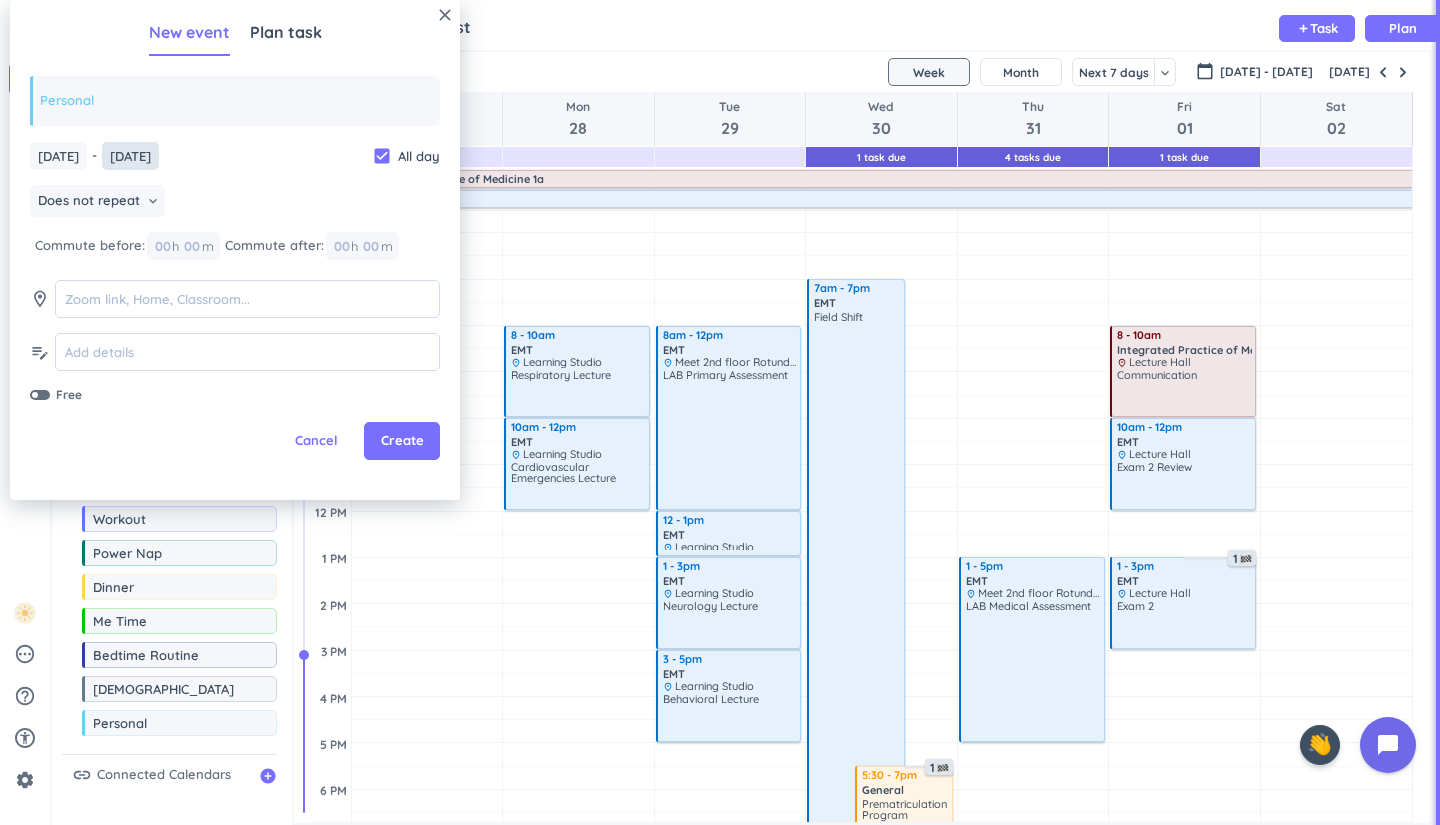click on "[DATE]" at bounding box center (130, 156) 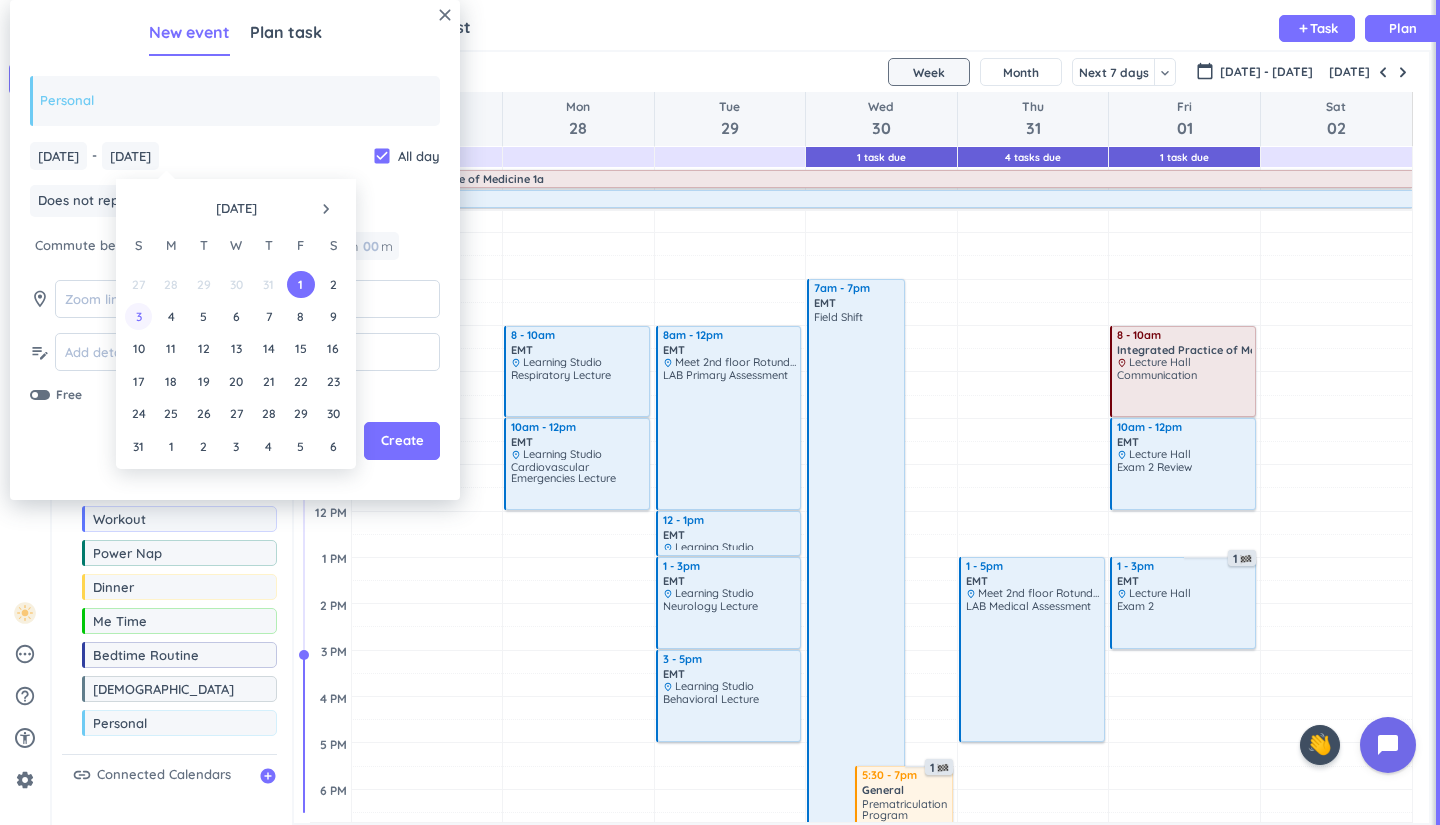 click on "3" at bounding box center (138, 316) 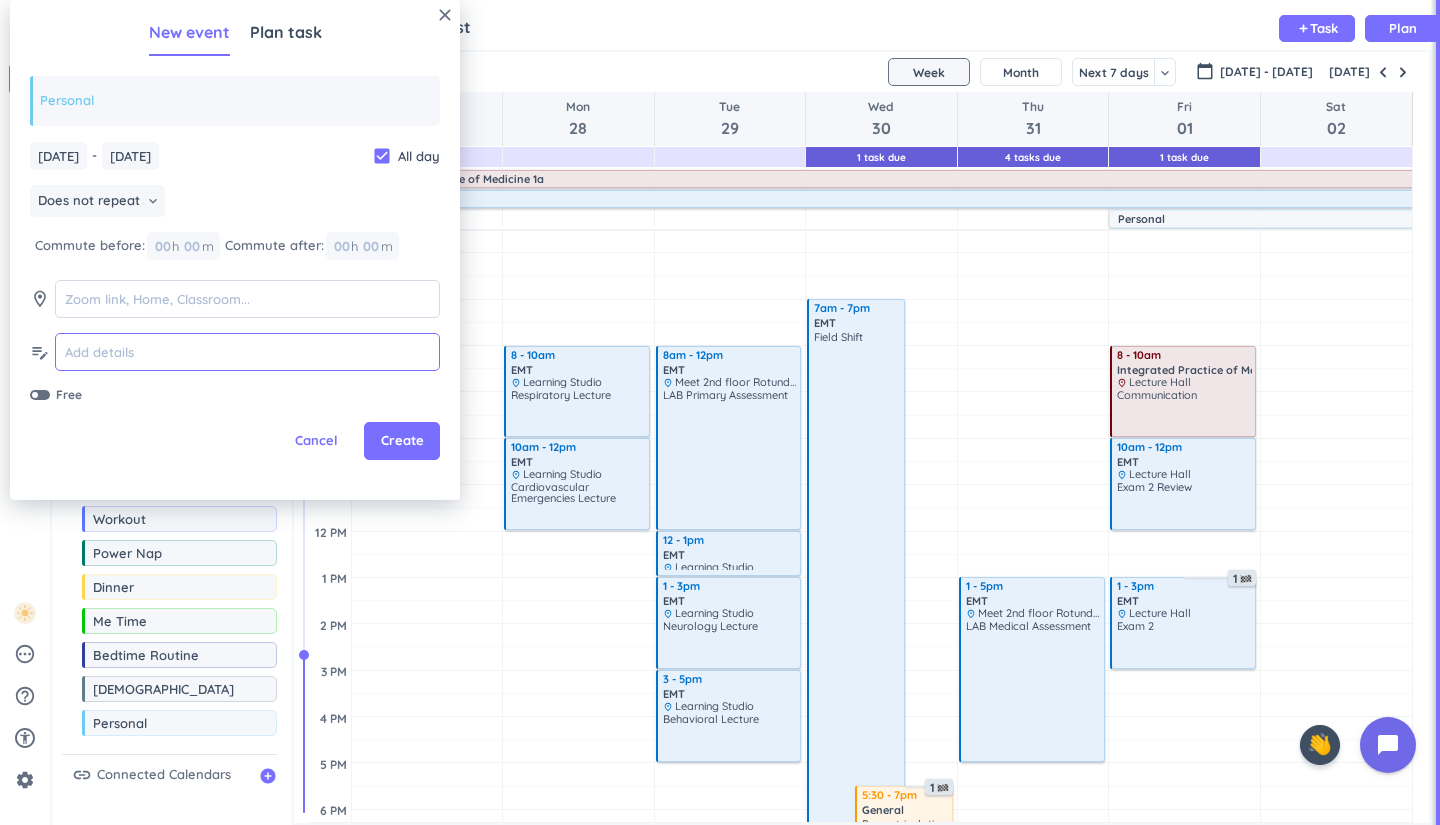 click at bounding box center [247, 352] 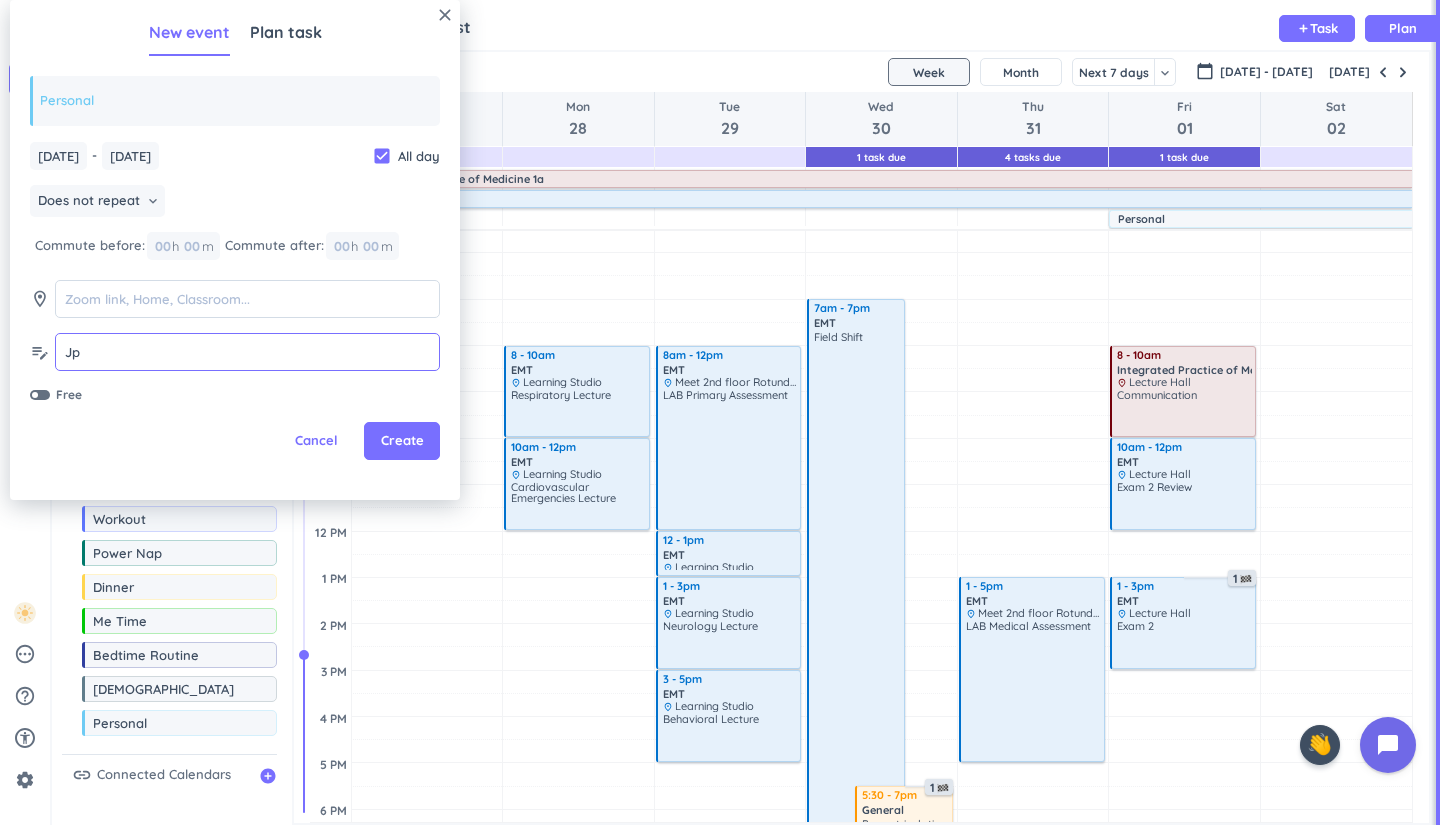 type on "J" 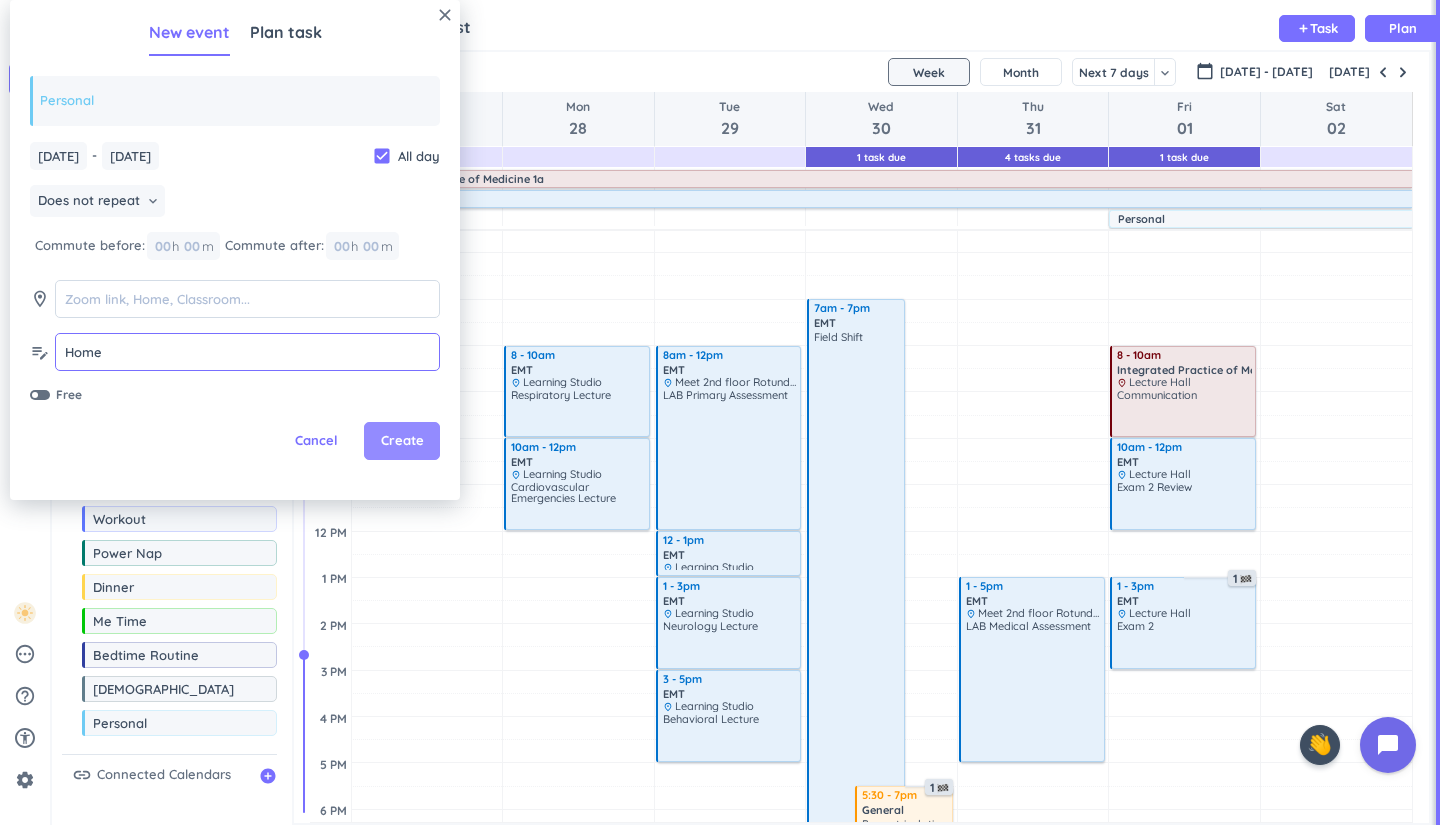 type on "Home" 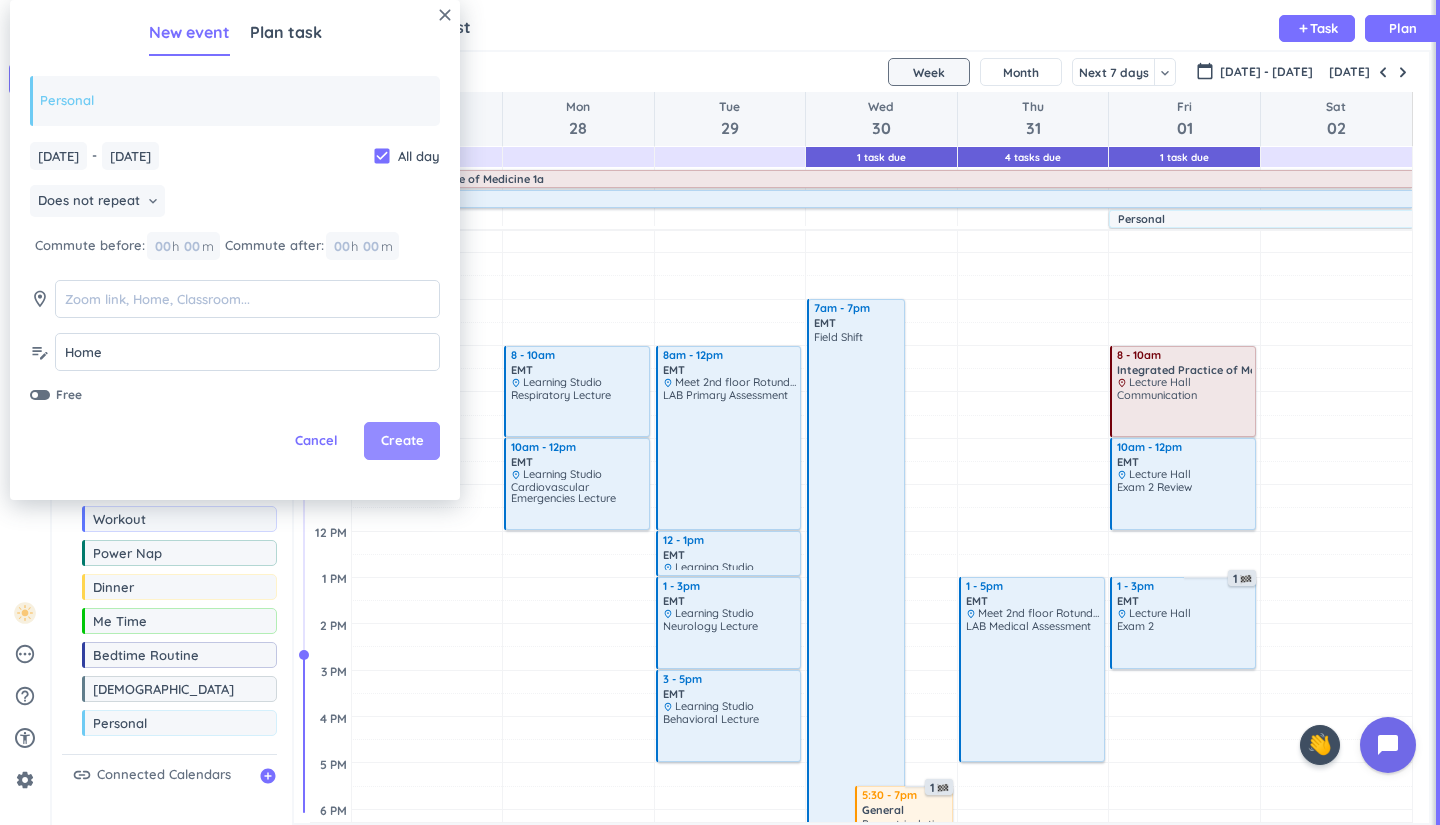 click on "Create" at bounding box center [402, 441] 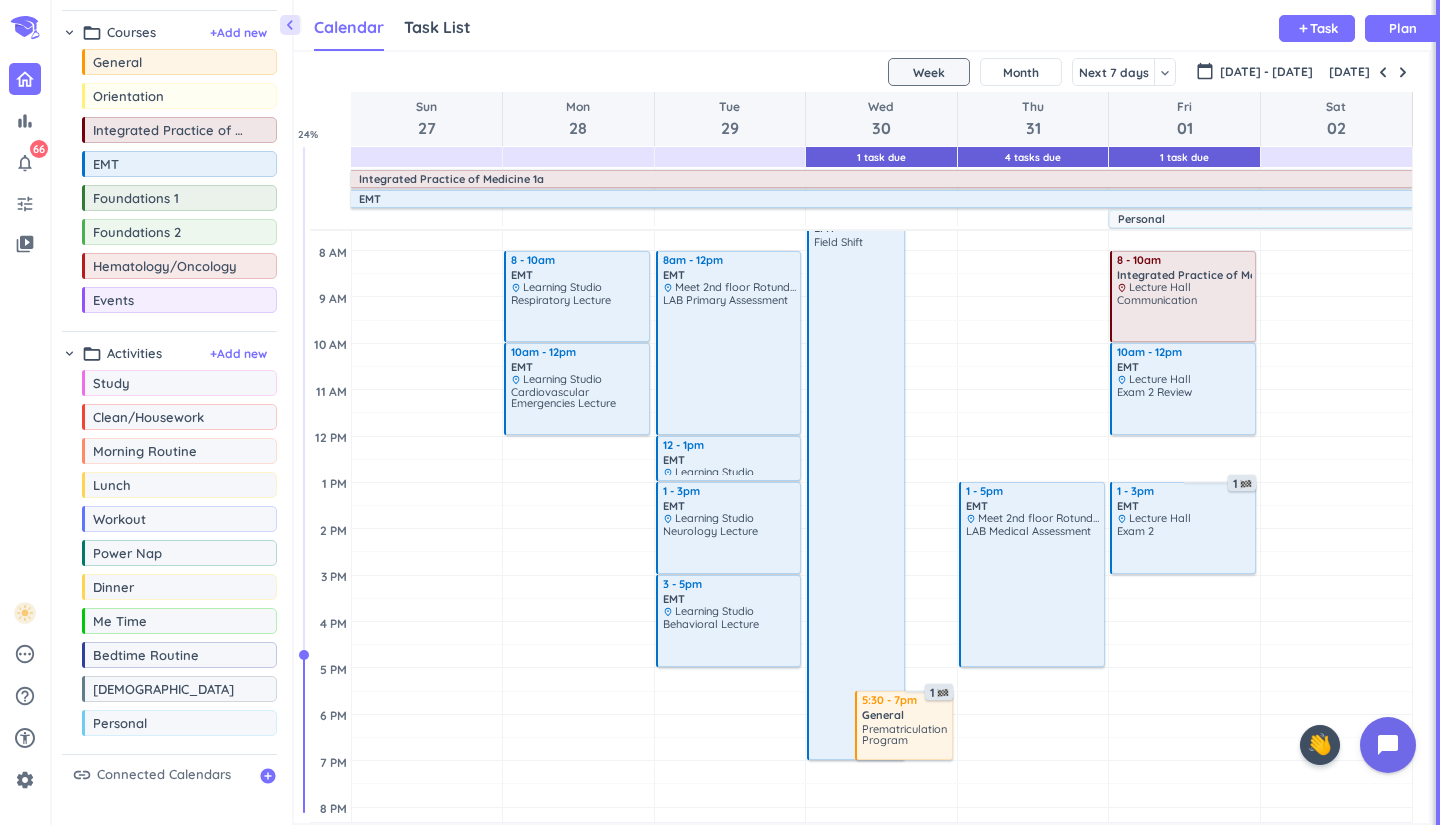scroll, scrollTop: 167, scrollLeft: 0, axis: vertical 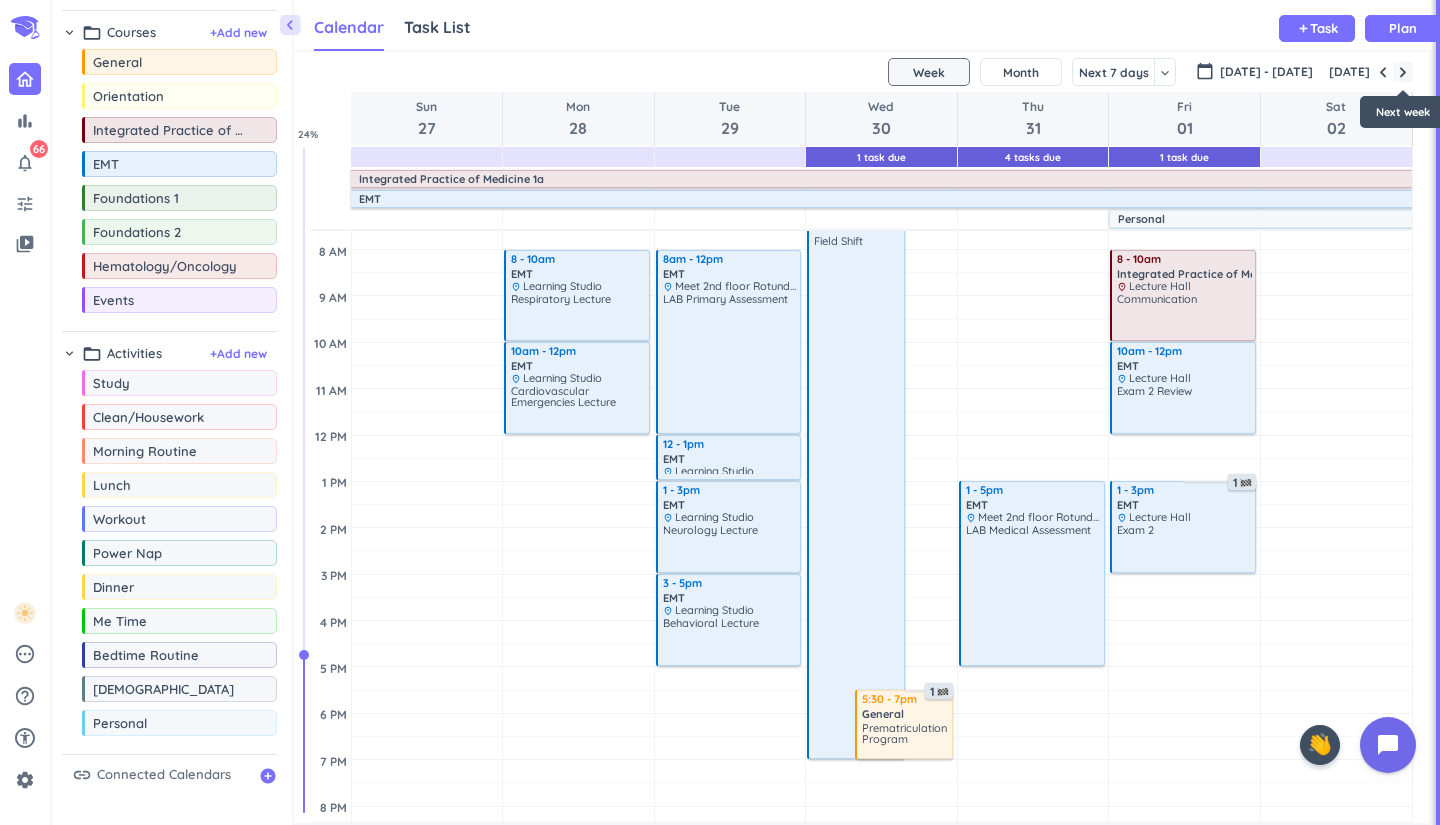 click at bounding box center [1403, 72] 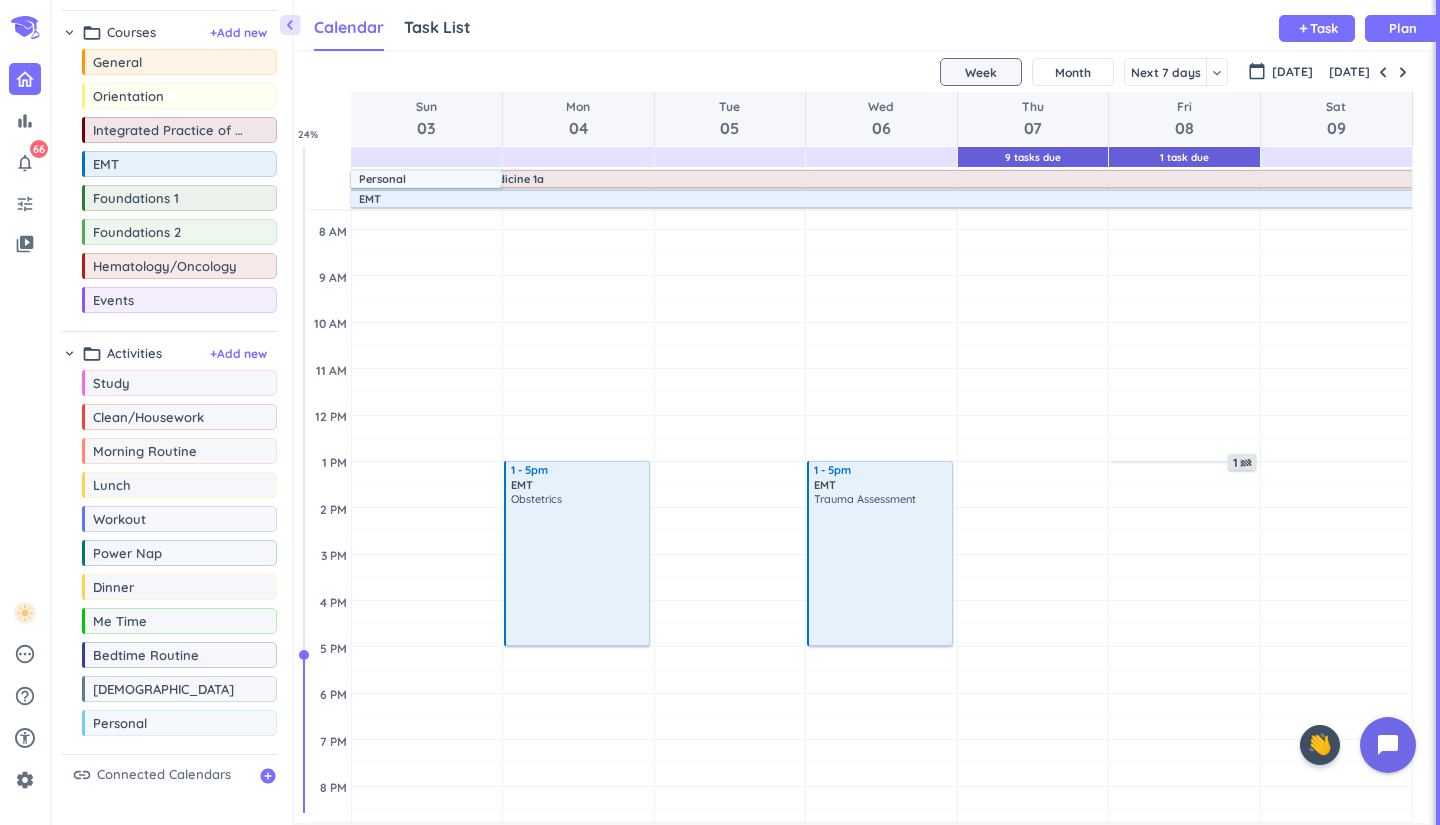 scroll, scrollTop: 0, scrollLeft: 0, axis: both 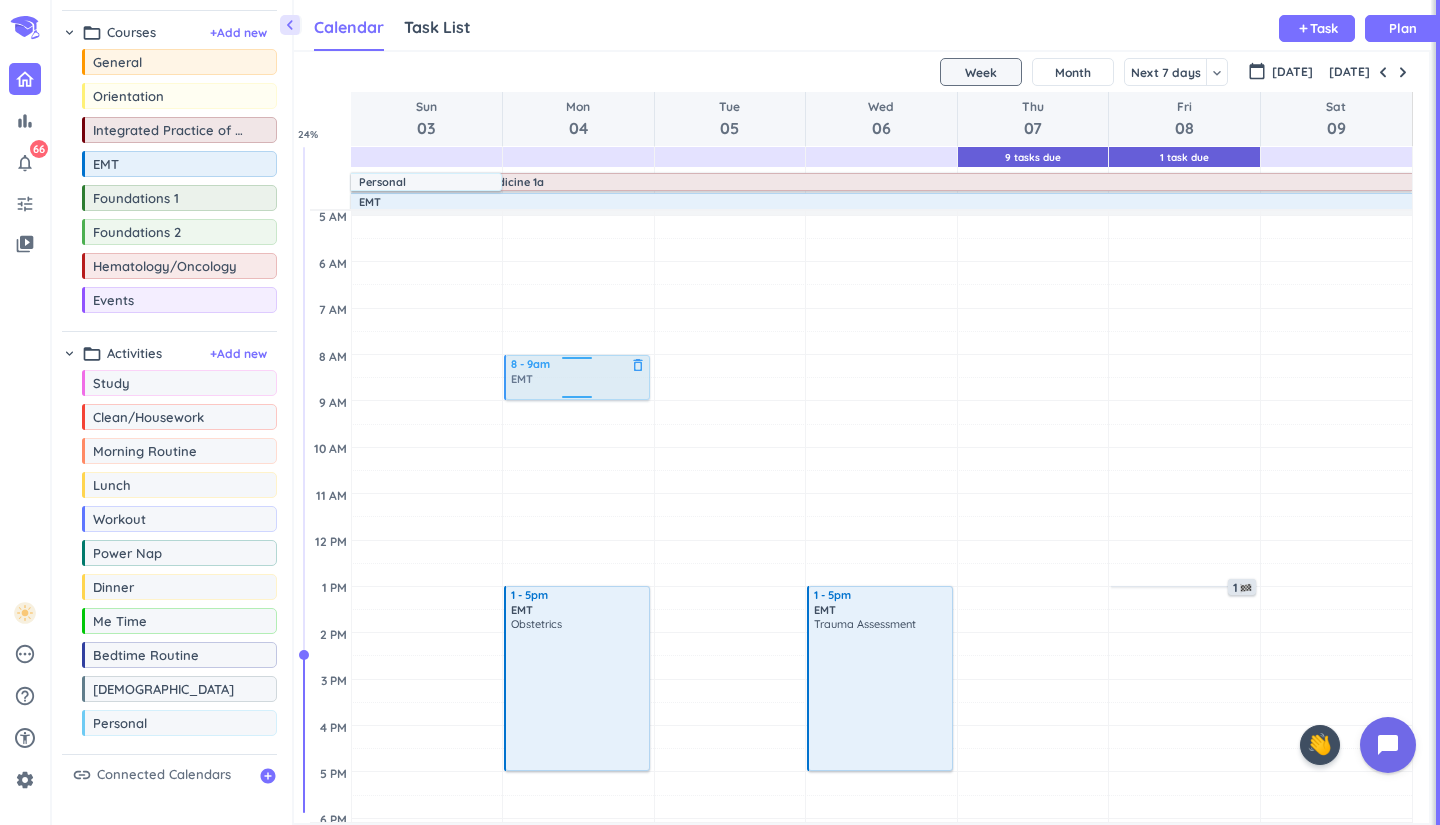 drag, startPoint x: 190, startPoint y: 170, endPoint x: 577, endPoint y: 355, distance: 428.94522 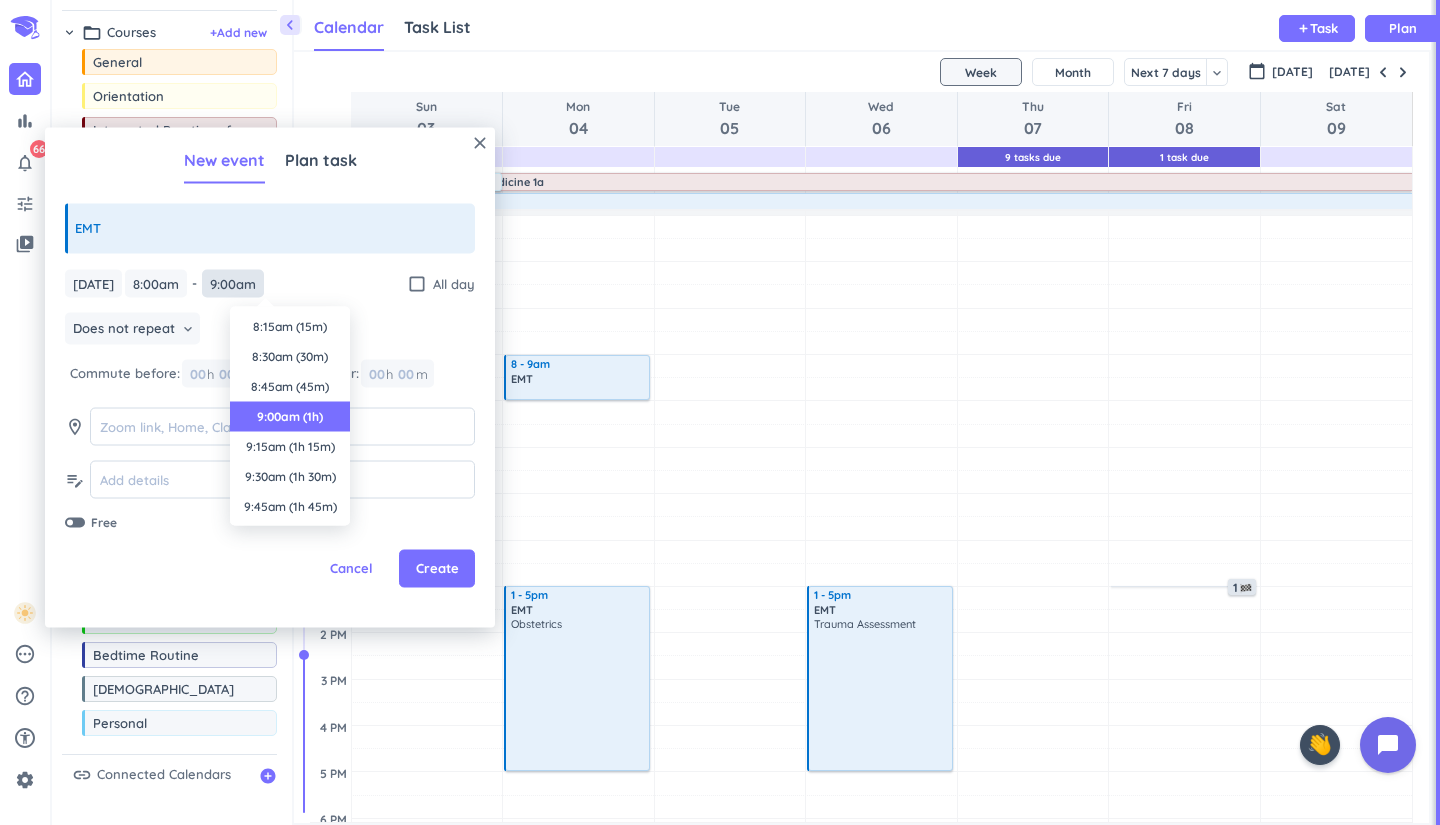 click on "9:00am" at bounding box center [233, 283] 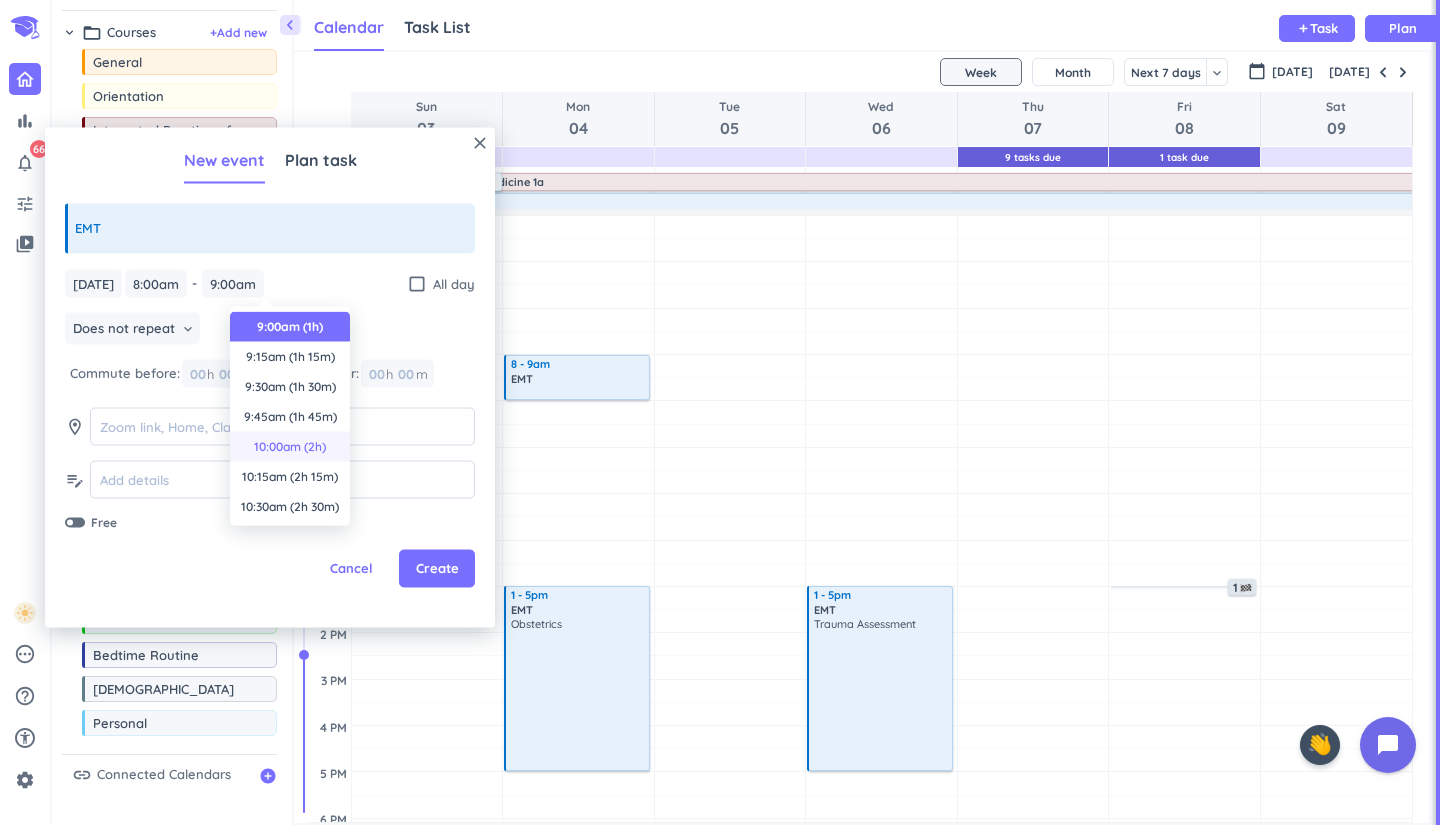 click on "10:00am (2h)" at bounding box center [290, 447] 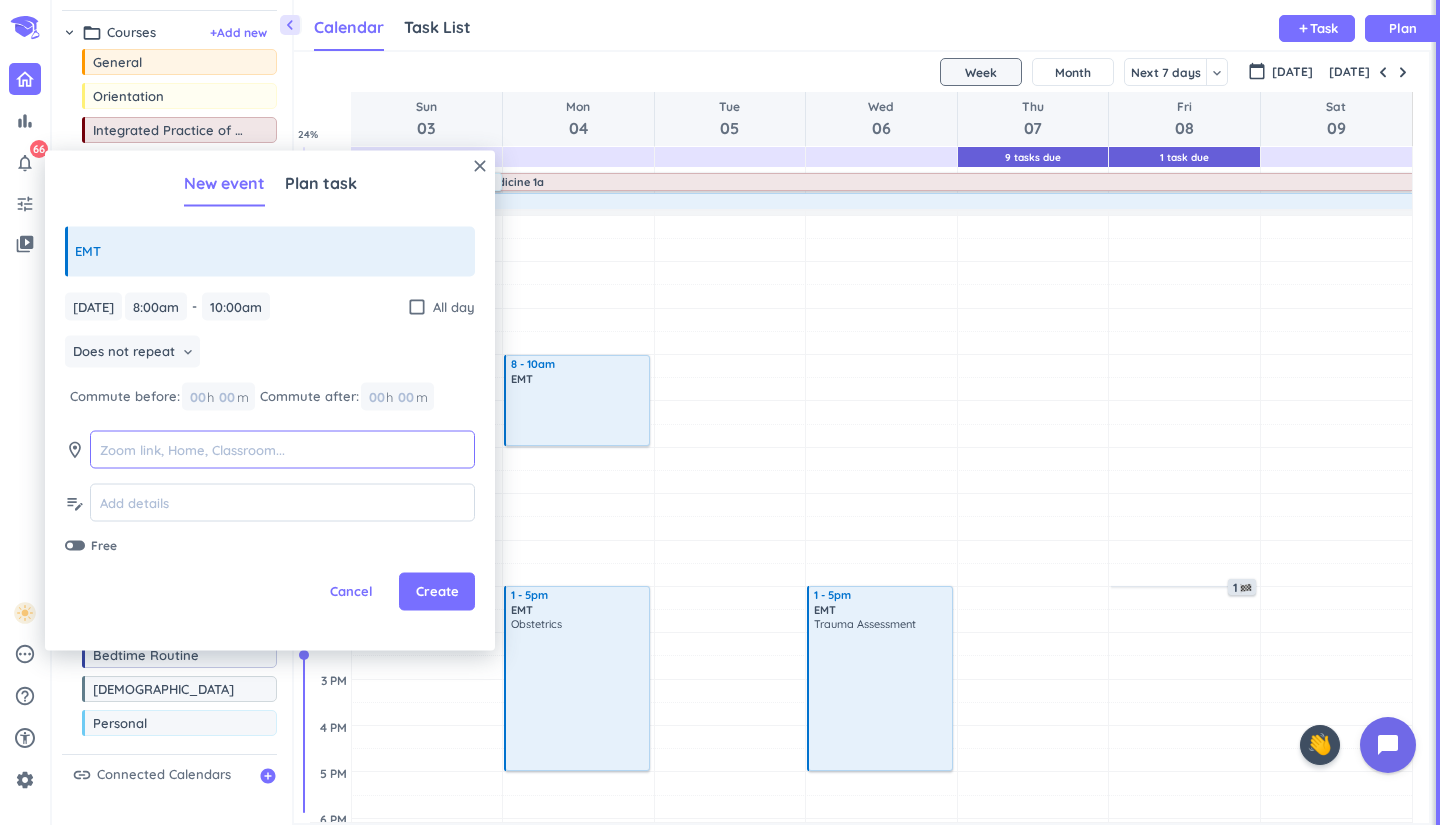 click at bounding box center [282, 449] 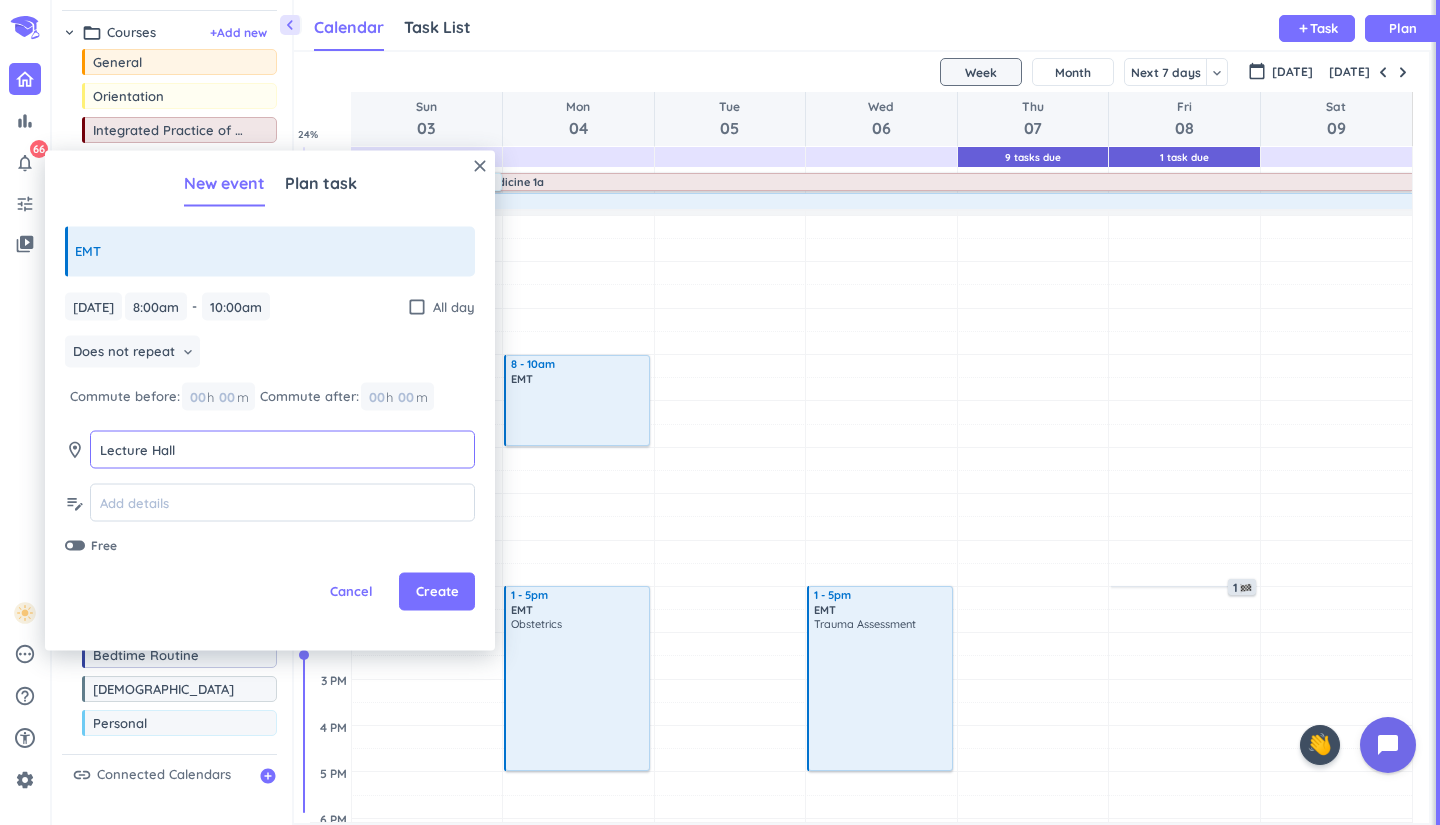 type on "Lecture Hall" 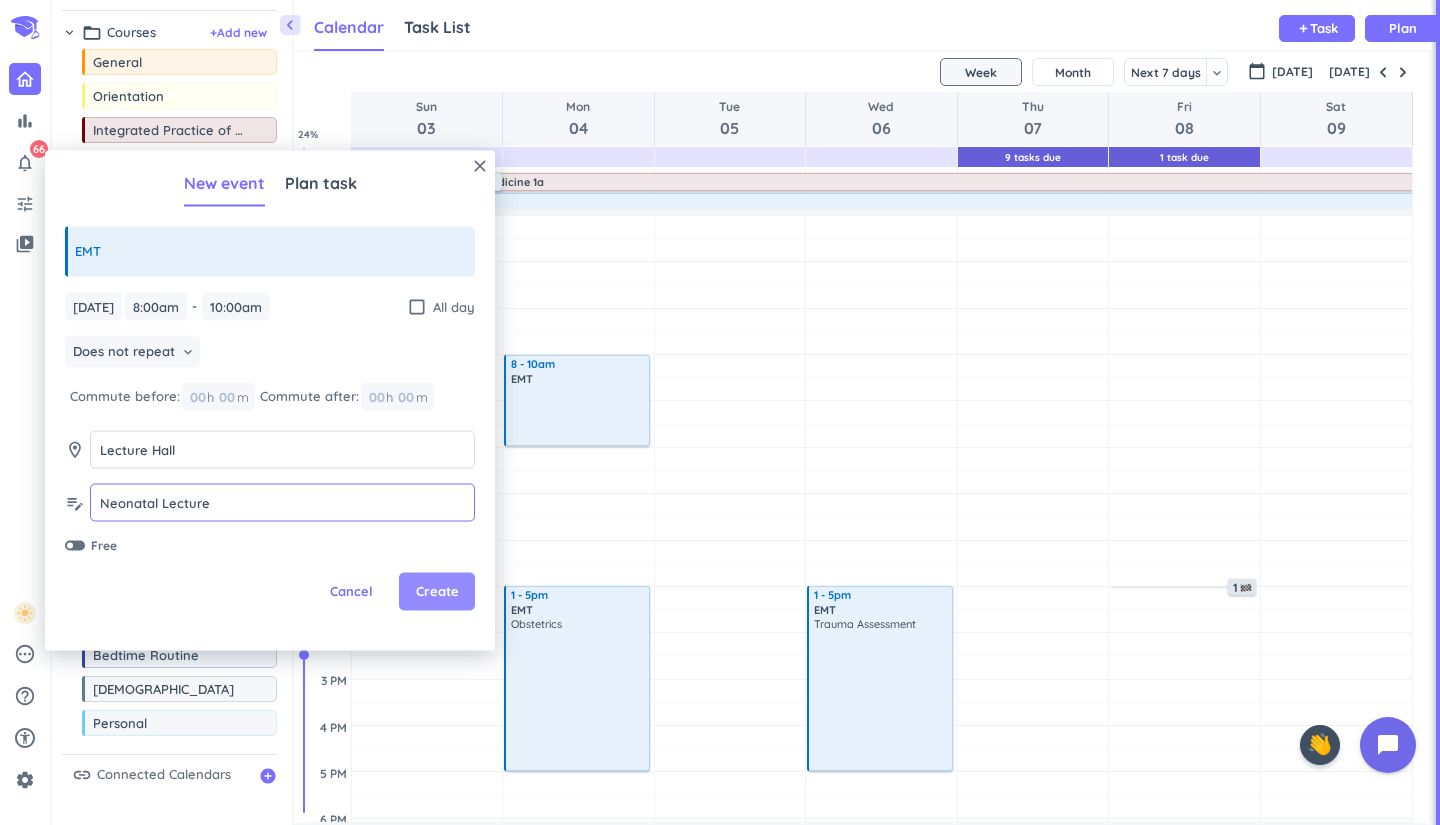 type on "Neonatal Lecture" 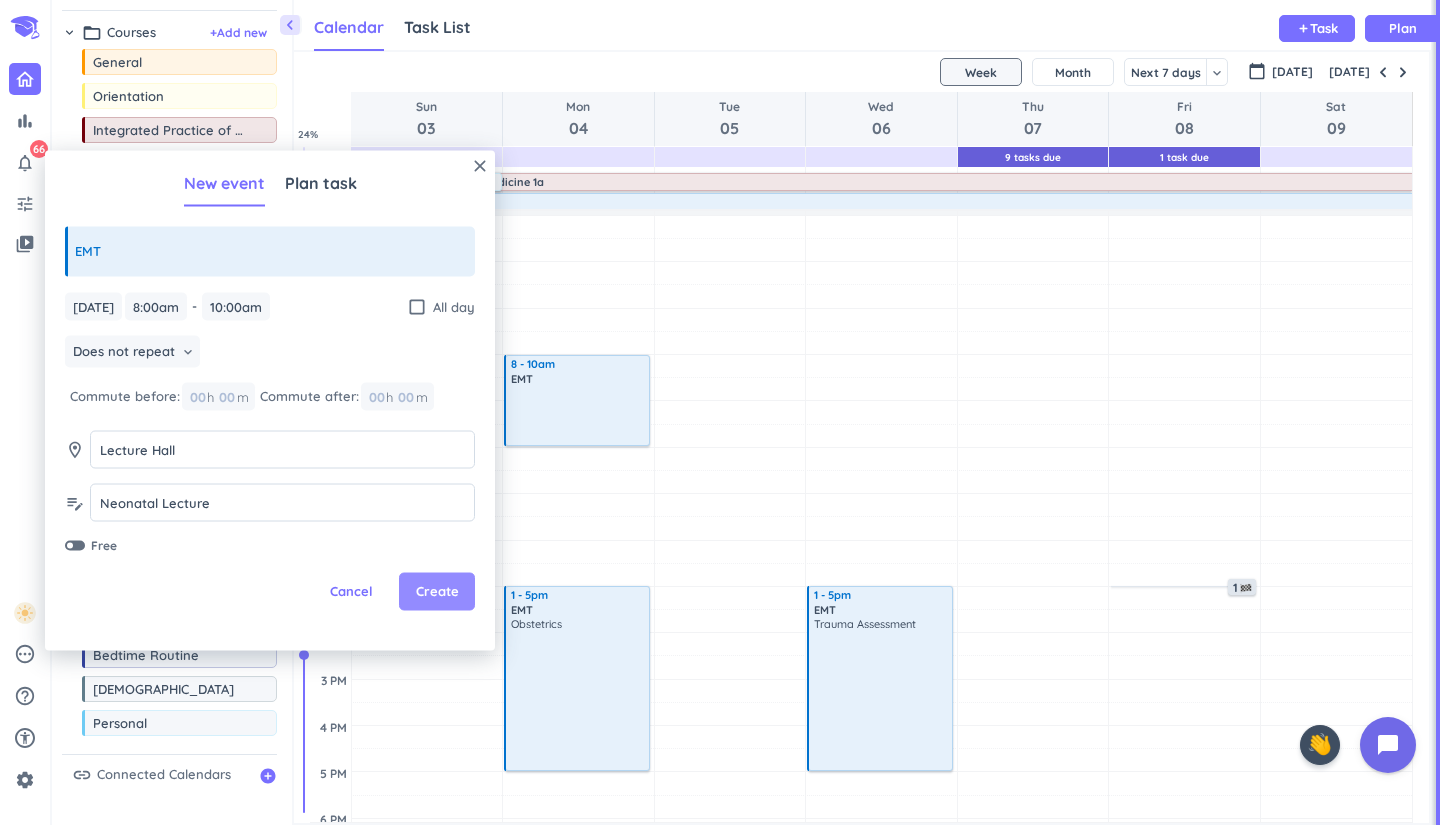 click on "Create" at bounding box center [437, 592] 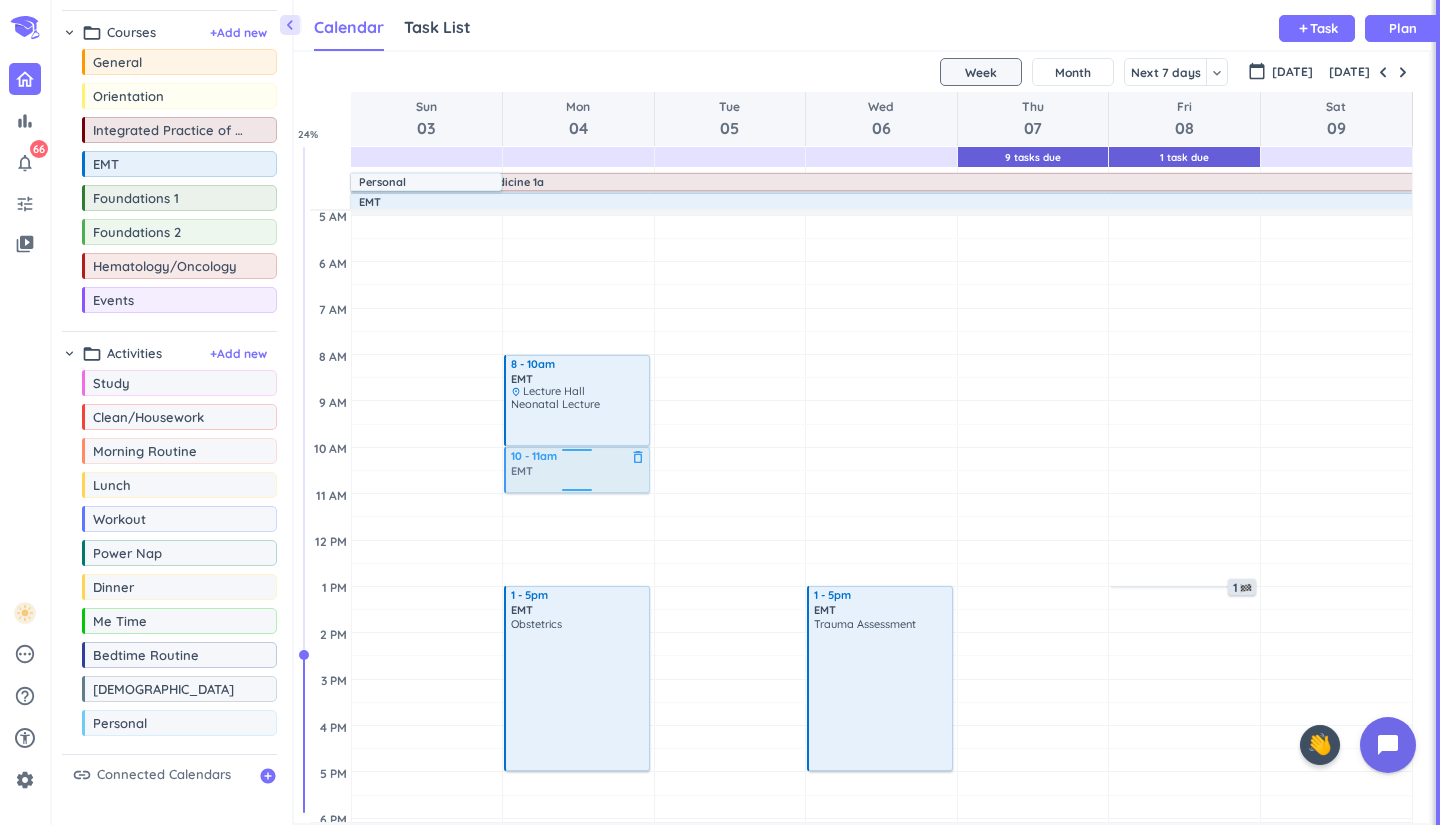 drag, startPoint x: 205, startPoint y: 171, endPoint x: 551, endPoint y: 448, distance: 443.22116 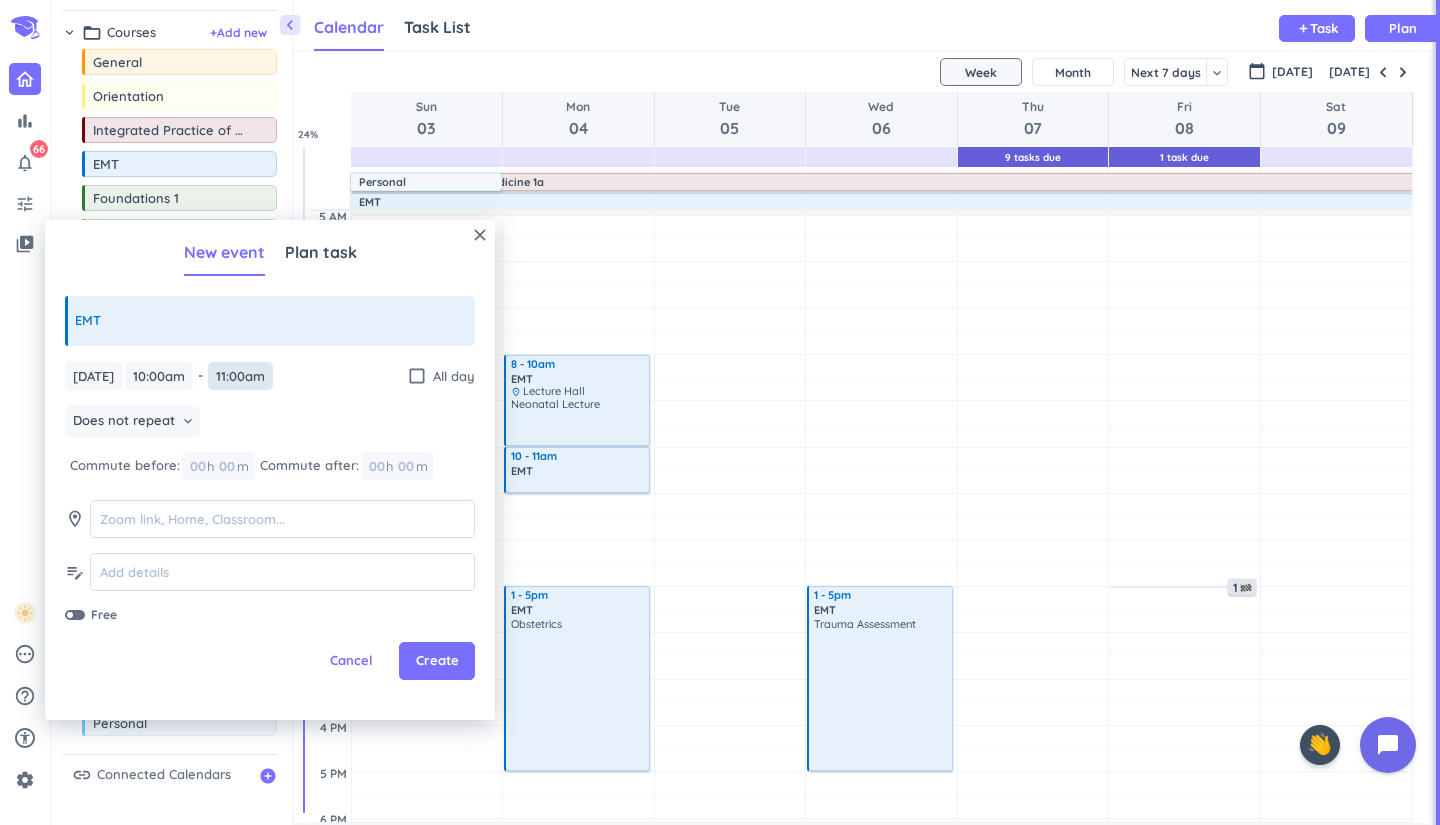 click on "11:00am" at bounding box center (240, 376) 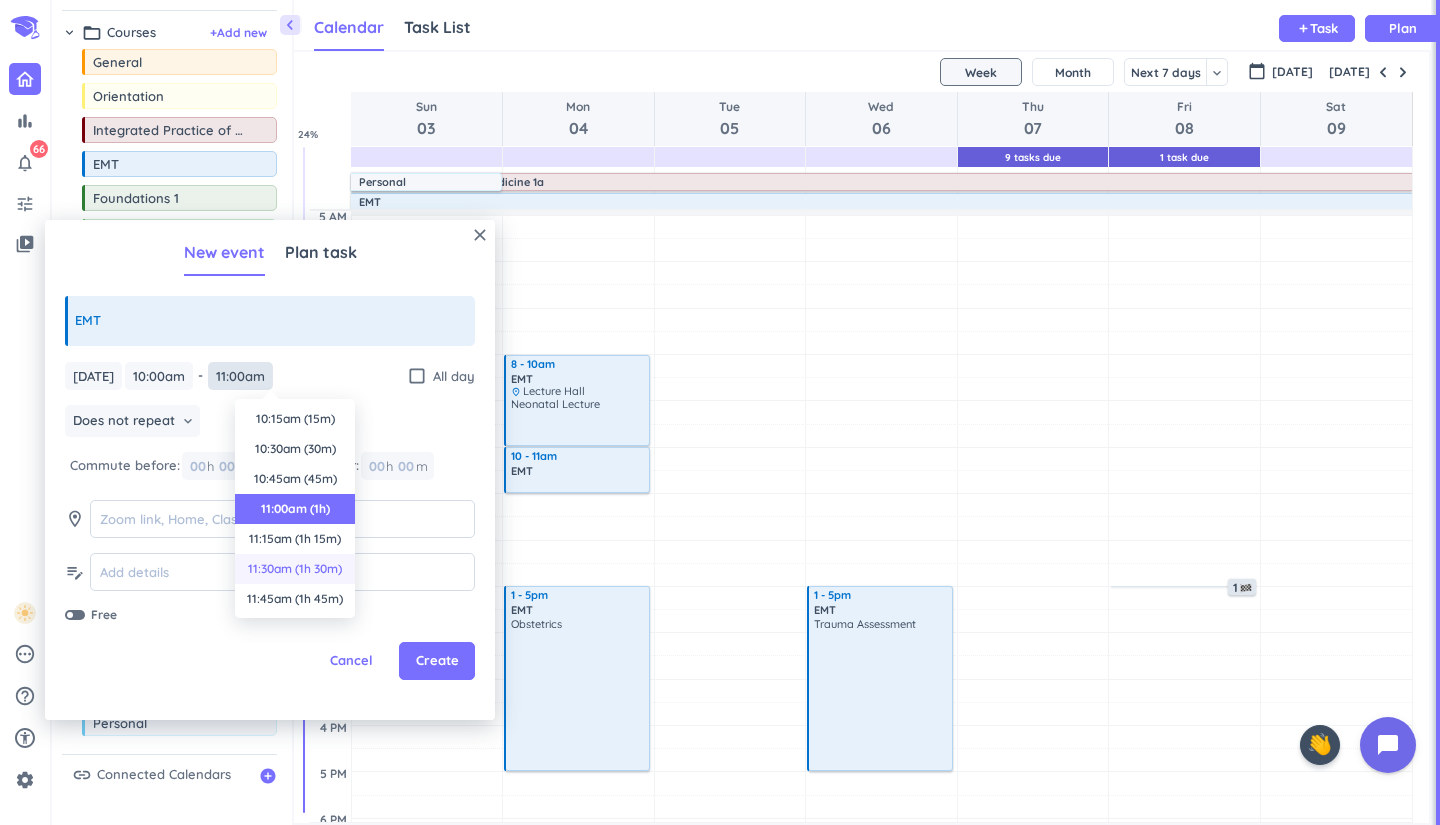 scroll, scrollTop: 90, scrollLeft: 0, axis: vertical 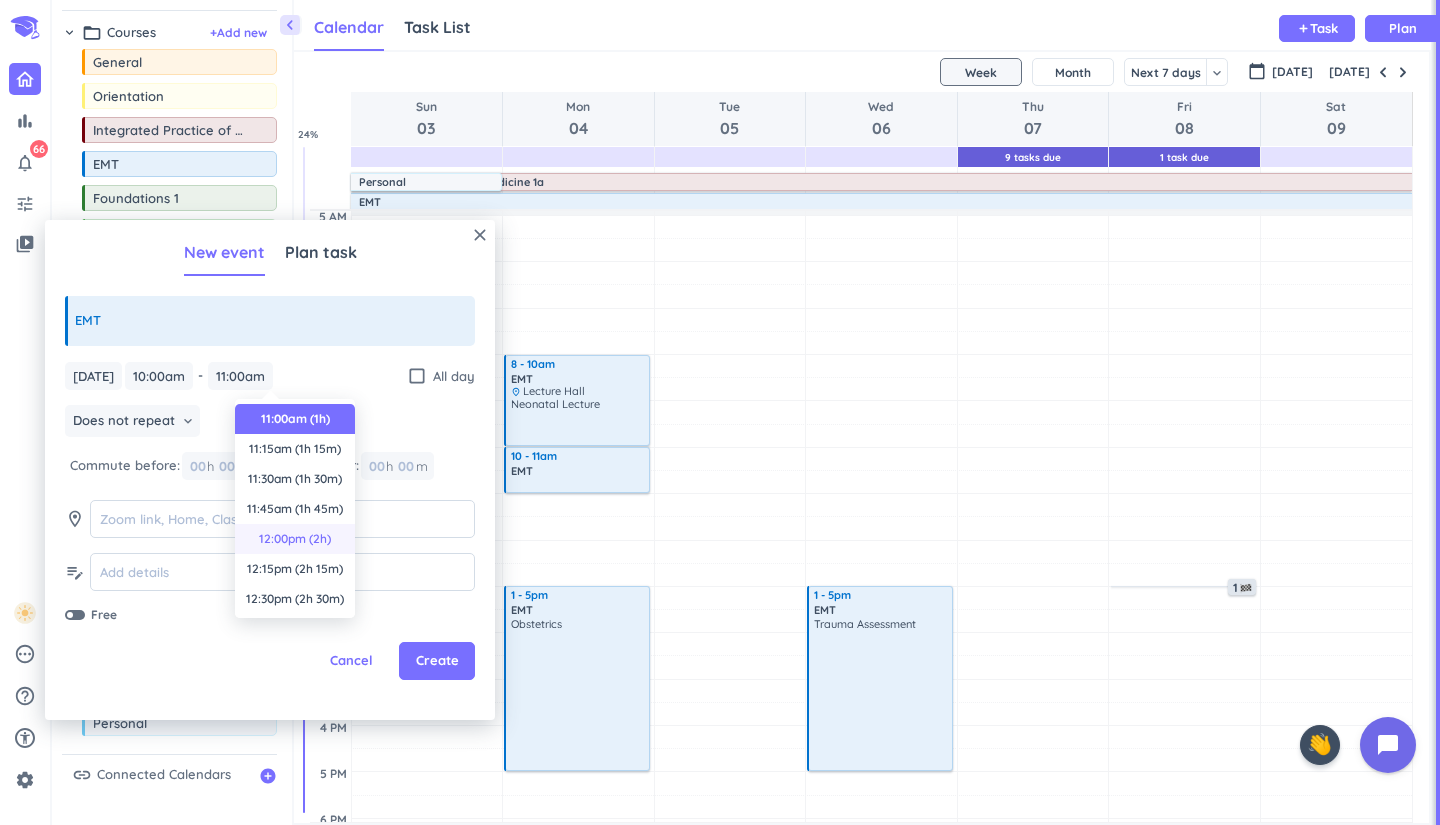 click on "12:00pm (2h)" at bounding box center (295, 539) 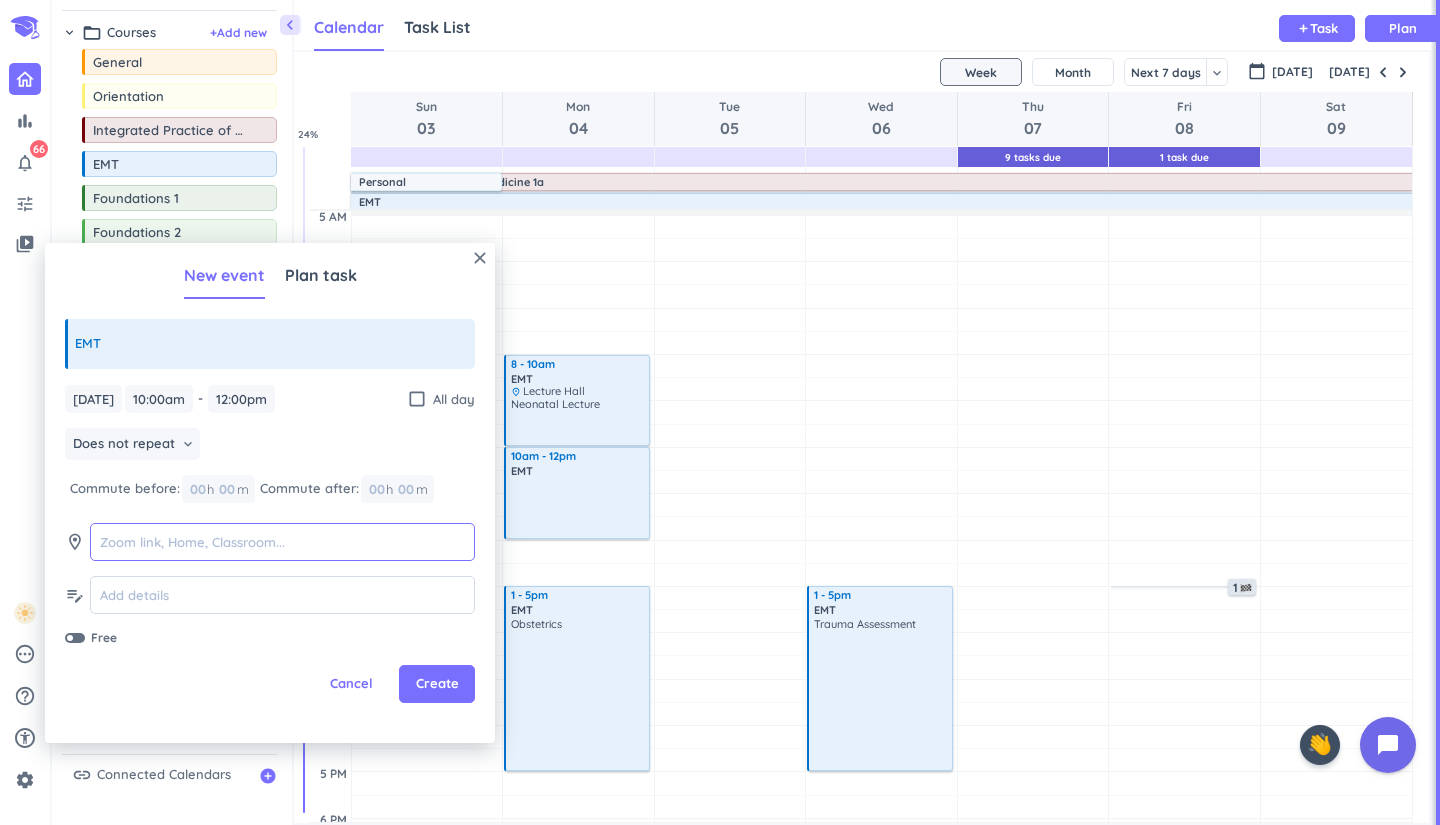 click at bounding box center (282, 542) 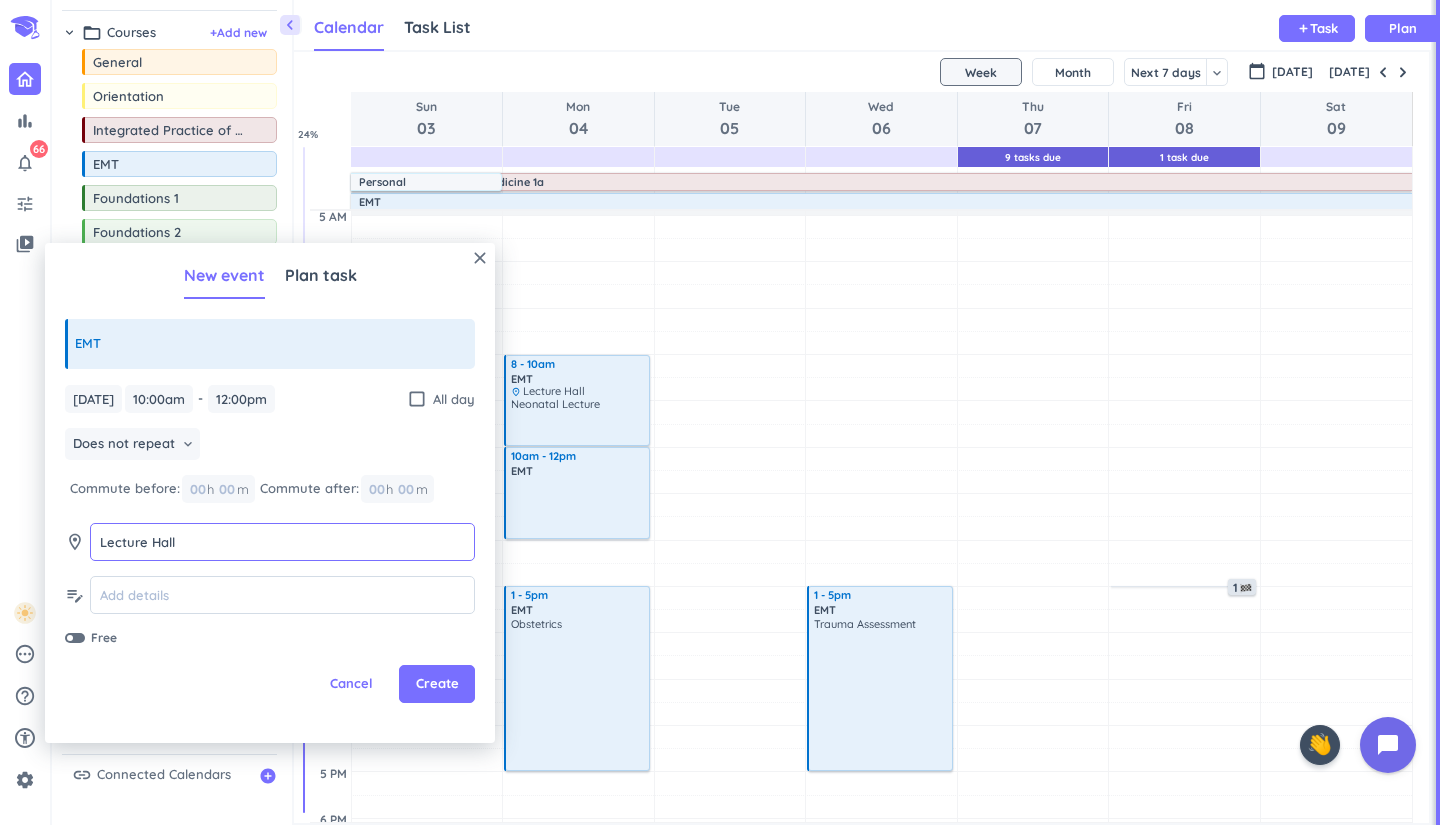 type on "Lecture Hall" 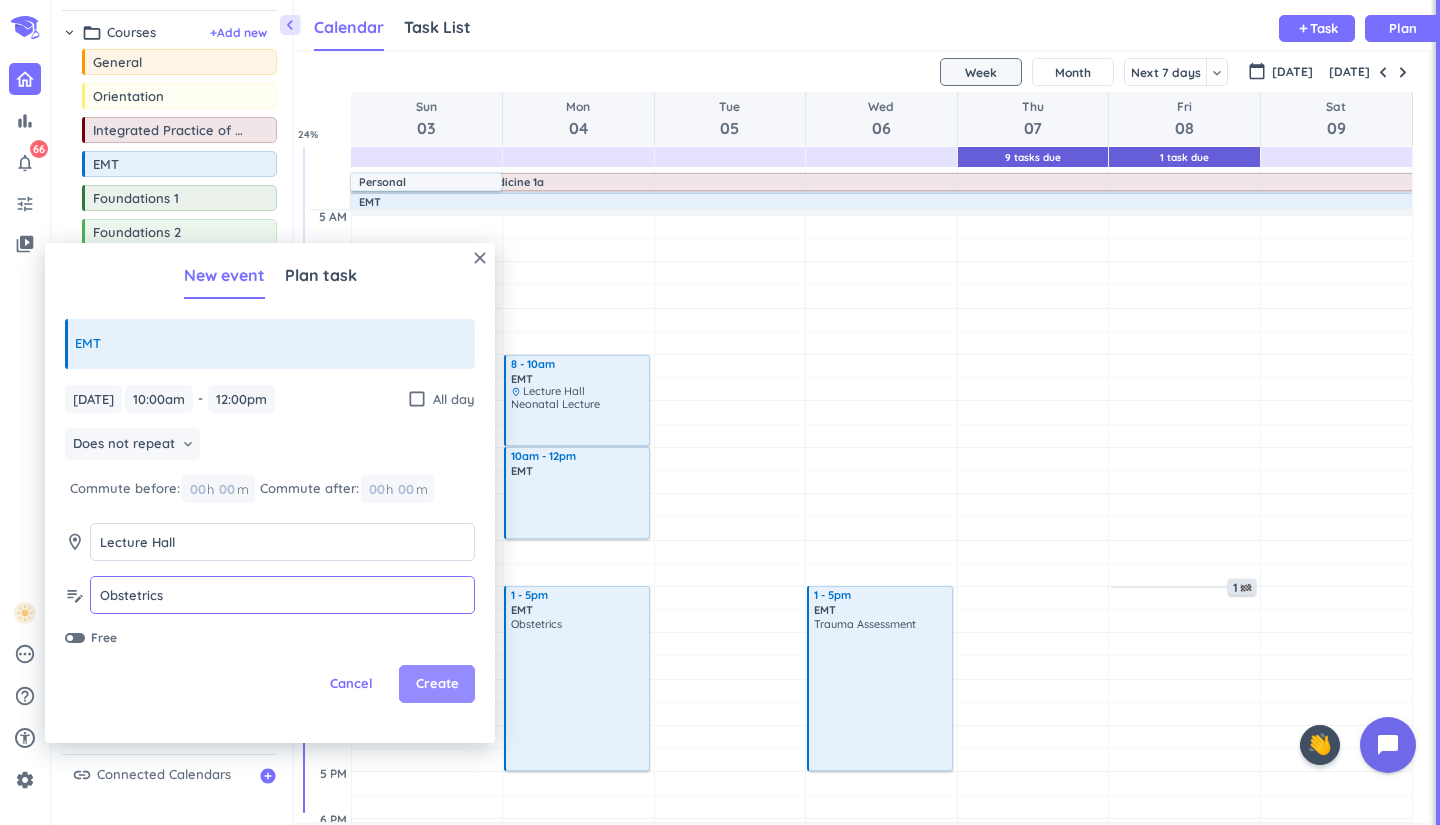 type on "Obstetrics" 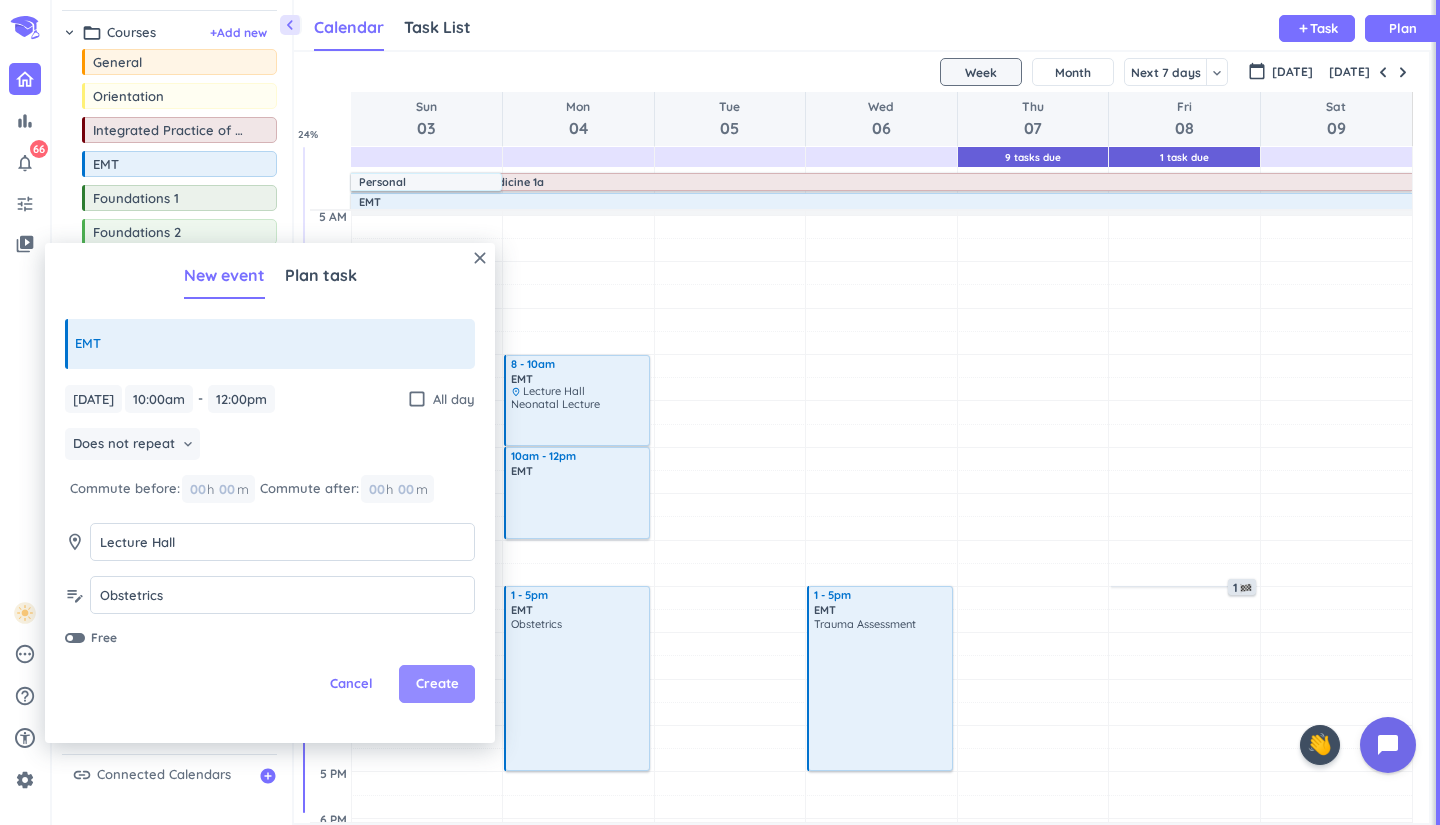 click on "Create" at bounding box center [437, 684] 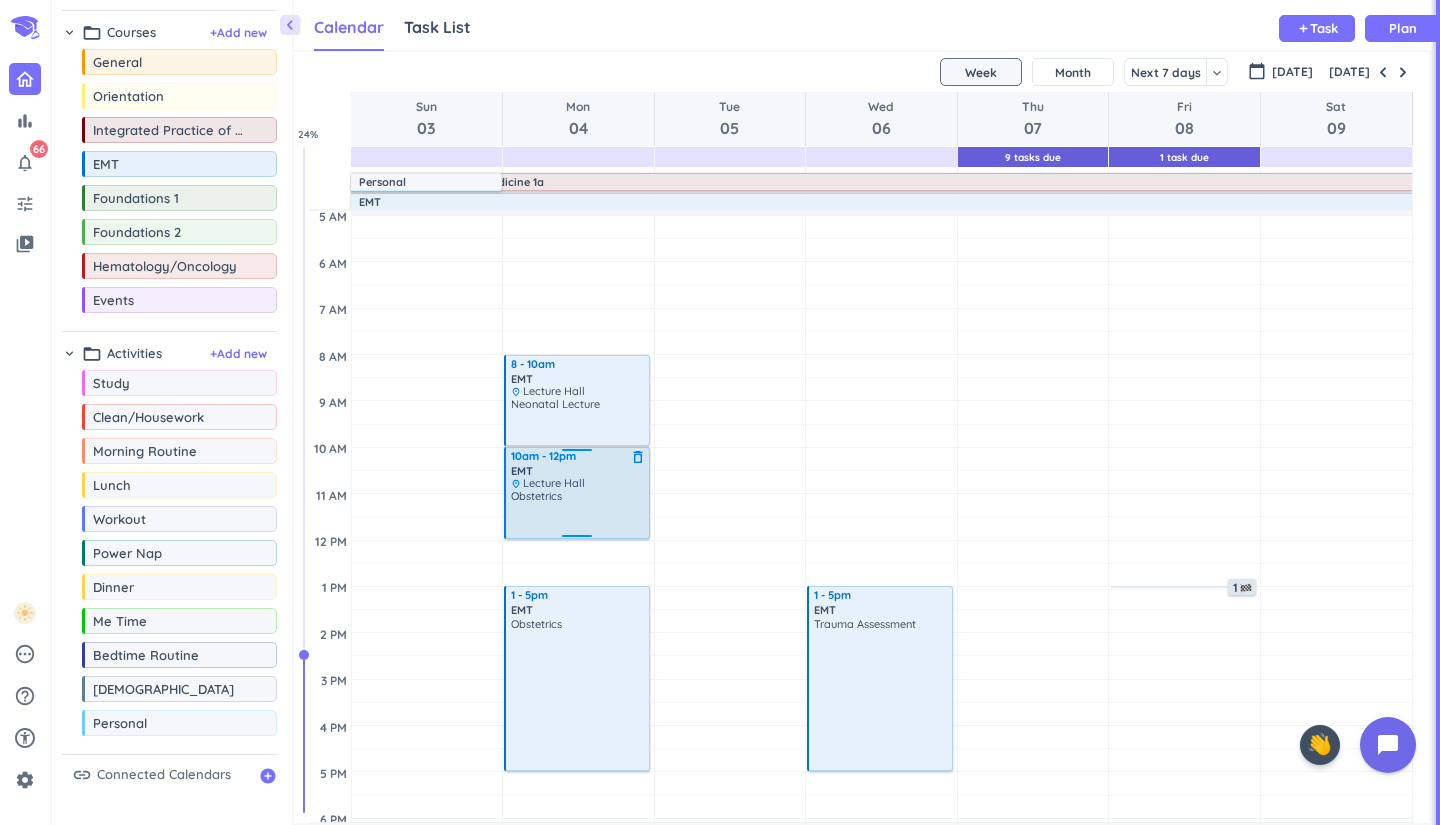 click on "Obstetrics" at bounding box center [578, 513] 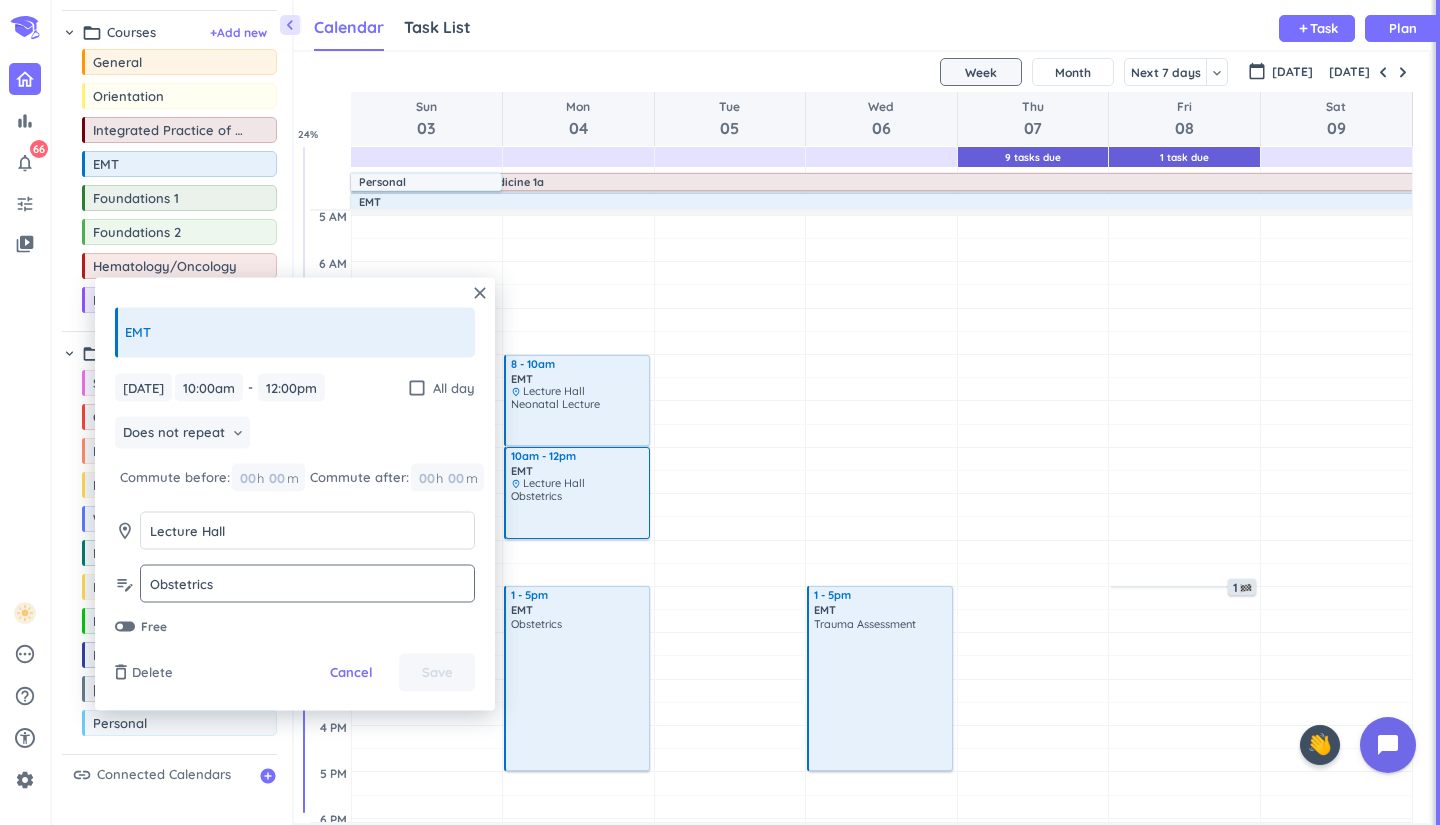 click on "Obstetrics" at bounding box center [307, 583] 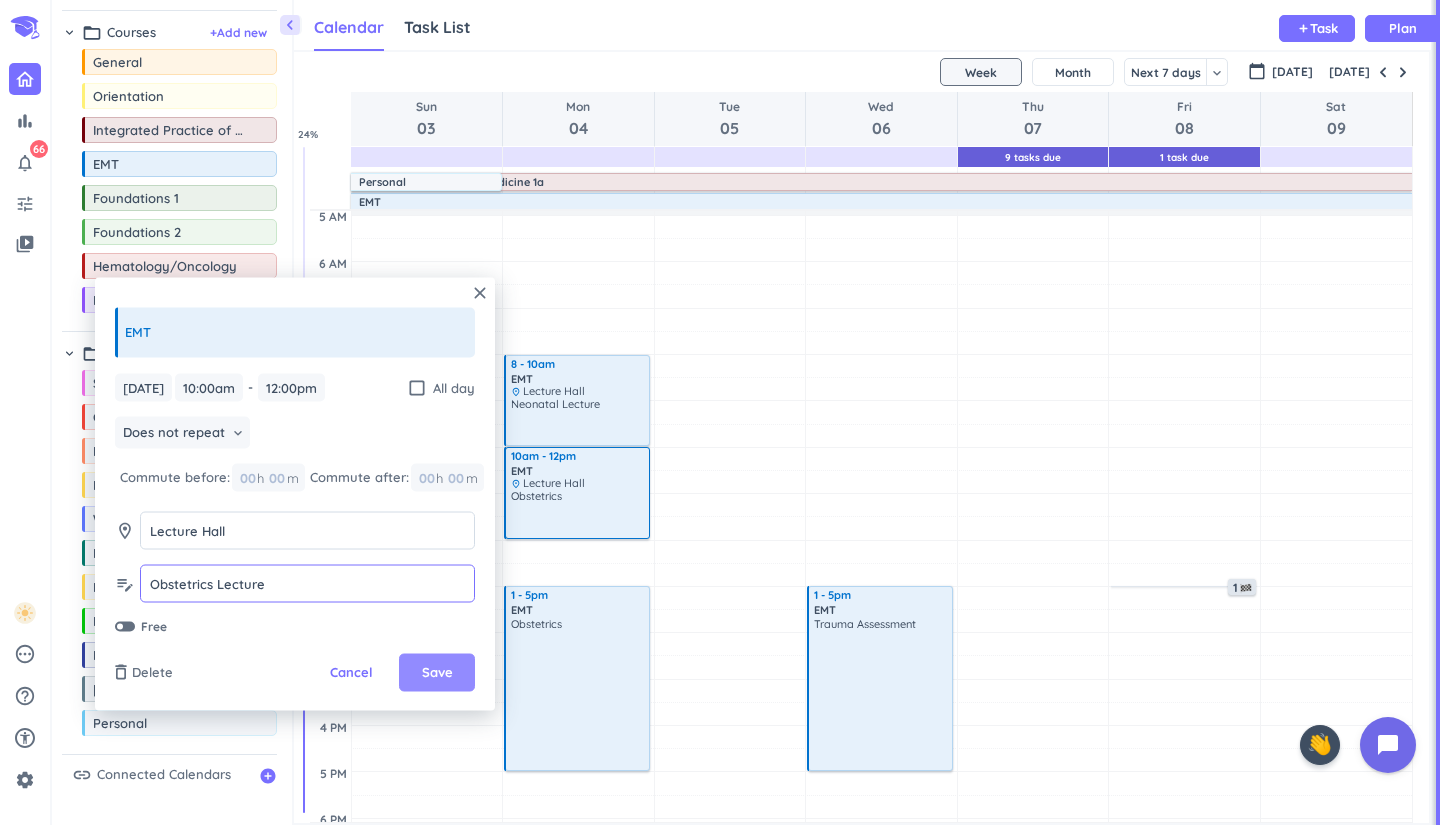 type on "Obstetrics Lecture" 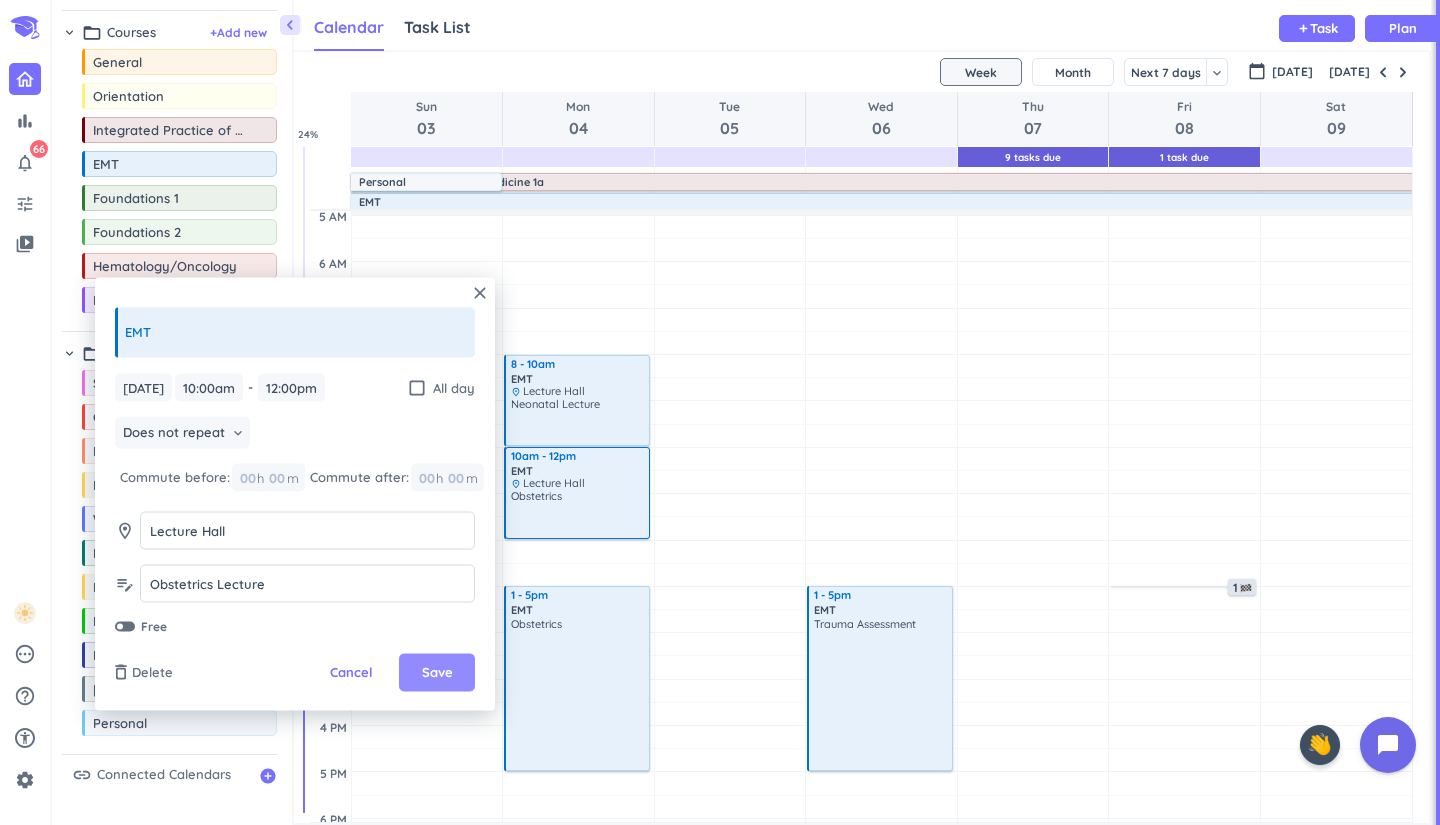 click on "Save" at bounding box center [437, 673] 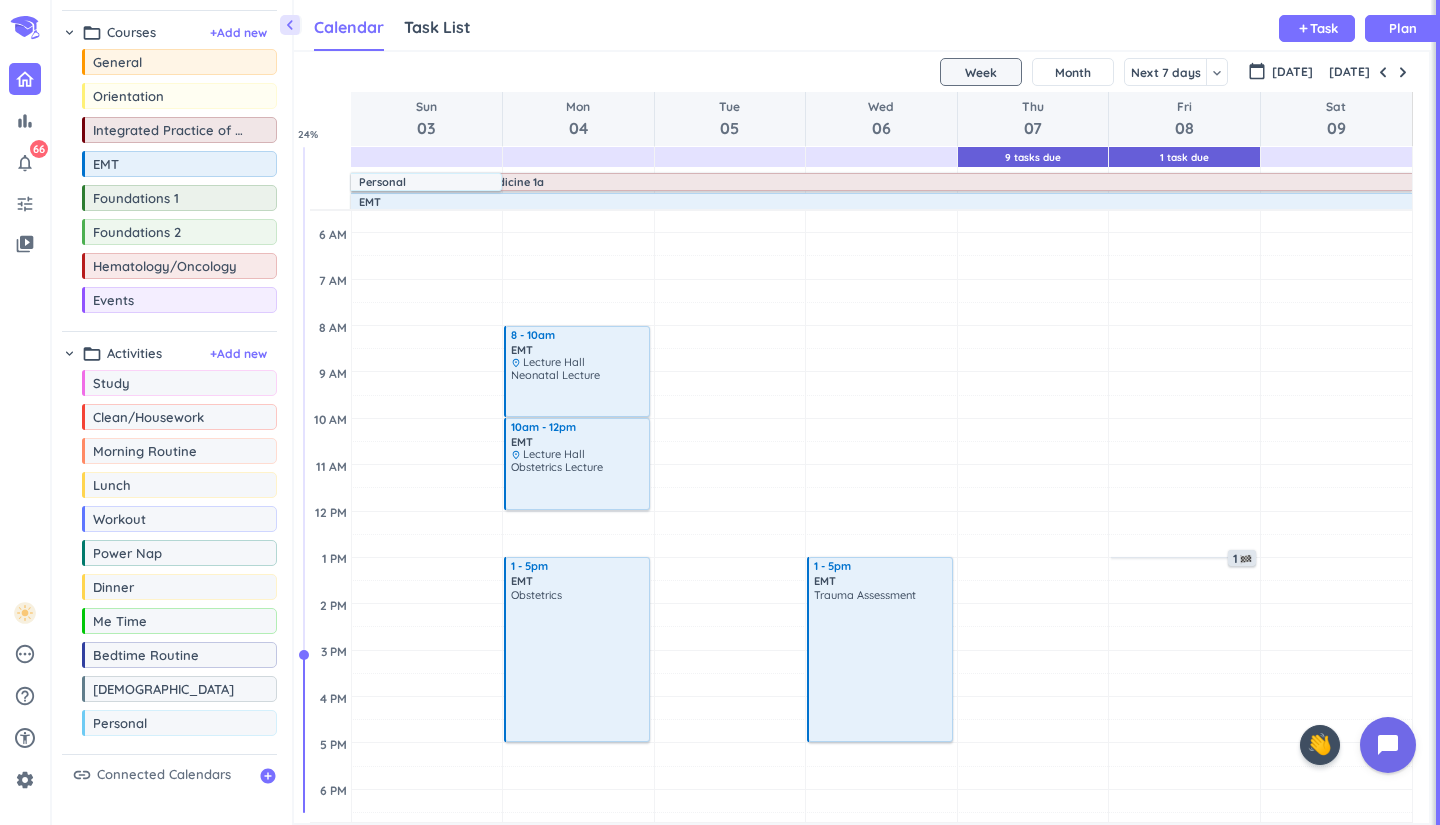 scroll, scrollTop: 72, scrollLeft: 0, axis: vertical 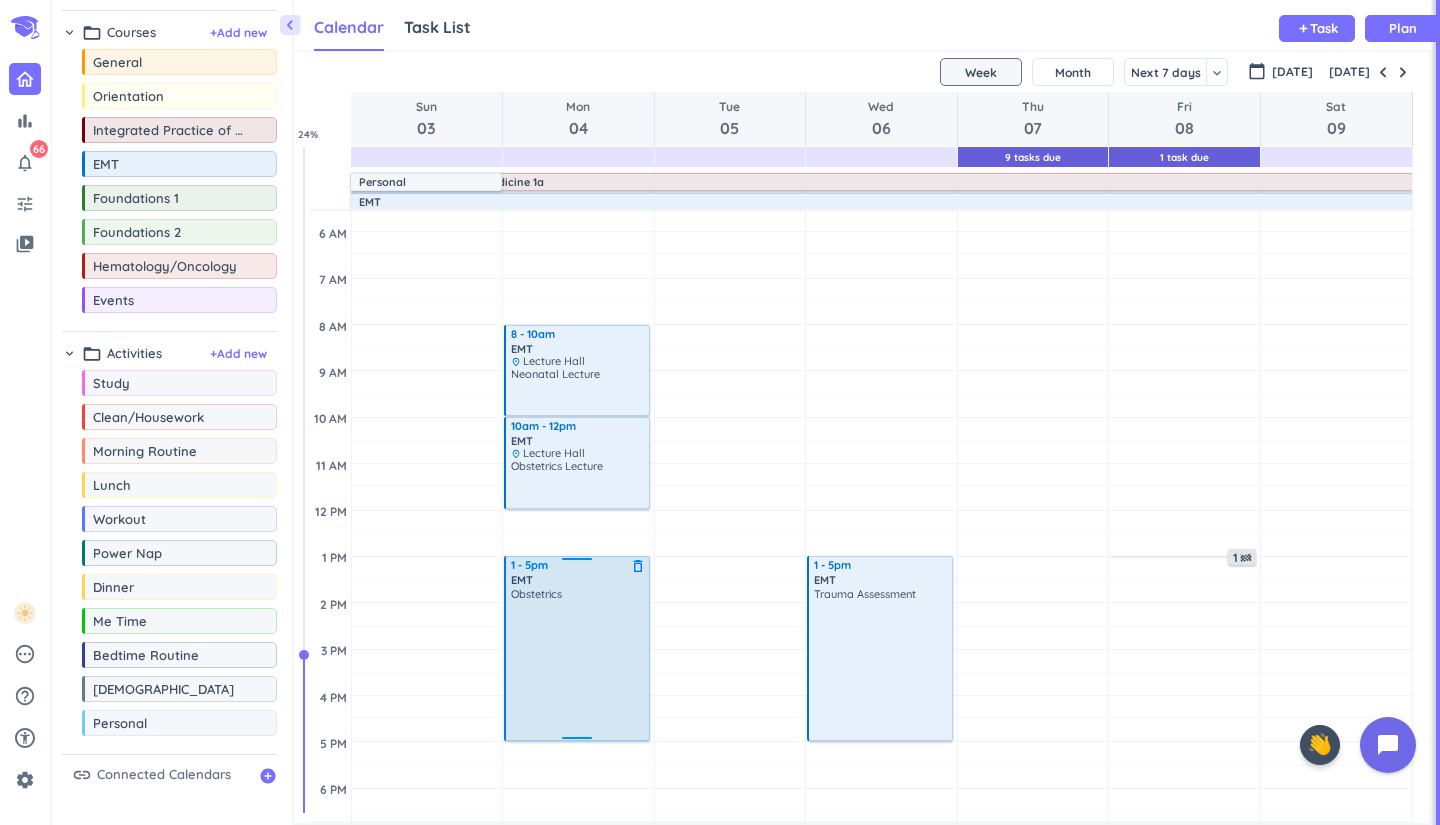 click on "Obstetrics" at bounding box center (578, 663) 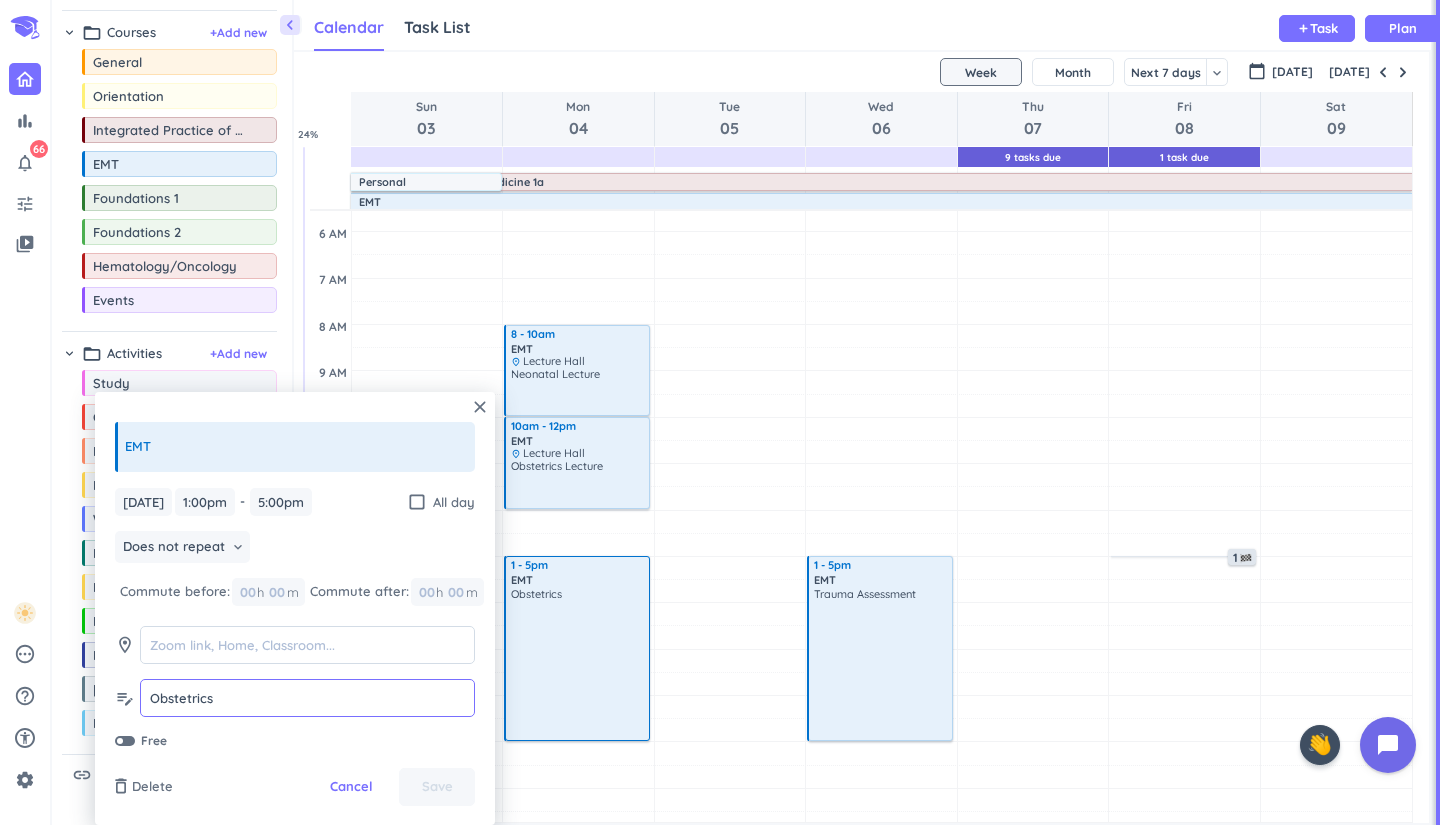 click on "Obstetrics" at bounding box center (307, 698) 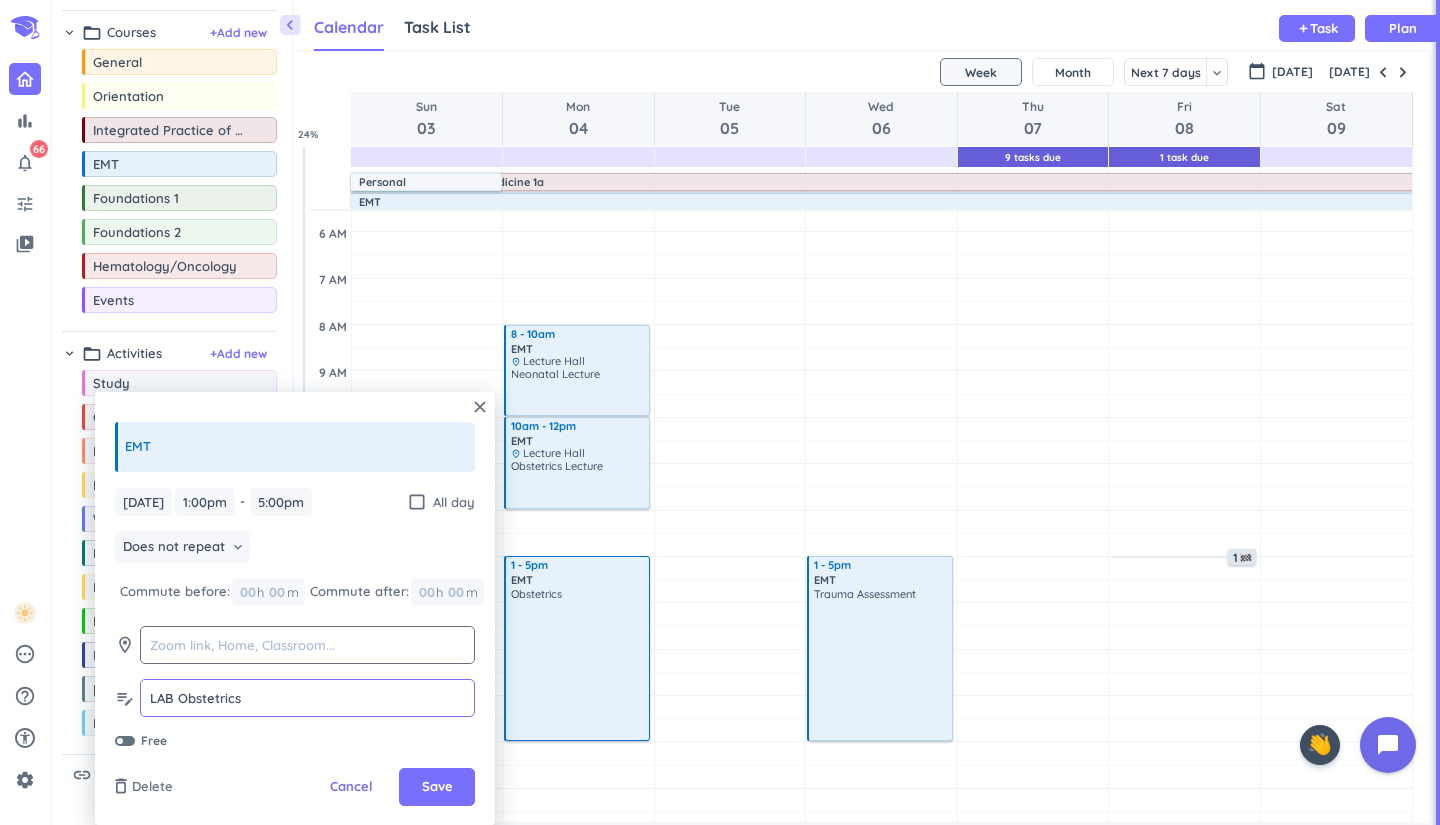 type on "LAB Obstetrics" 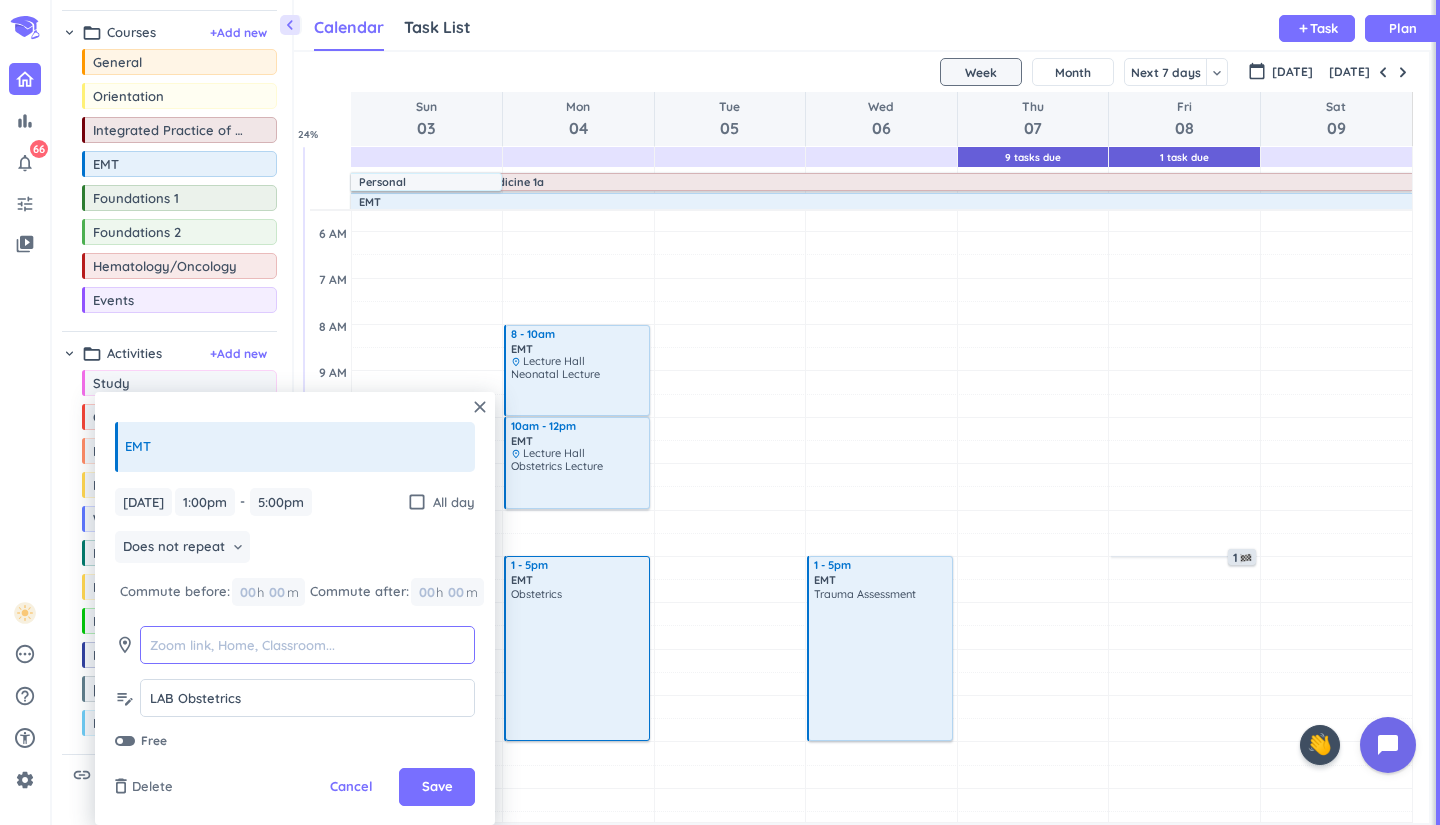 click at bounding box center [307, 645] 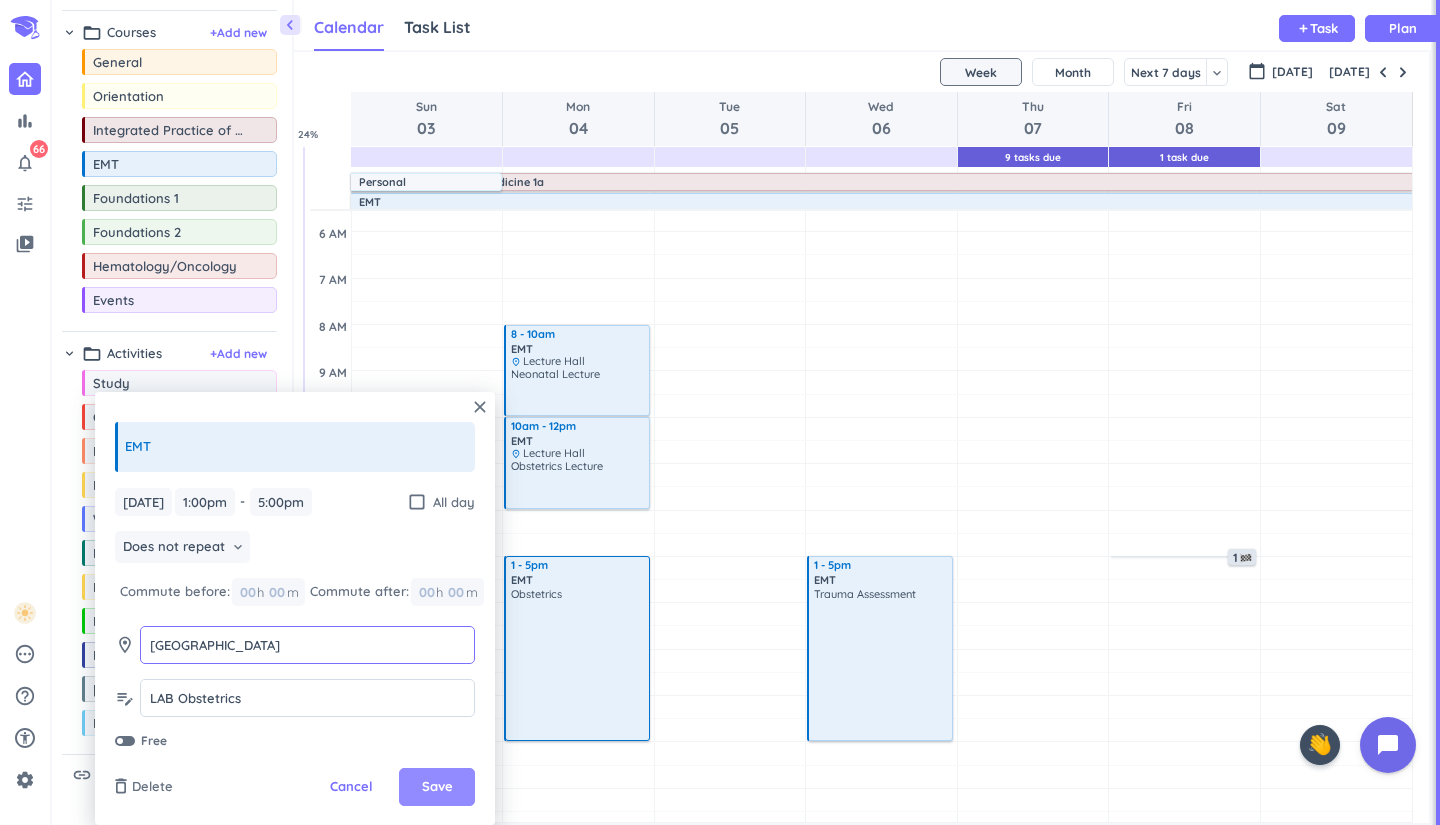 type on "[GEOGRAPHIC_DATA]" 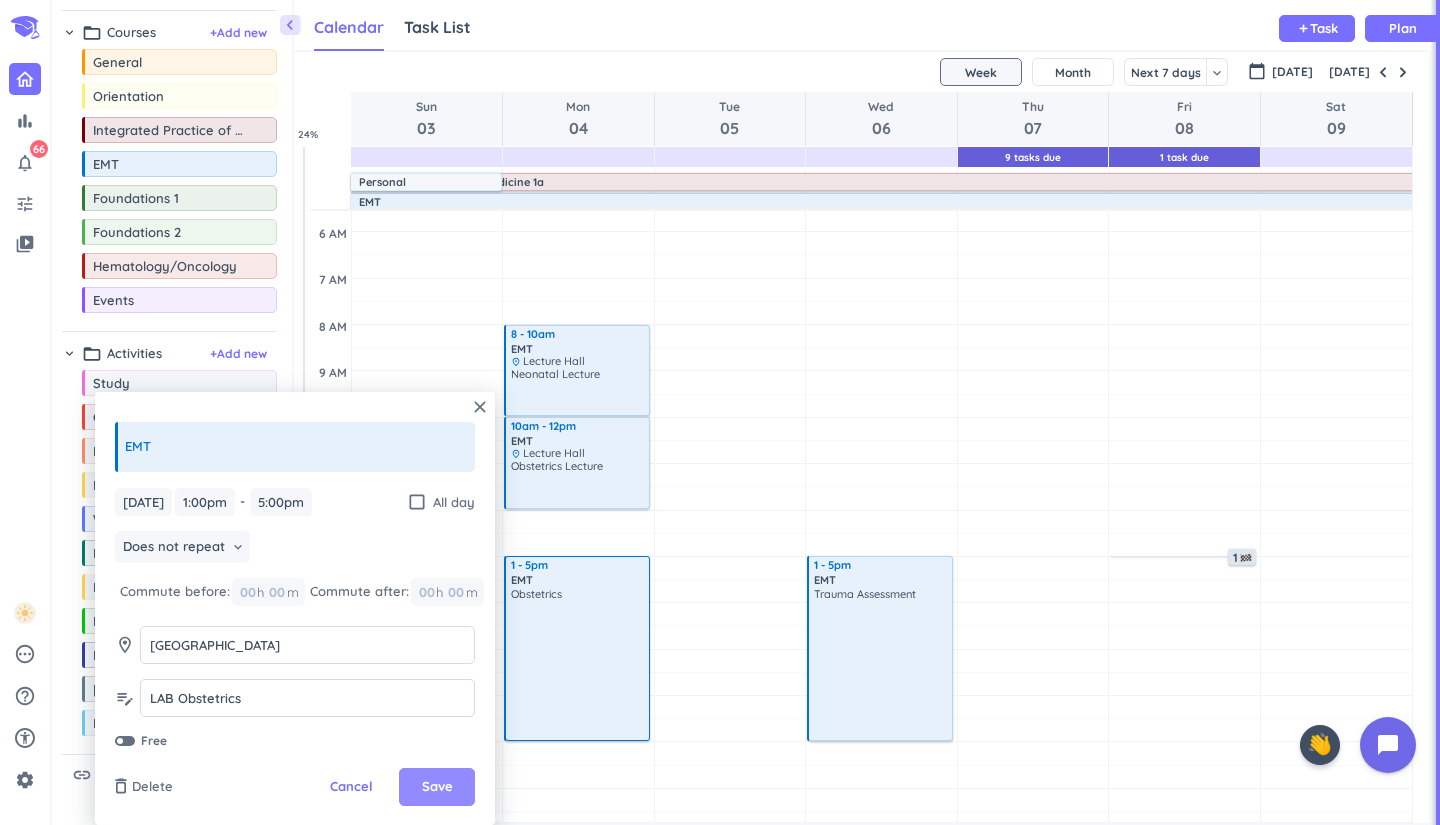 click on "Save" at bounding box center (437, 787) 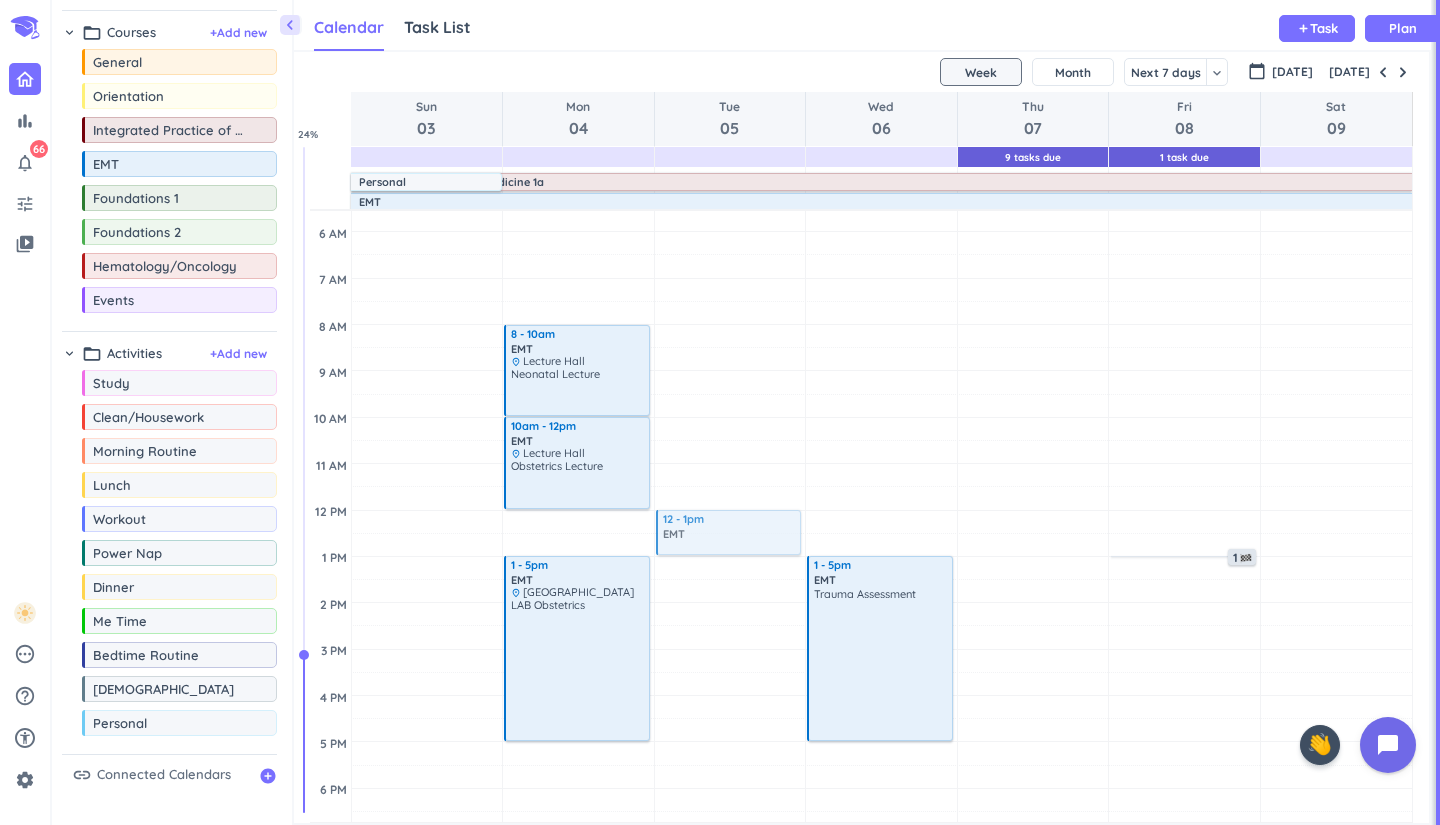 drag, startPoint x: 171, startPoint y: 173, endPoint x: 775, endPoint y: 510, distance: 691.6538 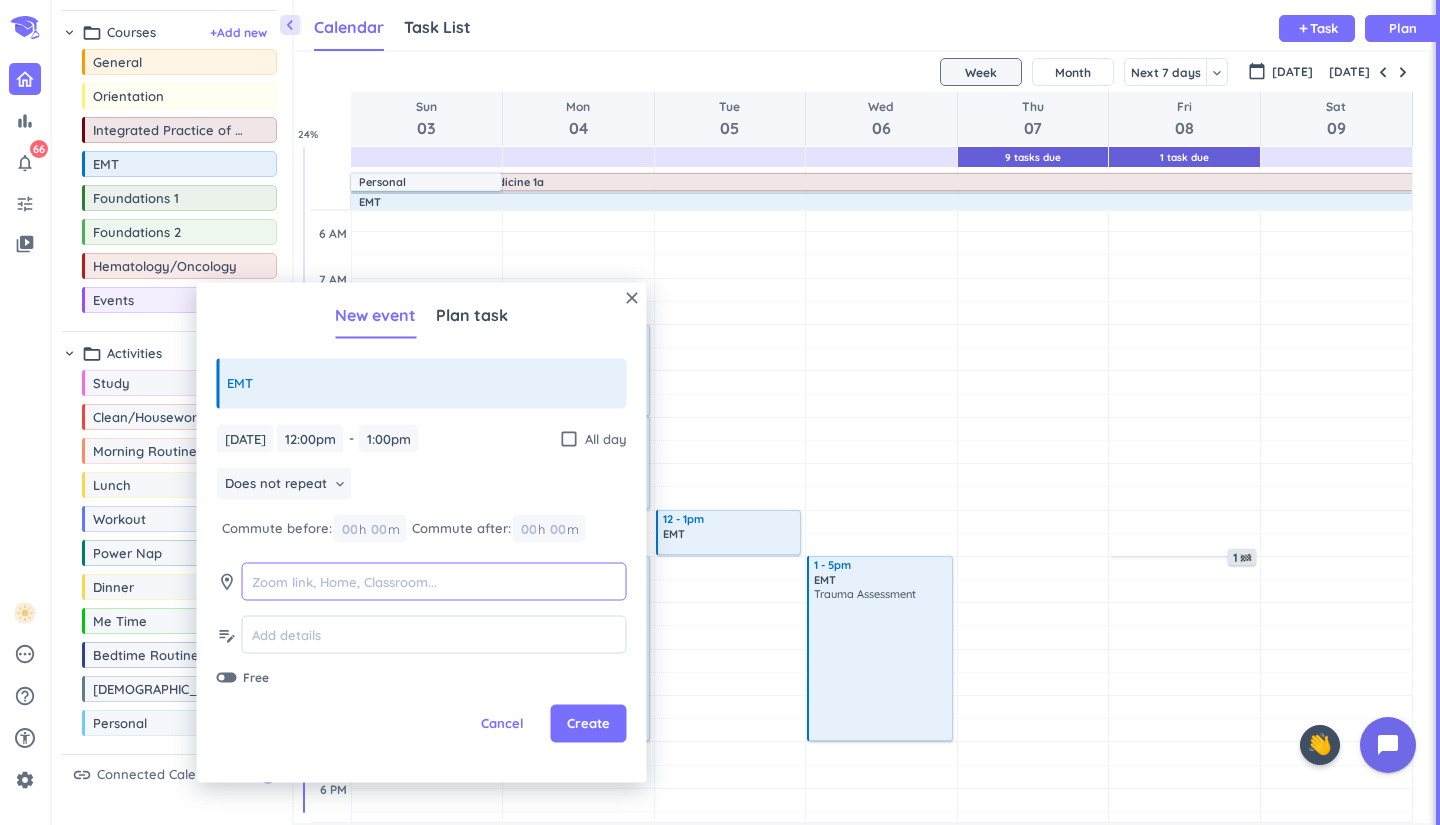 click at bounding box center [434, 581] 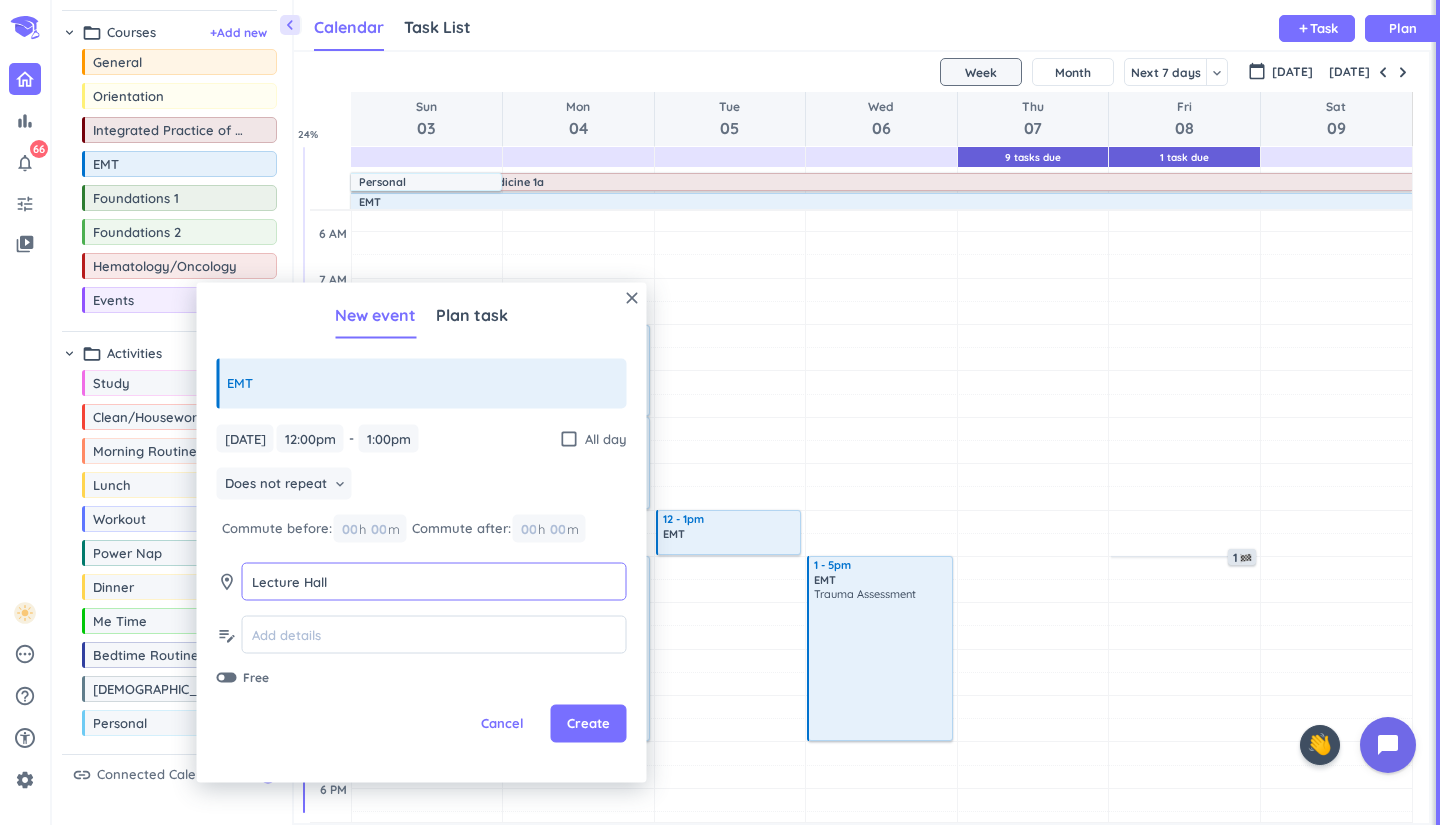 type on "Lecture Hall" 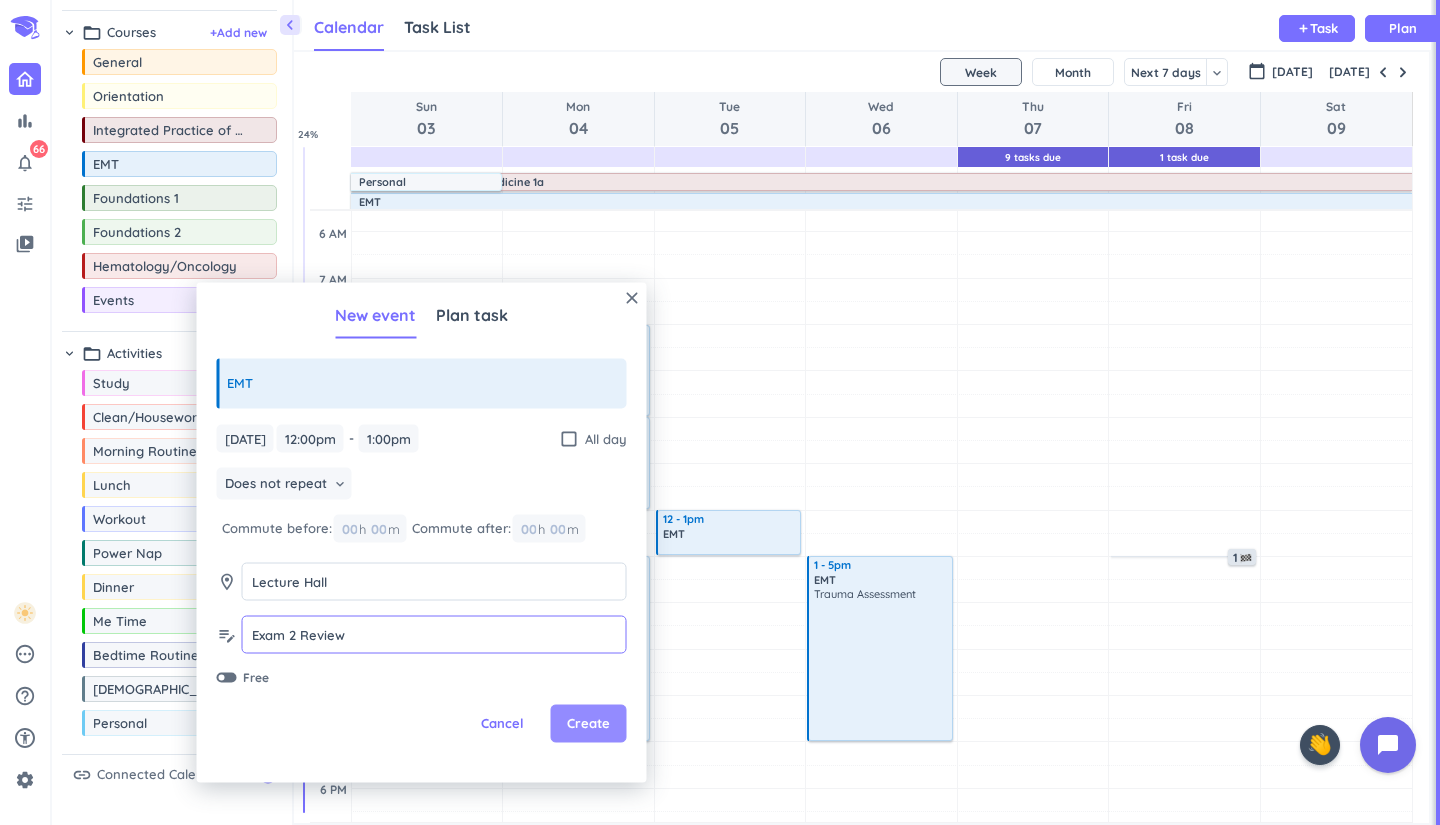 type on "Exam 2 Review" 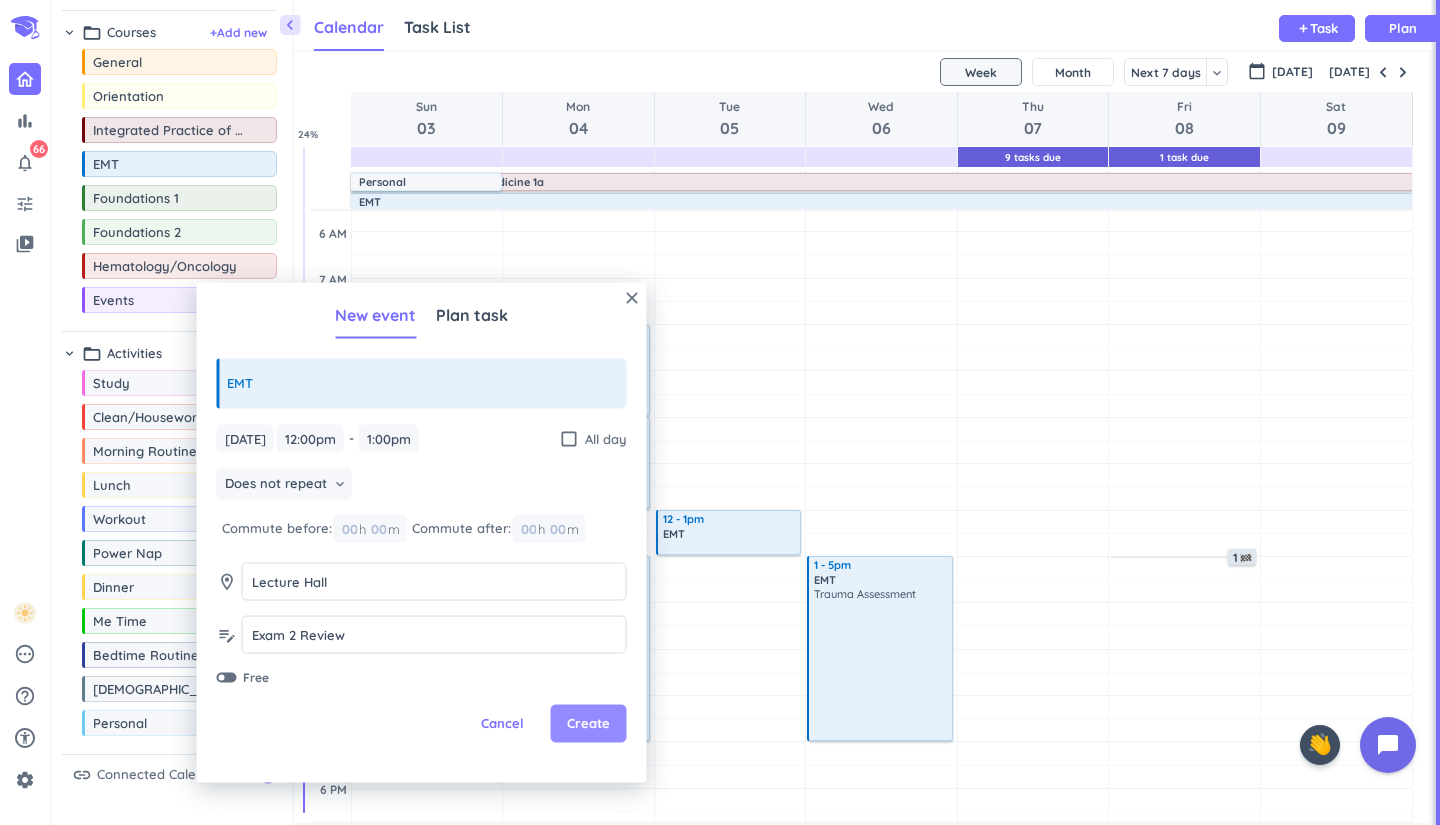 click on "Create" at bounding box center [588, 724] 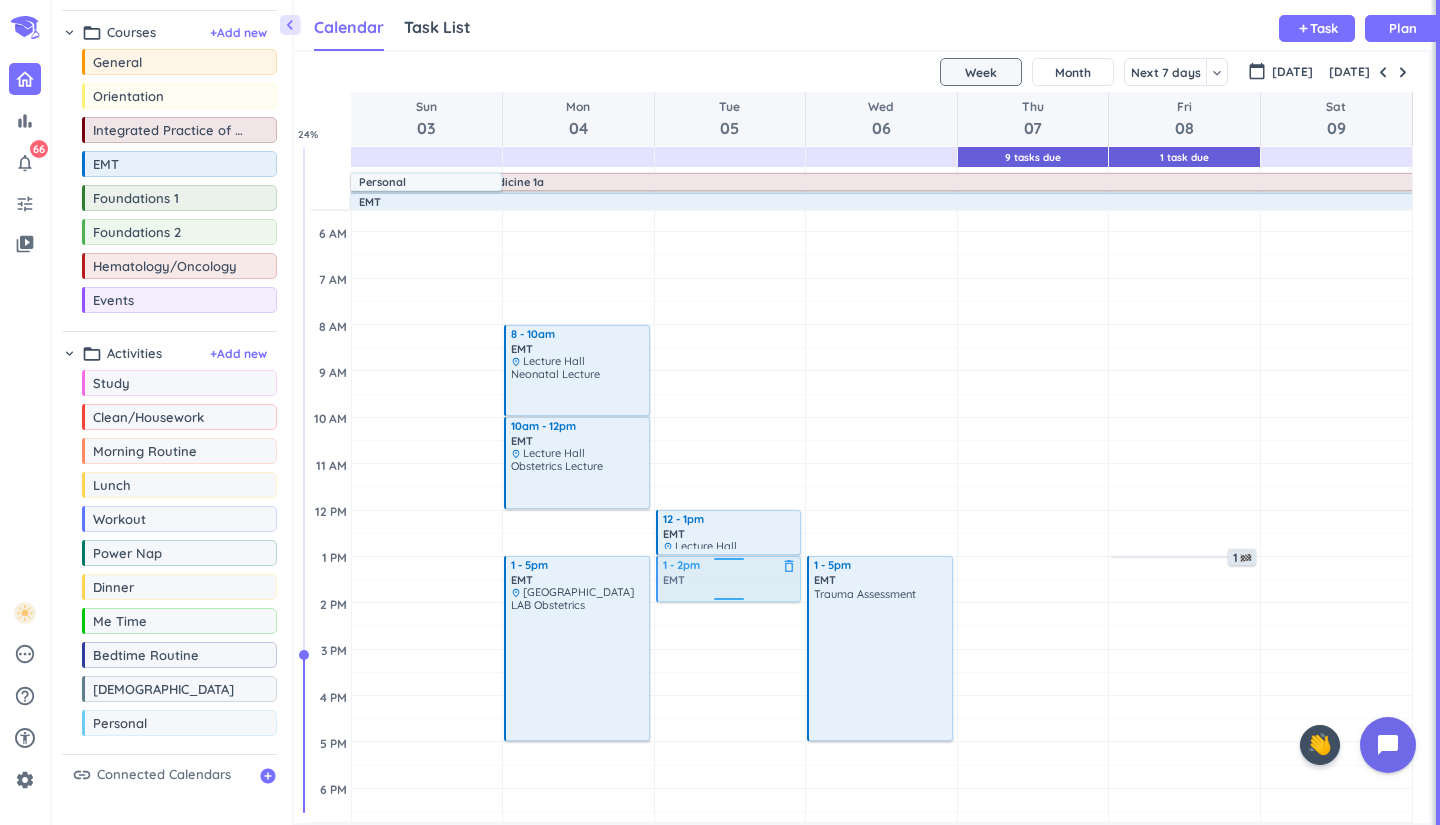 drag, startPoint x: 199, startPoint y: 171, endPoint x: 747, endPoint y: 559, distance: 671.45215 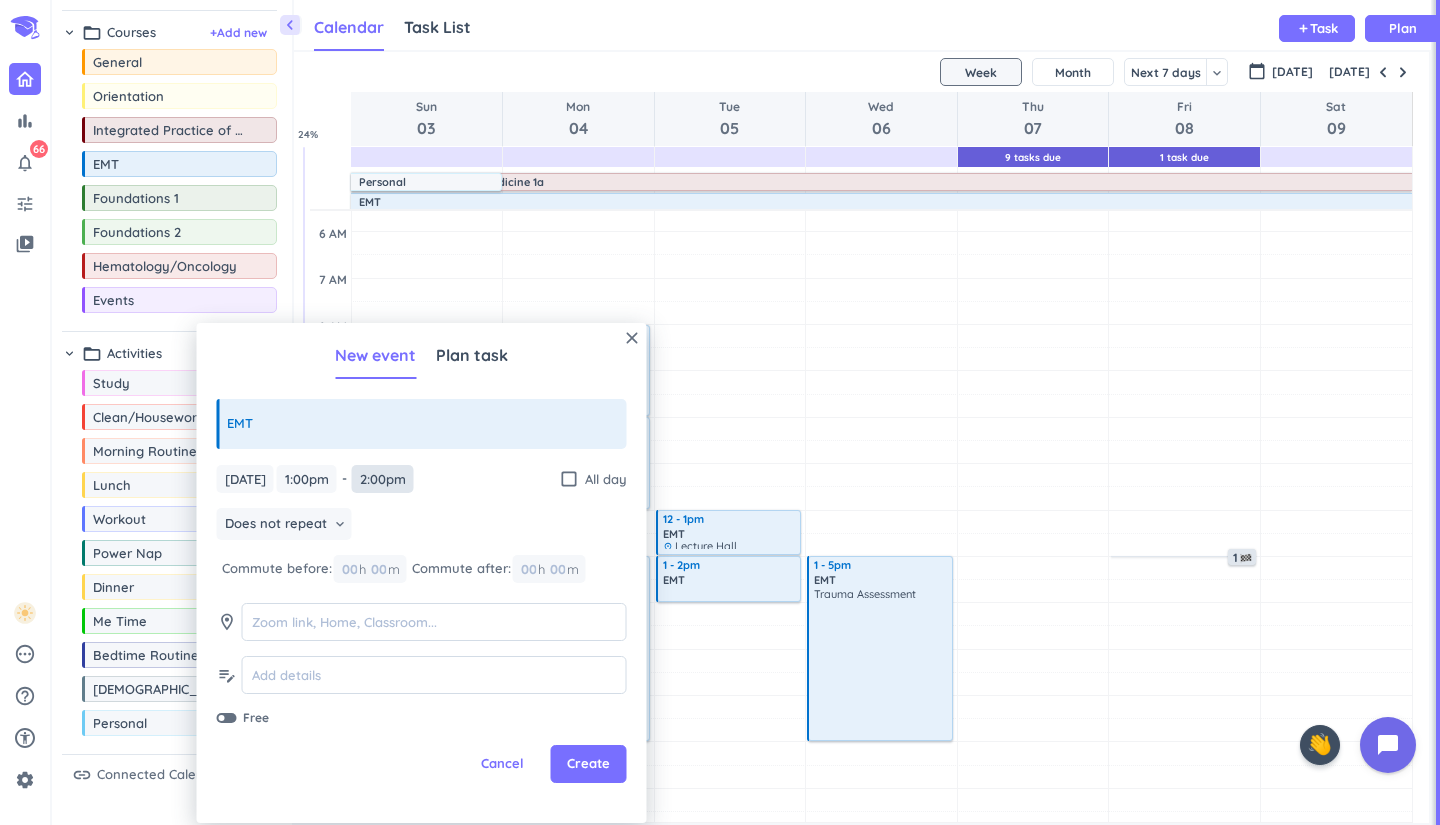 click on "2:00pm" at bounding box center (383, 479) 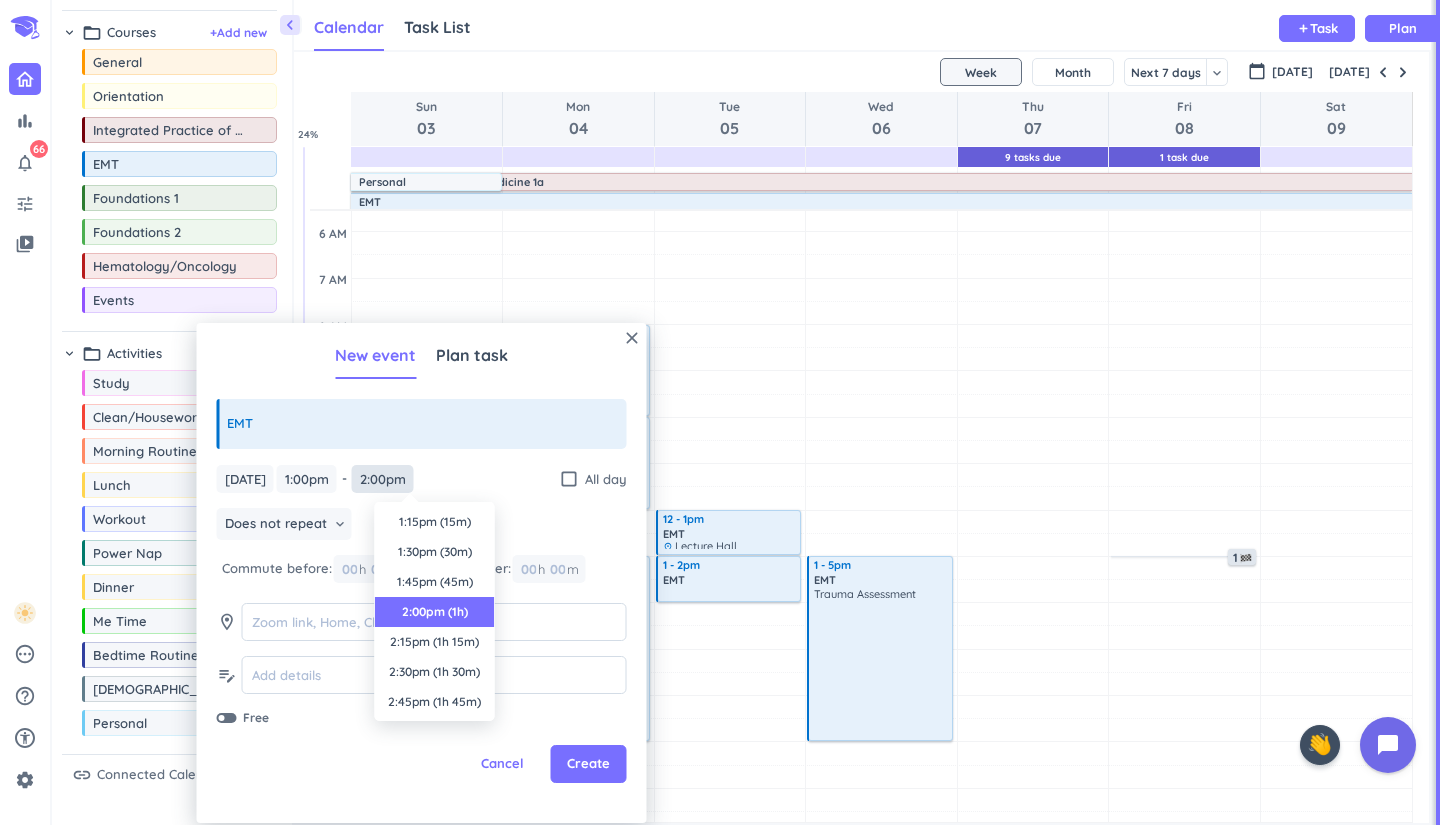 scroll, scrollTop: 90, scrollLeft: 0, axis: vertical 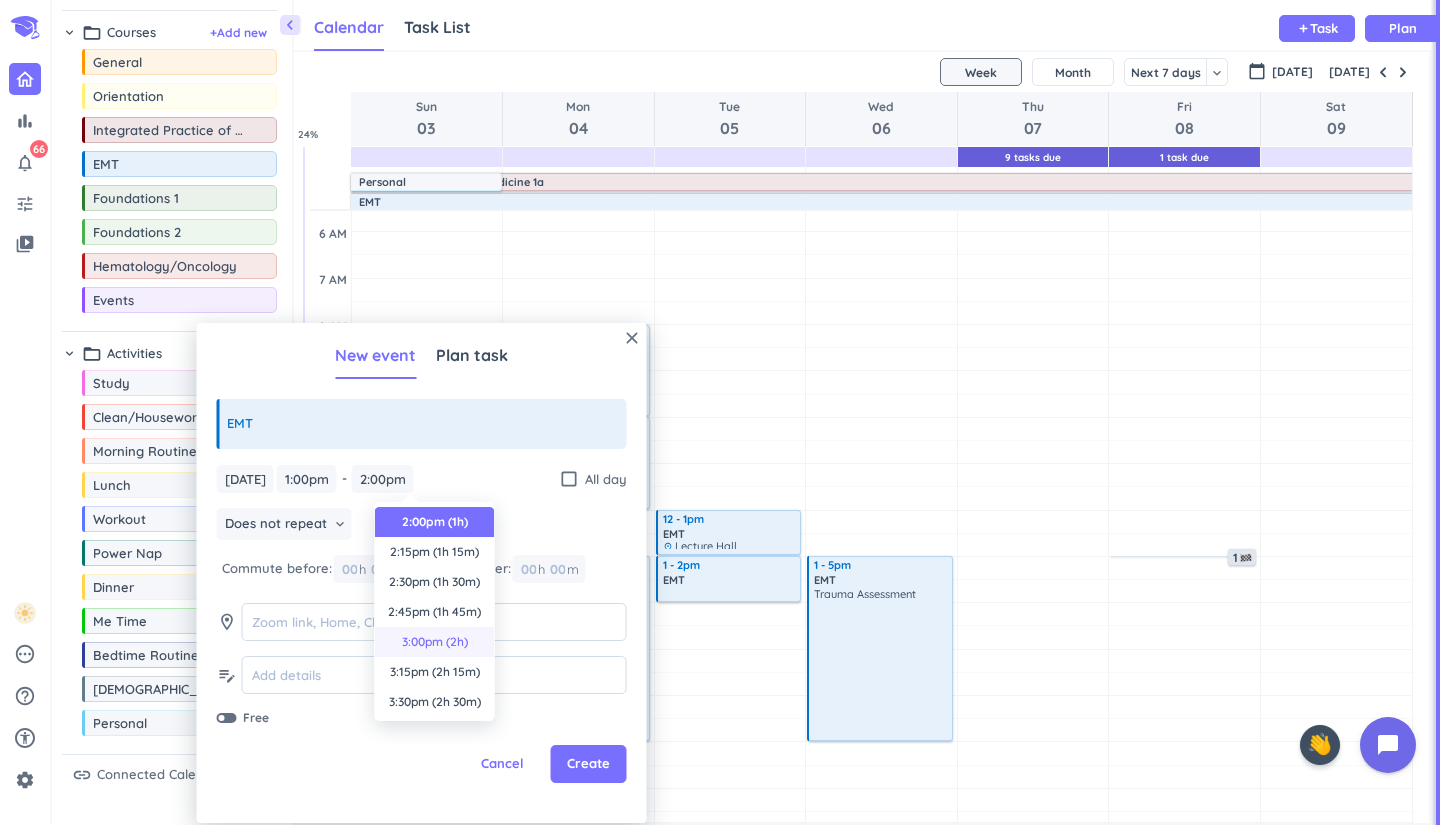 click on "3:00pm (2h)" at bounding box center [435, 642] 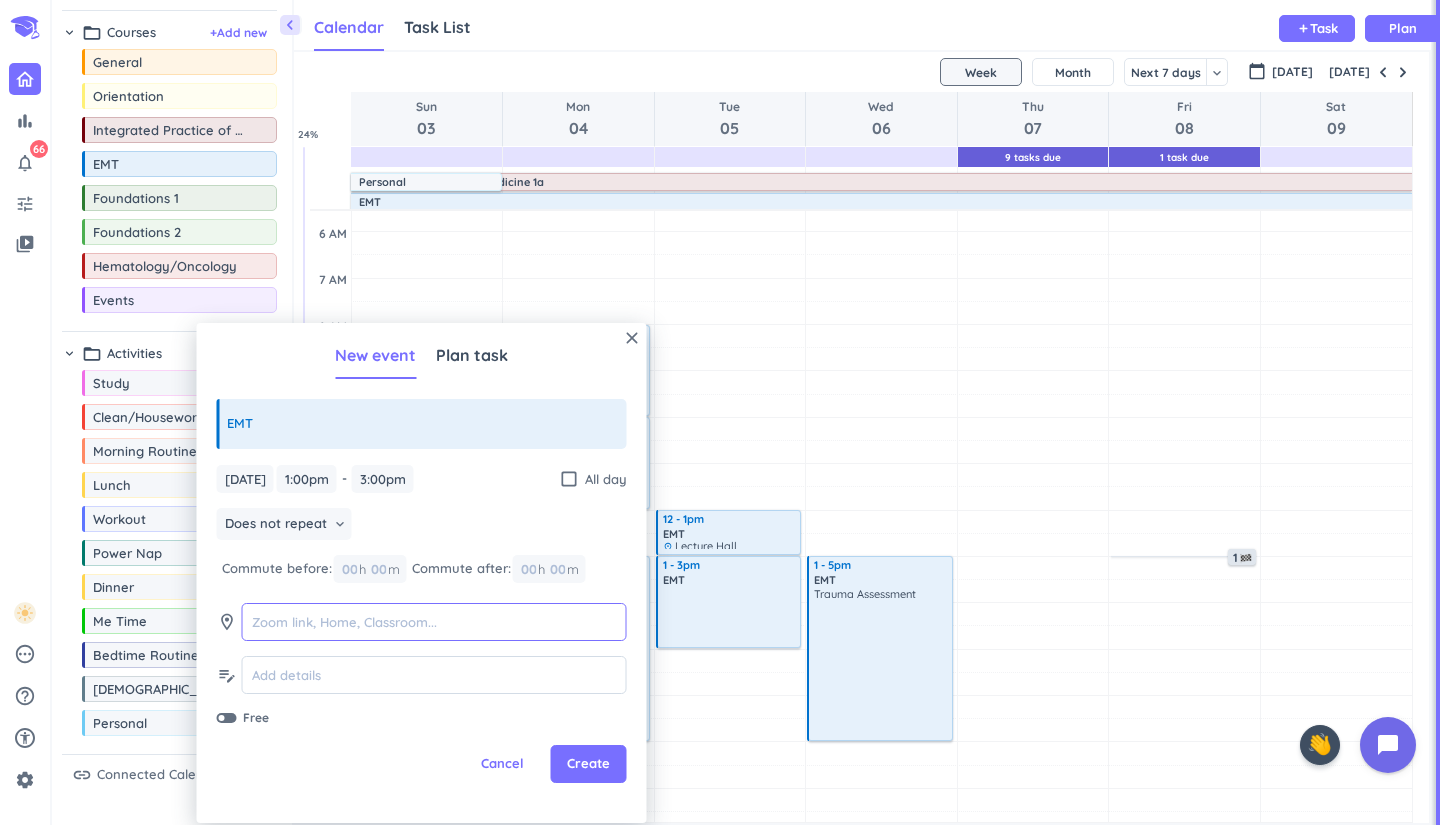 click at bounding box center (434, 622) 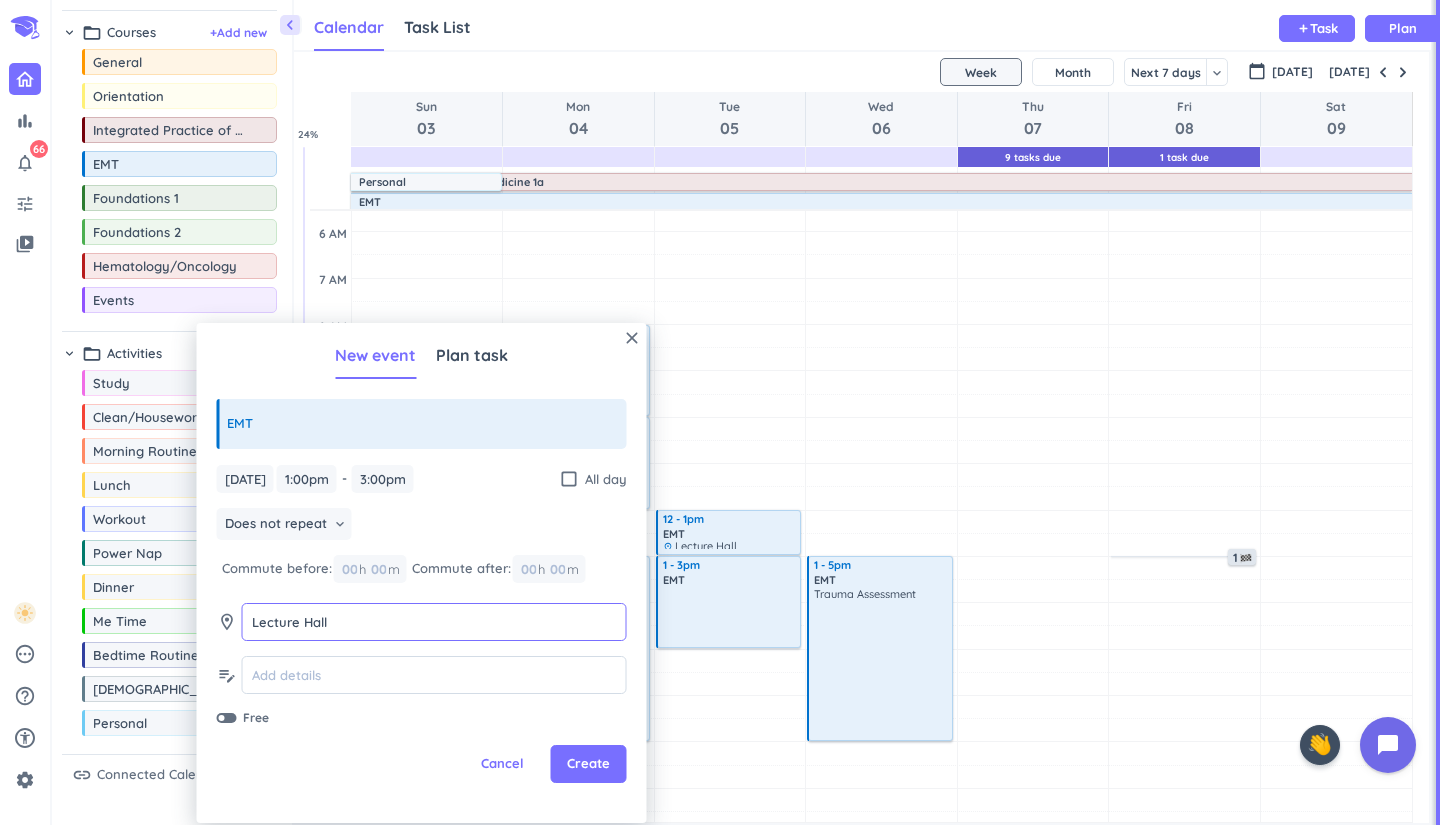 type on "Lecture Hall" 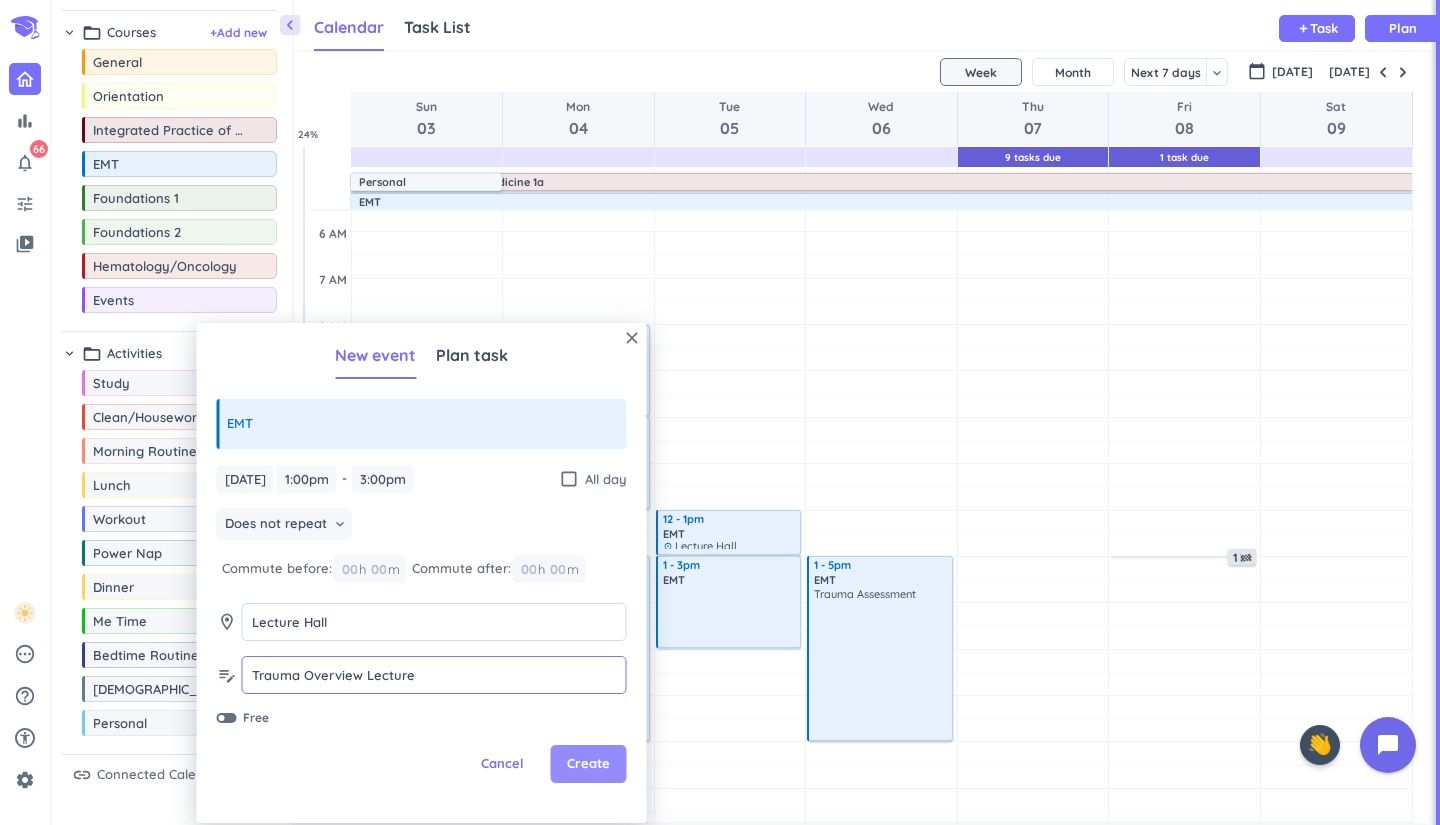 type on "Trauma Overview Lecture" 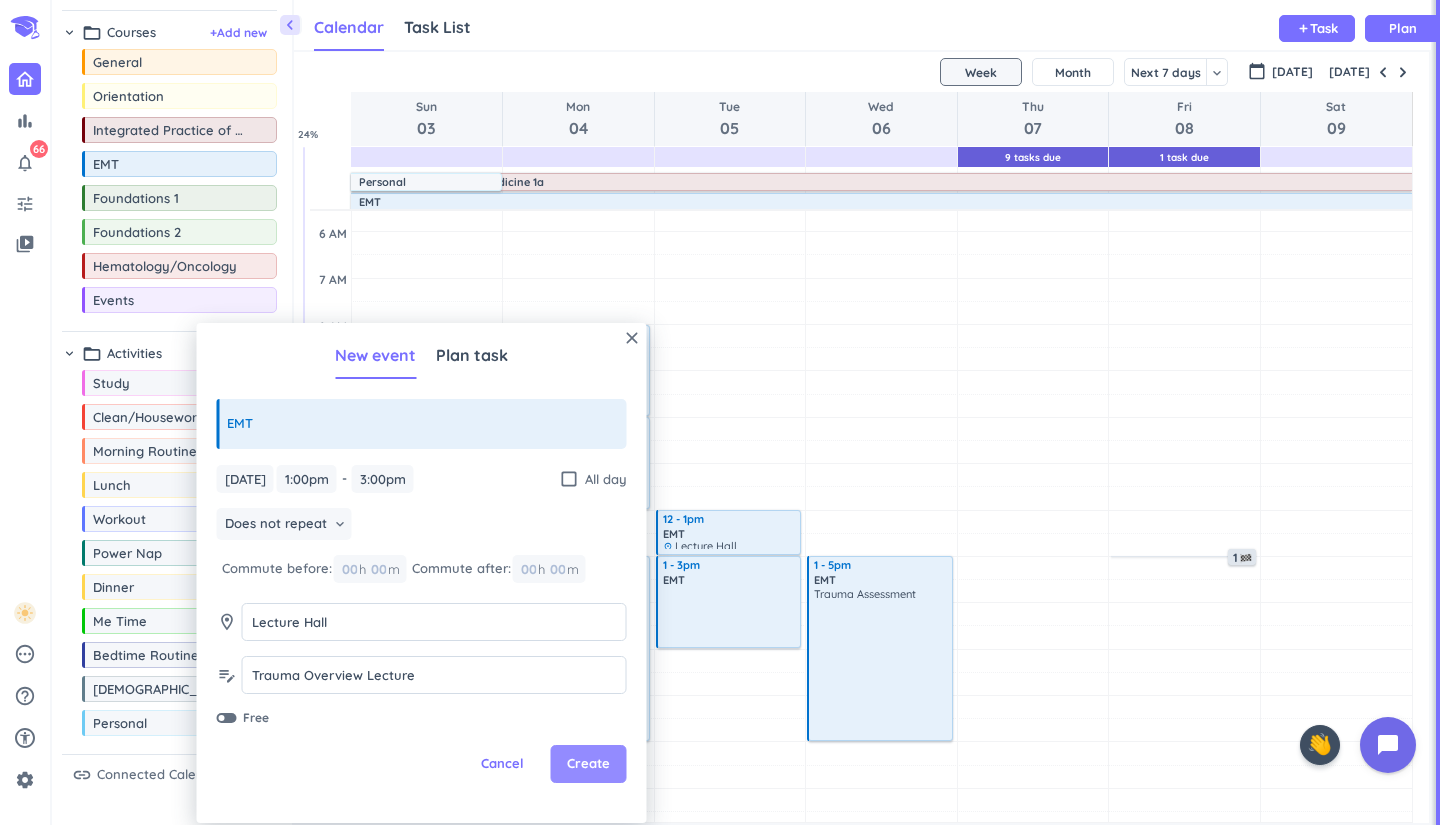 click on "Create" at bounding box center (588, 764) 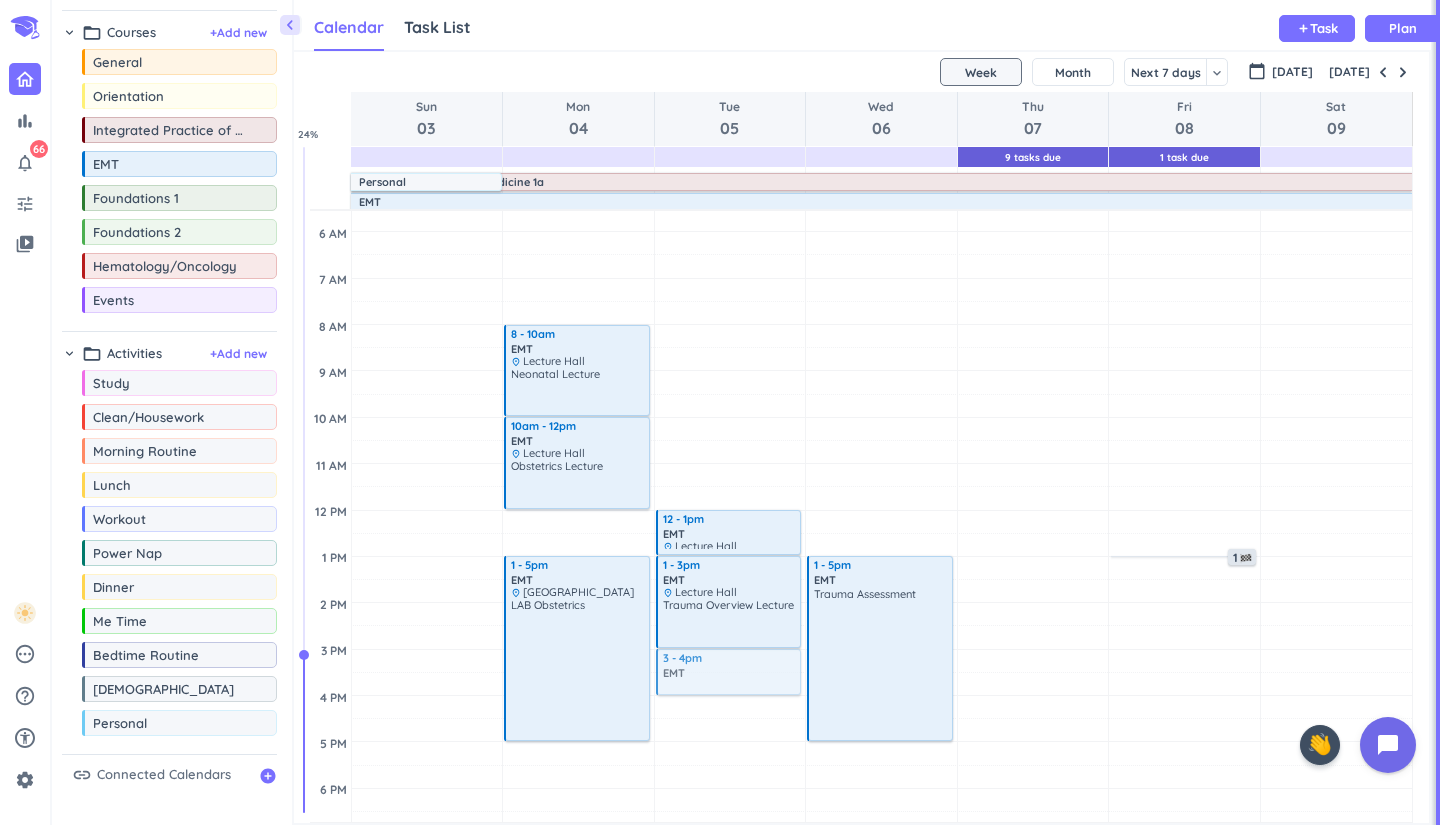 drag, startPoint x: 195, startPoint y: 164, endPoint x: 756, endPoint y: 652, distance: 743.54895 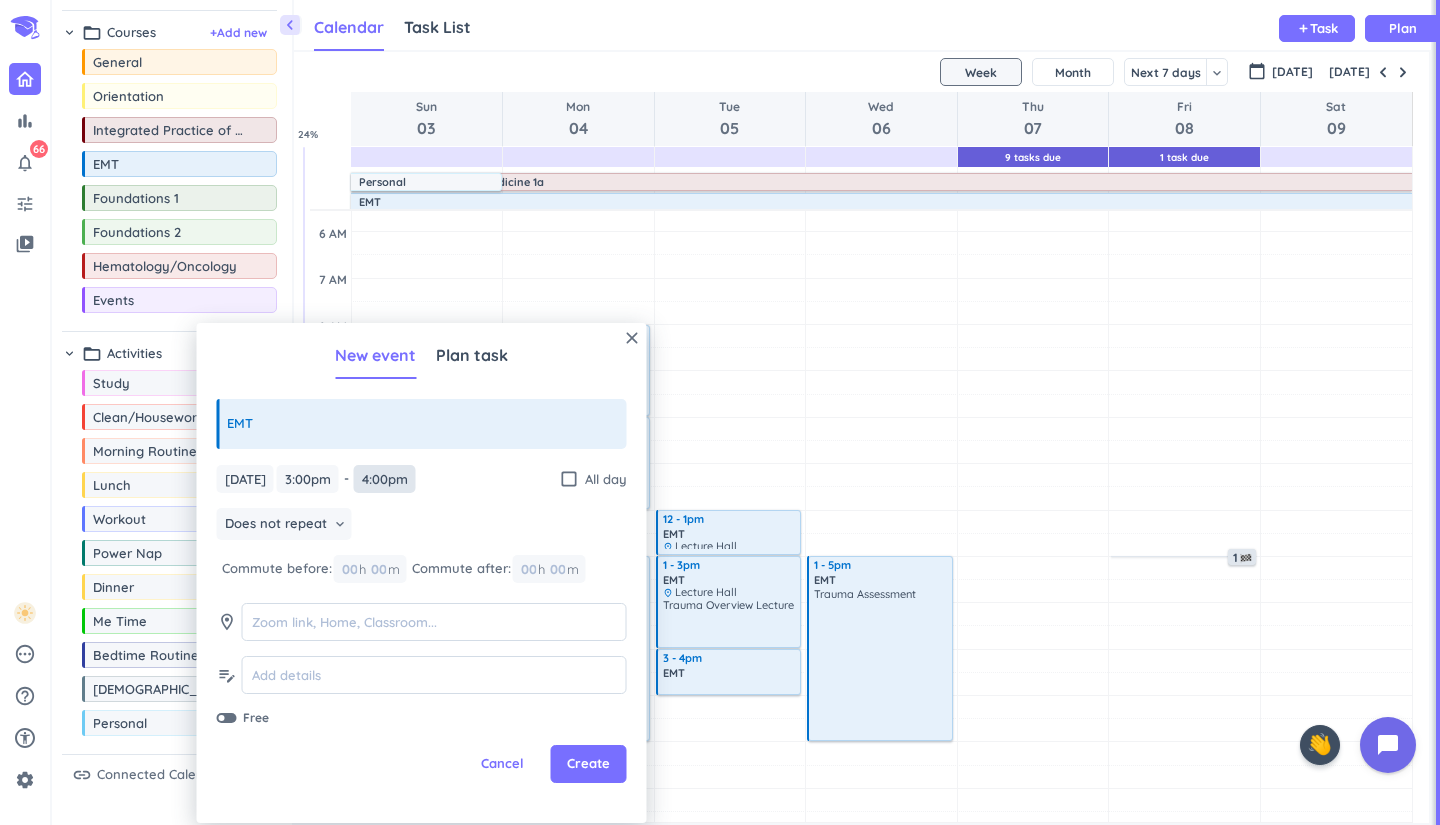 click on "4:00pm" at bounding box center [385, 479] 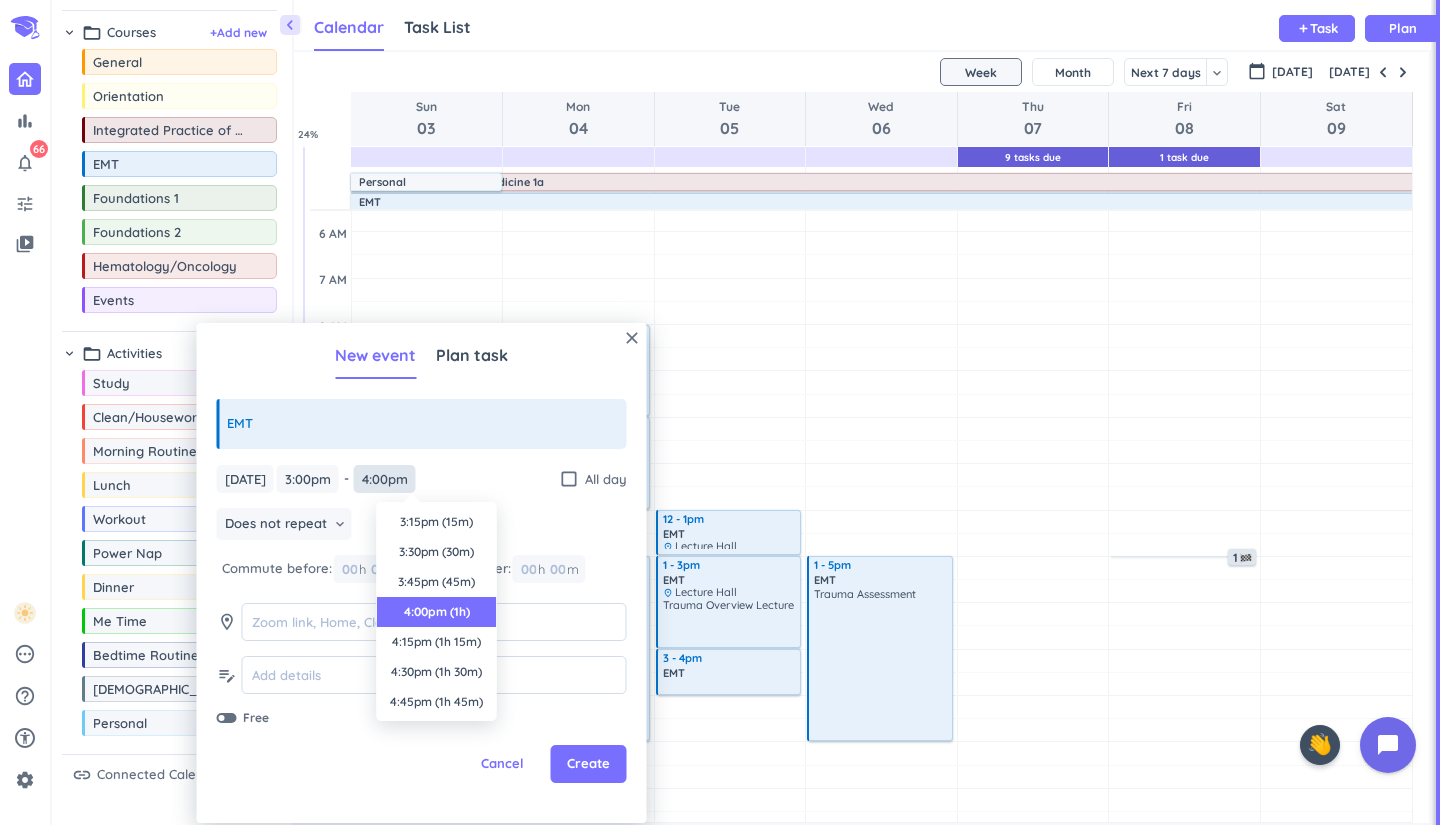 scroll, scrollTop: 90, scrollLeft: 0, axis: vertical 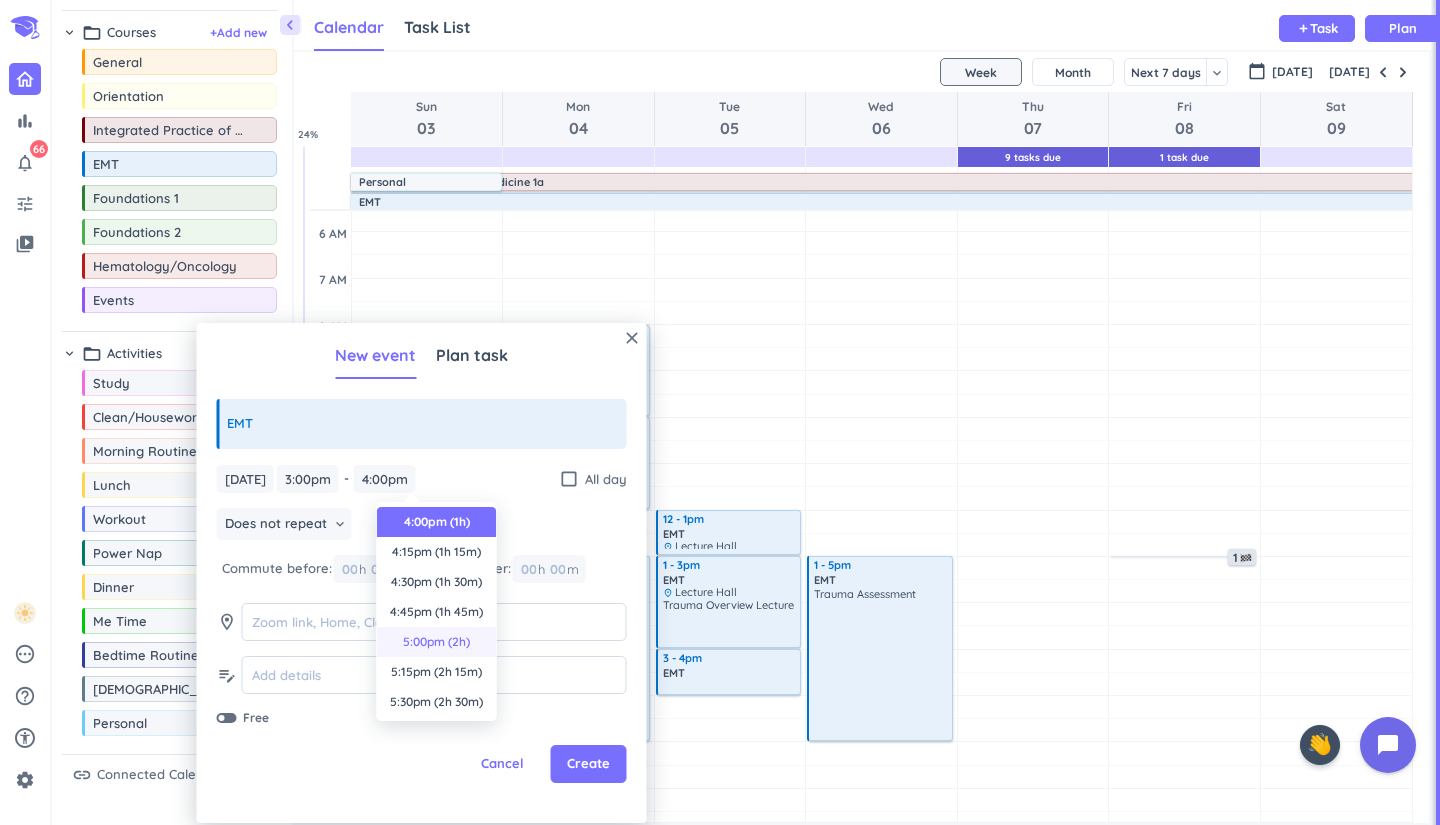 click on "5:00pm (2h)" at bounding box center [437, 642] 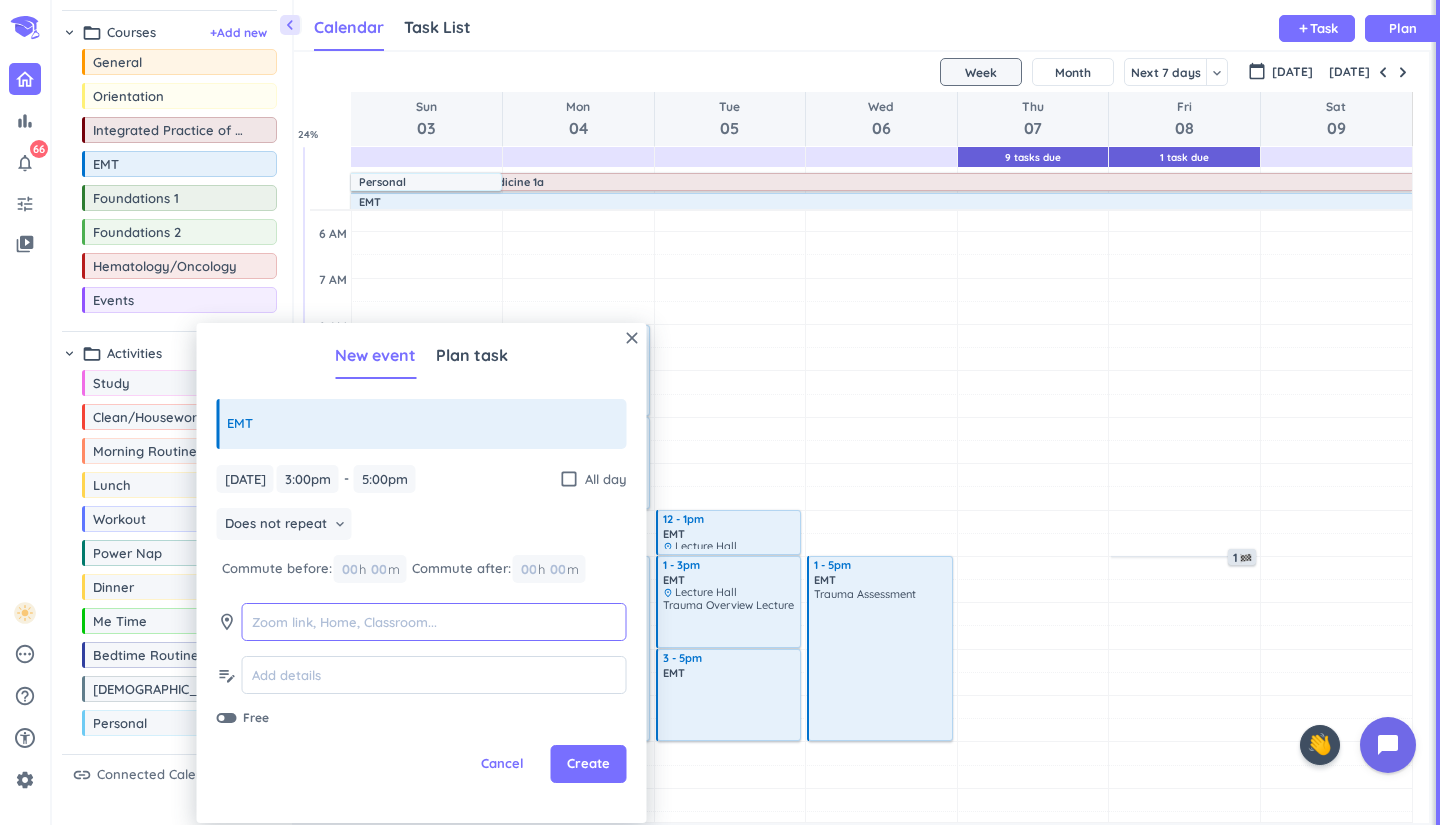click at bounding box center [434, 622] 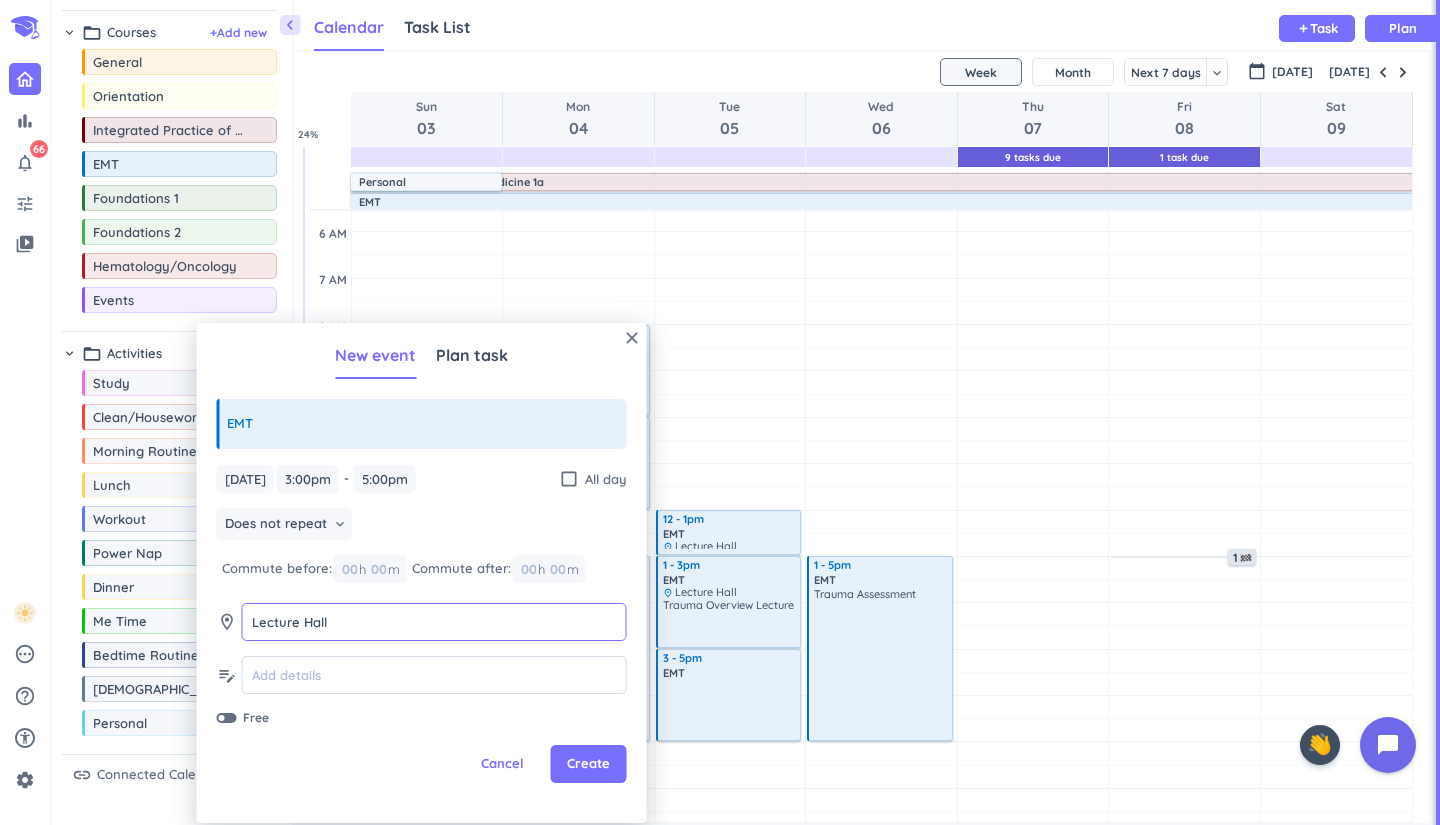 type on "Lecture Hall" 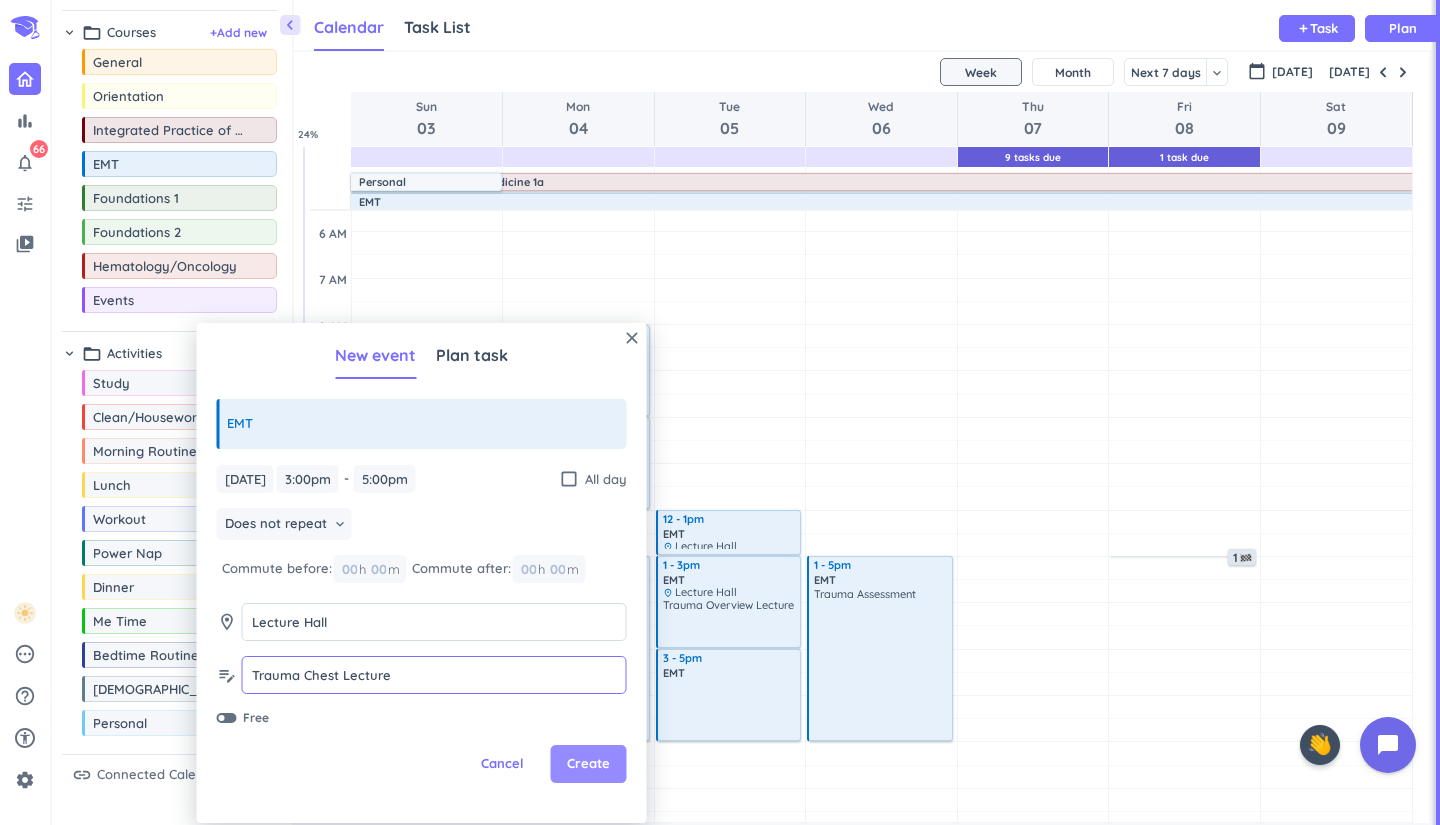 type on "Trauma Chest Lecture" 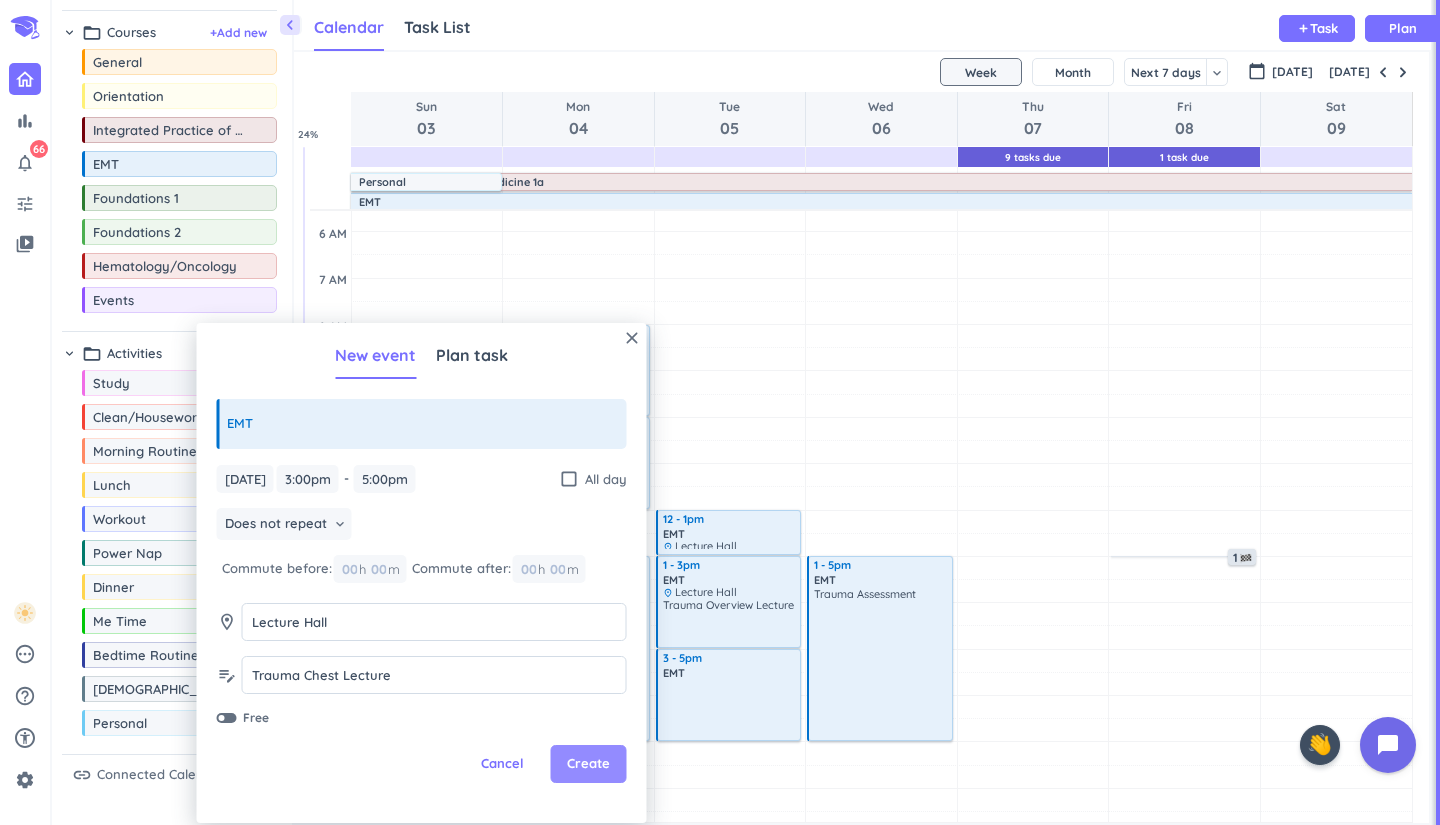 click on "Create" at bounding box center [588, 764] 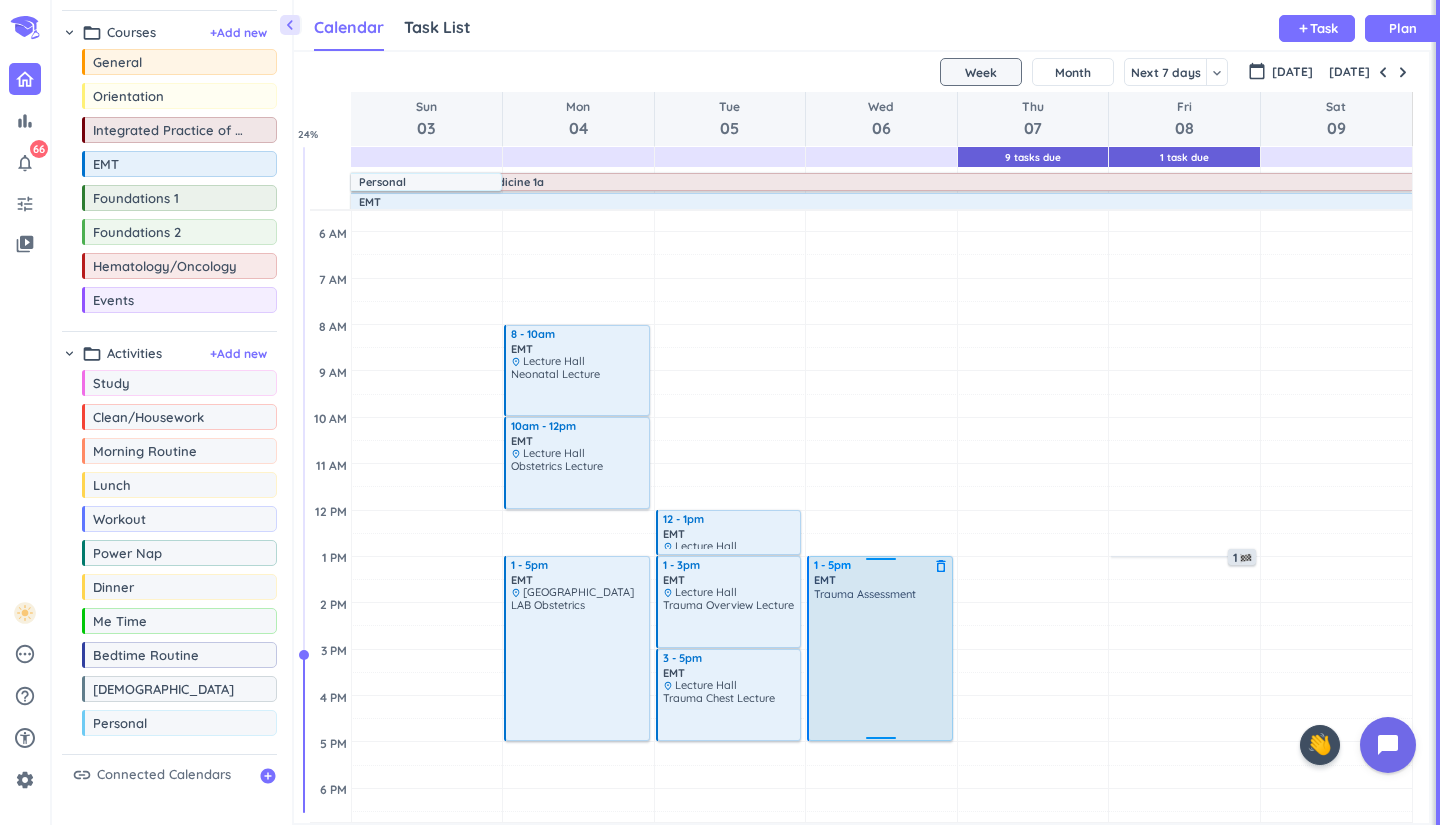 click on "Trauma Assessment" at bounding box center (881, 663) 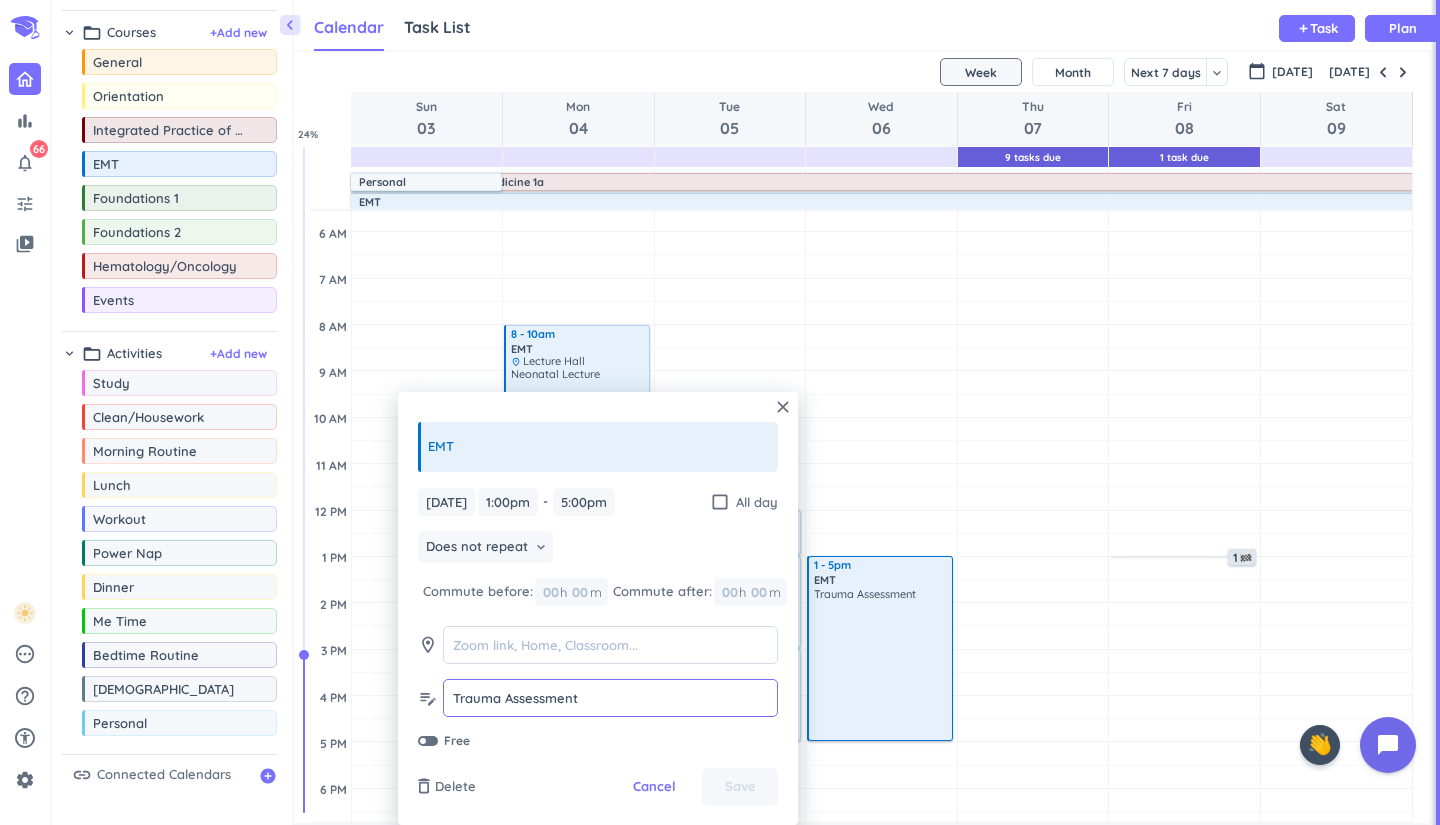 click on "Trauma Assessment" at bounding box center (610, 698) 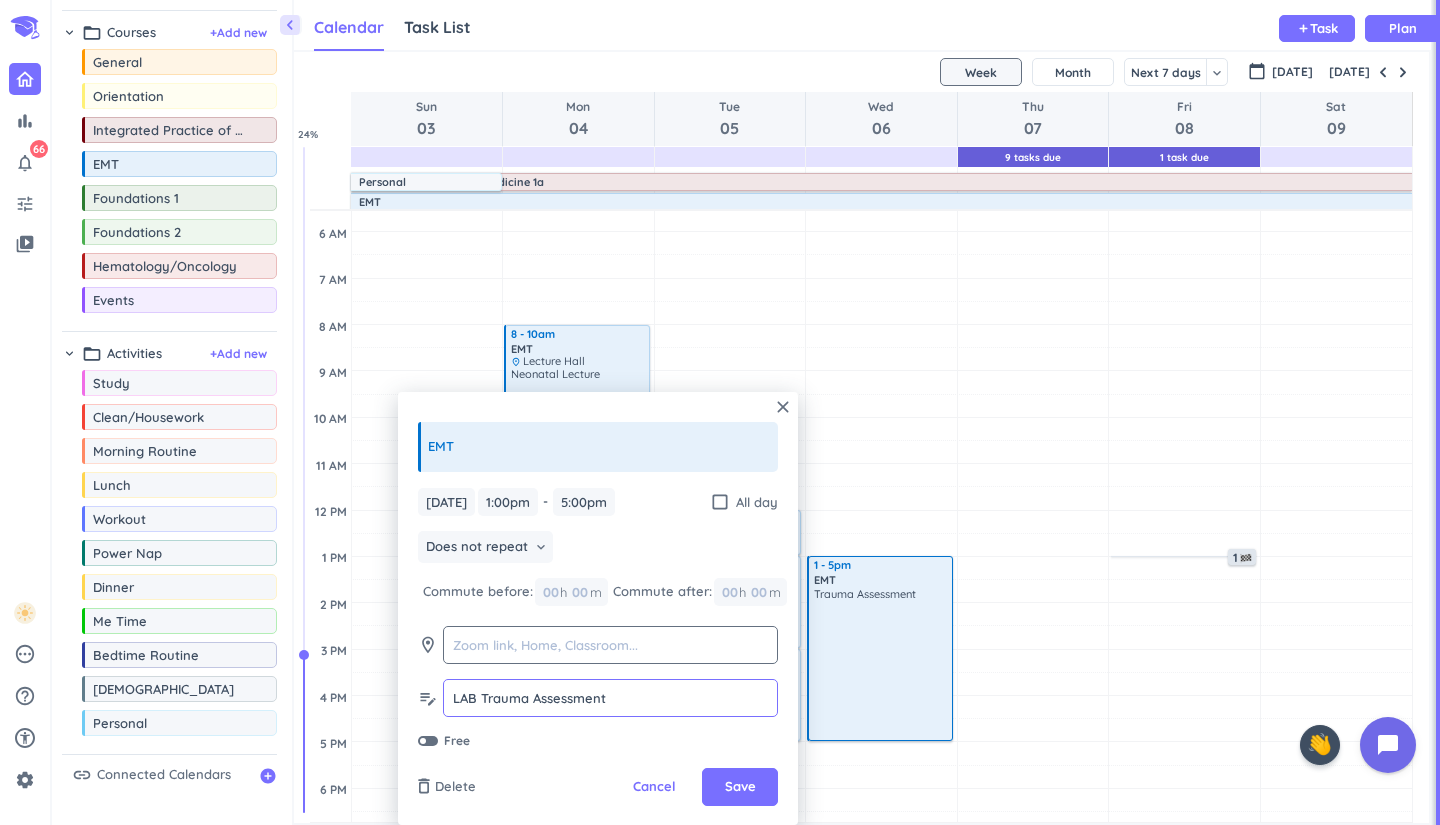 type on "LAB Trauma Assessment" 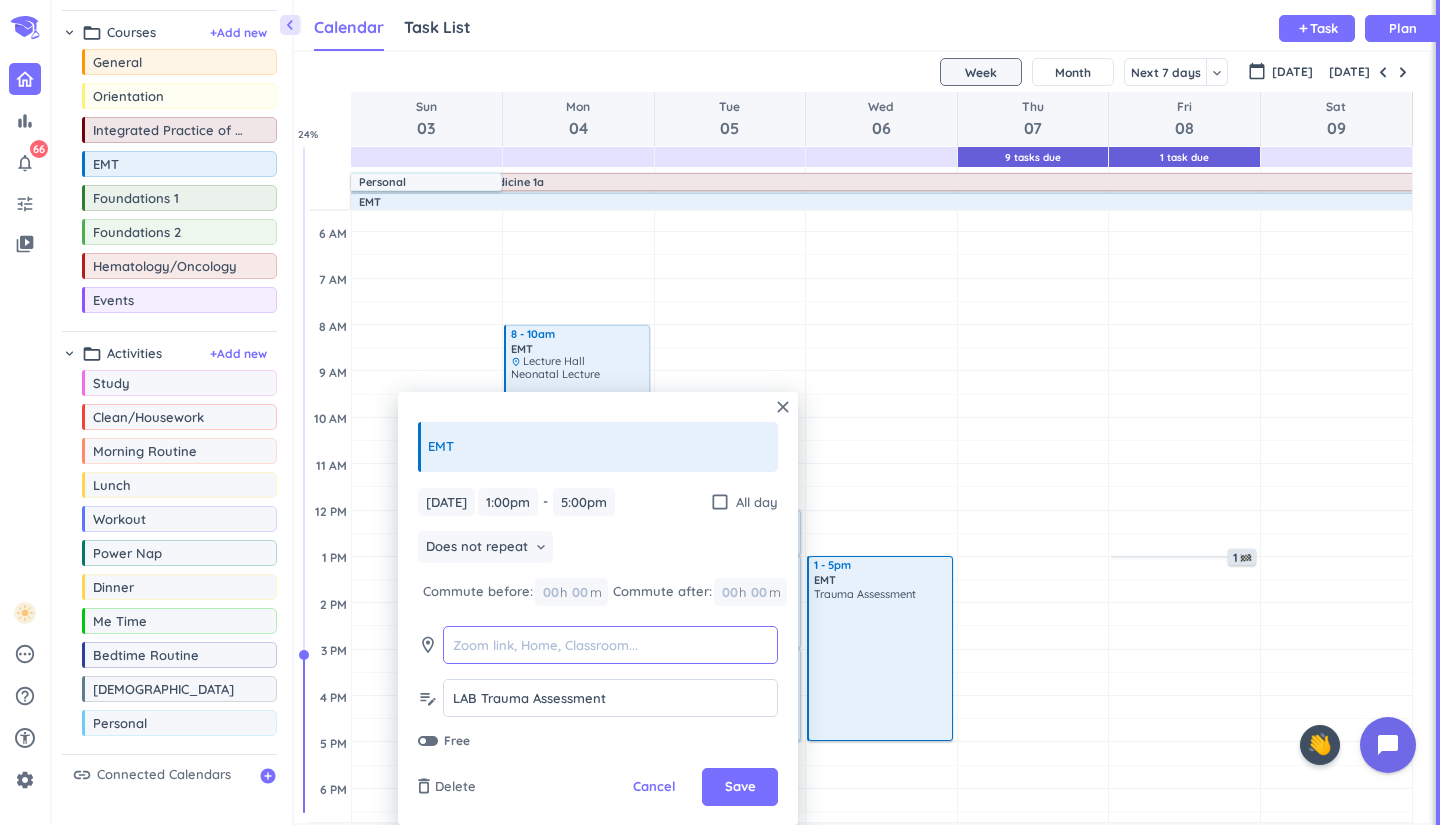 click at bounding box center (610, 645) 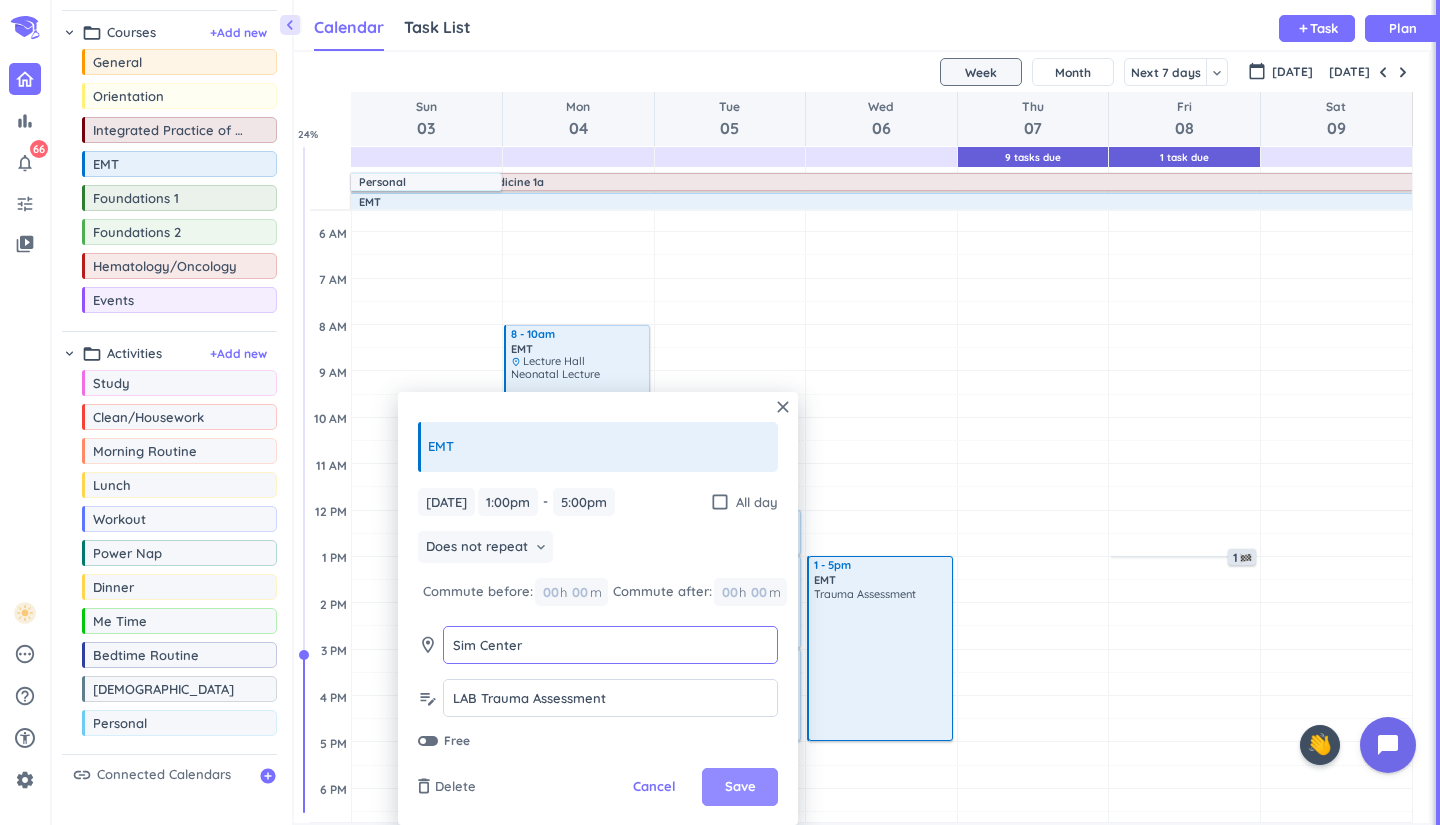 type on "Sim Center" 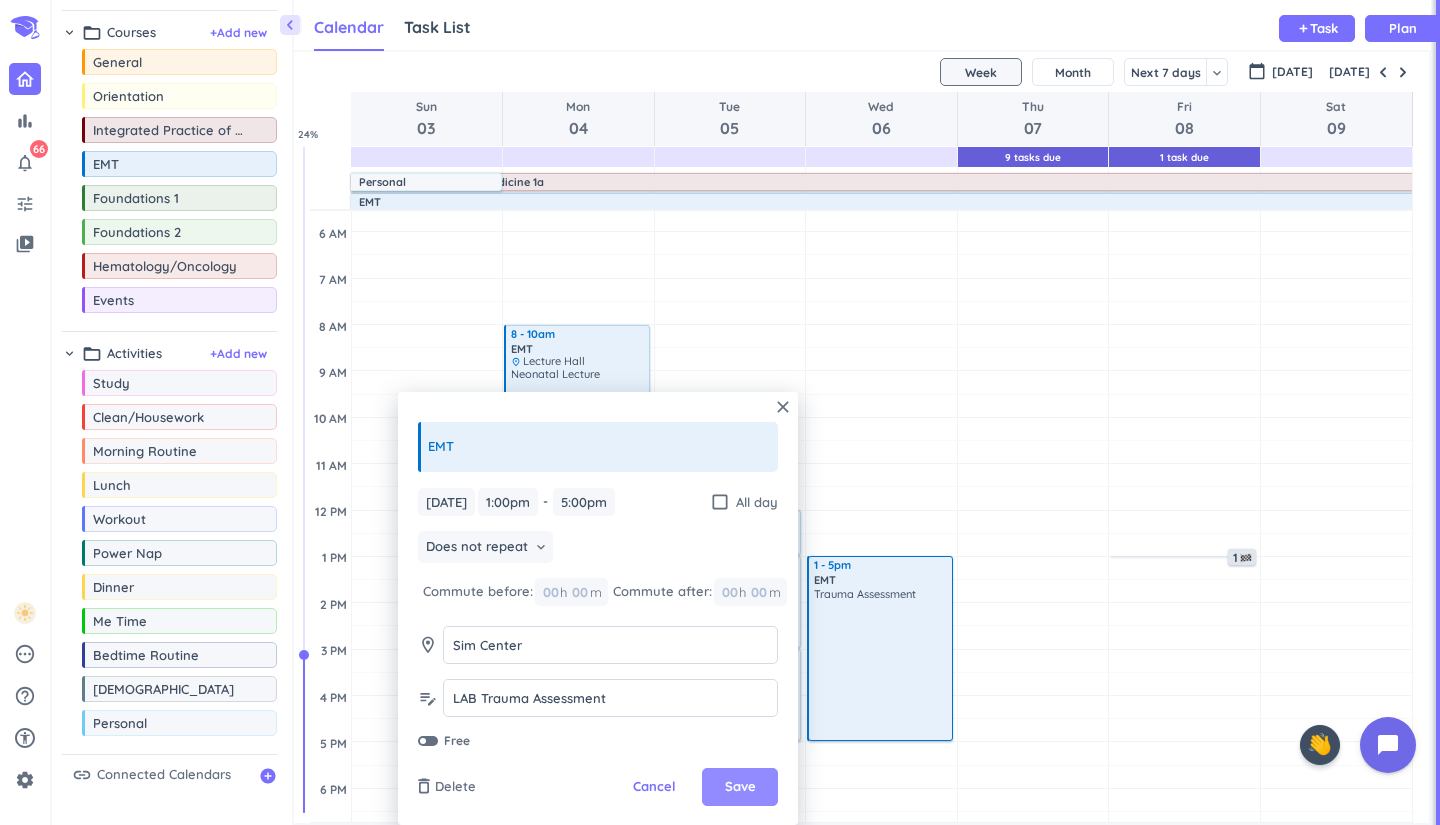 click on "Save" at bounding box center (740, 787) 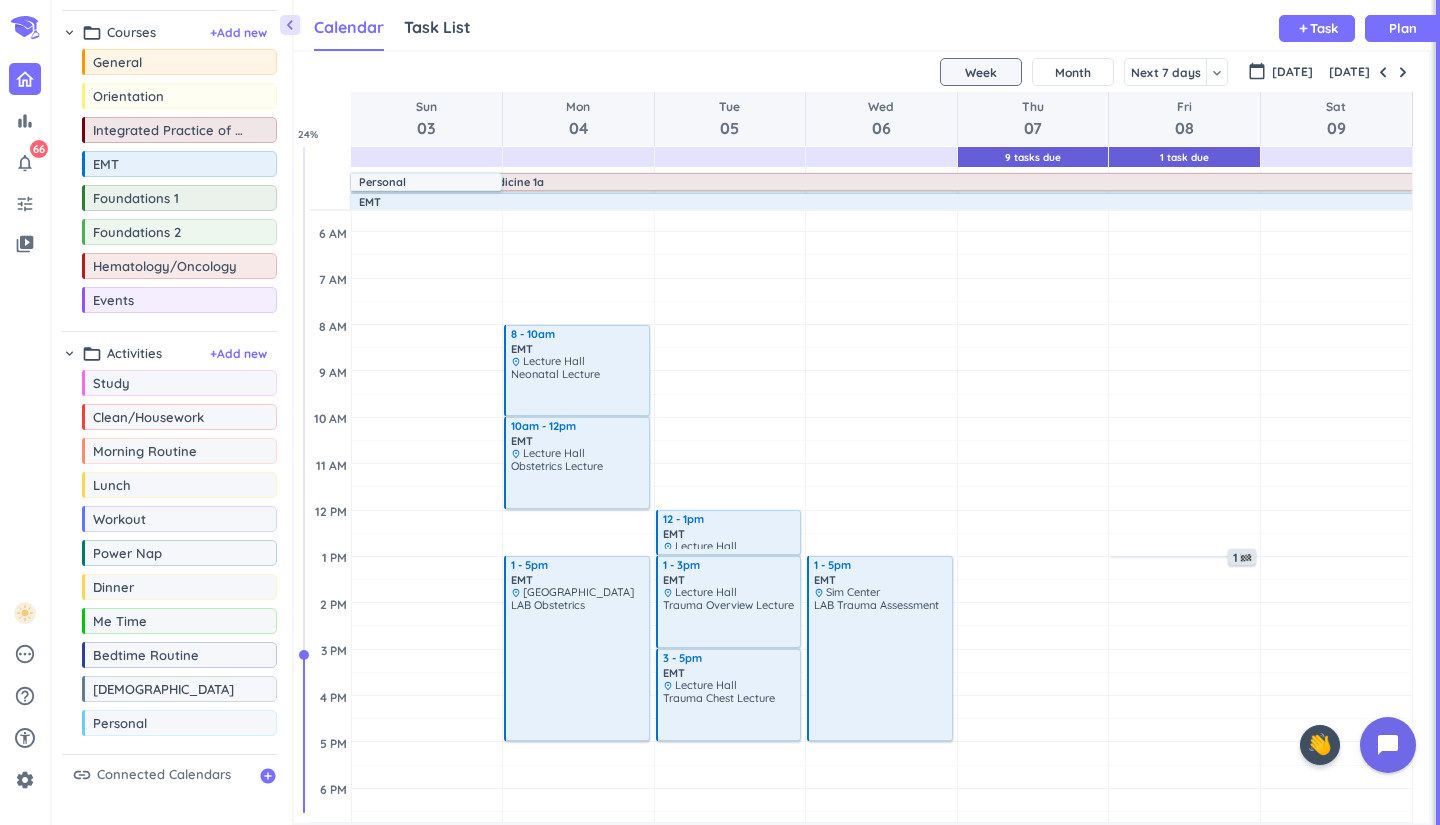 click on "[DATE]" at bounding box center (861, 72) 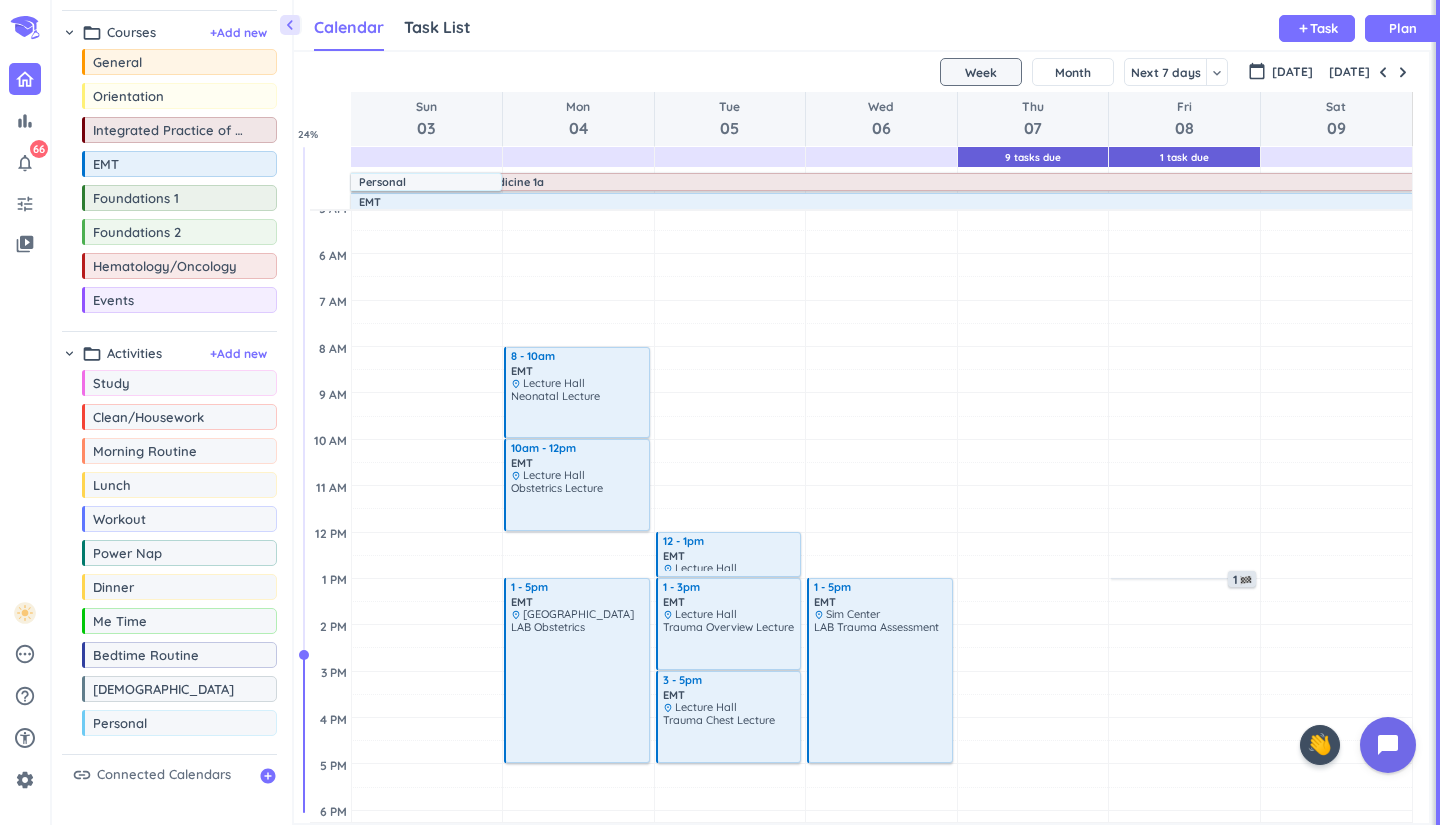 scroll, scrollTop: 37, scrollLeft: 0, axis: vertical 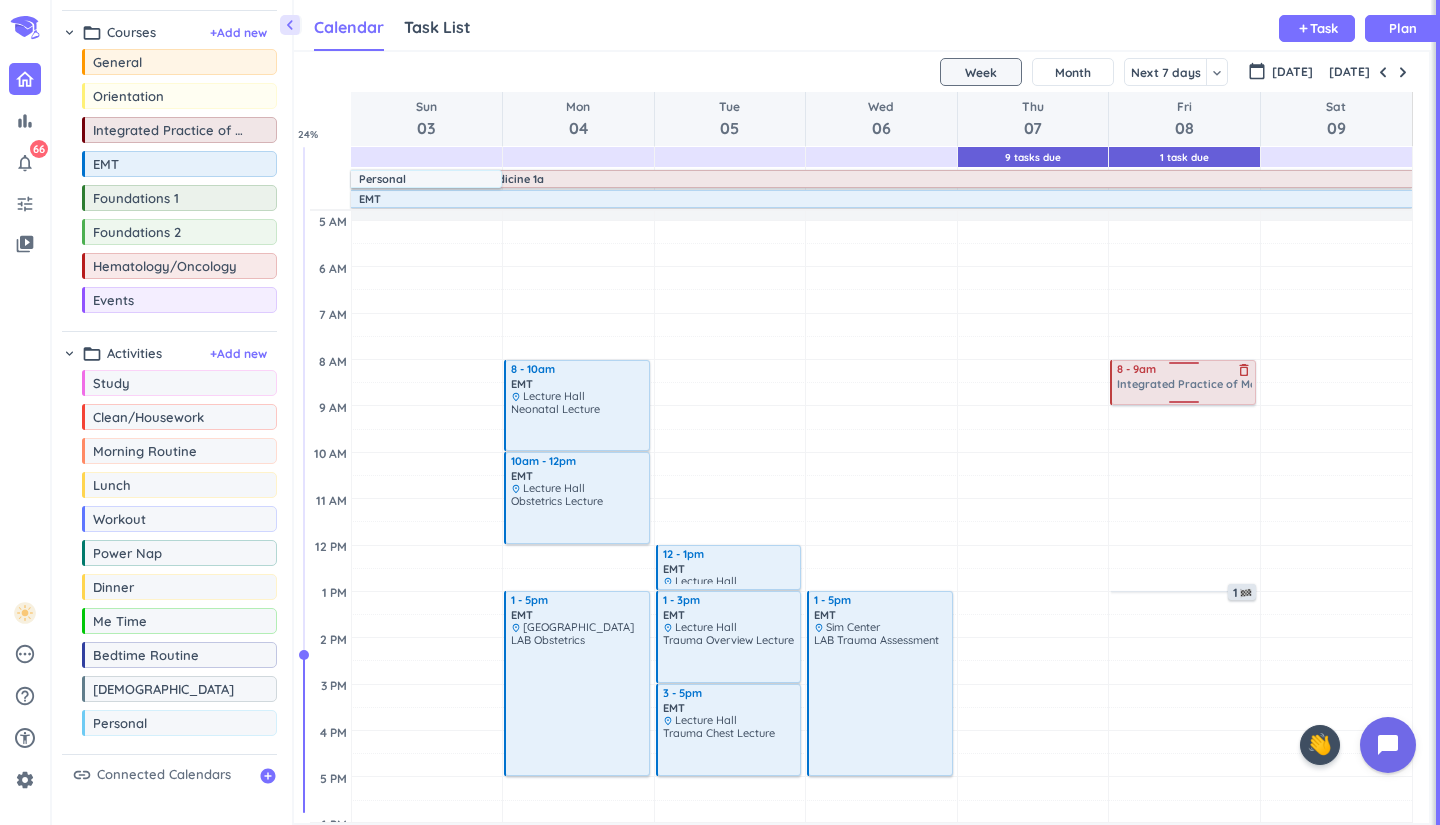 drag, startPoint x: 195, startPoint y: 138, endPoint x: 1218, endPoint y: 361, distance: 1047.0234 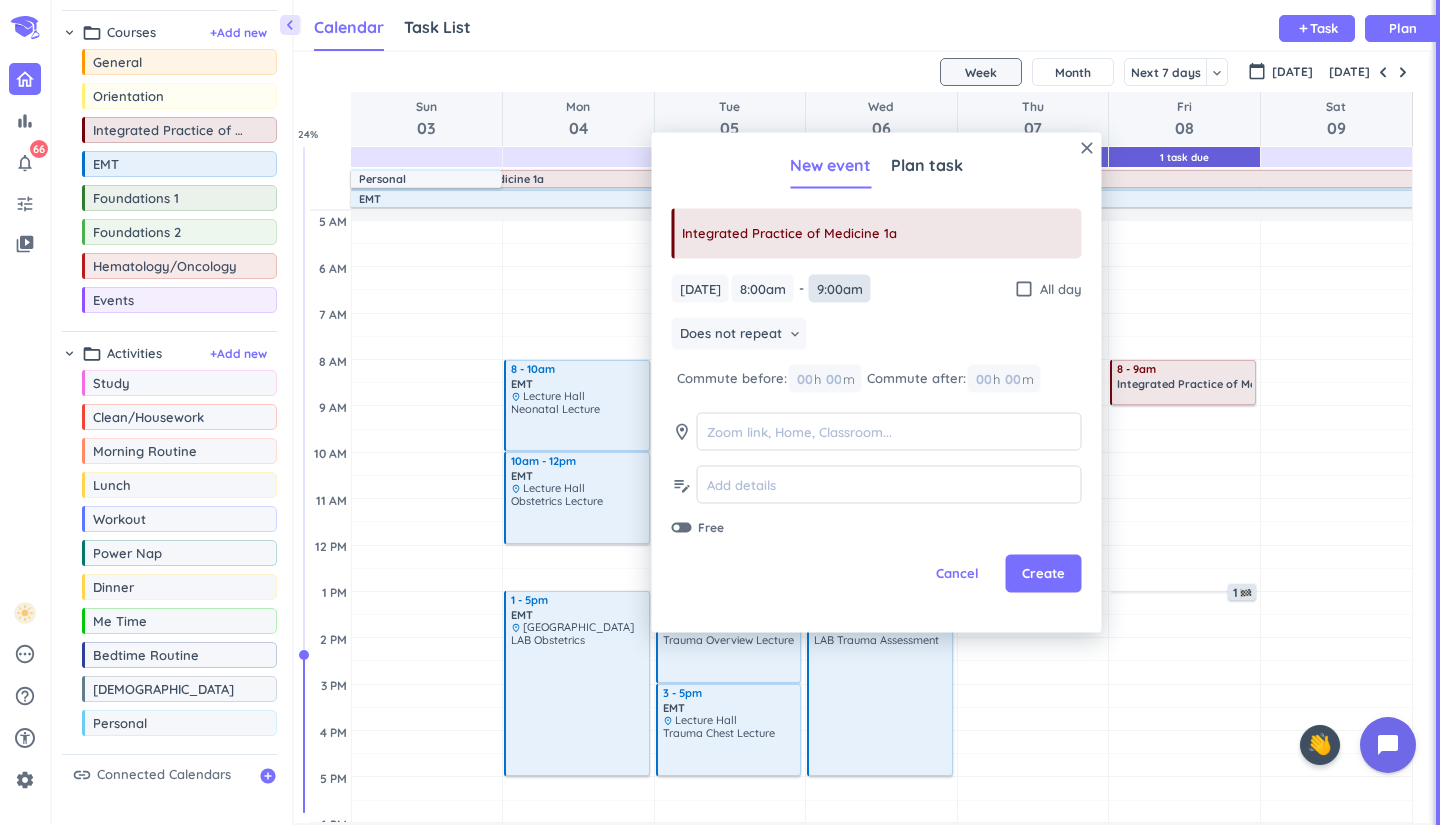 click on "9:00am" at bounding box center (840, 288) 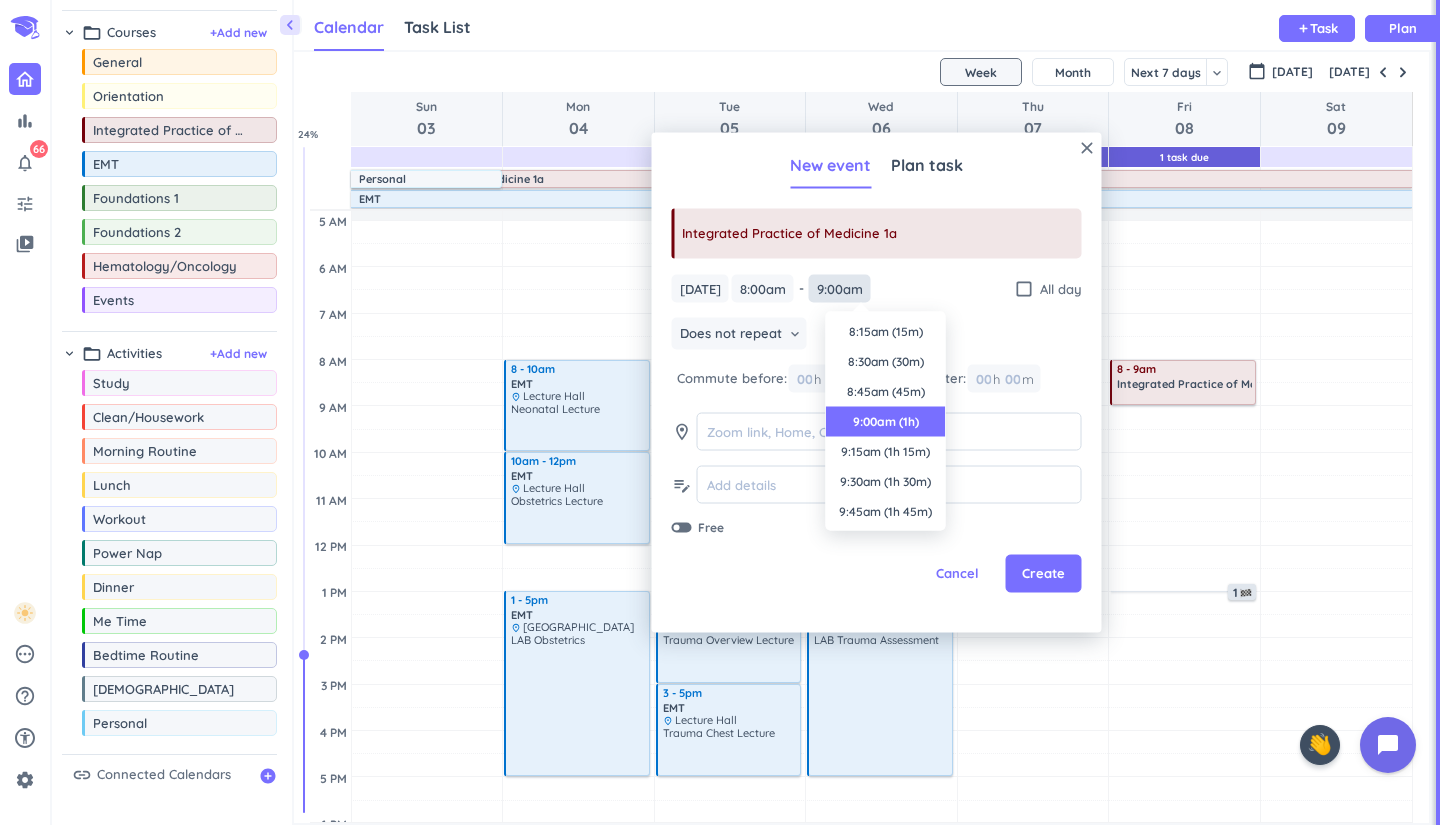 scroll, scrollTop: 90, scrollLeft: 0, axis: vertical 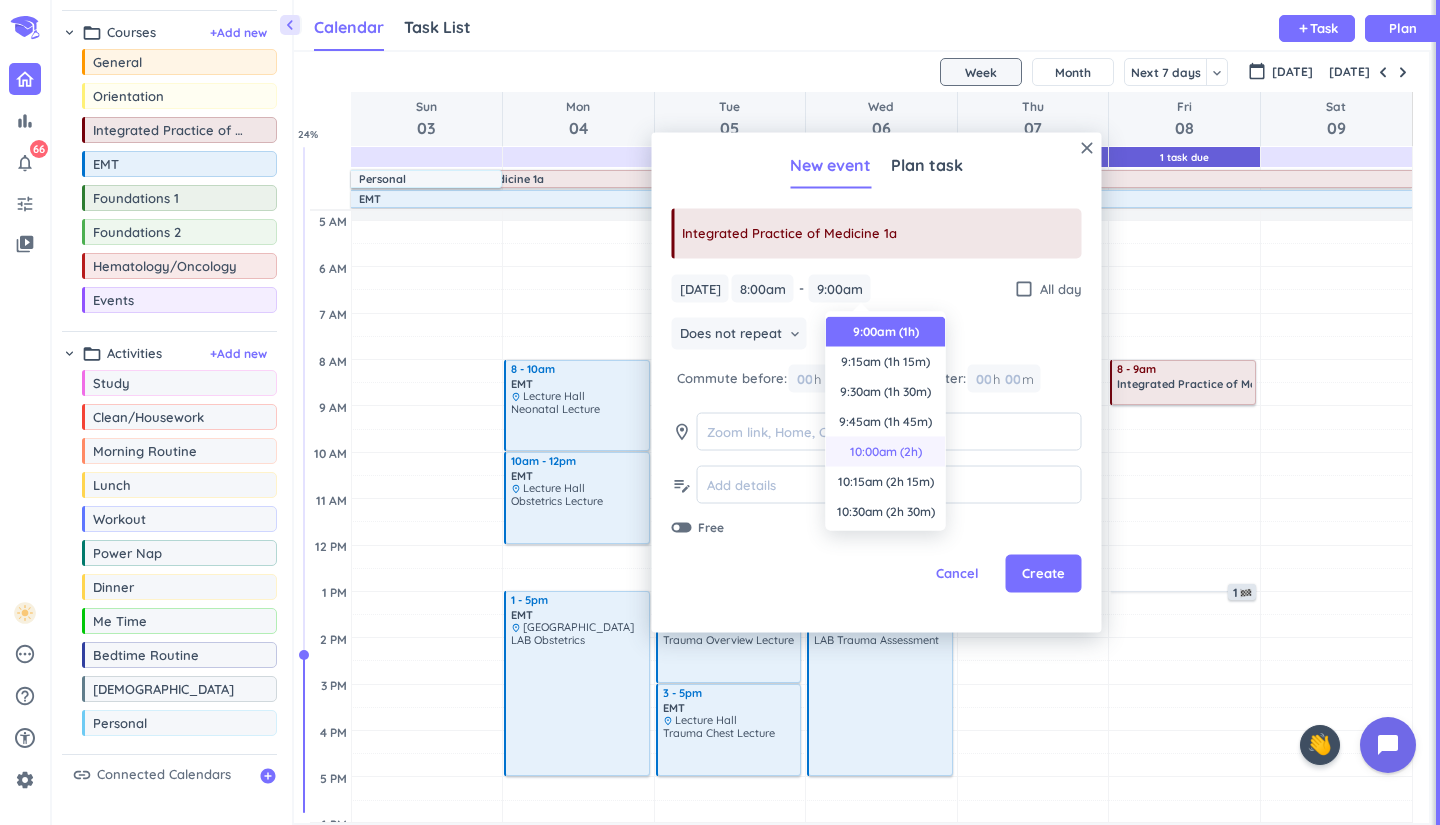 click on "10:00am (2h)" at bounding box center (886, 452) 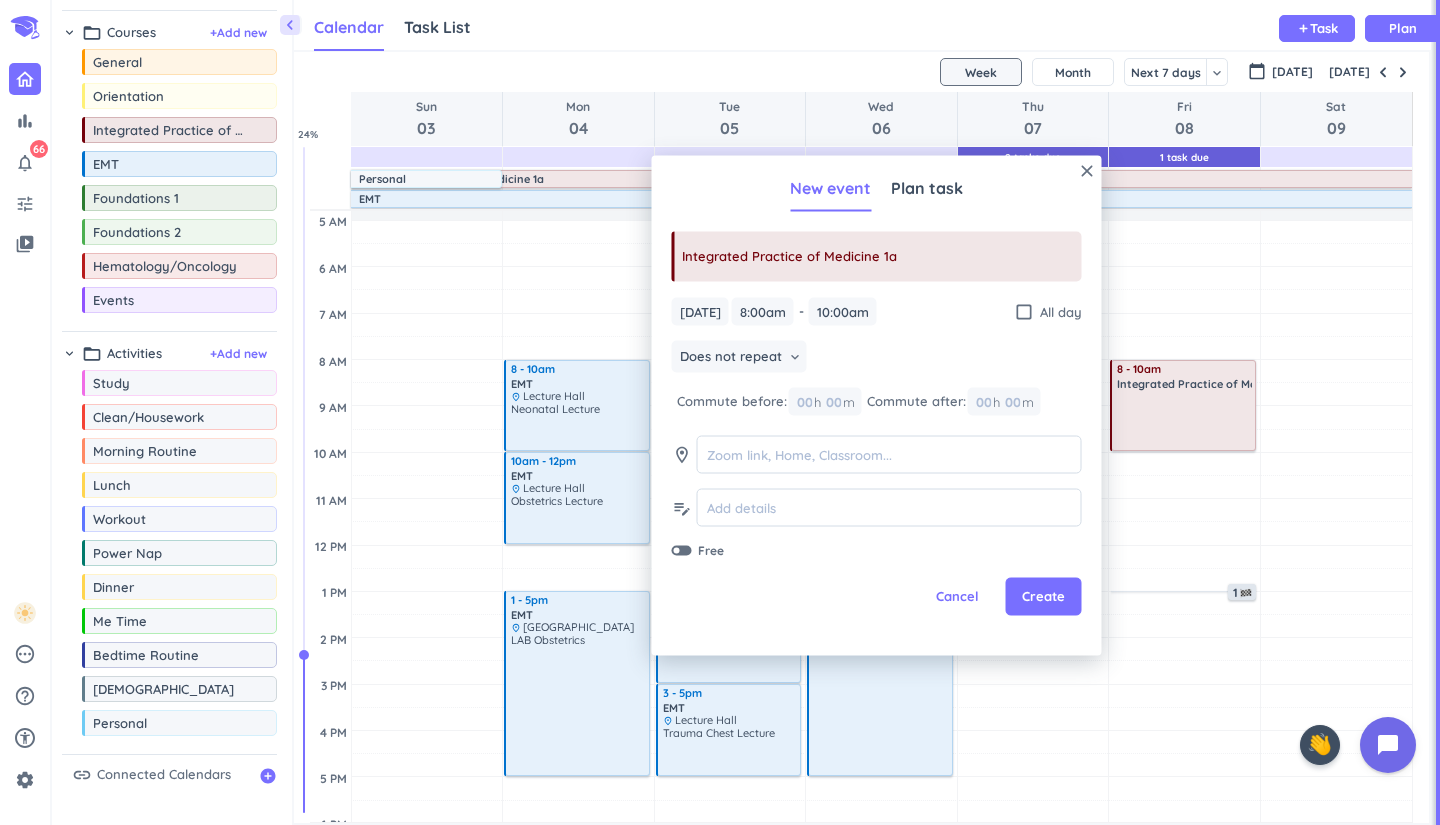 click on "[DATE] [DATE]   8:00am 8:00am - 10:00am 10:00am check_box_outline_blank All day Does not repeat keyboard_arrow_down Commute before: 00 h 00 m Commute after: 00 h 00 m room edit_note Free" at bounding box center (877, 428) 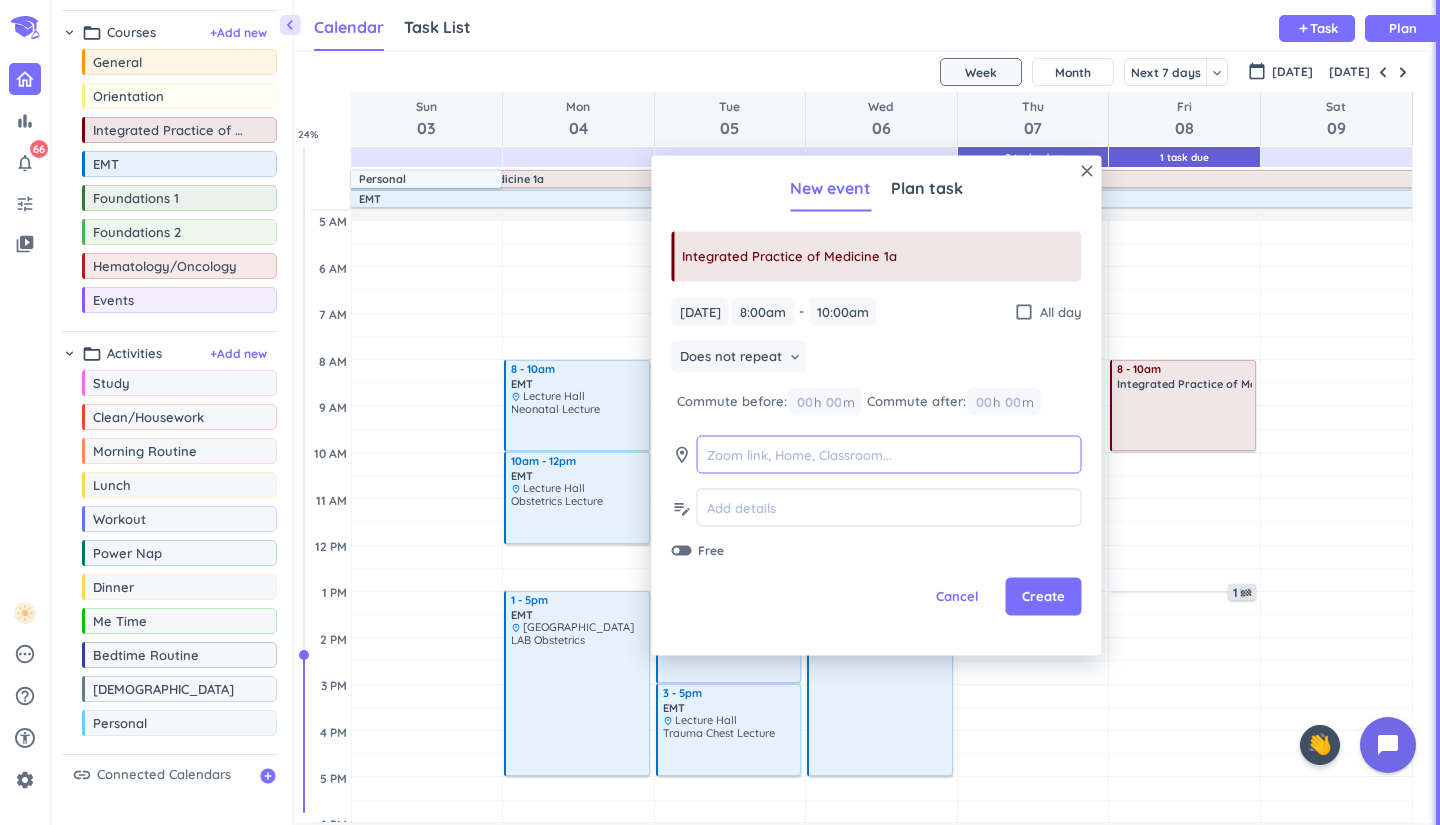 click at bounding box center [889, 454] 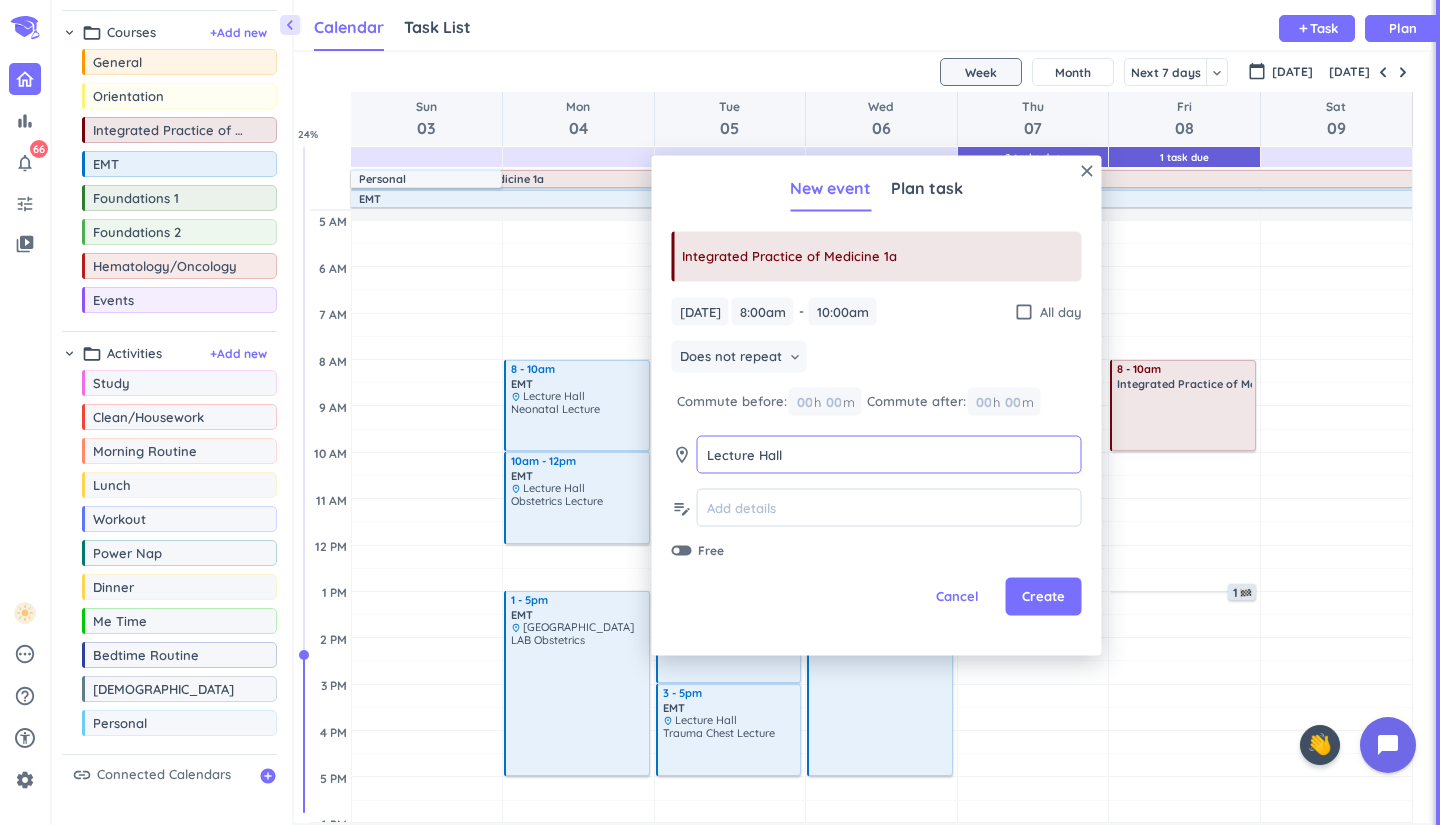 type on "Lecture Hall" 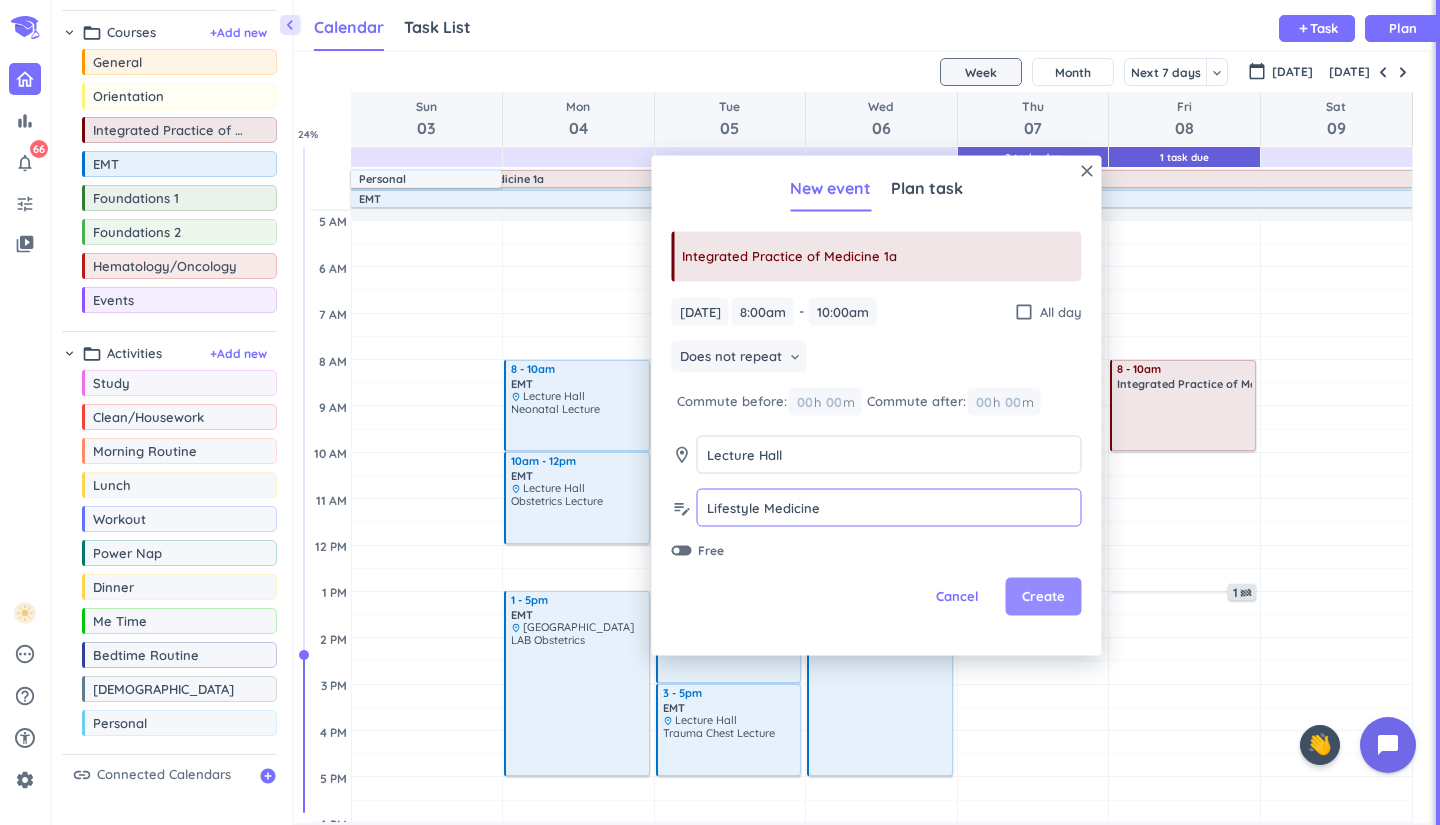 type on "Lifestyle Medicine" 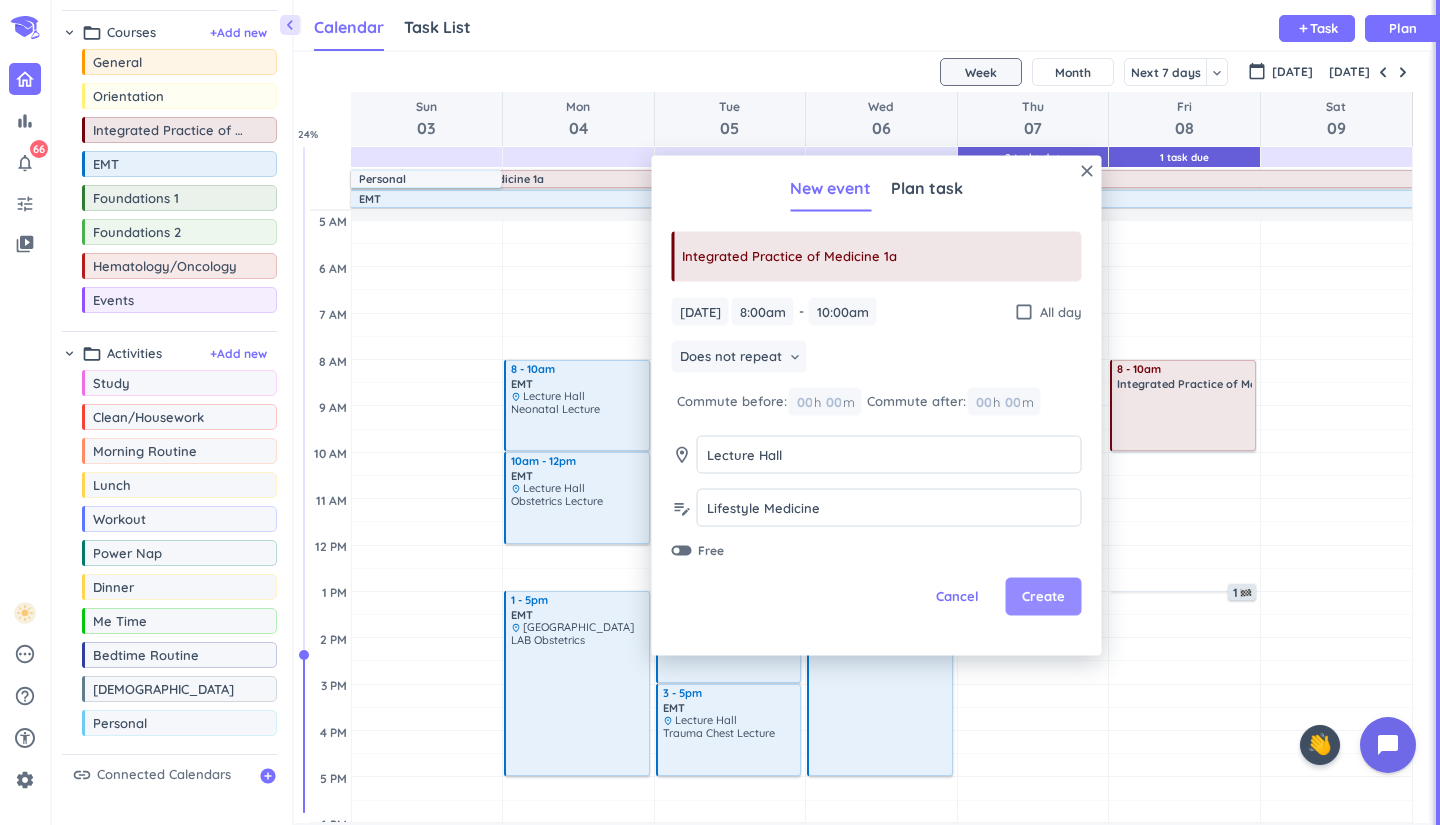 click on "Create" at bounding box center (1043, 597) 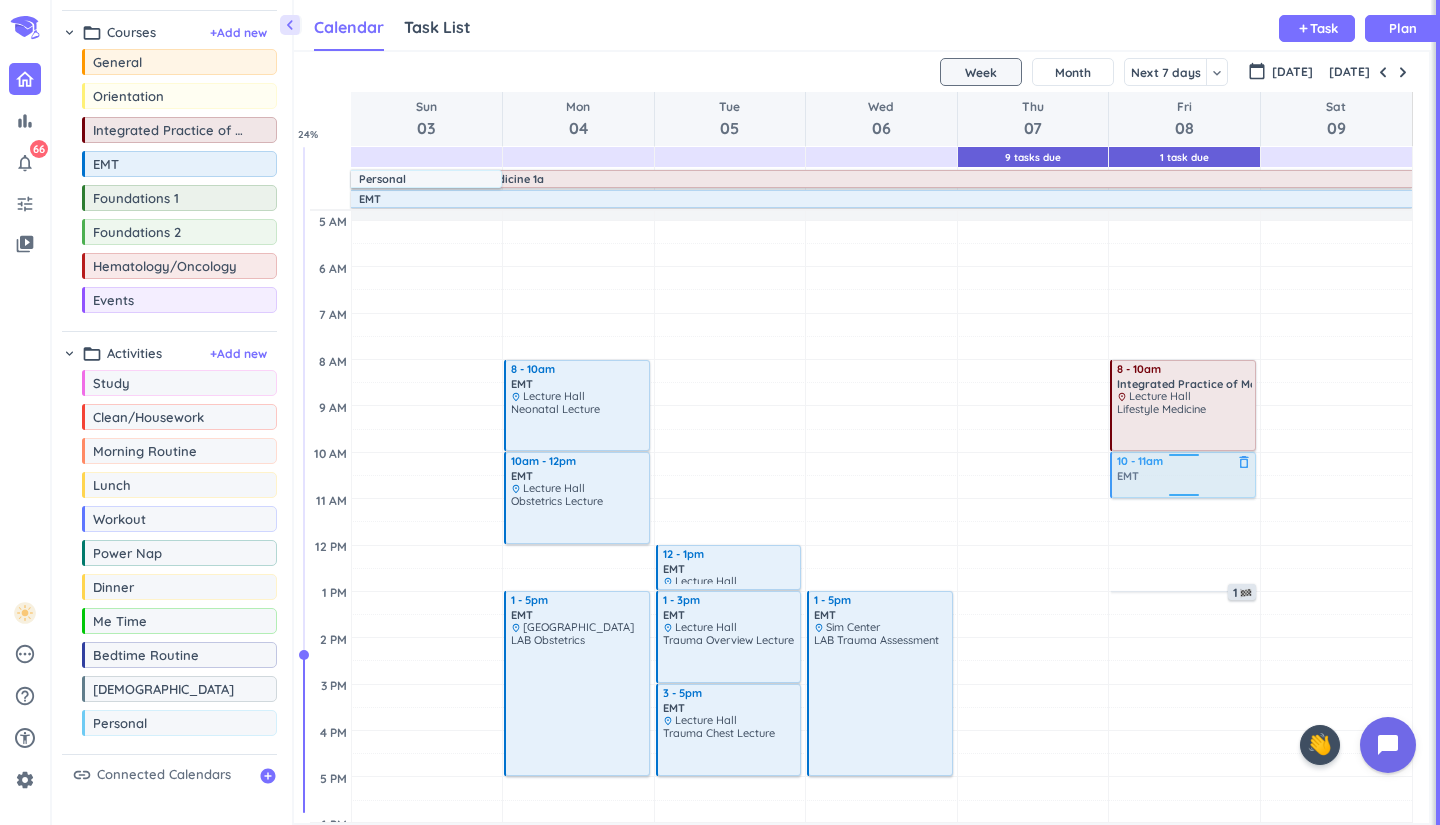 drag, startPoint x: 190, startPoint y: 160, endPoint x: 1224, endPoint y: 455, distance: 1075.2585 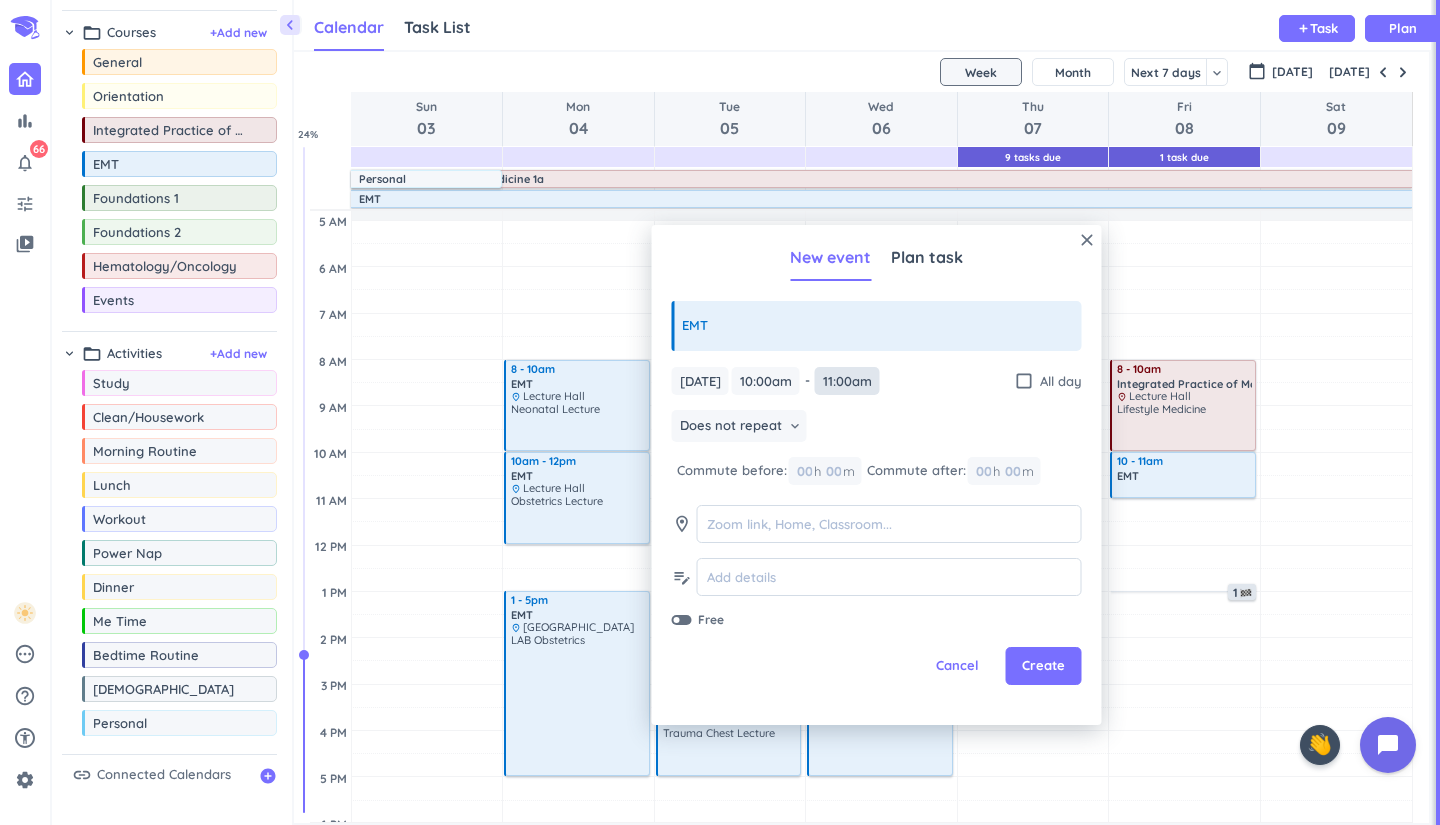 click on "11:00am" at bounding box center (847, 381) 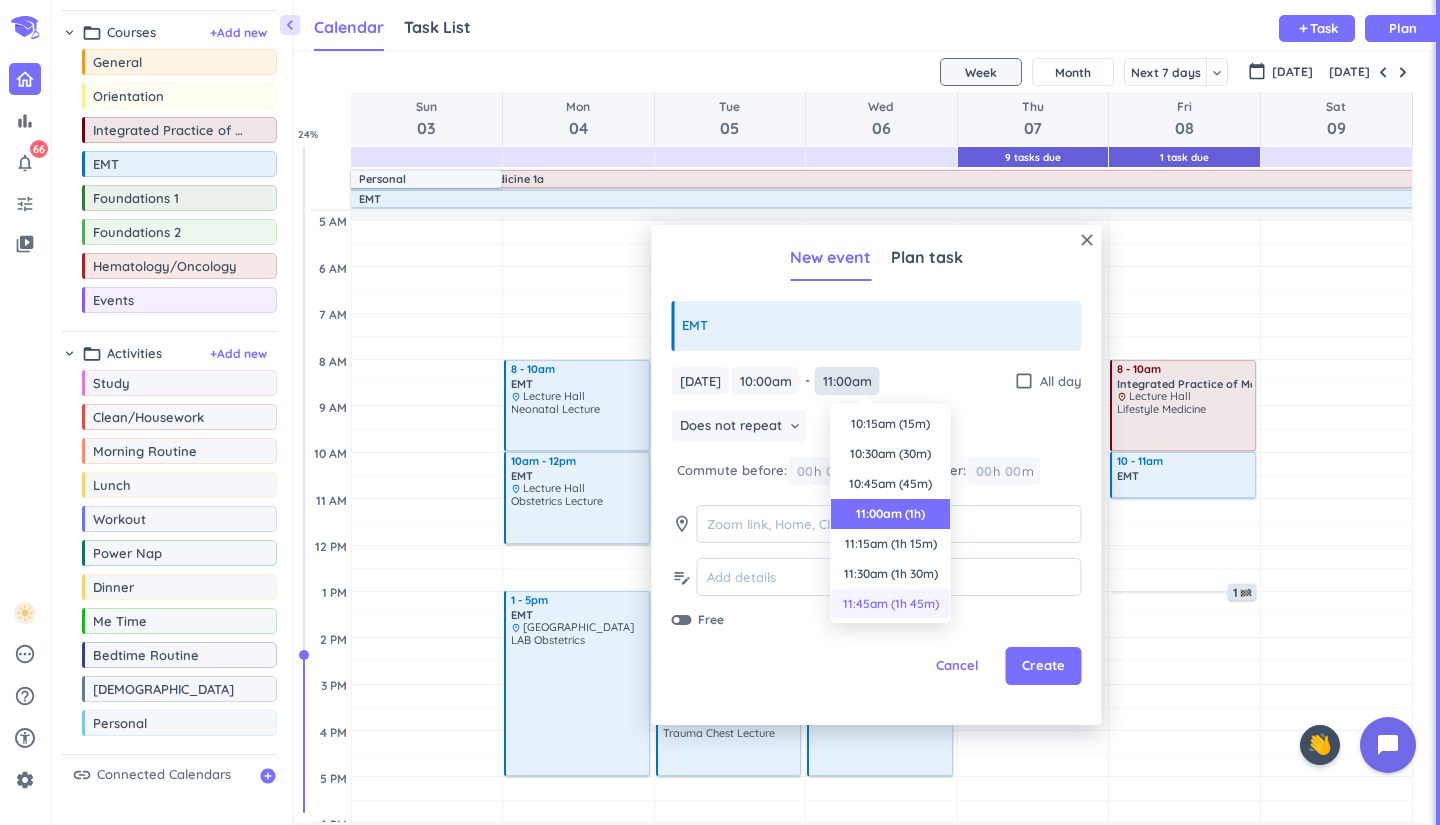 scroll, scrollTop: 90, scrollLeft: 0, axis: vertical 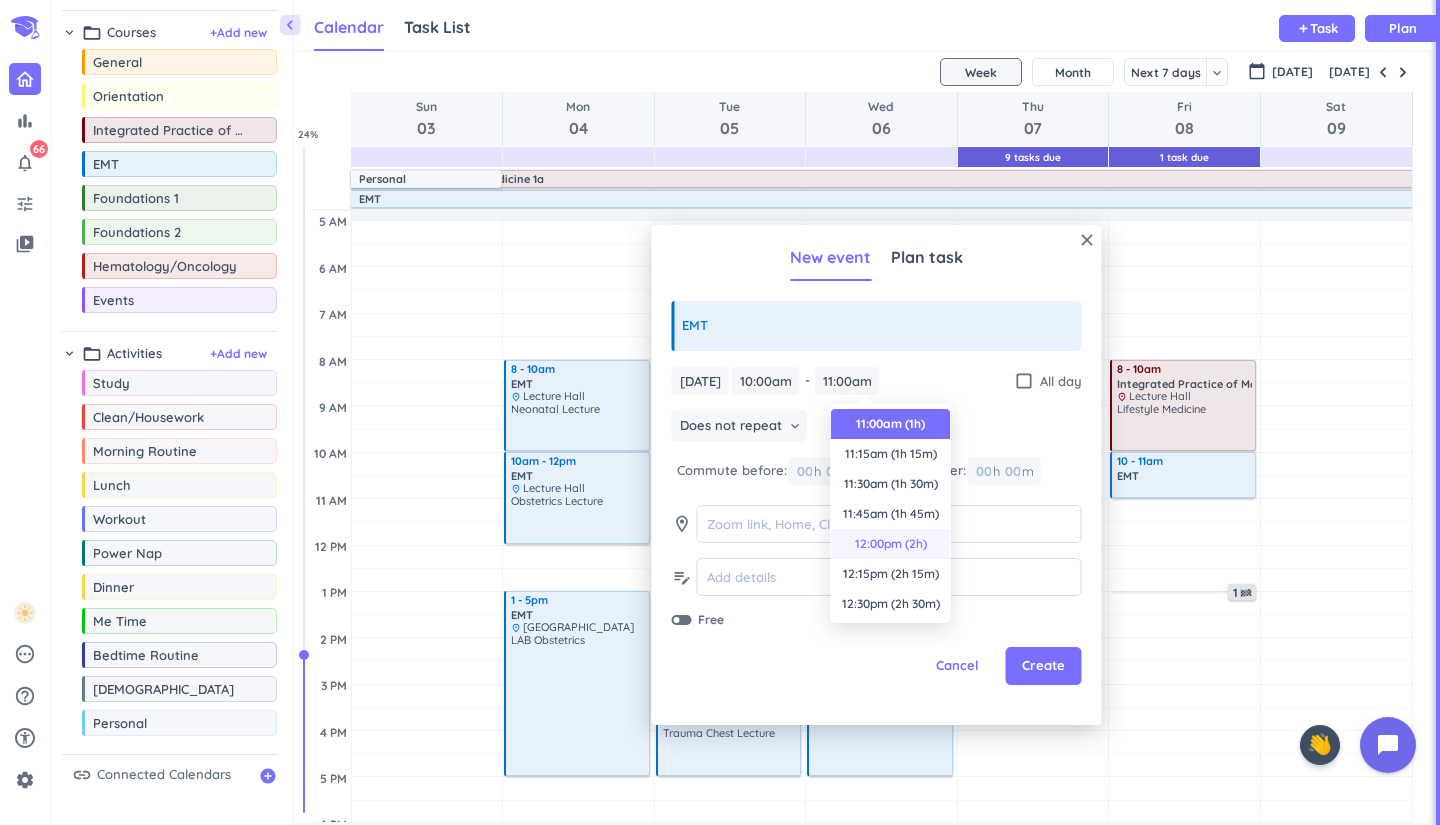 click on "12:00pm (2h)" at bounding box center (891, 544) 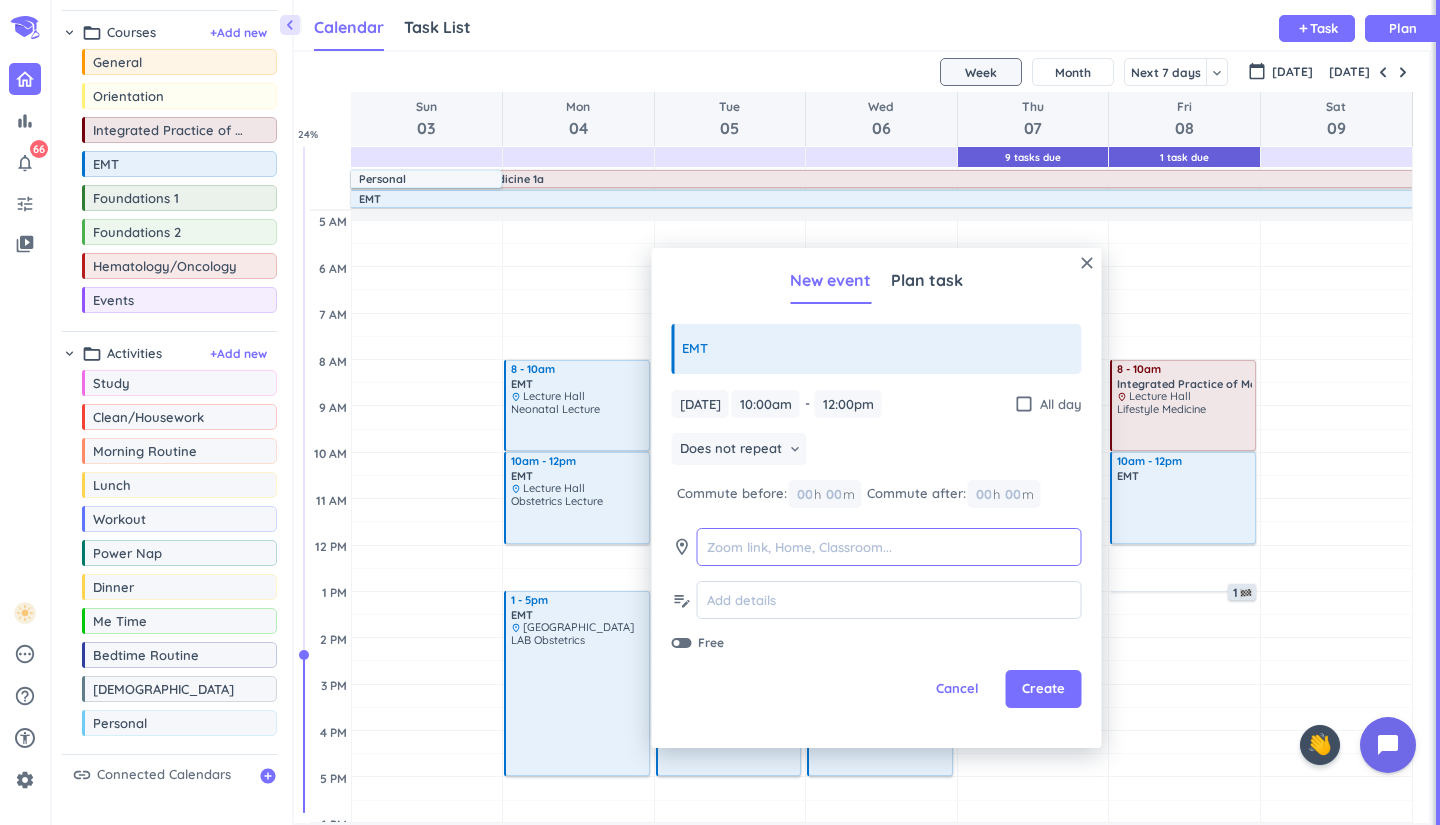 click at bounding box center (889, 547) 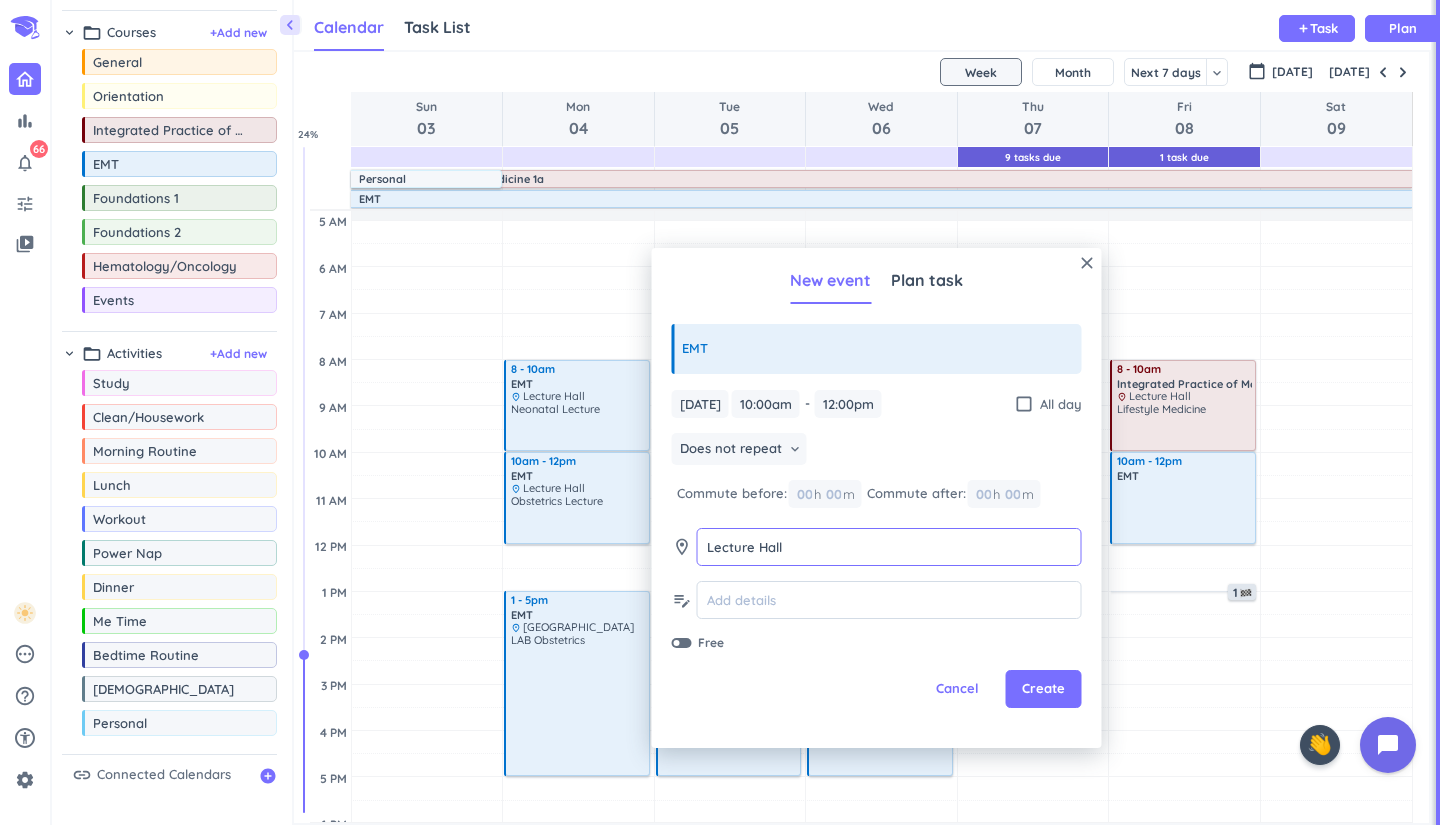 type on "Lecture Hall" 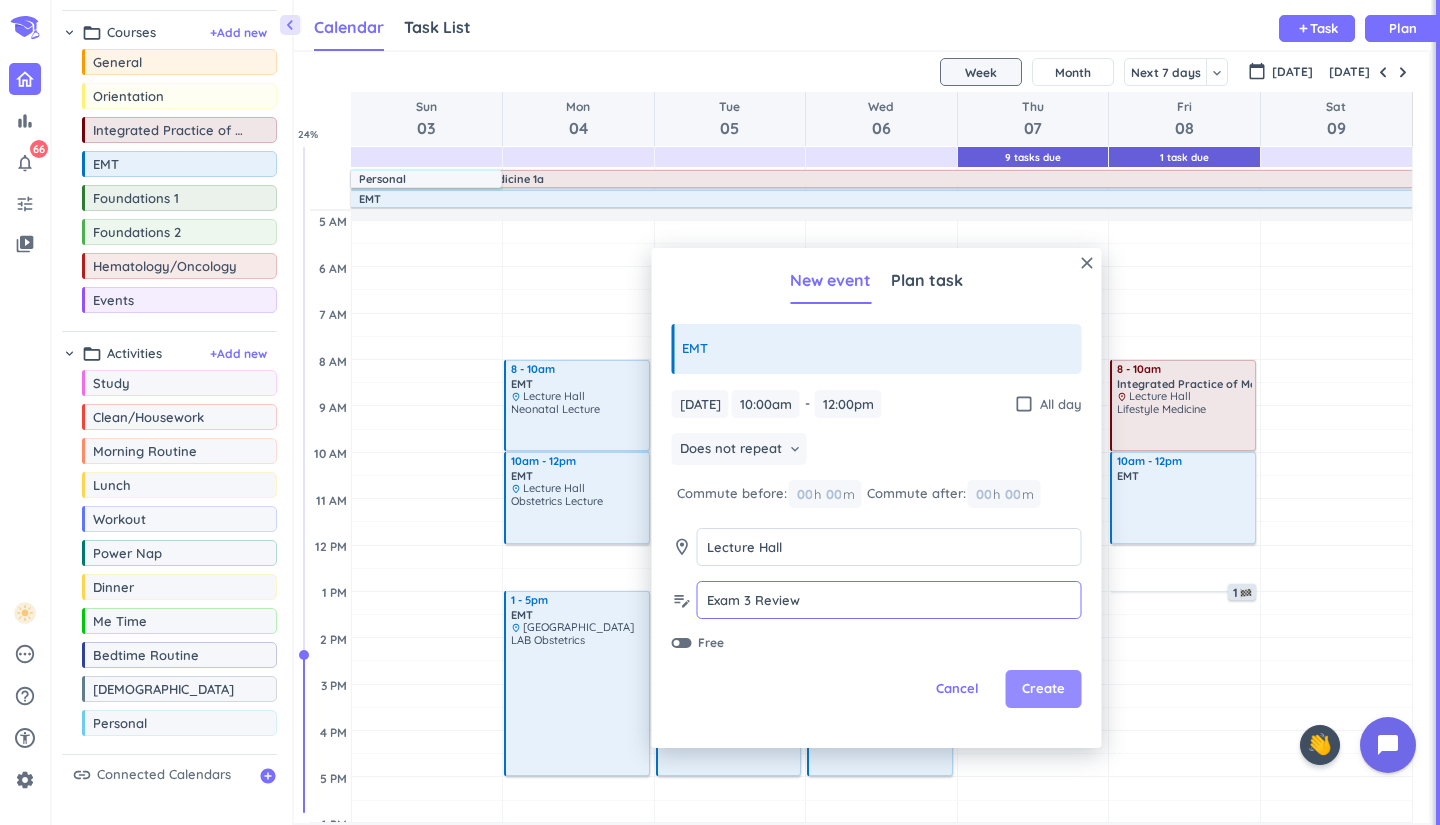 type on "Exam 3 Review" 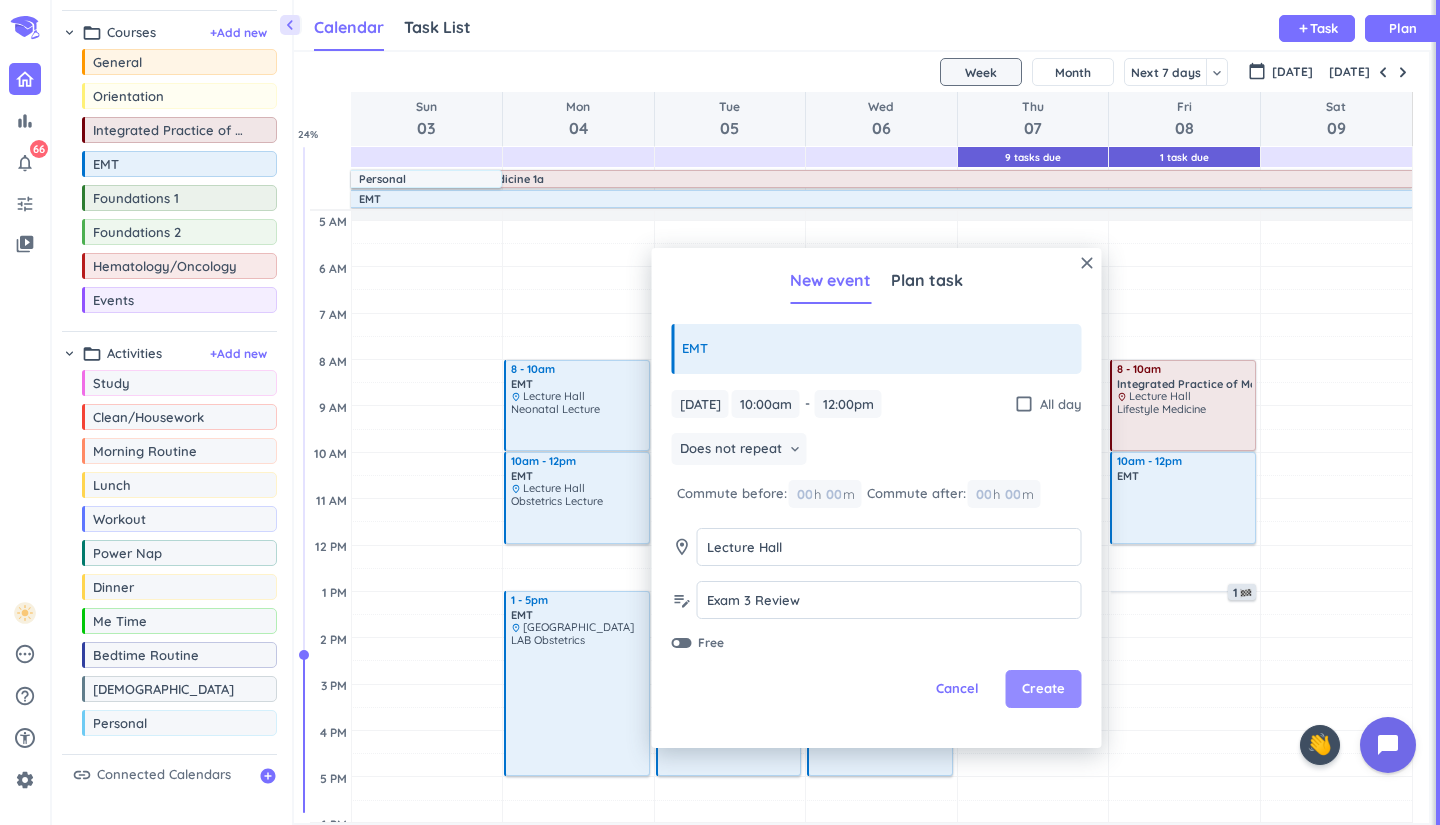 click on "Create" at bounding box center [1043, 689] 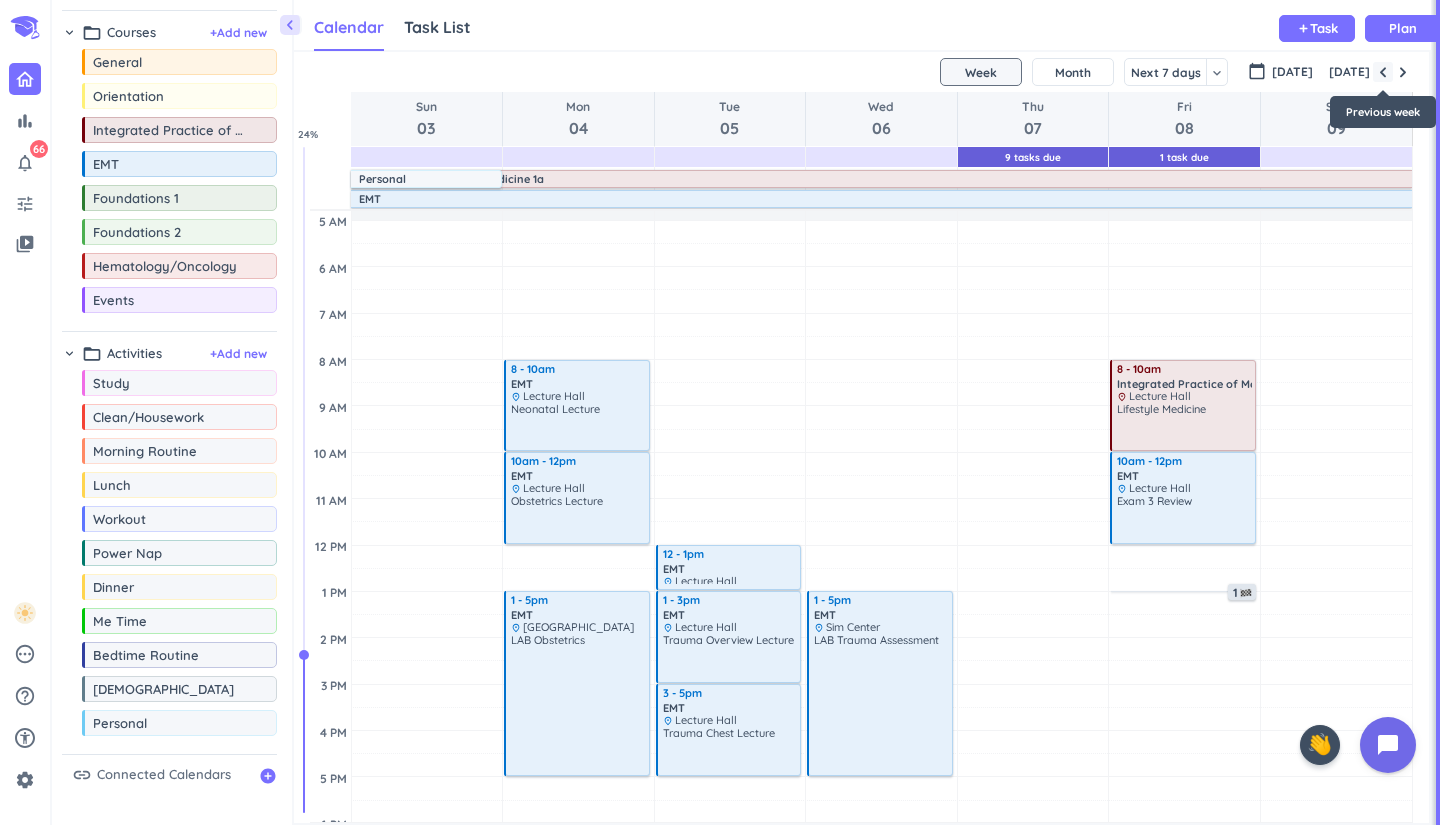 click at bounding box center [1383, 72] 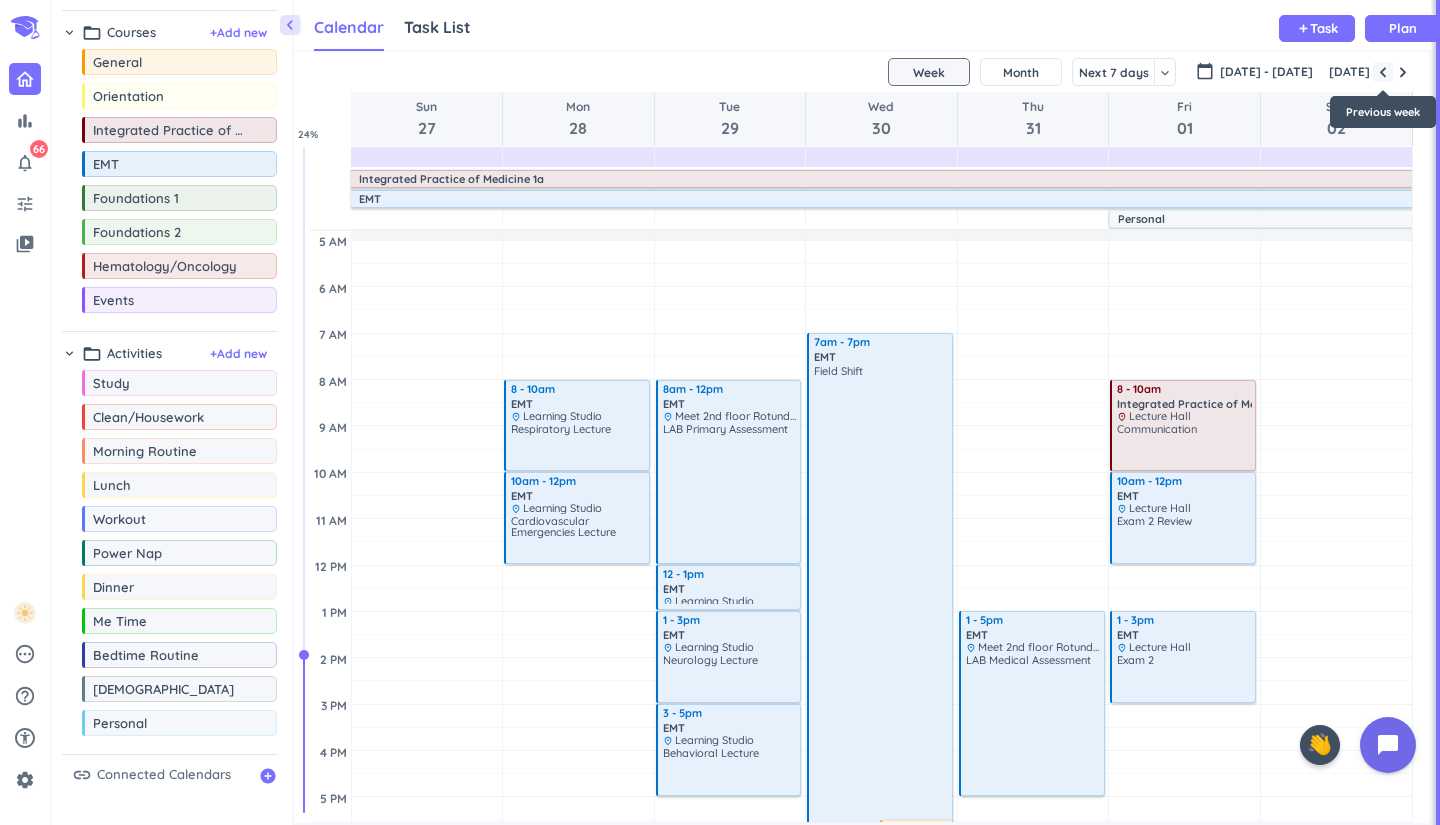 scroll, scrollTop: 0, scrollLeft: 0, axis: both 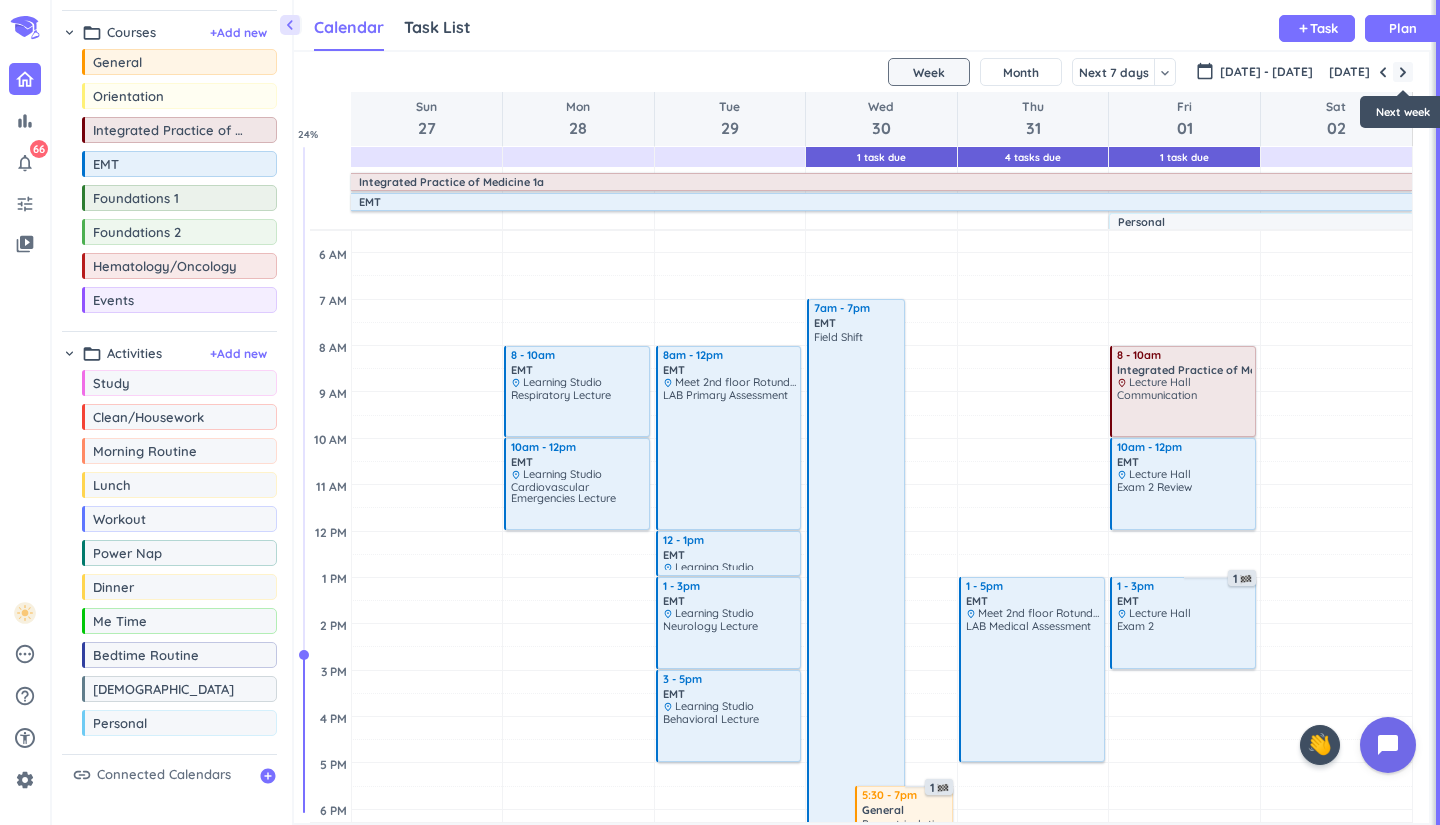 click at bounding box center (1403, 72) 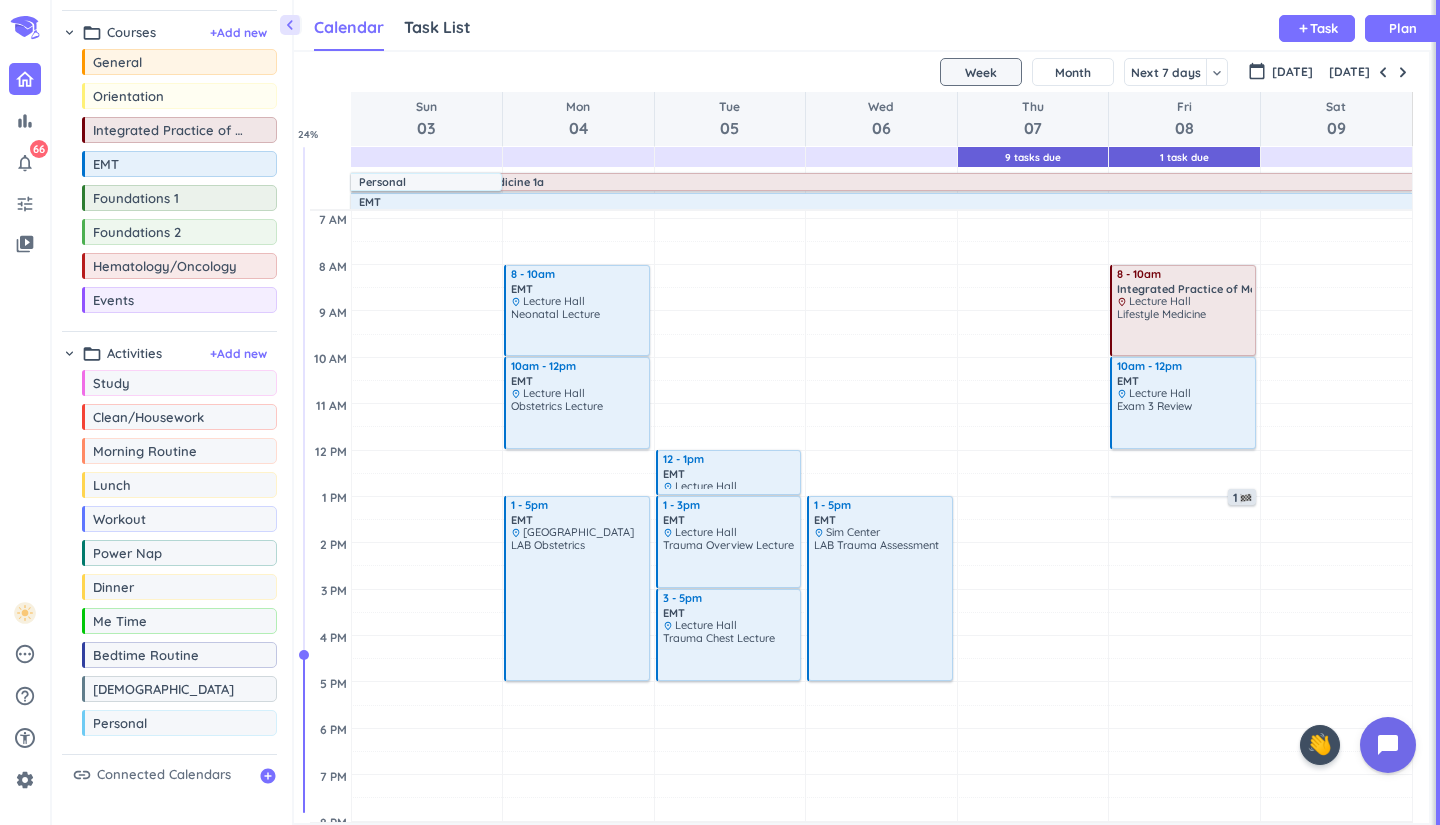 scroll, scrollTop: 150, scrollLeft: 0, axis: vertical 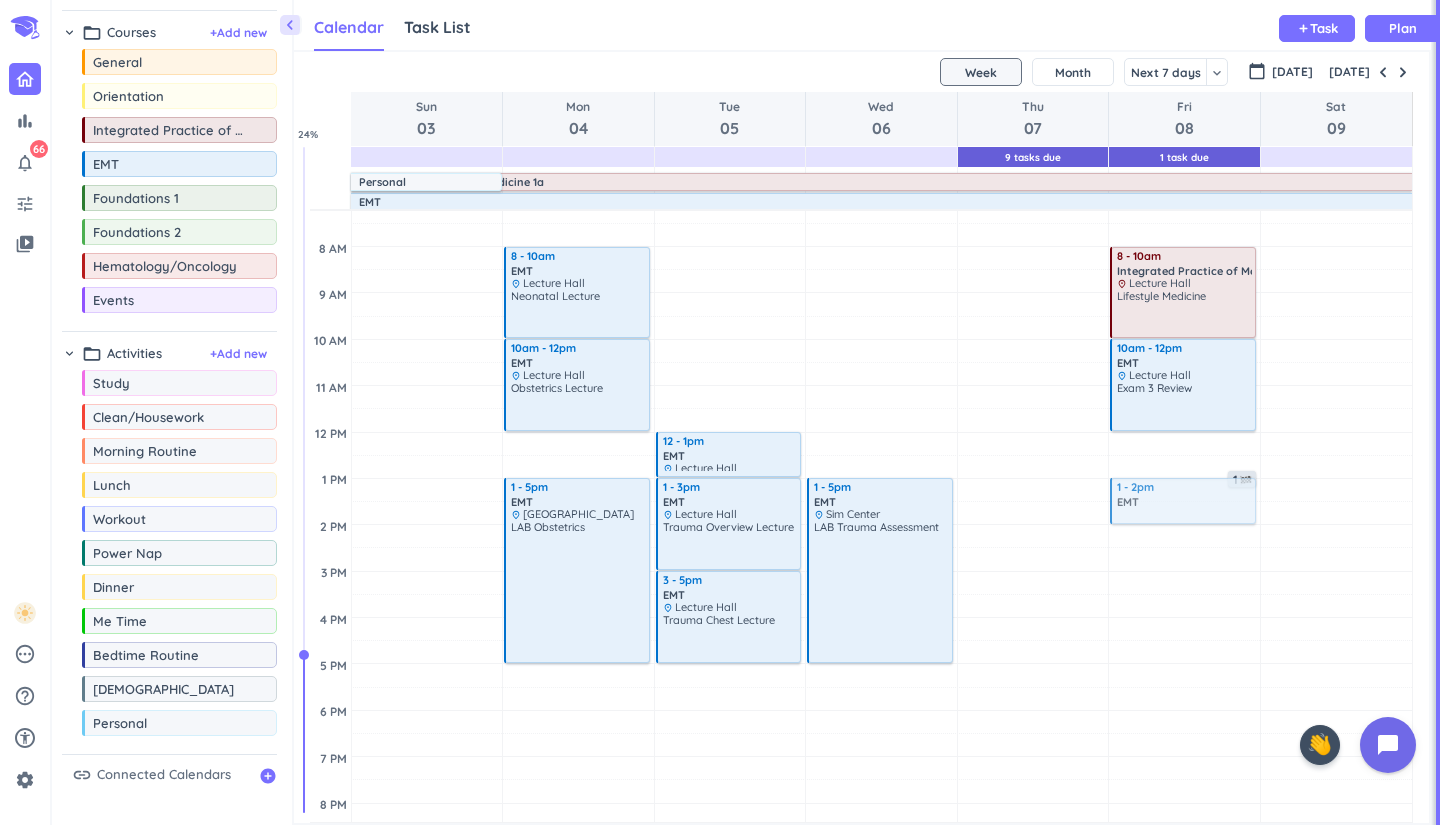 drag, startPoint x: 185, startPoint y: 166, endPoint x: 1208, endPoint y: 489, distance: 1072.7805 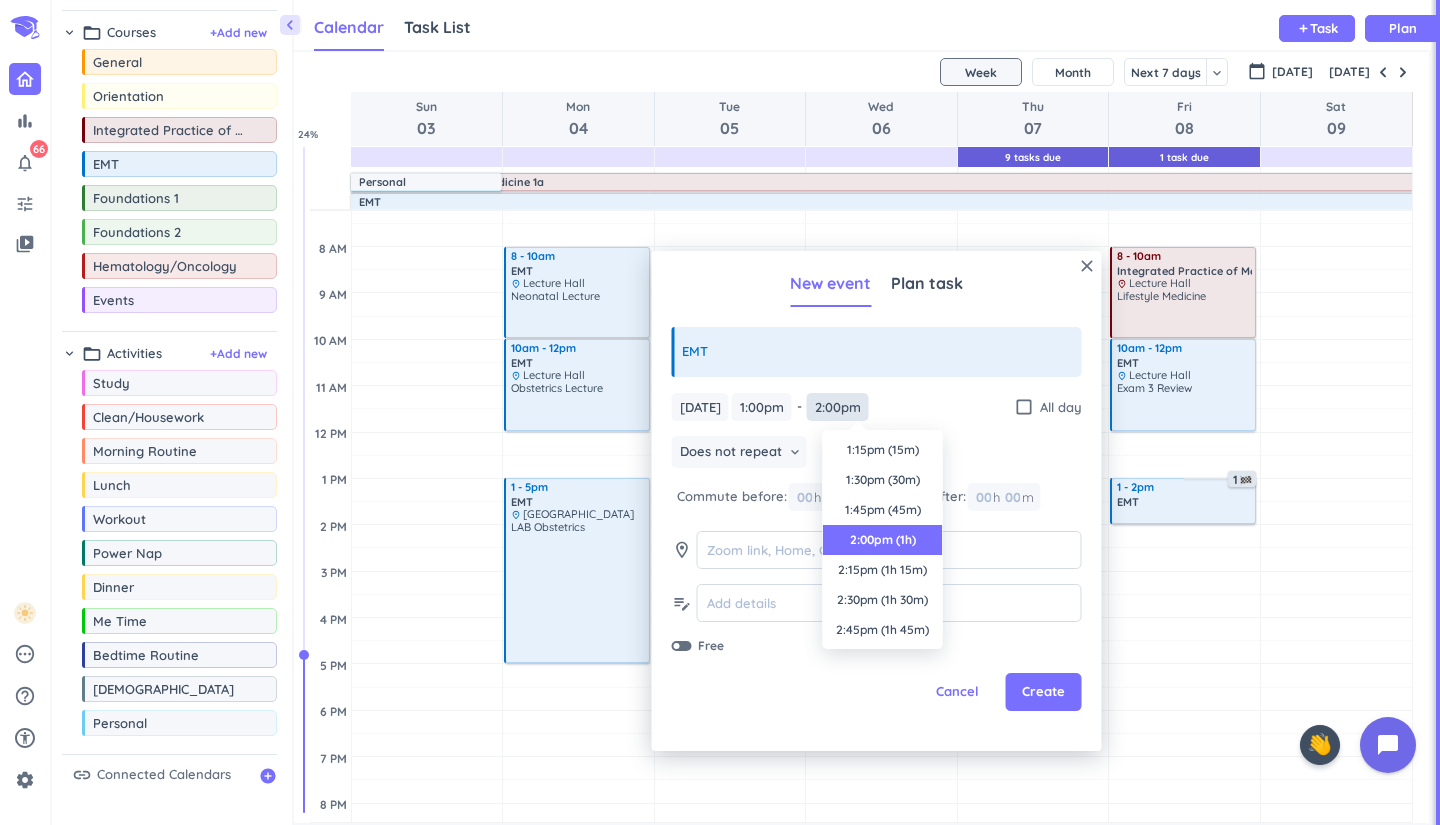 scroll, scrollTop: 90, scrollLeft: 0, axis: vertical 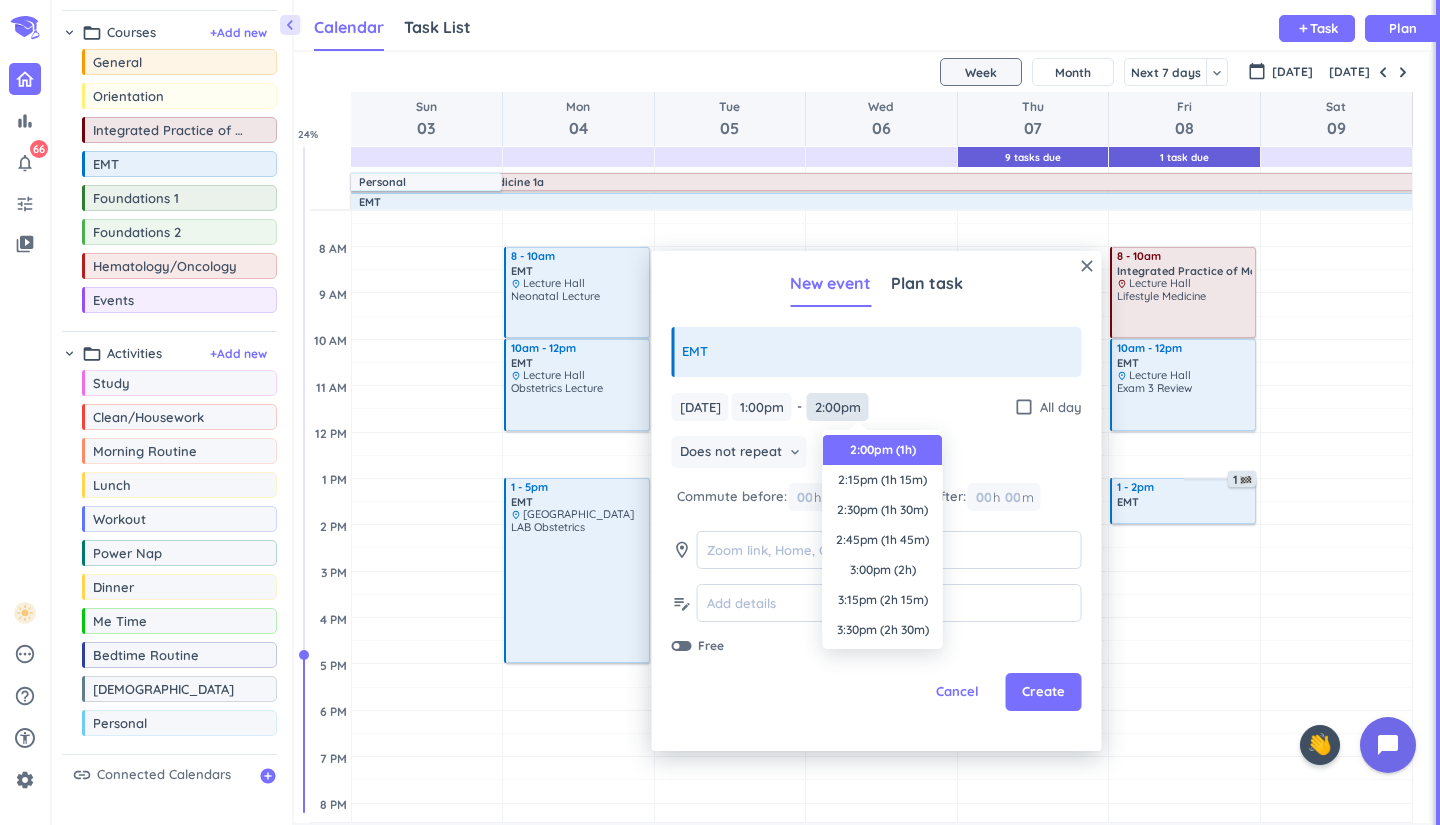 click on "2:00pm" at bounding box center (838, 407) 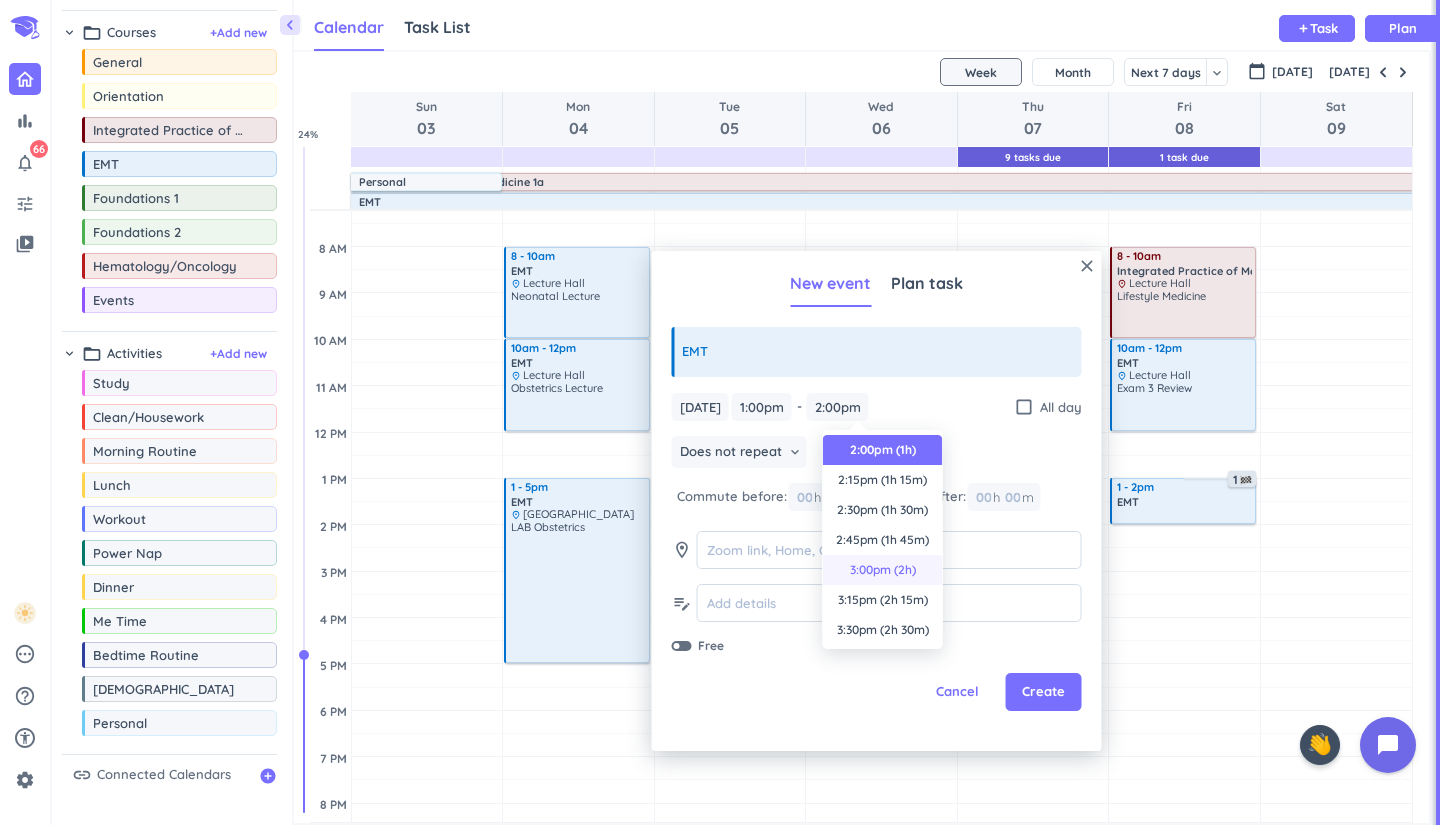 click on "3:00pm (2h)" at bounding box center (883, 570) 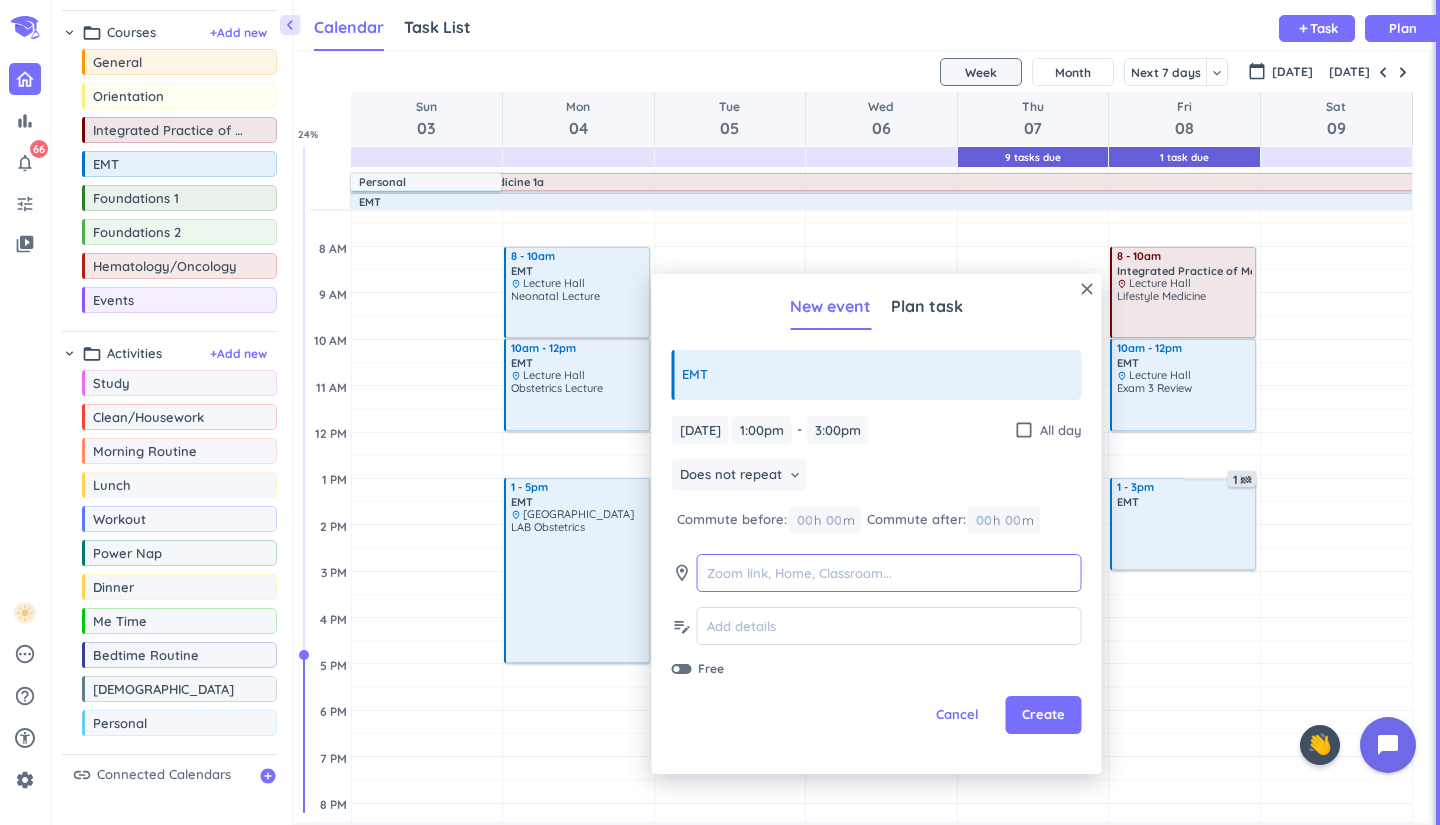 click at bounding box center (889, 573) 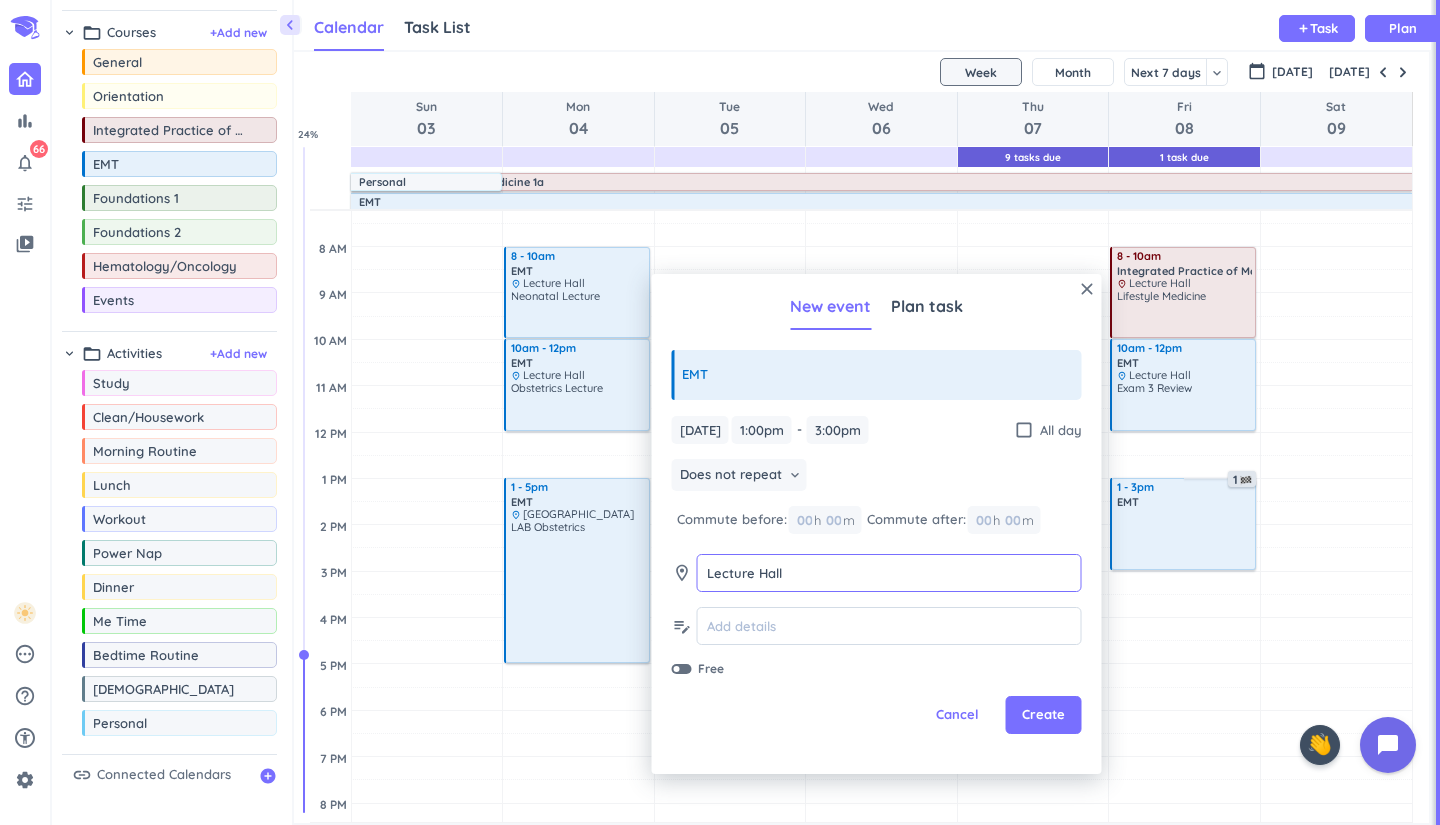 type on "Lecture Hall" 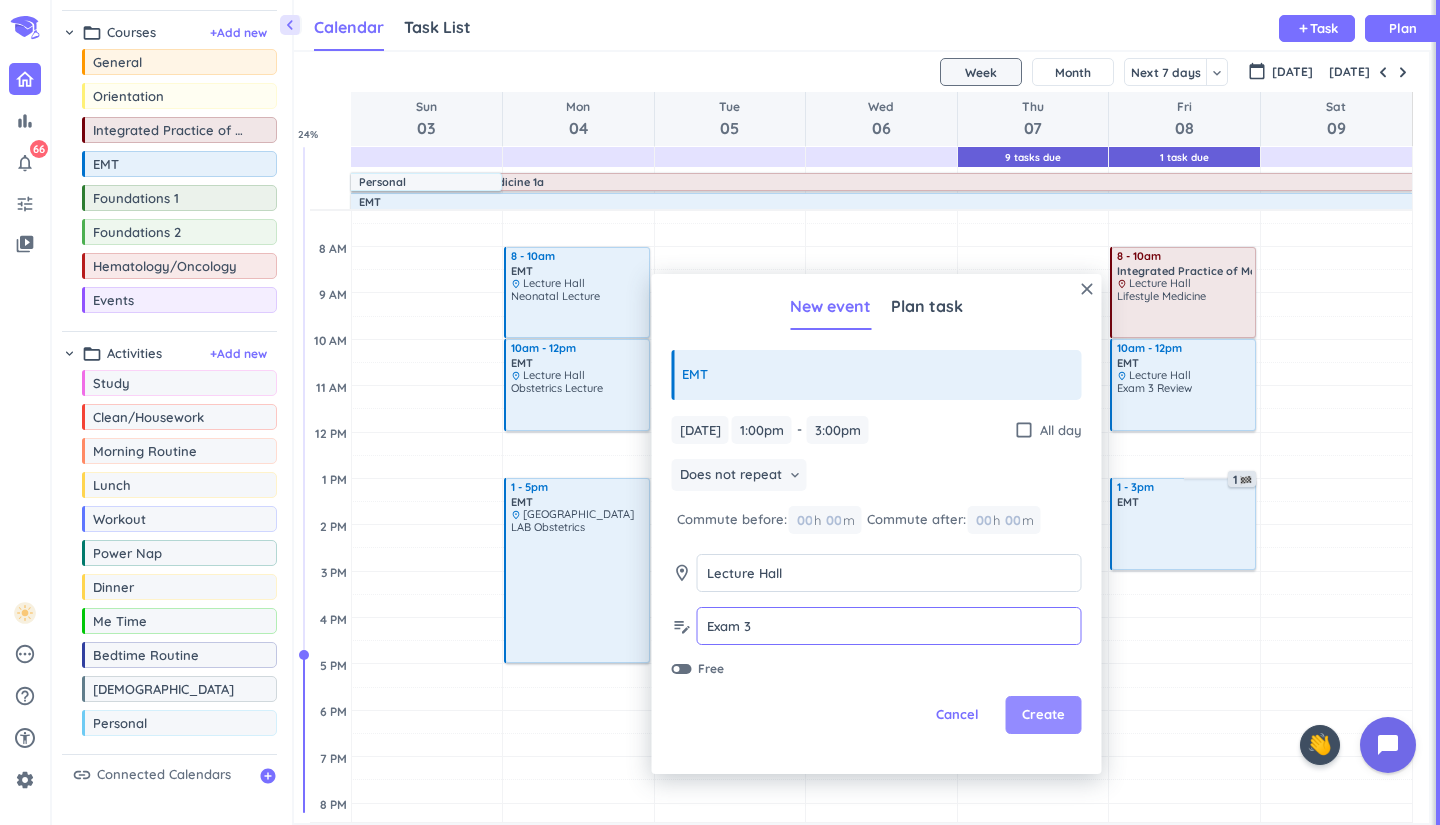 type on "Exam 3" 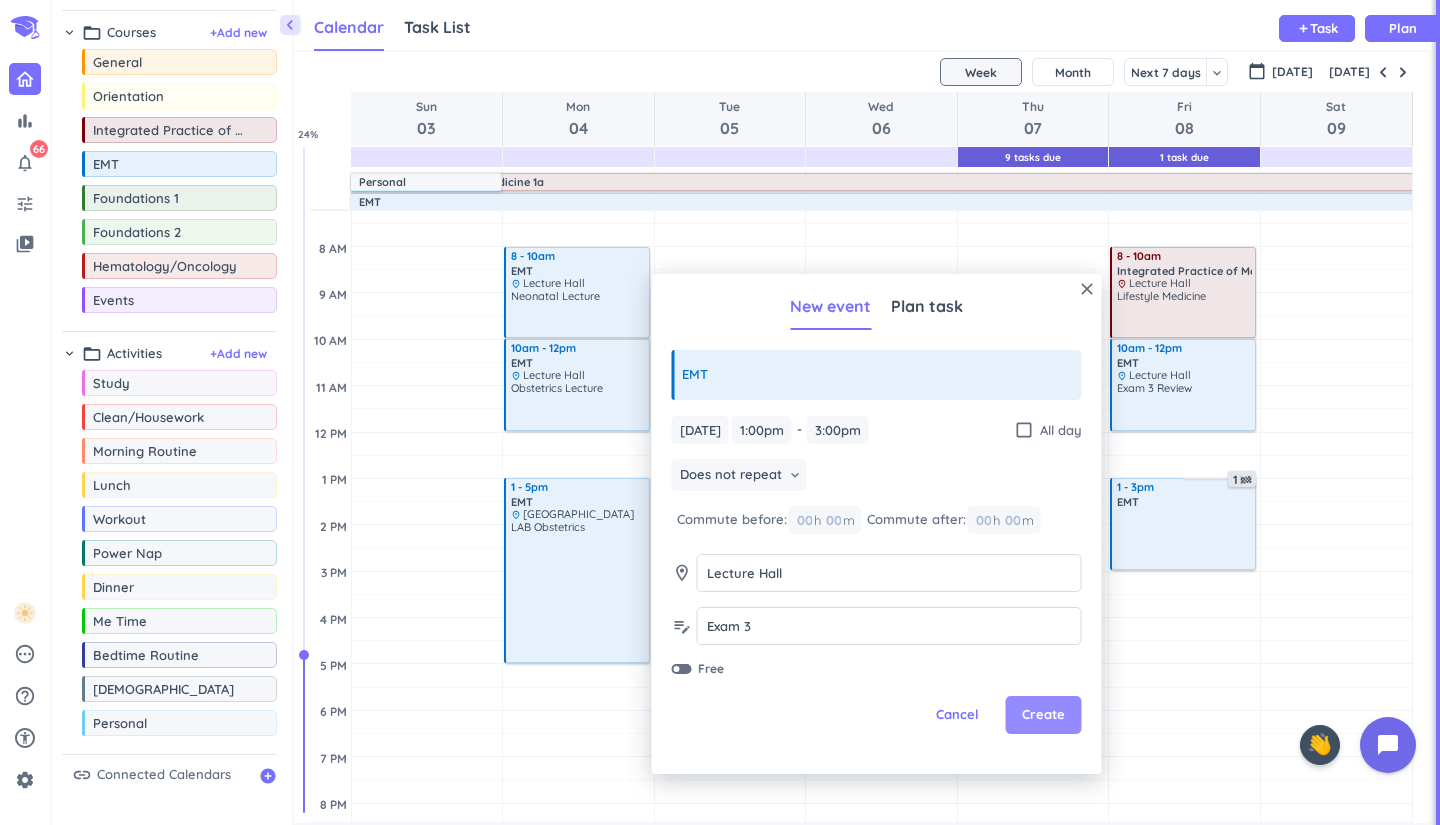 click on "Create" at bounding box center (1043, 715) 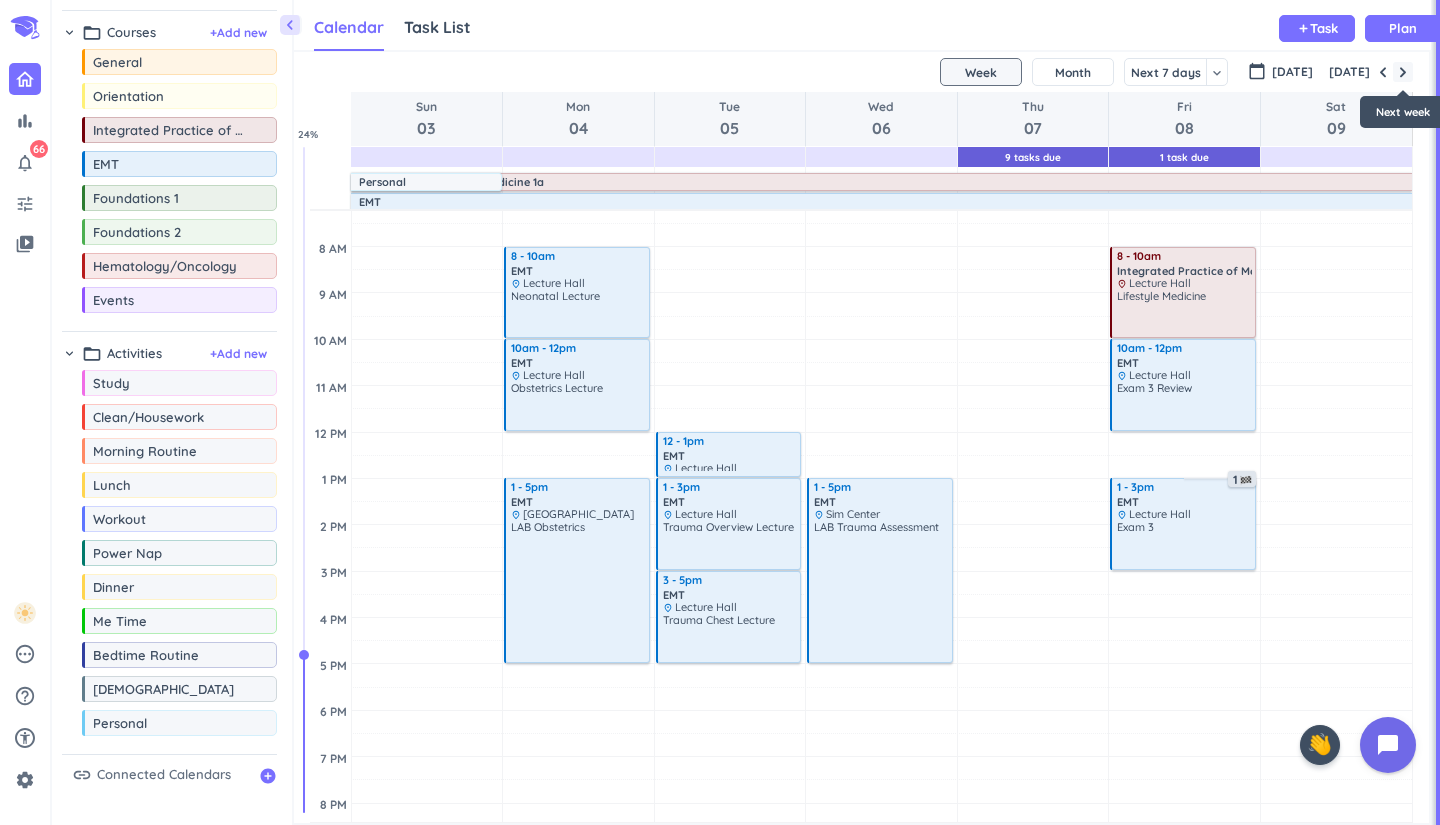 click at bounding box center [1403, 72] 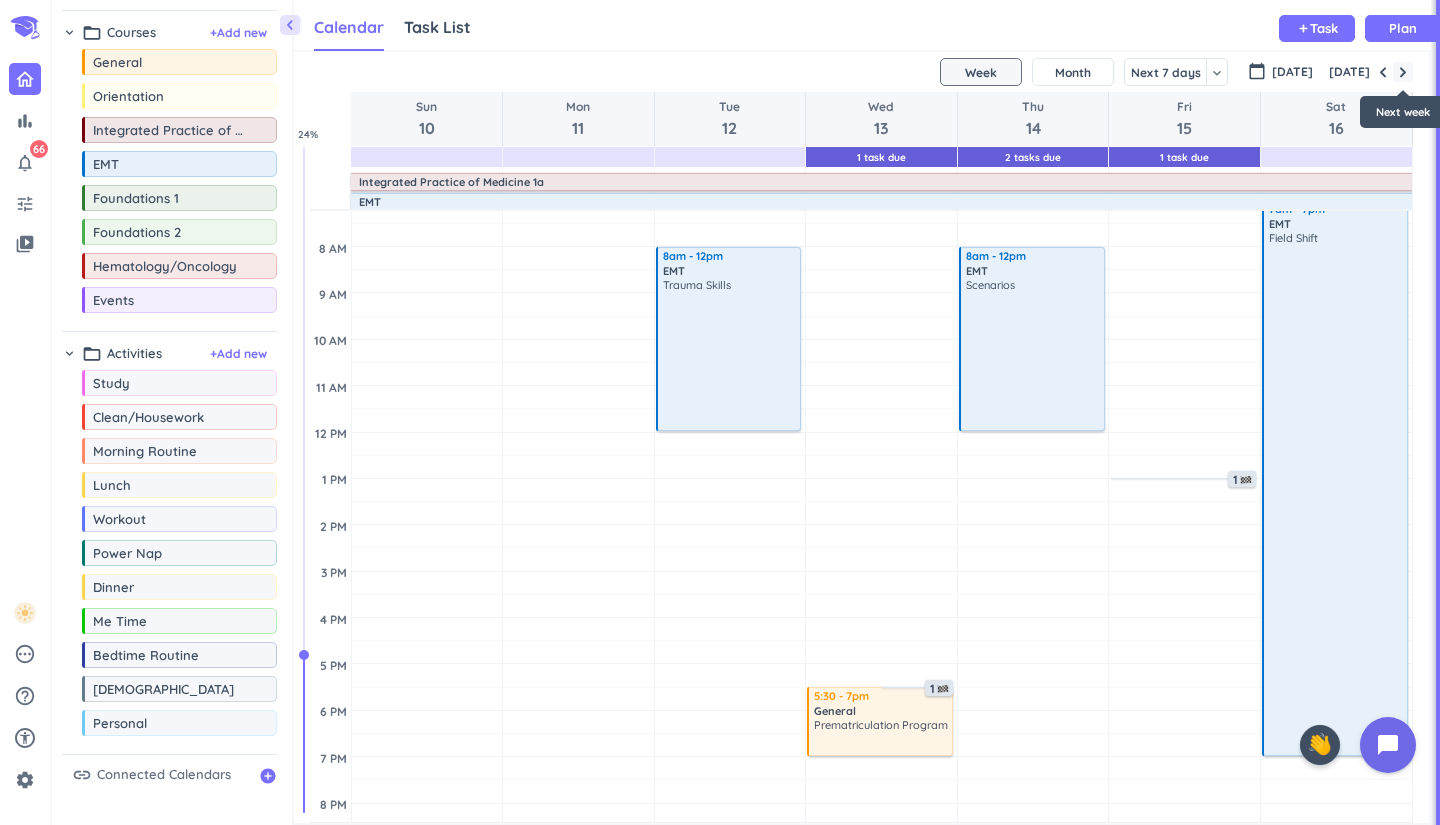 scroll, scrollTop: 71, scrollLeft: 0, axis: vertical 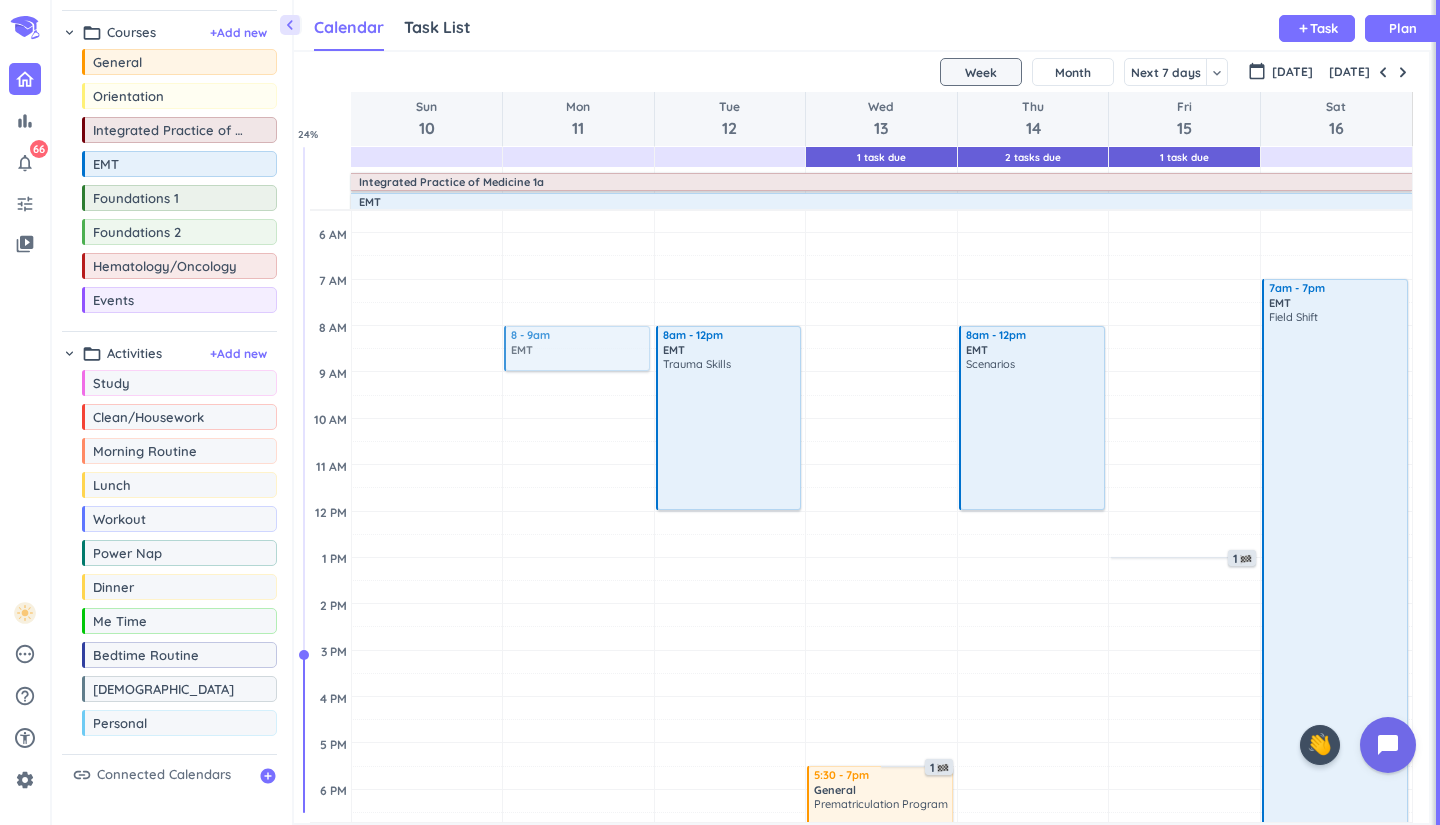 drag, startPoint x: 171, startPoint y: 167, endPoint x: 647, endPoint y: 333, distance: 504.11505 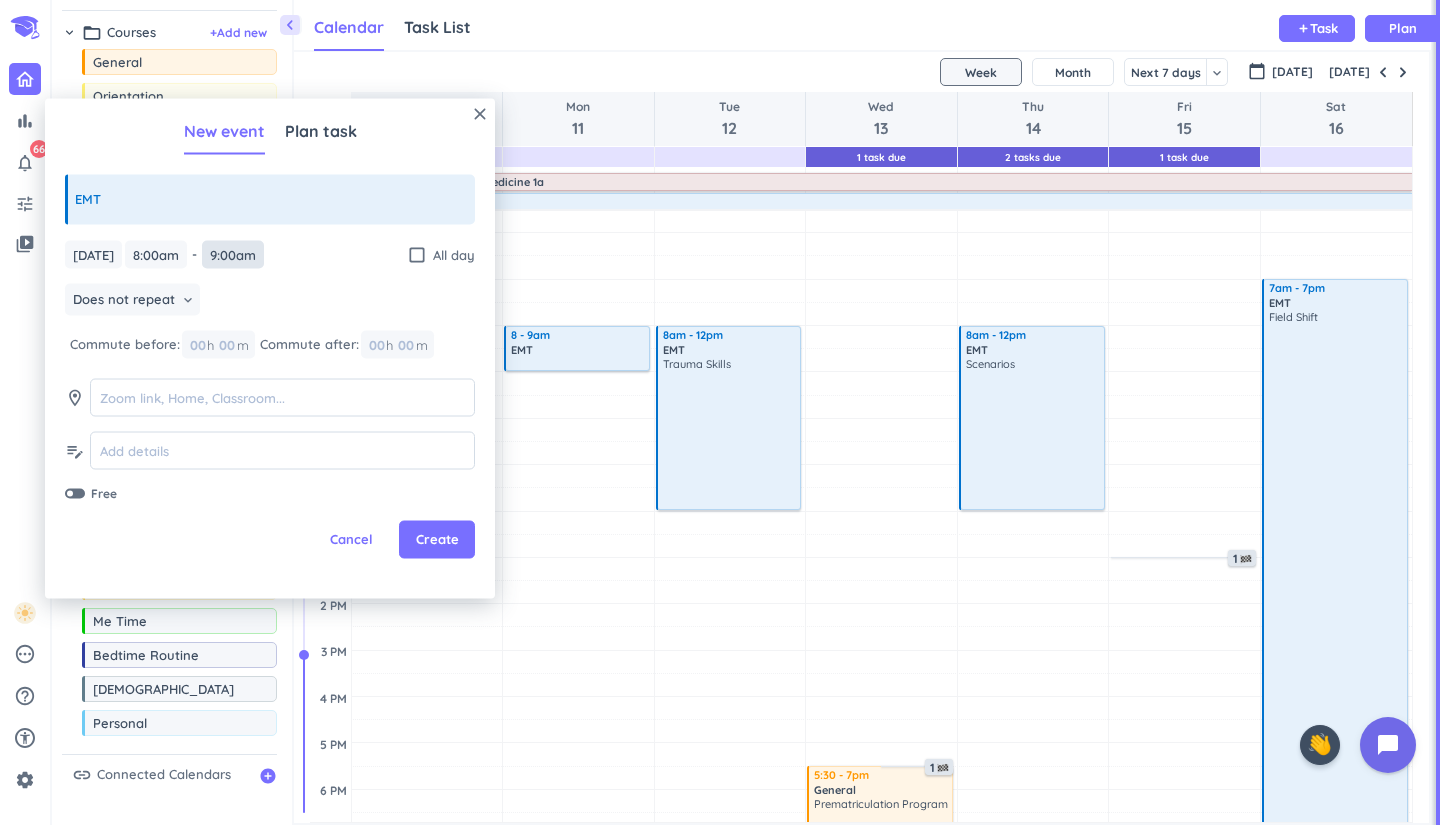click on "9:00am" at bounding box center (233, 254) 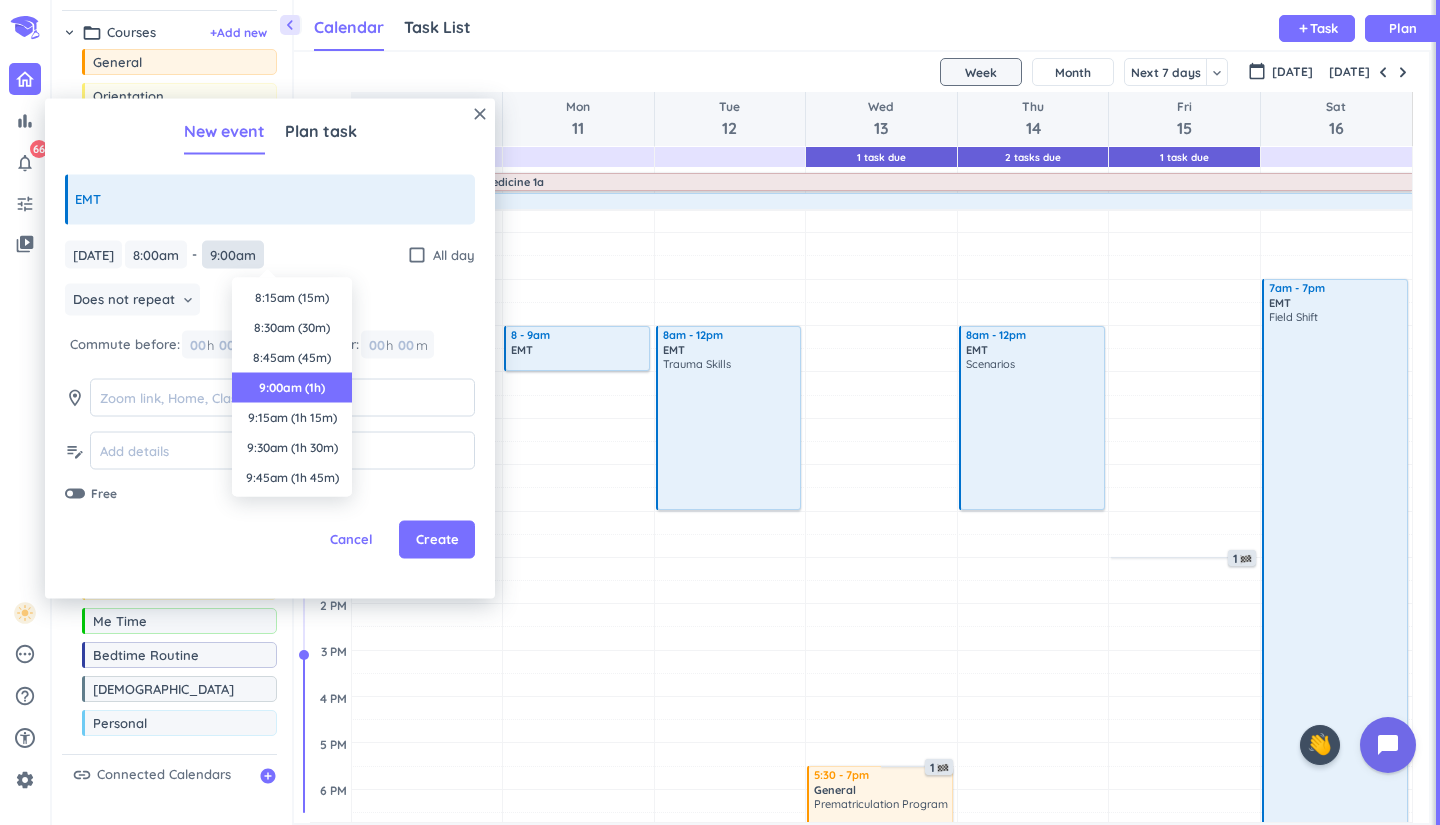 scroll, scrollTop: 90, scrollLeft: 0, axis: vertical 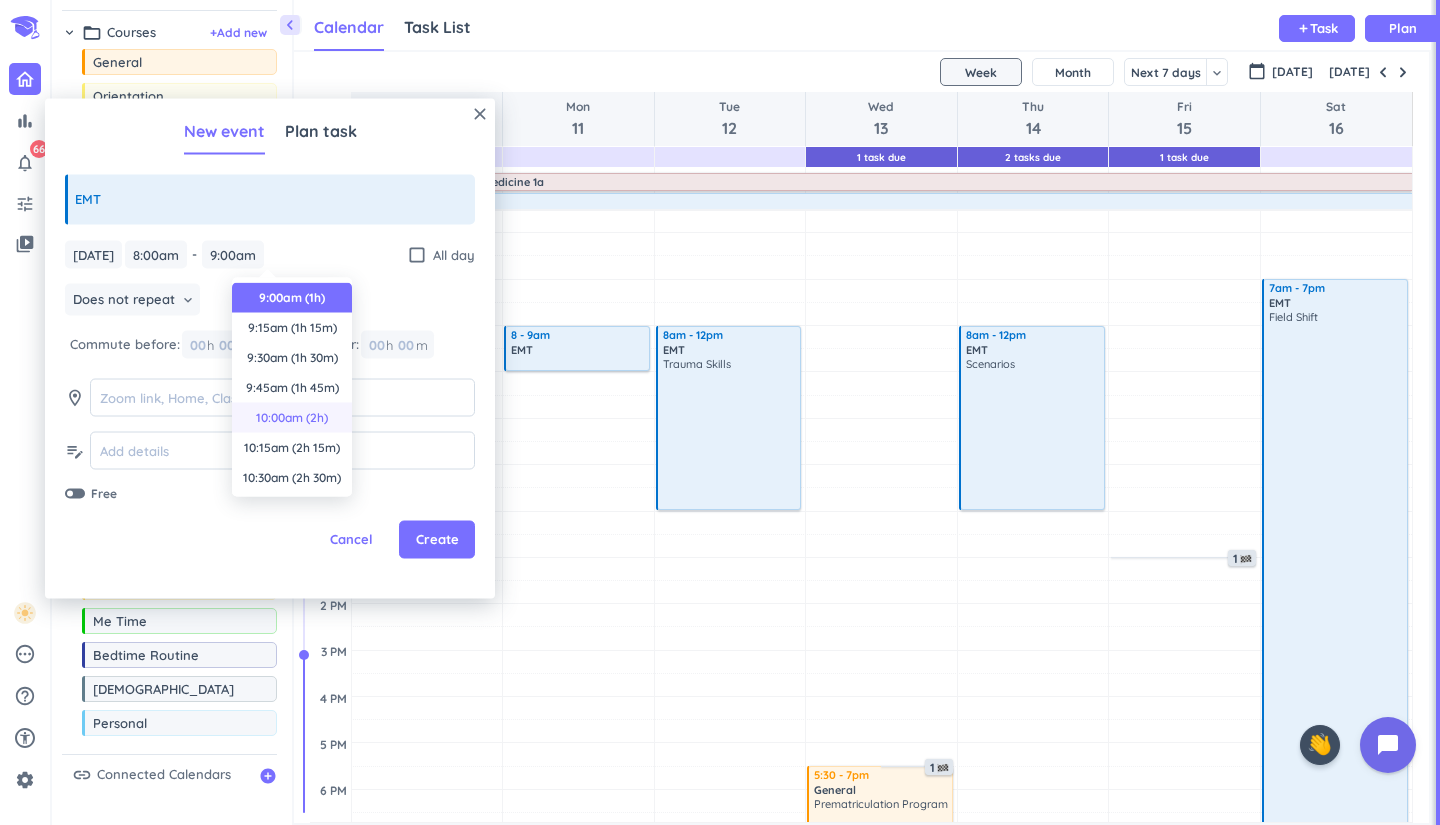 click on "10:00am (2h)" at bounding box center (292, 418) 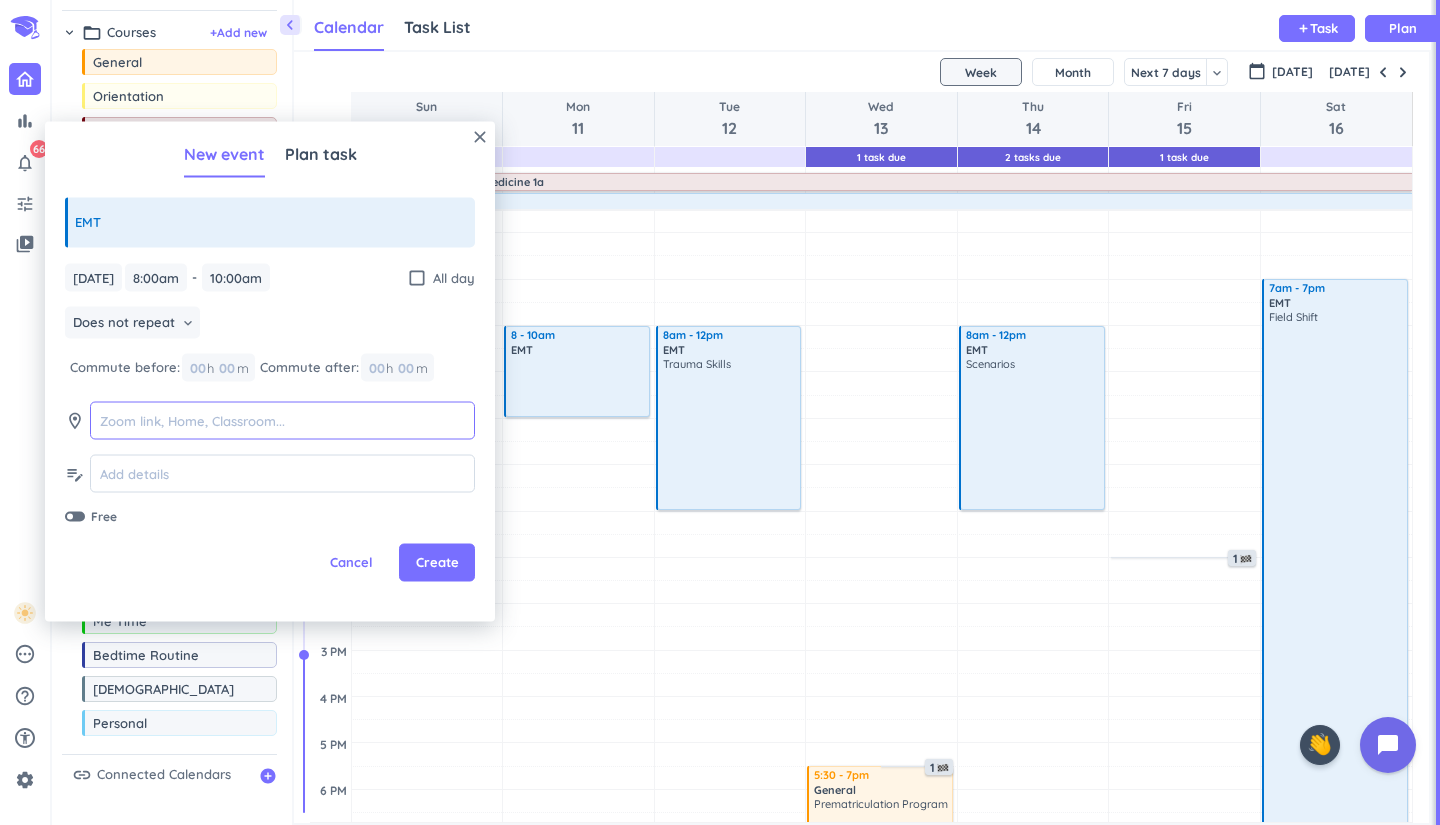 click at bounding box center [282, 420] 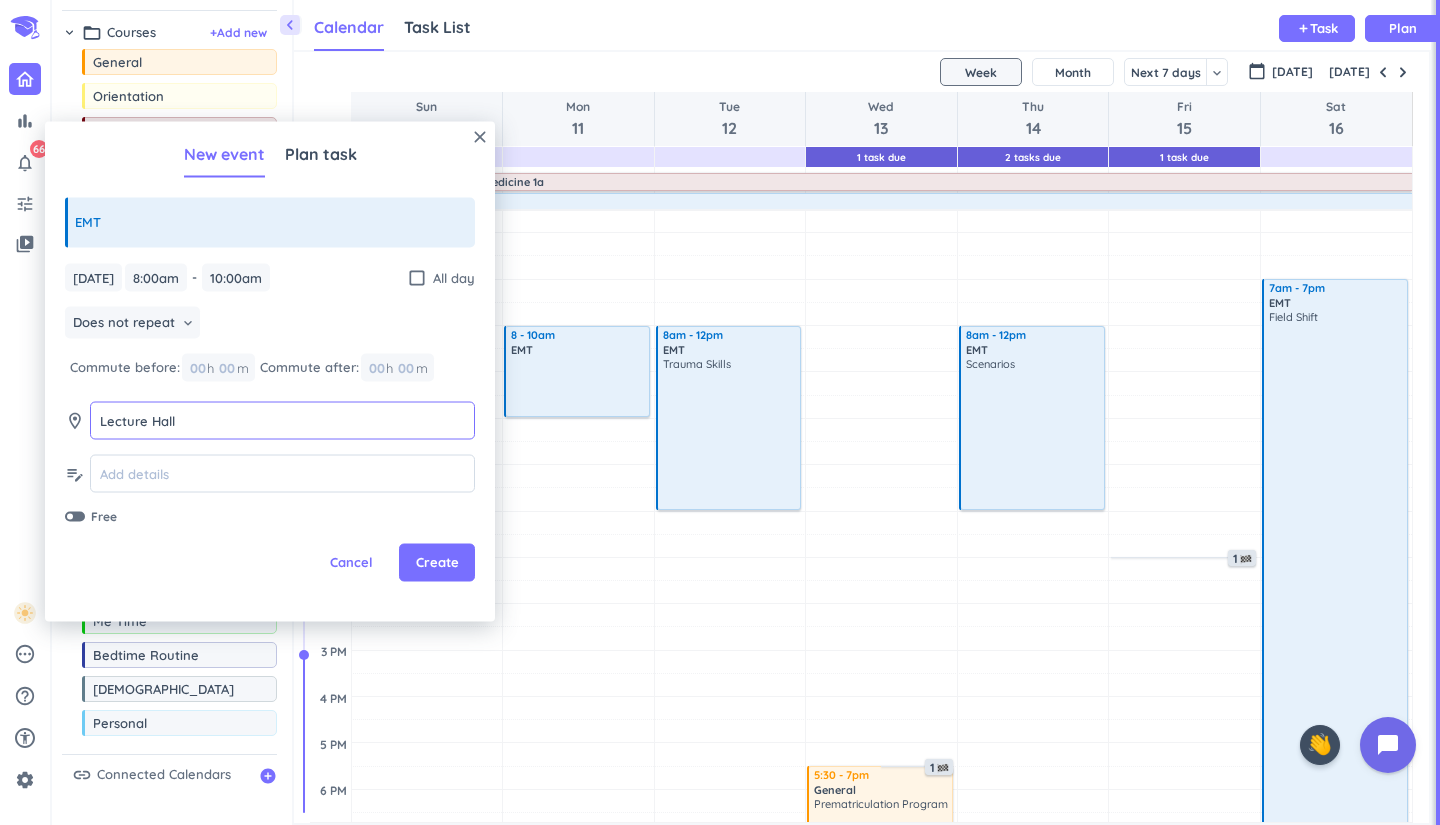 type on "Lecture Hall" 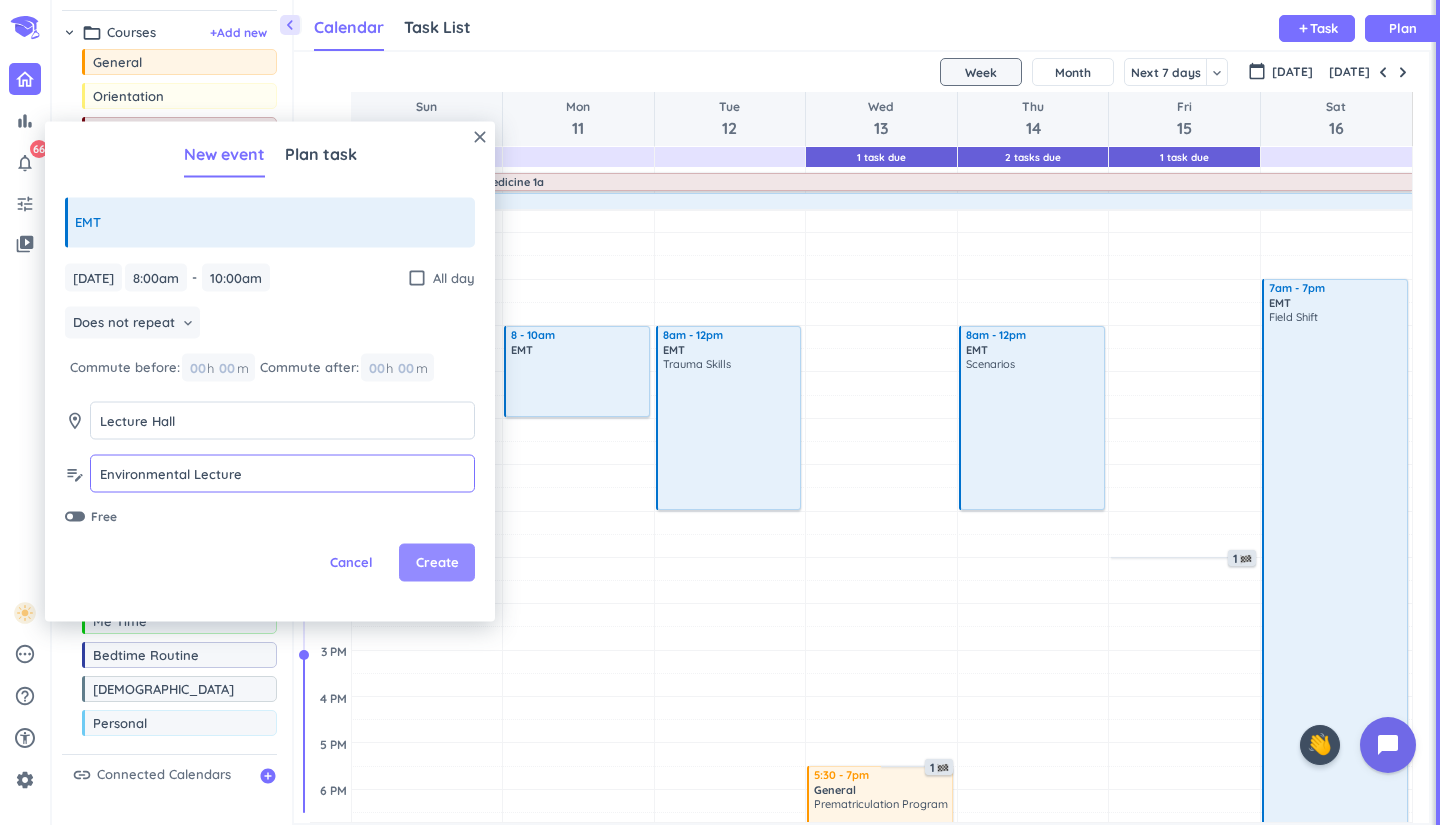 type on "Environmental Lecture" 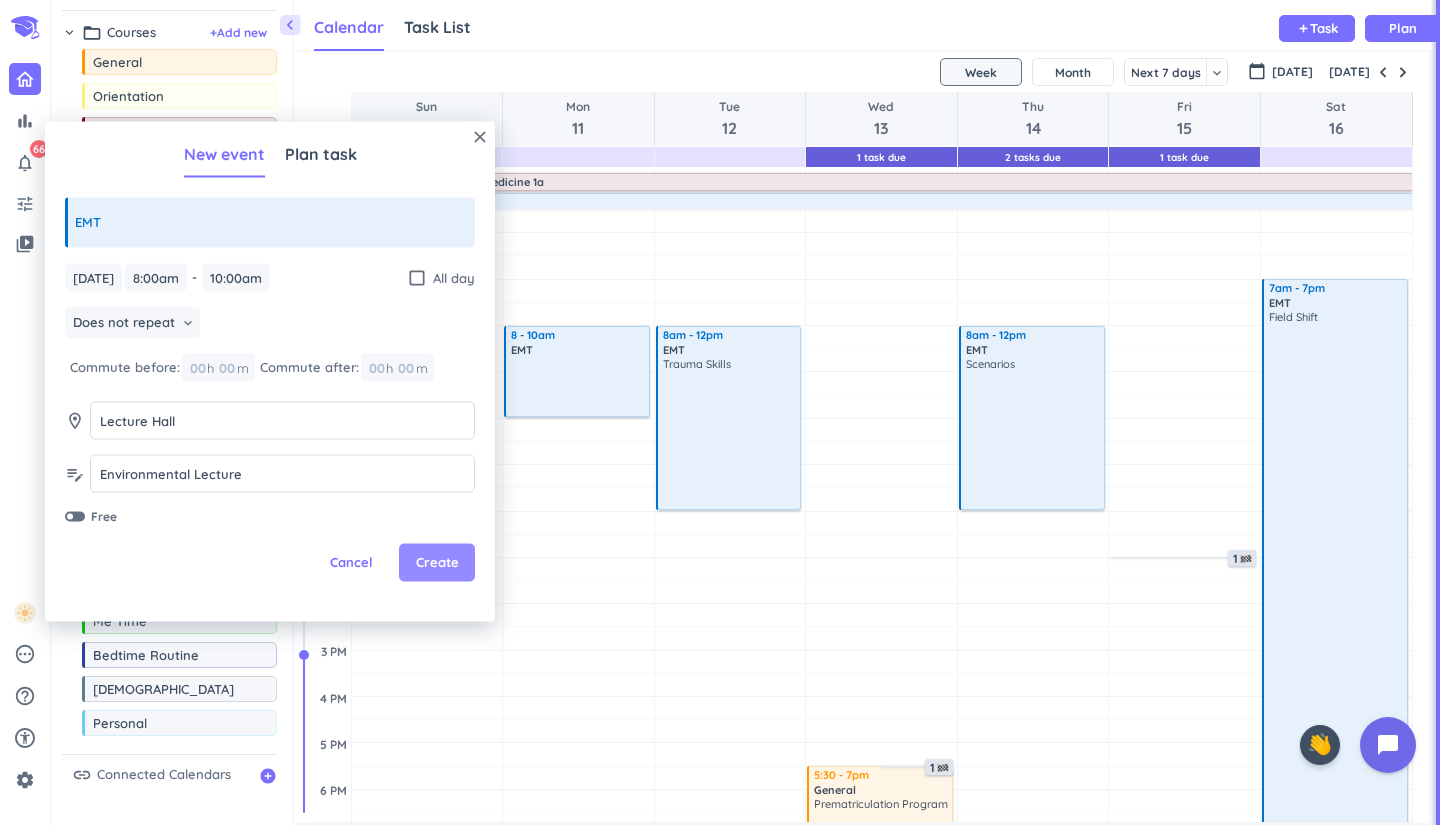 click on "Create" at bounding box center [437, 563] 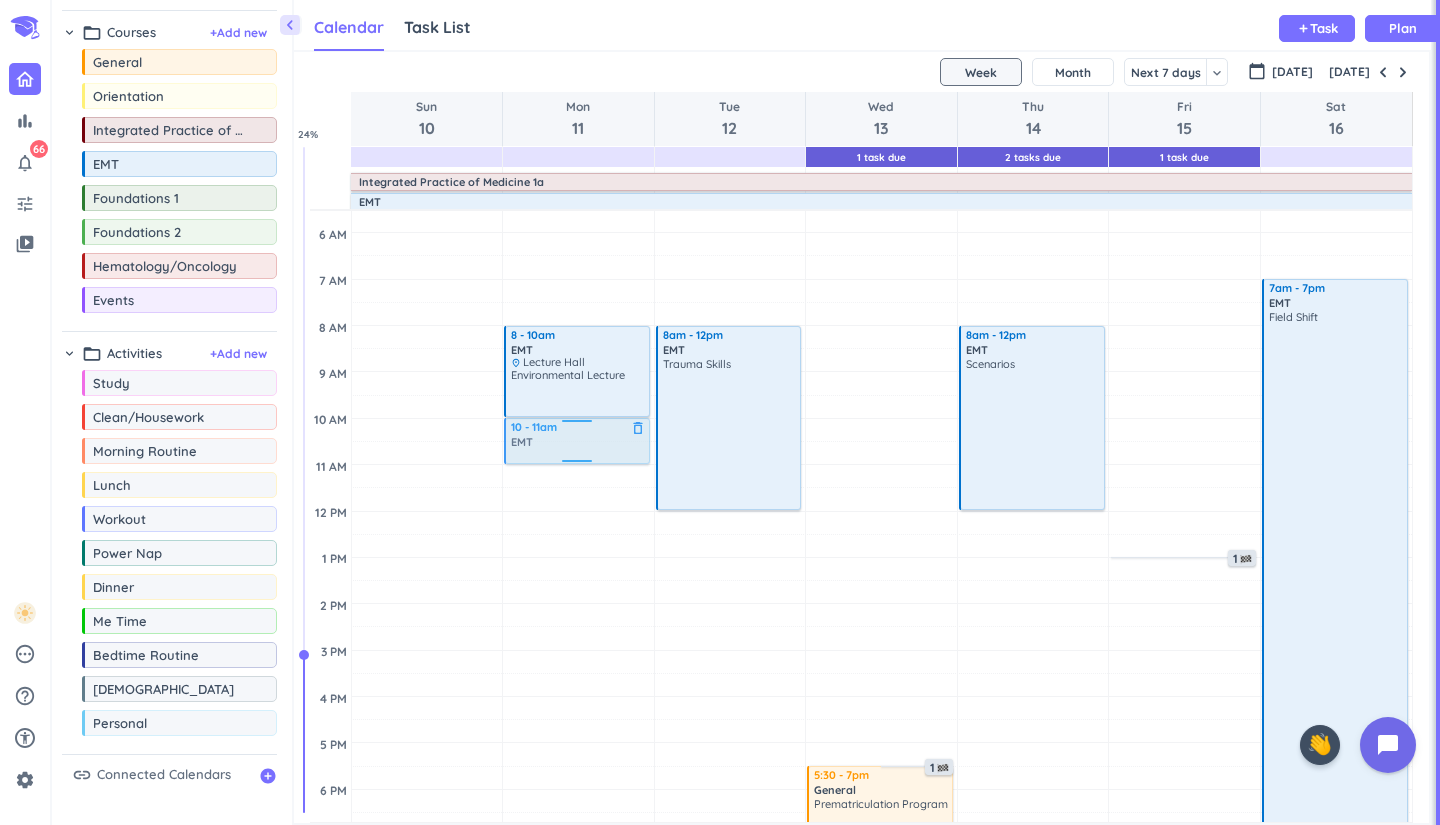 drag, startPoint x: 204, startPoint y: 169, endPoint x: 604, endPoint y: 419, distance: 471.69907 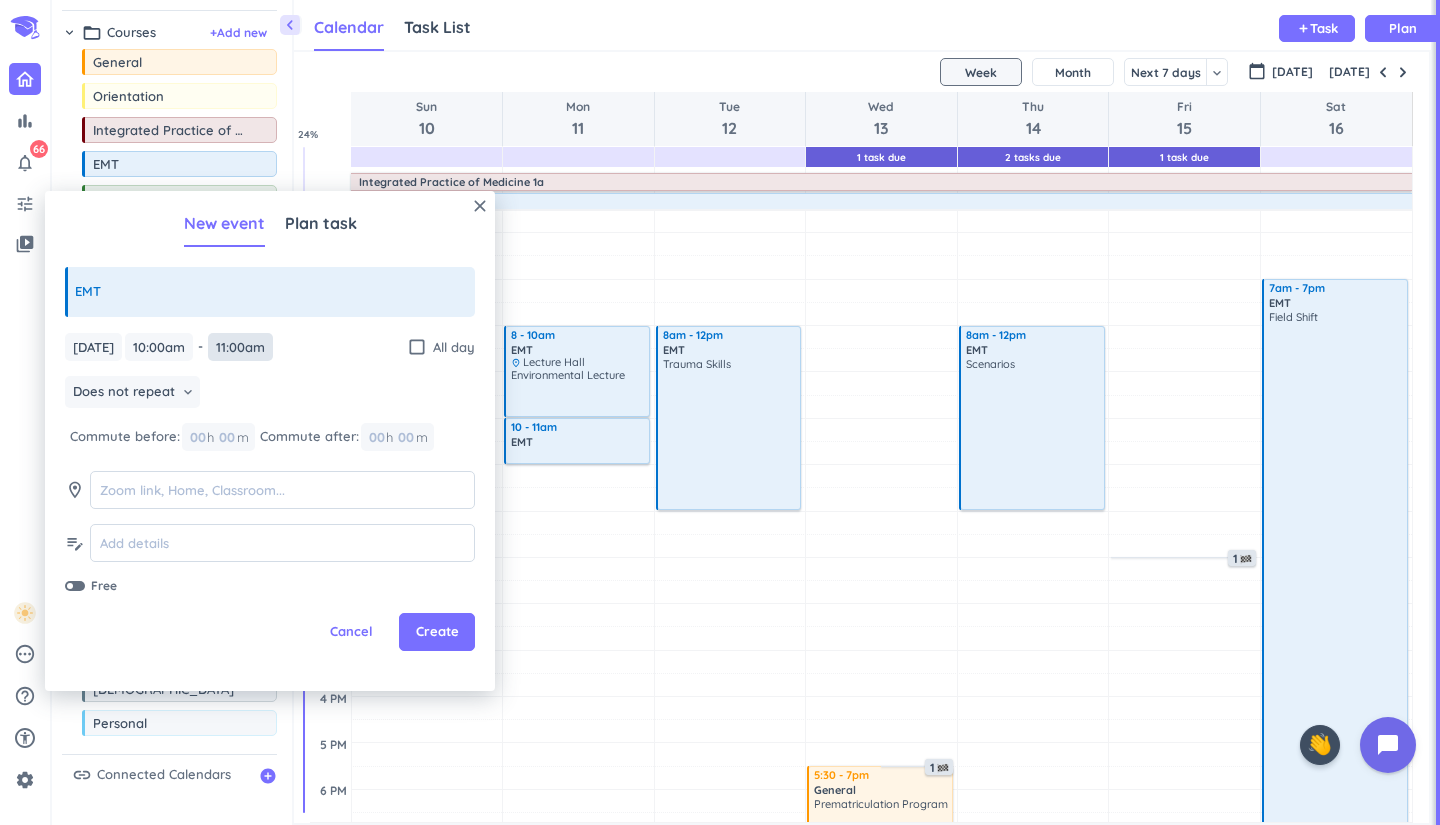 click on "11:00am" at bounding box center [240, 347] 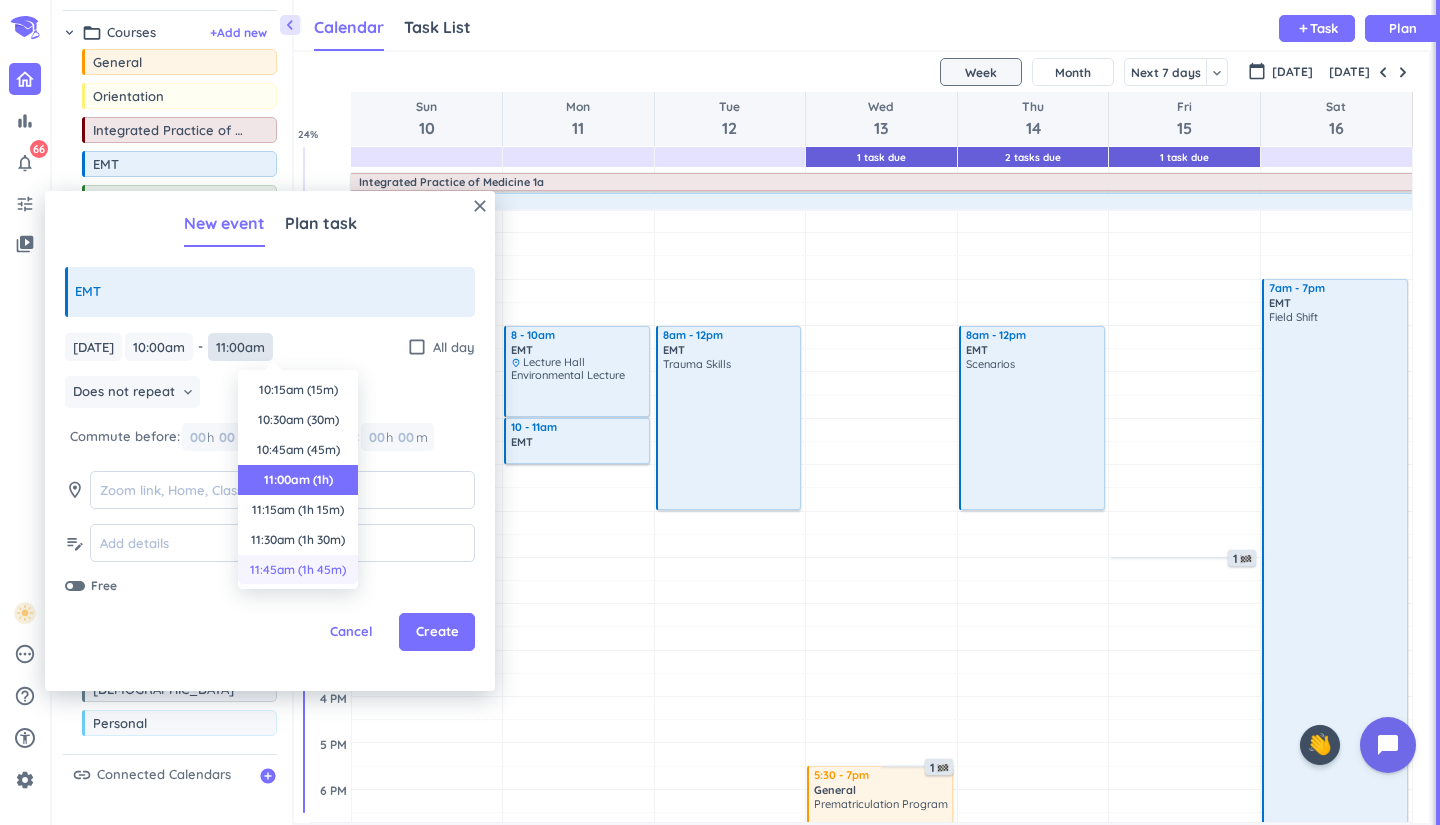 scroll, scrollTop: 90, scrollLeft: 0, axis: vertical 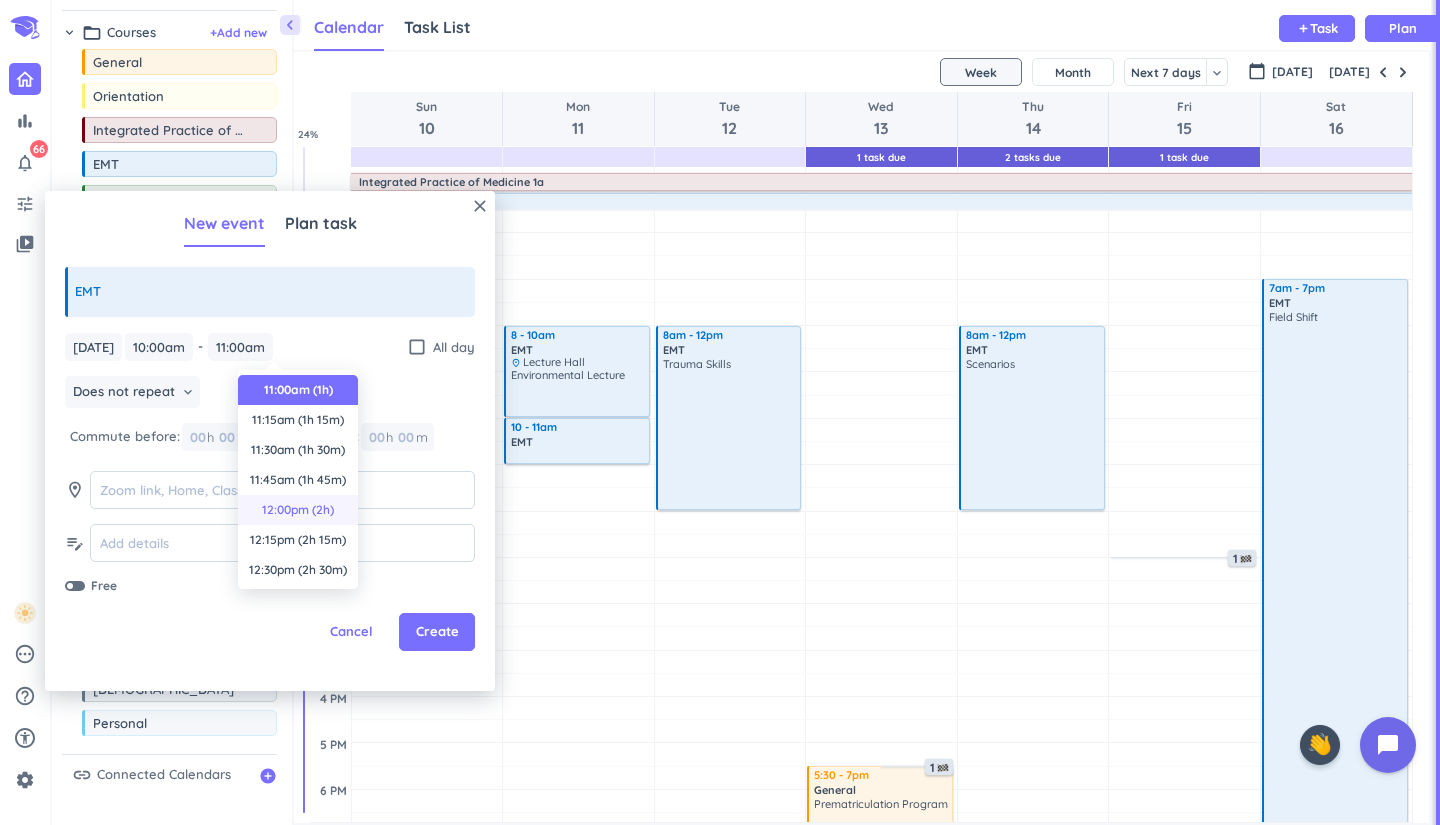 click on "12:00pm (2h)" at bounding box center (298, 510) 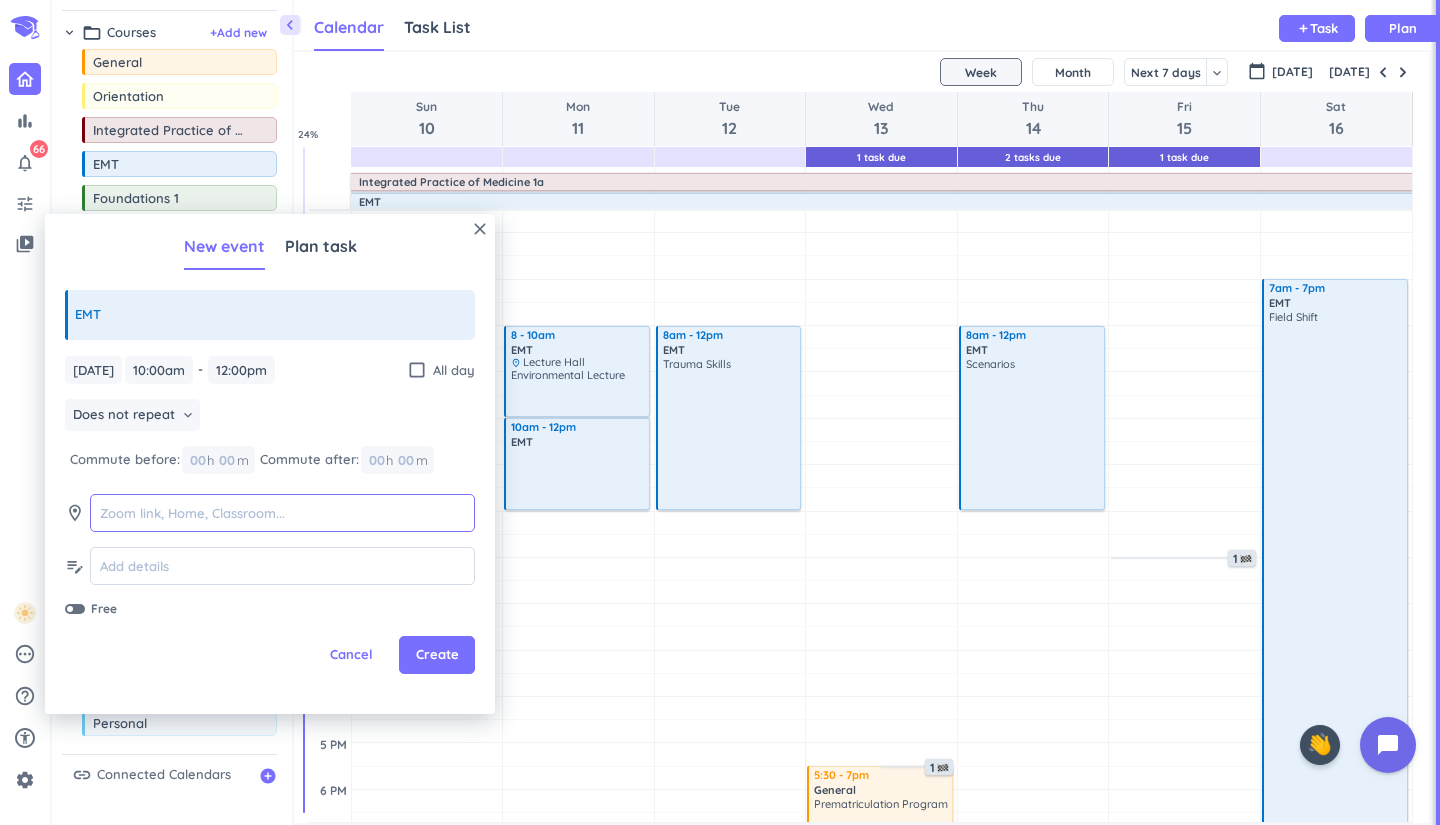 click at bounding box center (282, 513) 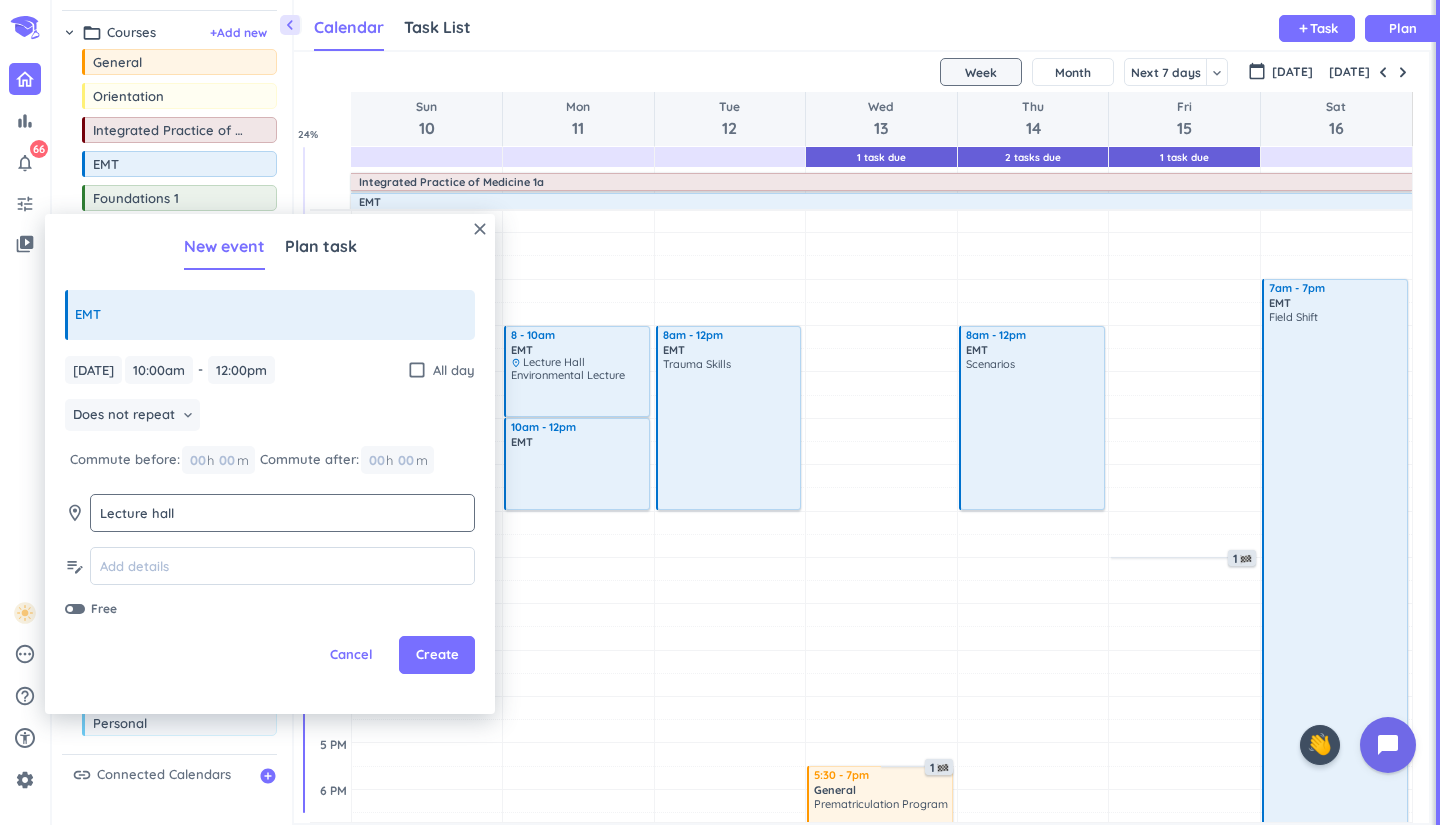 click on "Lecture hall" at bounding box center [282, 513] 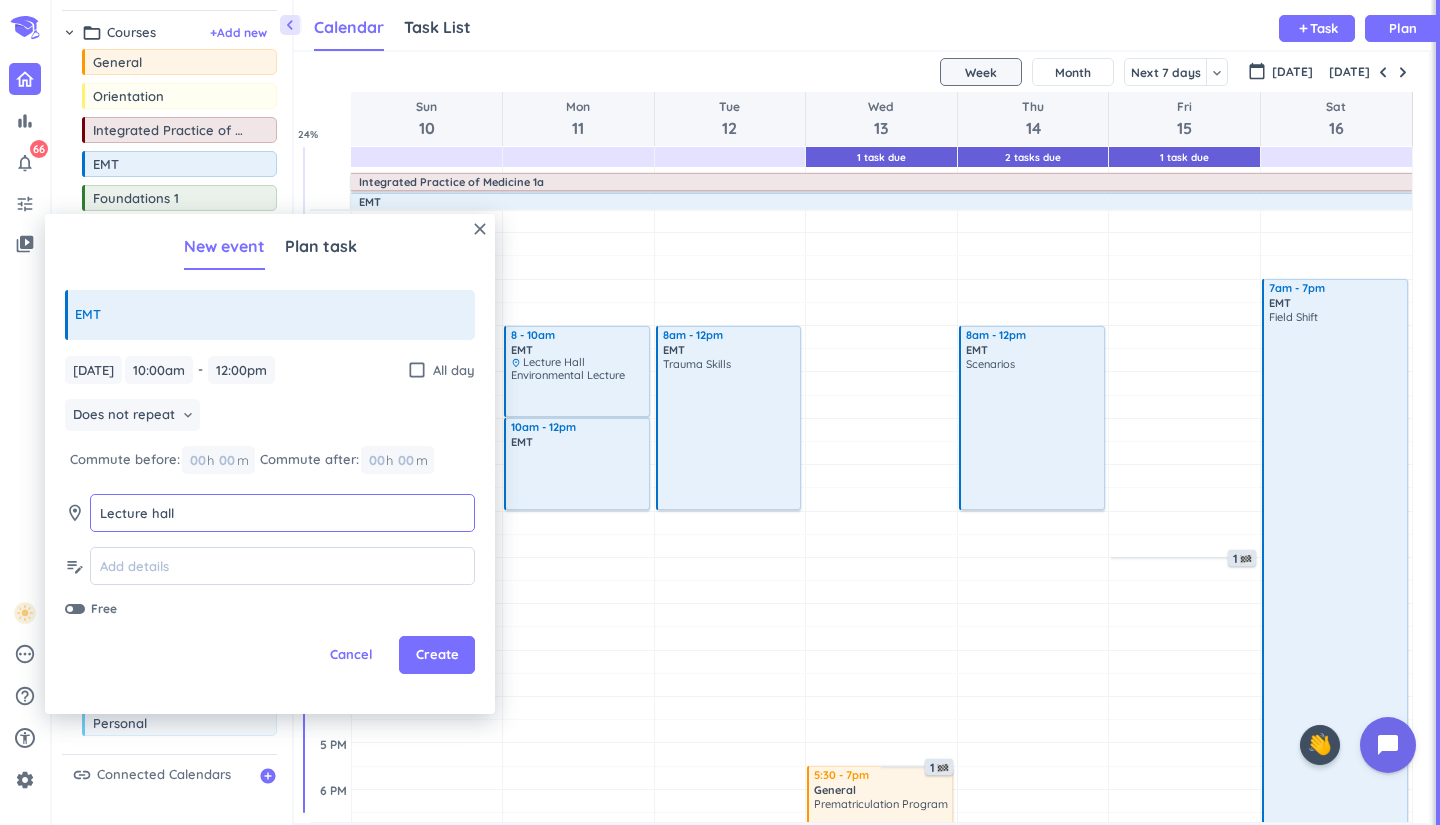 click on "Lecture hall" at bounding box center (282, 513) 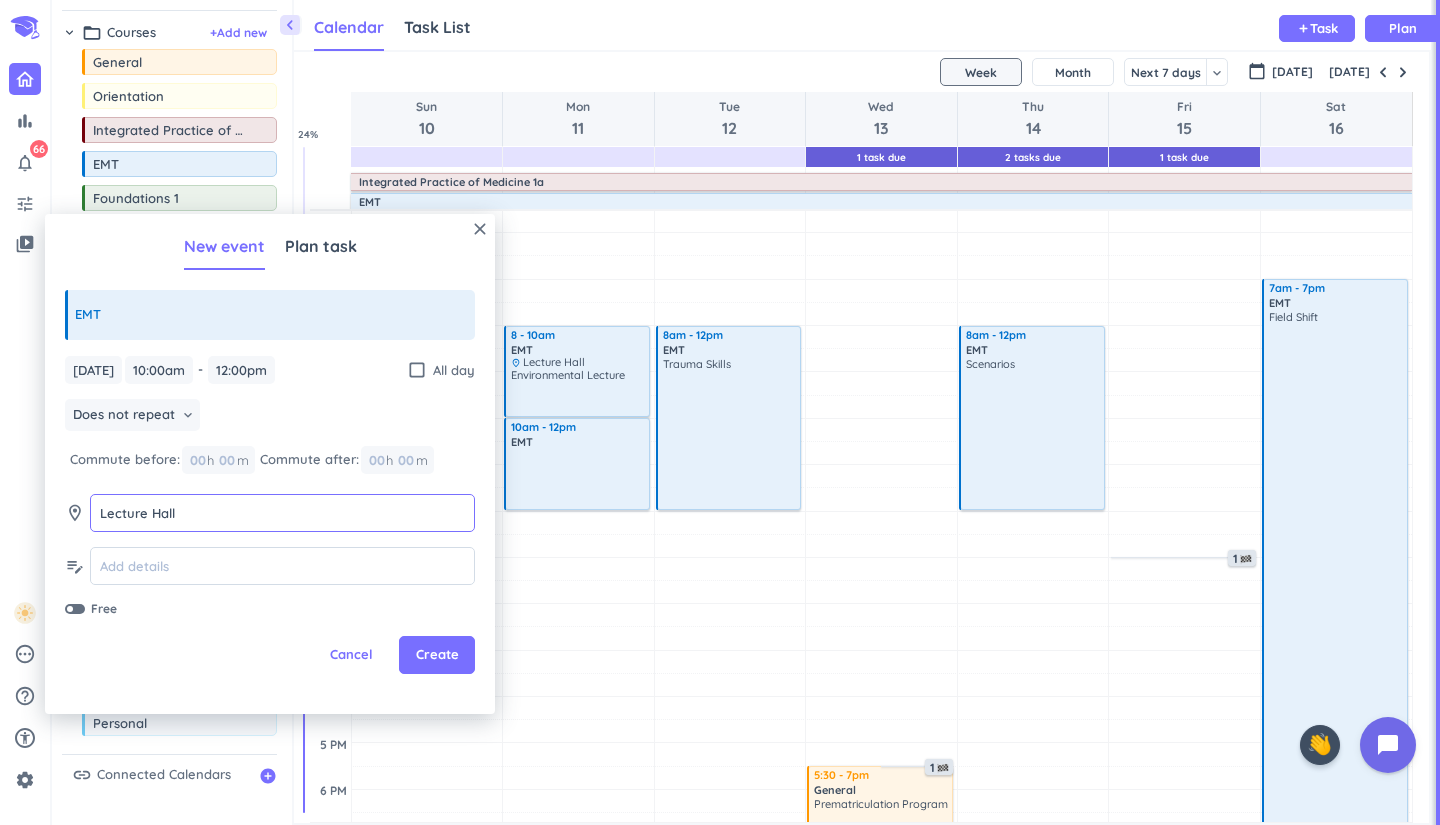 type on "Lecture Hall" 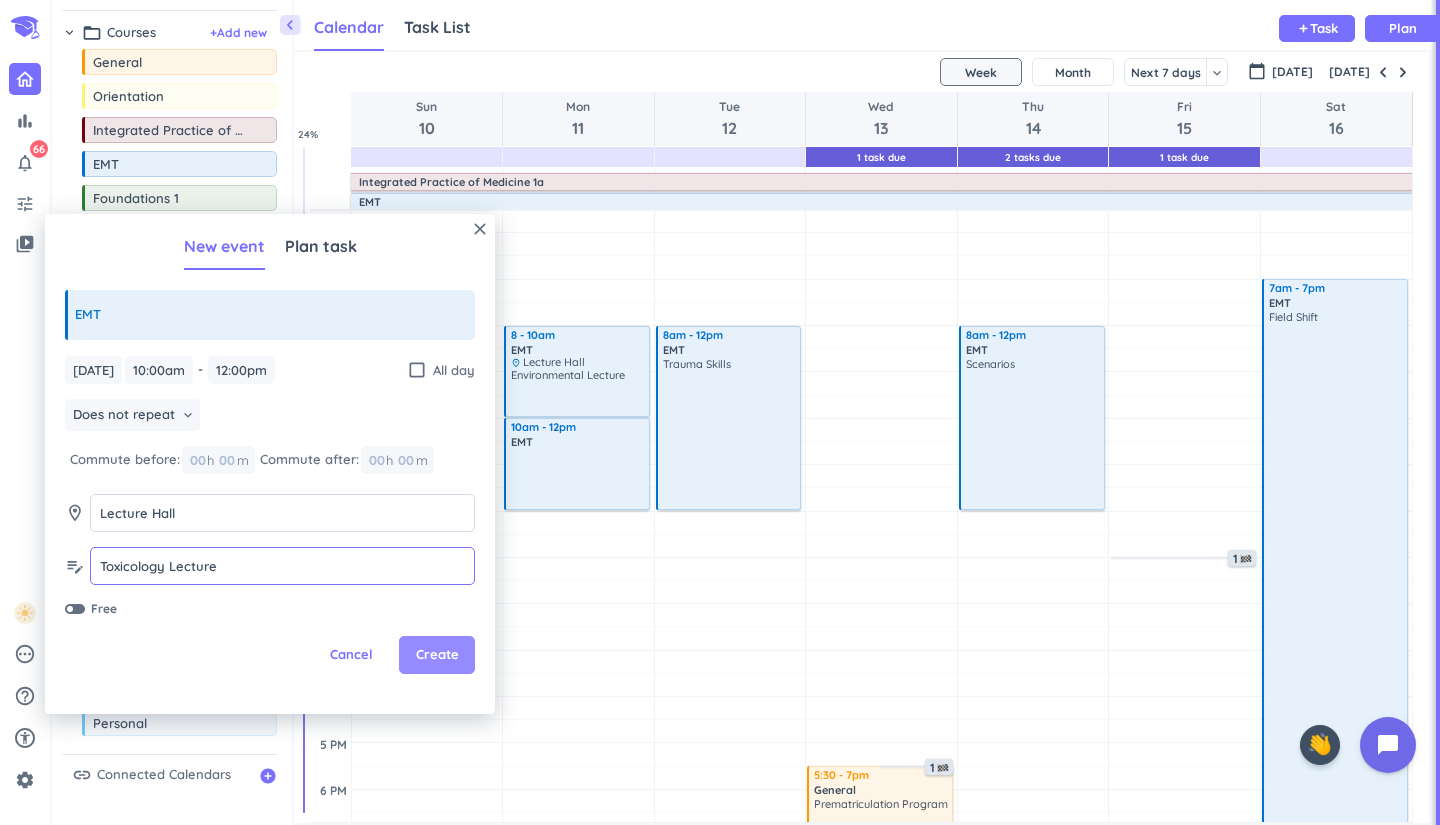 type on "Toxicology Lecture" 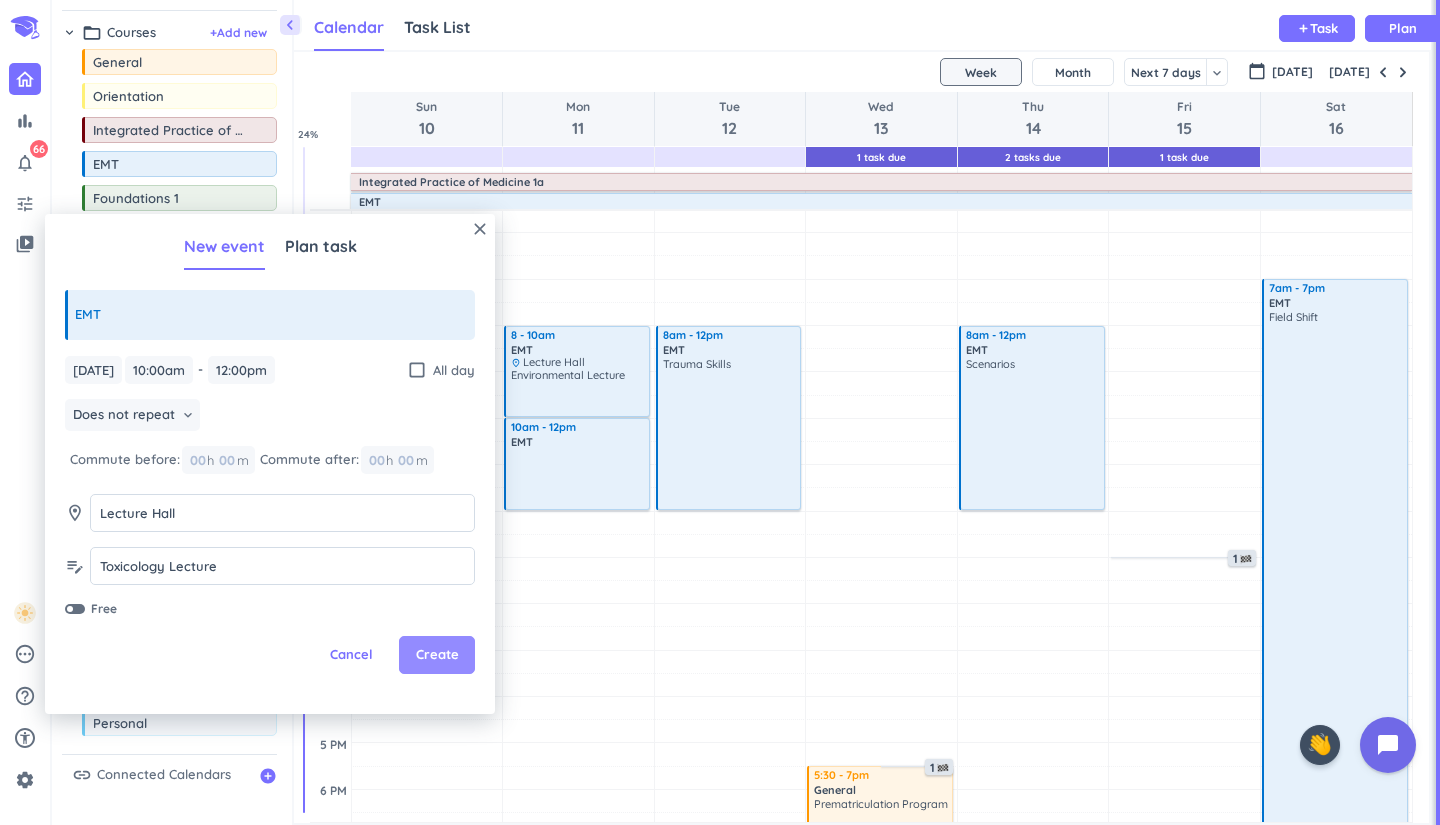click on "Create" at bounding box center (437, 655) 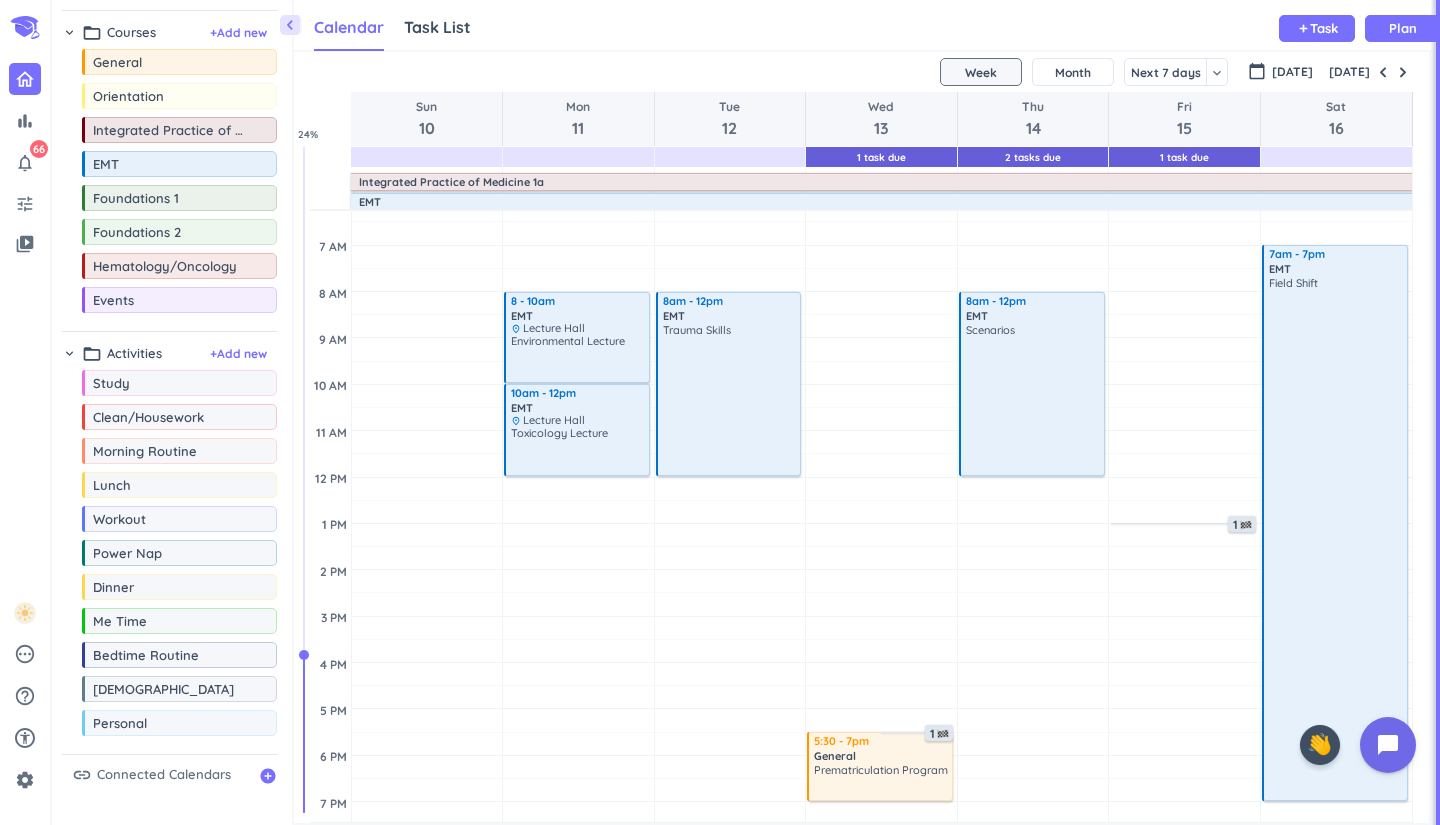scroll, scrollTop: 96, scrollLeft: 0, axis: vertical 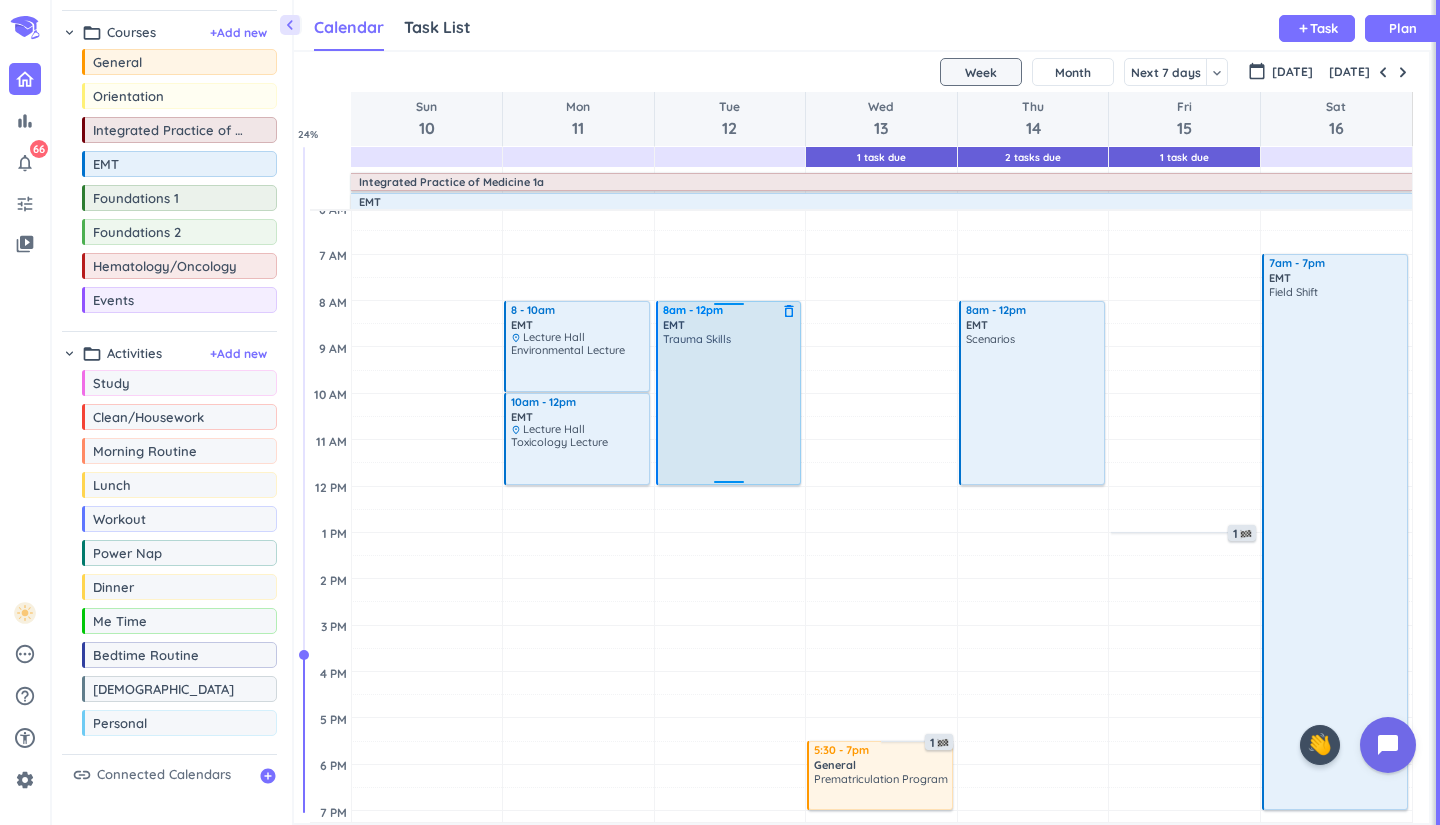 click on "Trauma Skills" at bounding box center (730, 407) 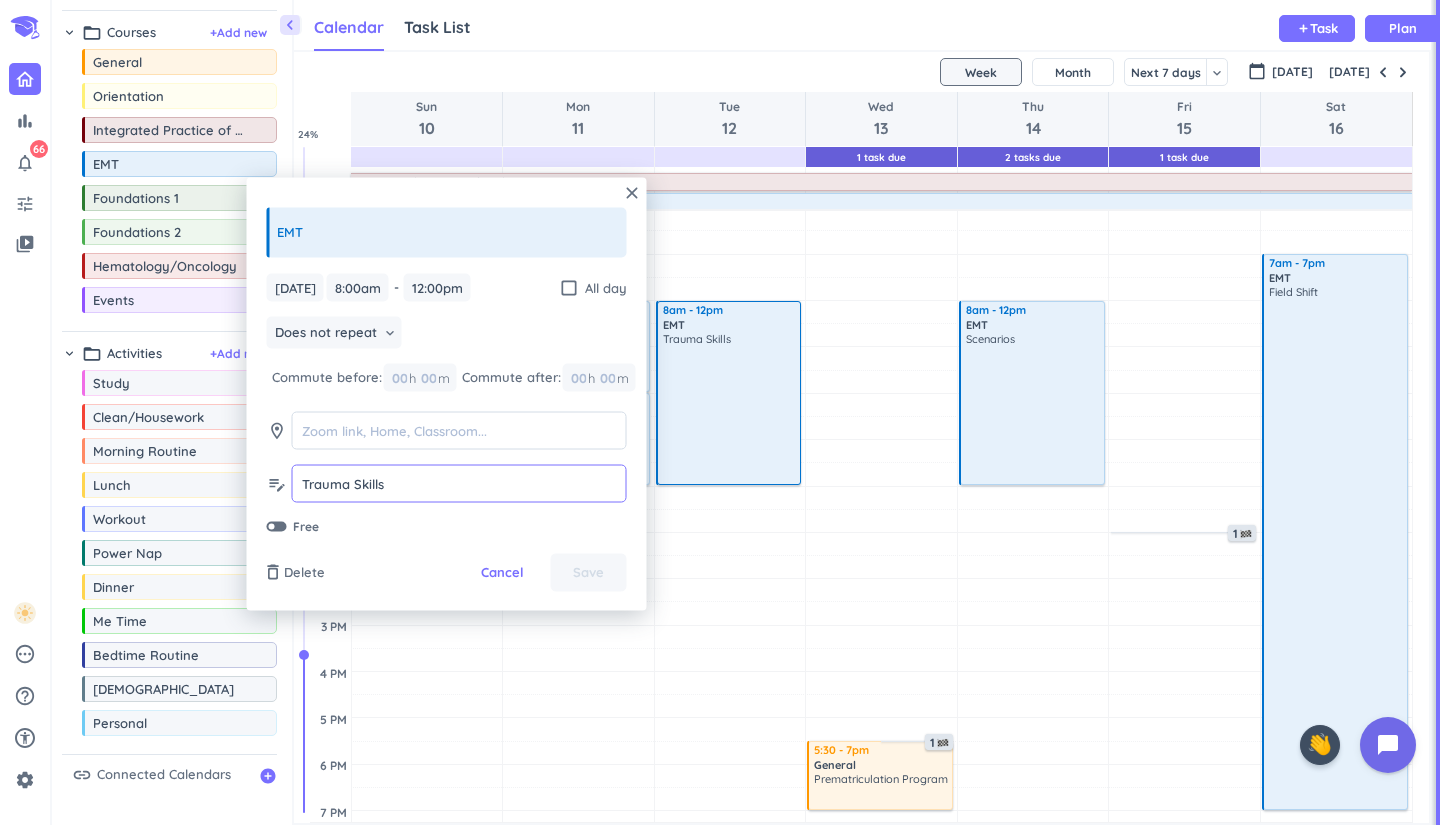 click on "Trauma Skills" at bounding box center (459, 483) 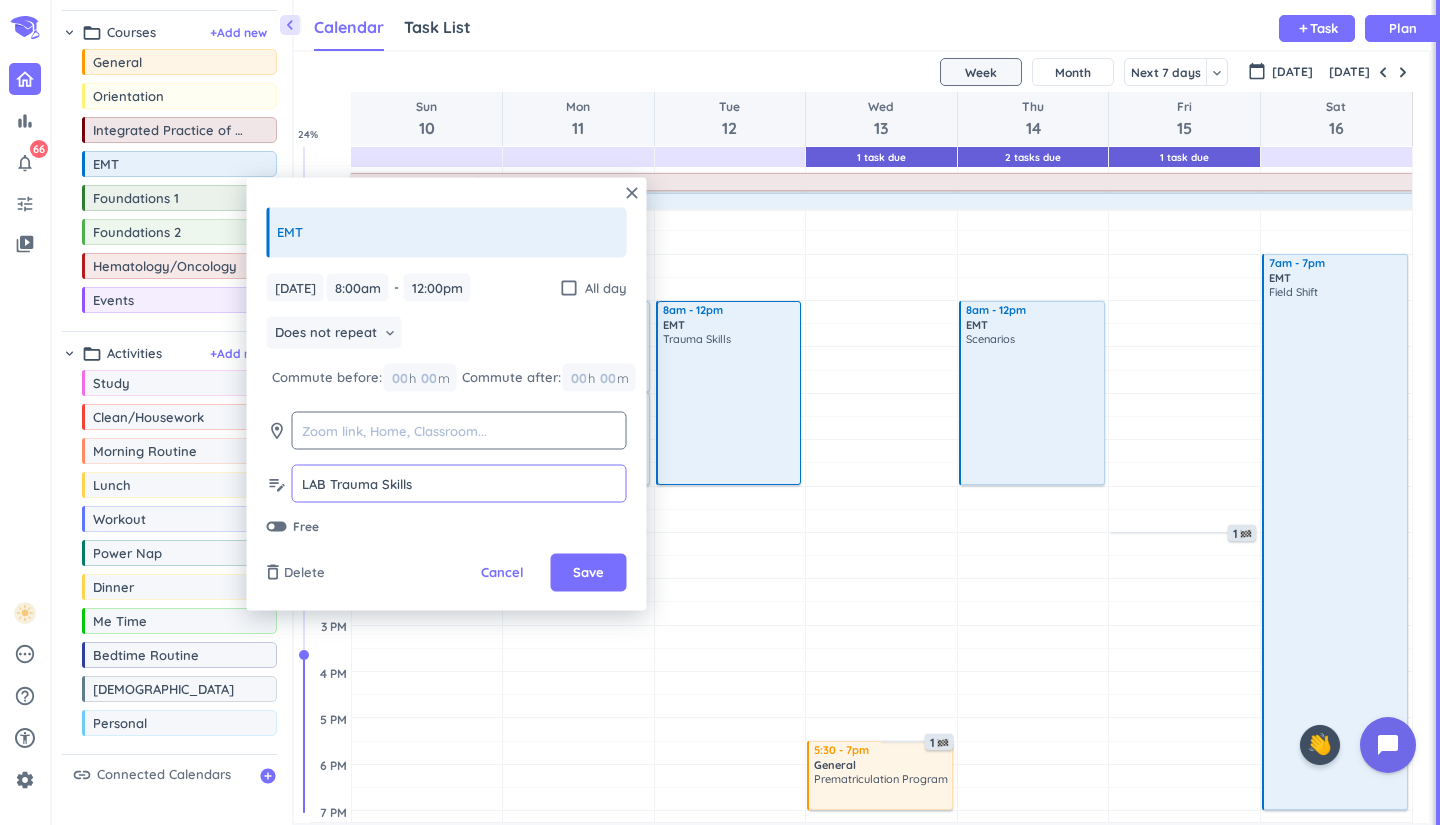 type on "LAB Trauma Skills" 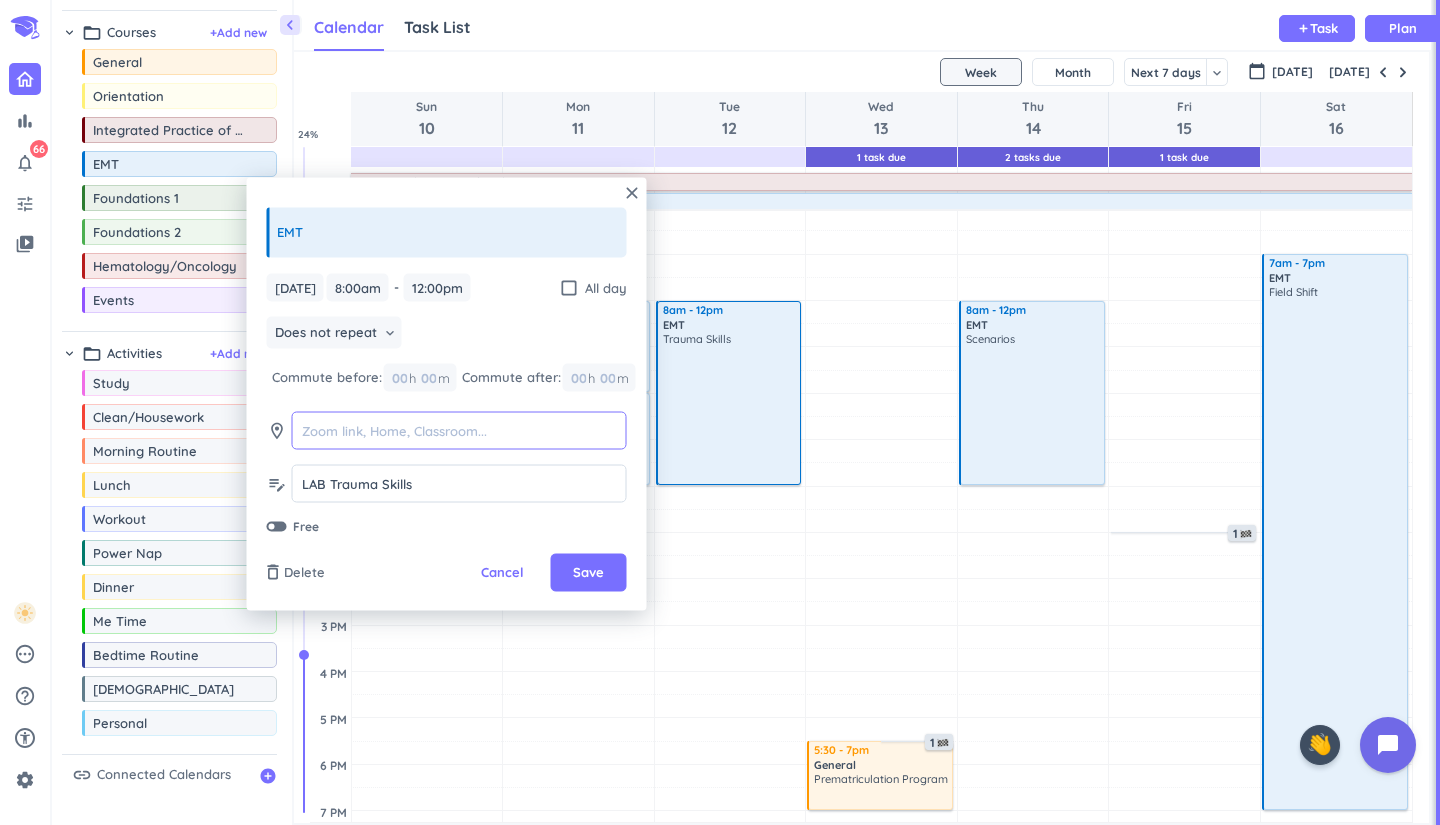 click at bounding box center (459, 430) 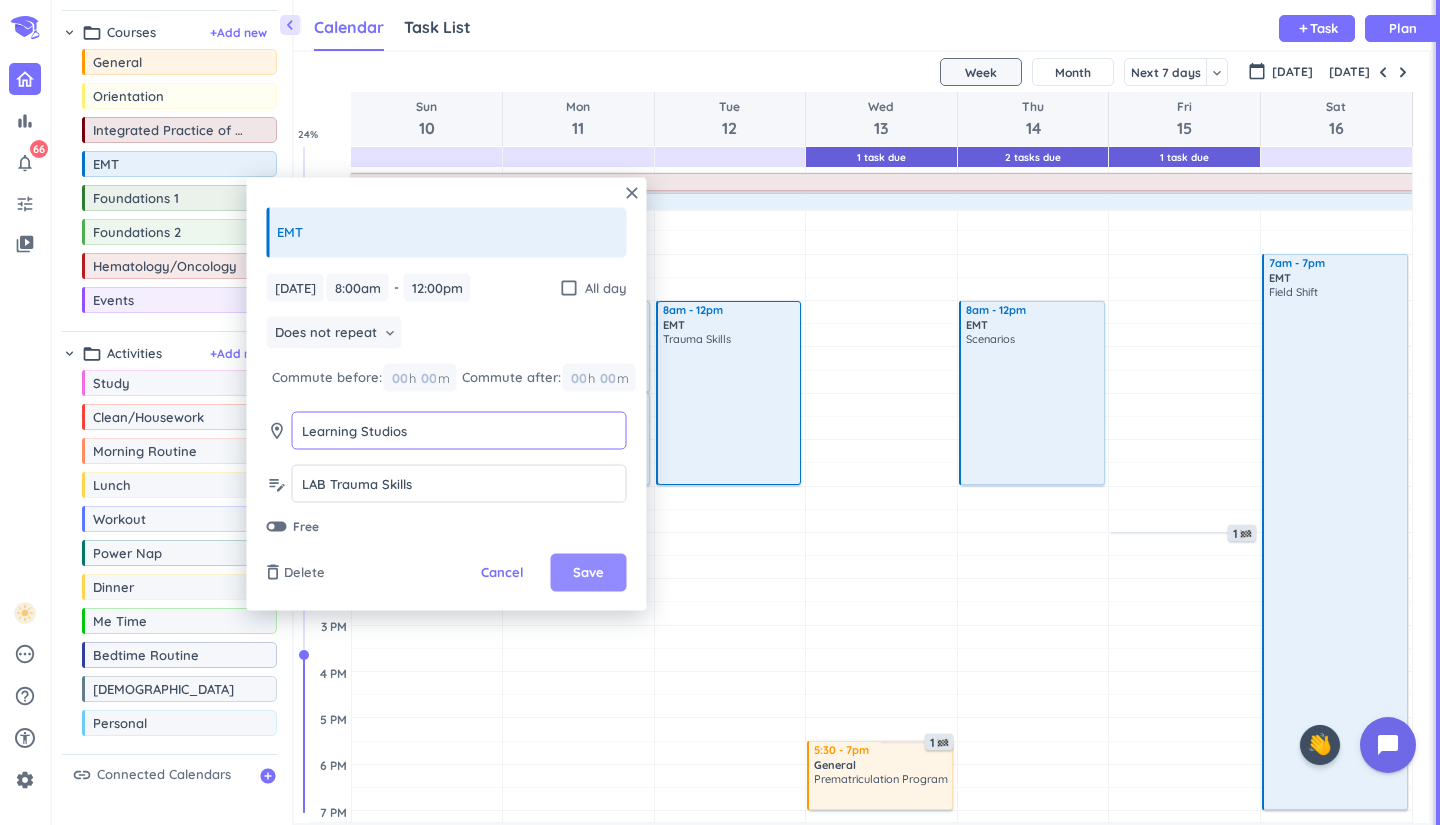 type on "Learning Studios" 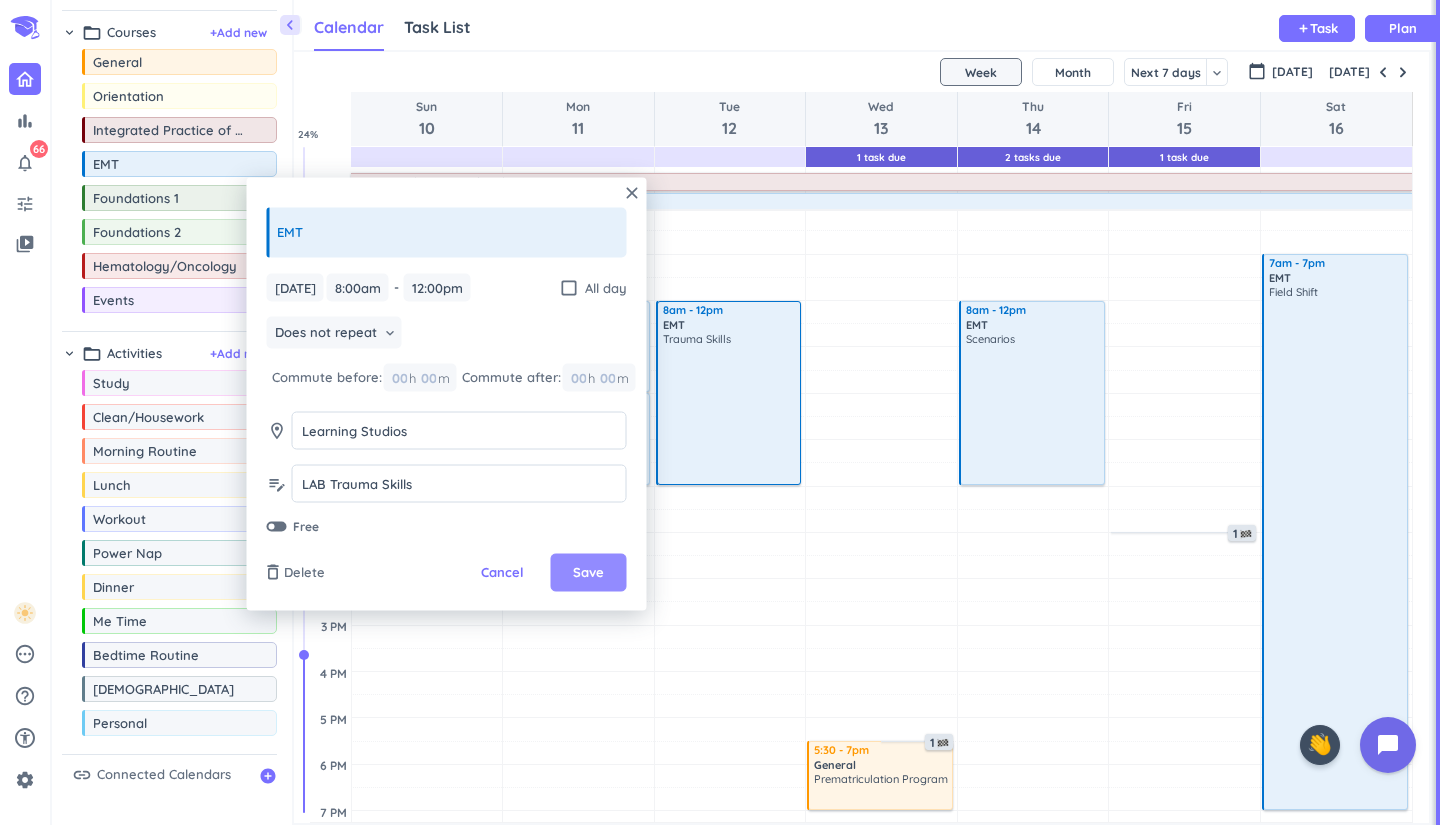 click on "Save" at bounding box center (588, 573) 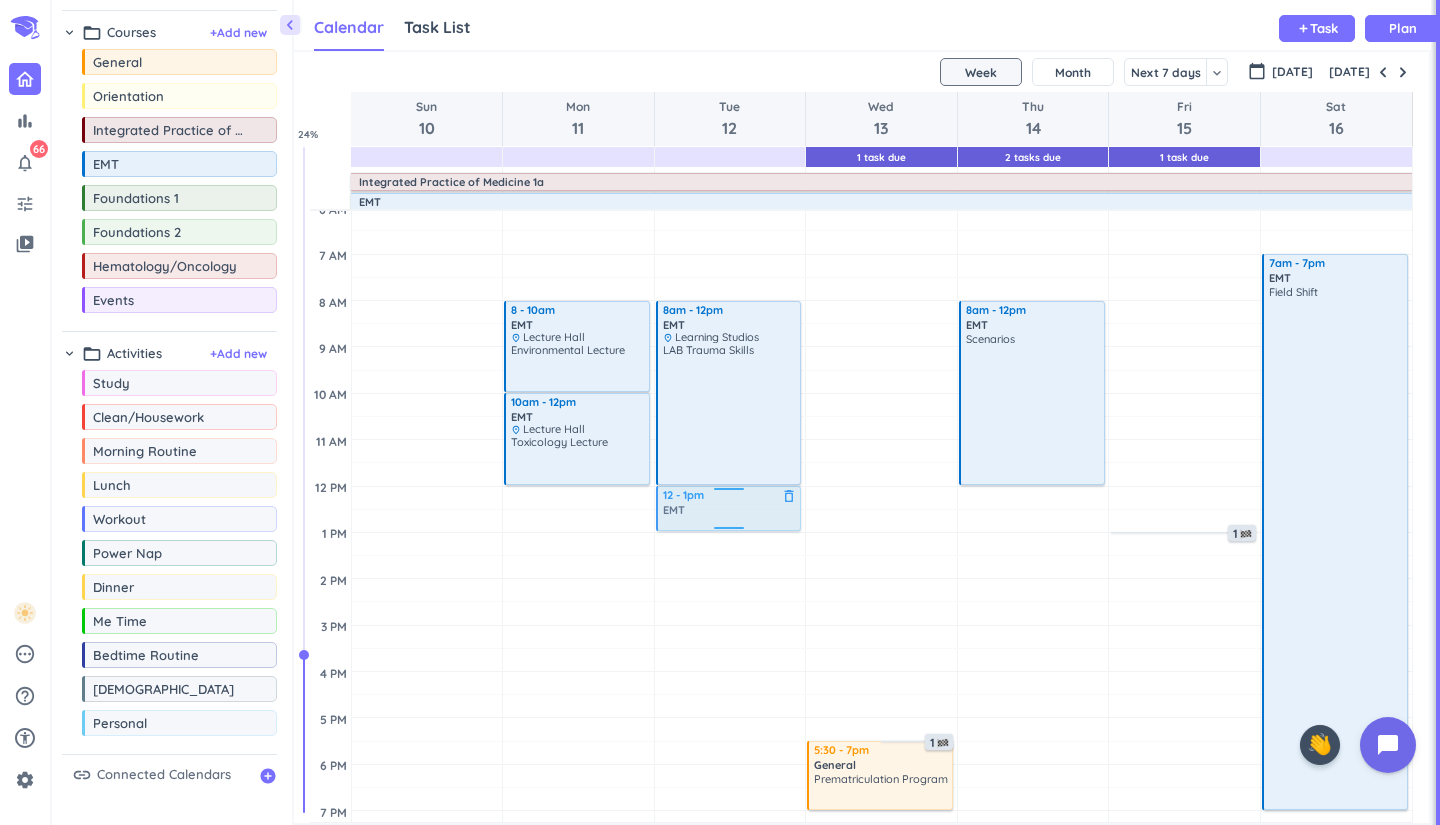 drag, startPoint x: 184, startPoint y: 161, endPoint x: 768, endPoint y: 488, distance: 669.31683 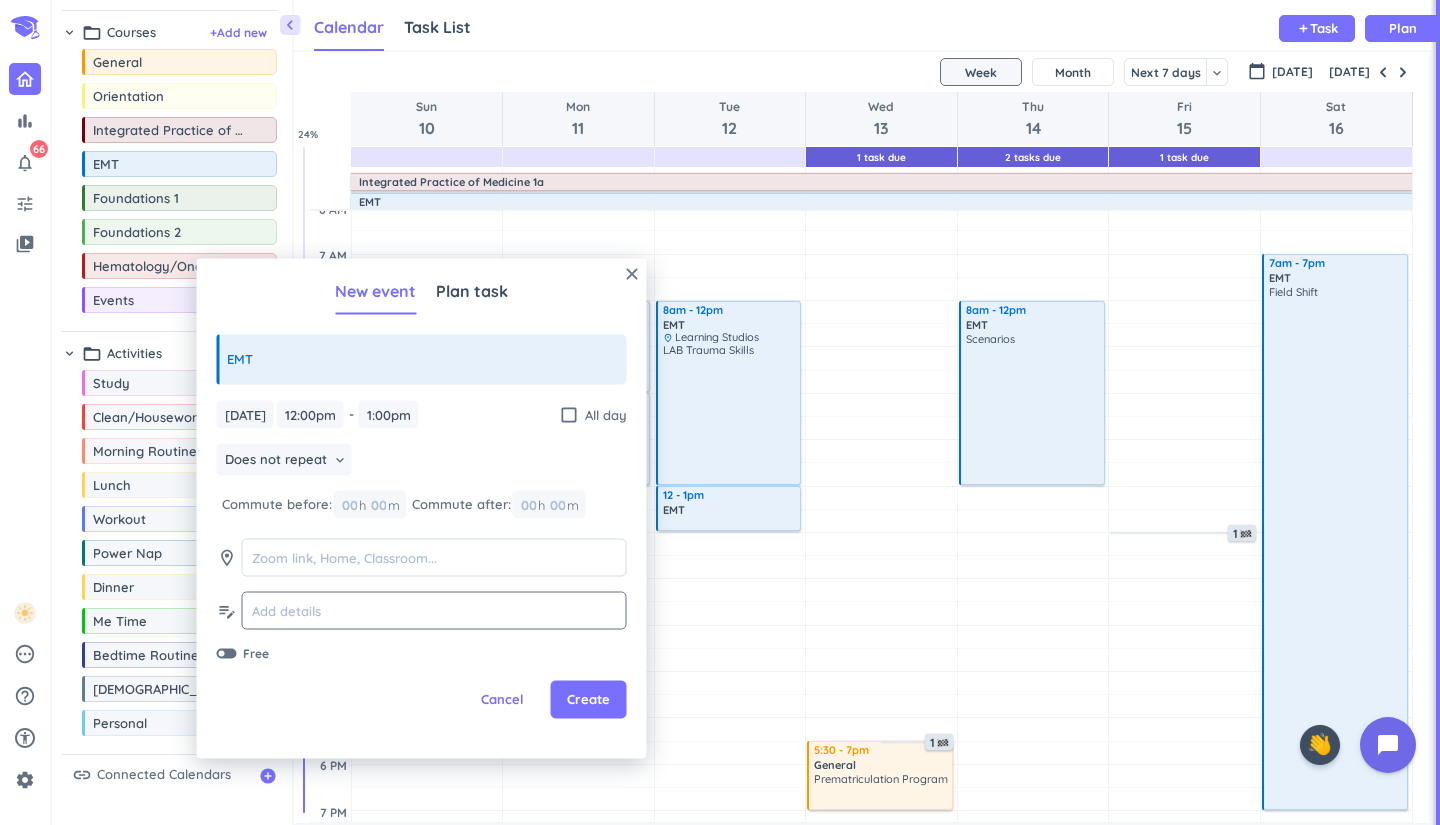 click 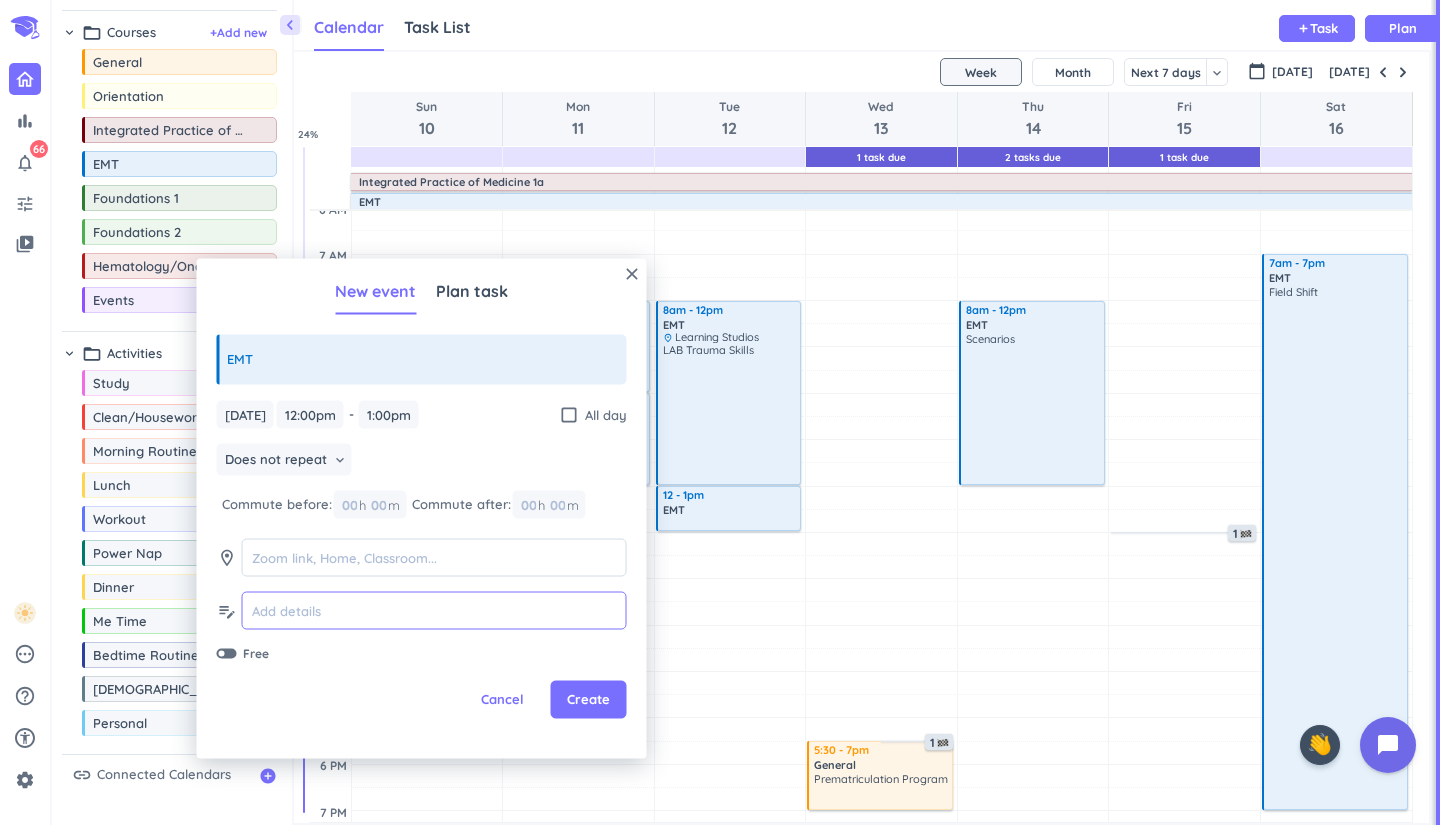 click at bounding box center [434, 610] 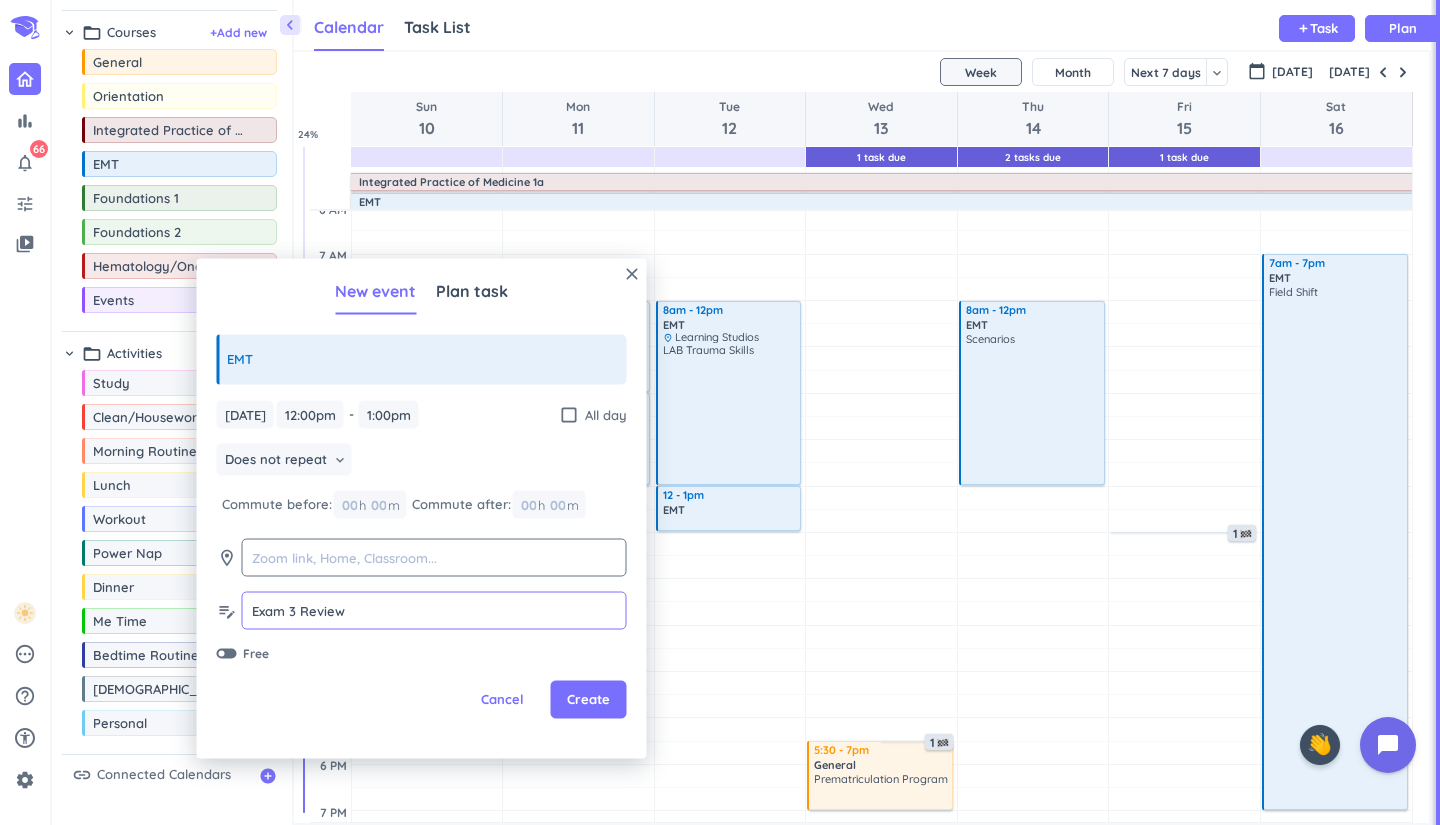 type on "Exam 3 Review" 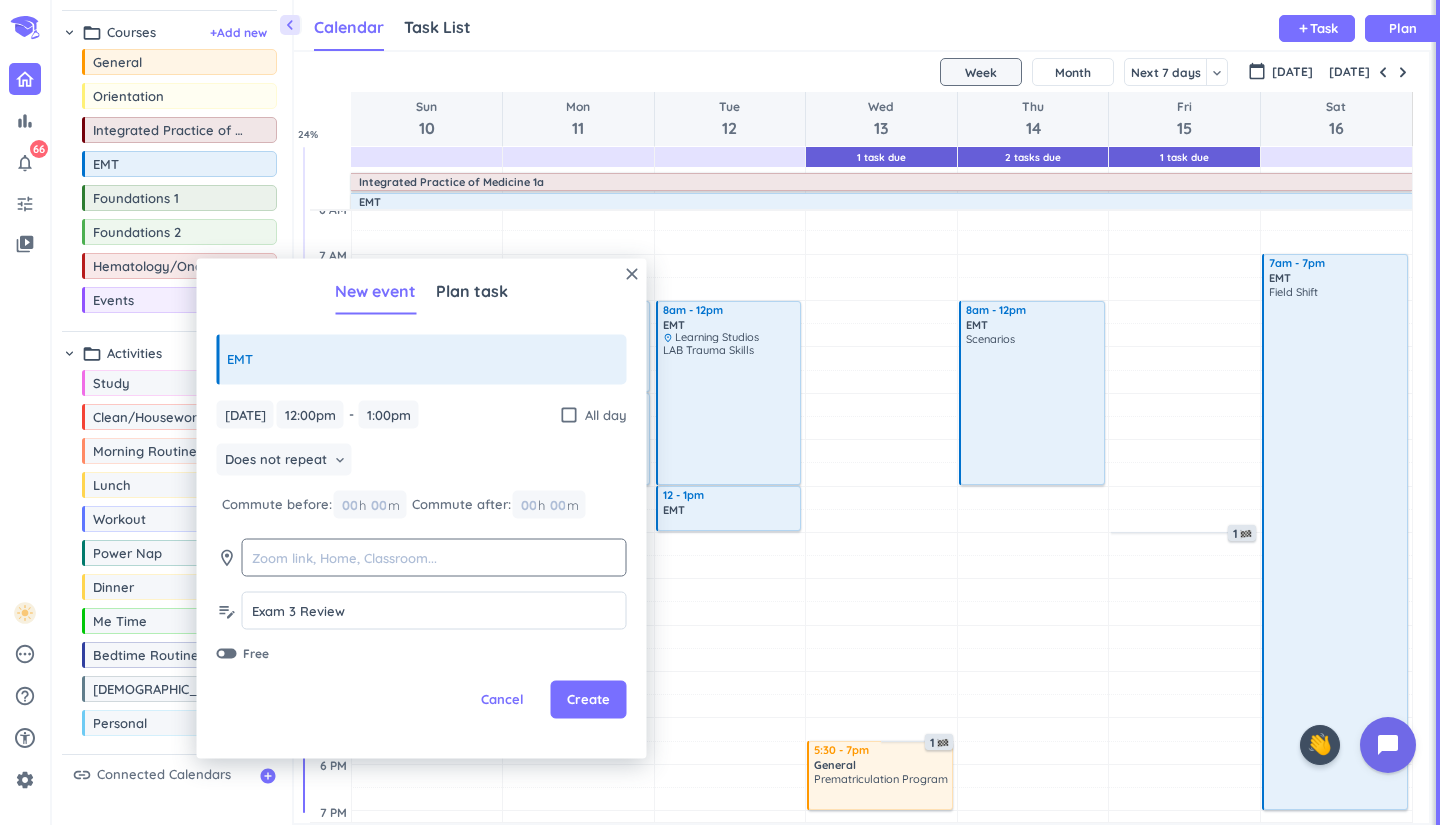 click 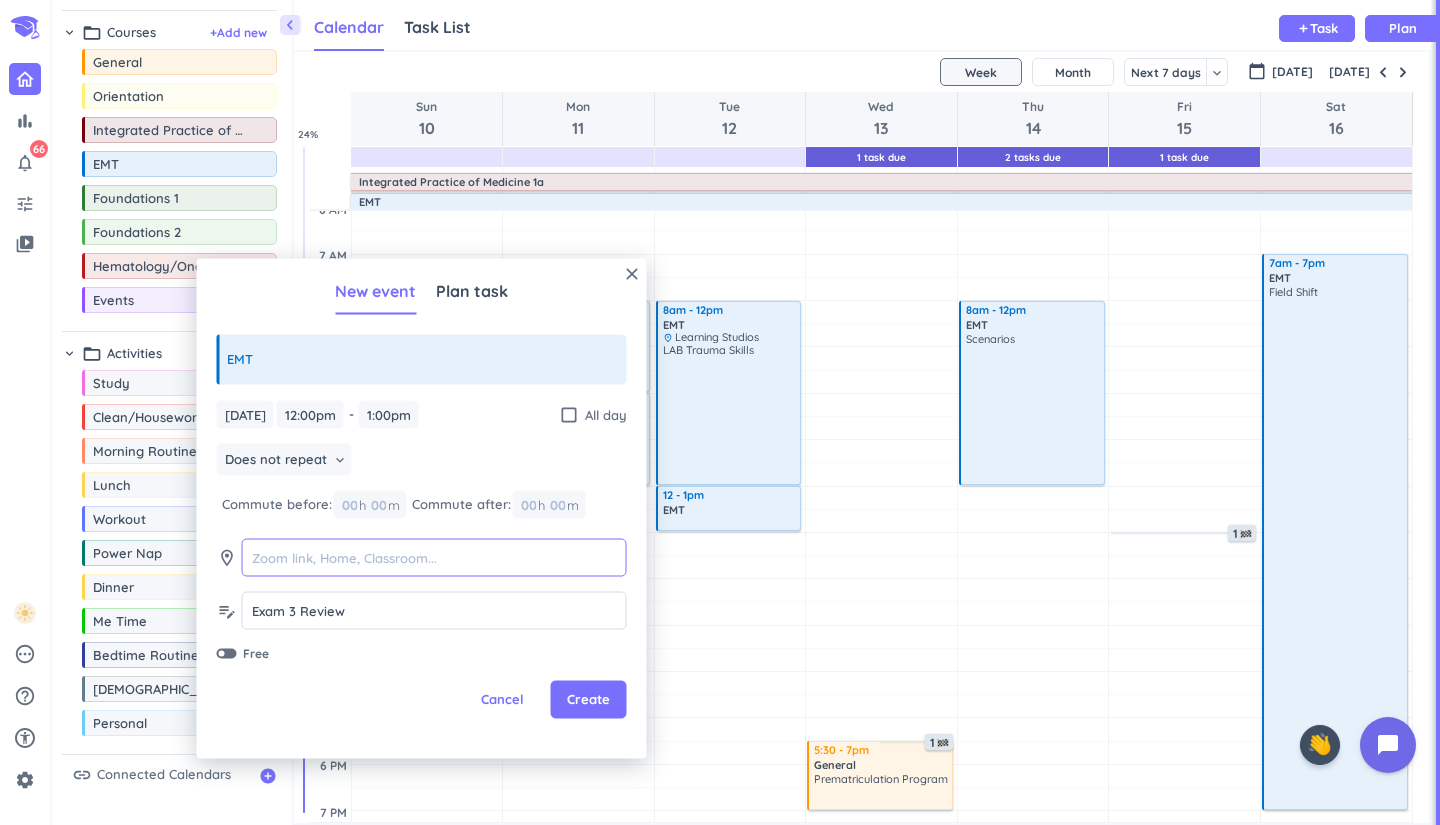 click at bounding box center [434, 557] 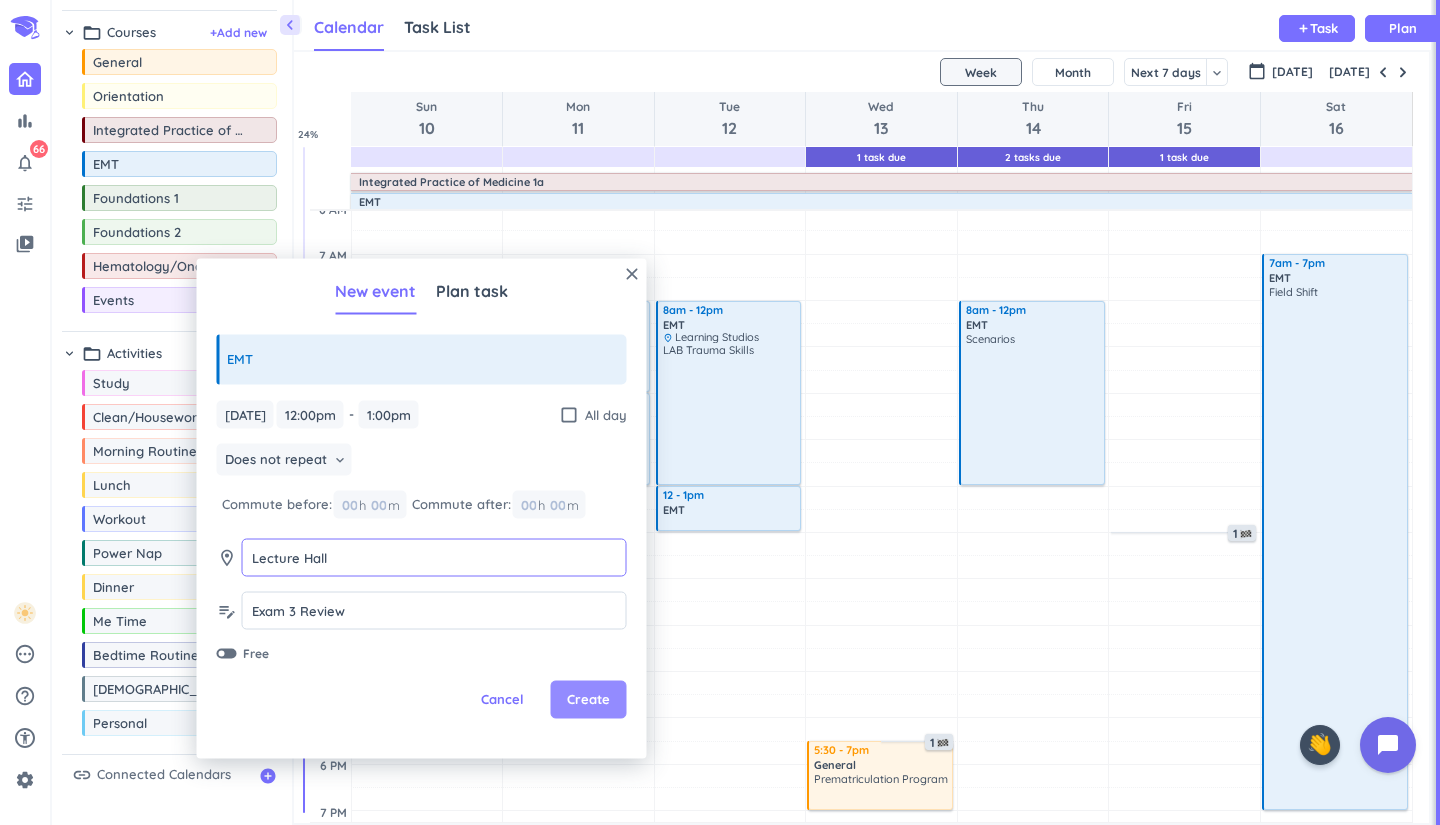 type on "Lecture Hall" 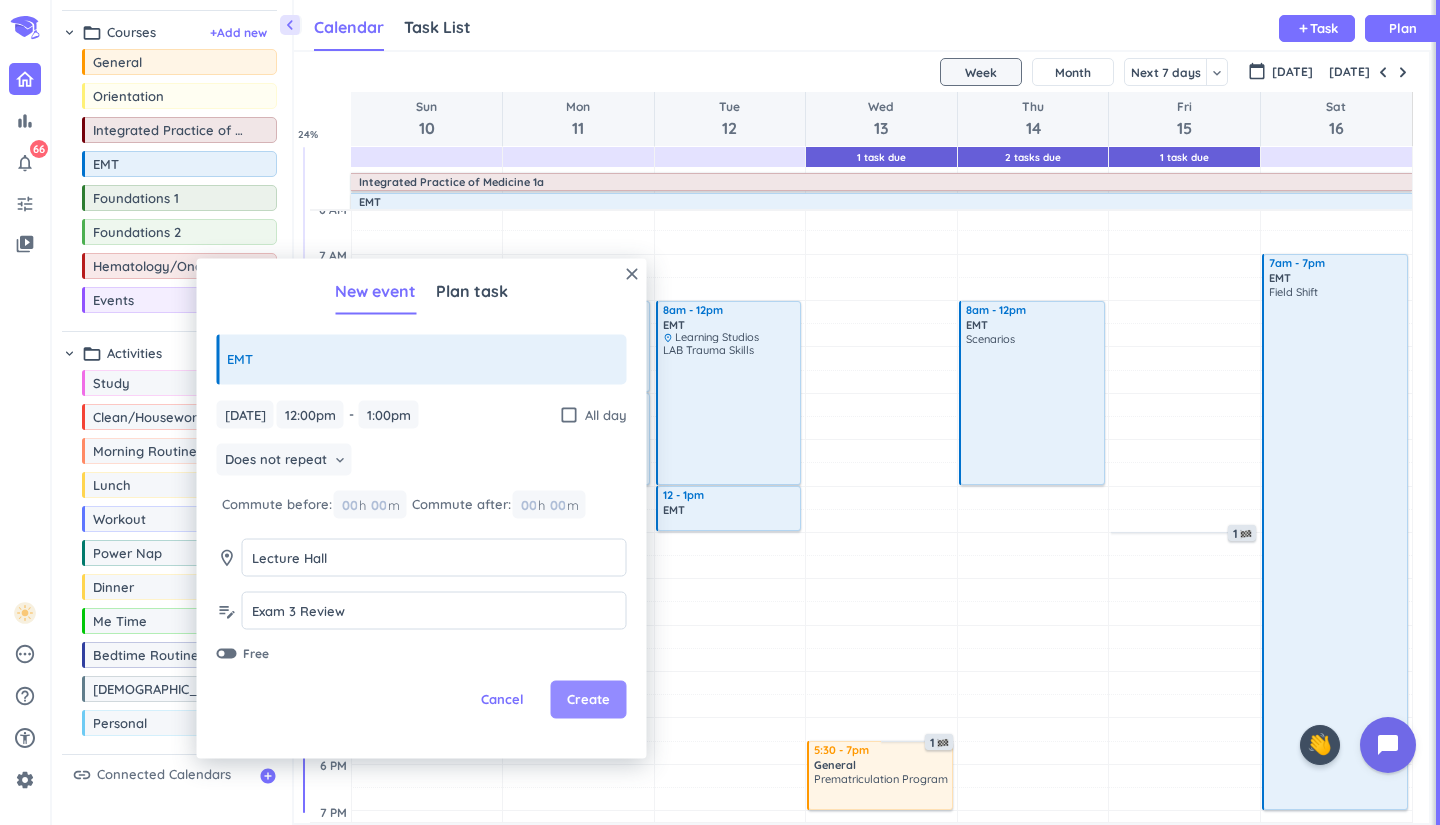 click on "Create" at bounding box center (589, 700) 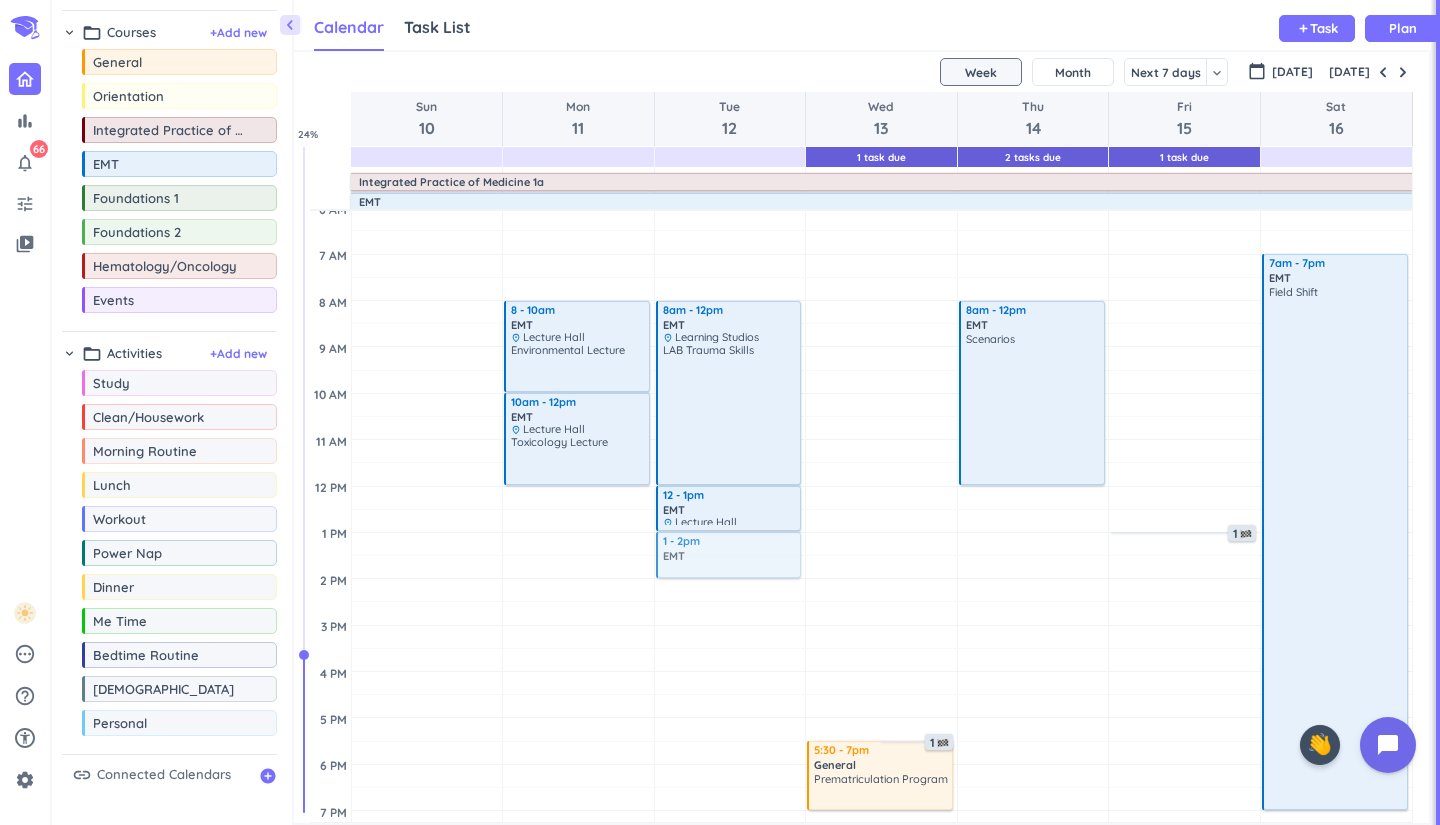 drag, startPoint x: 165, startPoint y: 163, endPoint x: 764, endPoint y: 539, distance: 707.23193 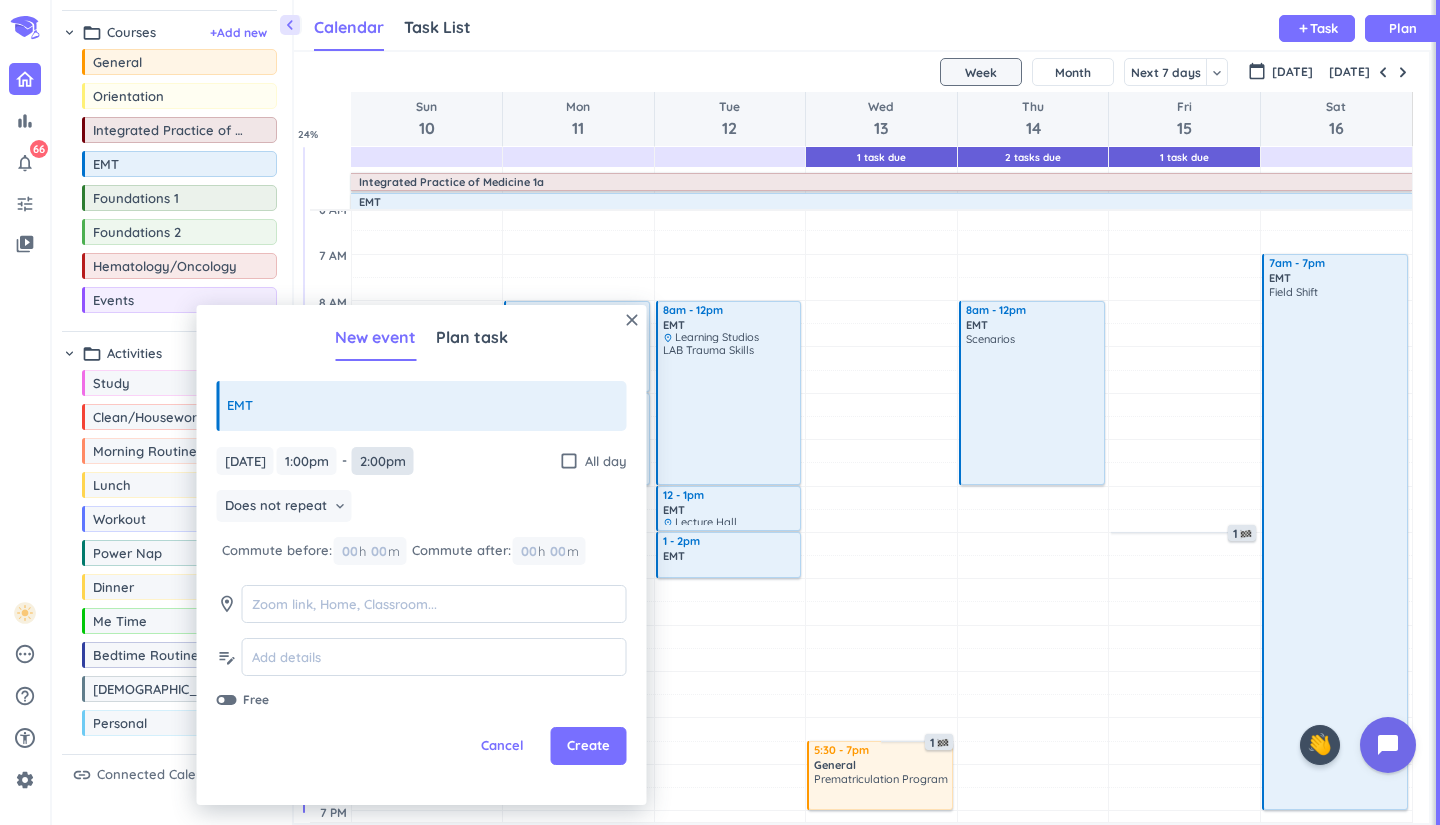click on "2:00pm" at bounding box center (383, 461) 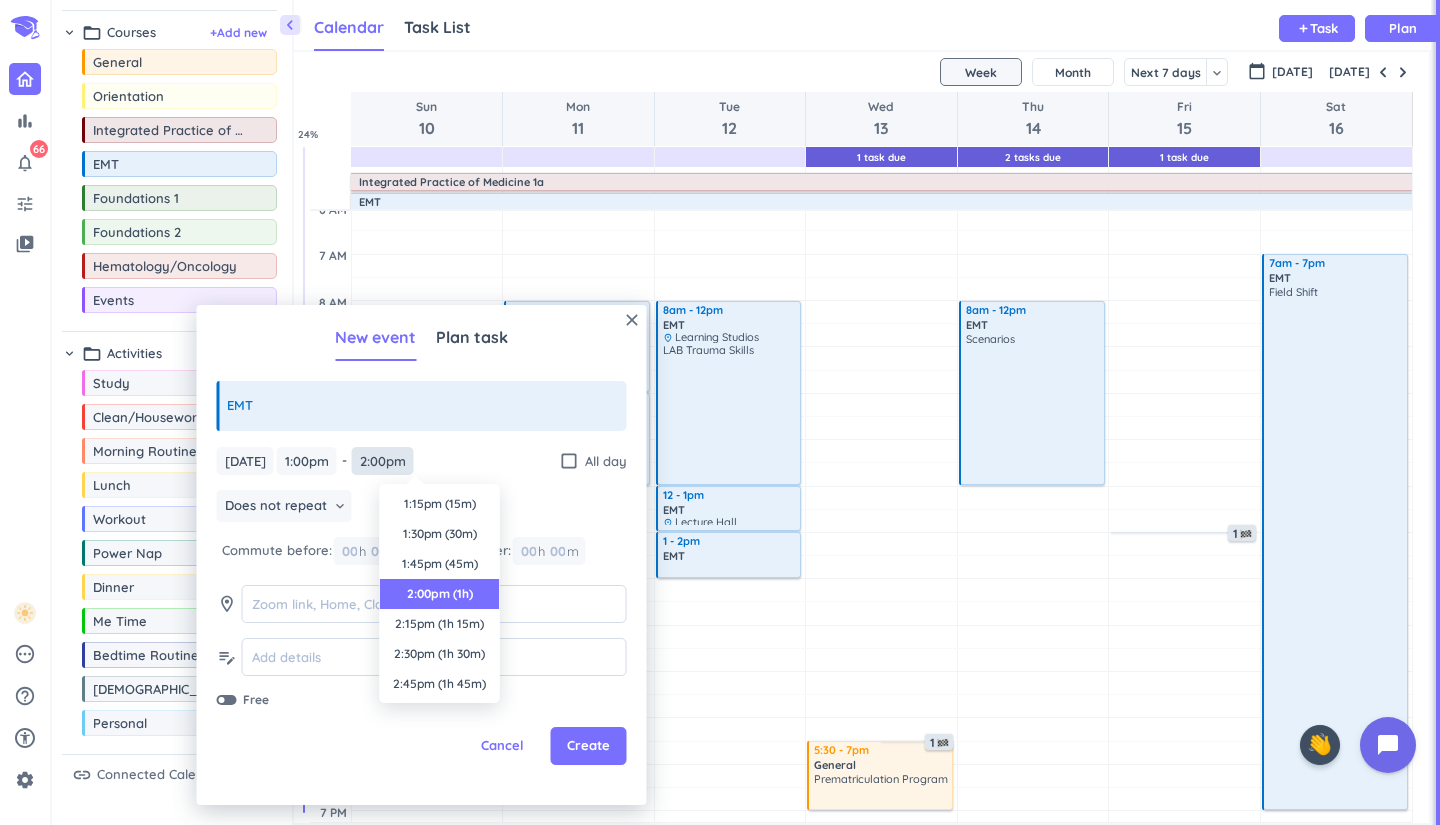 scroll, scrollTop: 90, scrollLeft: 0, axis: vertical 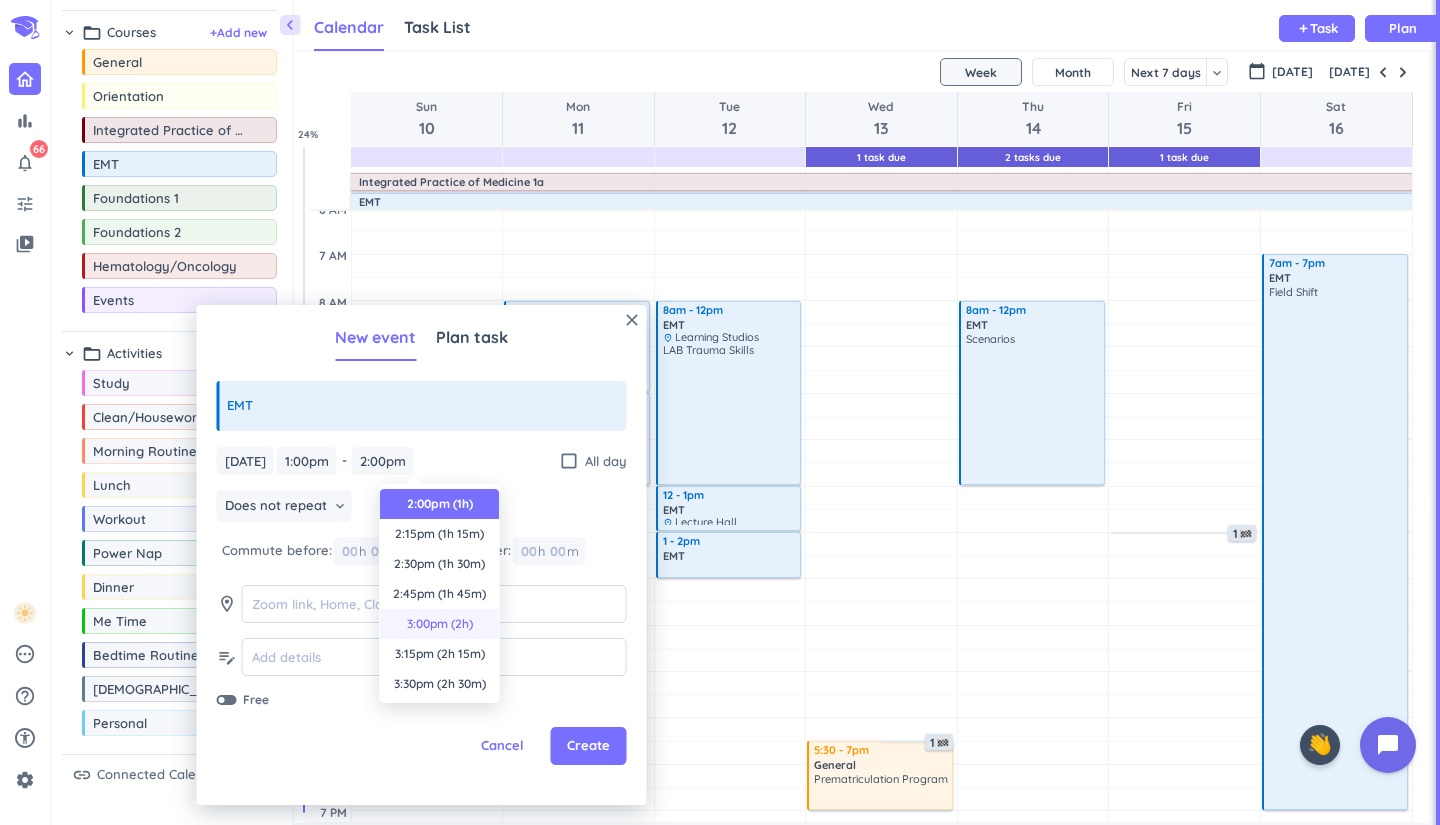 click on "3:00pm (2h)" at bounding box center [440, 624] 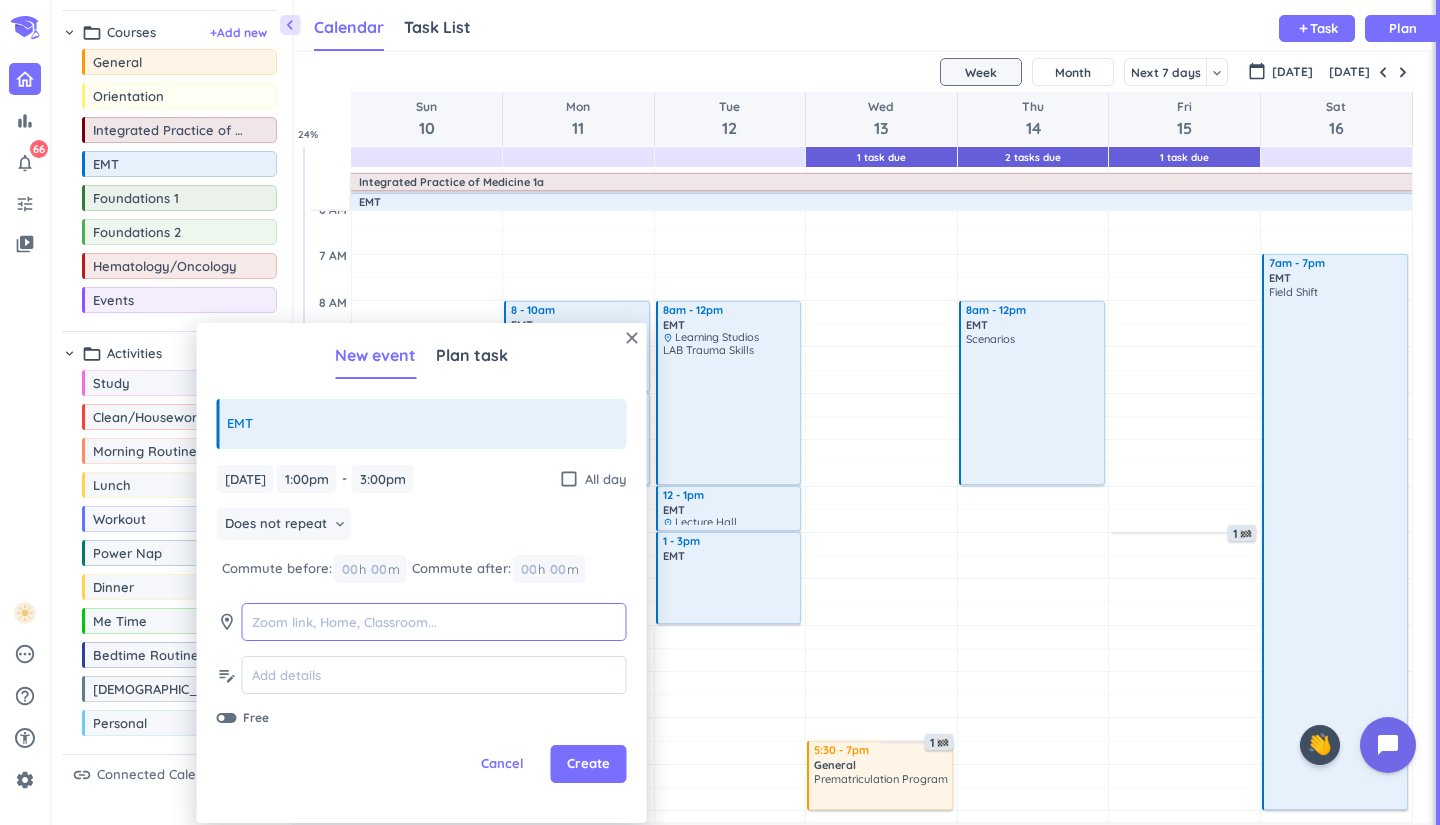 click at bounding box center [434, 622] 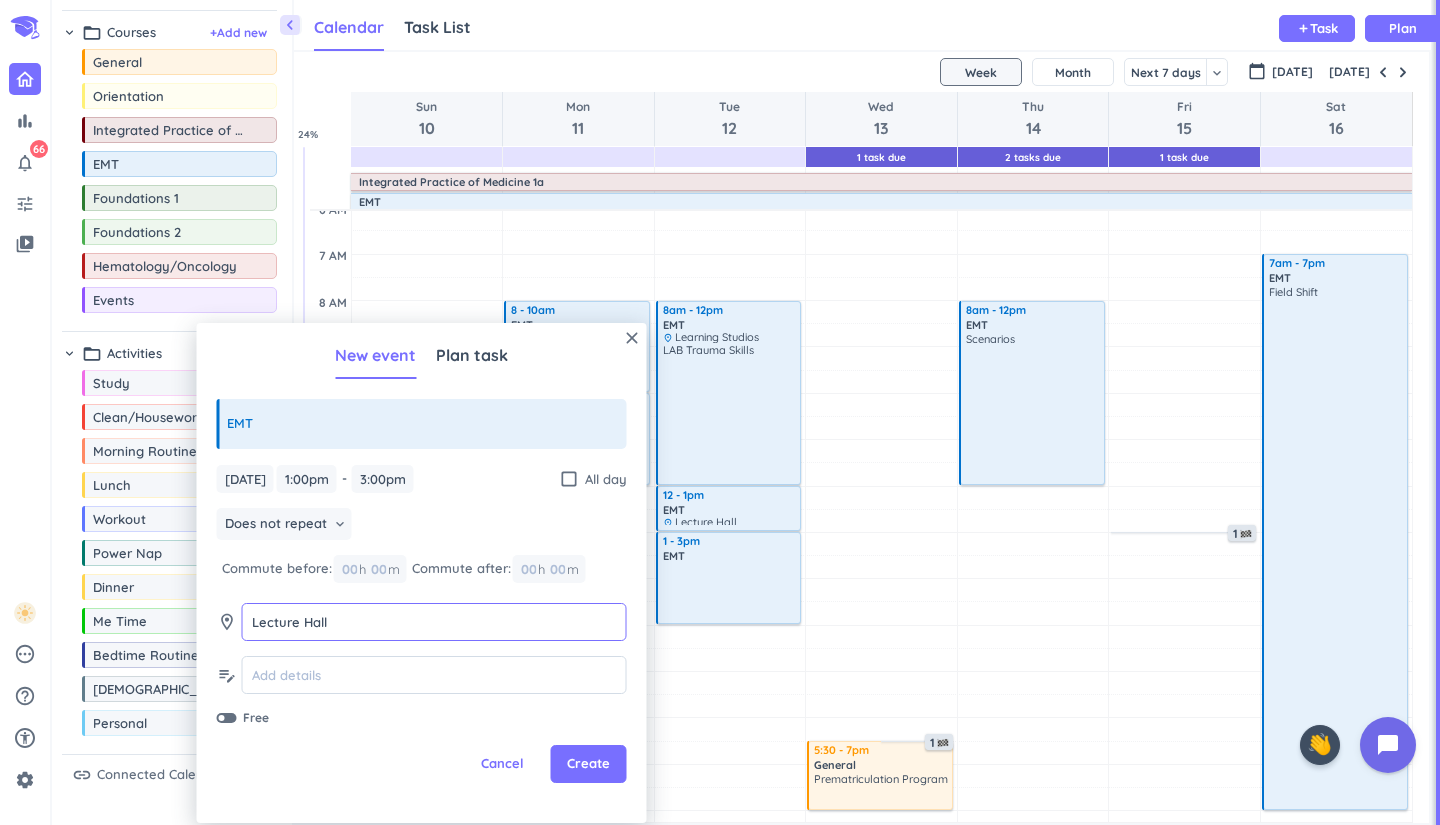 type on "Lecture Hall" 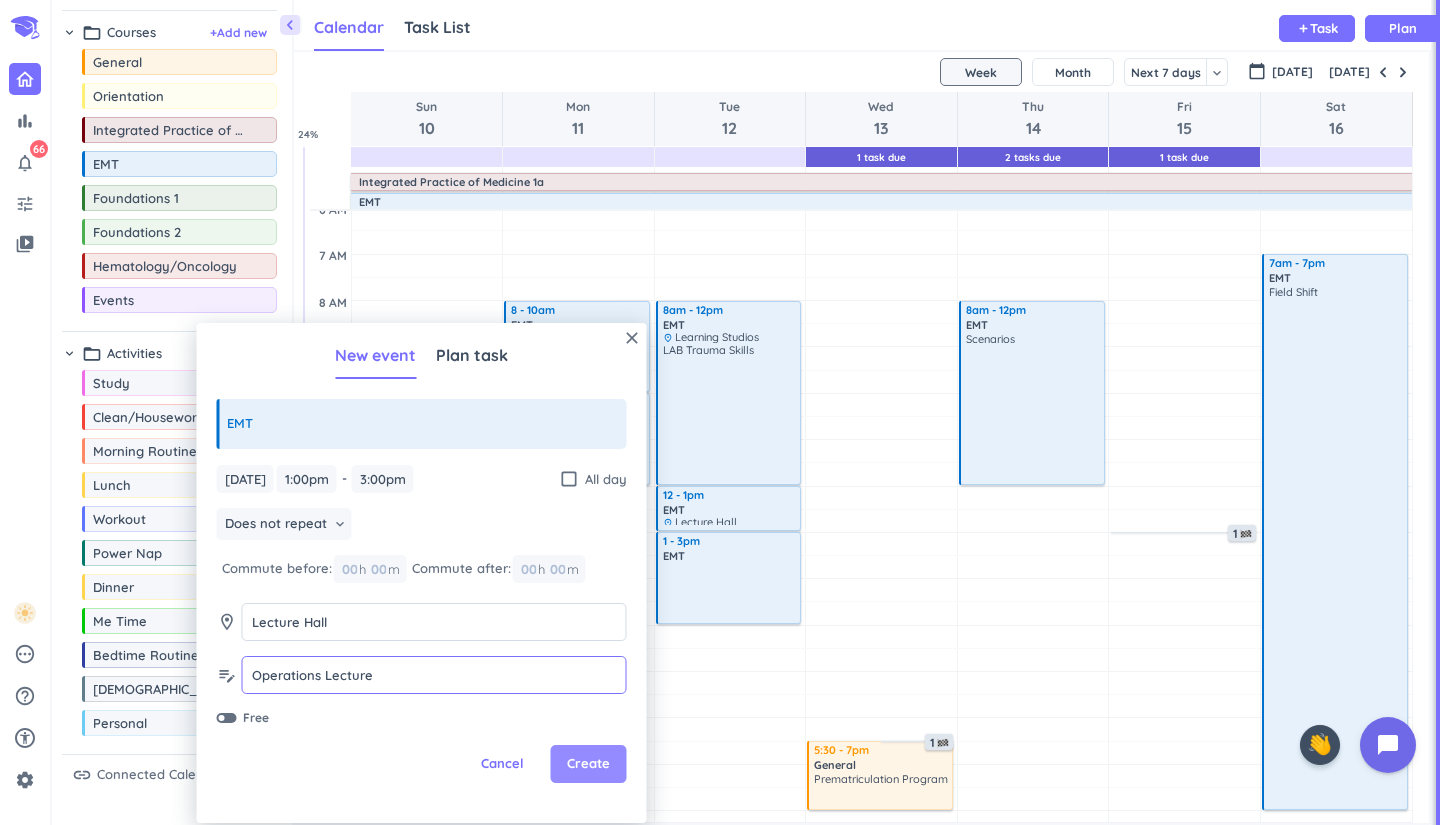 type on "Operations Lecture" 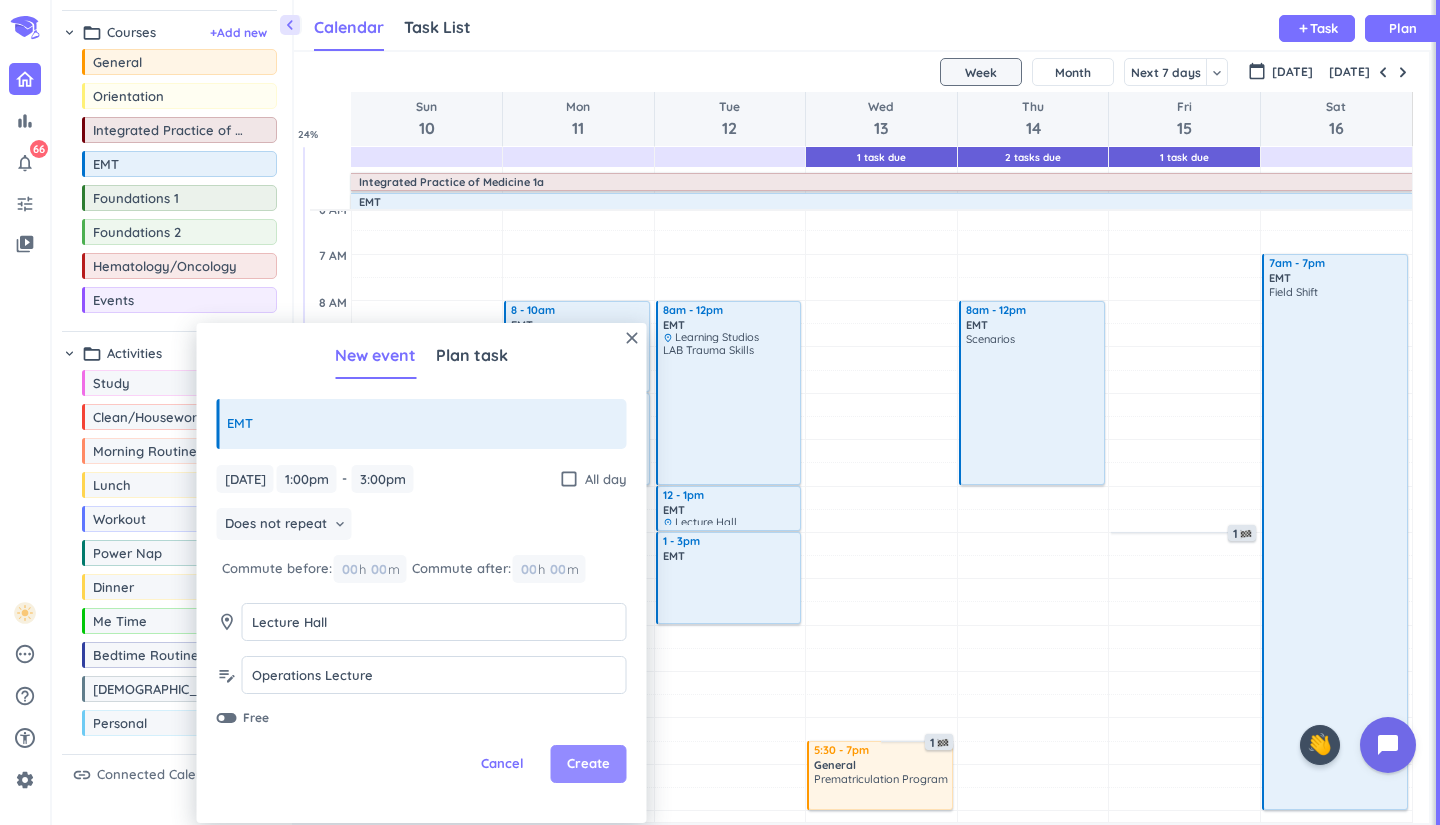 click on "Create" at bounding box center [589, 764] 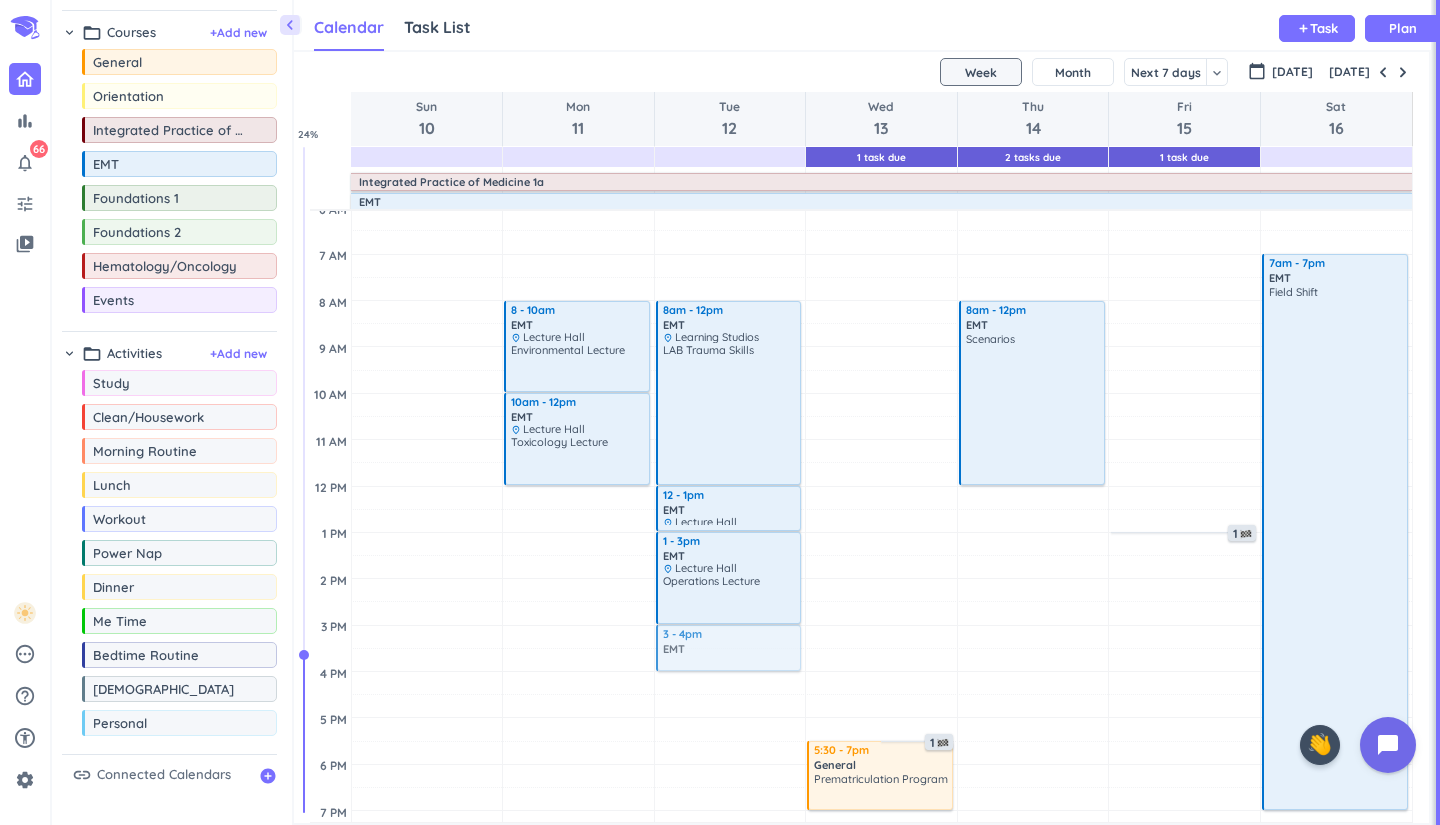 drag, startPoint x: 212, startPoint y: 165, endPoint x: 748, endPoint y: 626, distance: 706.97736 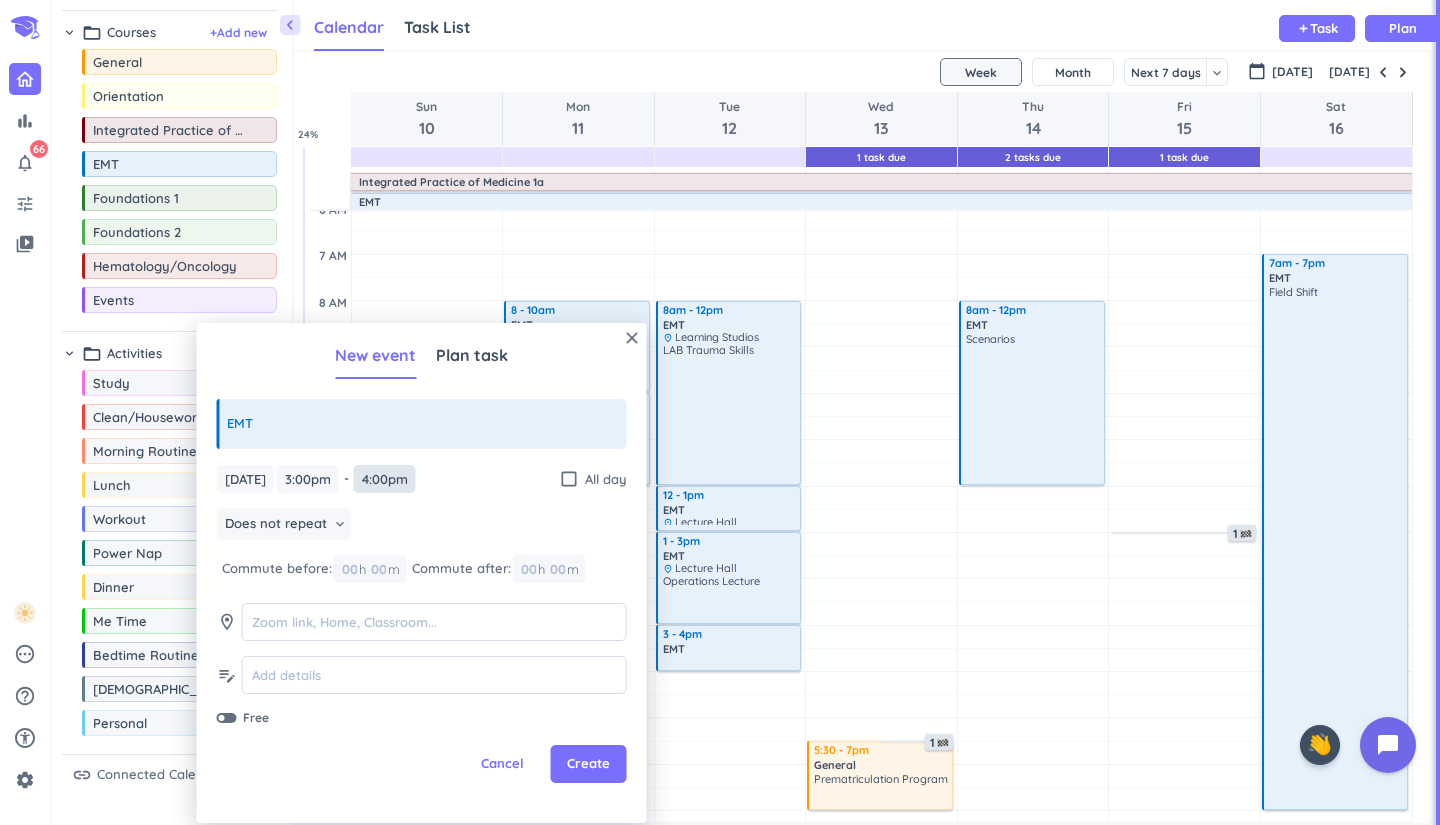 click on "4:00pm" at bounding box center [385, 479] 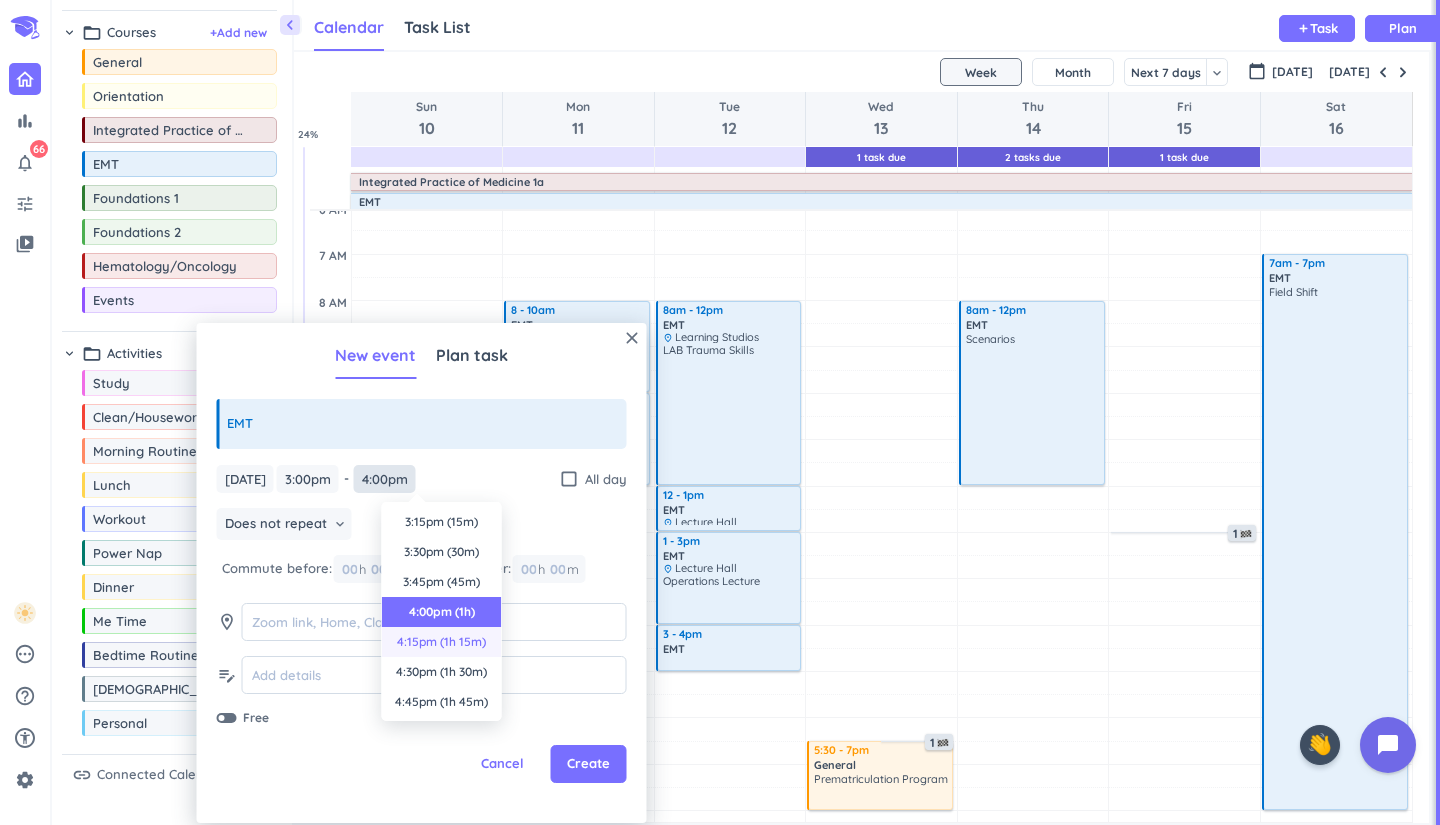 scroll, scrollTop: 90, scrollLeft: 0, axis: vertical 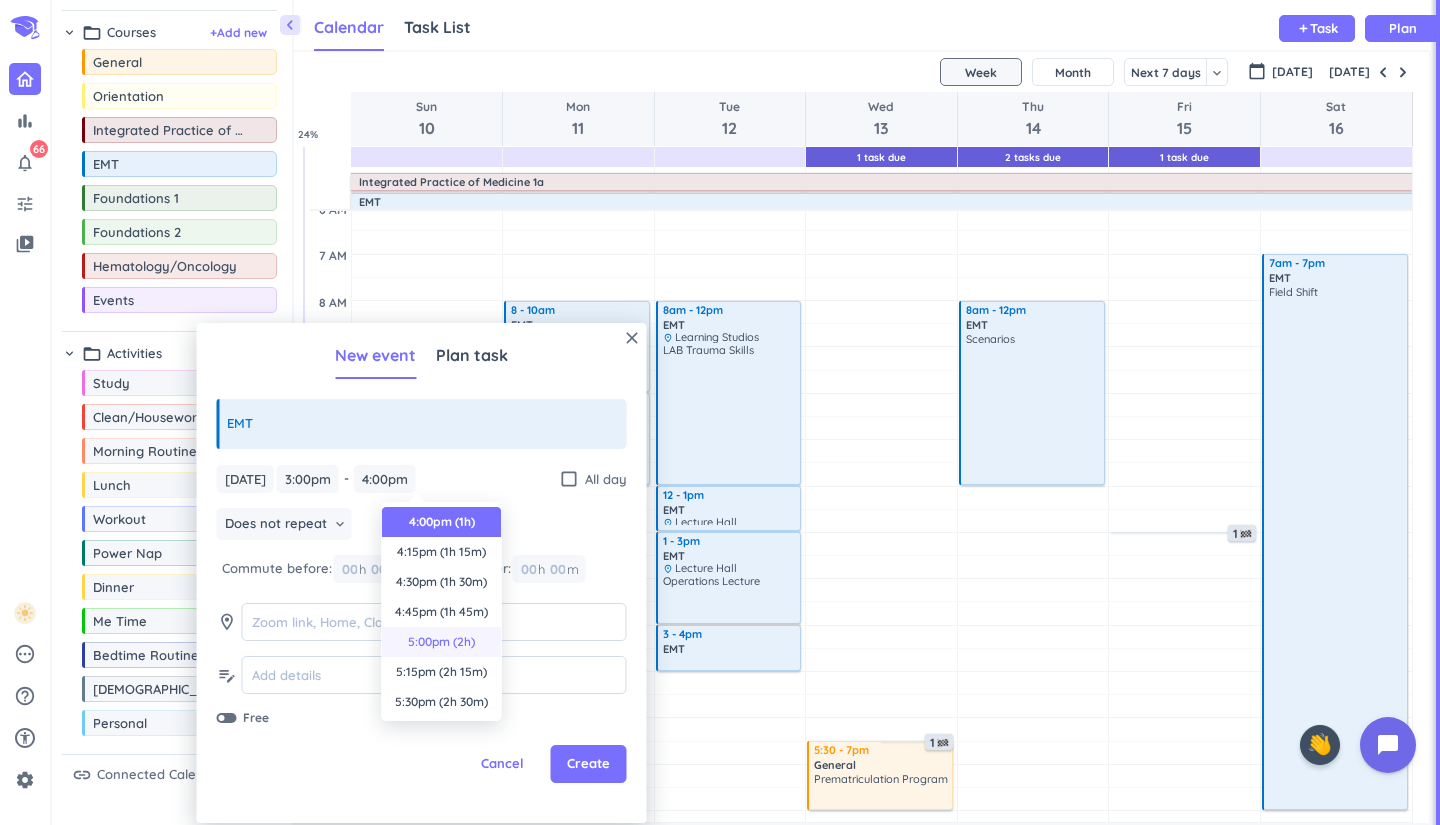 click on "5:00pm (2h)" at bounding box center [442, 642] 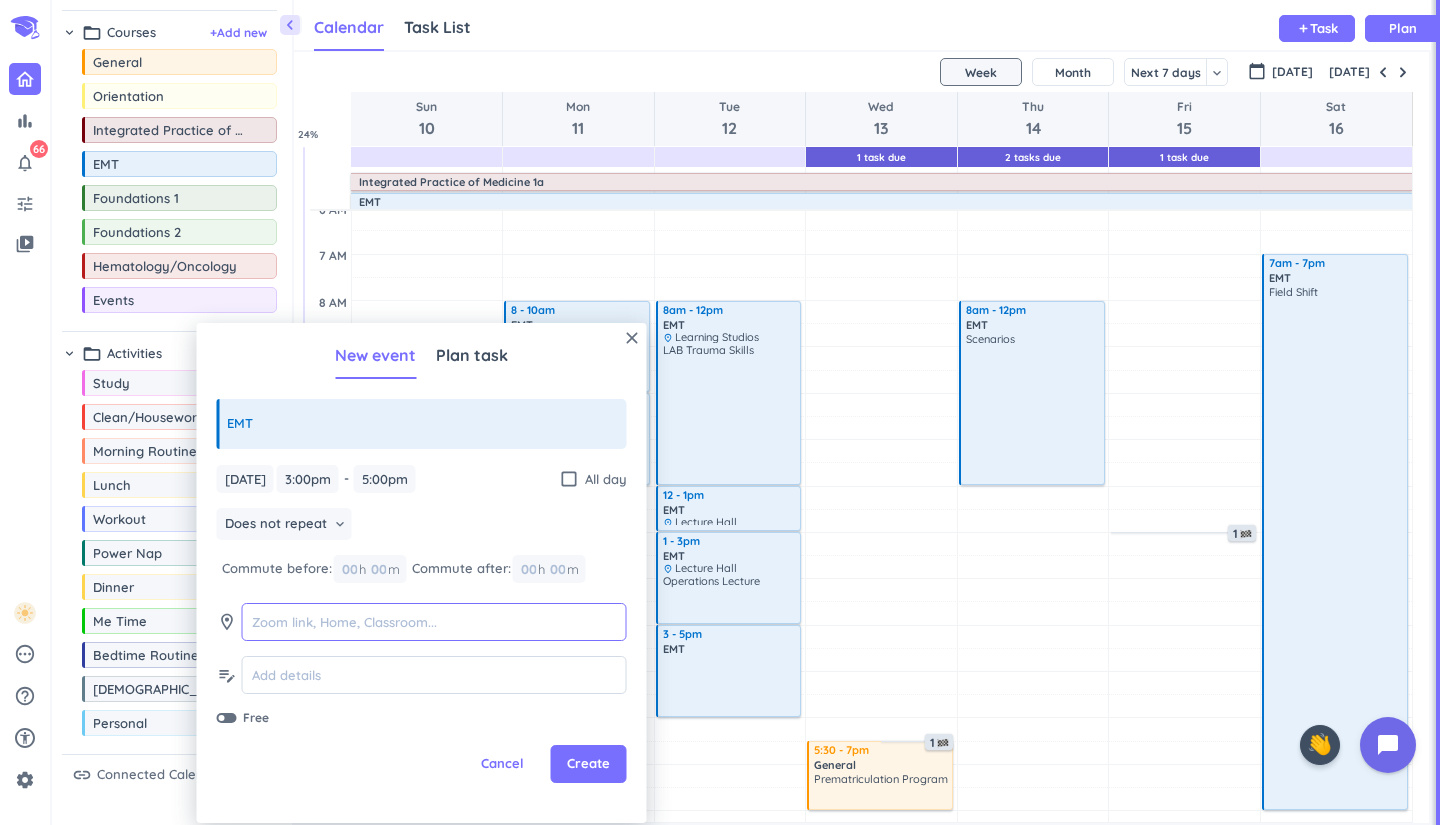 click at bounding box center [434, 622] 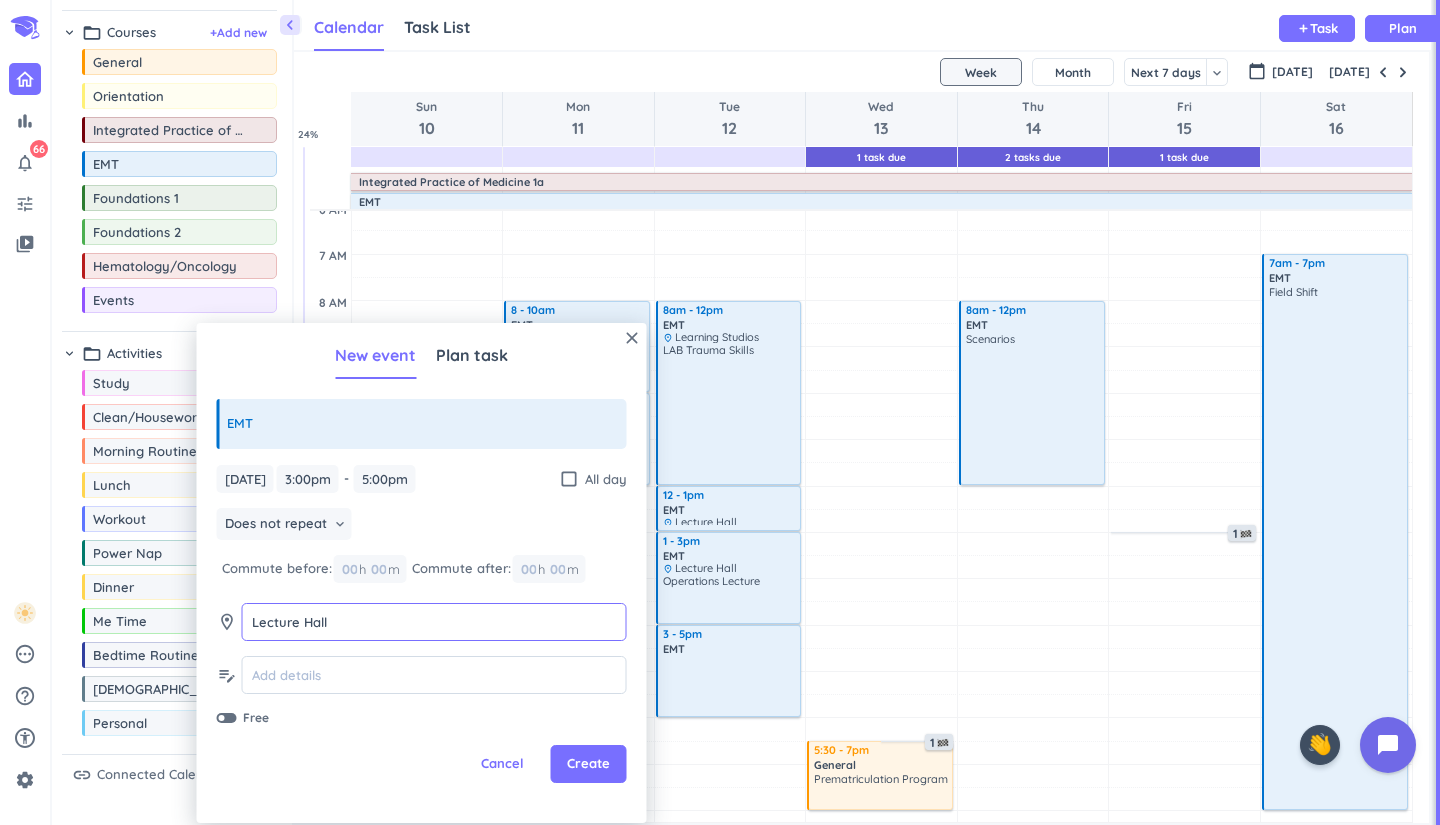 type on "Lecture Hall" 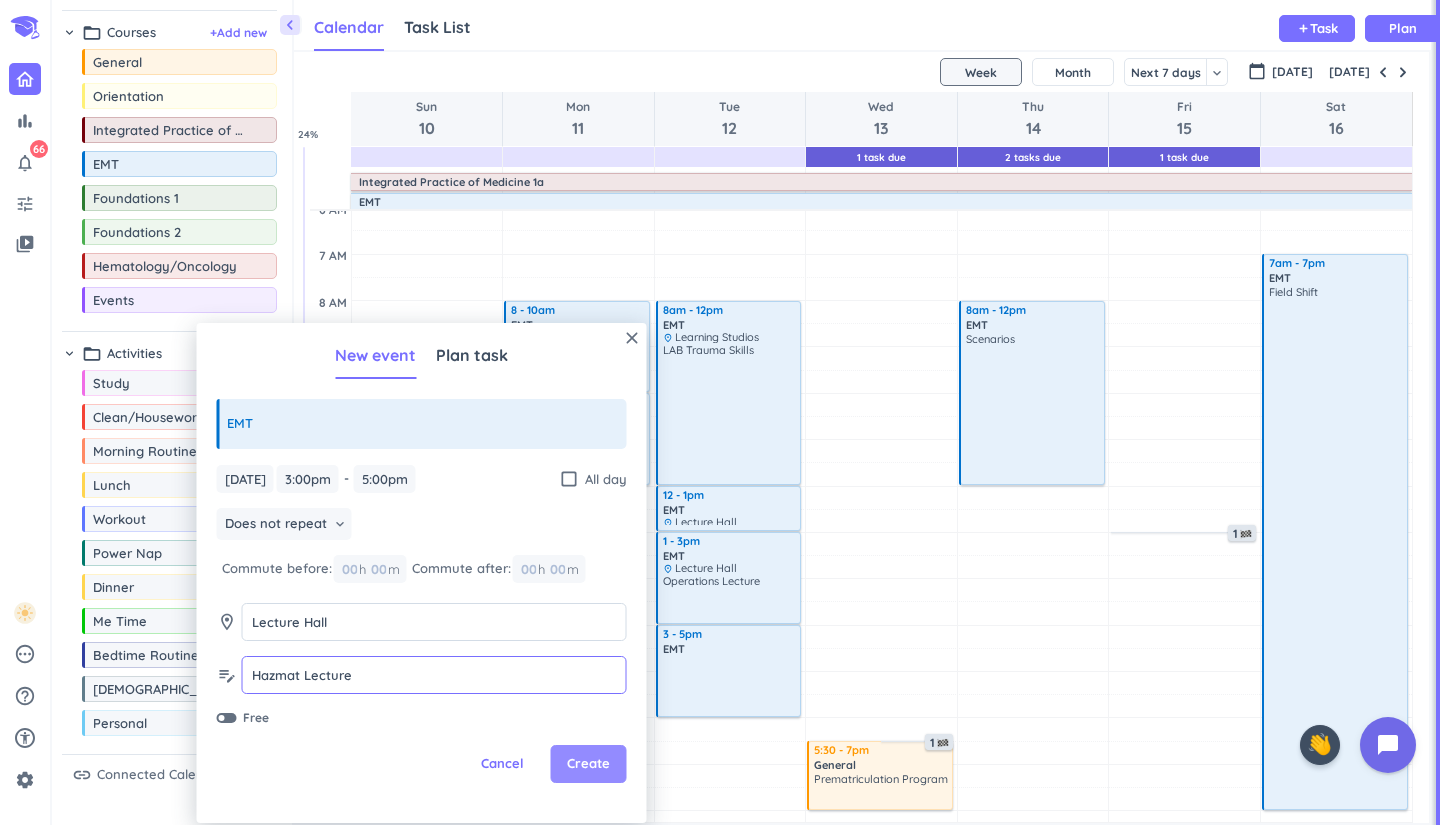 type on "Hazmat Lecture" 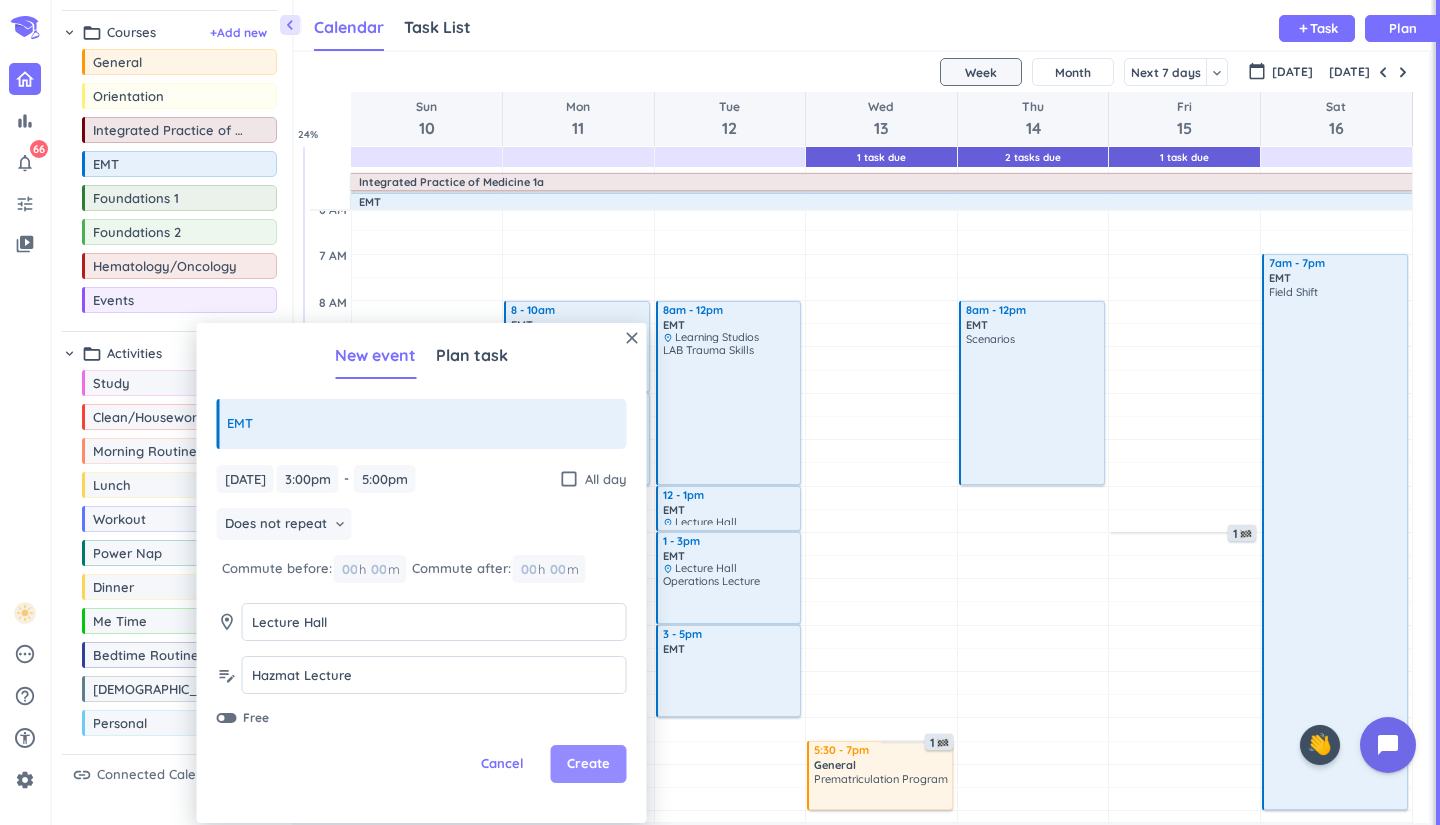 click on "Create" at bounding box center (588, 764) 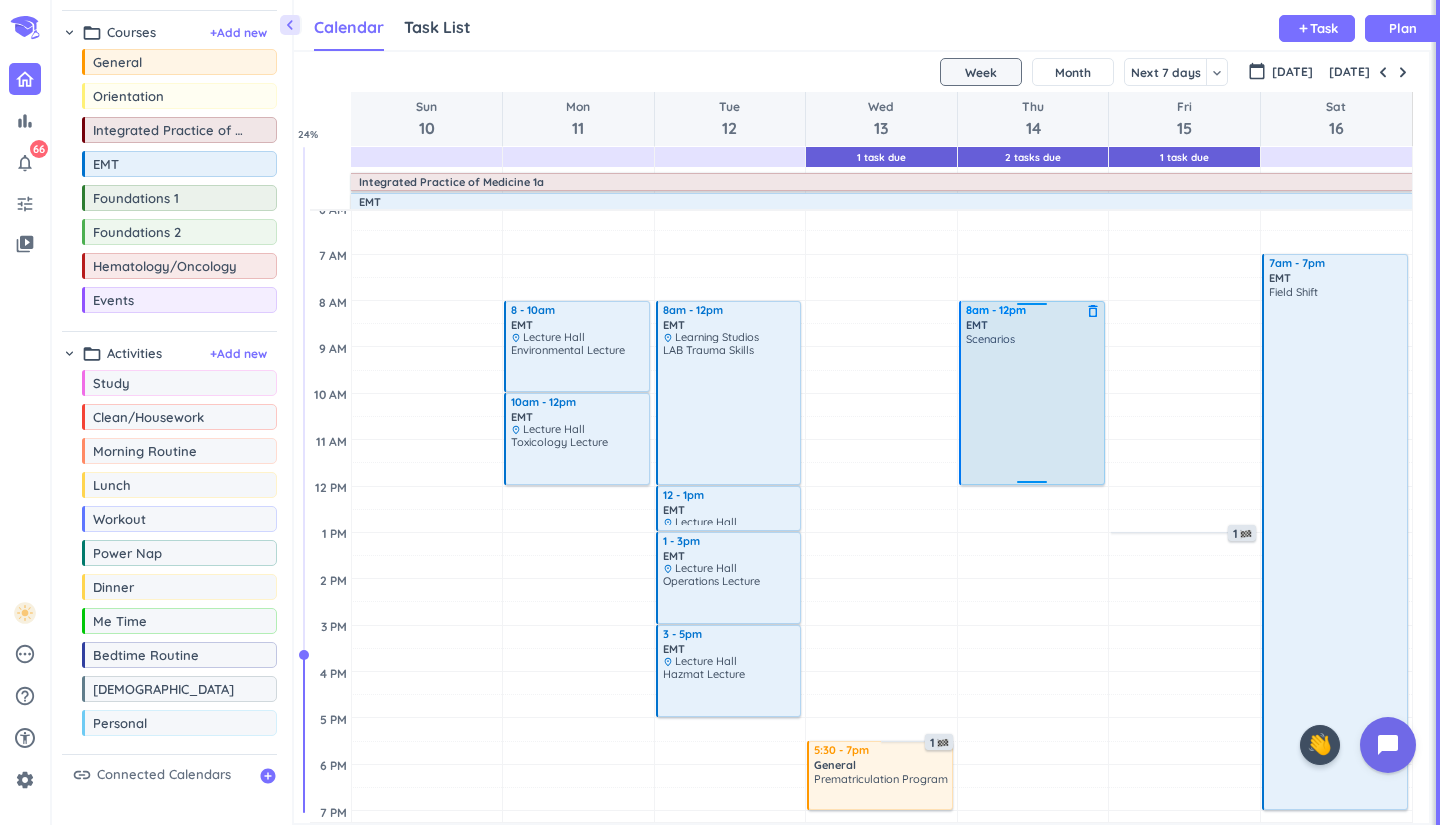 click on "Scenarios" at bounding box center (1033, 407) 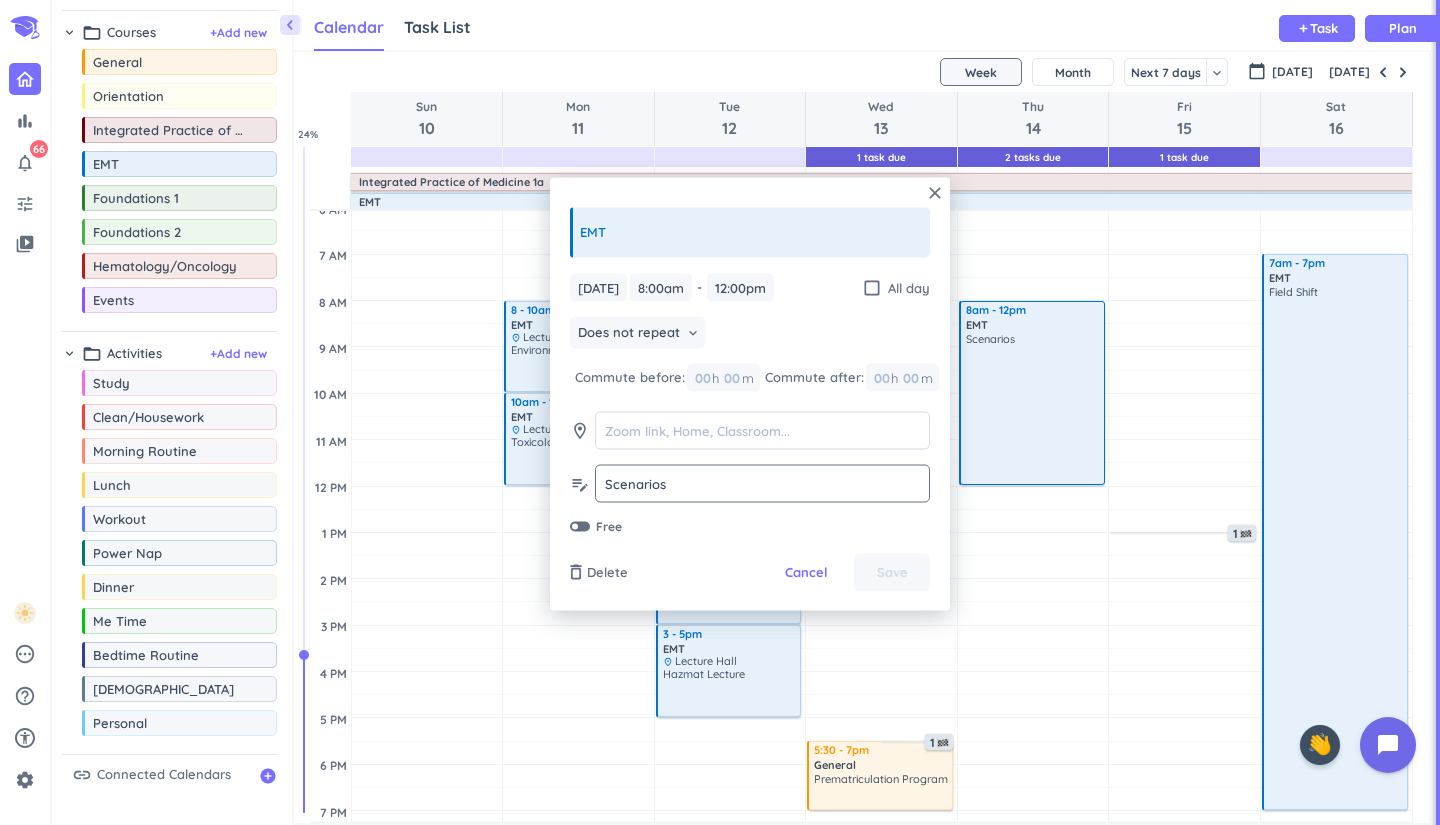 click on "Scenarios" at bounding box center [762, 483] 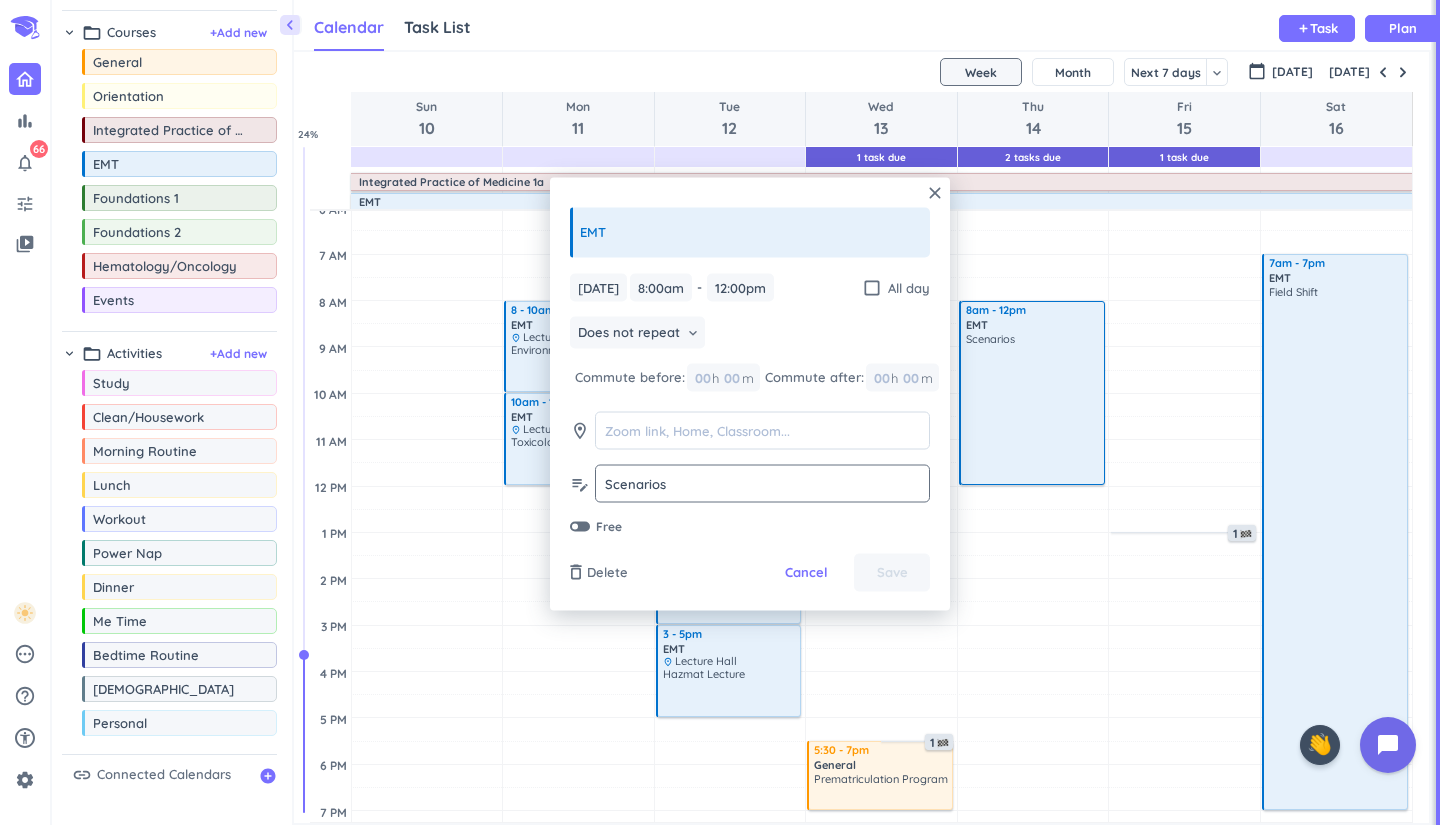 click on "Scenarios Scenarios" 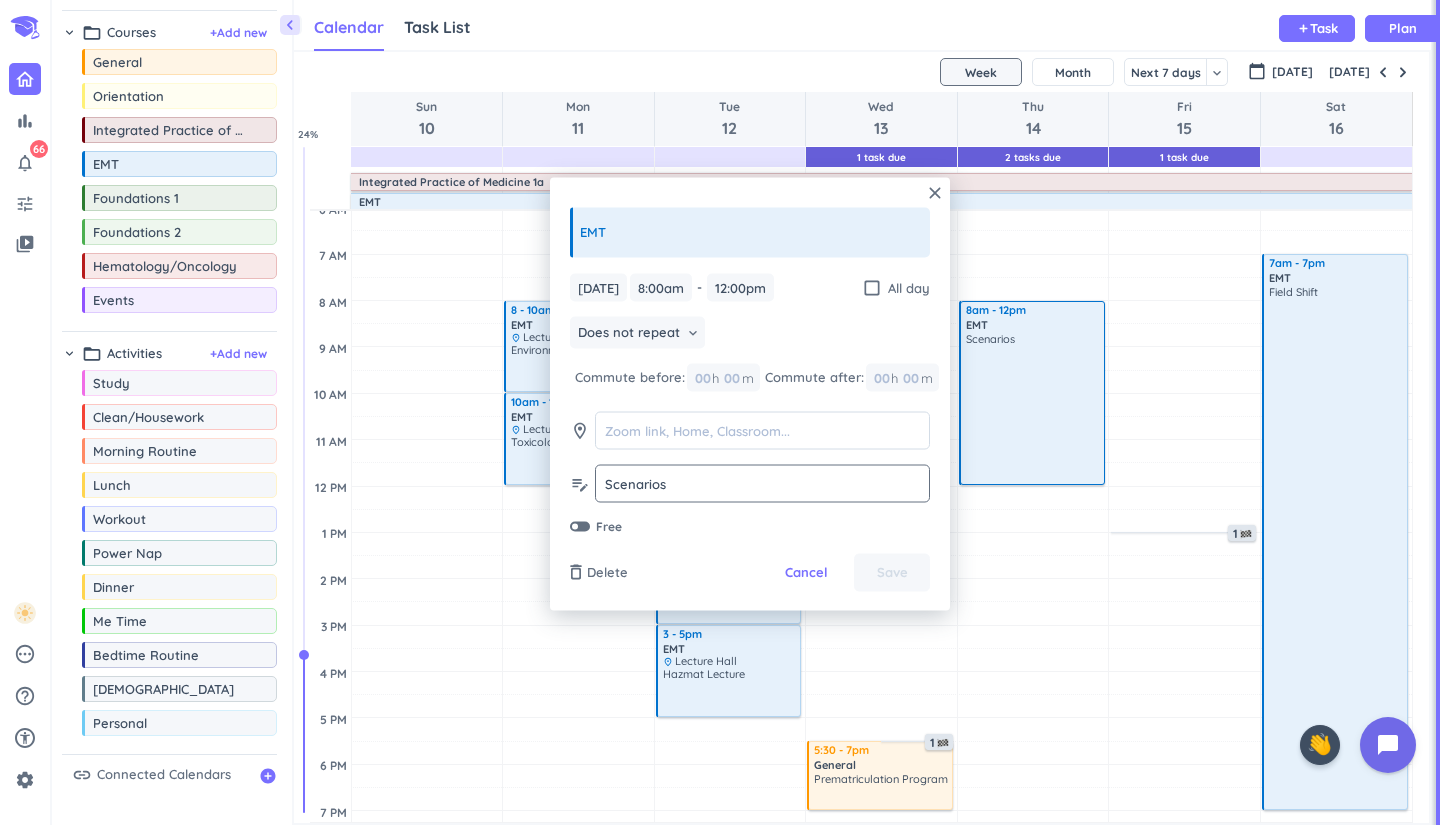 click on "Scenarios" at bounding box center [762, 483] 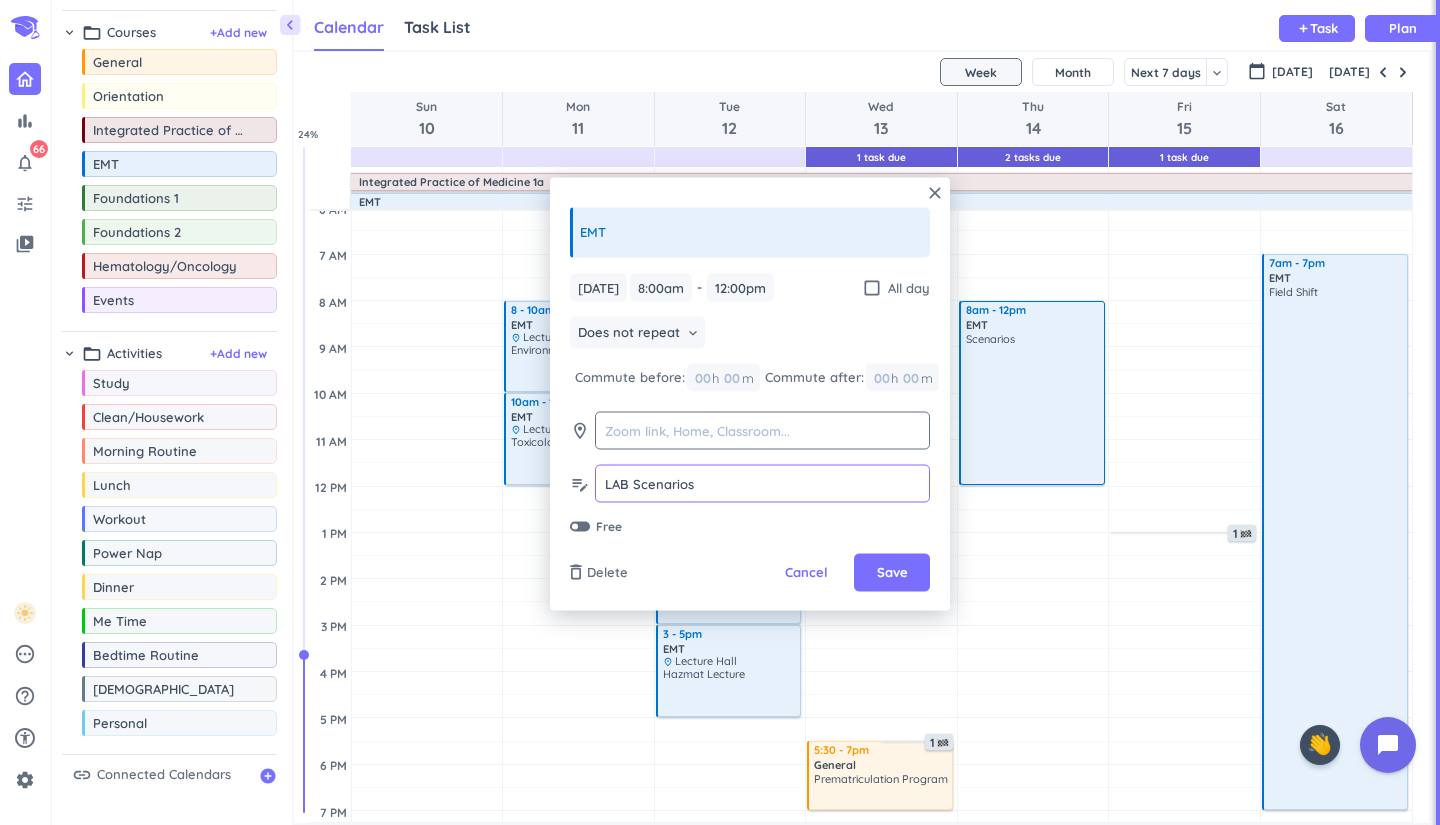type on "LAB Scenarios" 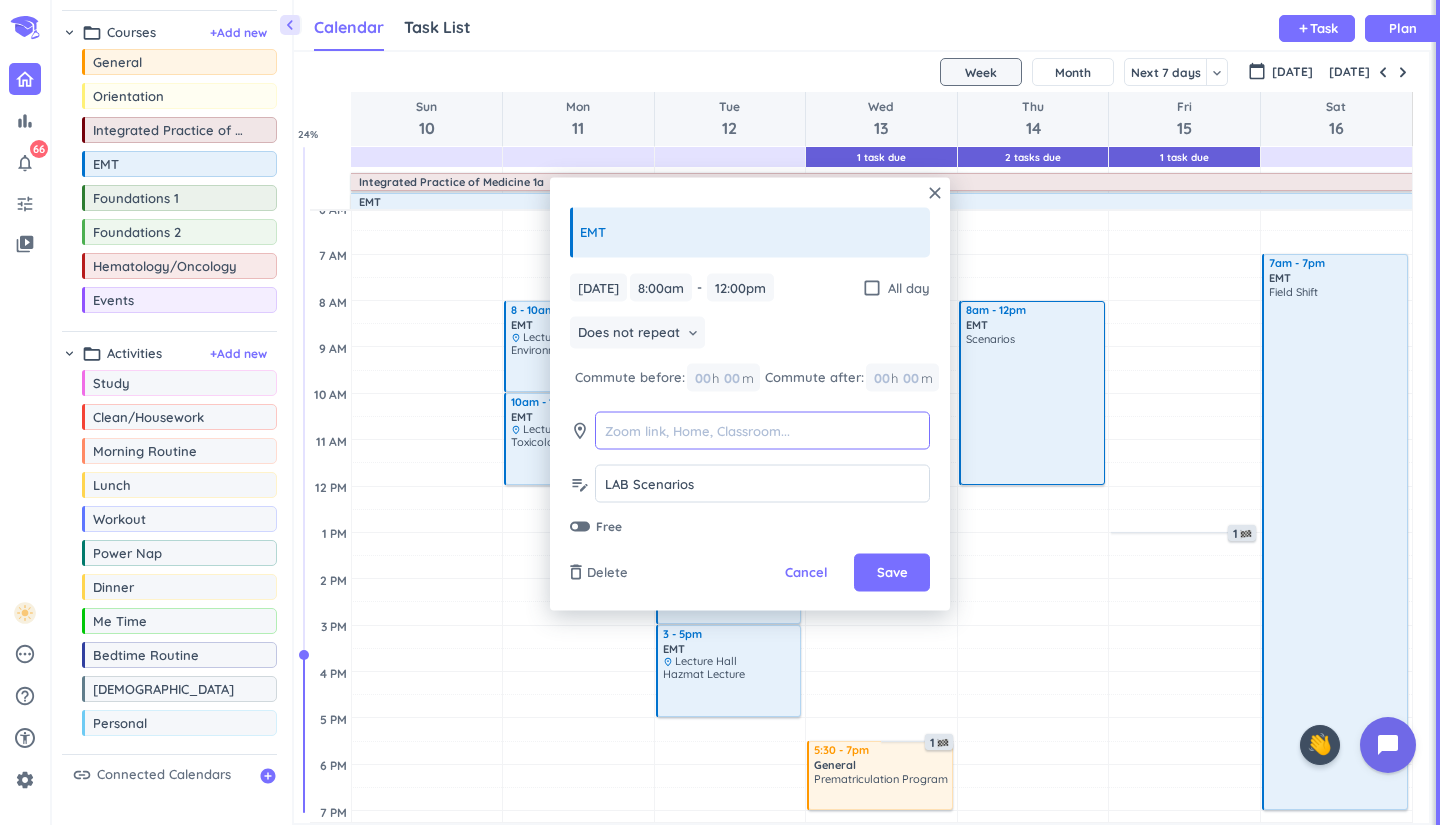 click at bounding box center (762, 430) 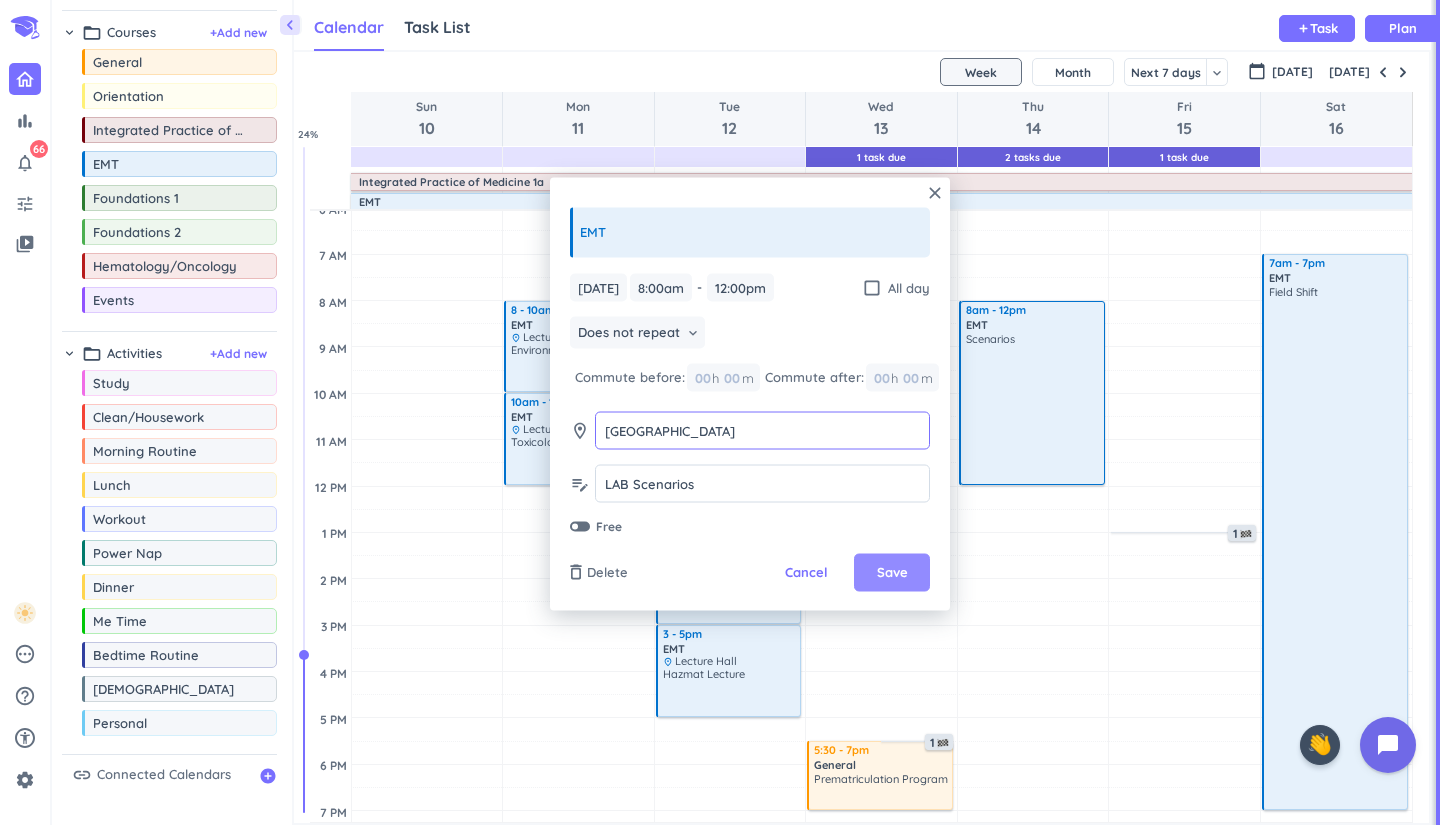 type on "[GEOGRAPHIC_DATA]" 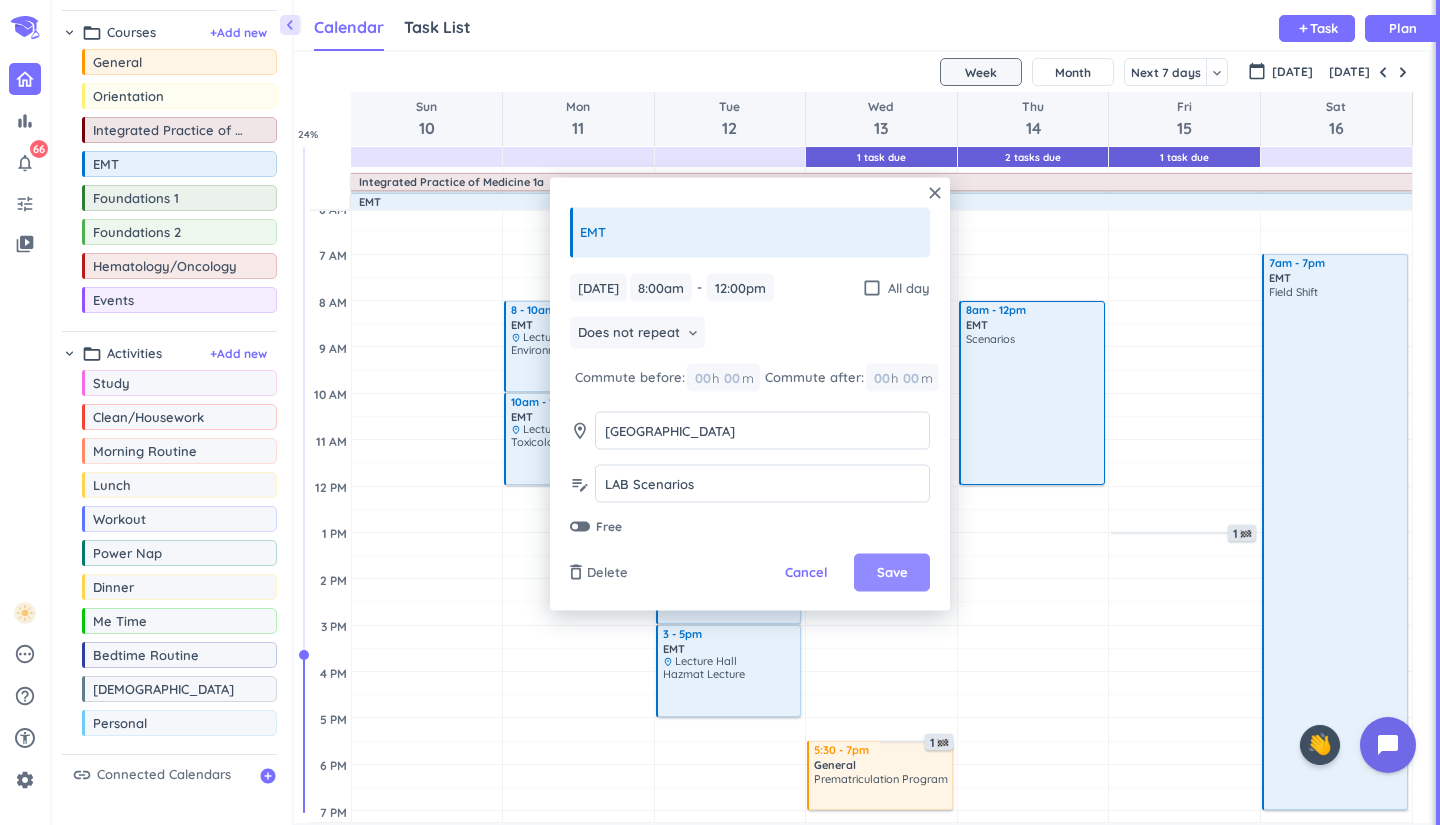 click on "Save" at bounding box center [892, 573] 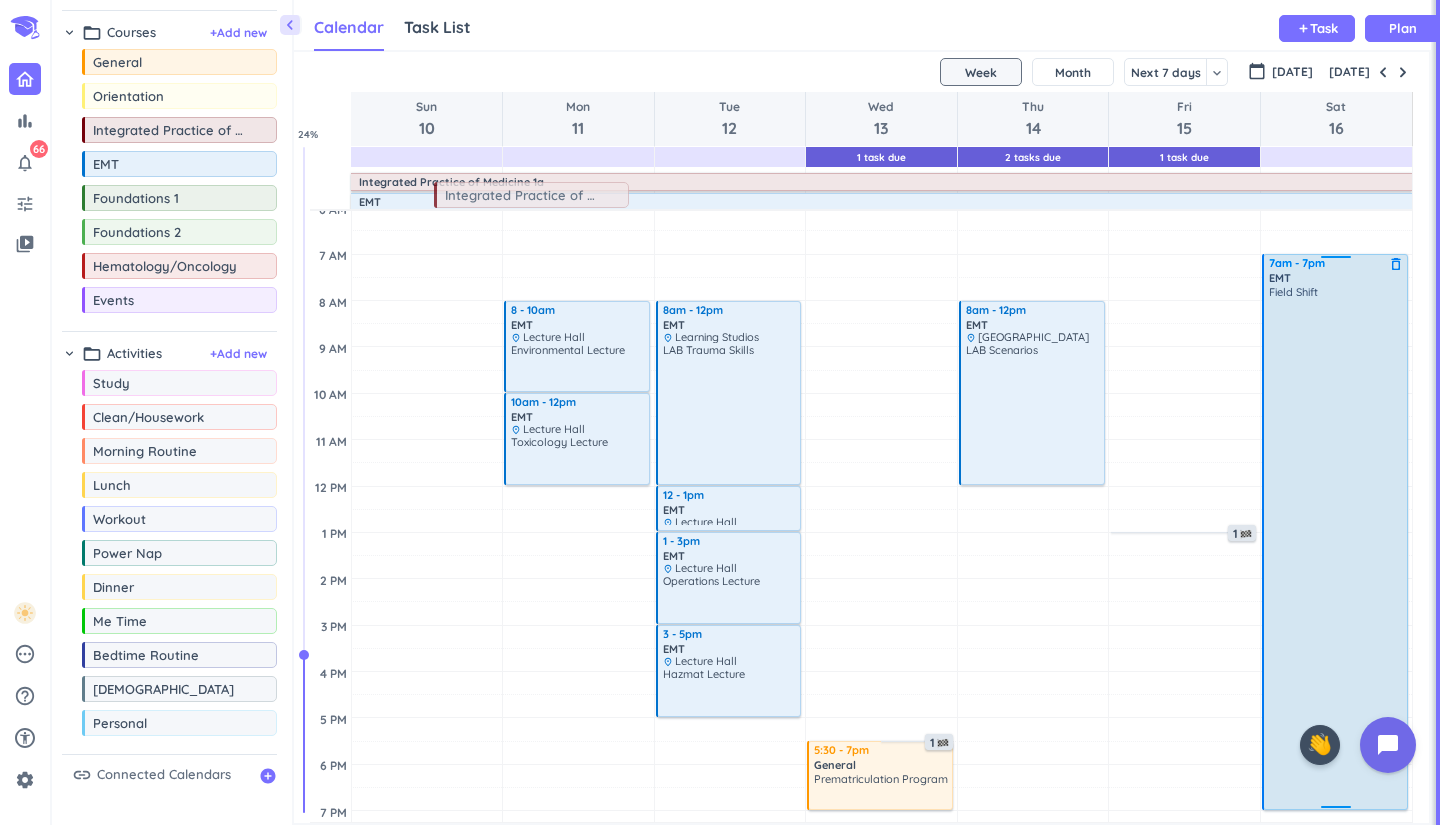 scroll, scrollTop: 3, scrollLeft: 0, axis: vertical 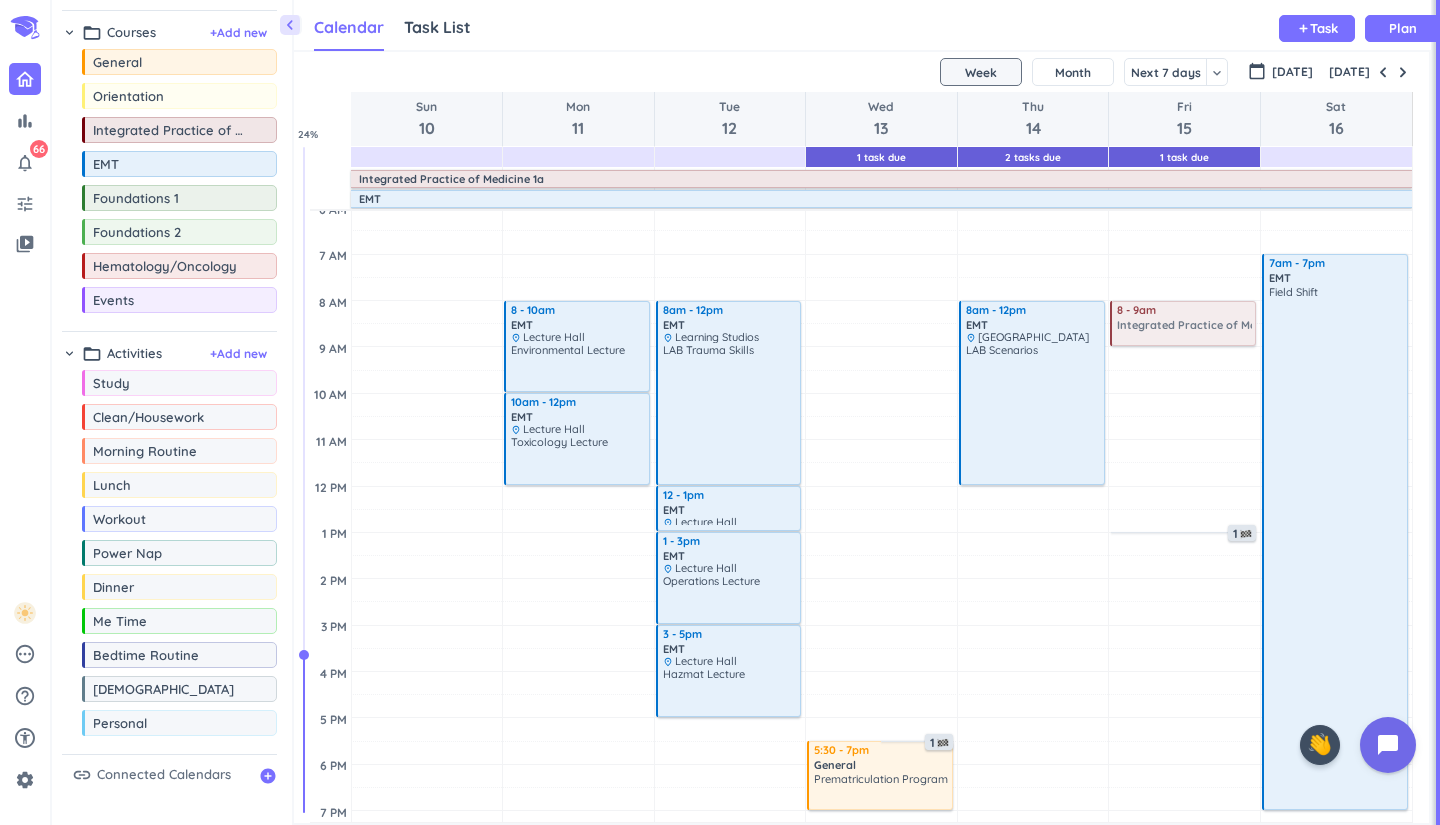drag, startPoint x: 194, startPoint y: 128, endPoint x: 1205, endPoint y: 304, distance: 1026.2052 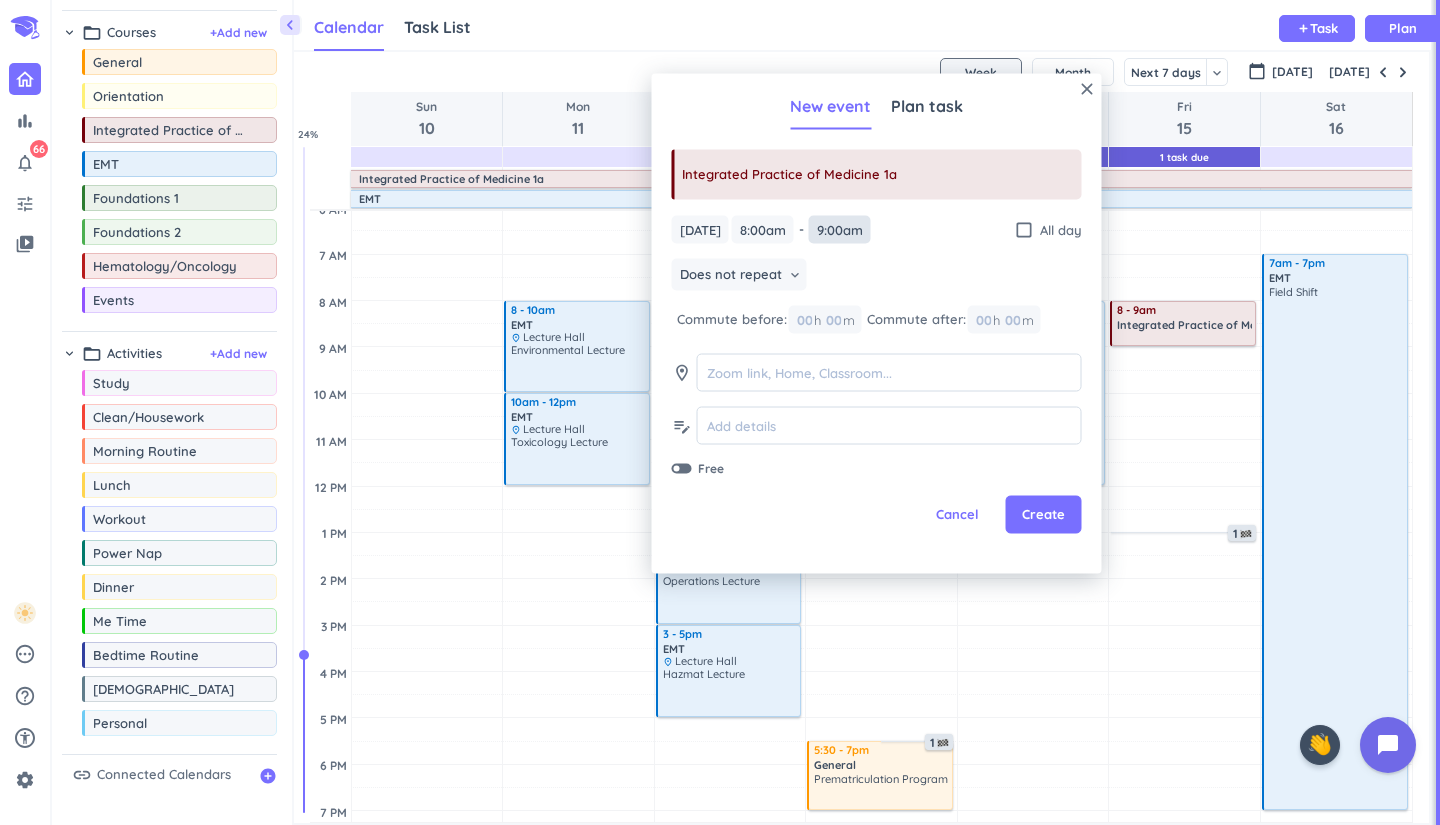 click on "9:00am" at bounding box center [840, 229] 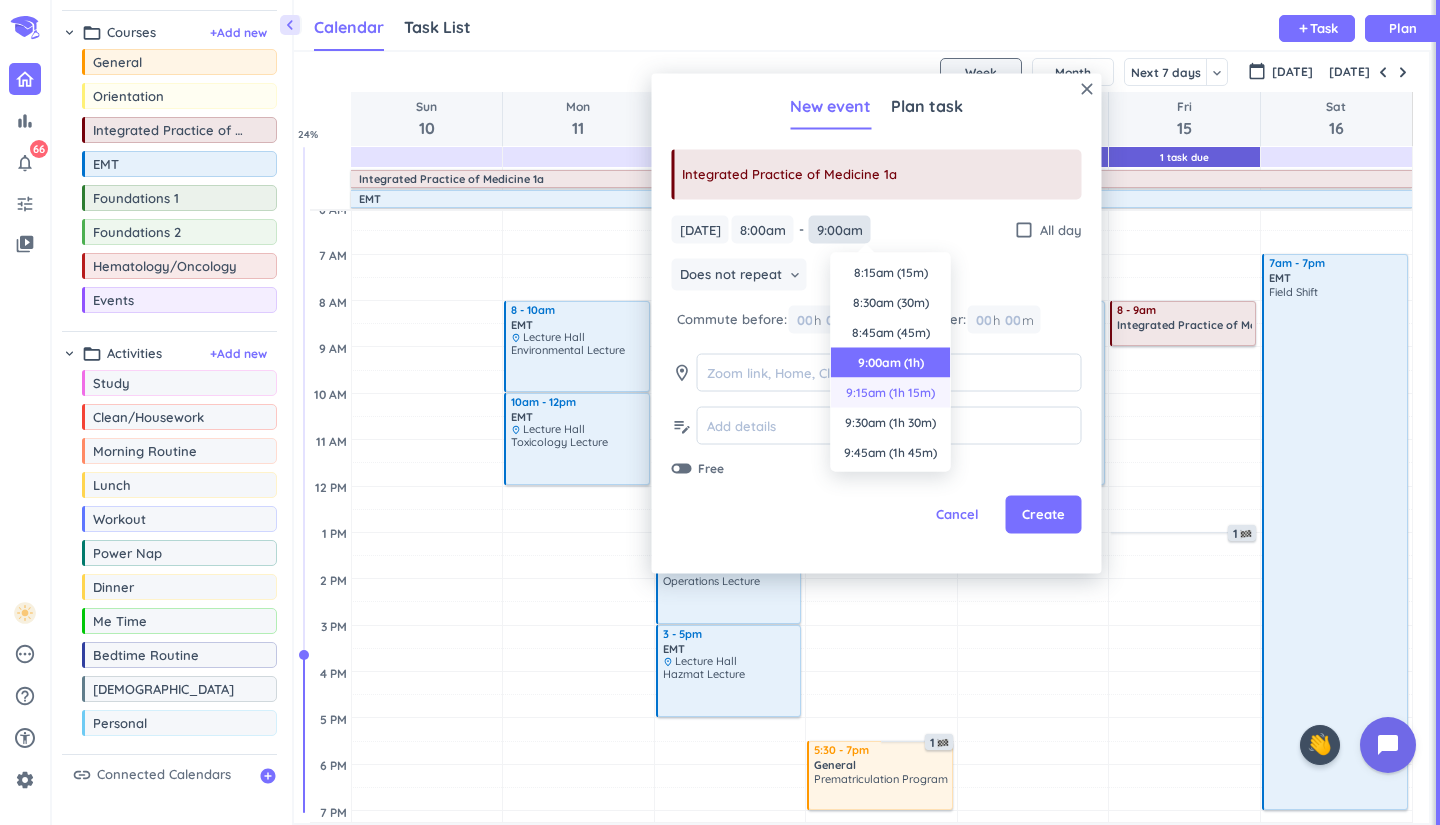 scroll, scrollTop: 90, scrollLeft: 0, axis: vertical 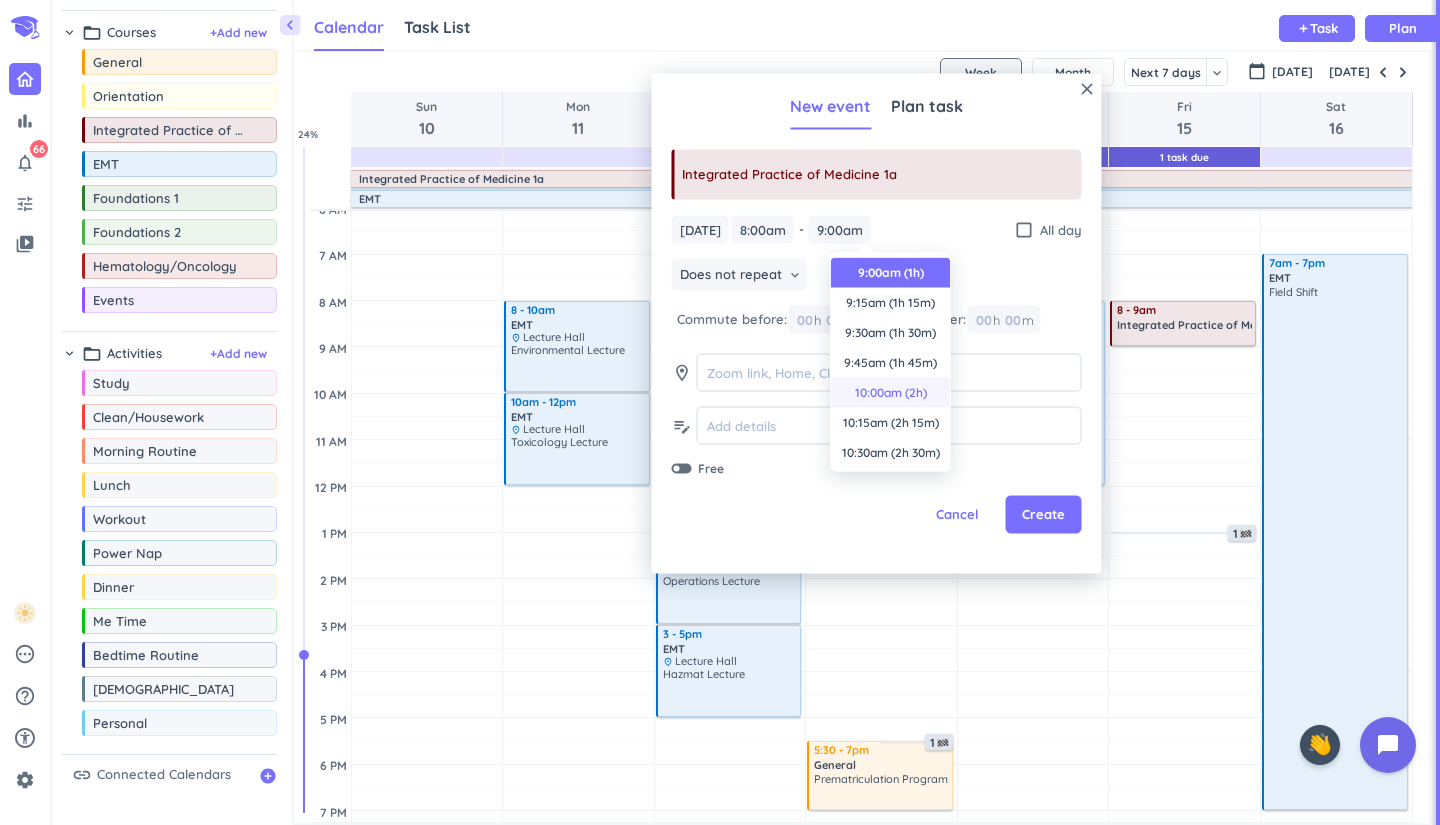 click on "10:00am (2h)" at bounding box center (891, 393) 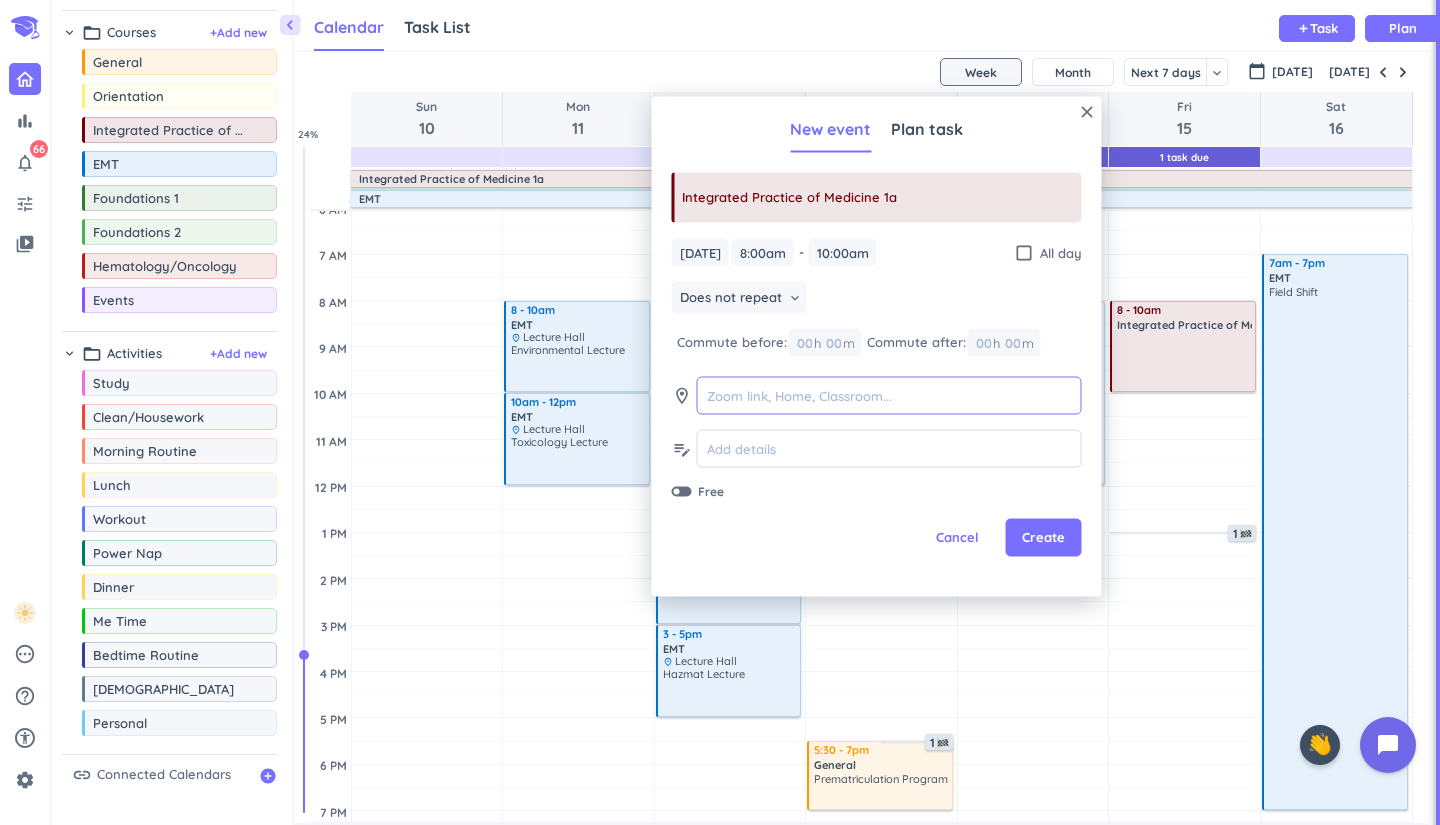 click at bounding box center [889, 395] 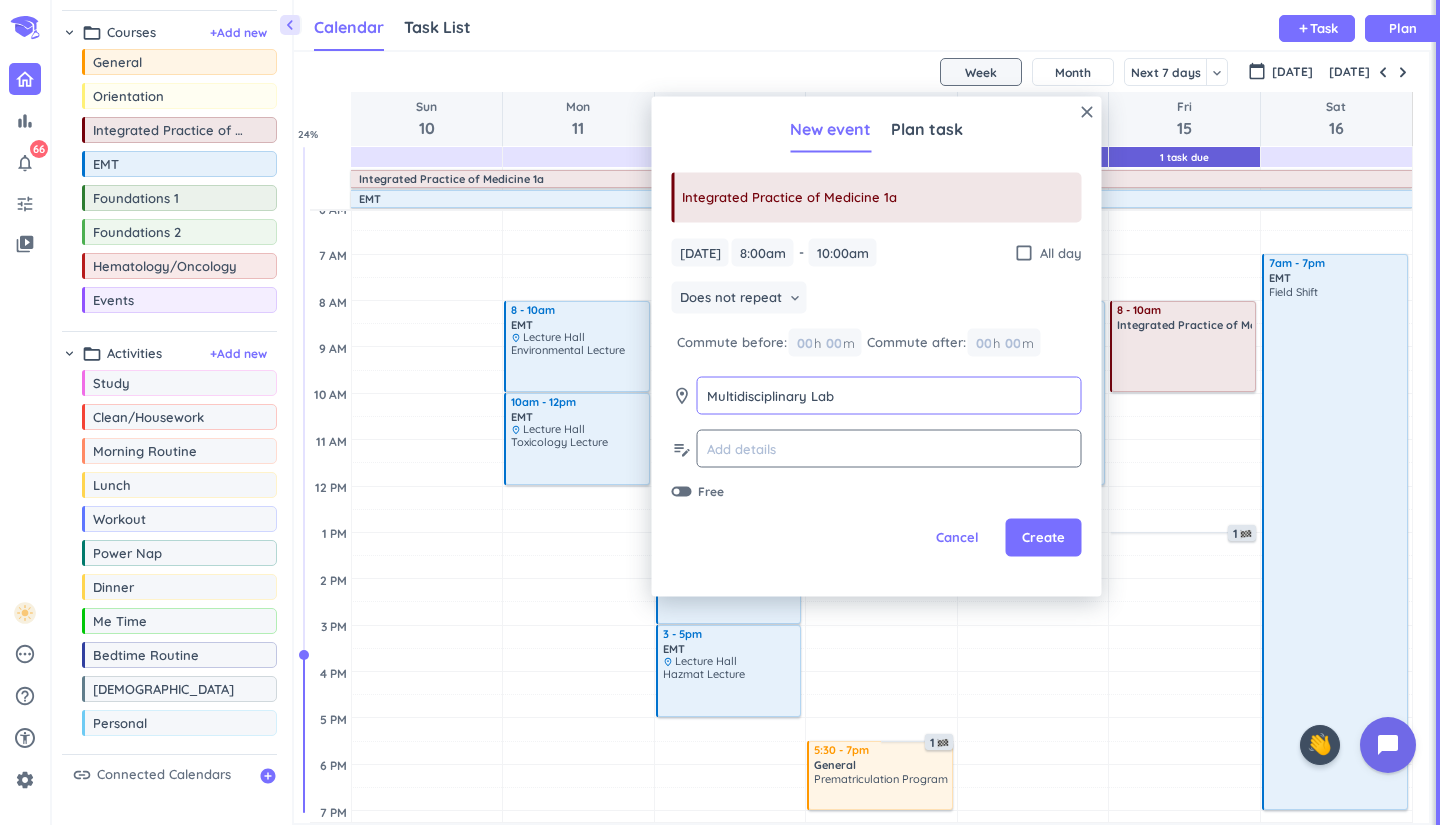type on "Multidisciplinary Lab" 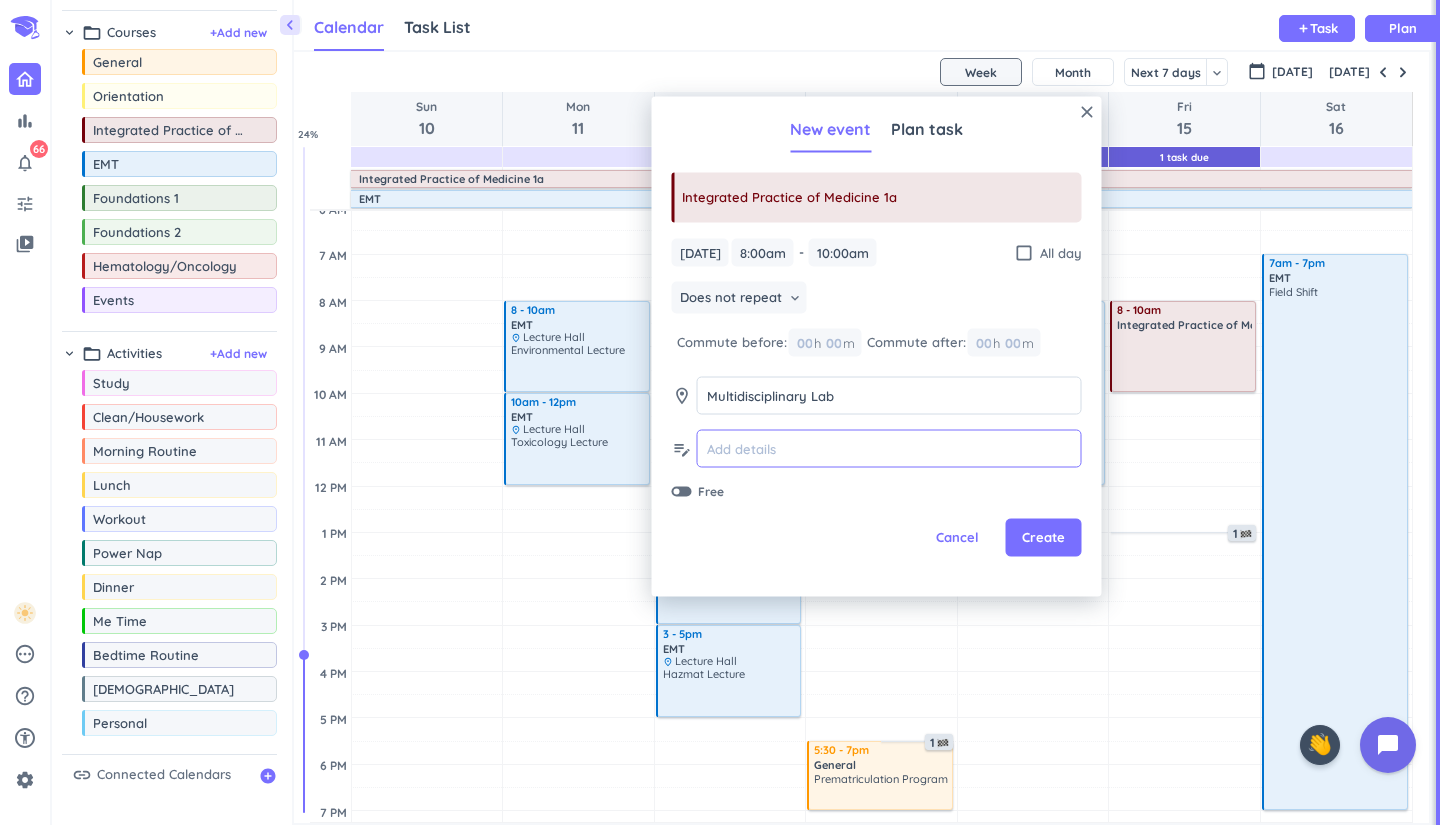 click at bounding box center (889, 448) 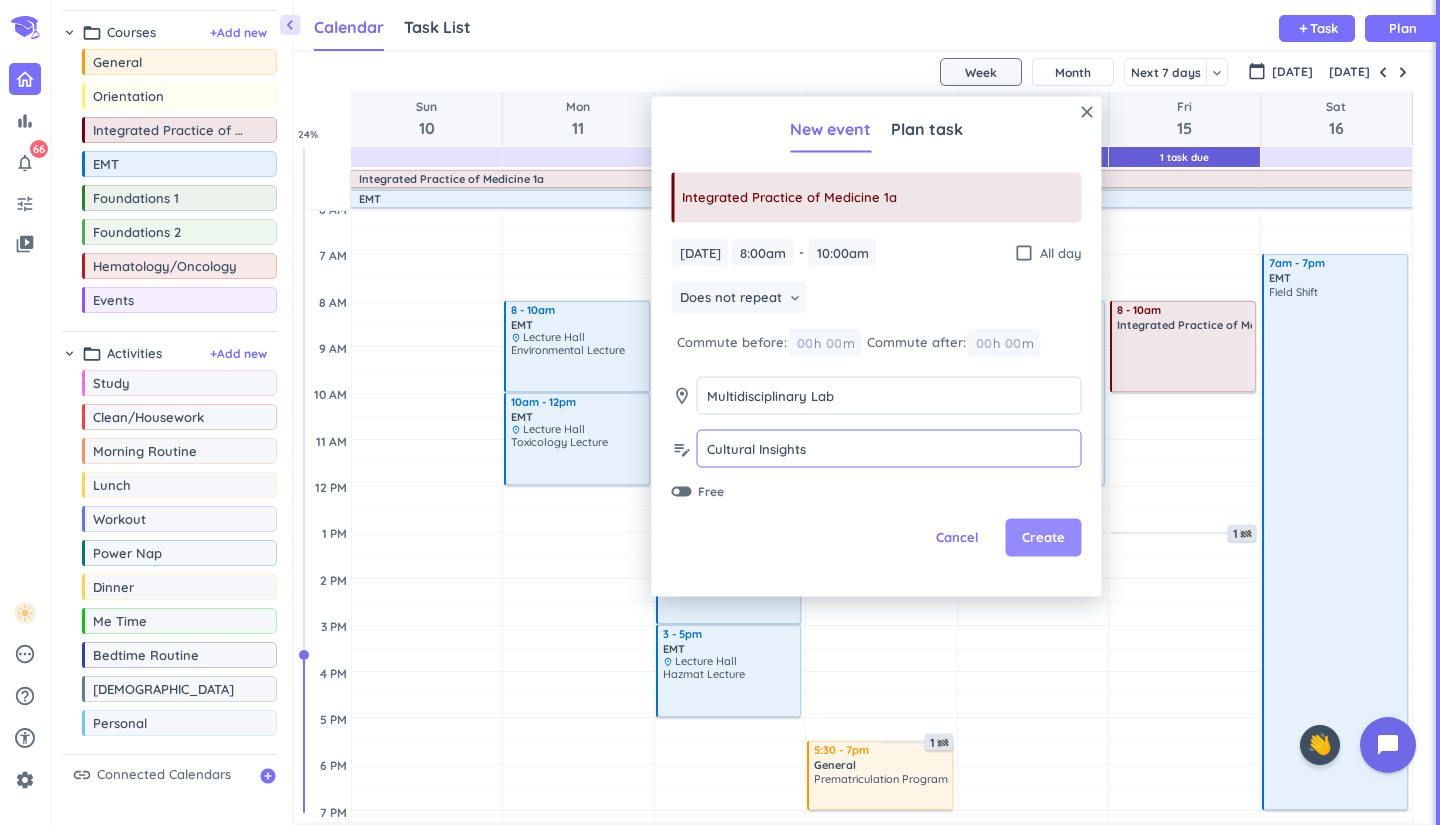 type on "Cultural Insights" 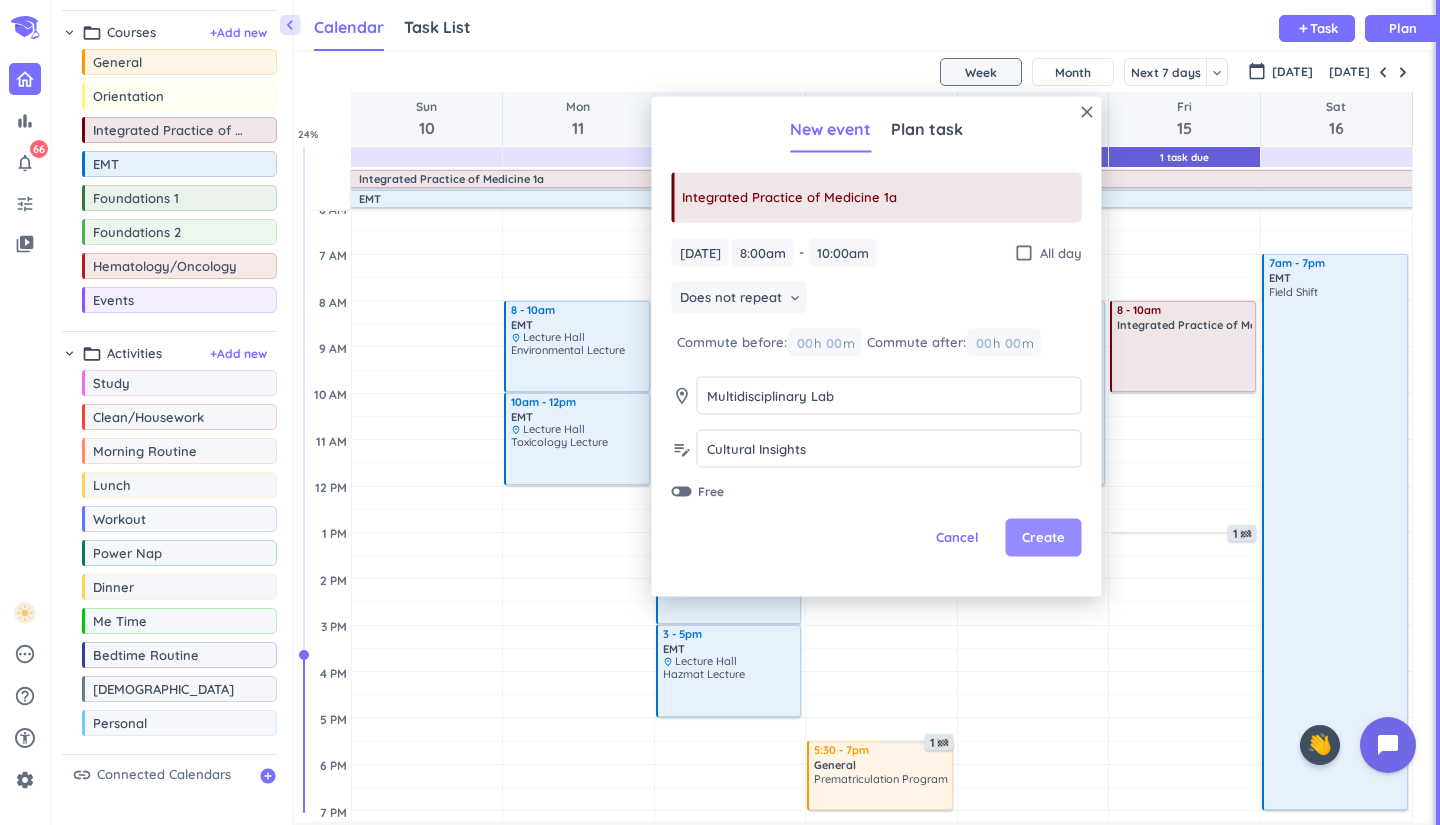 click on "Create" at bounding box center [1044, 538] 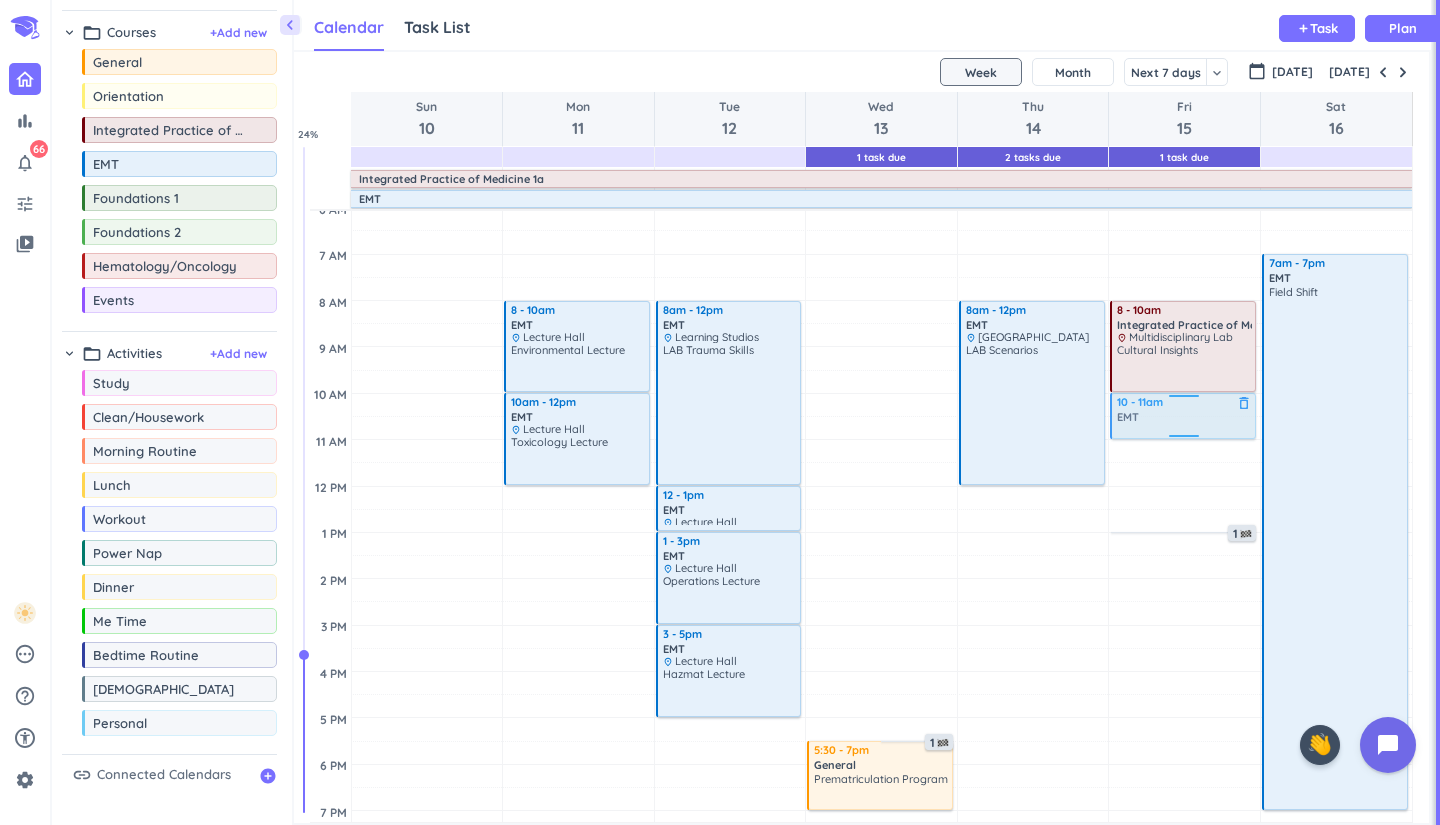 drag, startPoint x: 134, startPoint y: 173, endPoint x: 1220, endPoint y: 395, distance: 1108.4584 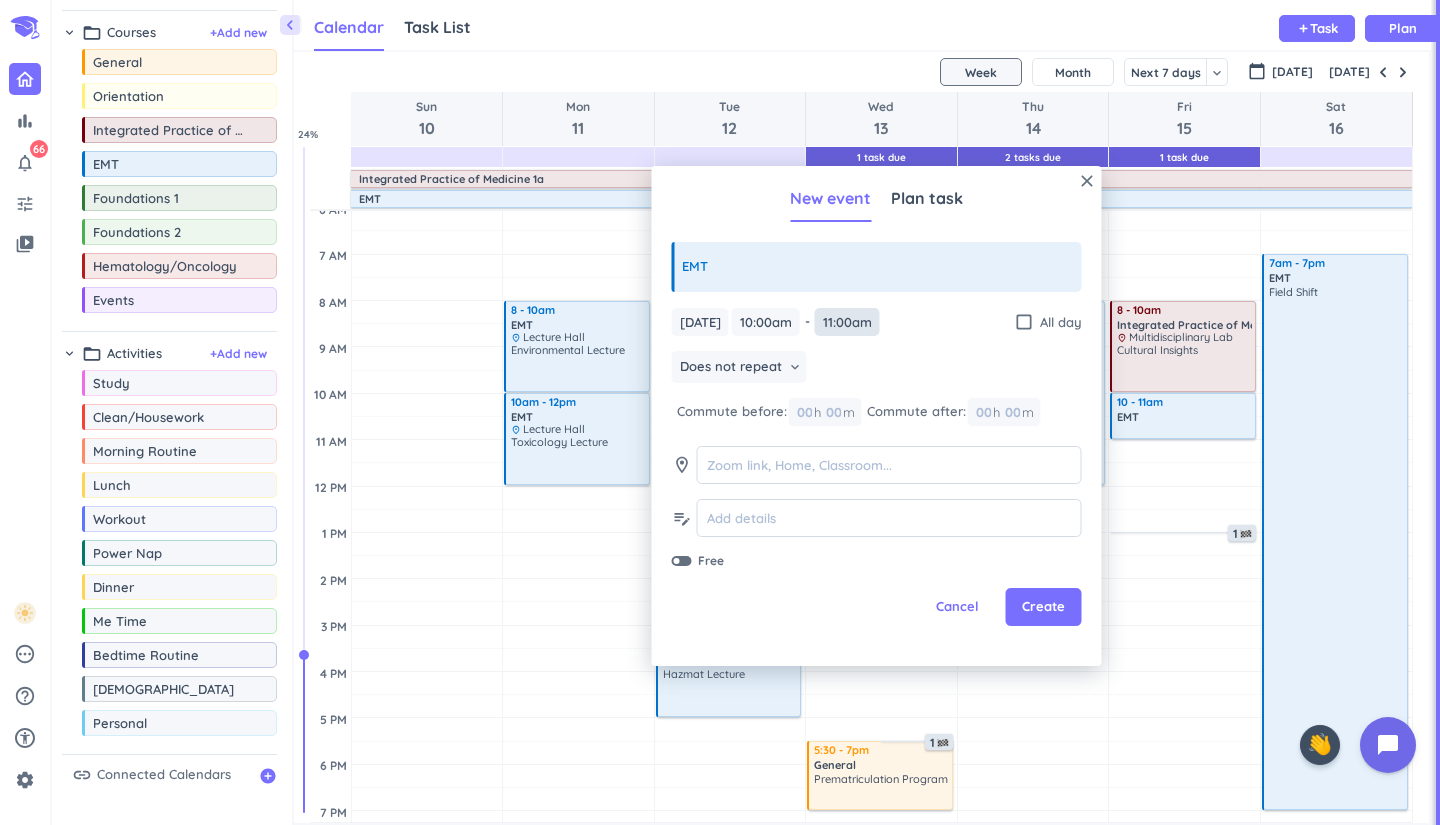 click on "11:00am" at bounding box center [847, 322] 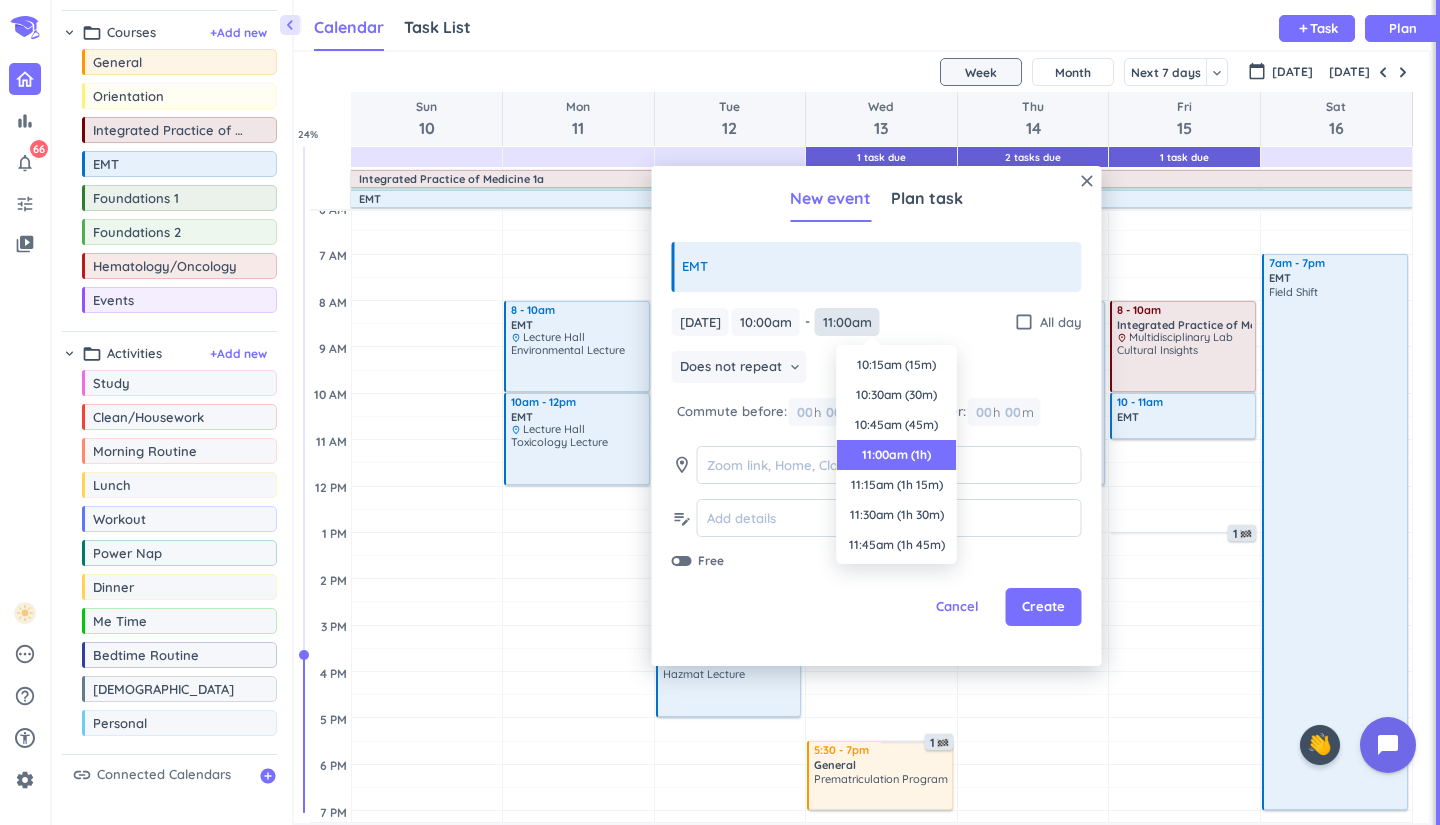 scroll, scrollTop: 90, scrollLeft: 0, axis: vertical 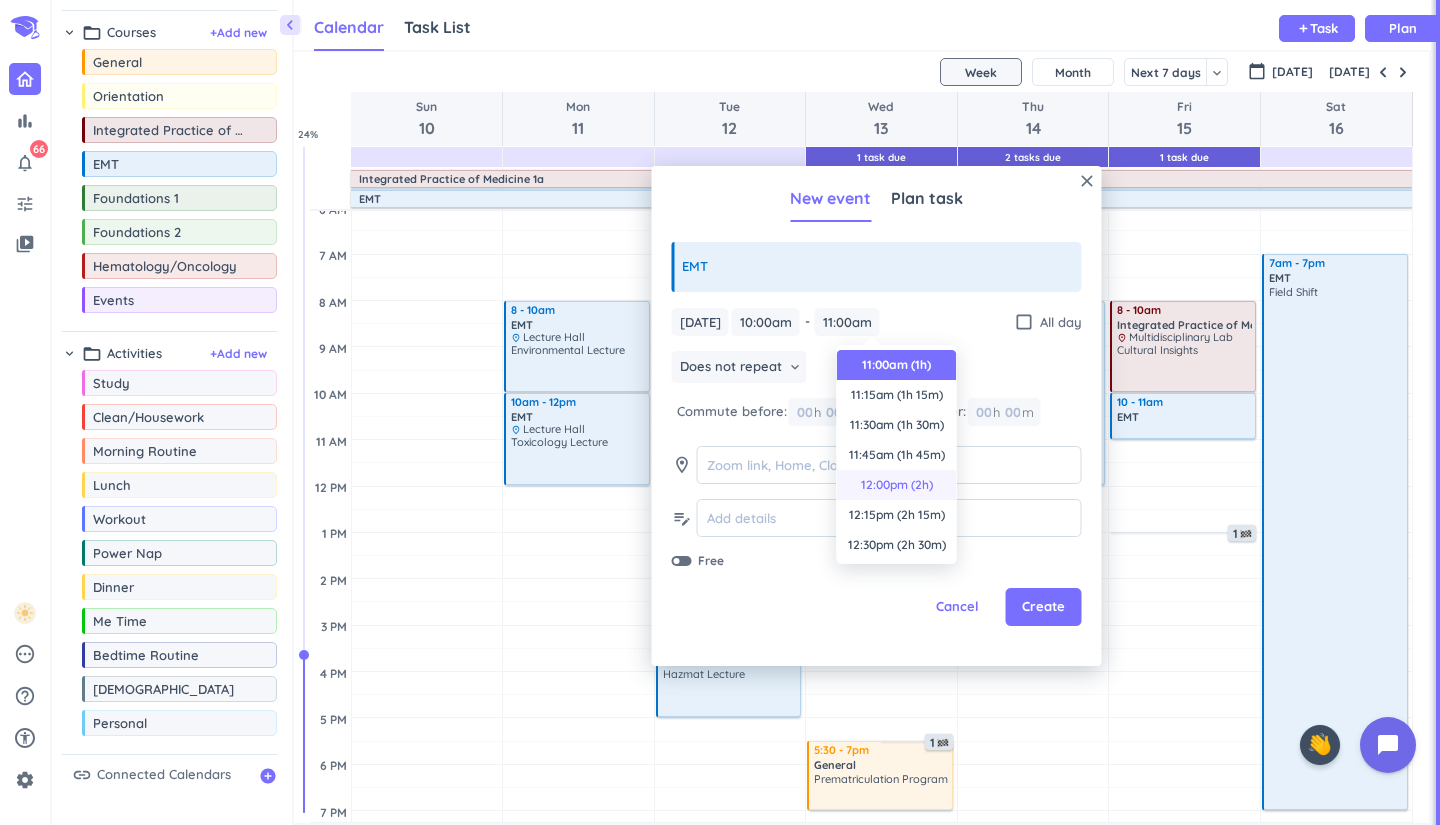 click on "12:00pm (2h)" at bounding box center (897, 485) 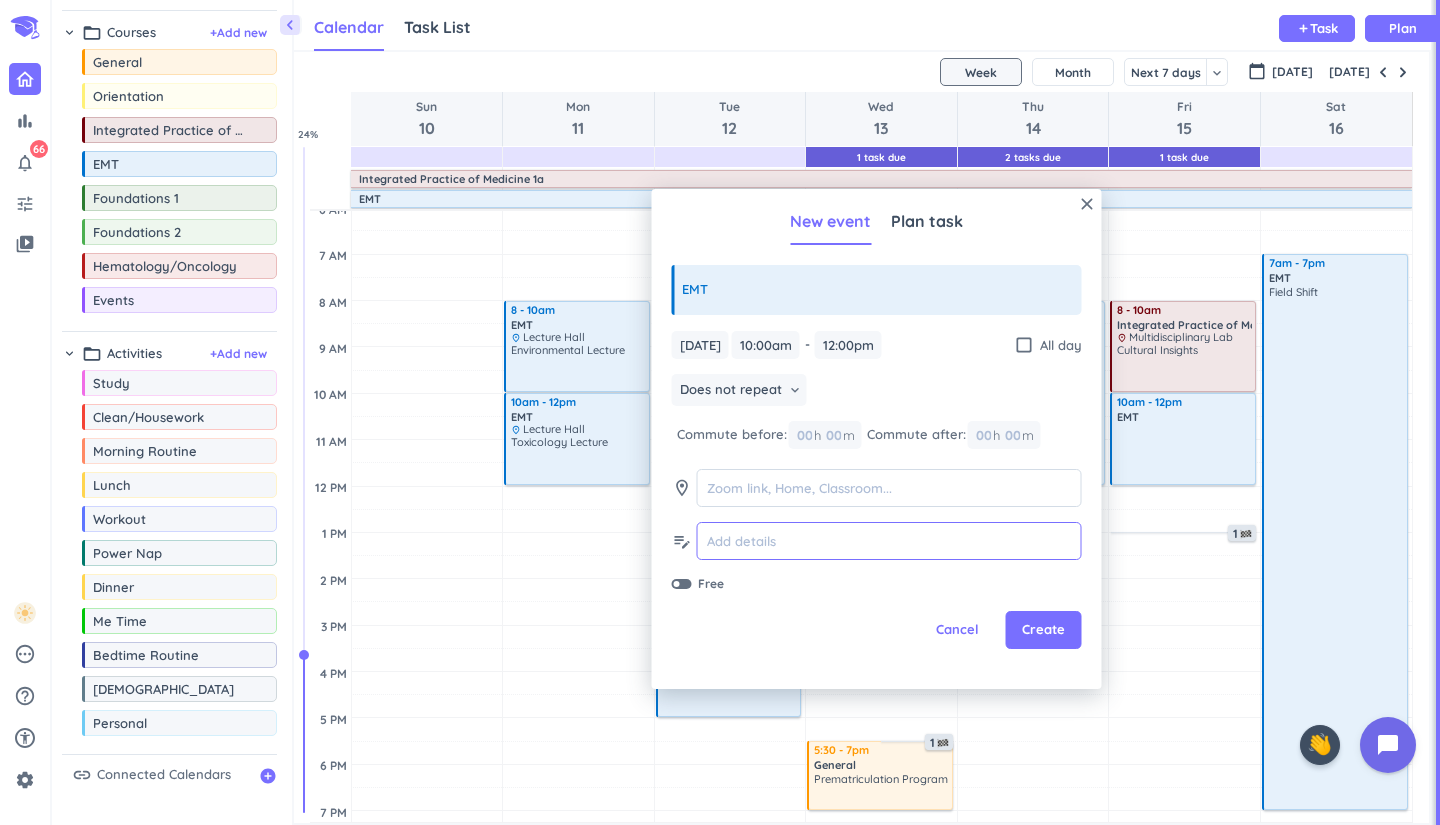 click at bounding box center [889, 541] 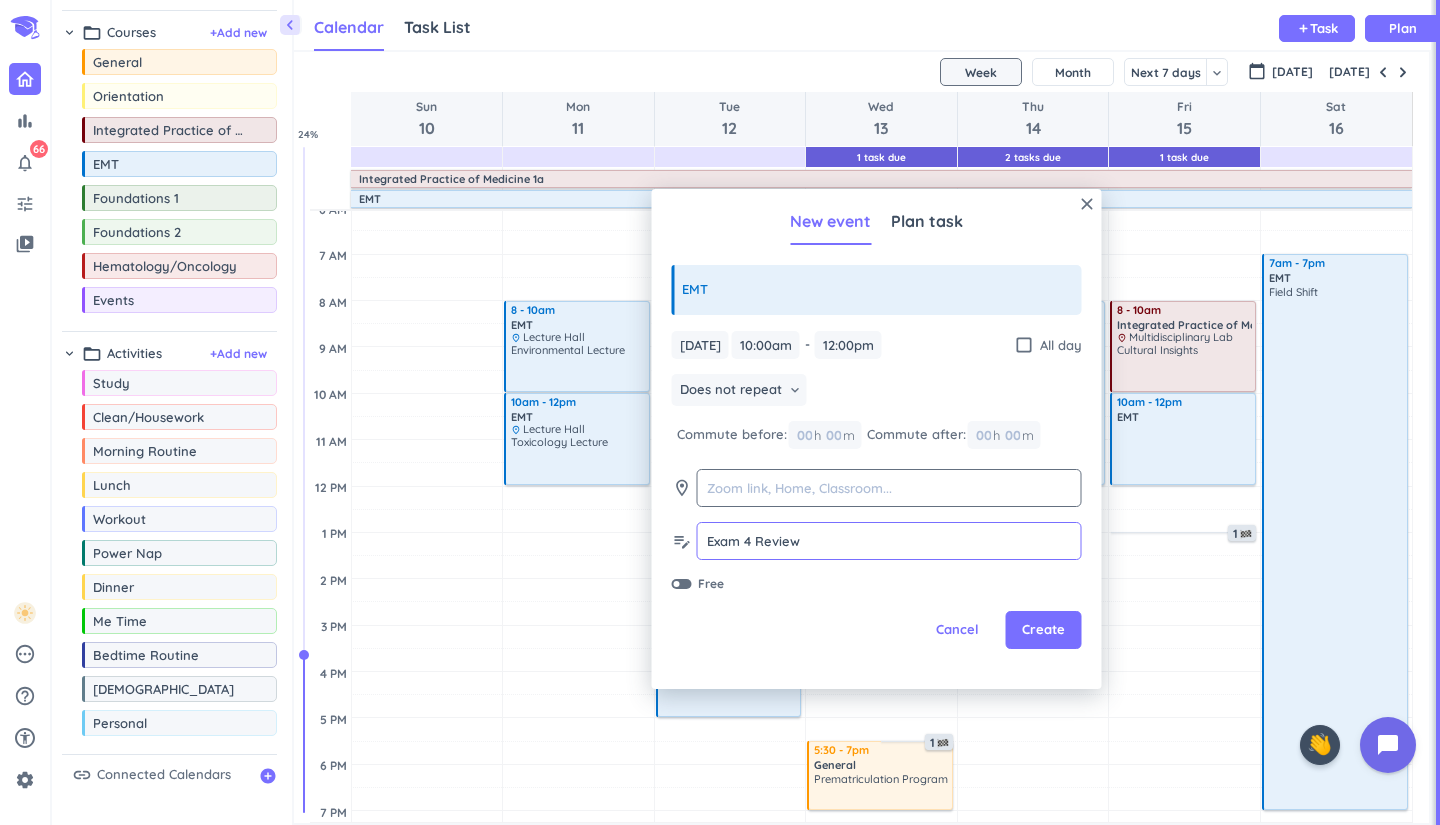 type on "Exam 4 Review" 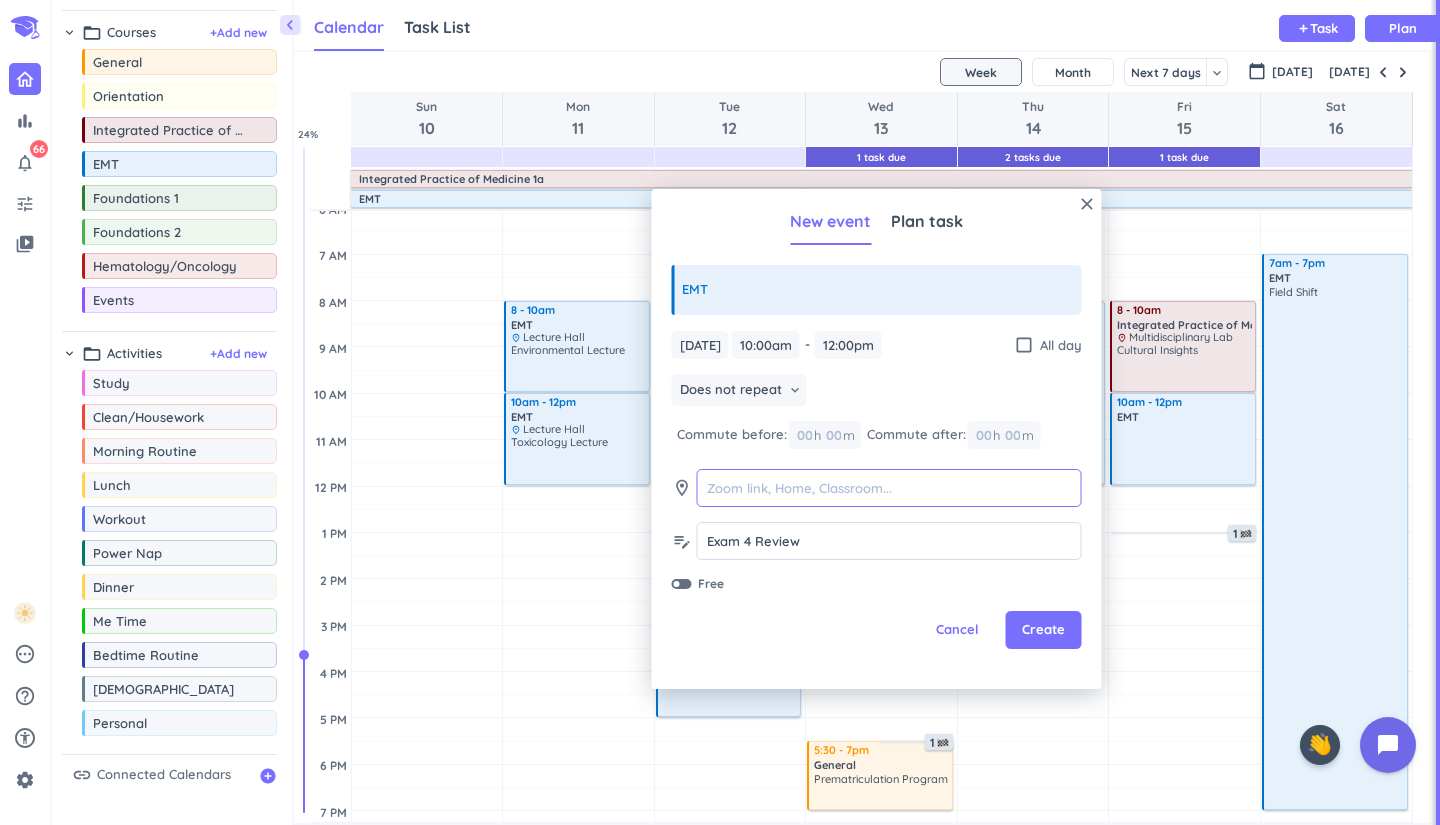 click at bounding box center (889, 488) 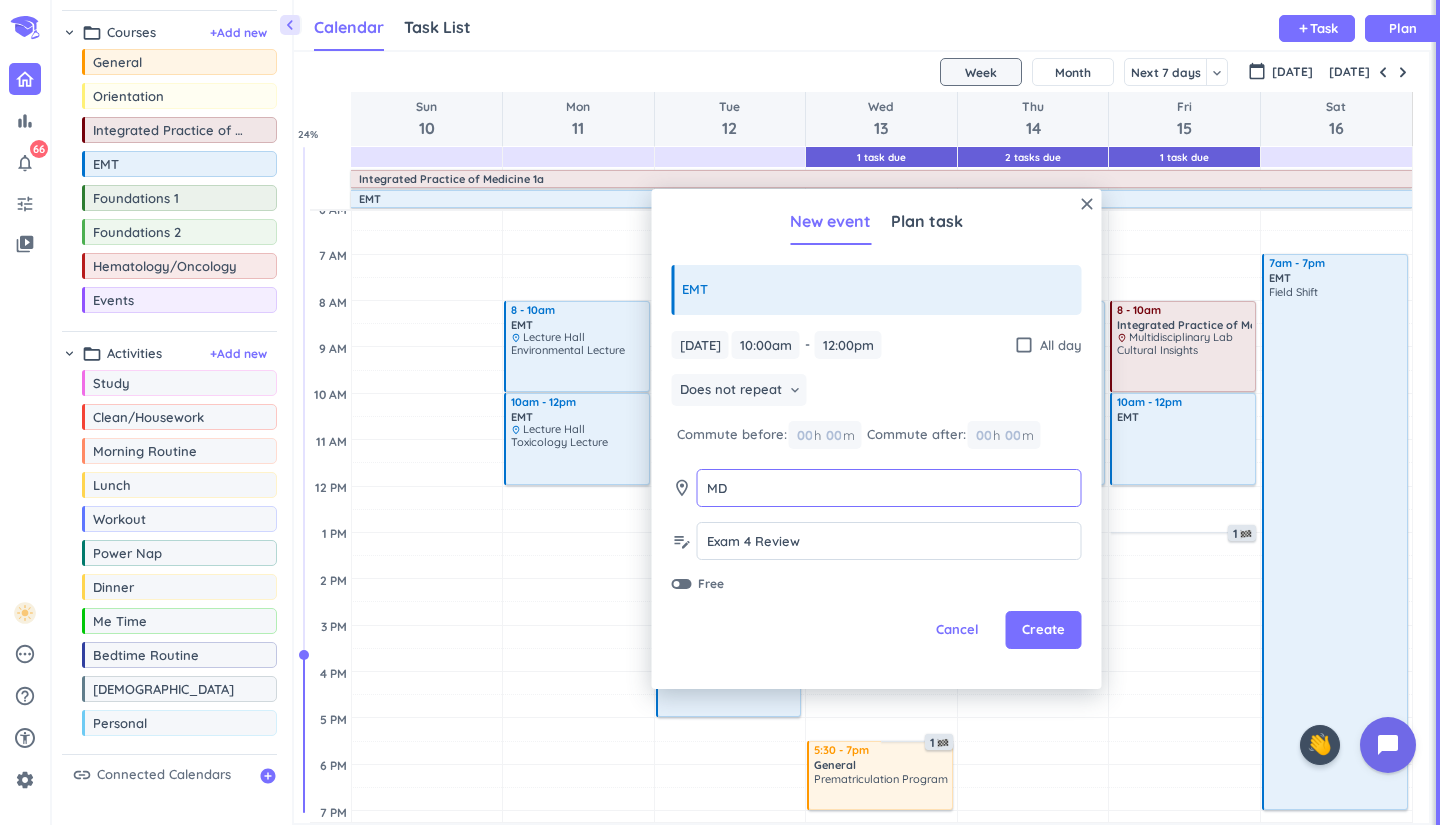type on "M" 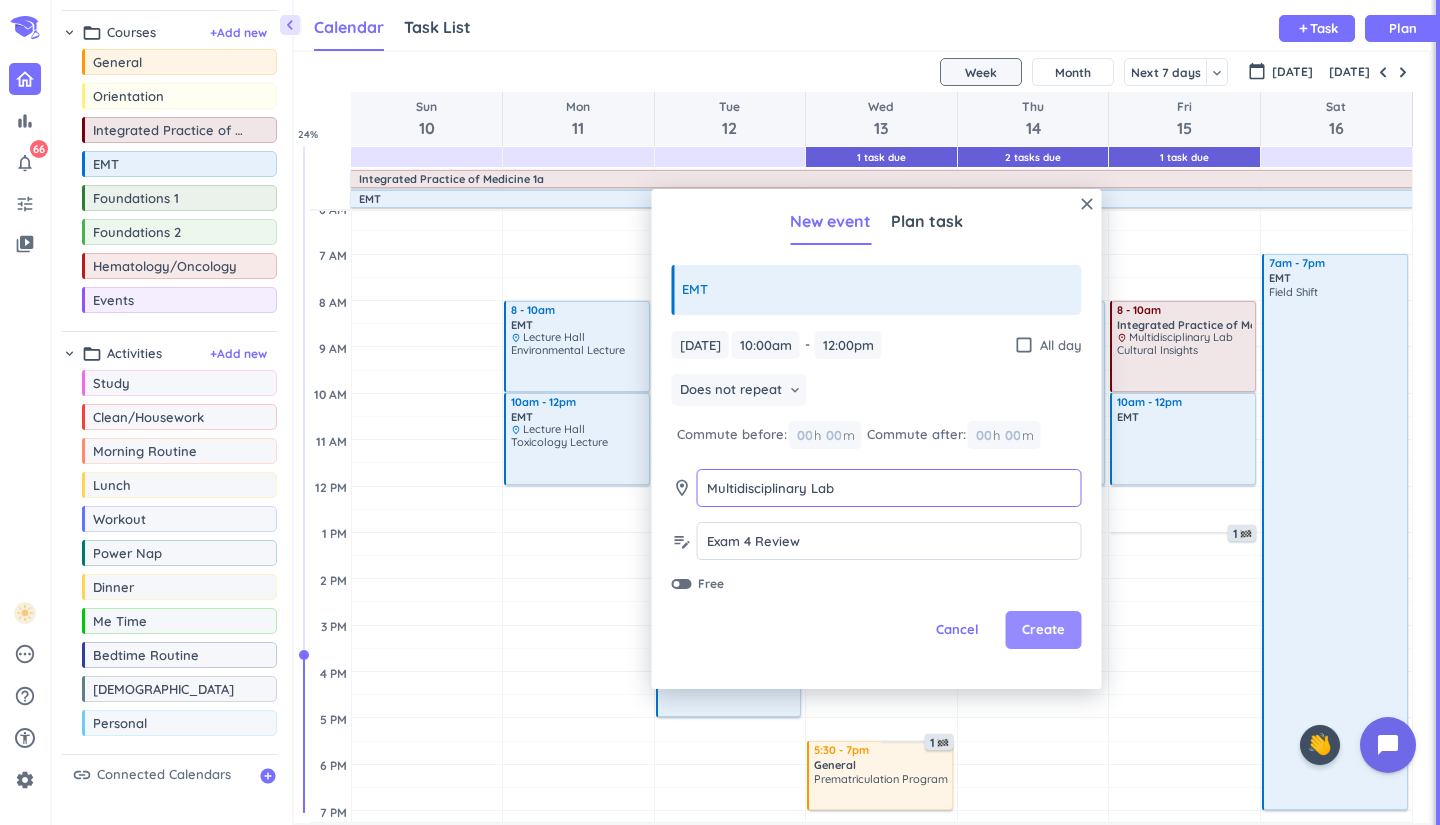 type on "Multidisciplinary Lab" 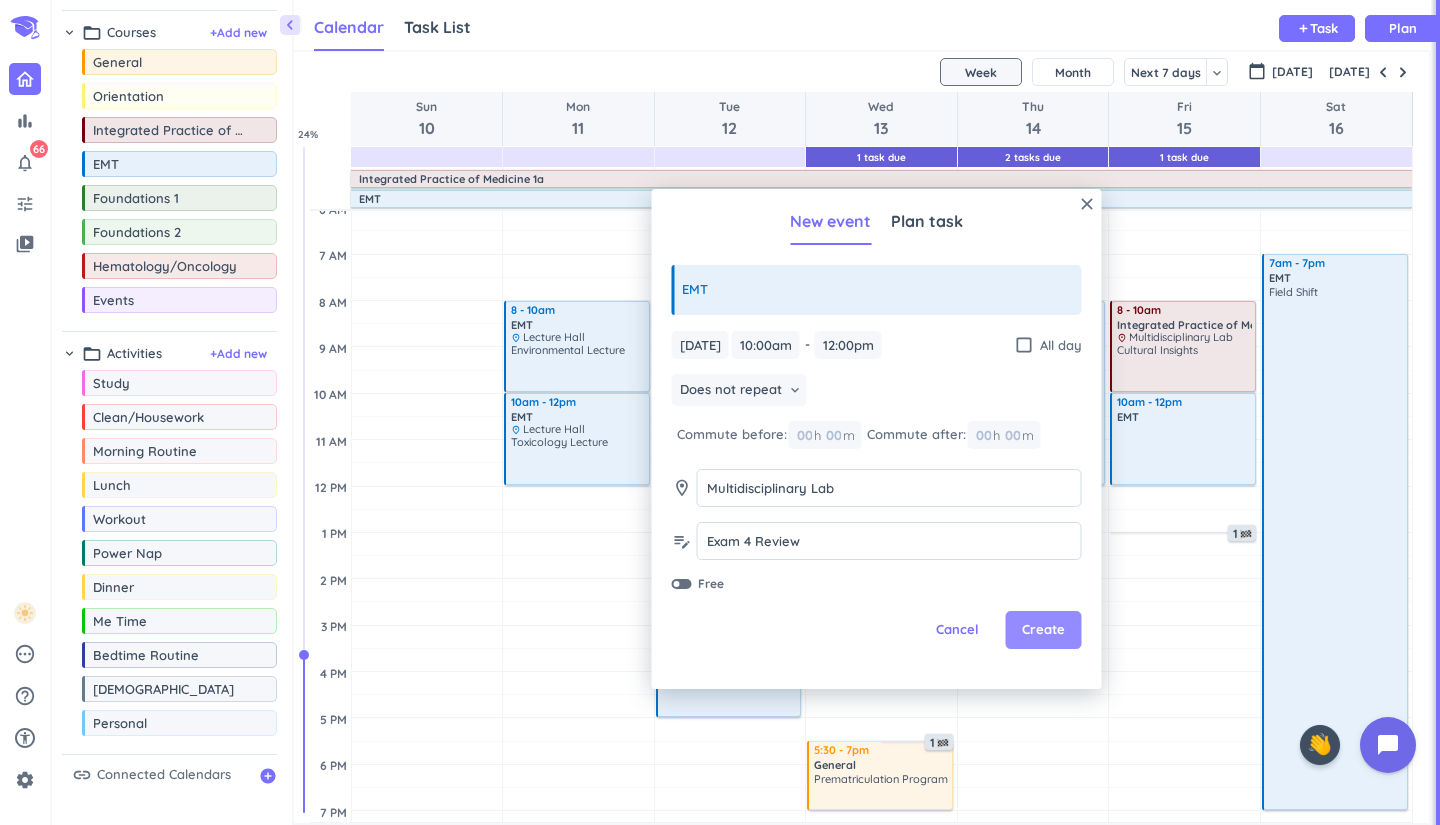 click on "Create" at bounding box center (1043, 630) 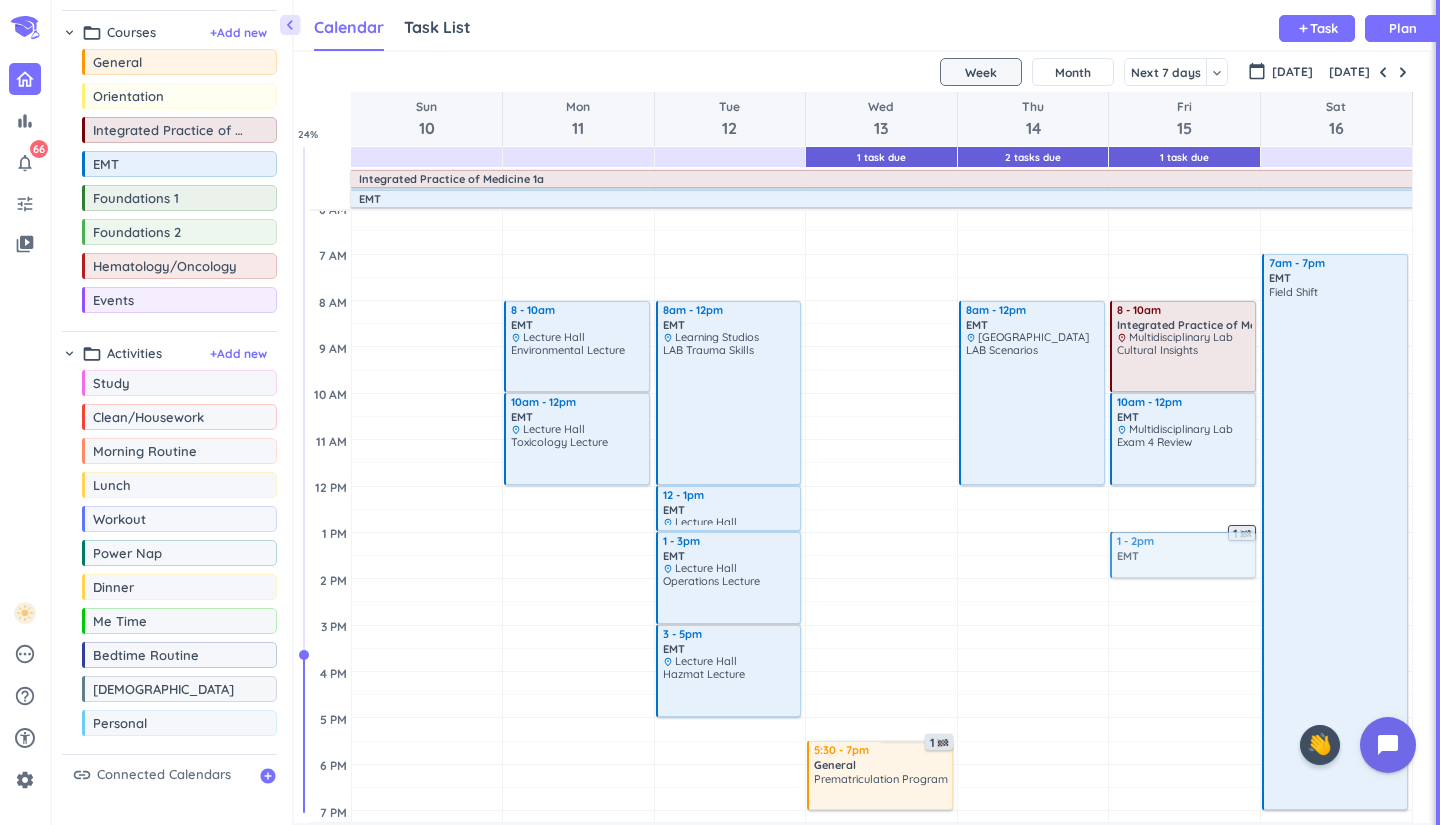 drag, startPoint x: 178, startPoint y: 171, endPoint x: 1203, endPoint y: 539, distance: 1089.0587 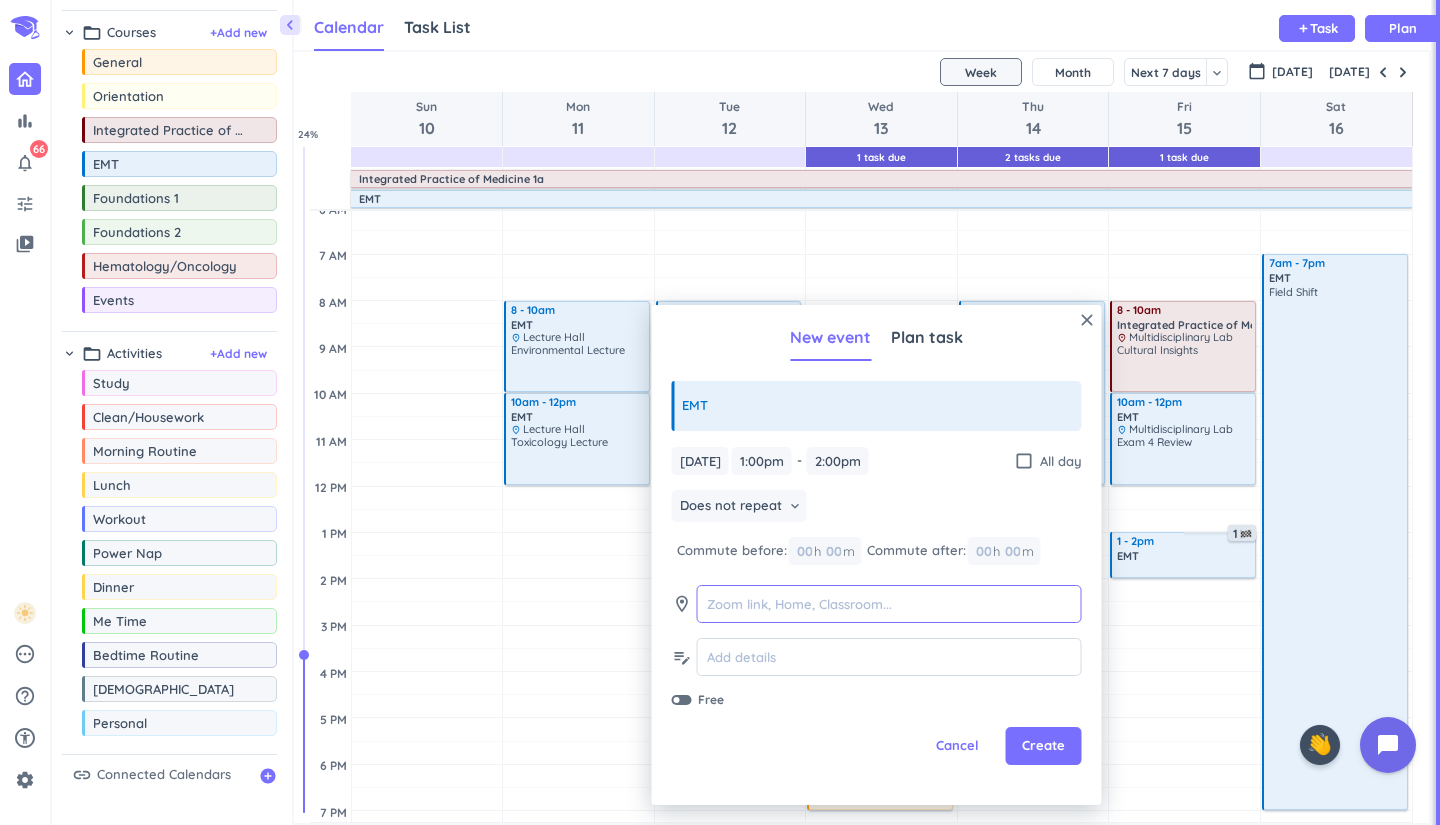 click at bounding box center [889, 604] 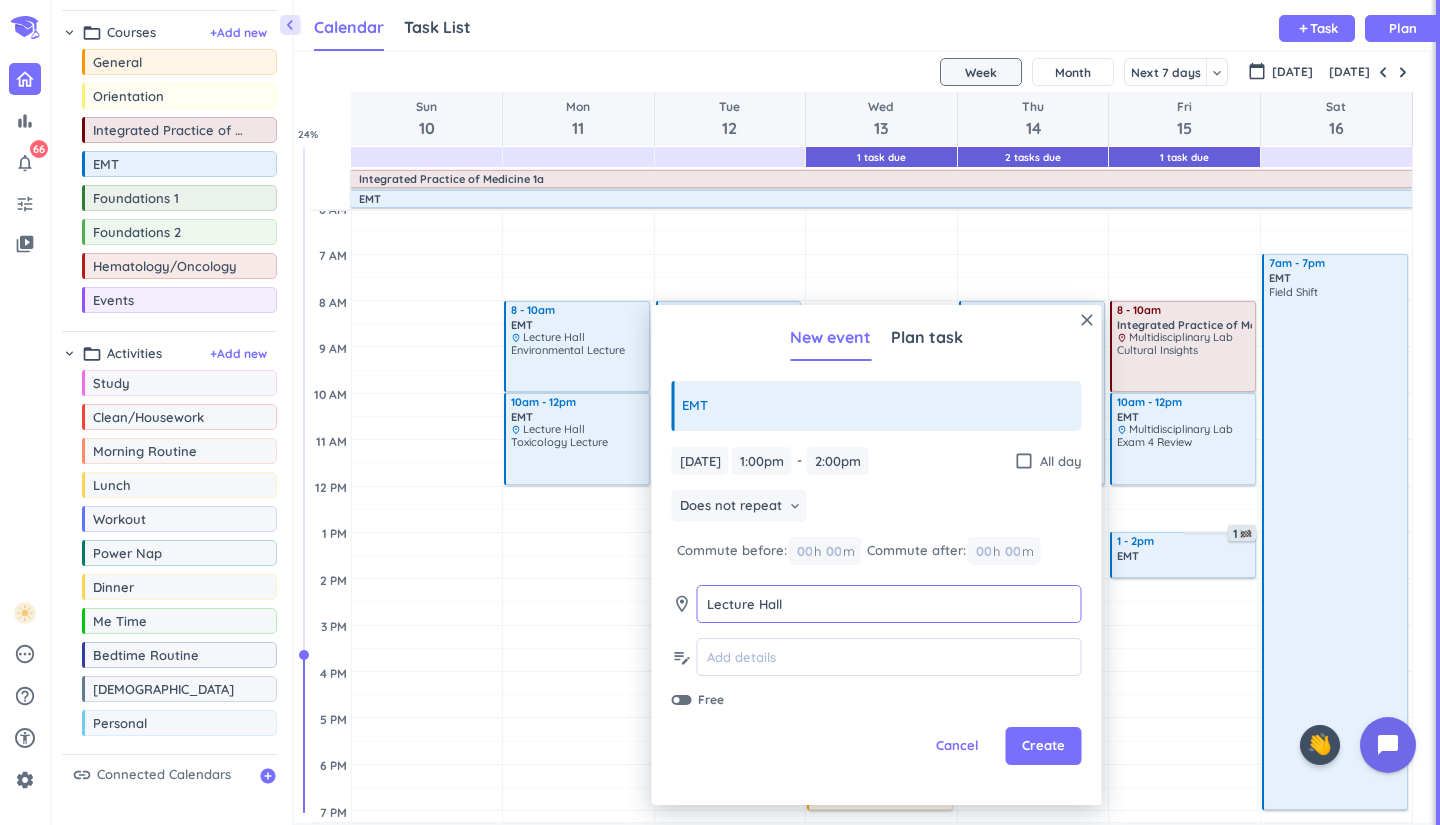 type on "Lecture Hall" 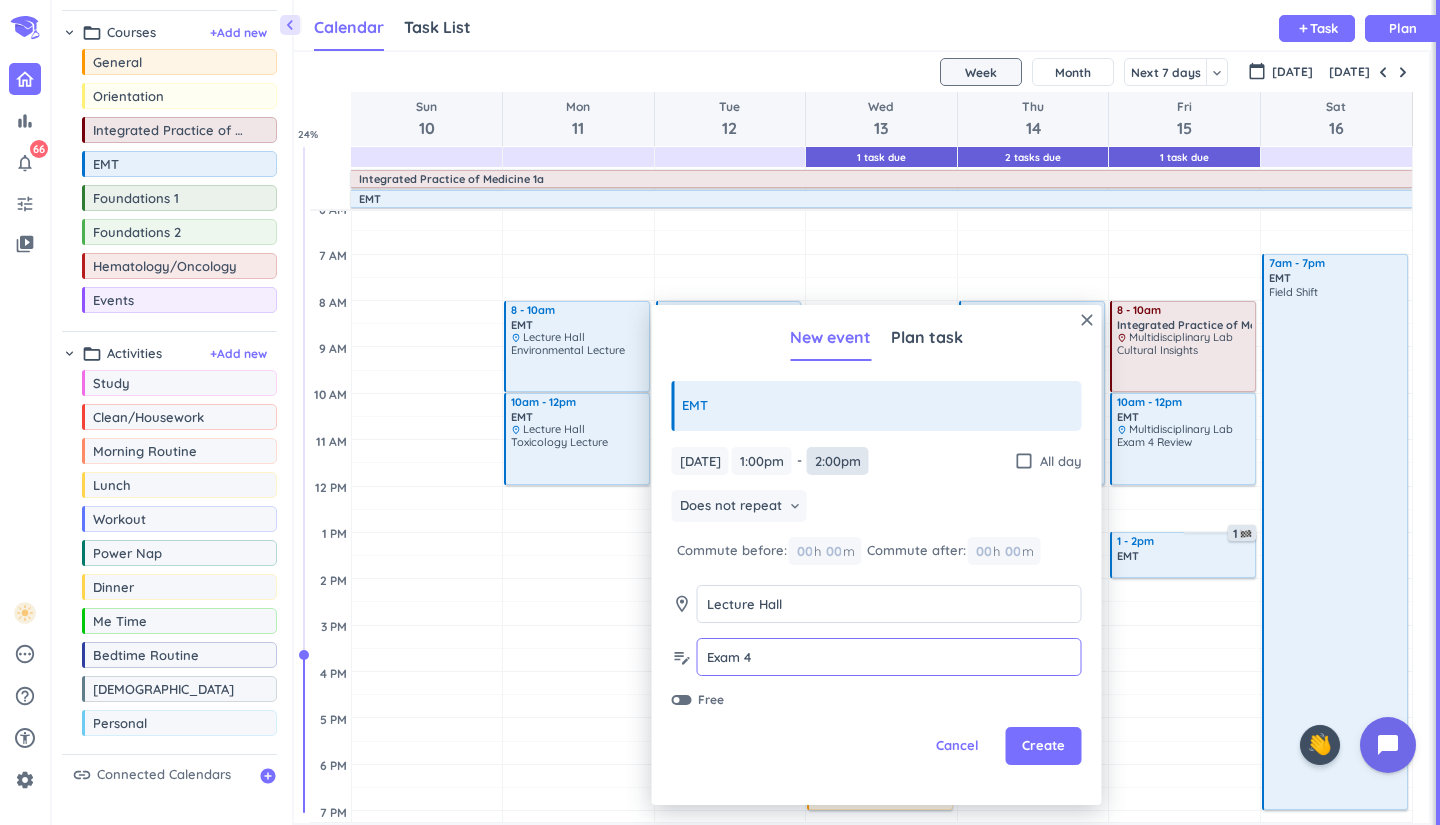 type on "Exam 4" 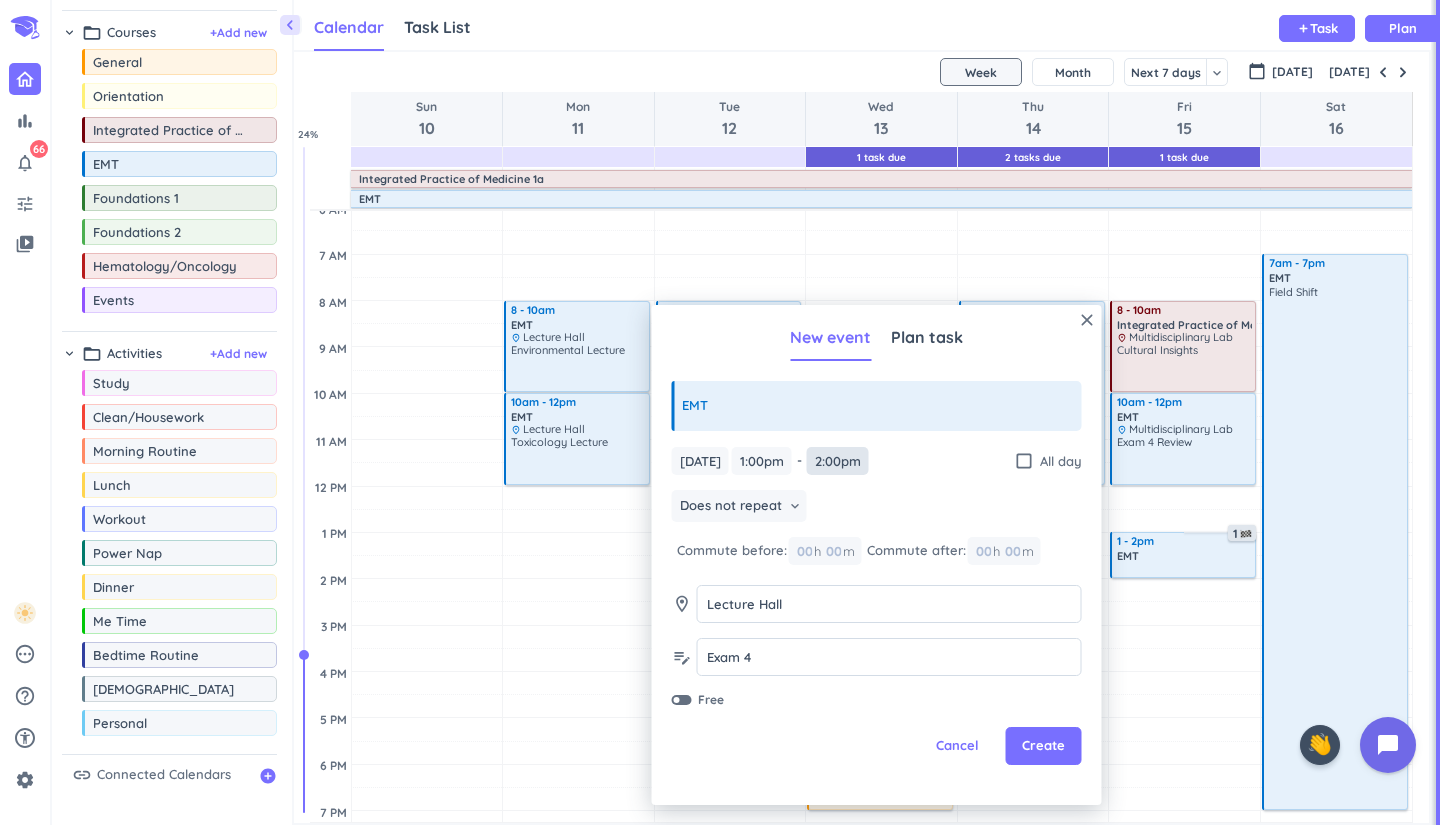click on "2:00pm" at bounding box center (838, 461) 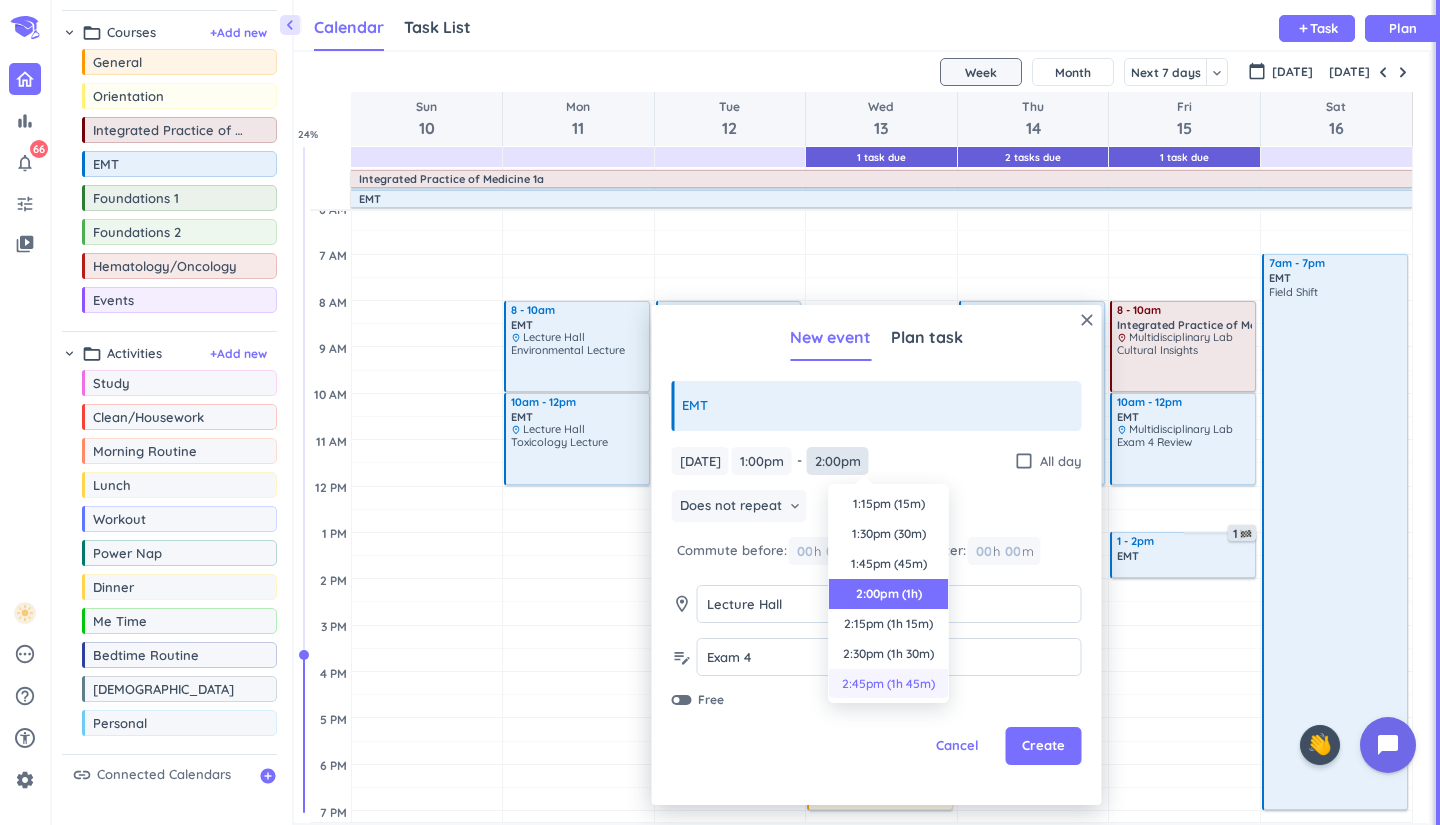scroll, scrollTop: 90, scrollLeft: 0, axis: vertical 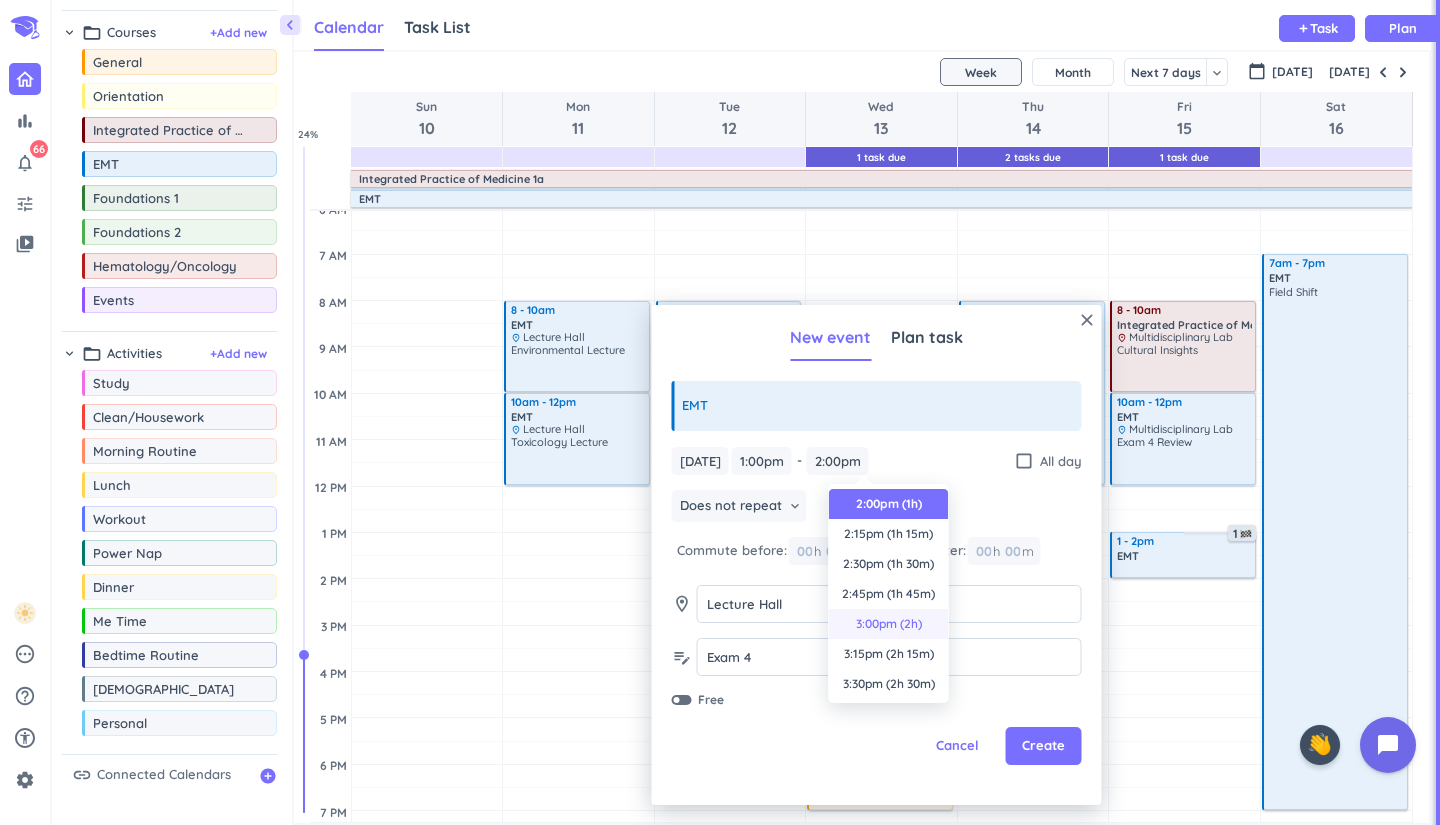 click on "3:00pm (2h)" at bounding box center [889, 624] 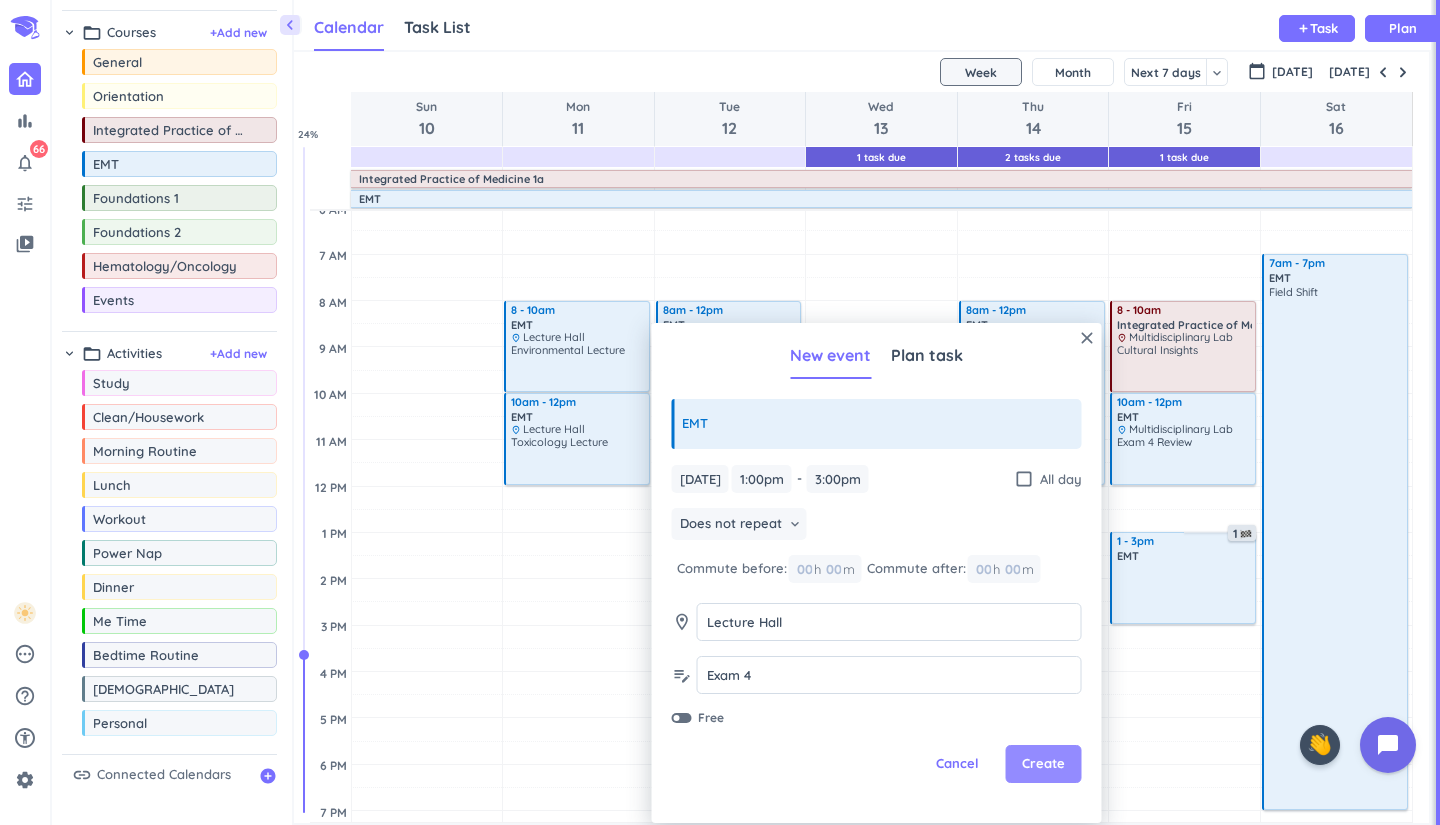 click on "Create" at bounding box center [1044, 764] 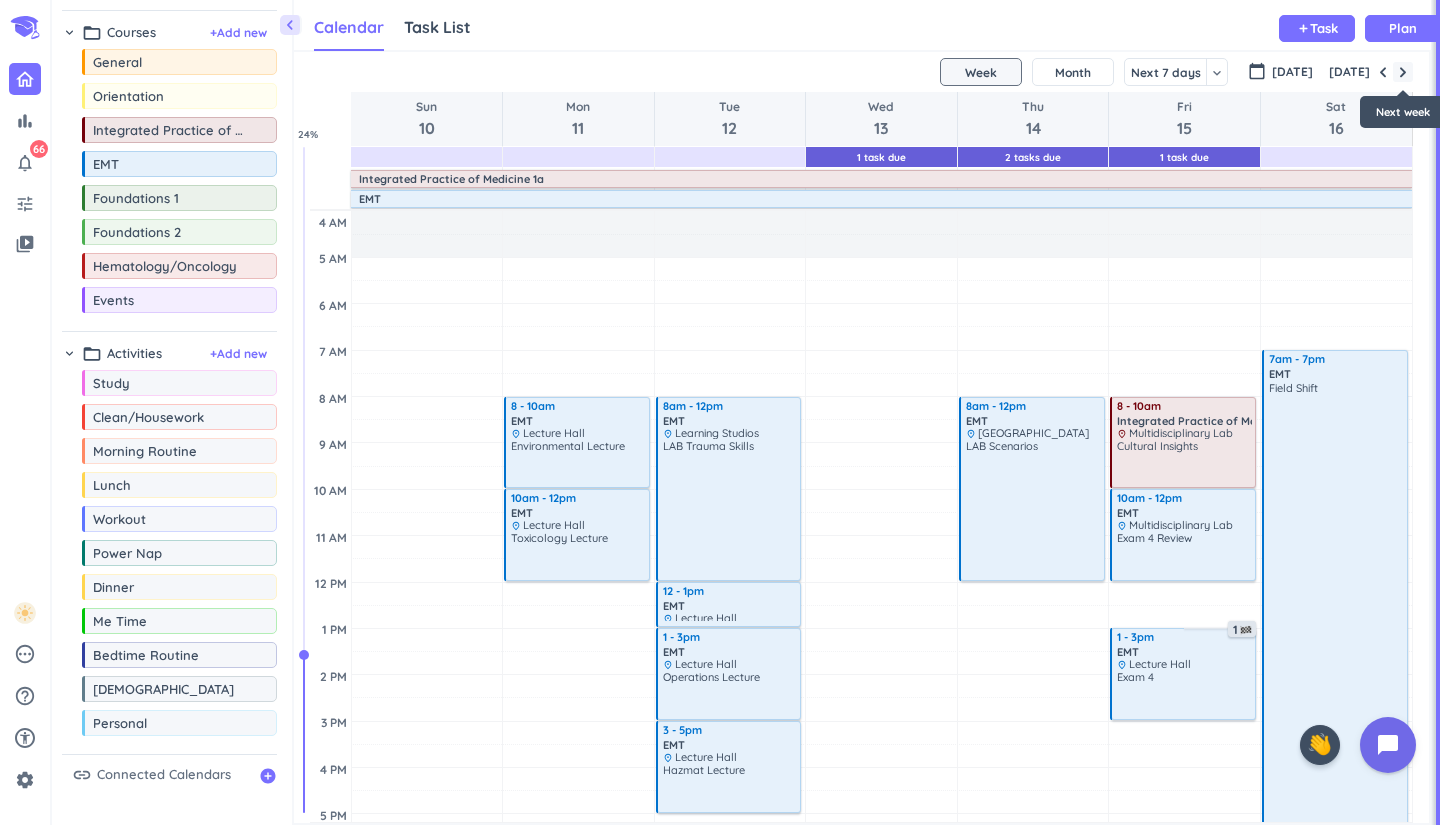 scroll, scrollTop: 0, scrollLeft: 0, axis: both 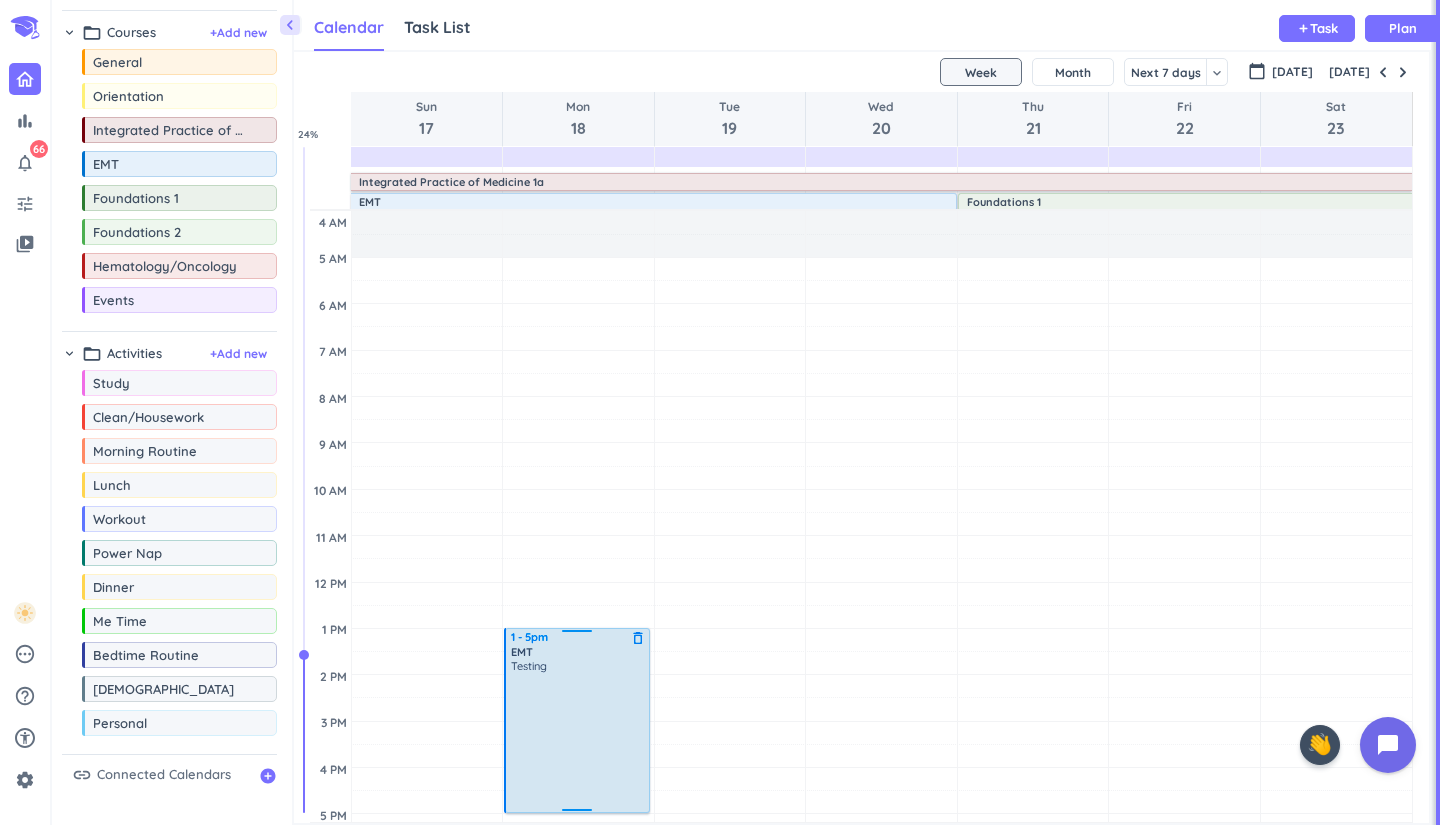 click on "Testing" at bounding box center [578, 735] 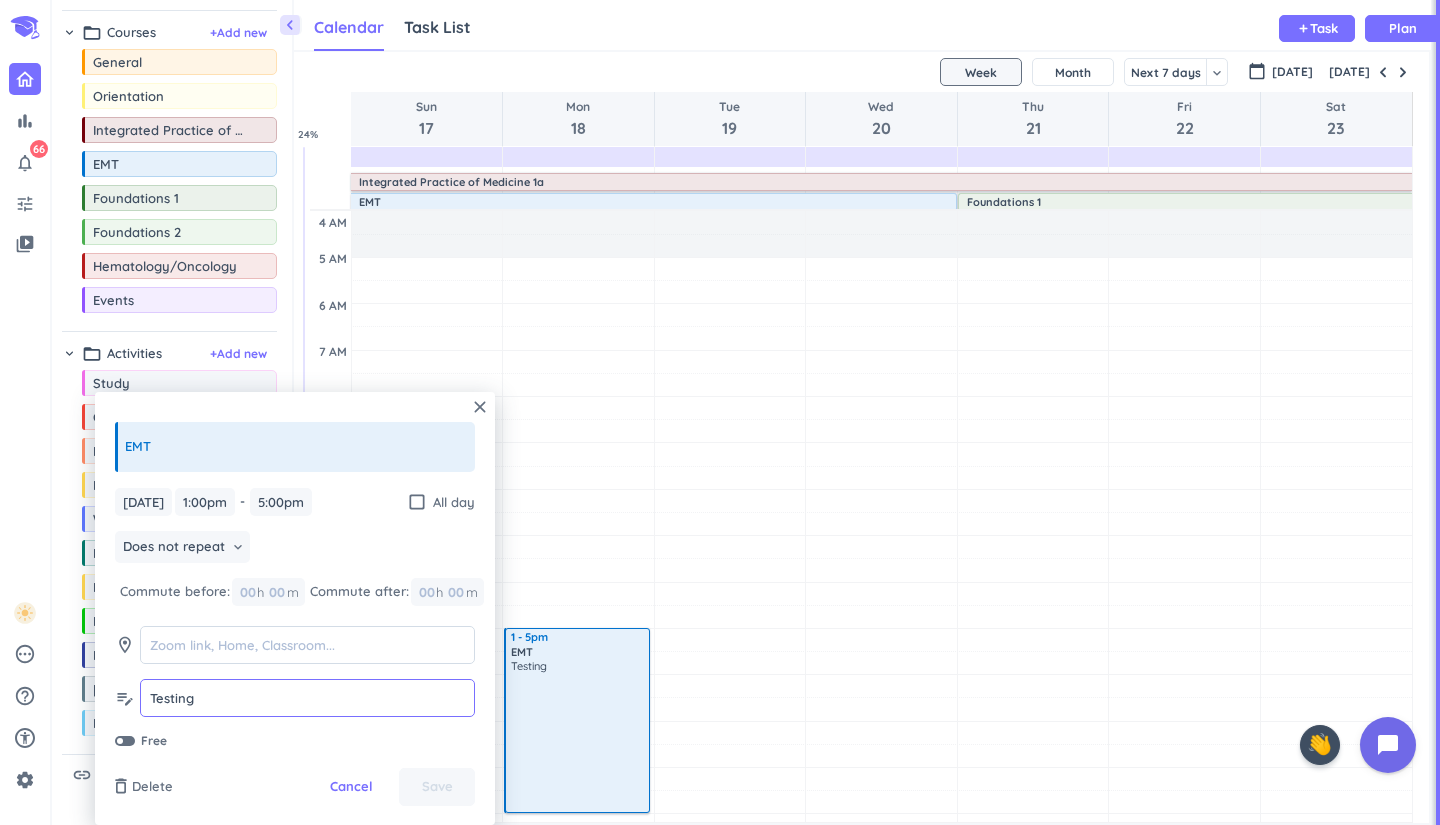 click on "Testing" at bounding box center [307, 698] 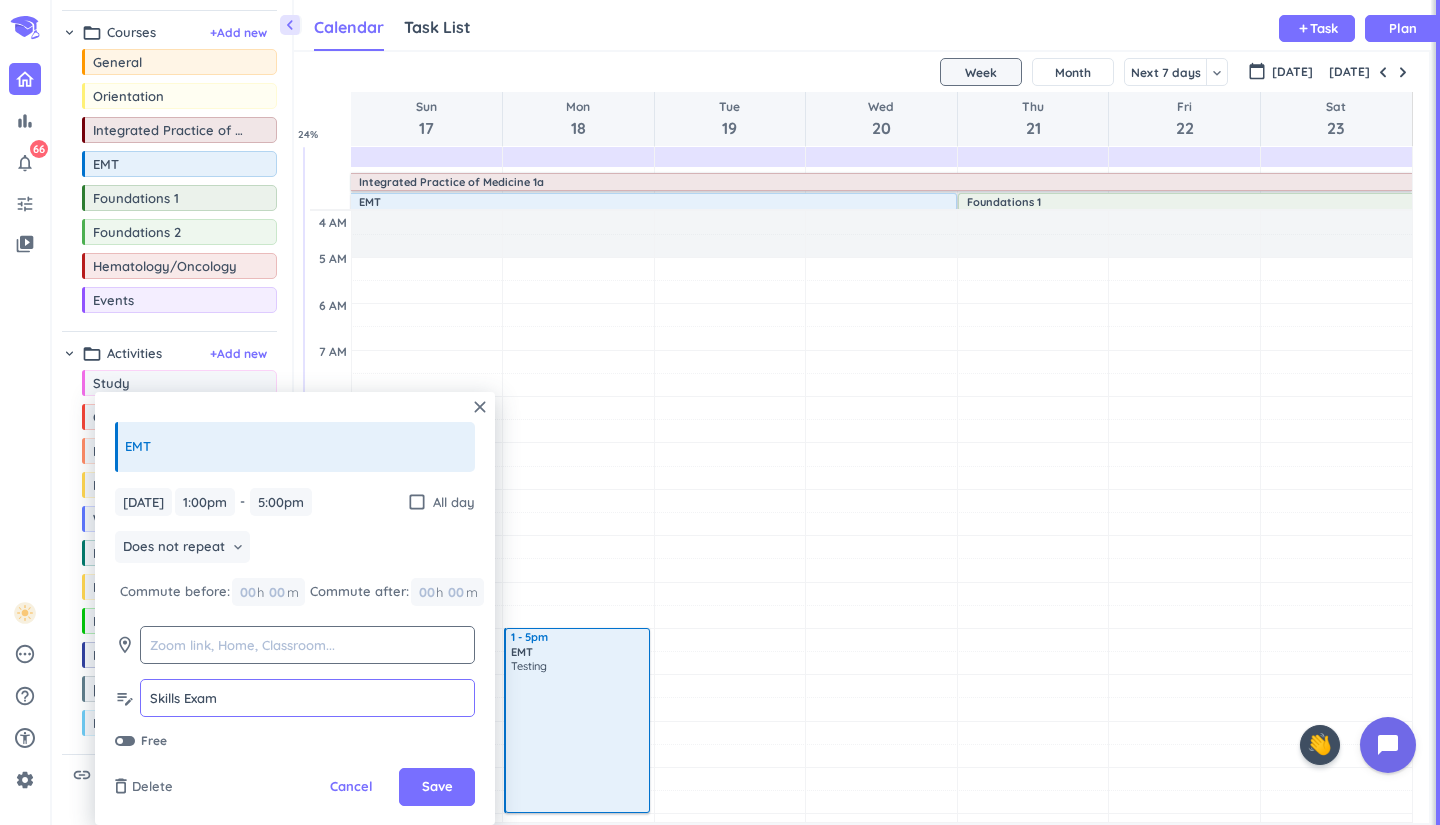 type on "Skills Exam" 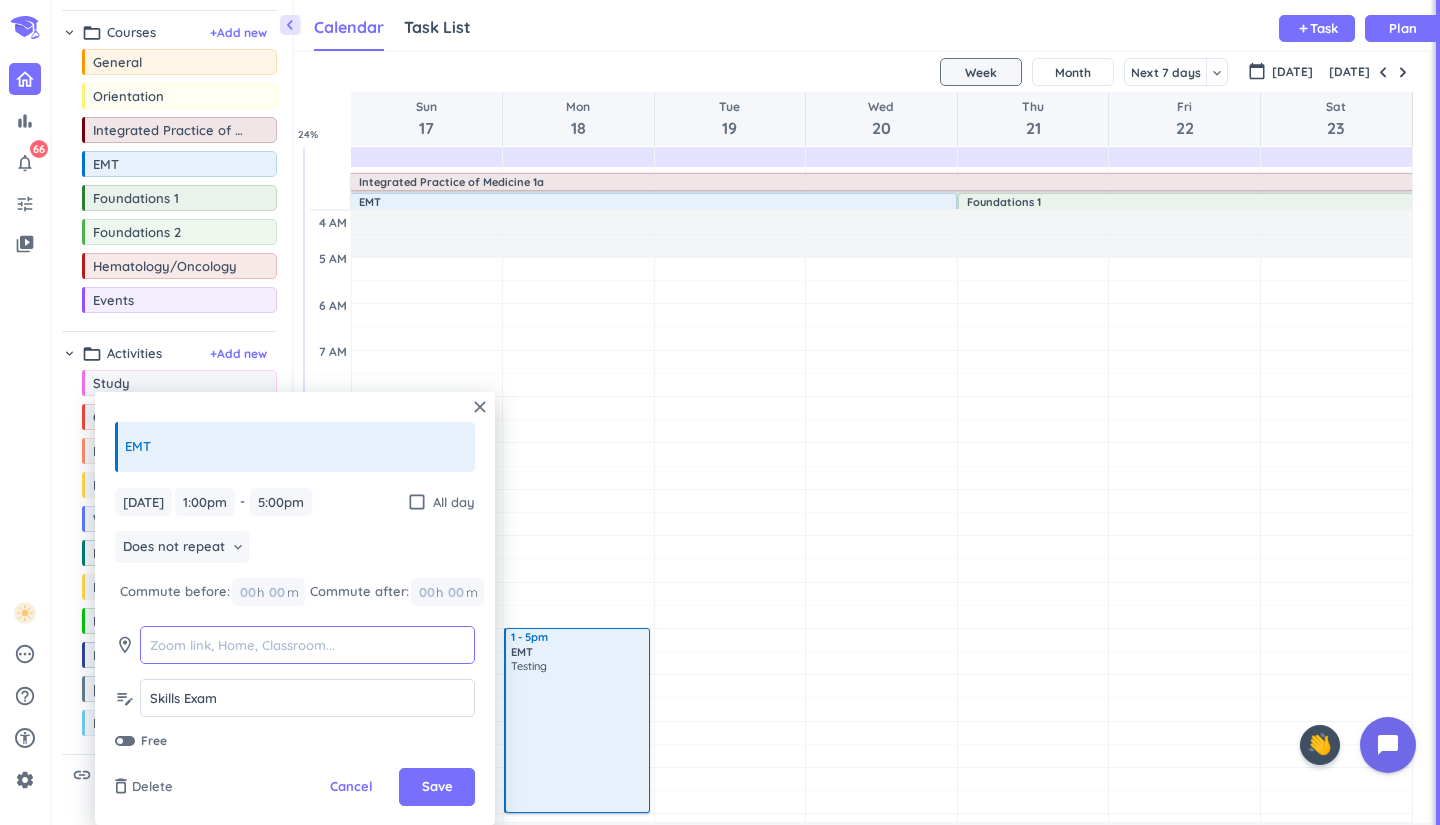 click at bounding box center (307, 645) 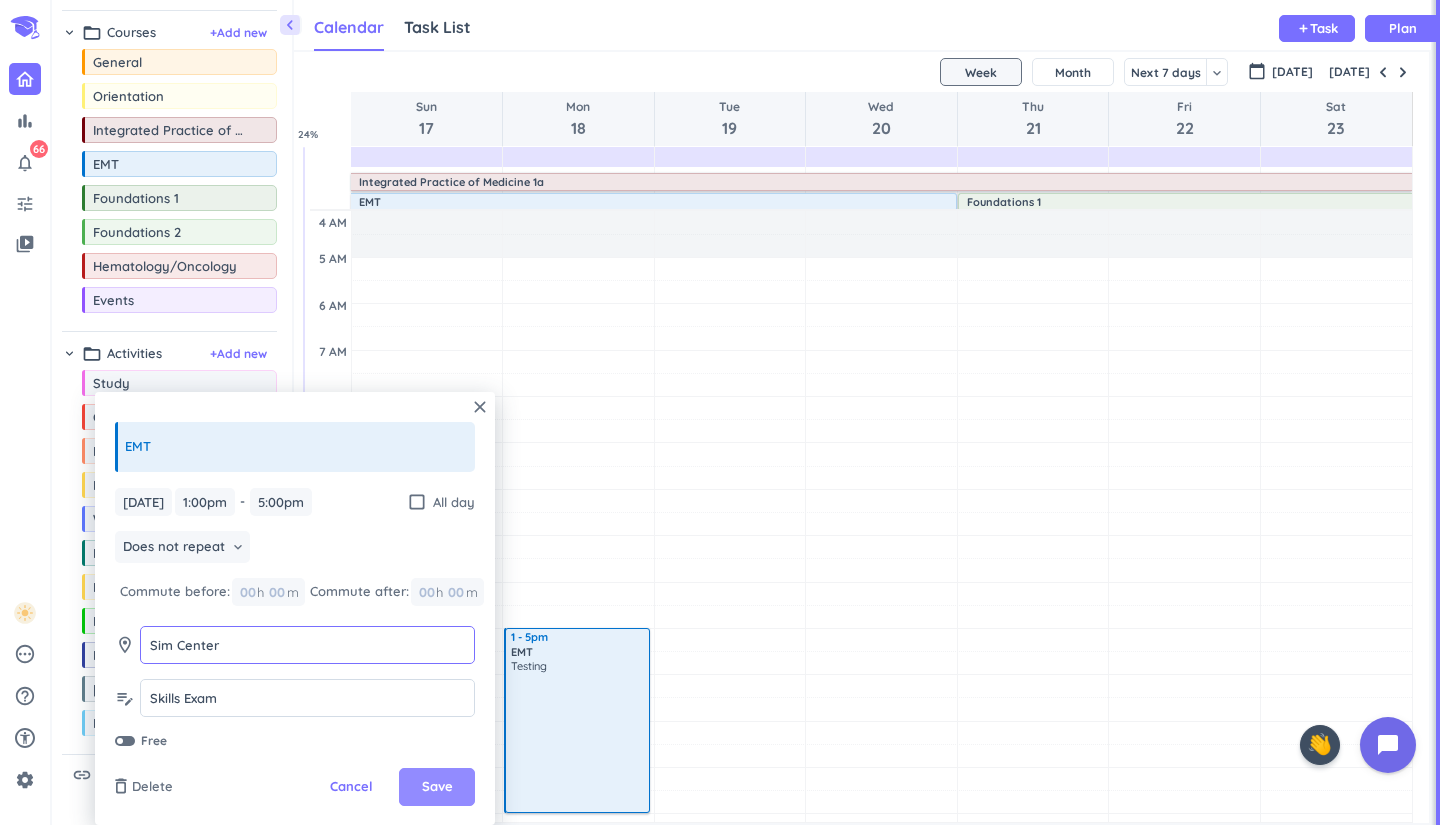 type on "Sim Center" 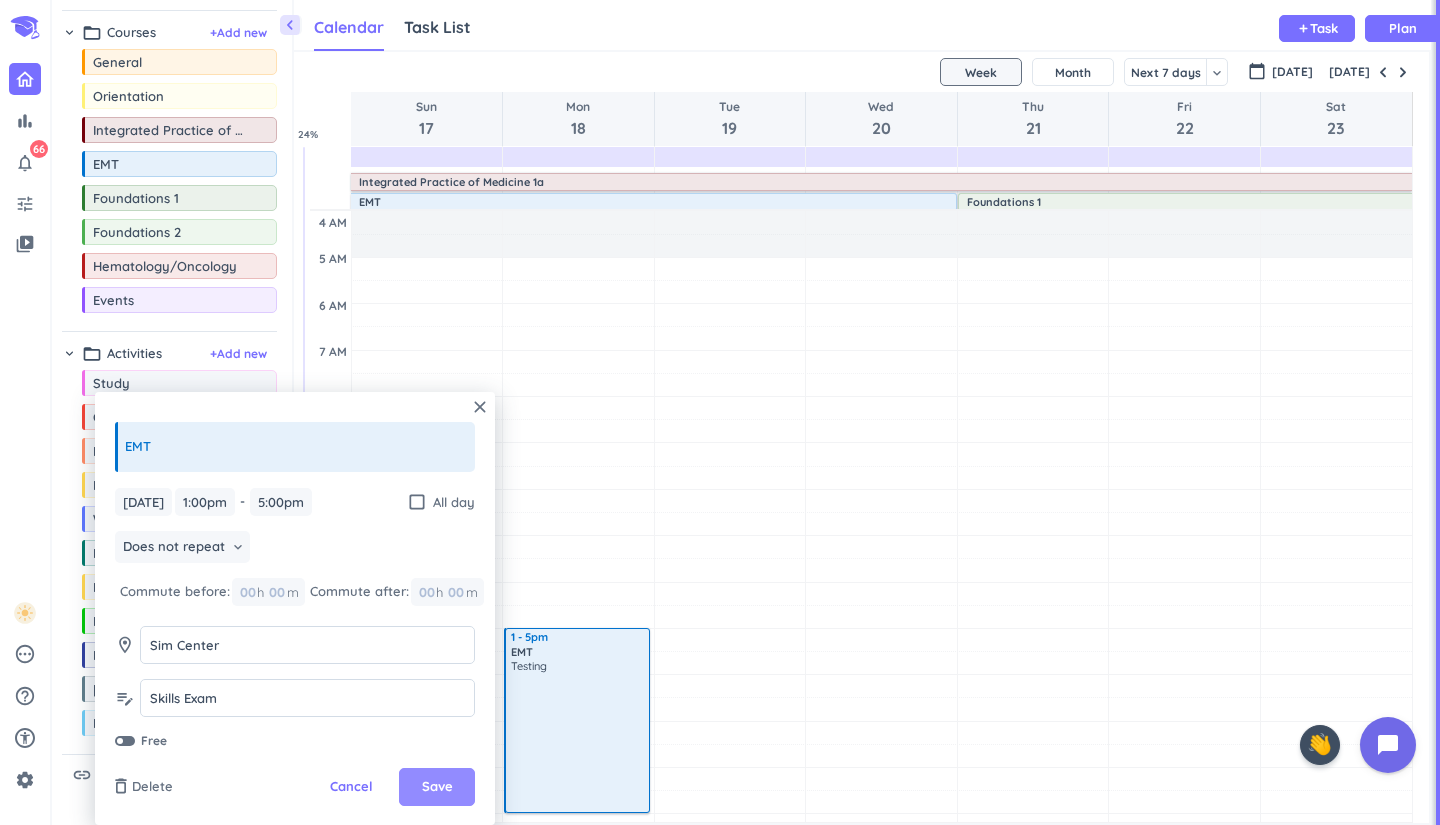 click on "Save" at bounding box center [437, 787] 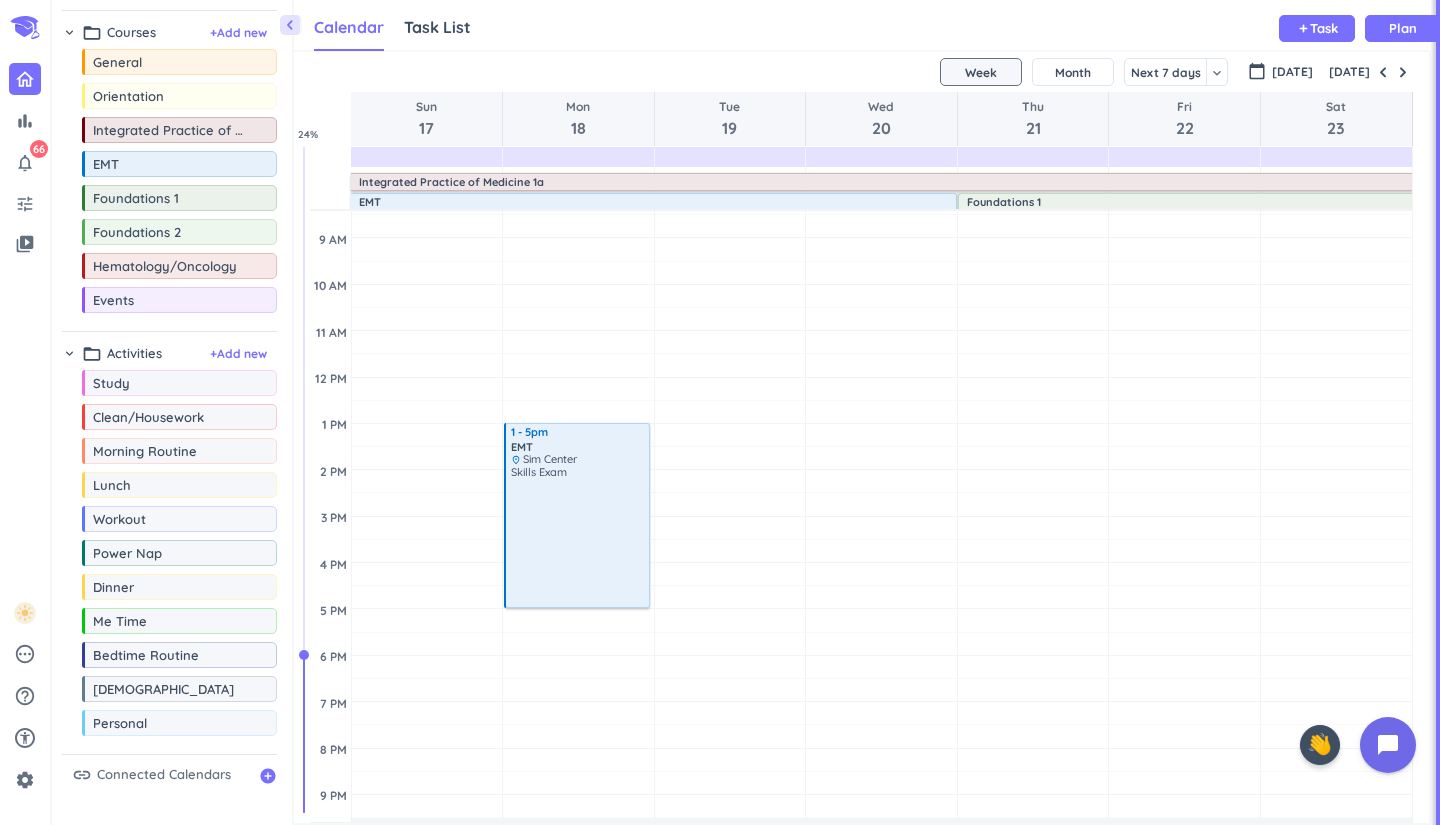 scroll, scrollTop: 294, scrollLeft: 0, axis: vertical 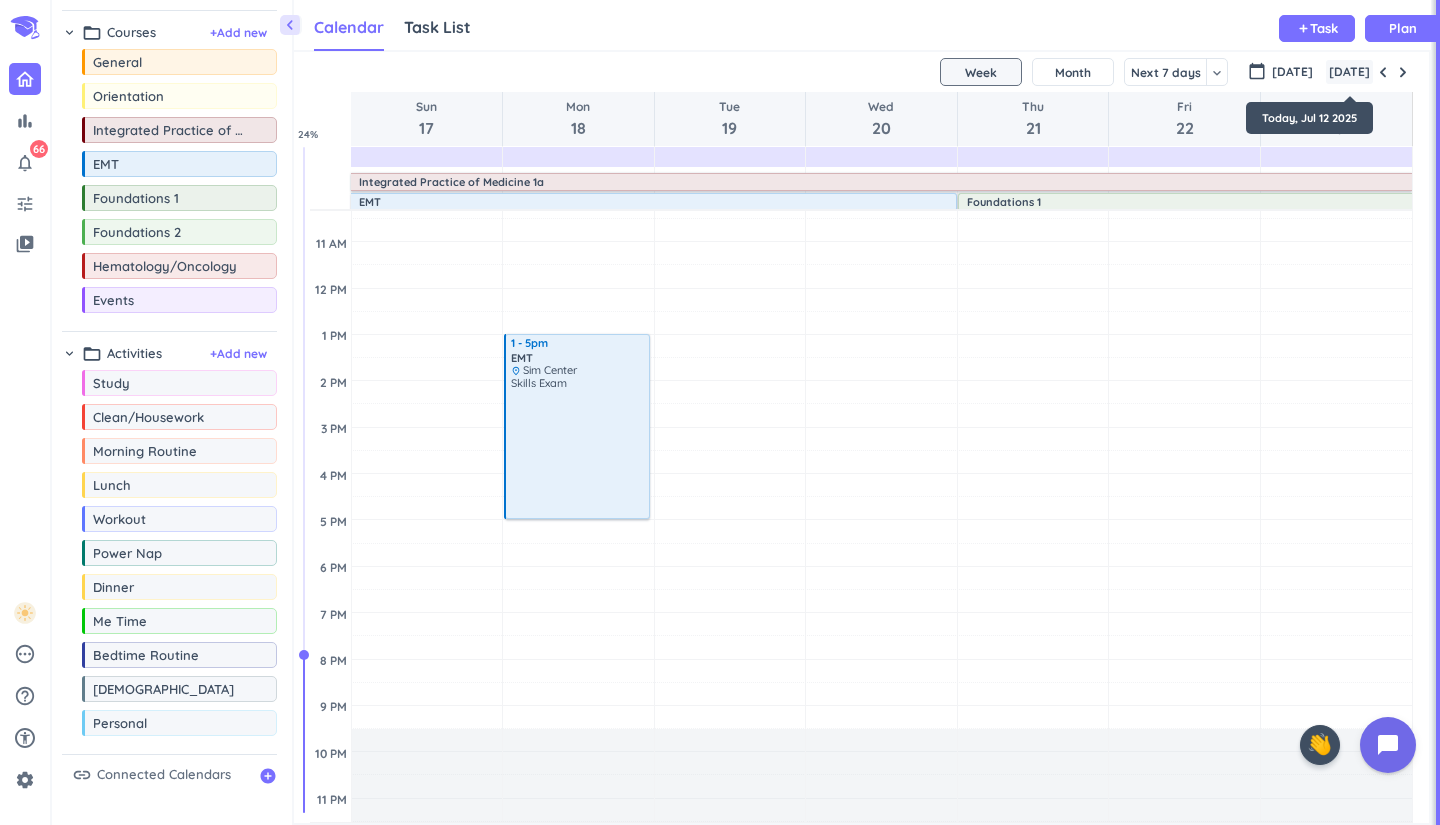 click on "[DATE]" at bounding box center [1349, 72] 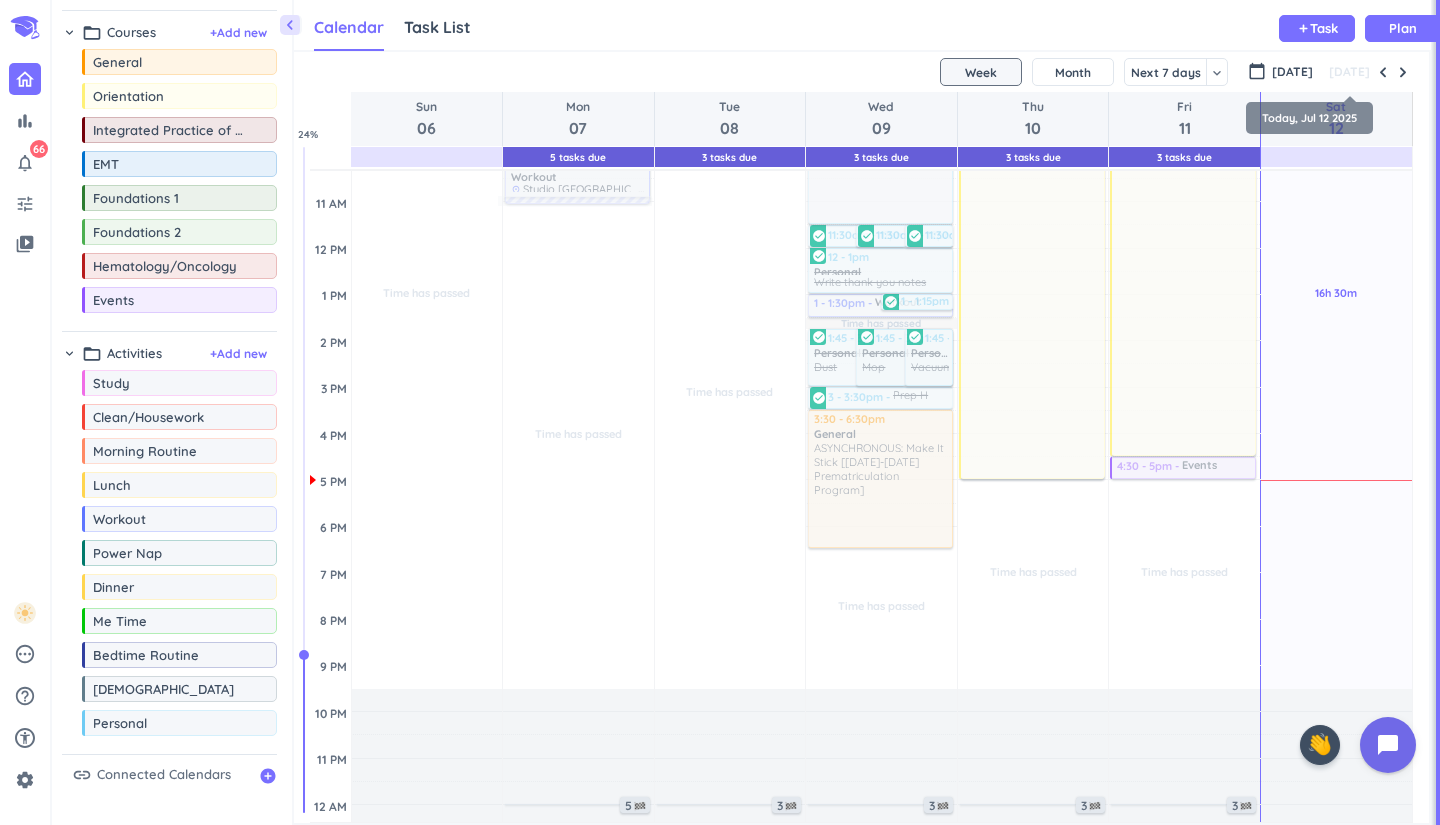 scroll, scrollTop: 71, scrollLeft: 0, axis: vertical 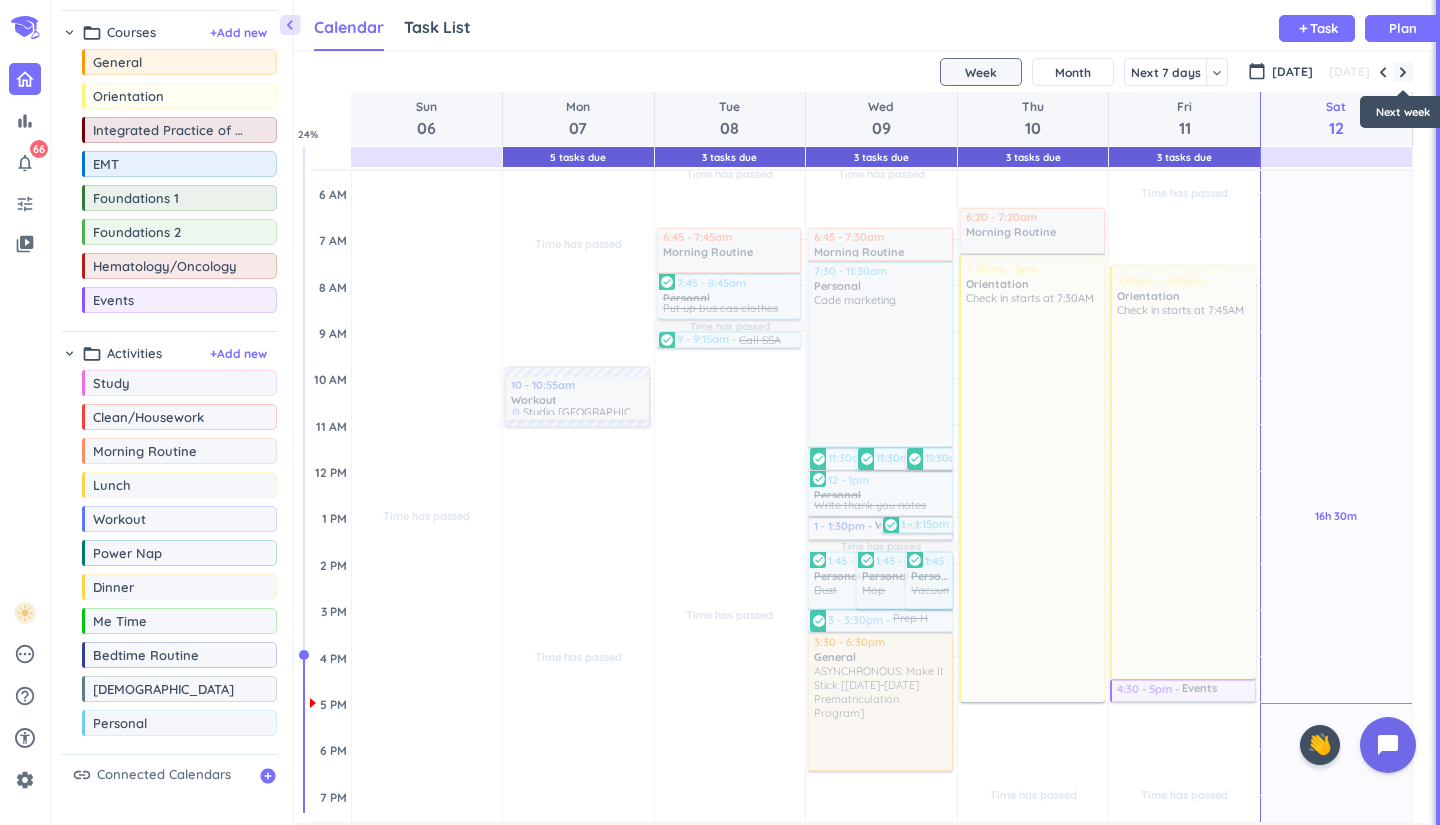 click at bounding box center (1403, 72) 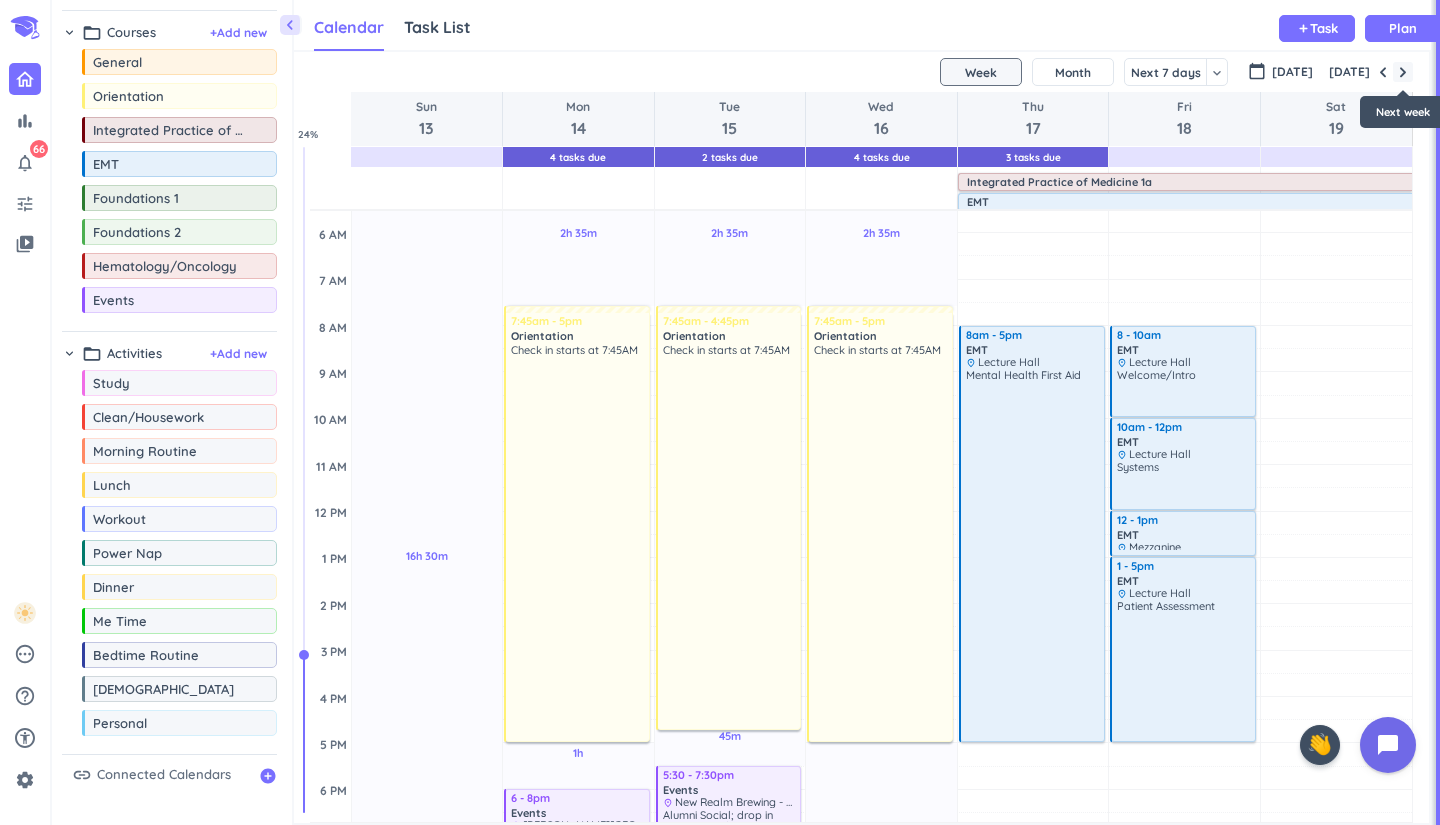 click at bounding box center (1403, 72) 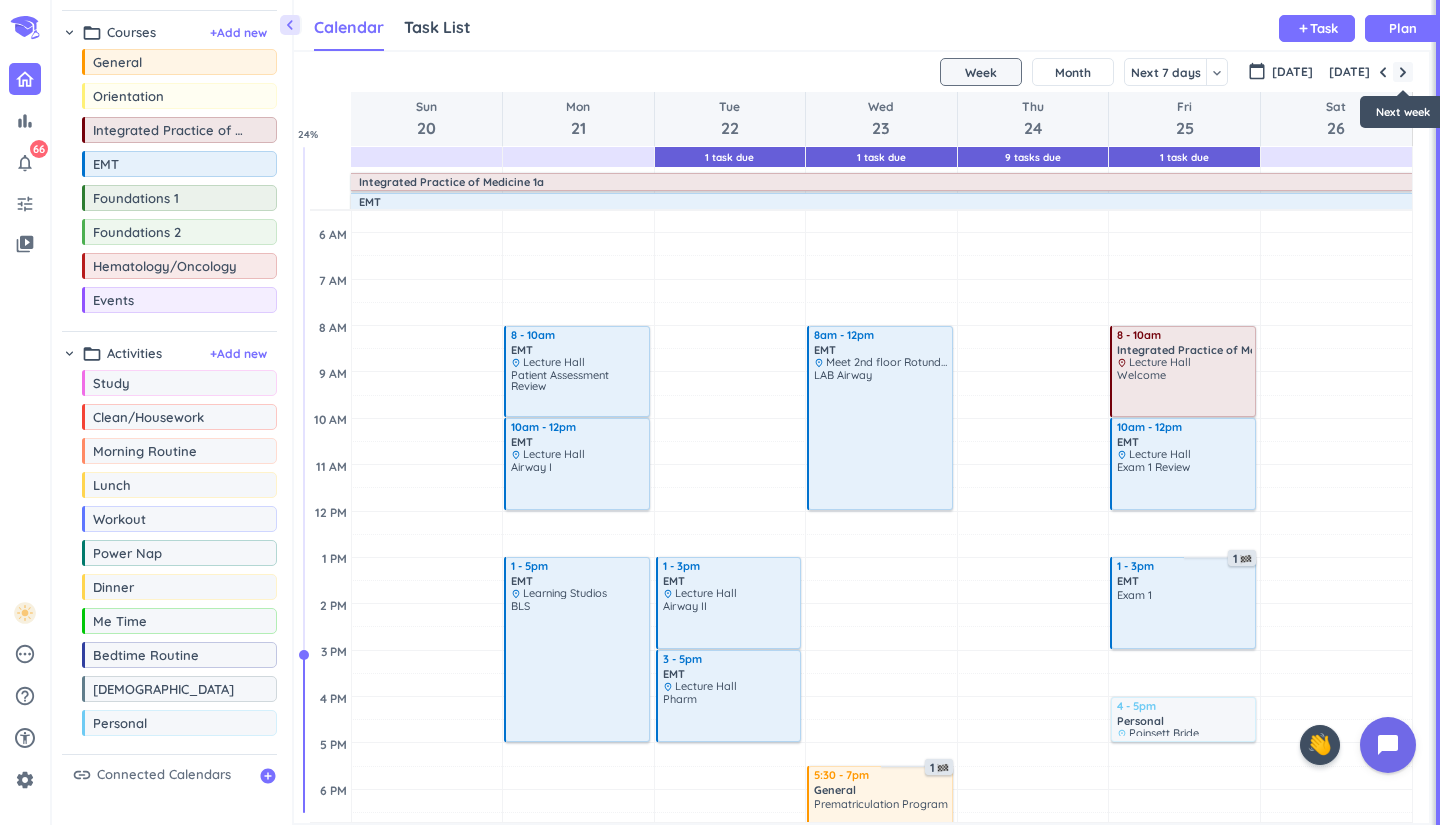 click at bounding box center (1403, 72) 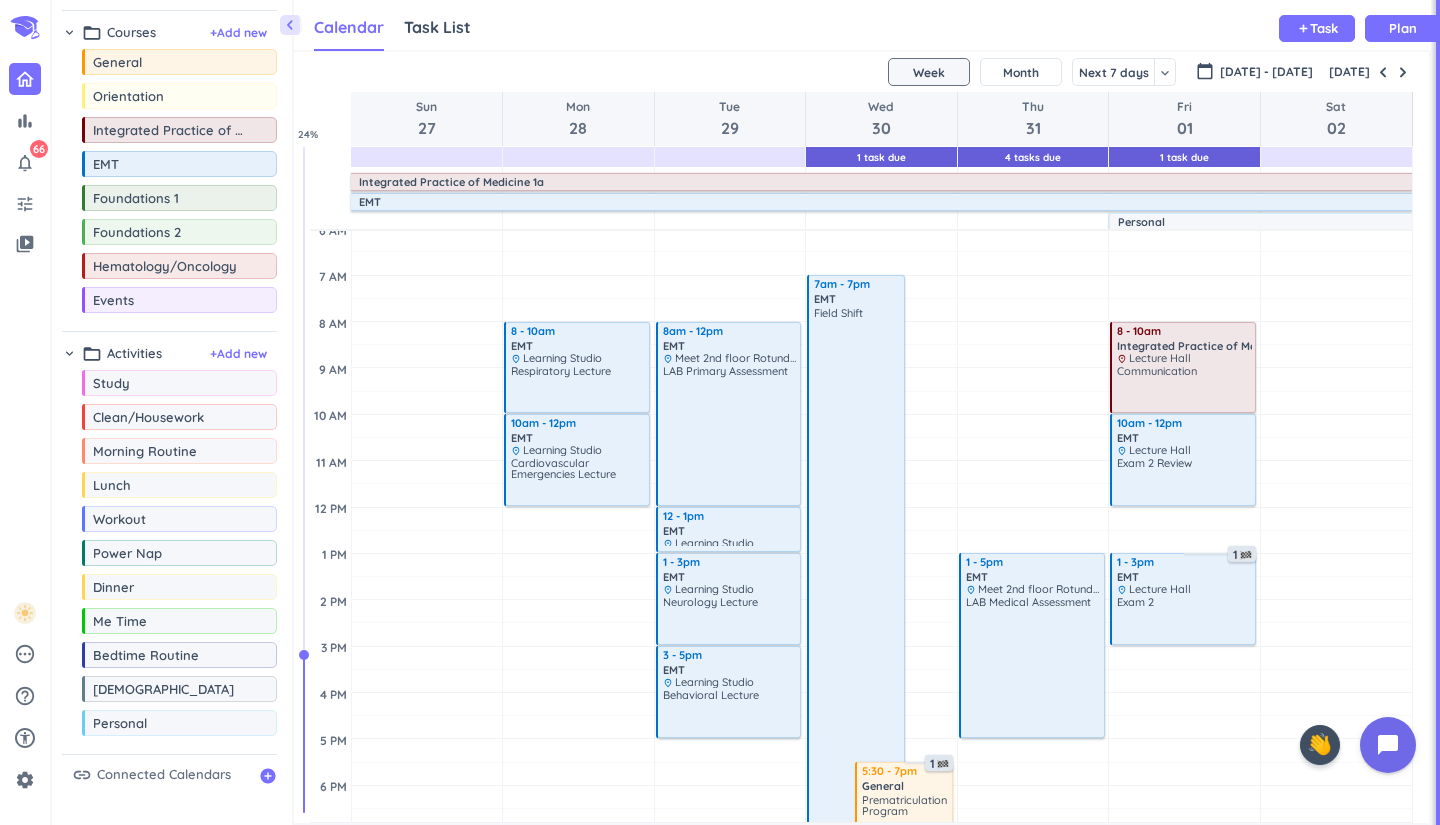 scroll, scrollTop: 92, scrollLeft: 0, axis: vertical 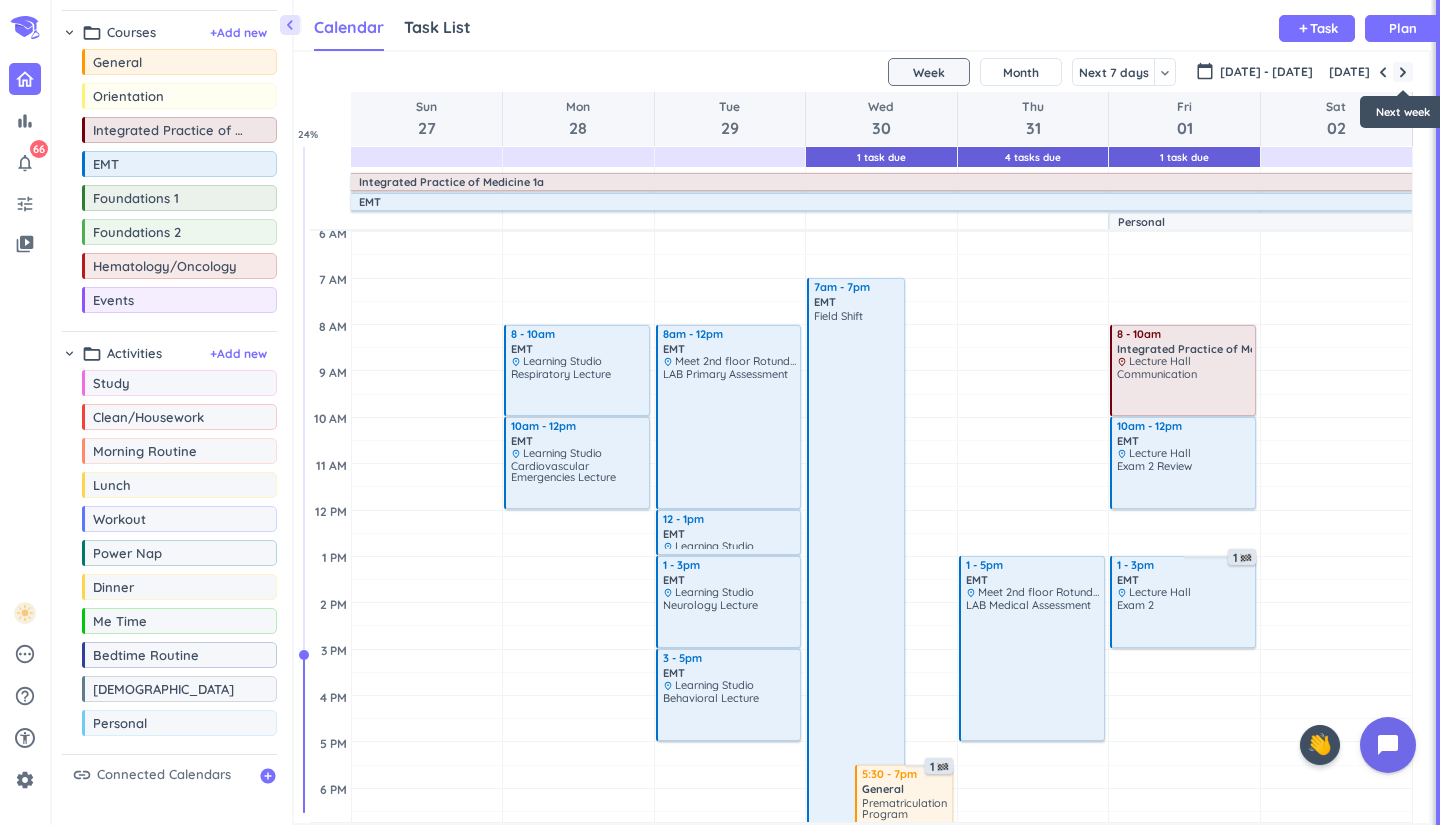 click at bounding box center (1403, 72) 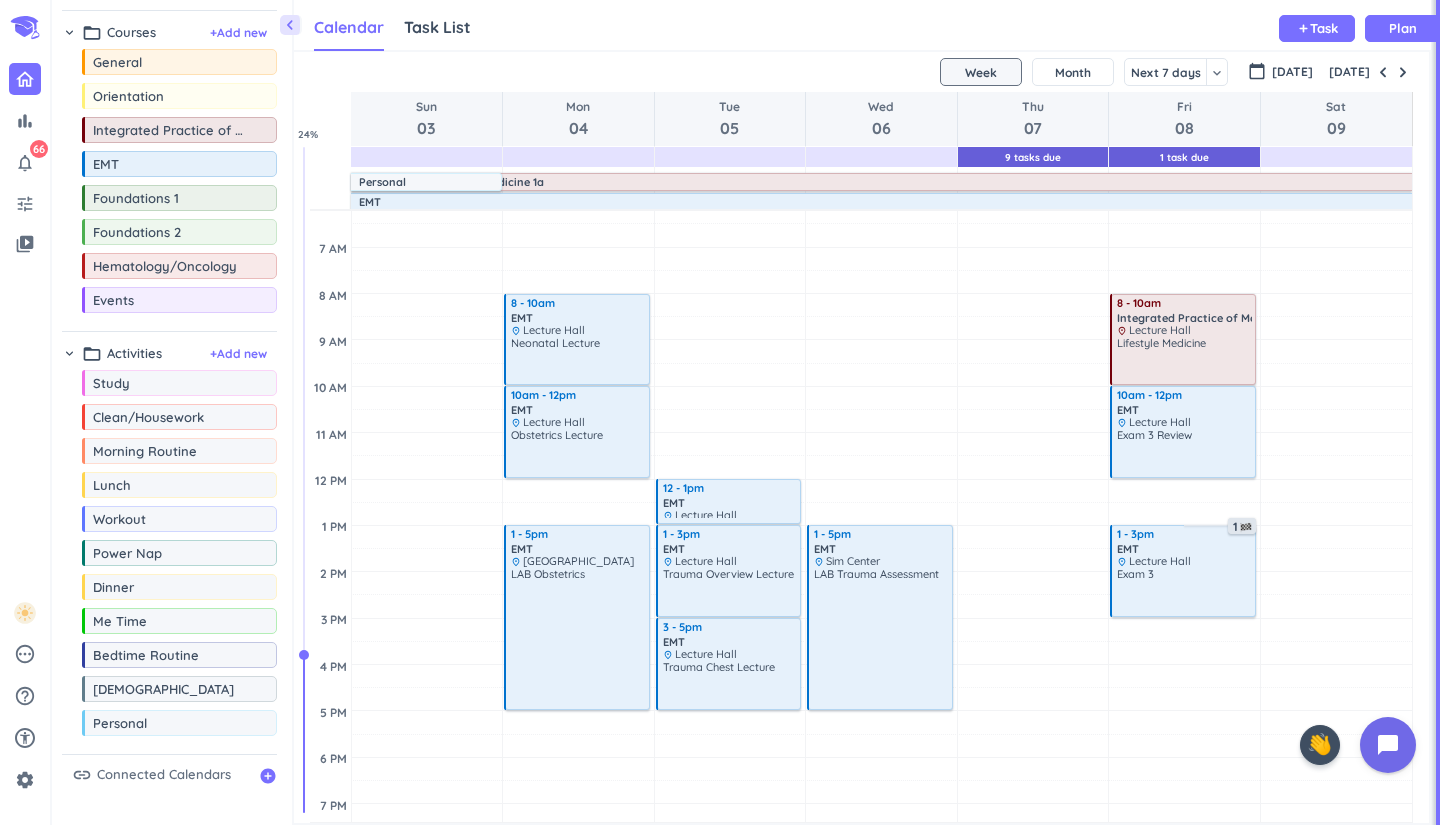 scroll, scrollTop: 102, scrollLeft: 0, axis: vertical 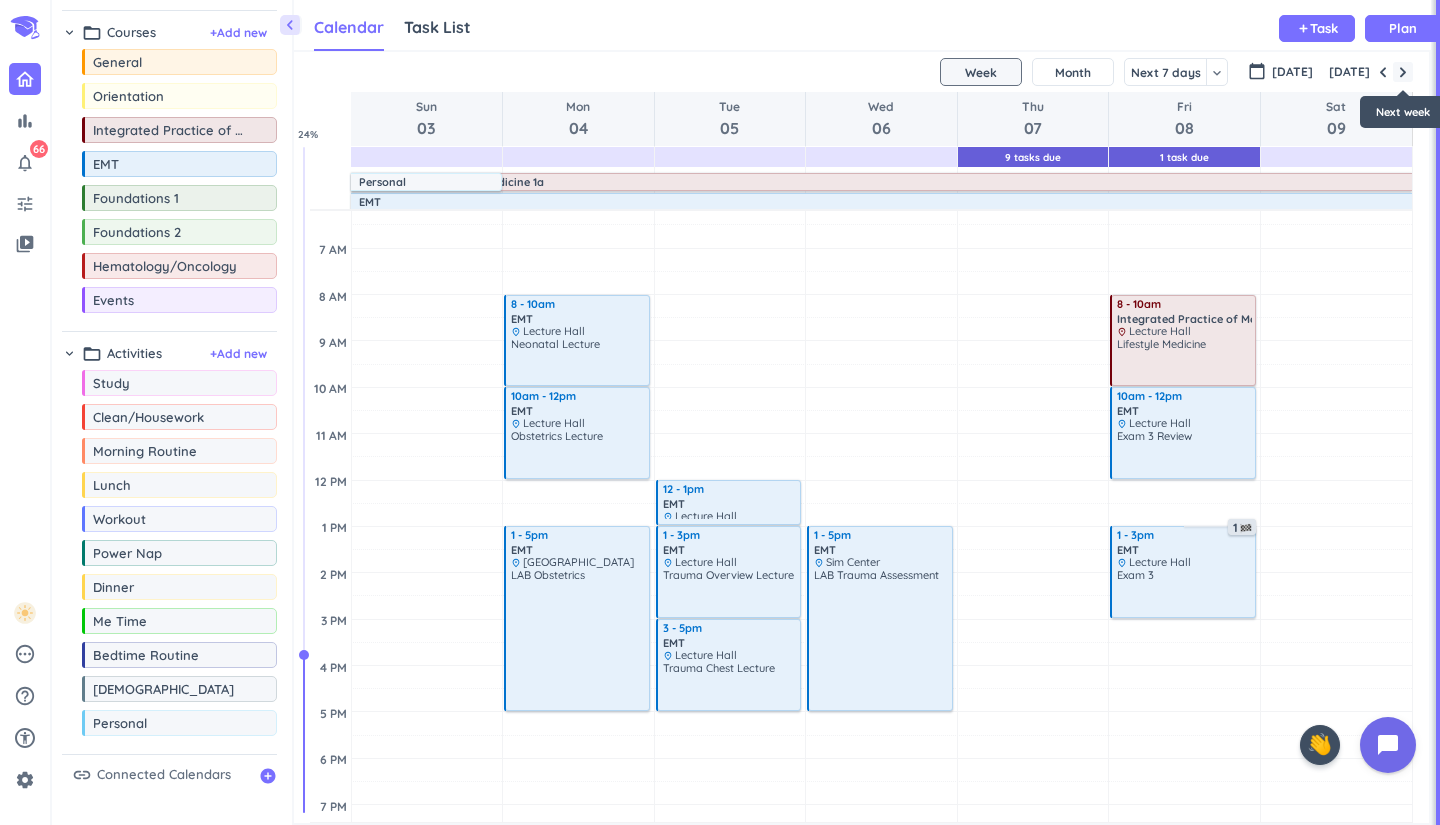 click at bounding box center [1403, 72] 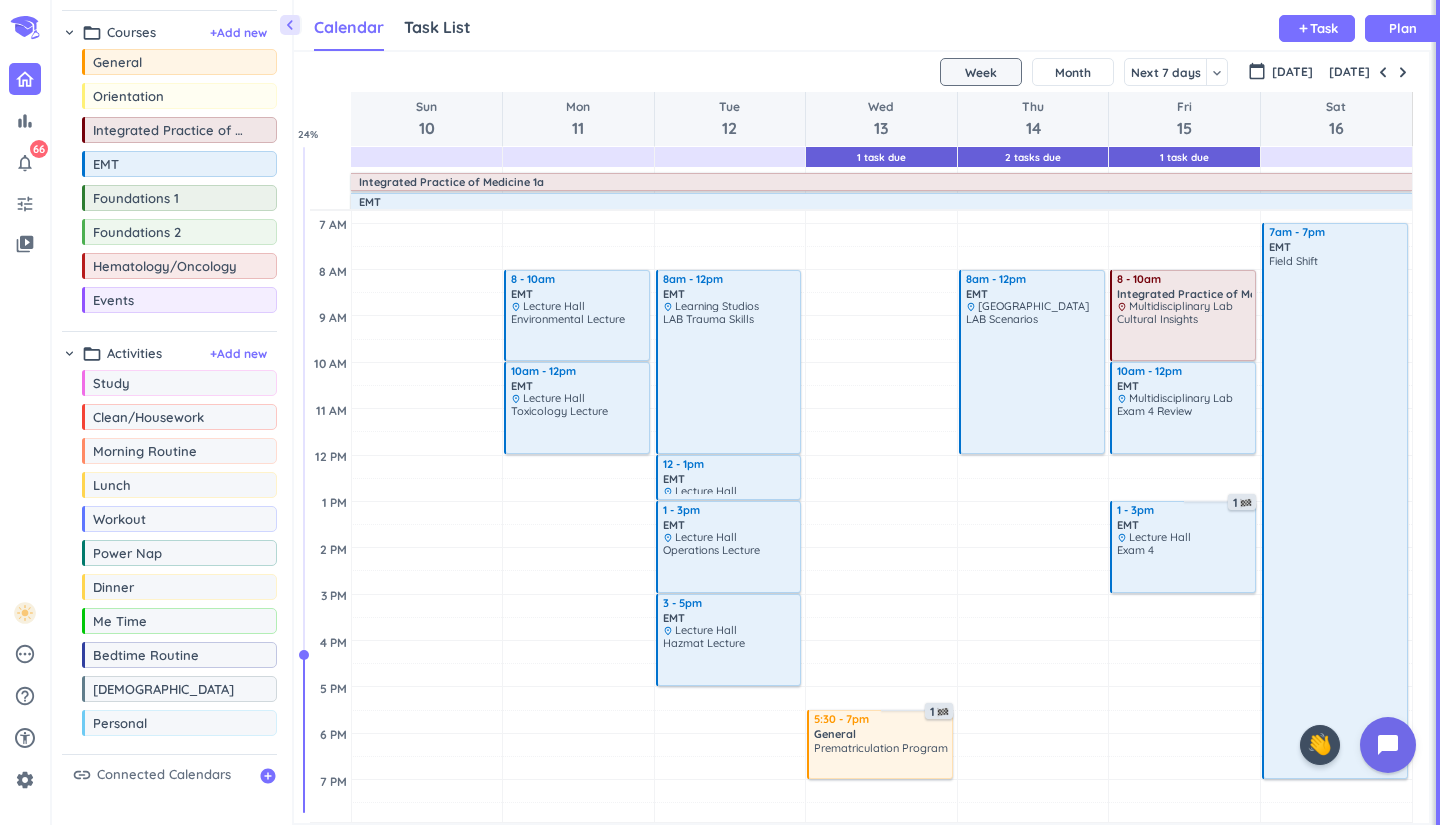 scroll, scrollTop: 126, scrollLeft: 0, axis: vertical 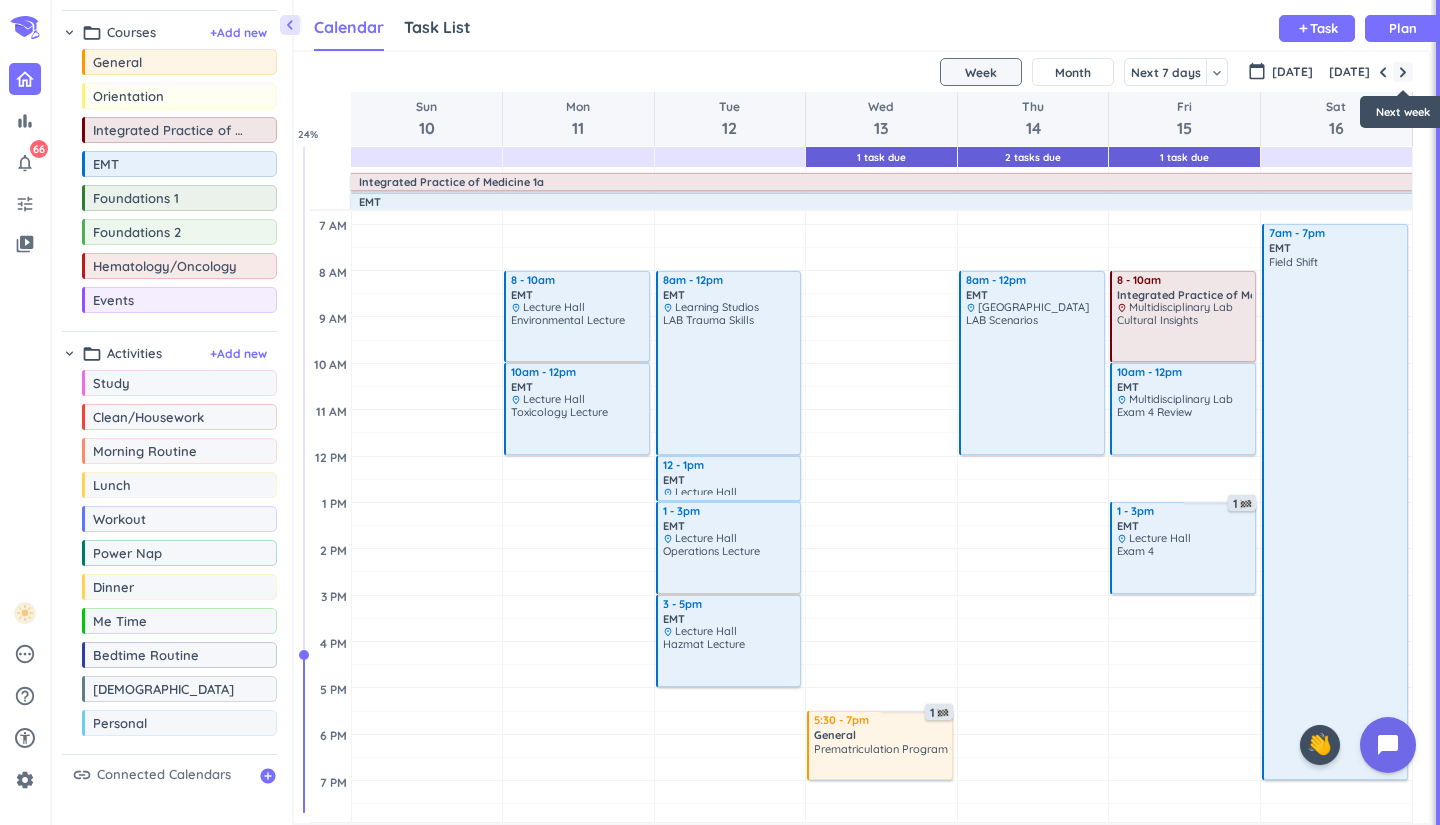 click at bounding box center [1403, 72] 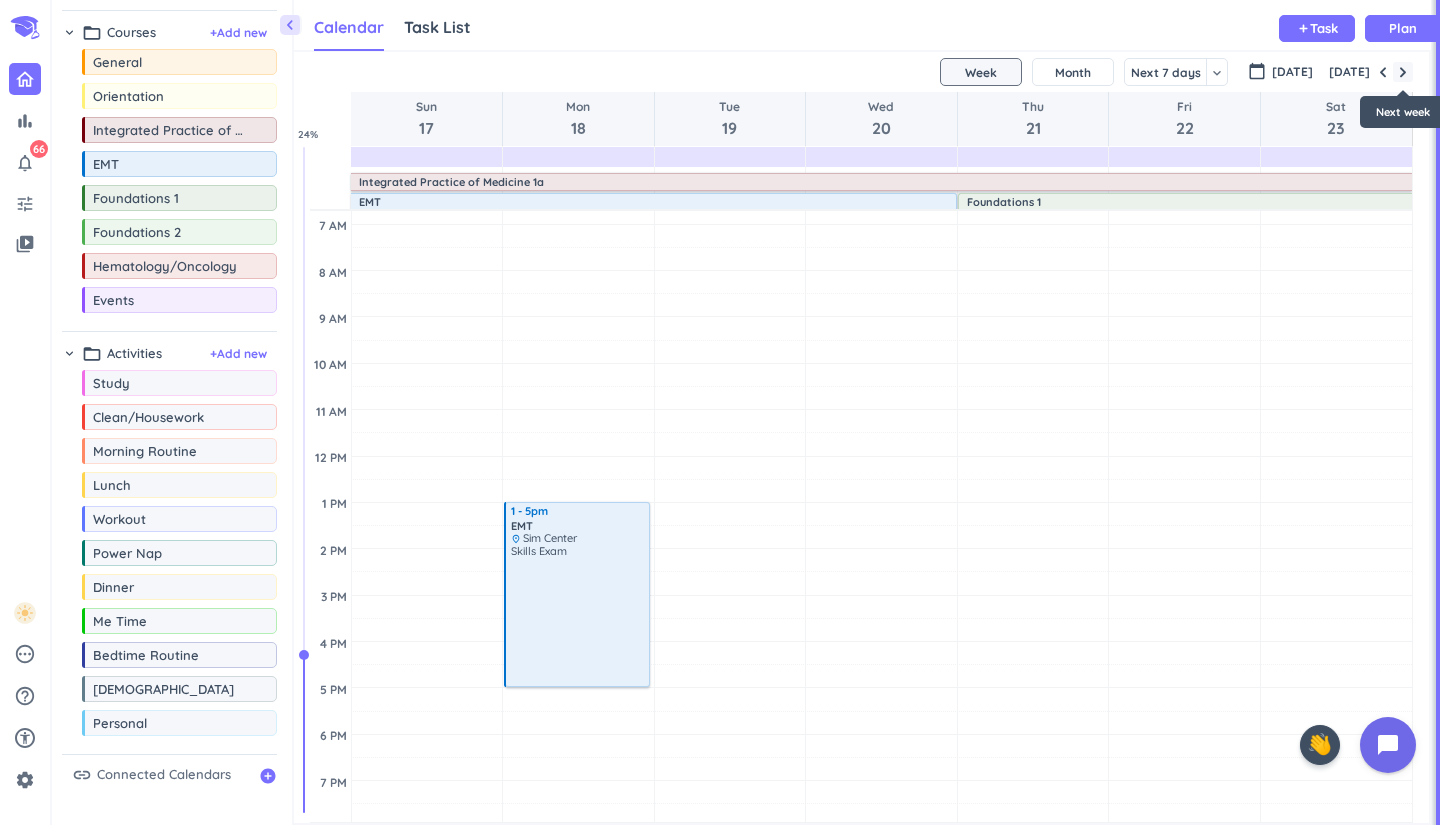 scroll, scrollTop: 71, scrollLeft: 0, axis: vertical 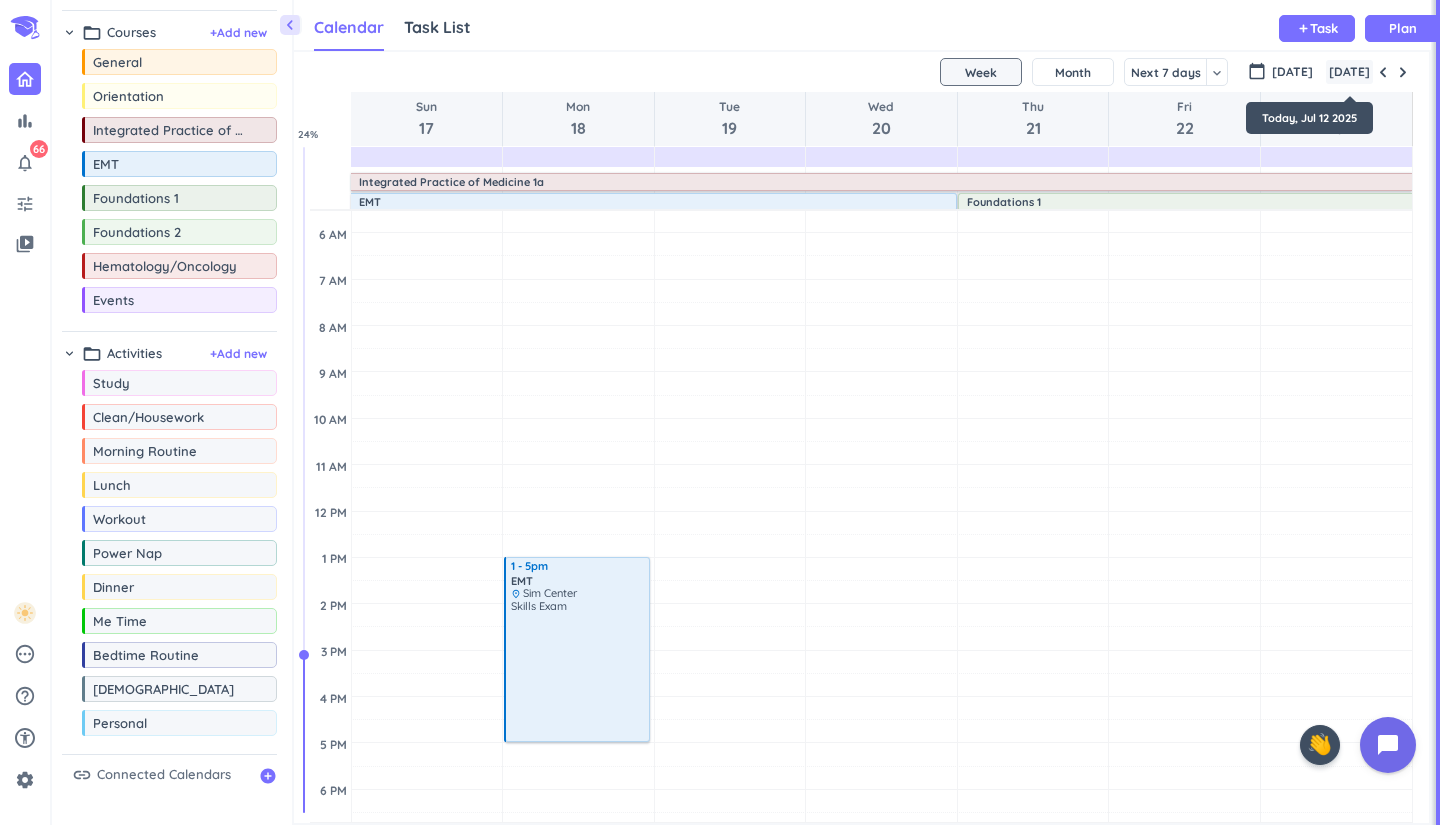 click on "[DATE]" at bounding box center [1349, 72] 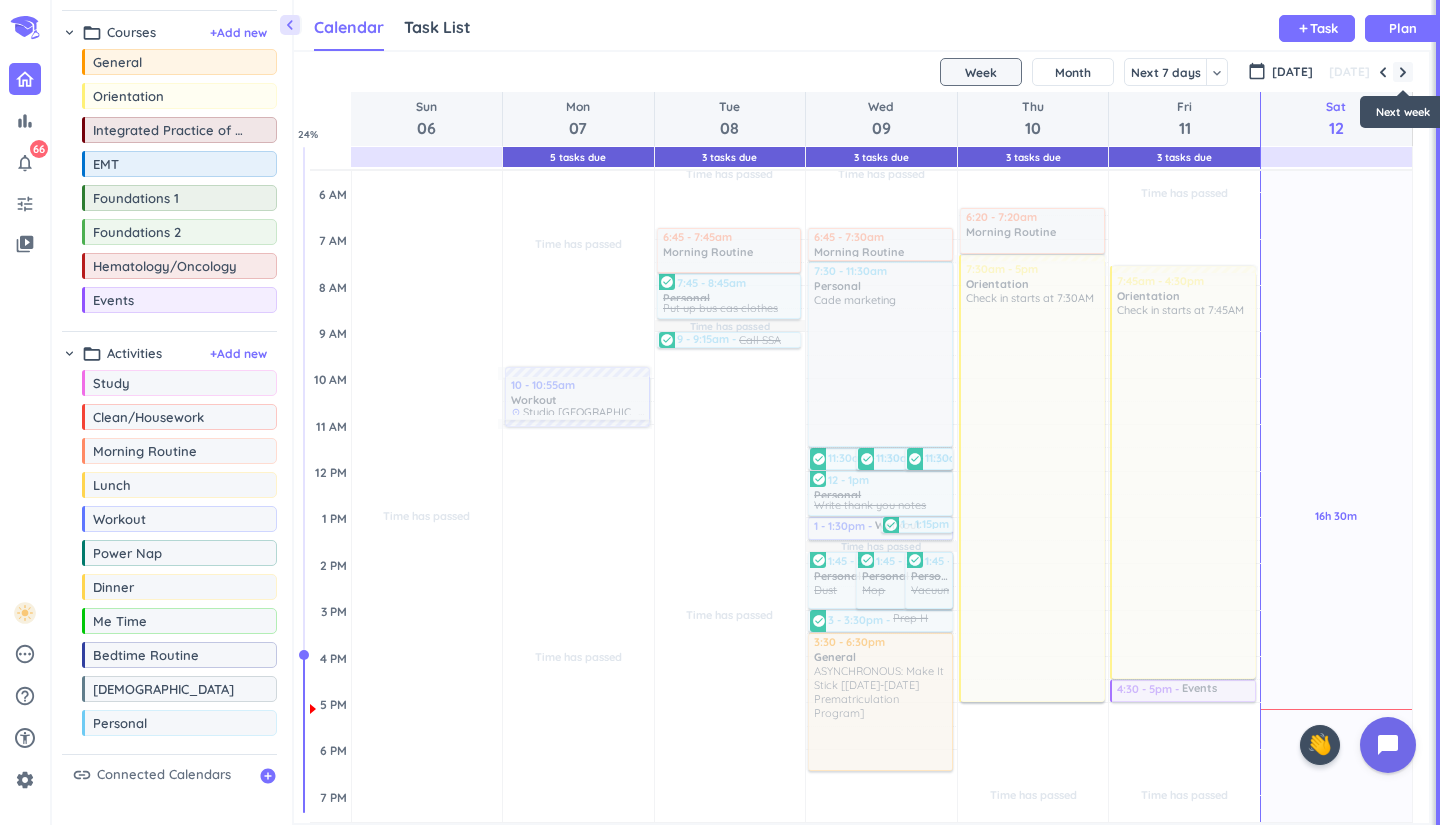 click at bounding box center [1403, 72] 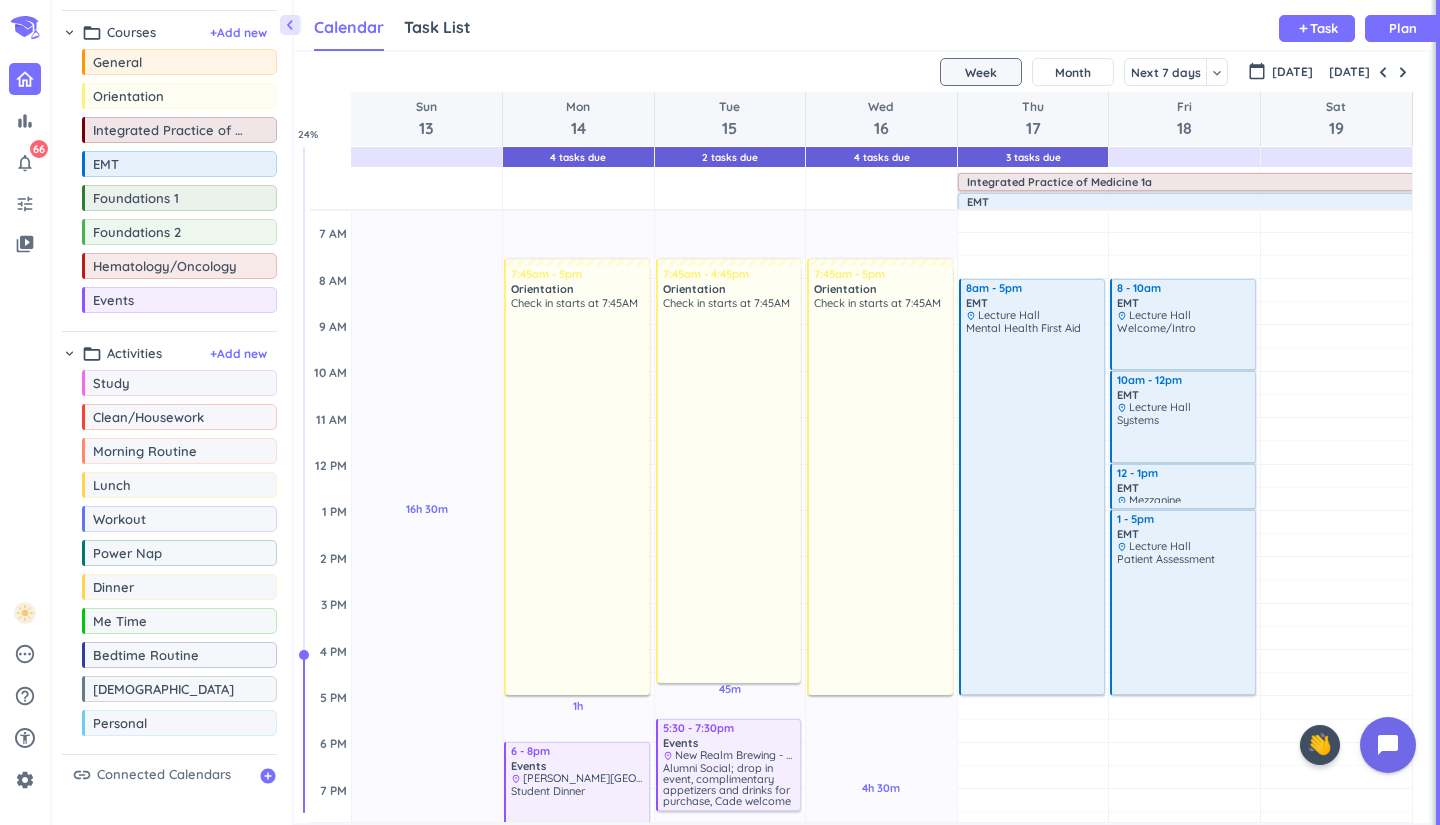 scroll, scrollTop: 121, scrollLeft: 0, axis: vertical 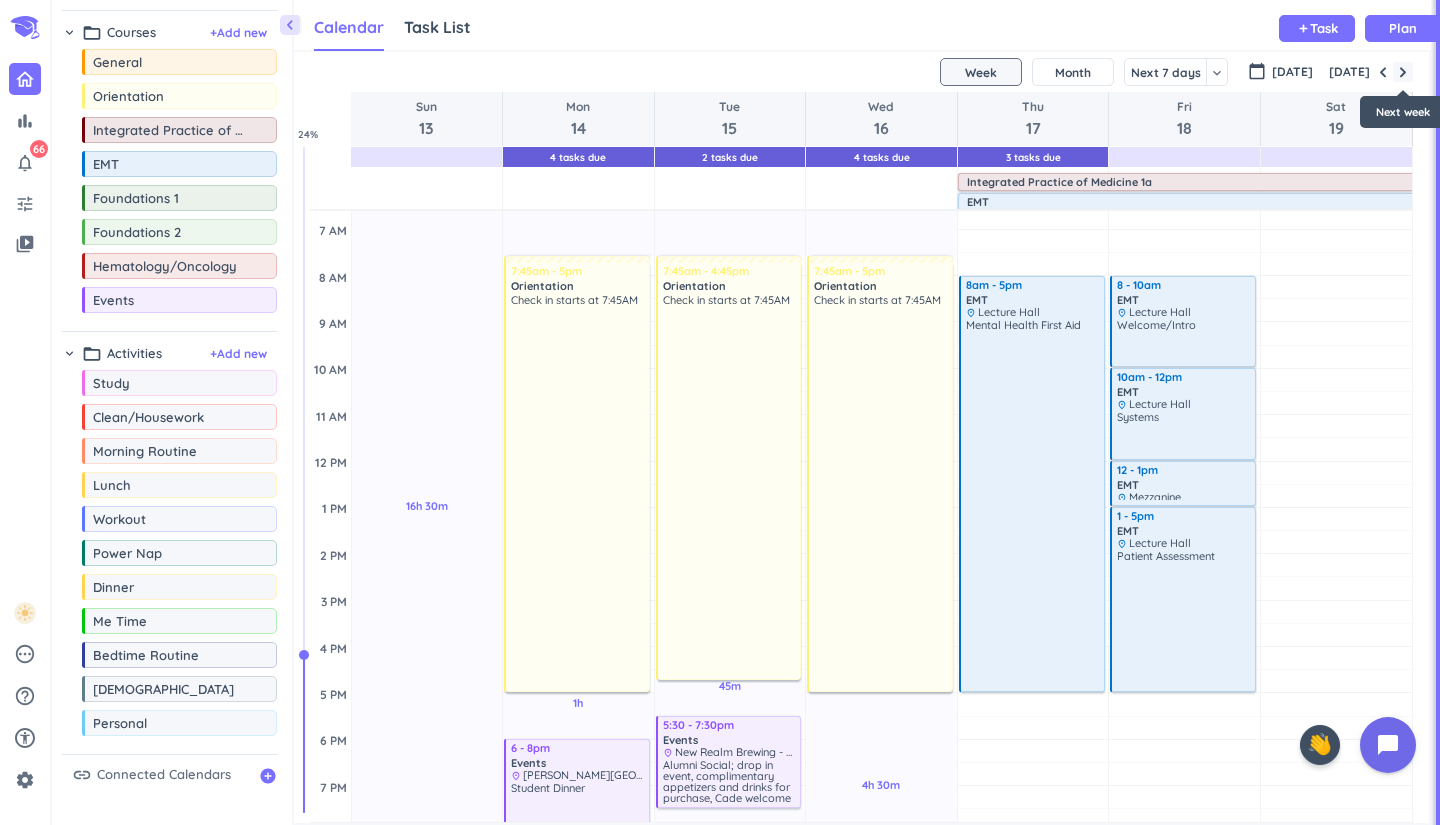 click at bounding box center [1403, 72] 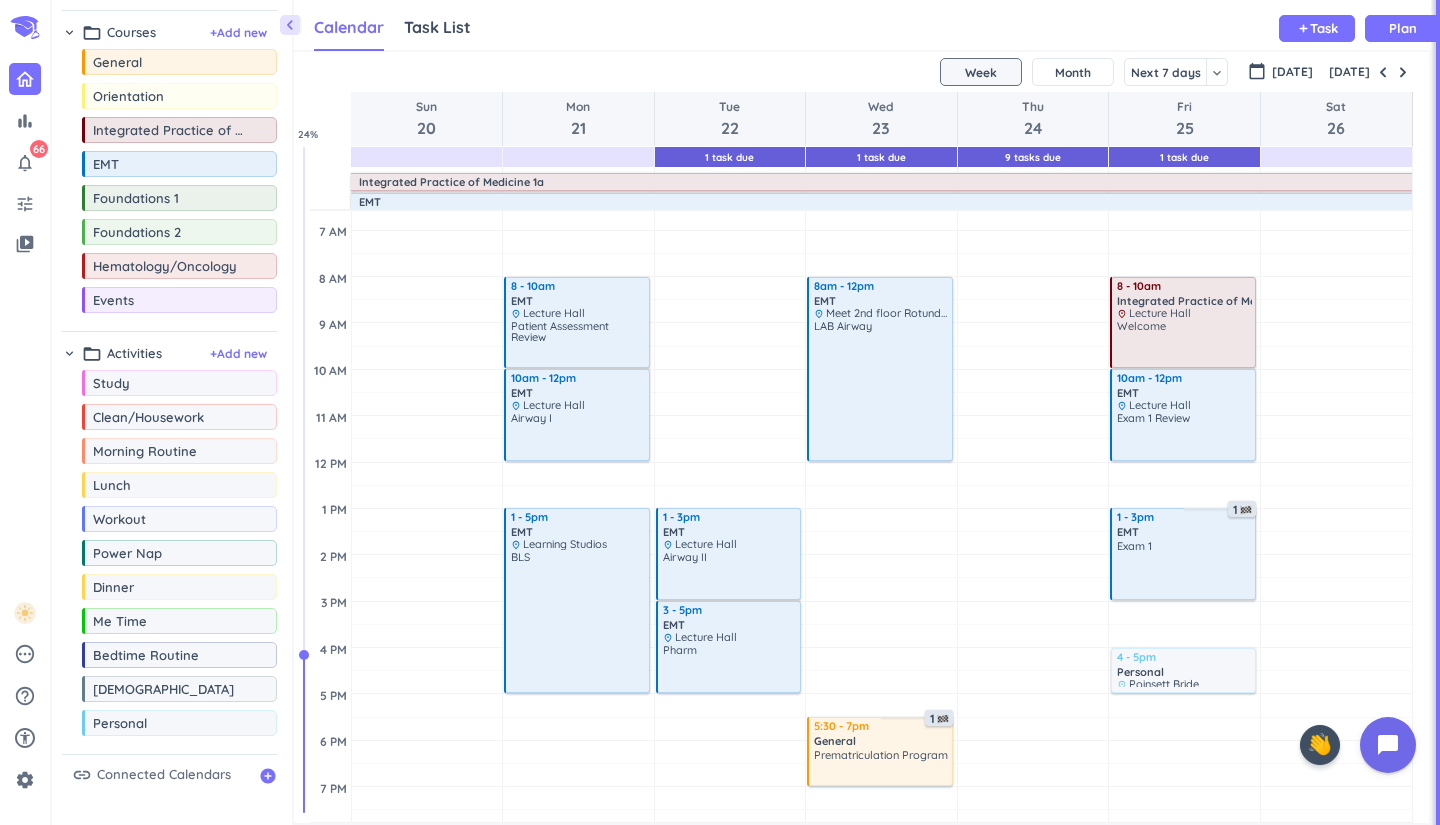 scroll, scrollTop: 118, scrollLeft: 0, axis: vertical 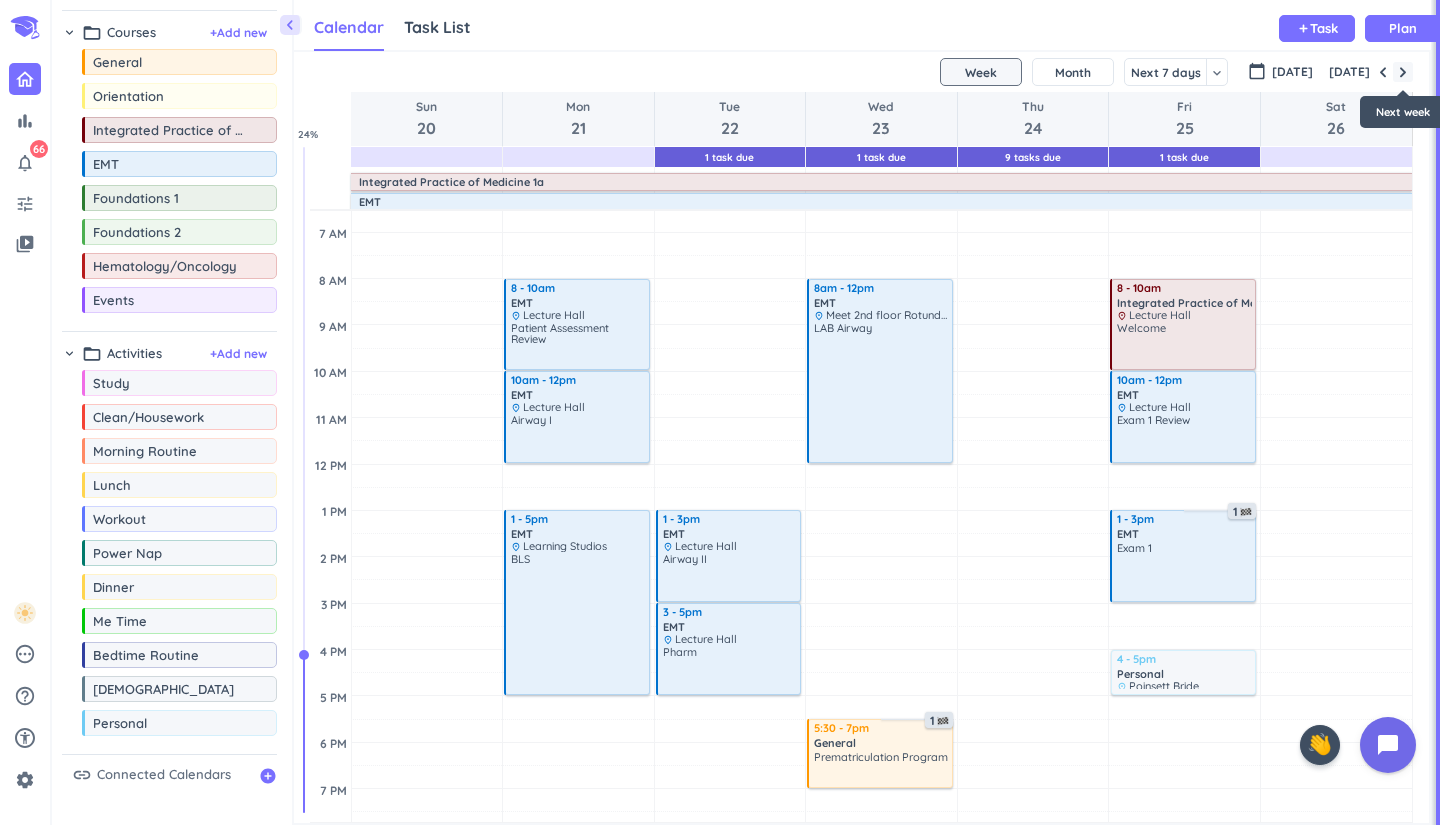 click at bounding box center [1403, 72] 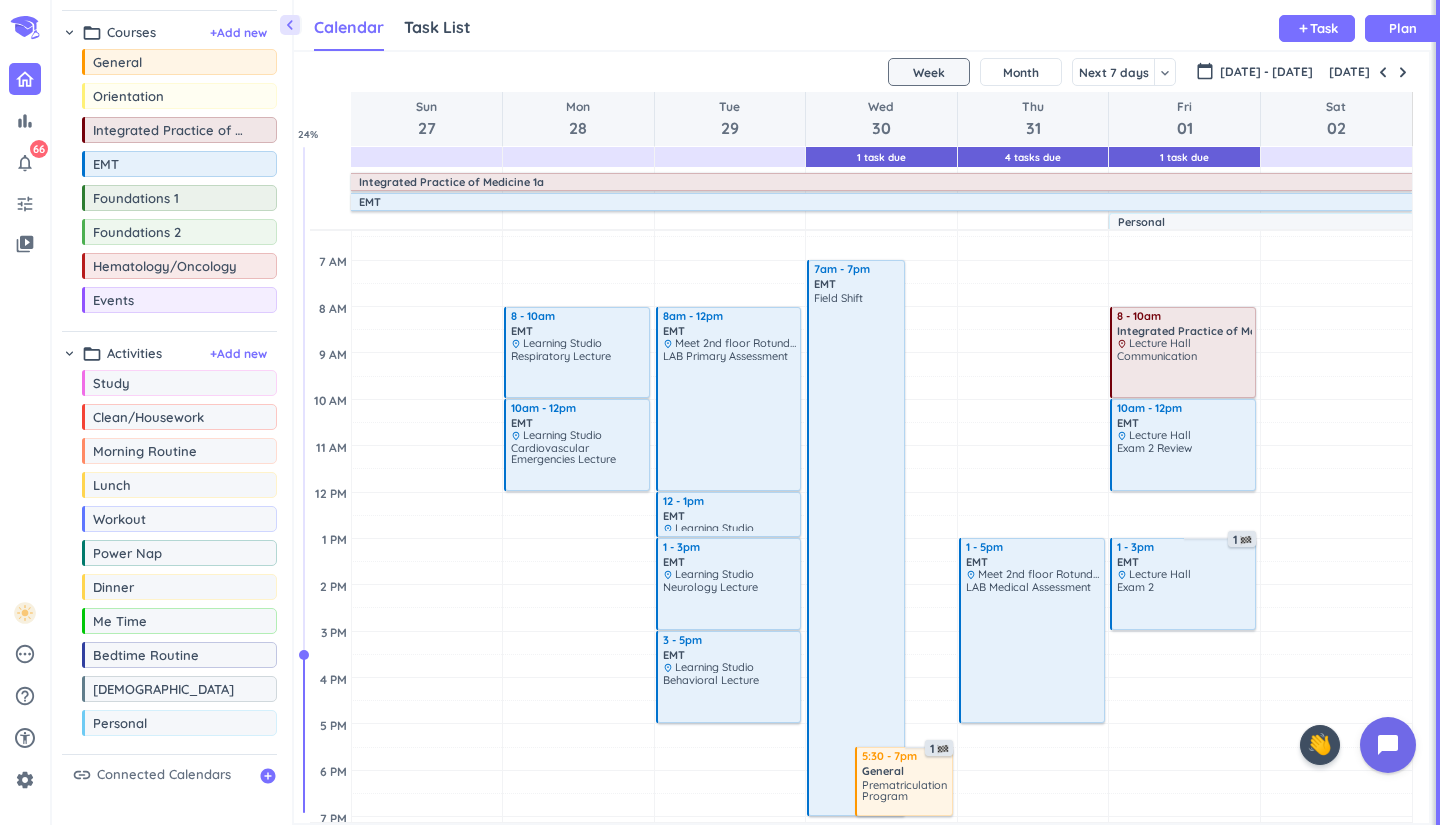 scroll, scrollTop: 137, scrollLeft: 0, axis: vertical 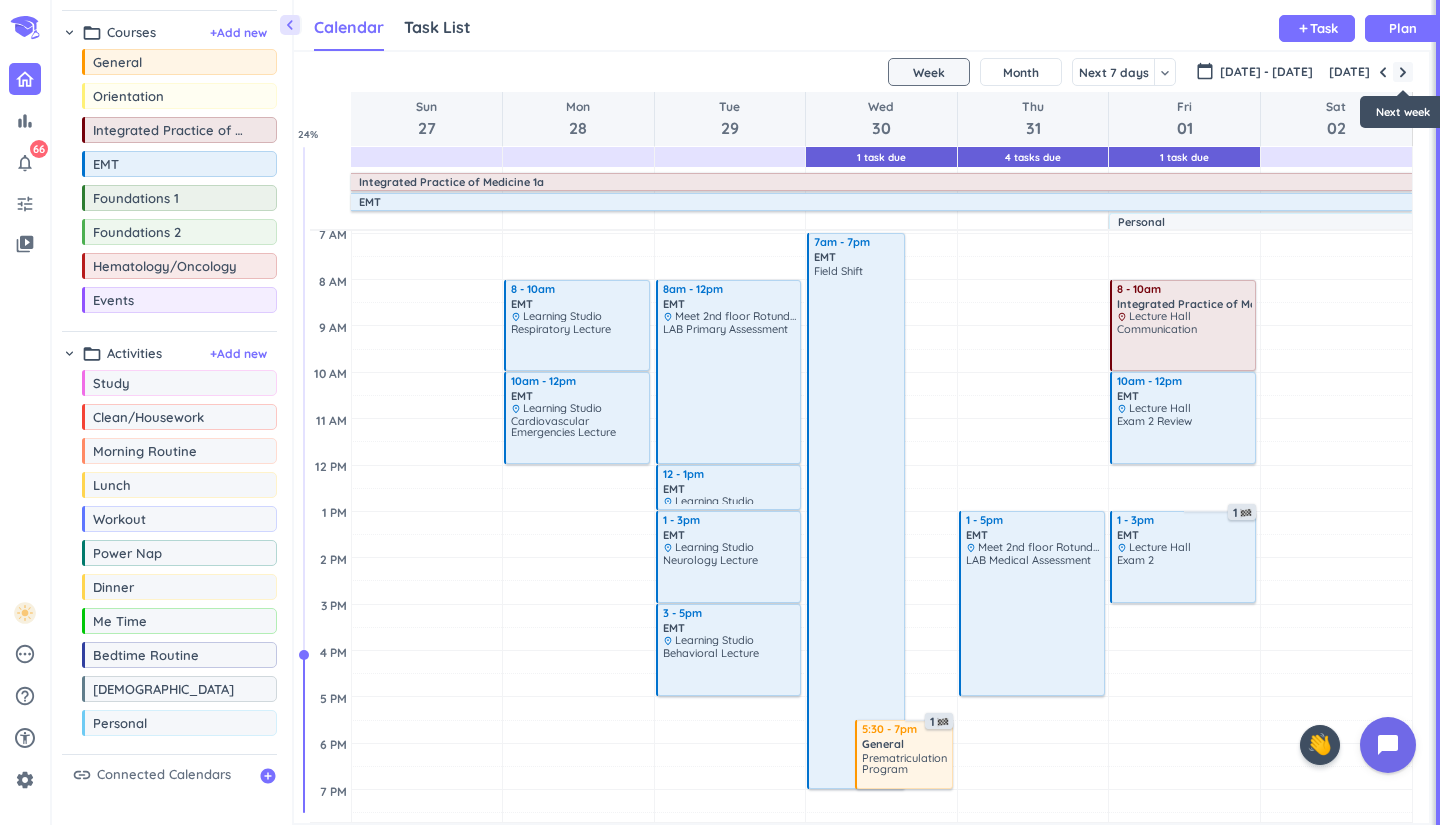 click at bounding box center [1403, 72] 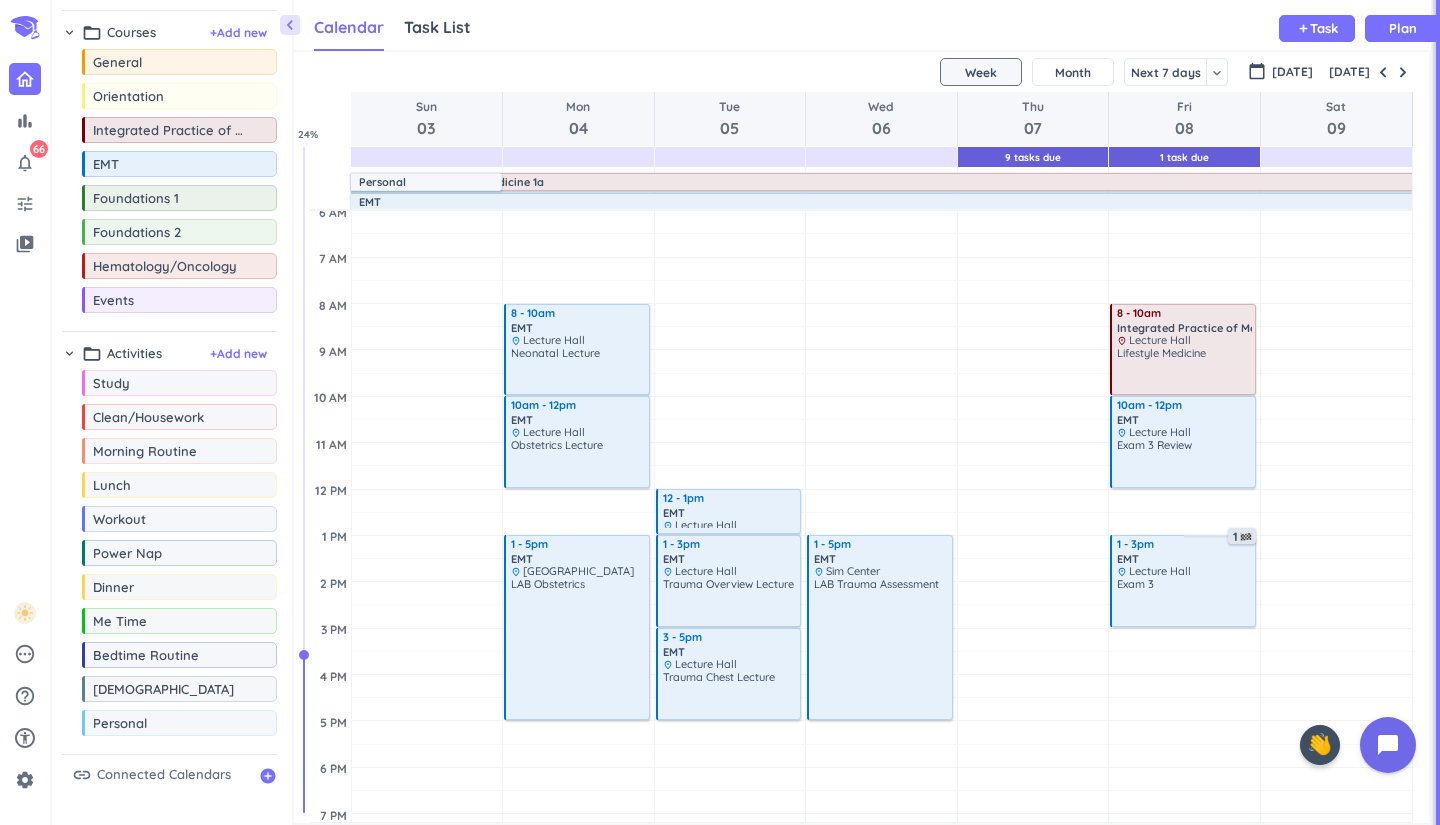 scroll, scrollTop: 96, scrollLeft: 0, axis: vertical 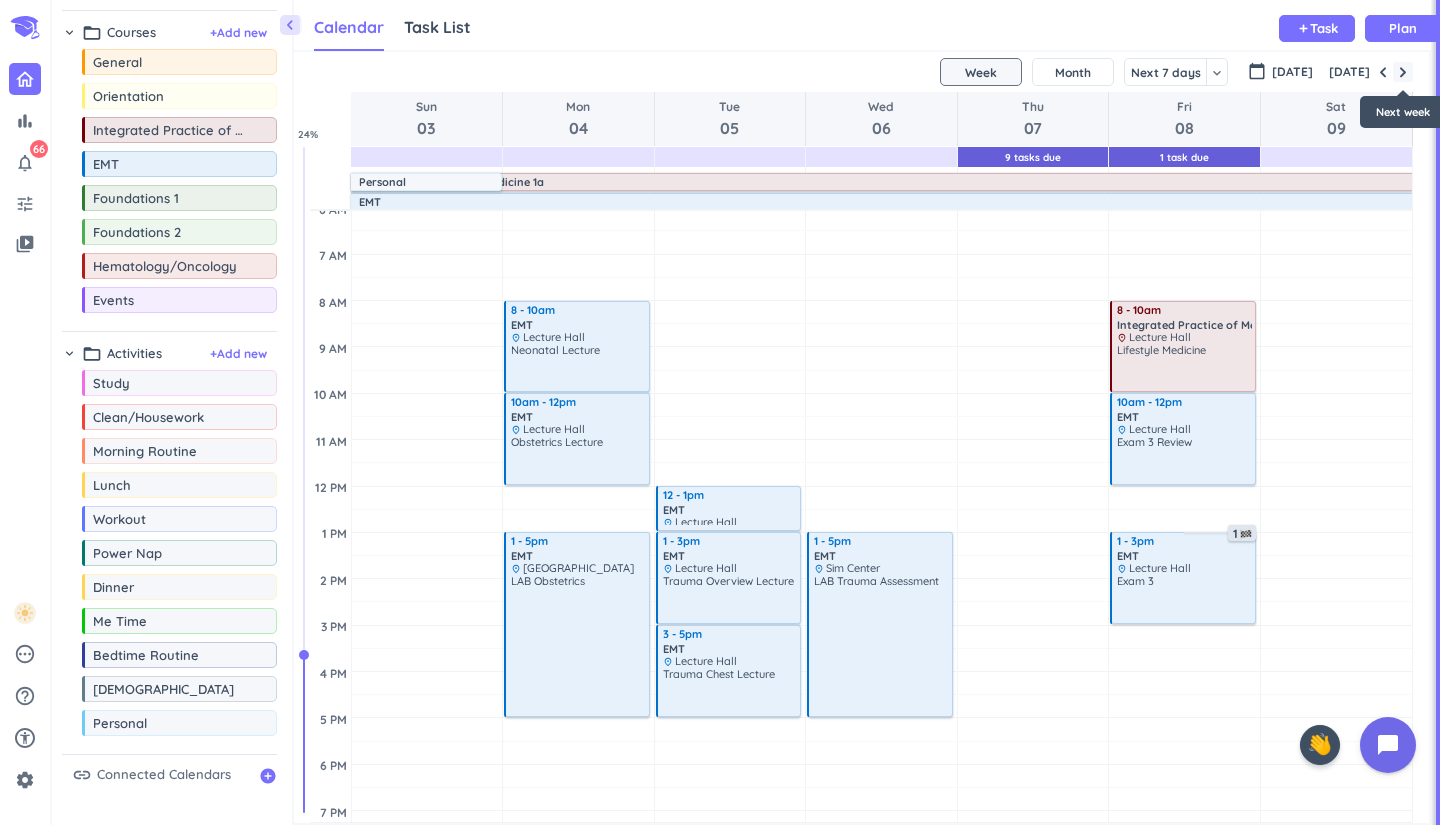 click at bounding box center [1403, 72] 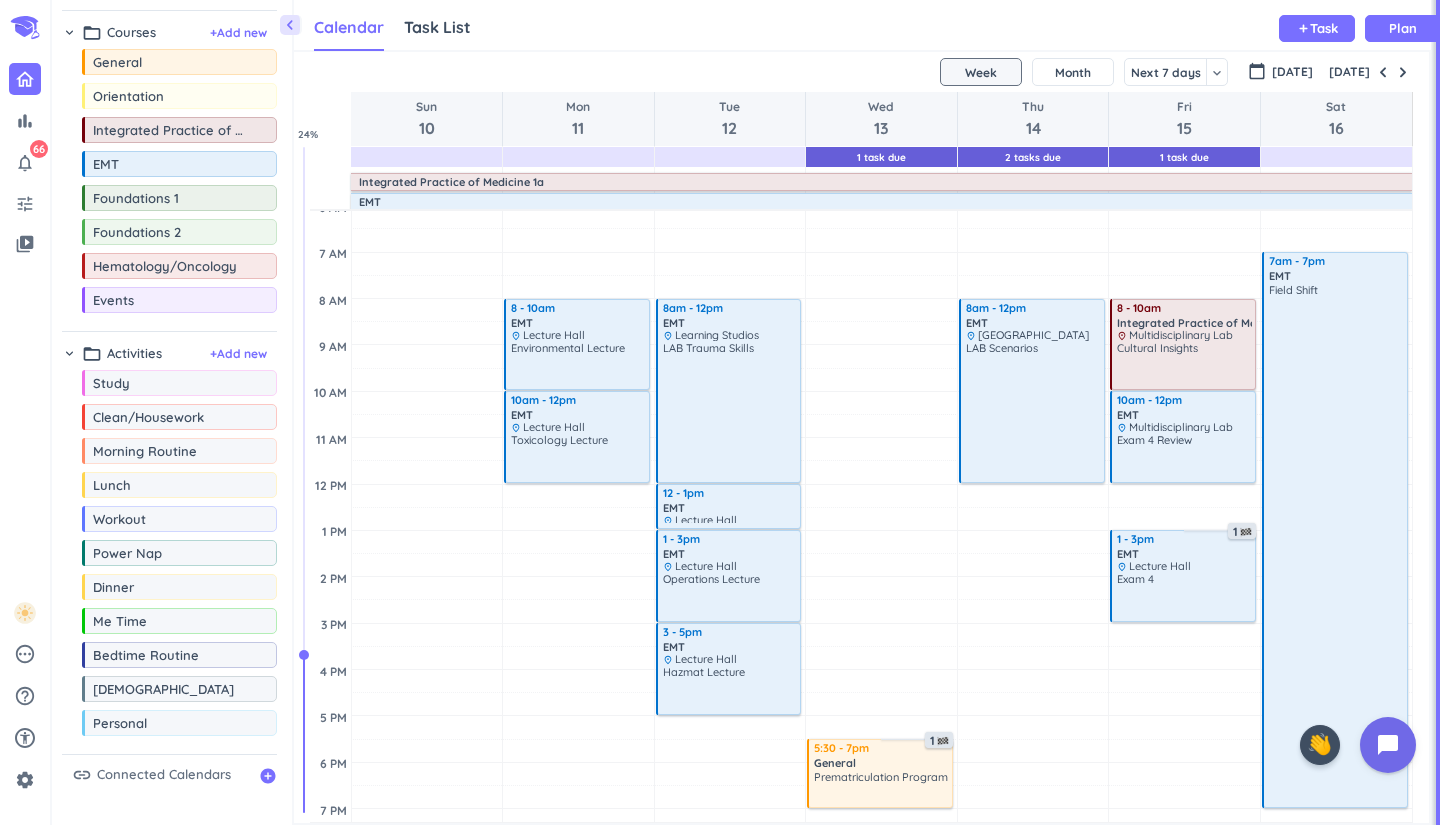 scroll, scrollTop: 111, scrollLeft: 0, axis: vertical 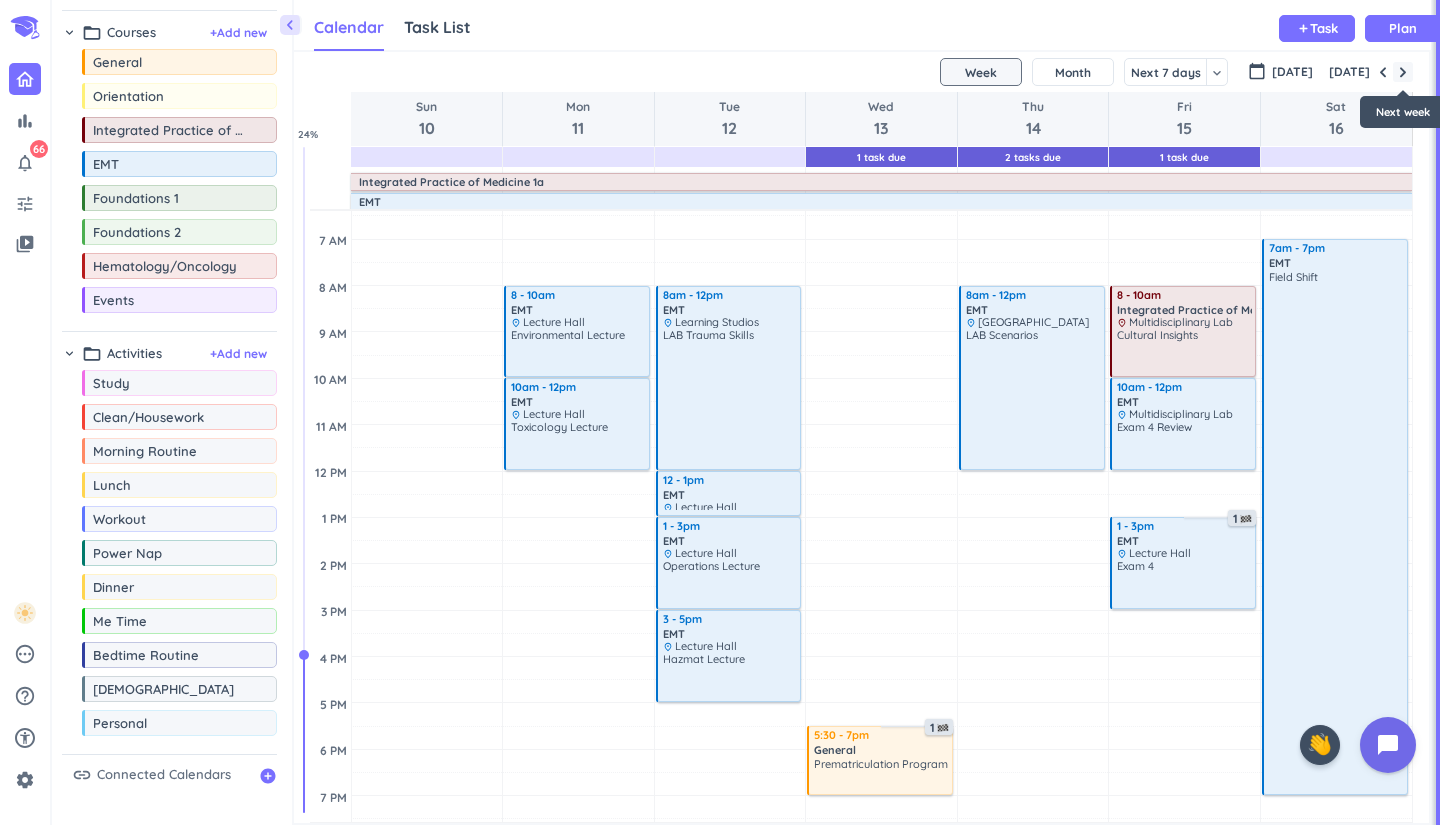 click at bounding box center [1403, 72] 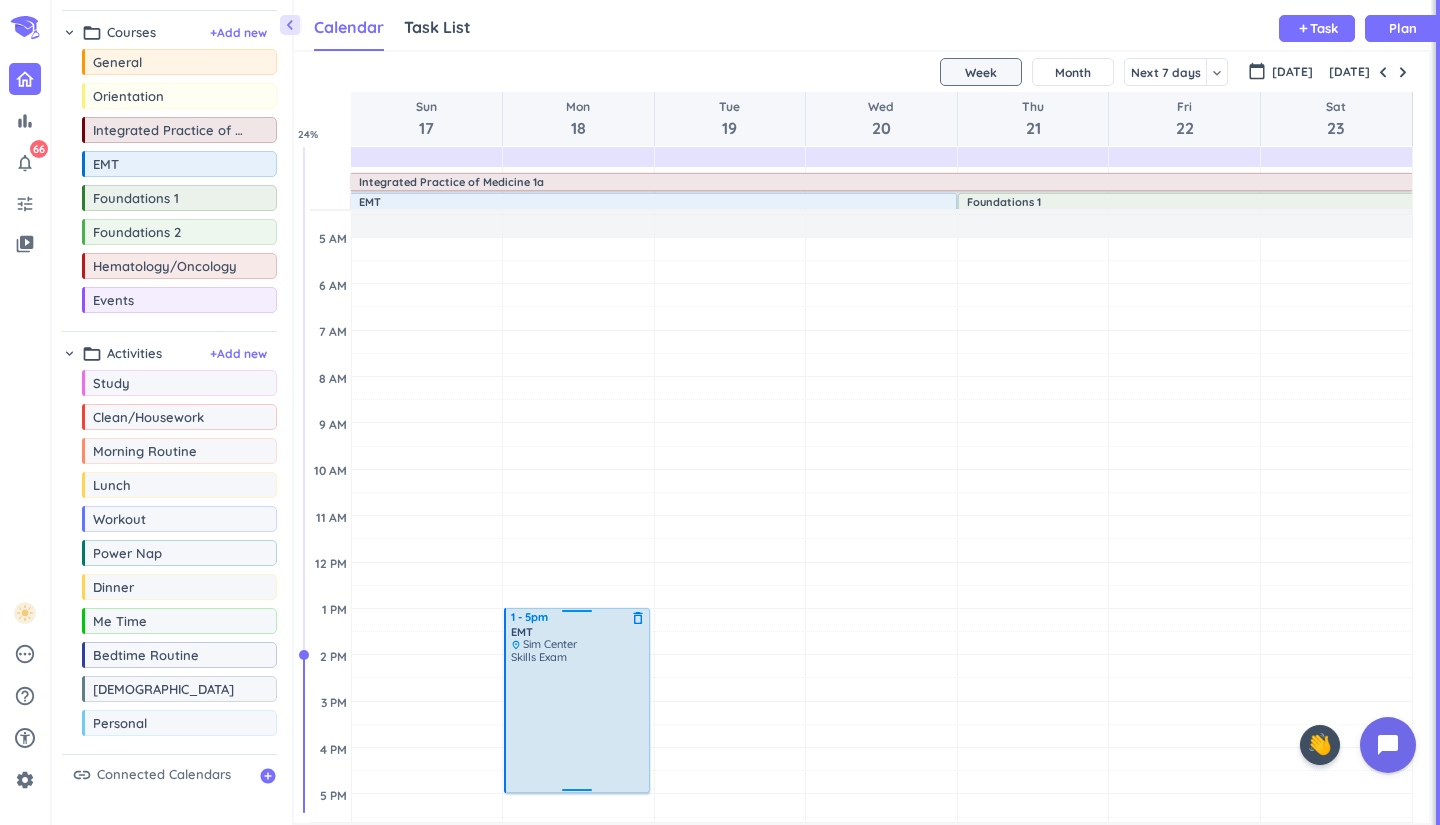 scroll, scrollTop: 51, scrollLeft: 0, axis: vertical 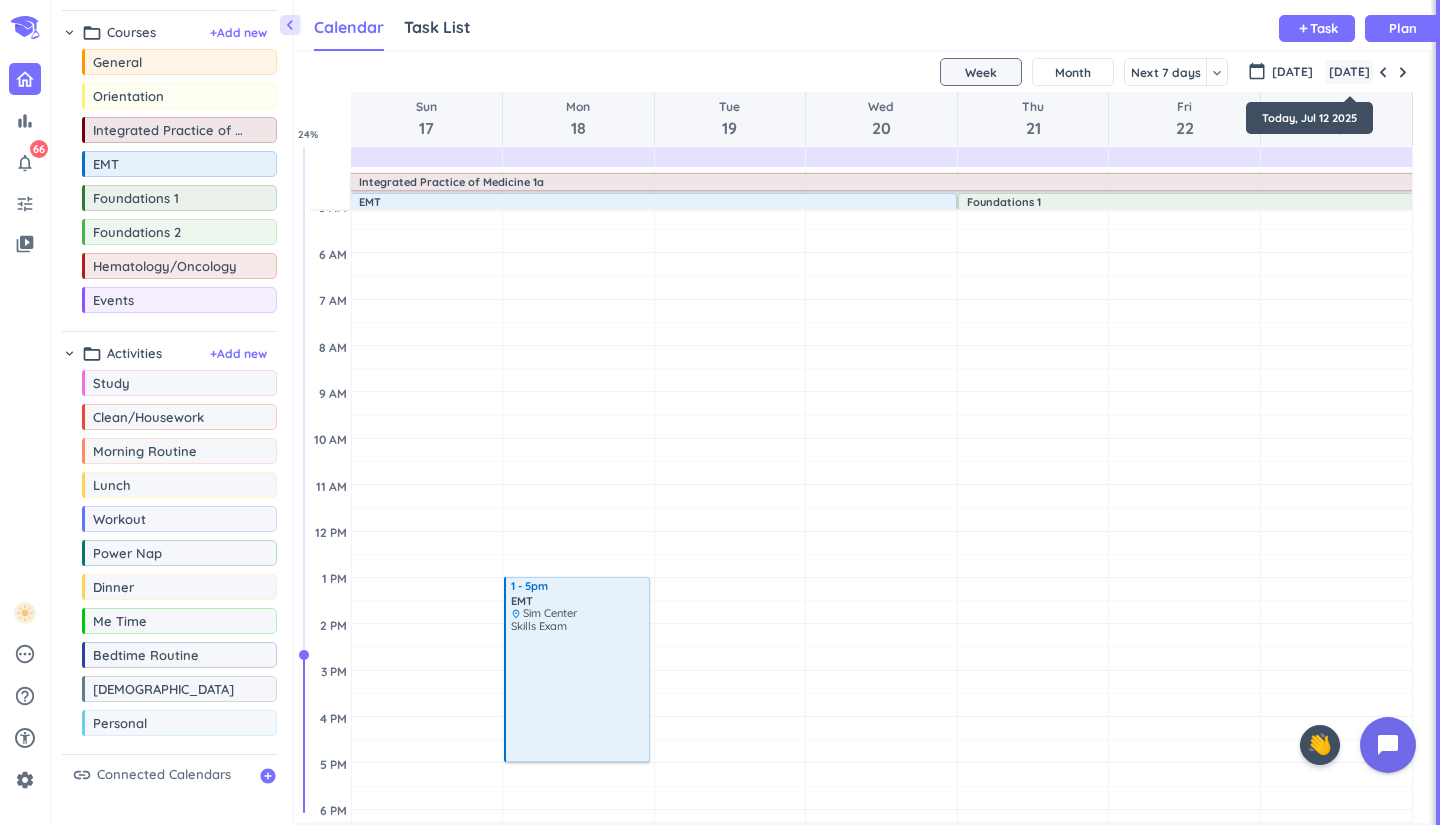click on "[DATE]" at bounding box center (1349, 72) 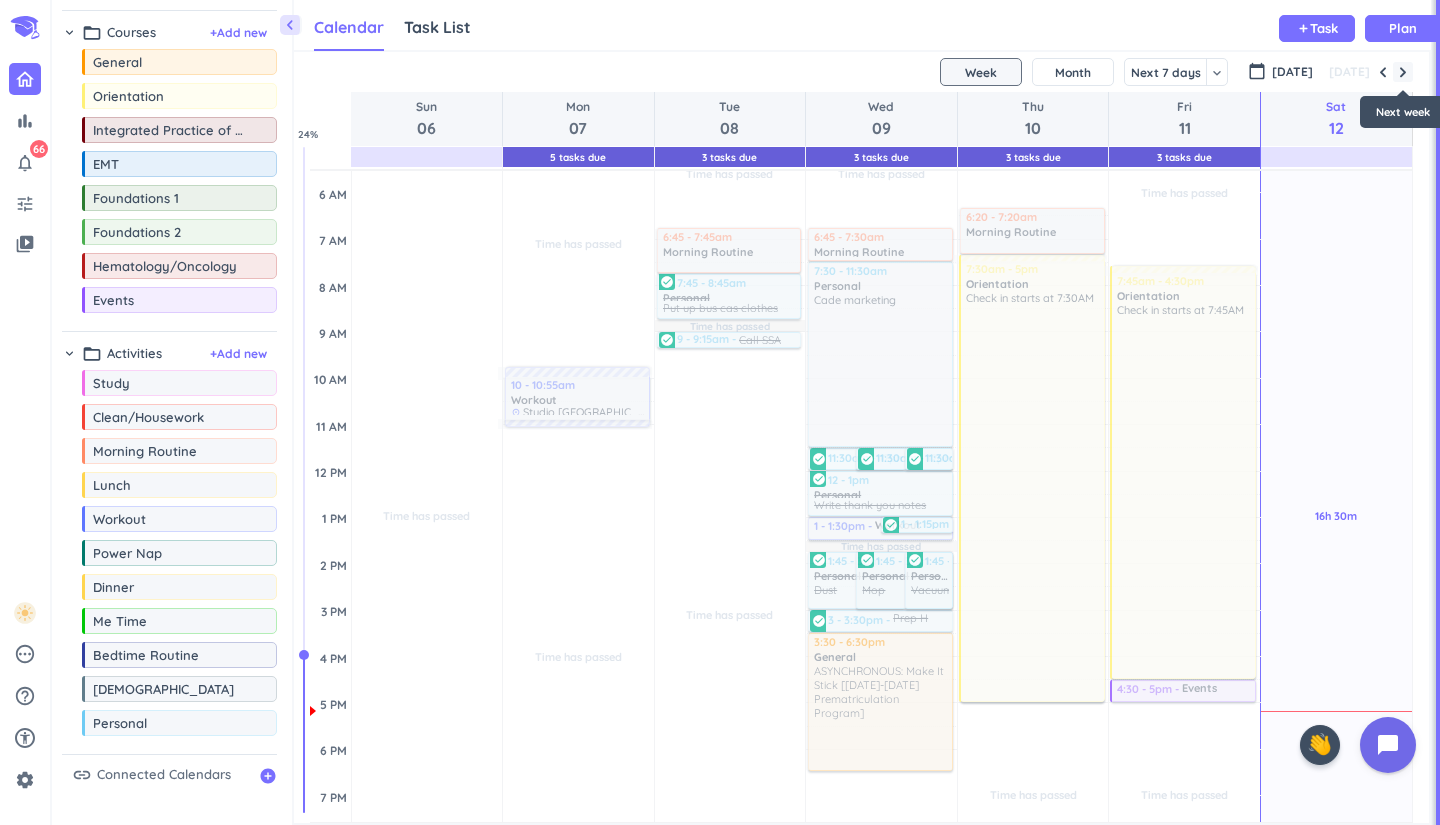 click at bounding box center (1403, 72) 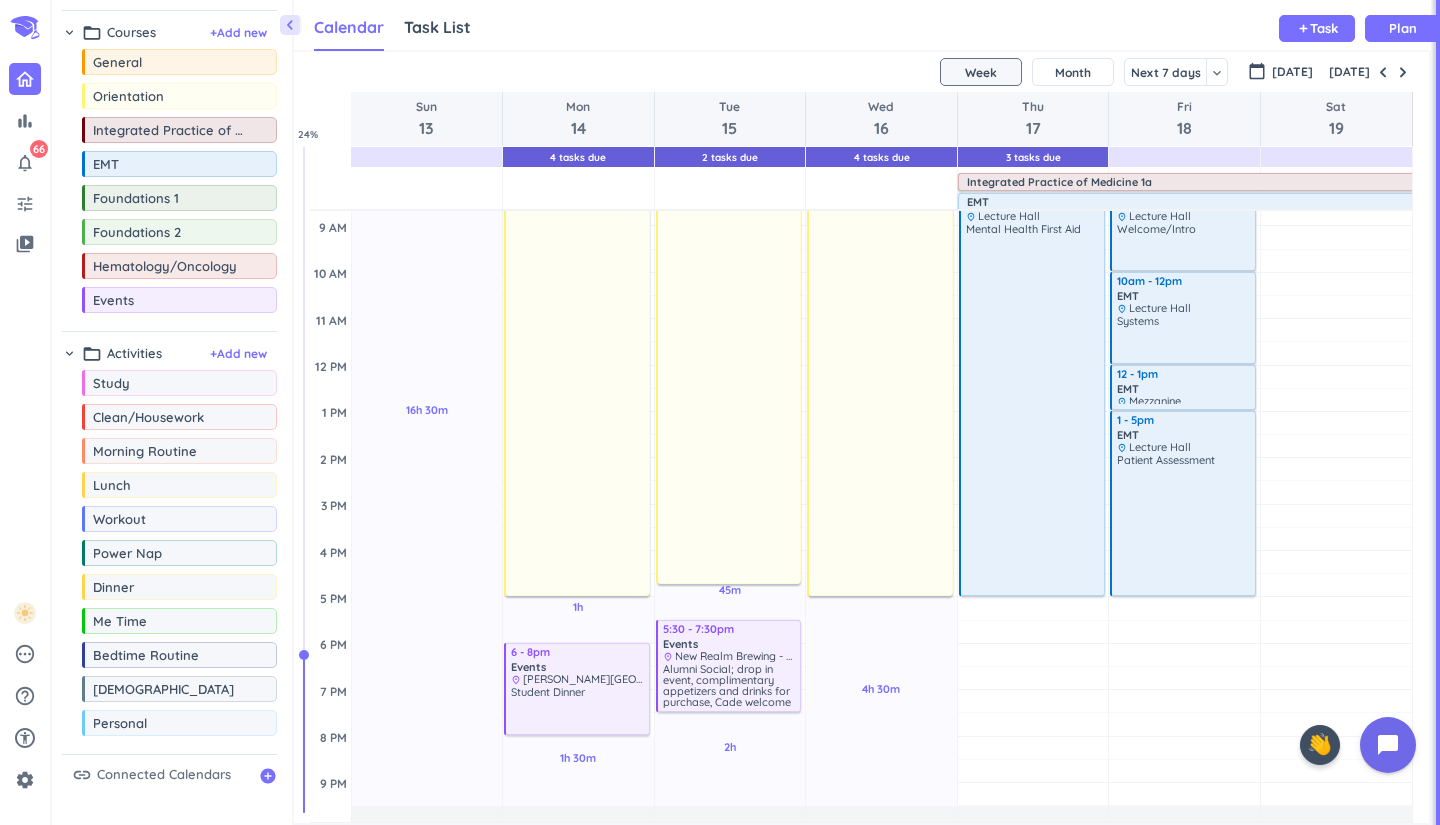 scroll, scrollTop: 218, scrollLeft: 0, axis: vertical 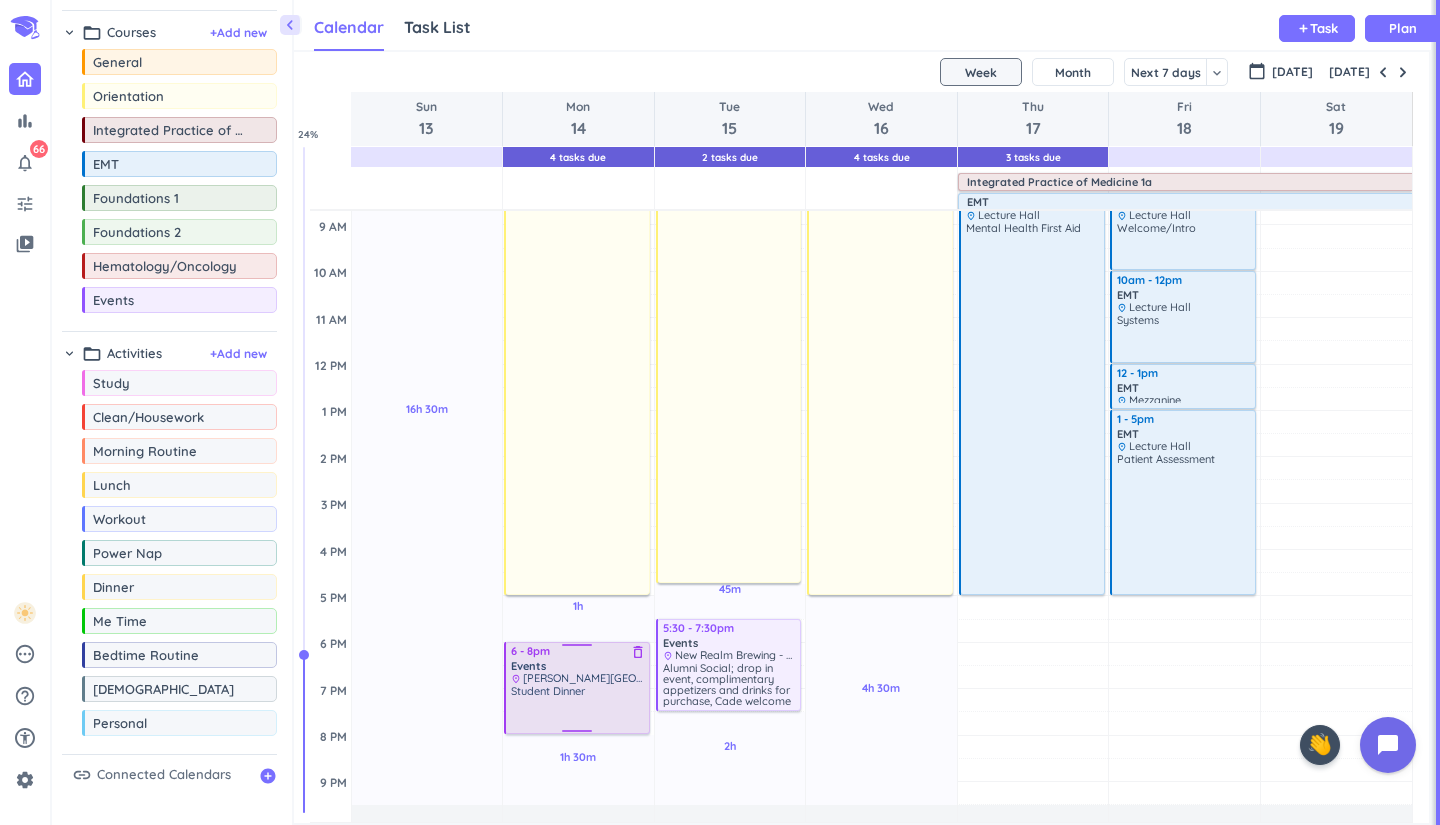 click on "Student Dinner" at bounding box center (548, 691) 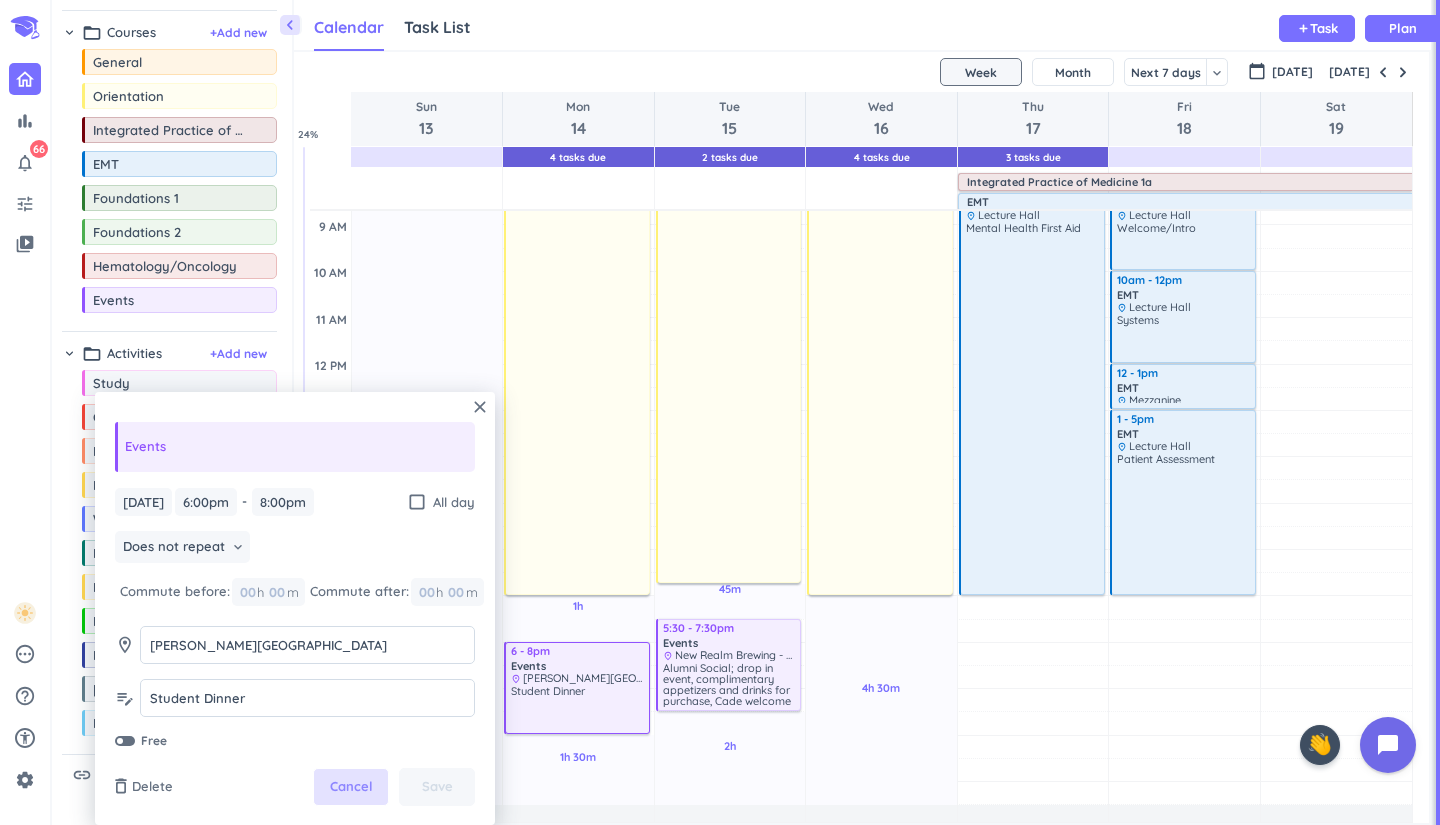click on "Cancel" at bounding box center (351, 787) 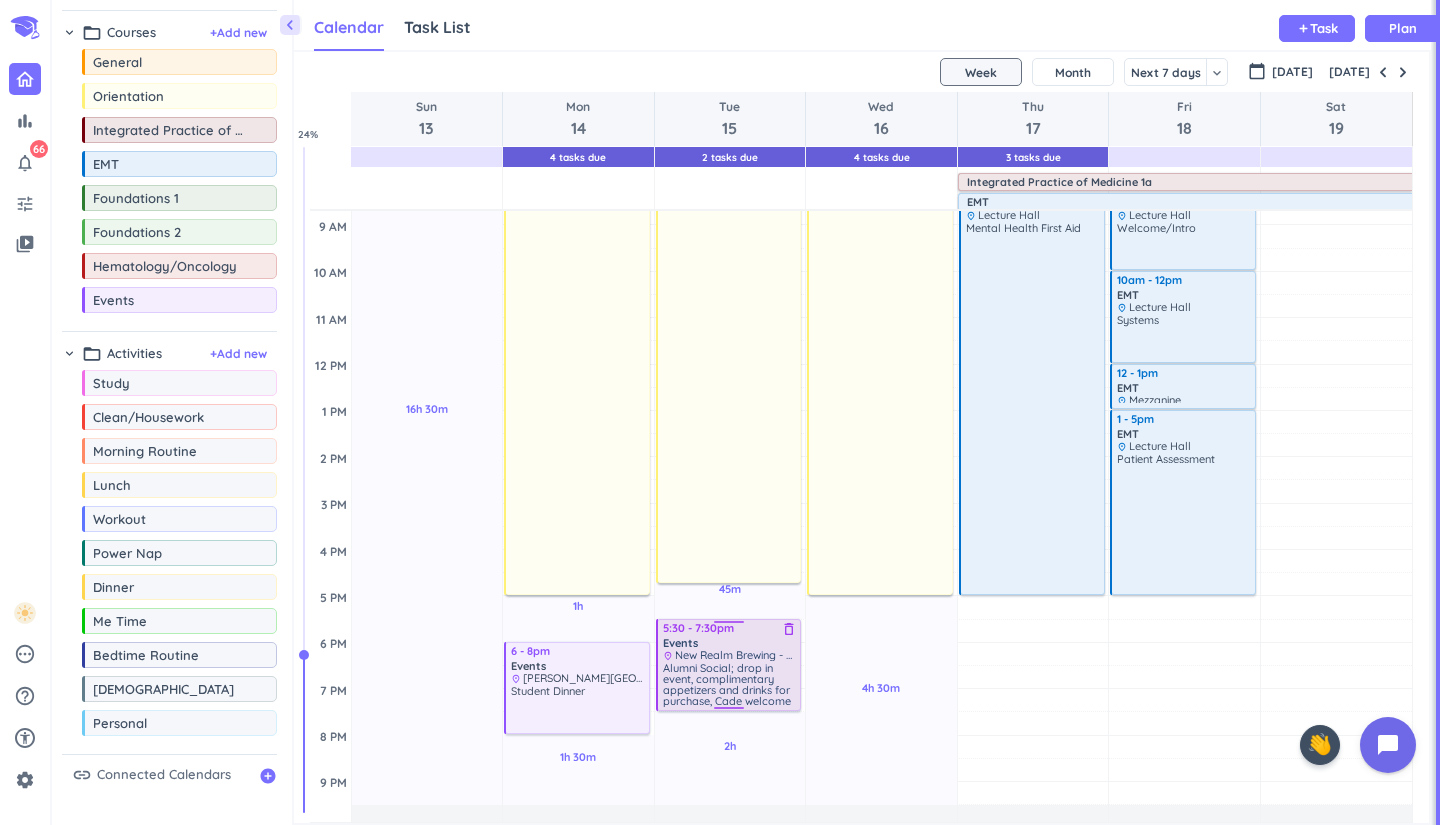click on "Alumni Social; drop in event, complimentary appetizers and drinks for purchase, Cade welcome" at bounding box center [727, 684] 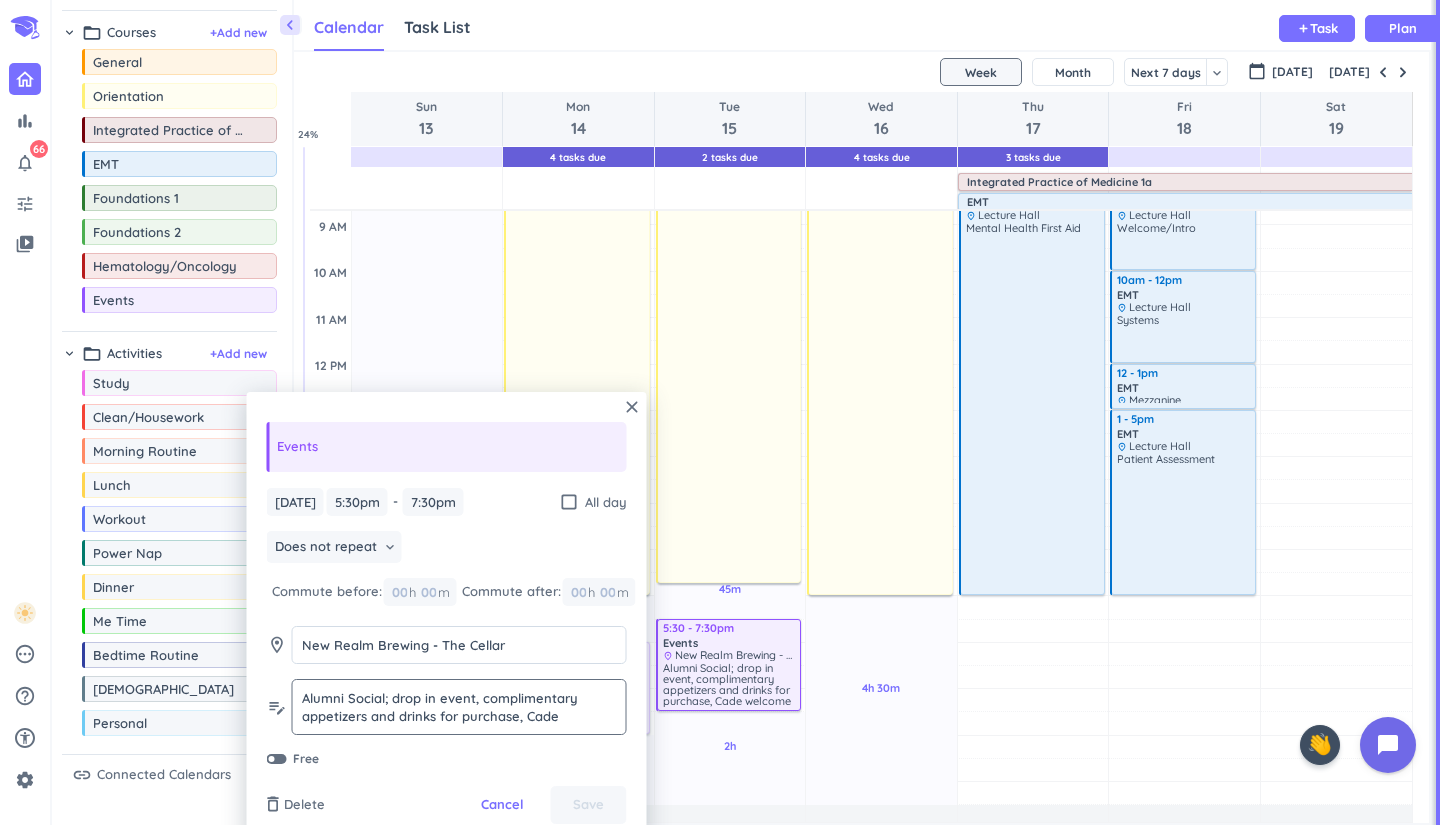 click on "Alumni Social; drop in event, complimentary appetizers and drinks for purchase, Cade welcome" at bounding box center (459, 707) 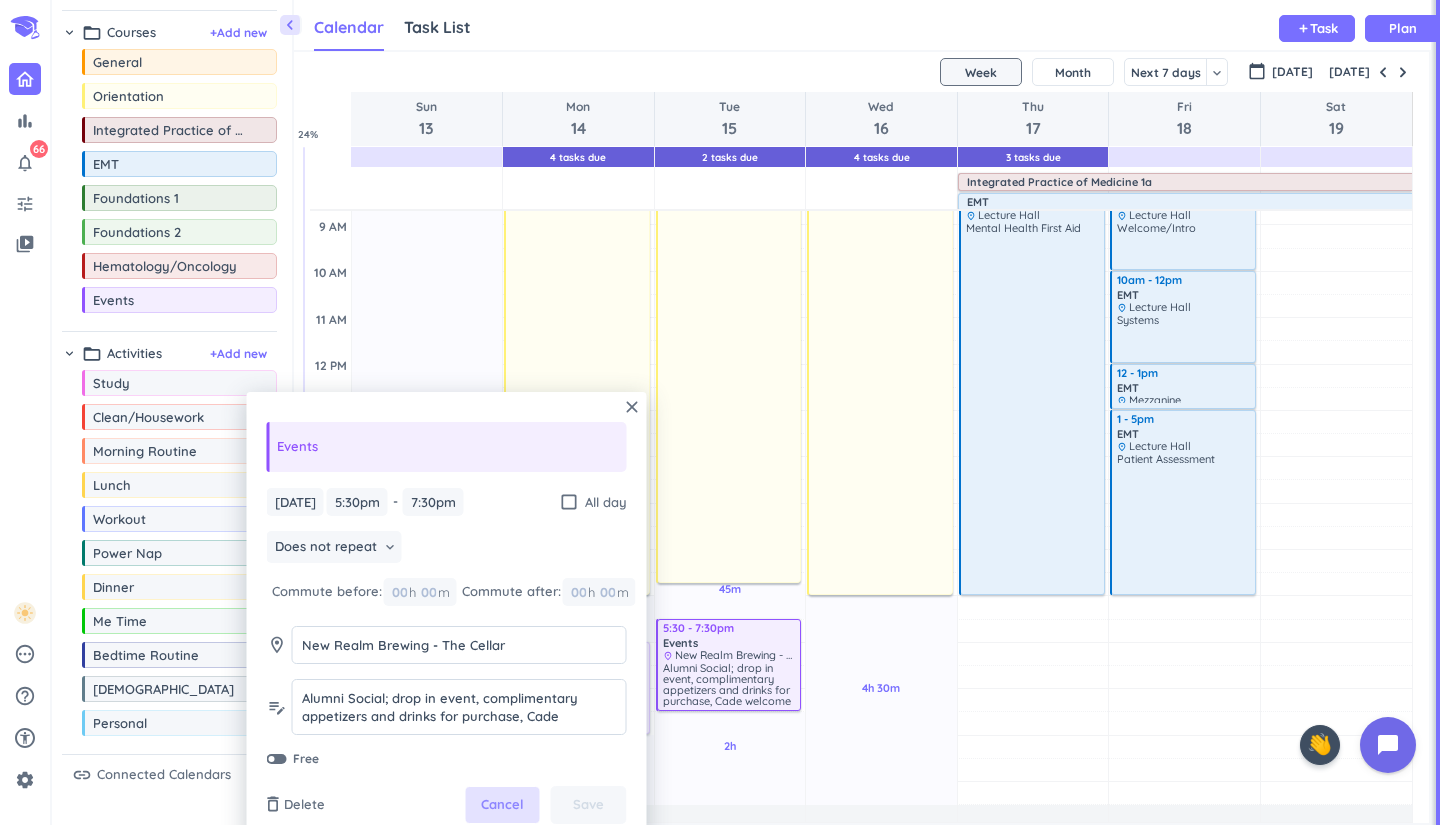 click on "Cancel" at bounding box center (502, 805) 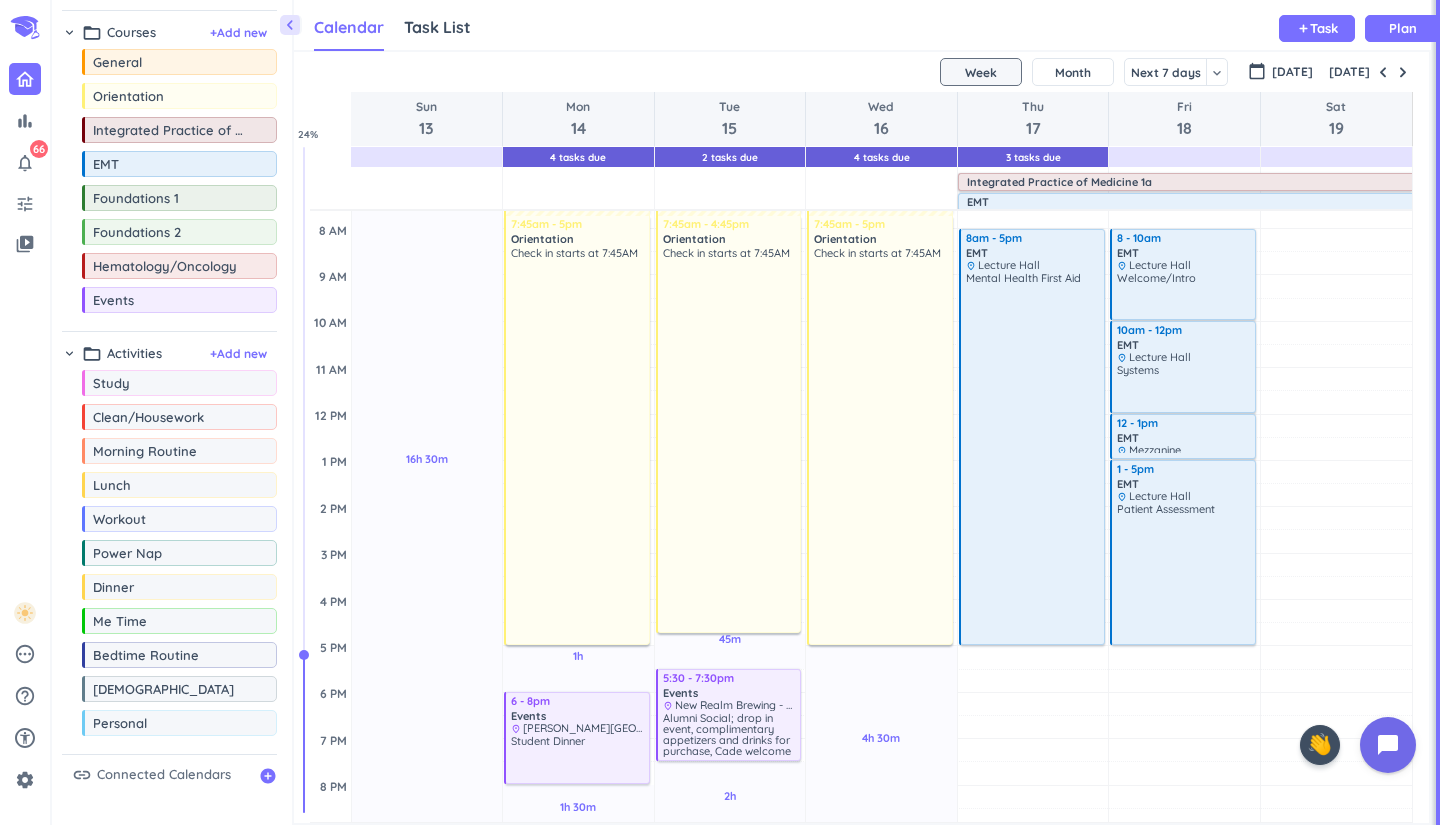 scroll, scrollTop: 171, scrollLeft: 0, axis: vertical 